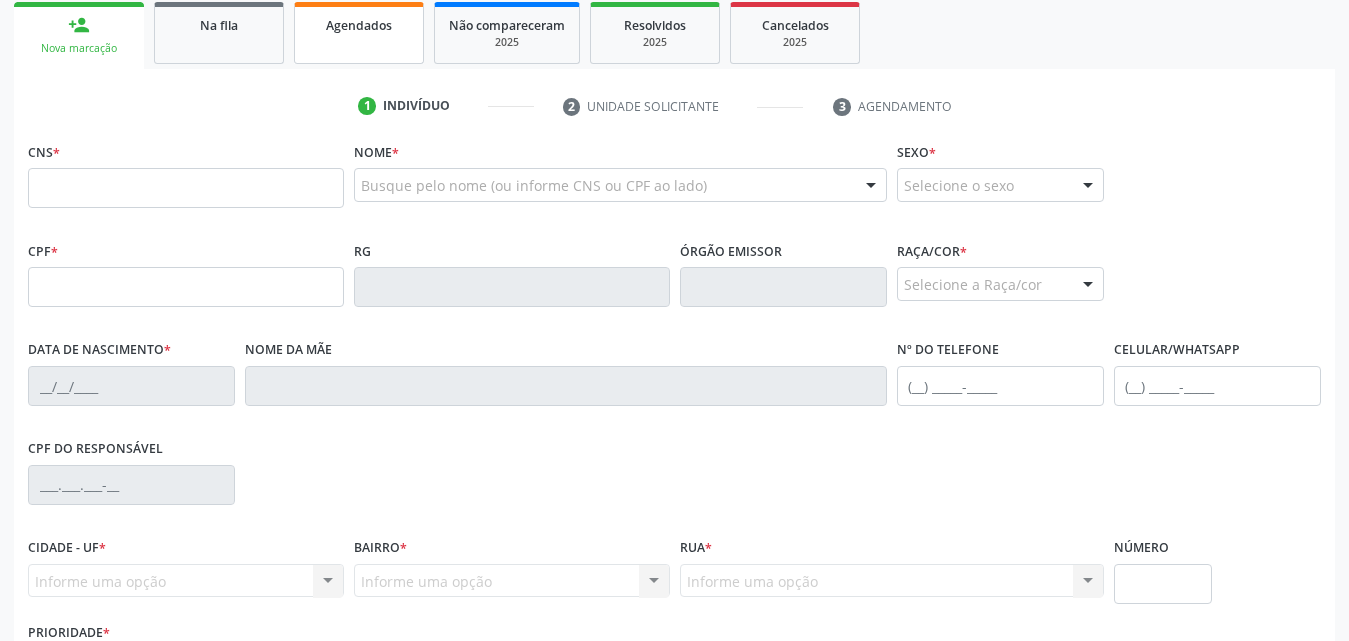 scroll, scrollTop: 171, scrollLeft: 0, axis: vertical 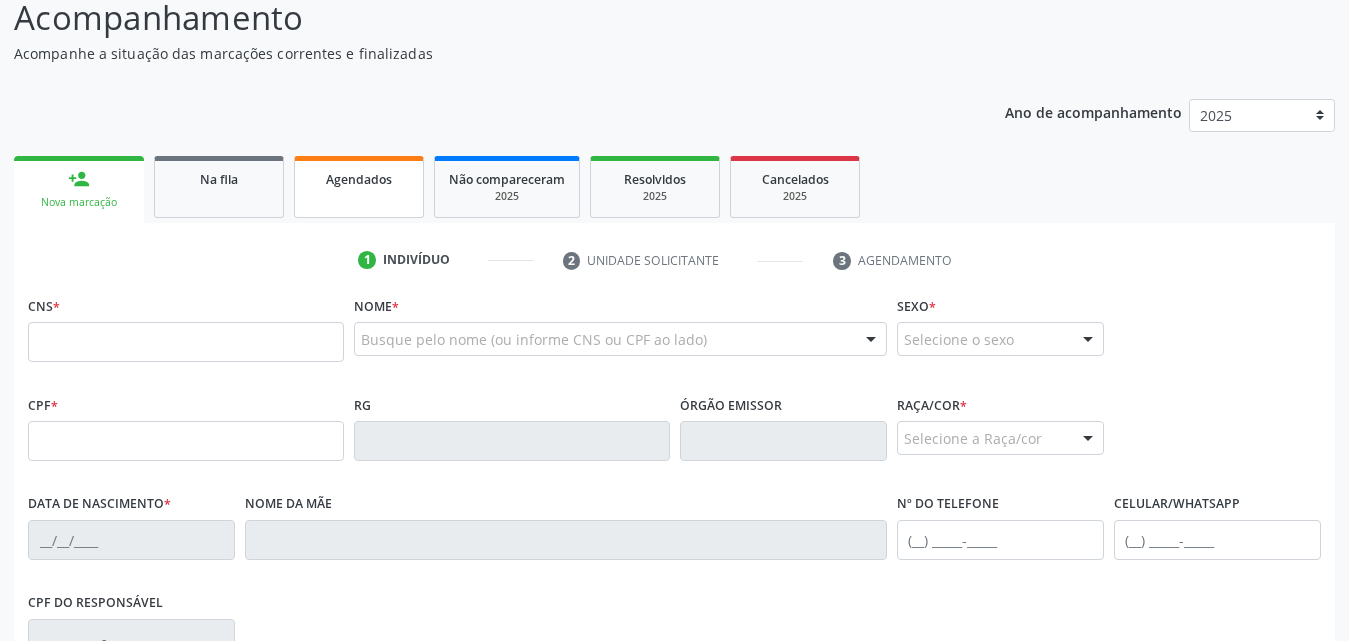 click on "Agendados" at bounding box center (359, 179) 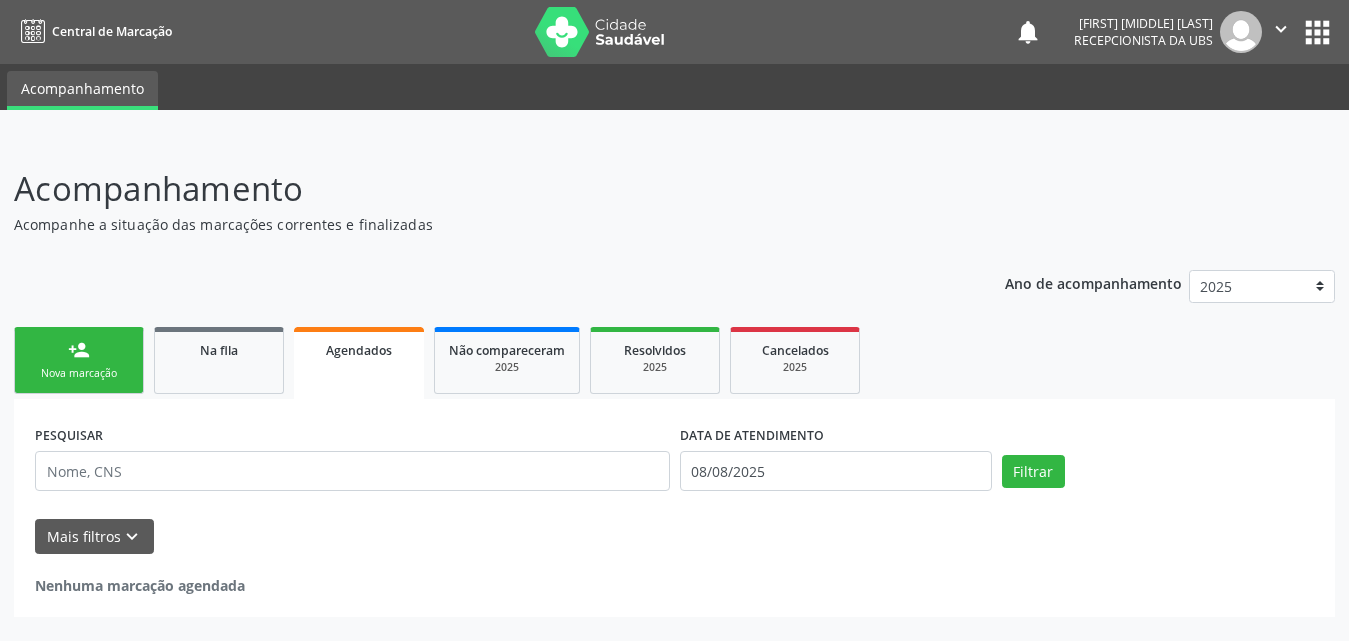 scroll, scrollTop: 0, scrollLeft: 0, axis: both 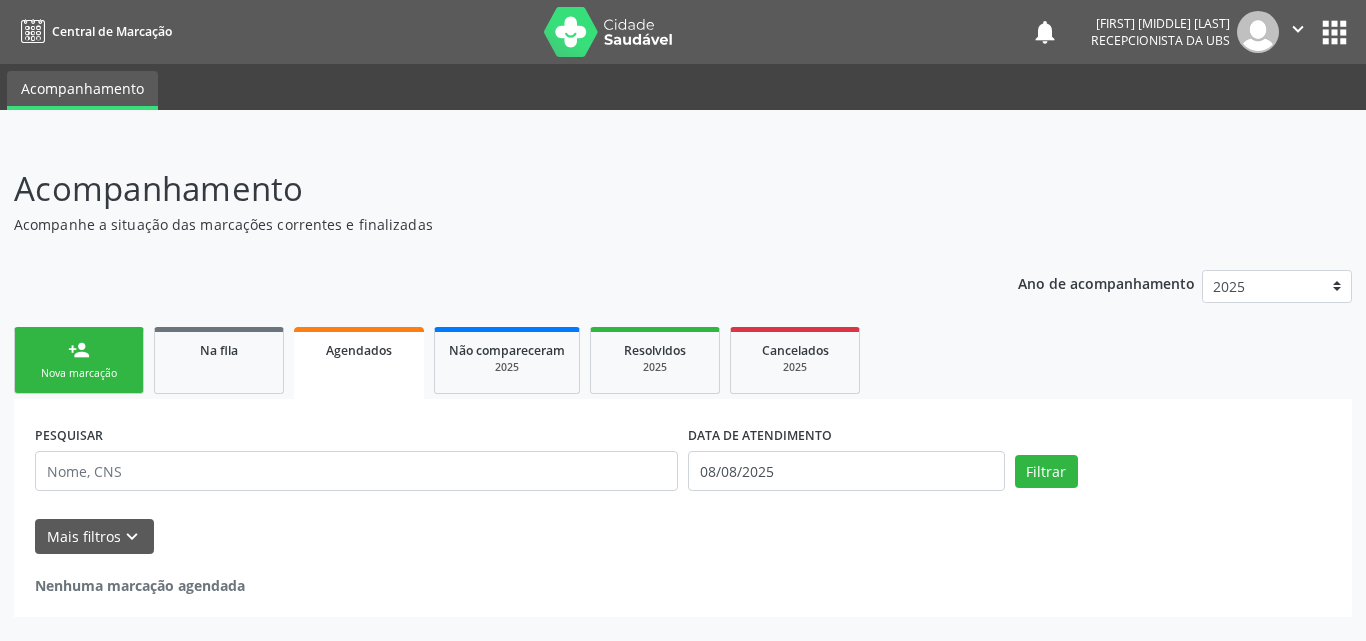 click on "Agendados" at bounding box center (359, 350) 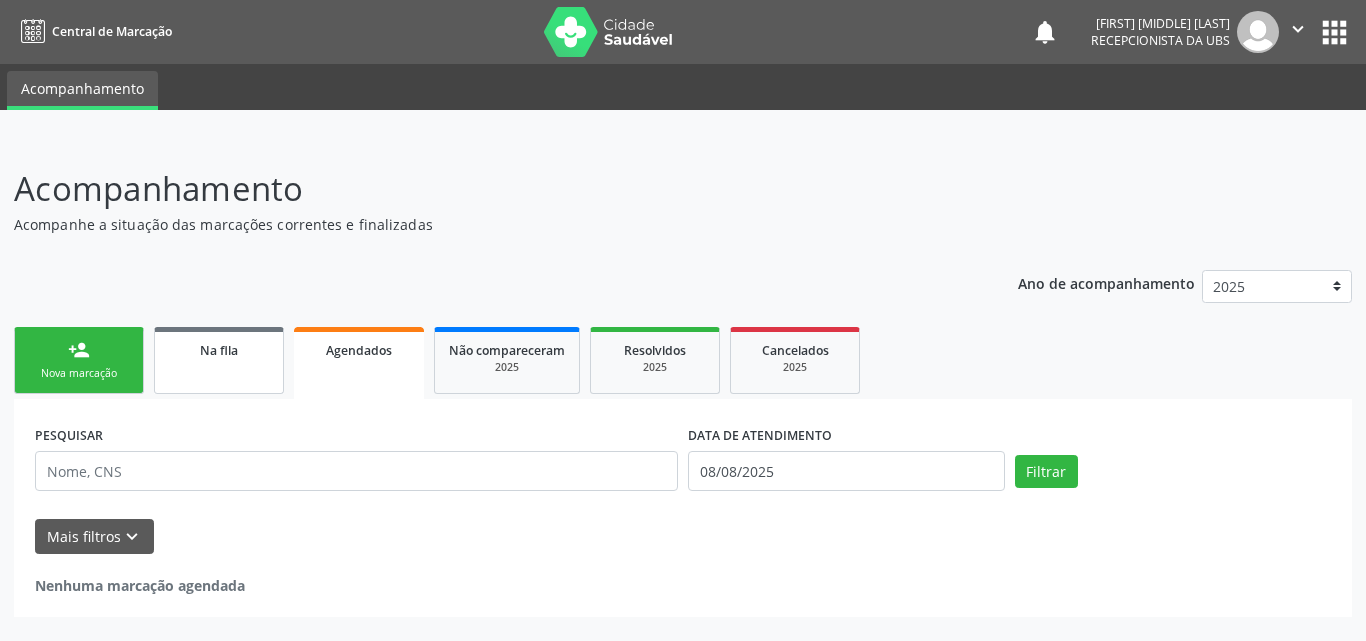 click on "Na fila" at bounding box center (219, 360) 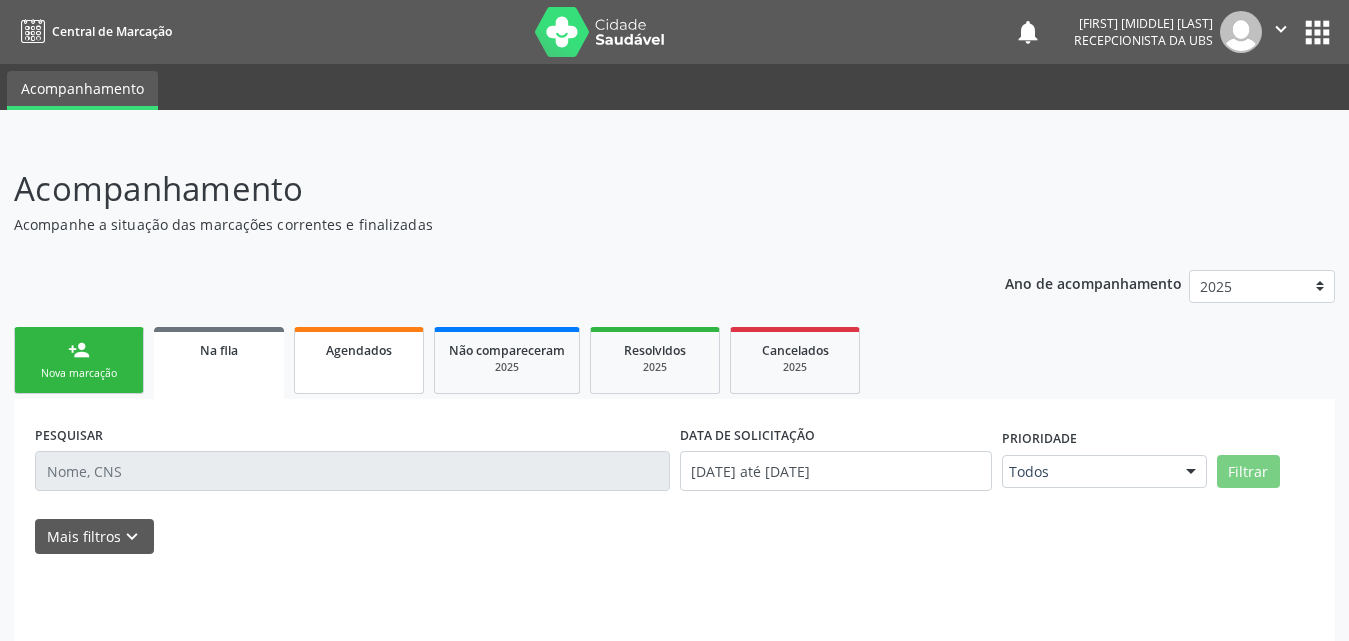 click on "Agendados" at bounding box center (359, 350) 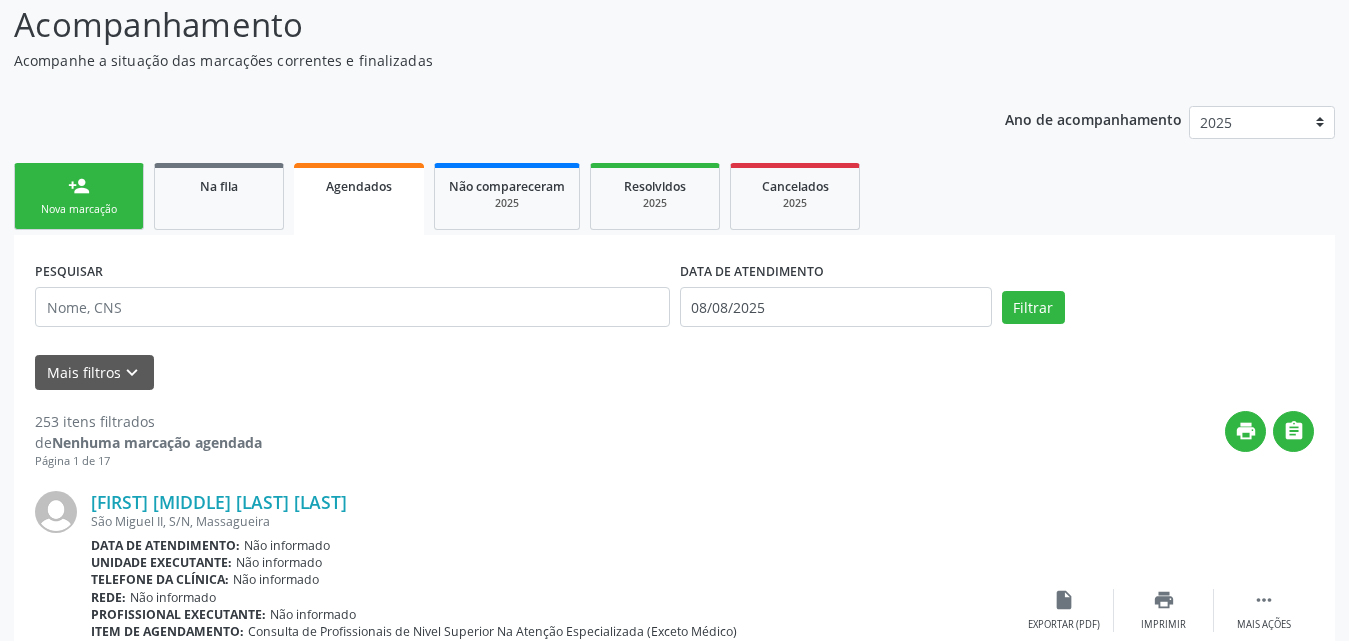 scroll, scrollTop: 300, scrollLeft: 0, axis: vertical 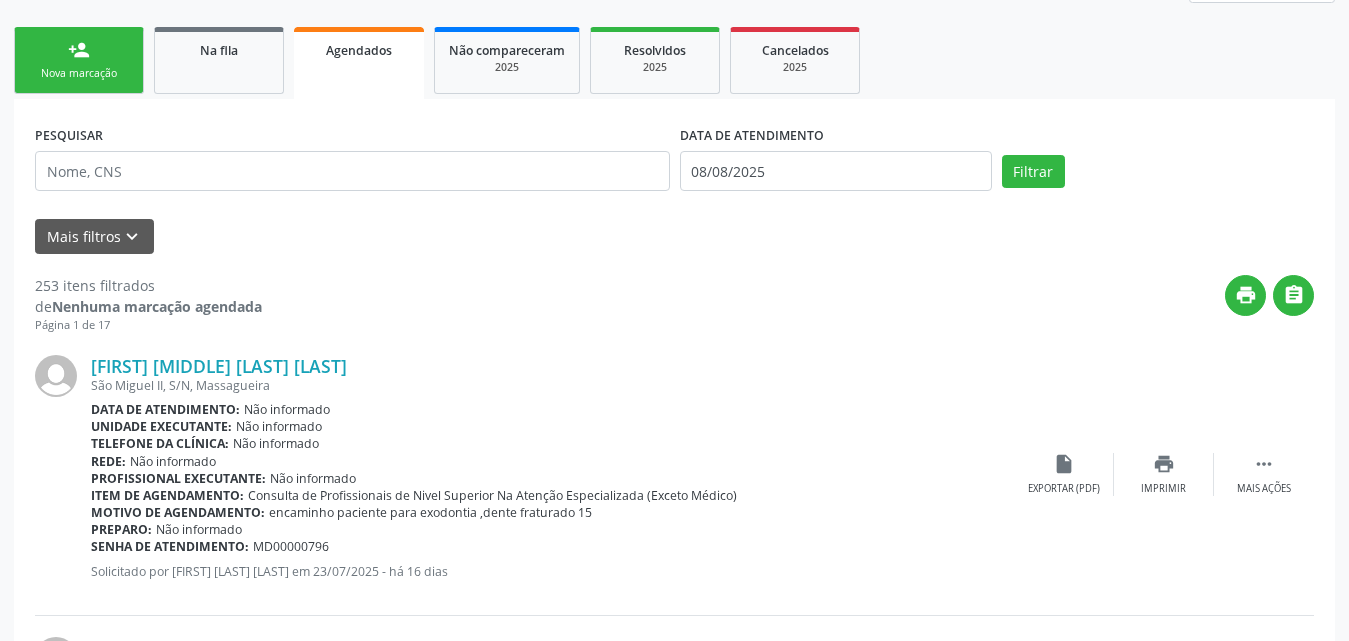 click on "Agendados" at bounding box center (359, 50) 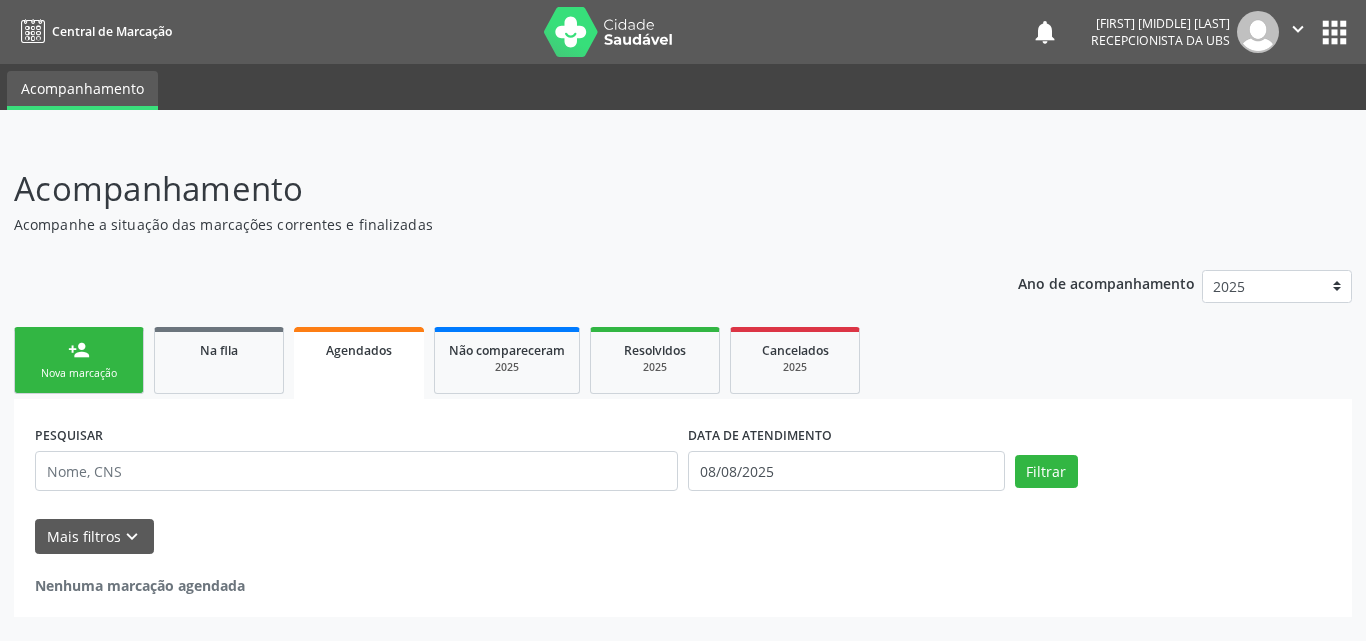 click on "Agendados" at bounding box center (359, 350) 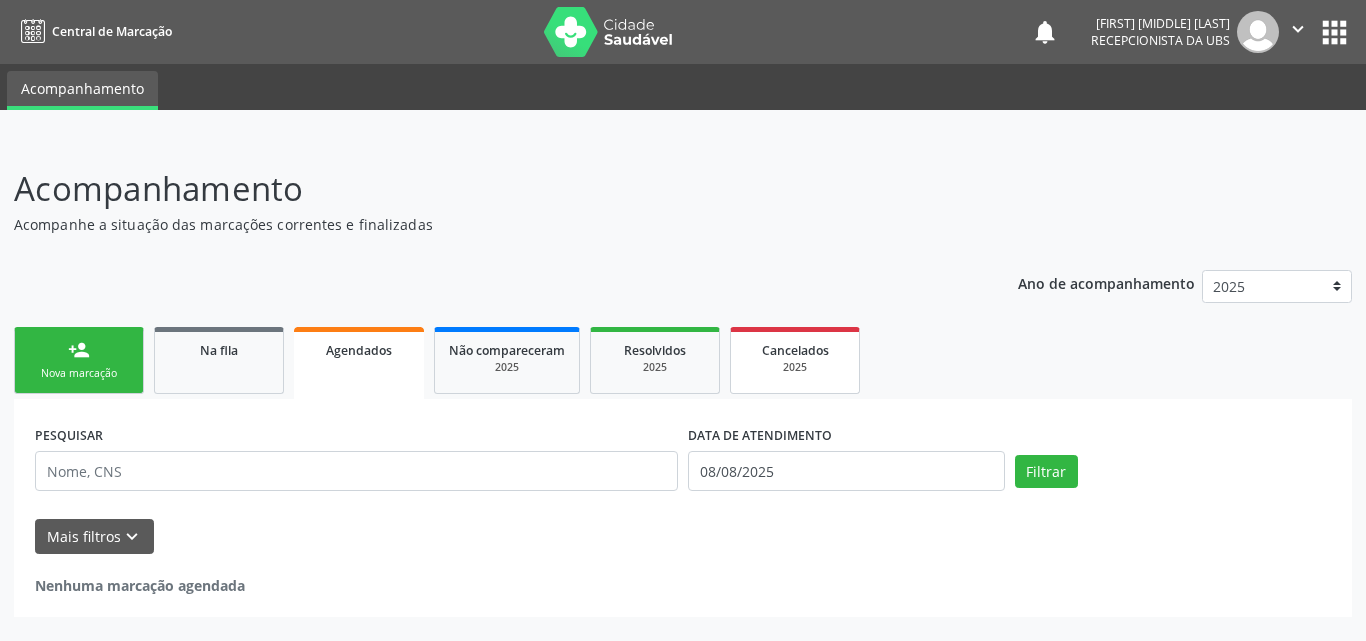 click on "Cancelados" at bounding box center (795, 350) 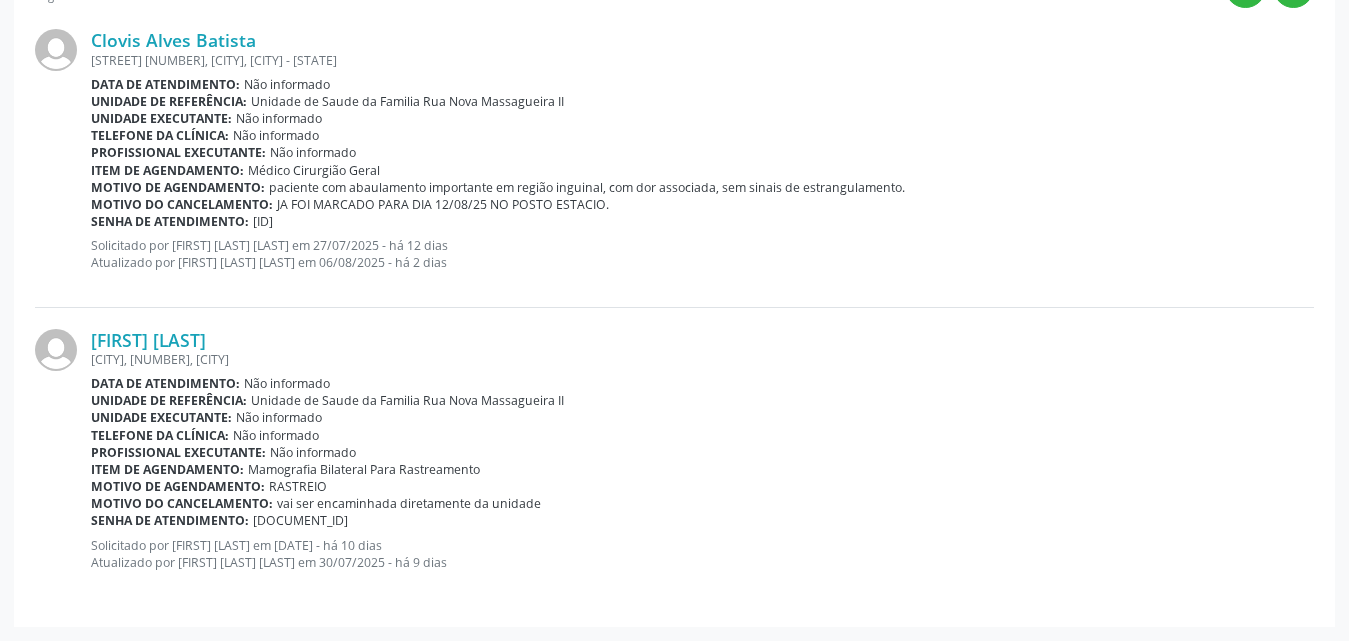 scroll, scrollTop: 0, scrollLeft: 0, axis: both 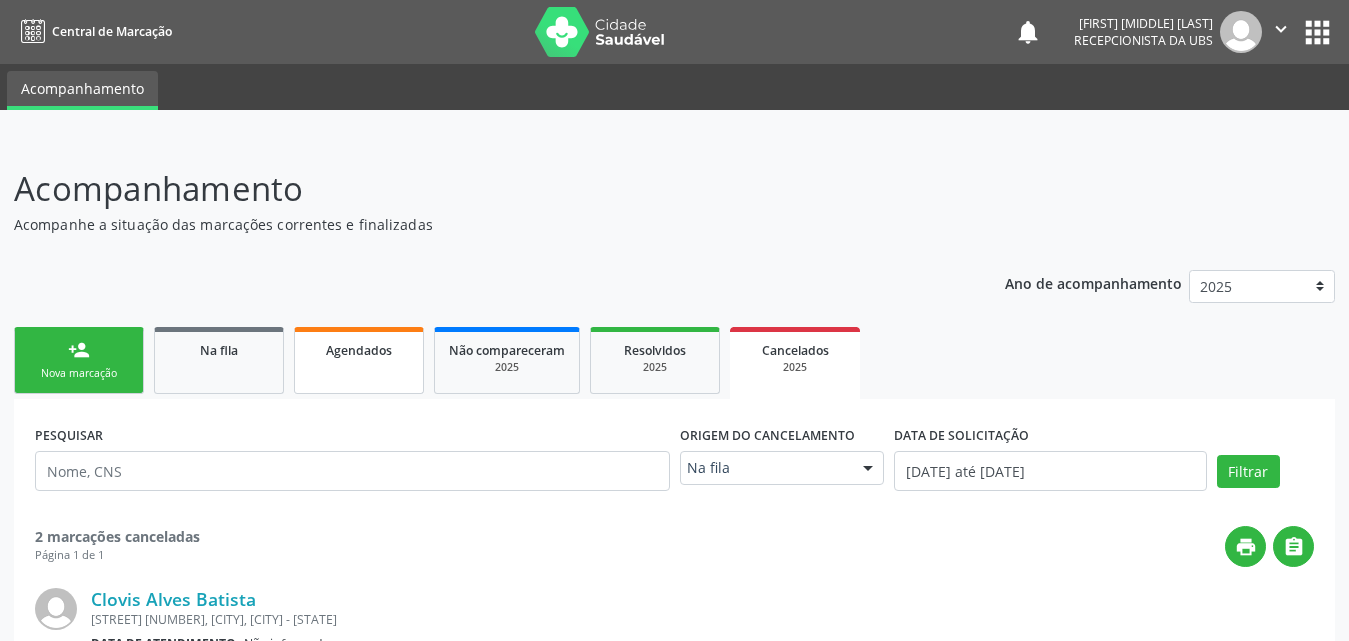 click on "Agendados" at bounding box center [359, 350] 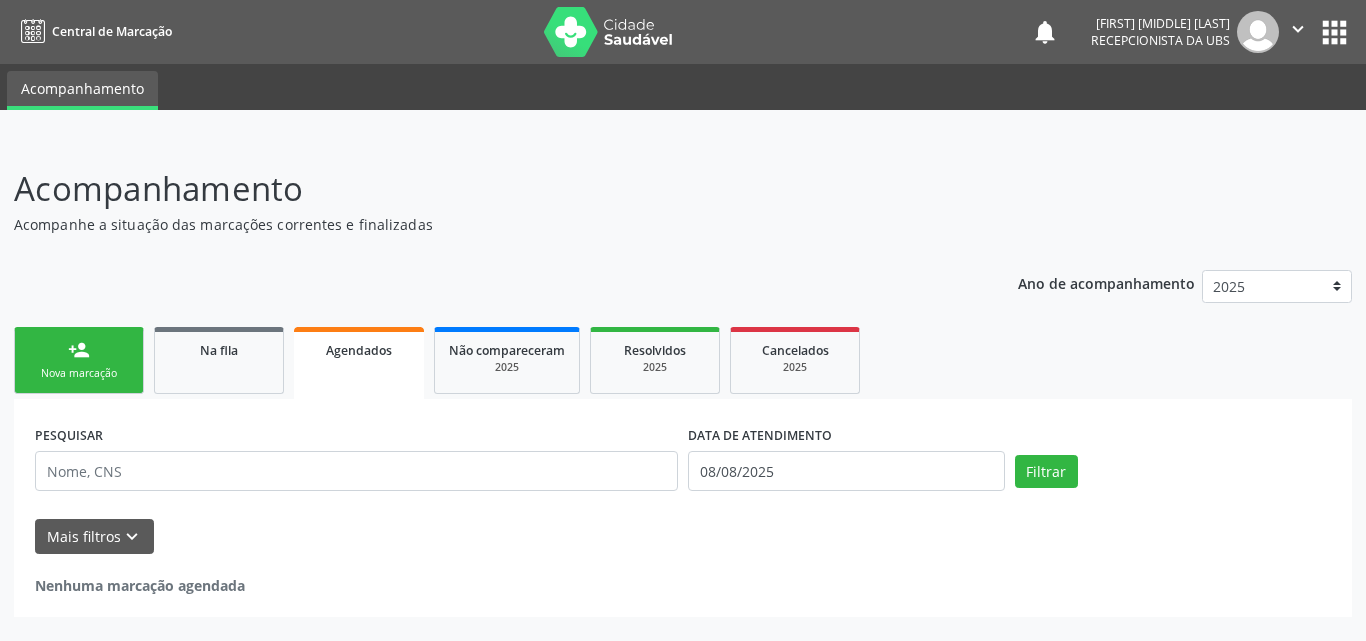click on "person_add
Nova marcação" at bounding box center [79, 360] 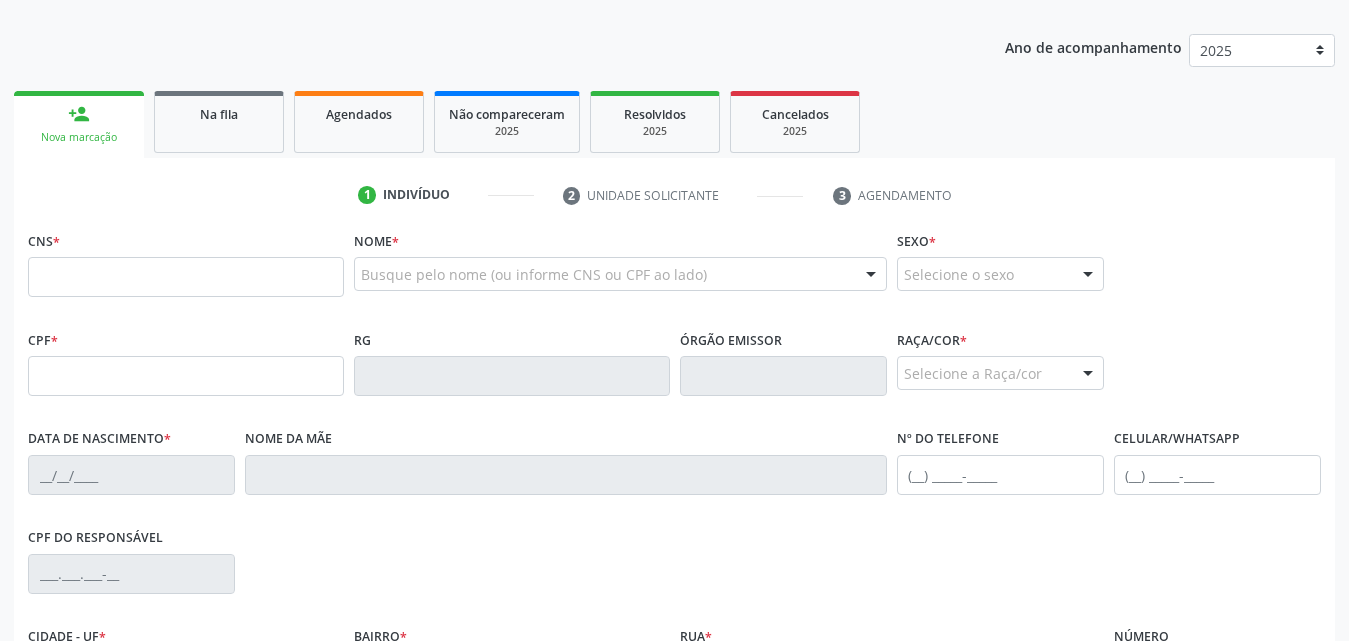 scroll, scrollTop: 200, scrollLeft: 0, axis: vertical 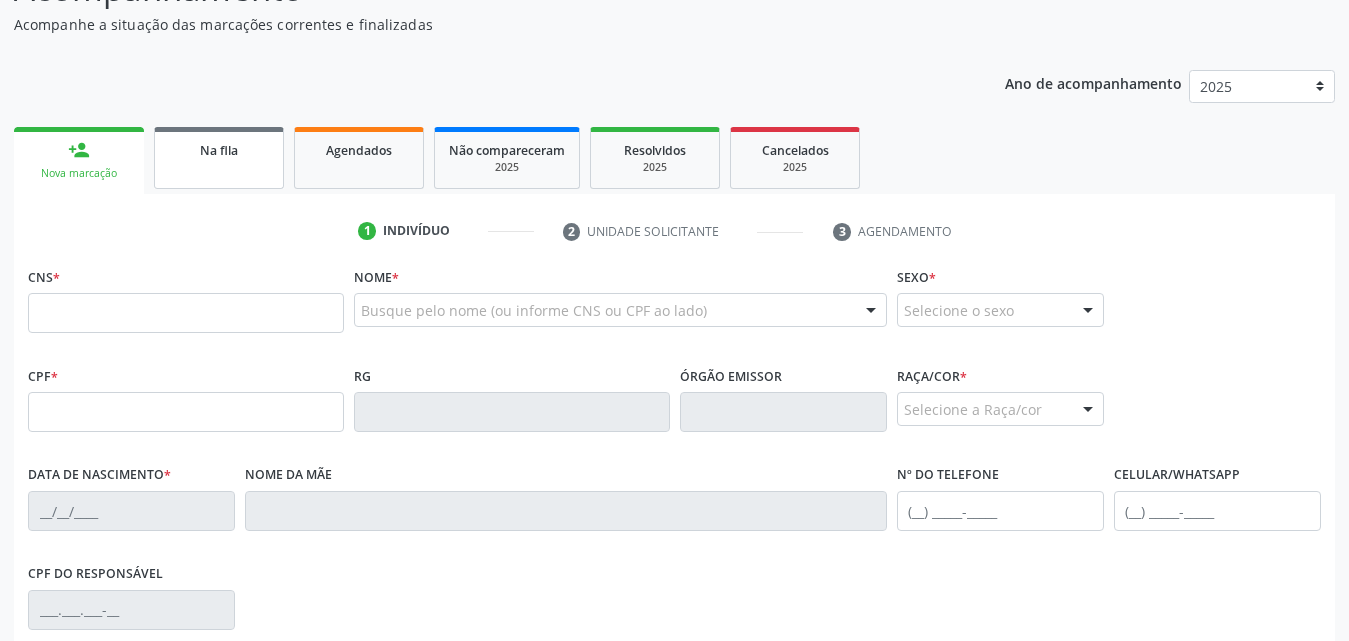 click on "Na fila" at bounding box center [219, 149] 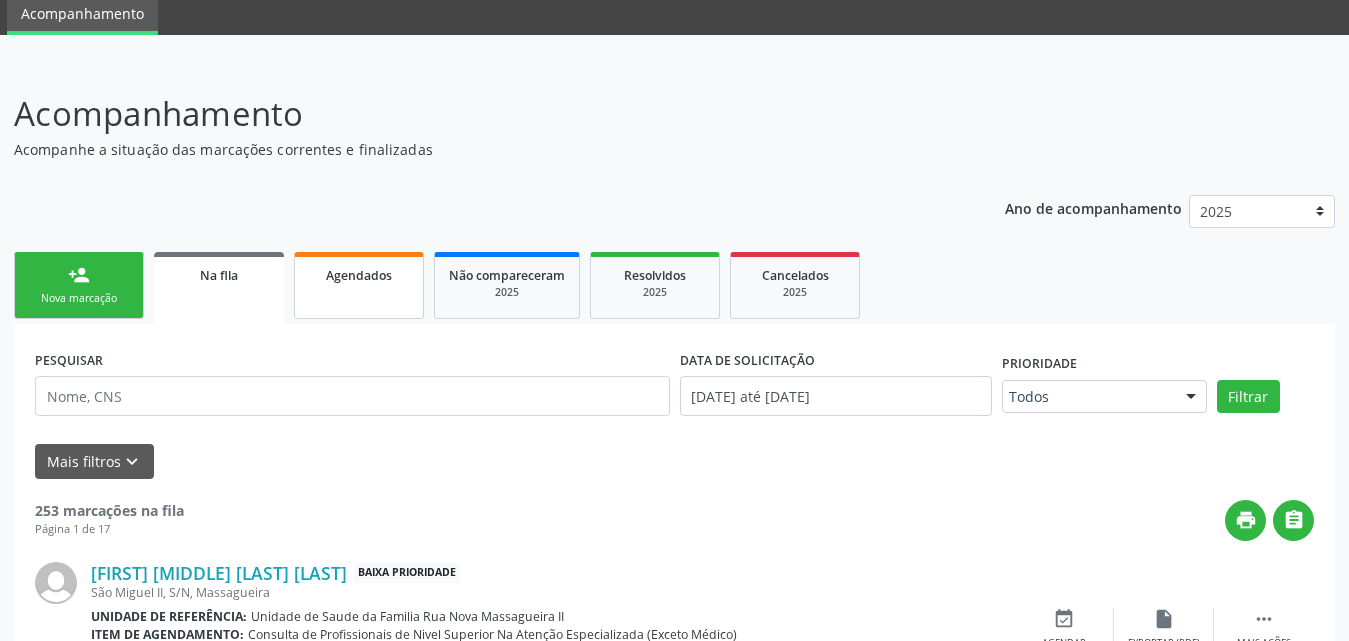 scroll, scrollTop: 200, scrollLeft: 0, axis: vertical 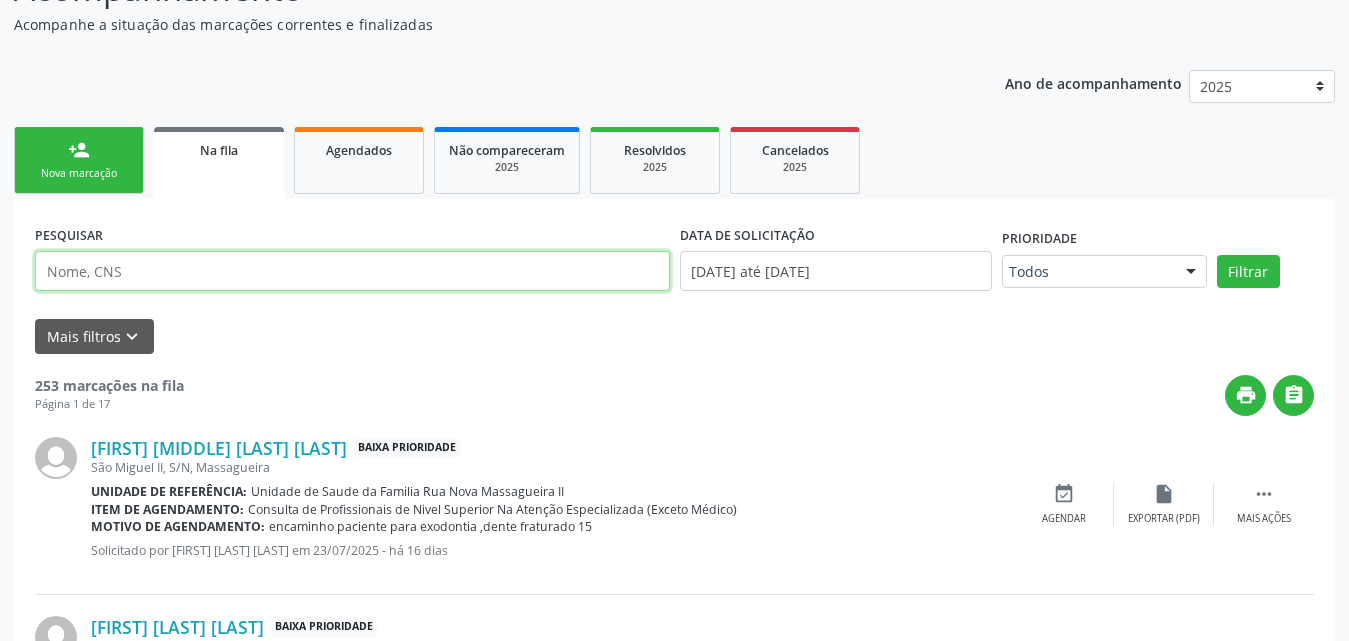 click at bounding box center [352, 271] 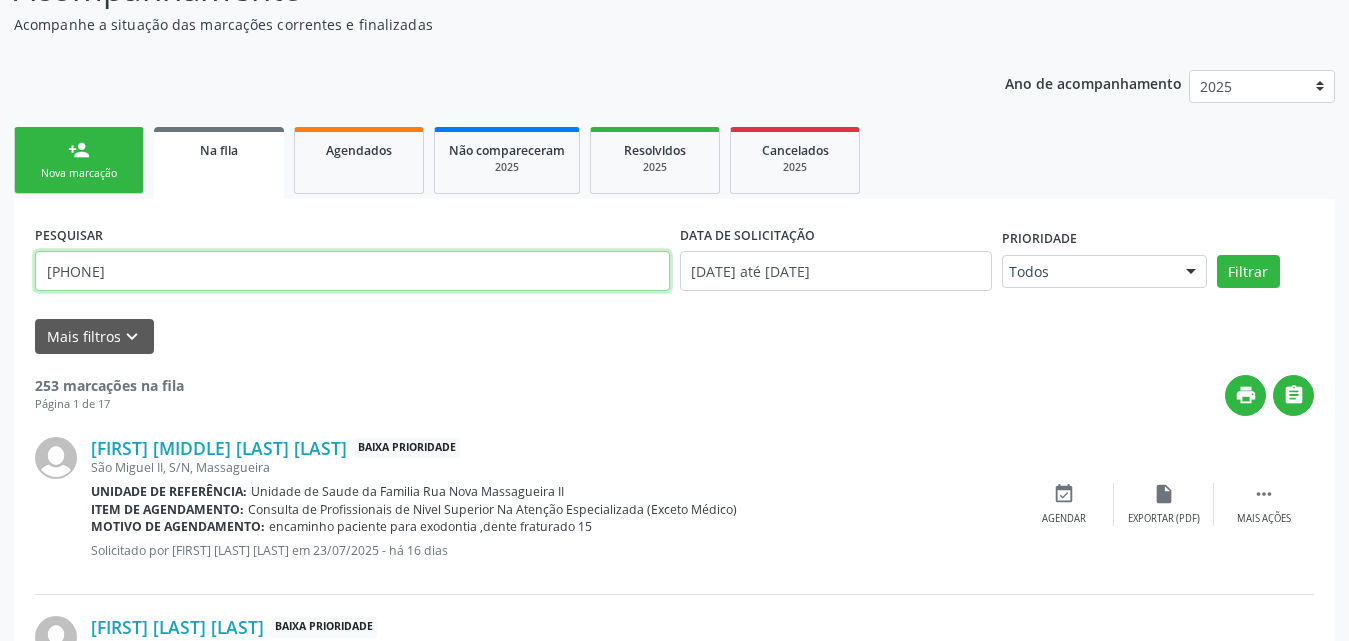 click on "Filtrar" at bounding box center (1248, 272) 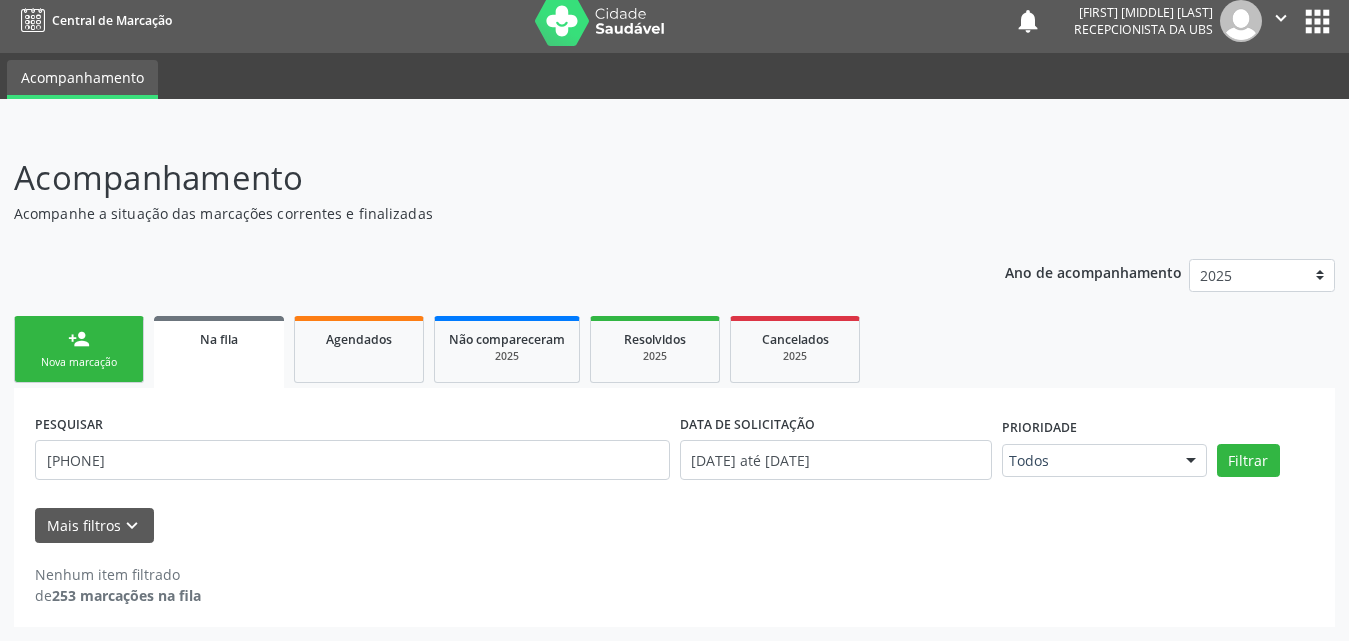 scroll, scrollTop: 11, scrollLeft: 0, axis: vertical 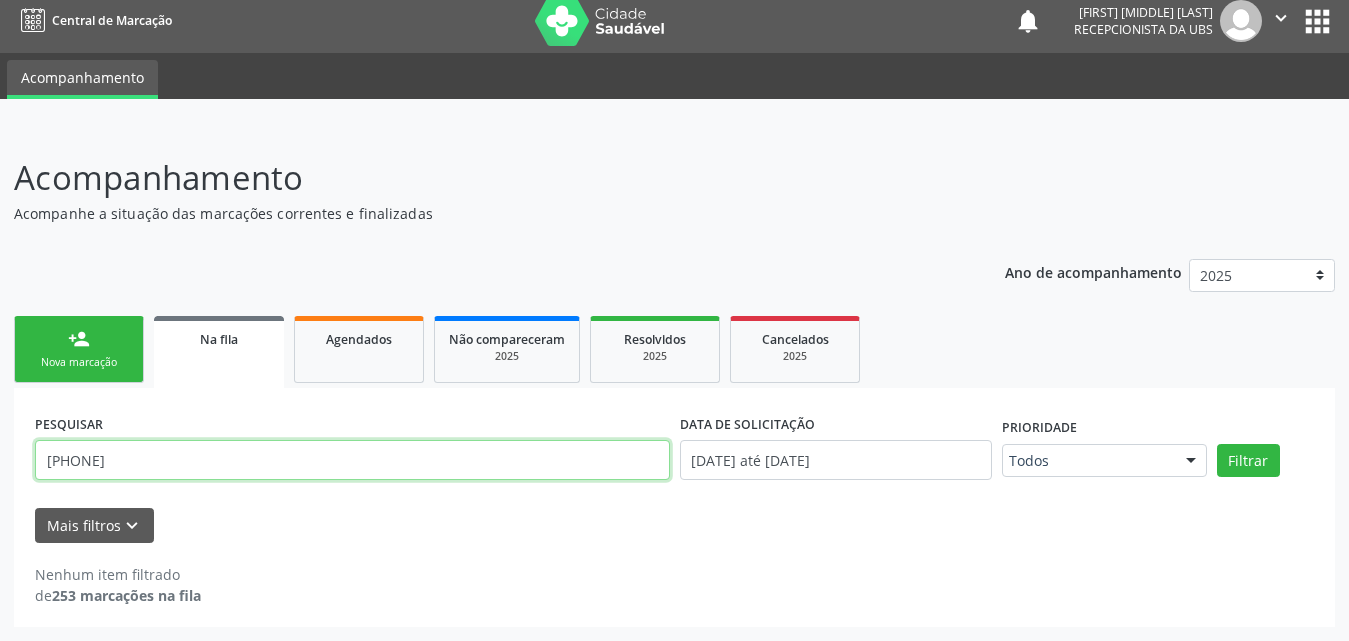 click on "708906703212319" at bounding box center (352, 460) 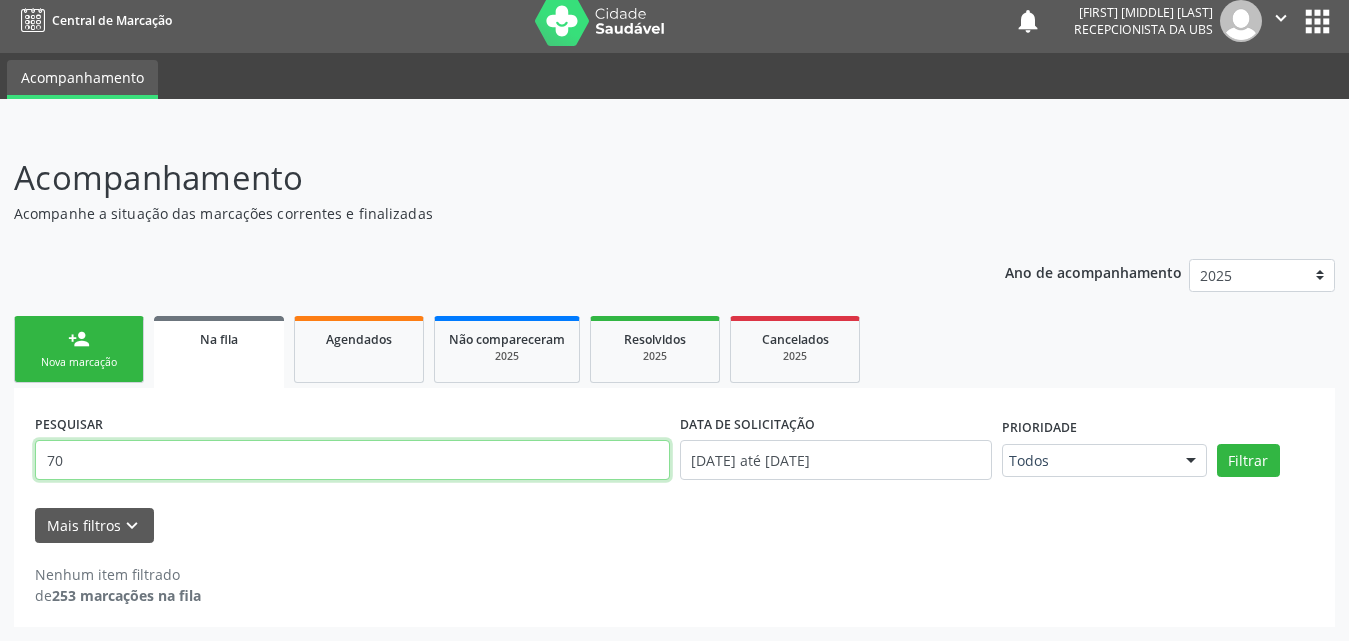 type on "7" 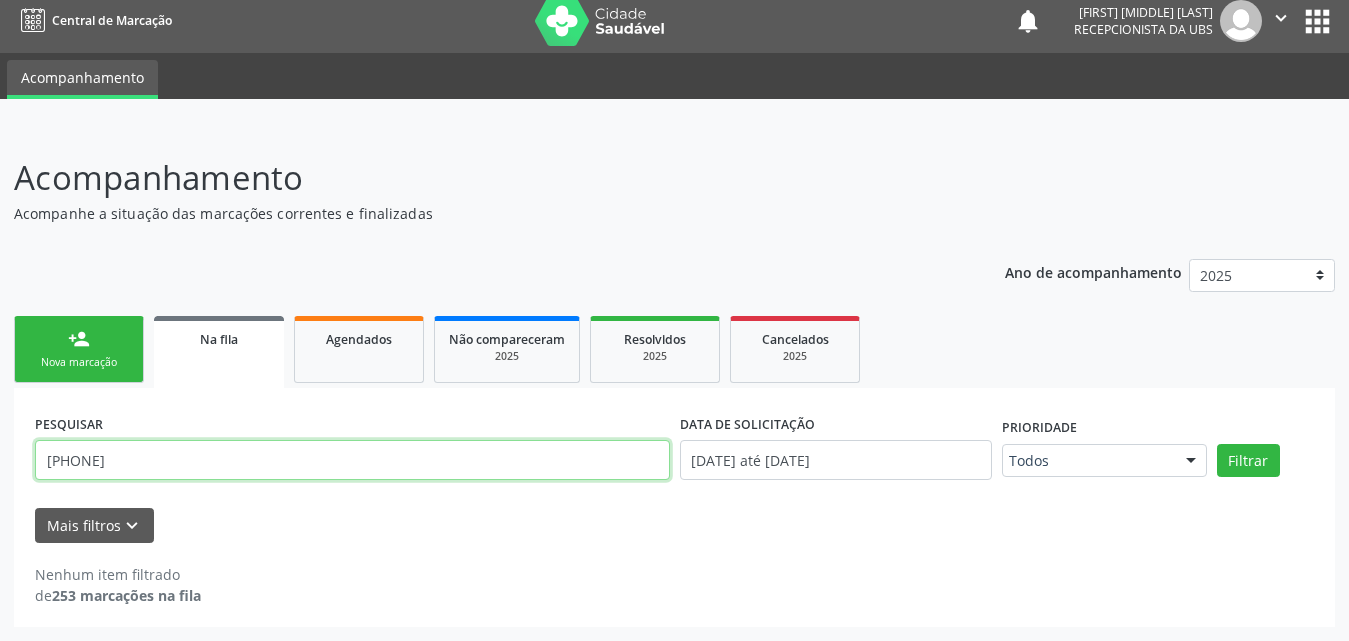 type on "708906703212319" 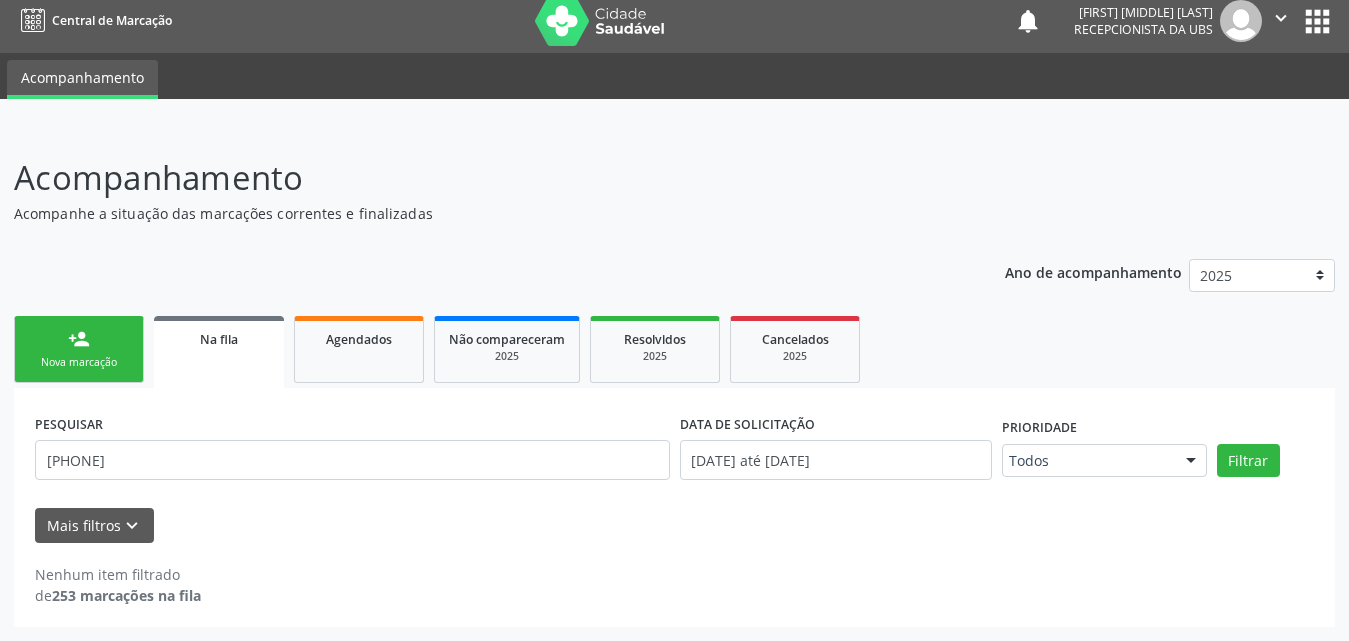 click on "Na fila" at bounding box center (219, 339) 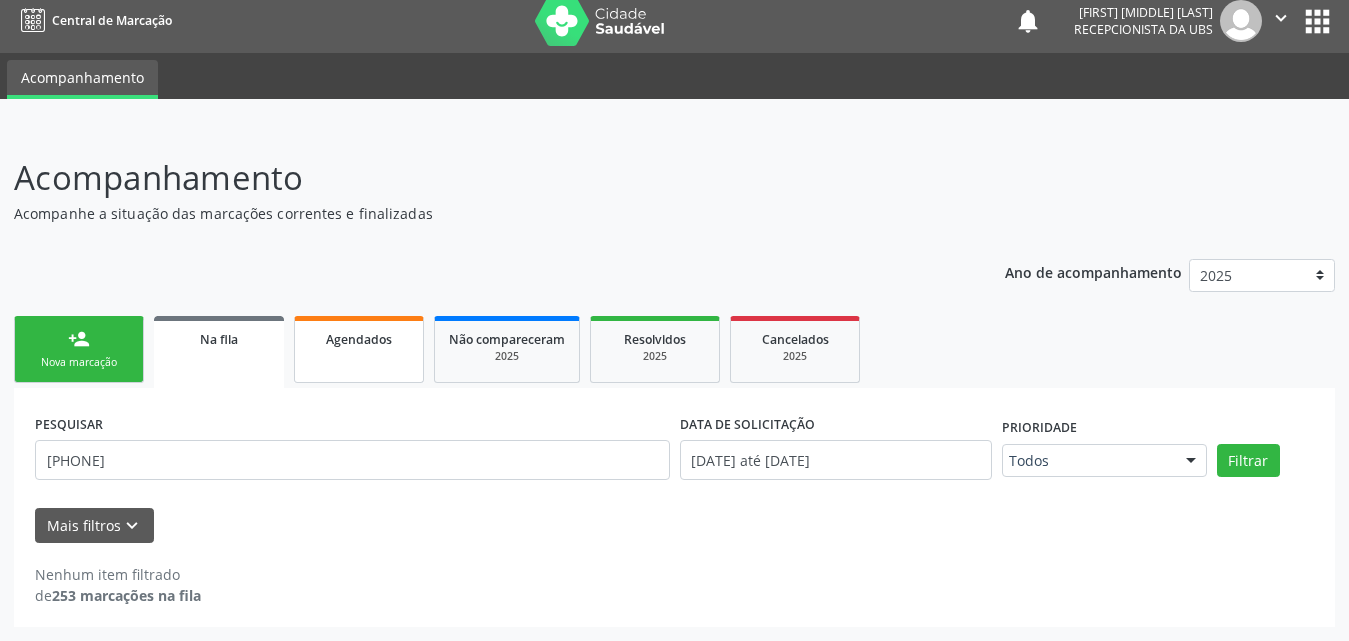 click on "Agendados" at bounding box center [359, 338] 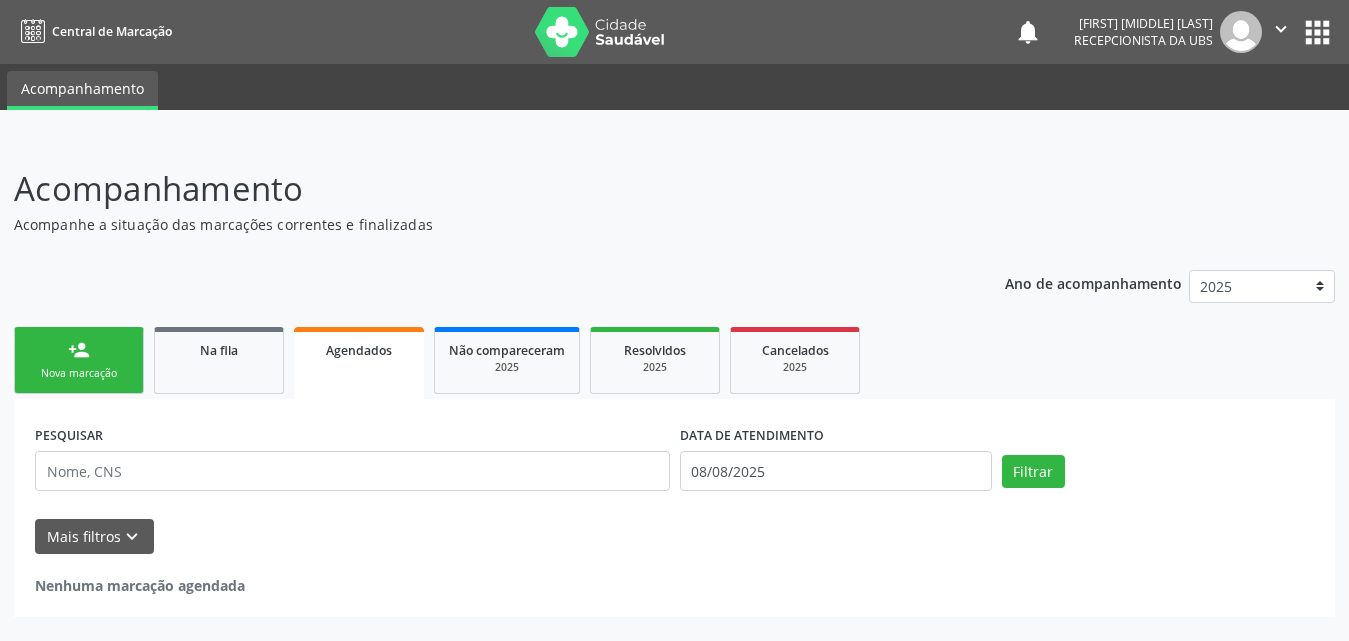 scroll, scrollTop: 0, scrollLeft: 0, axis: both 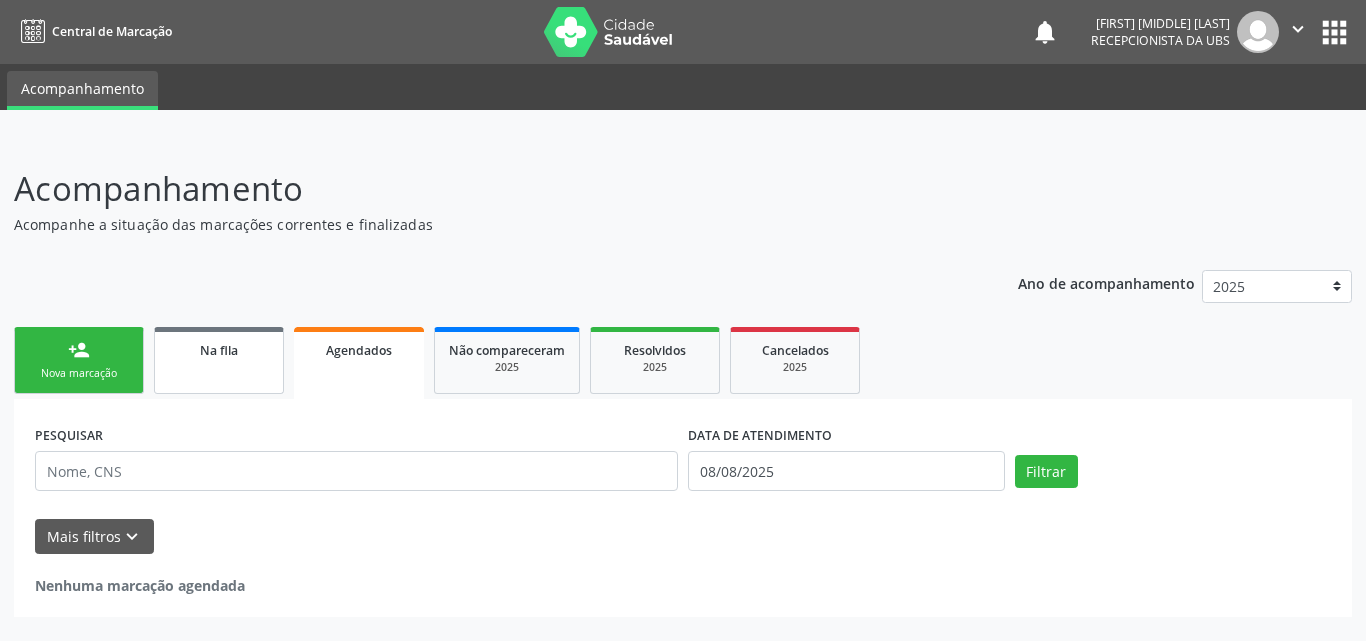 click on "Na fila" at bounding box center (219, 360) 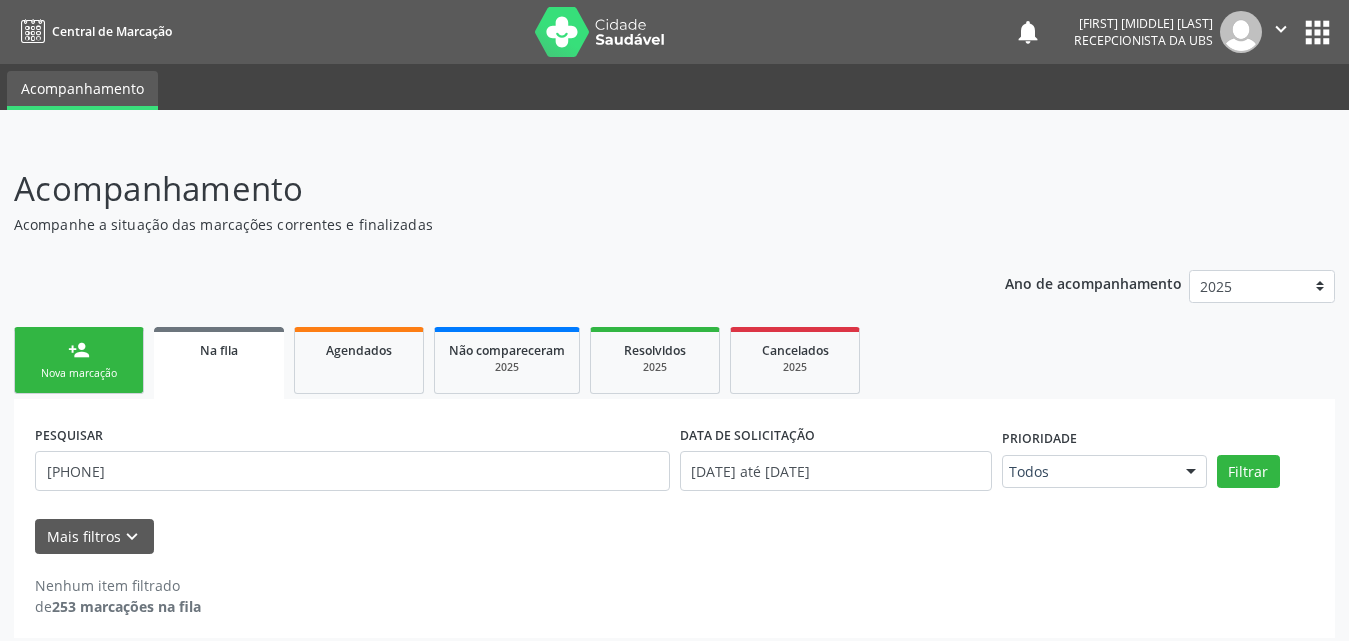 click on "Na fila" at bounding box center (219, 363) 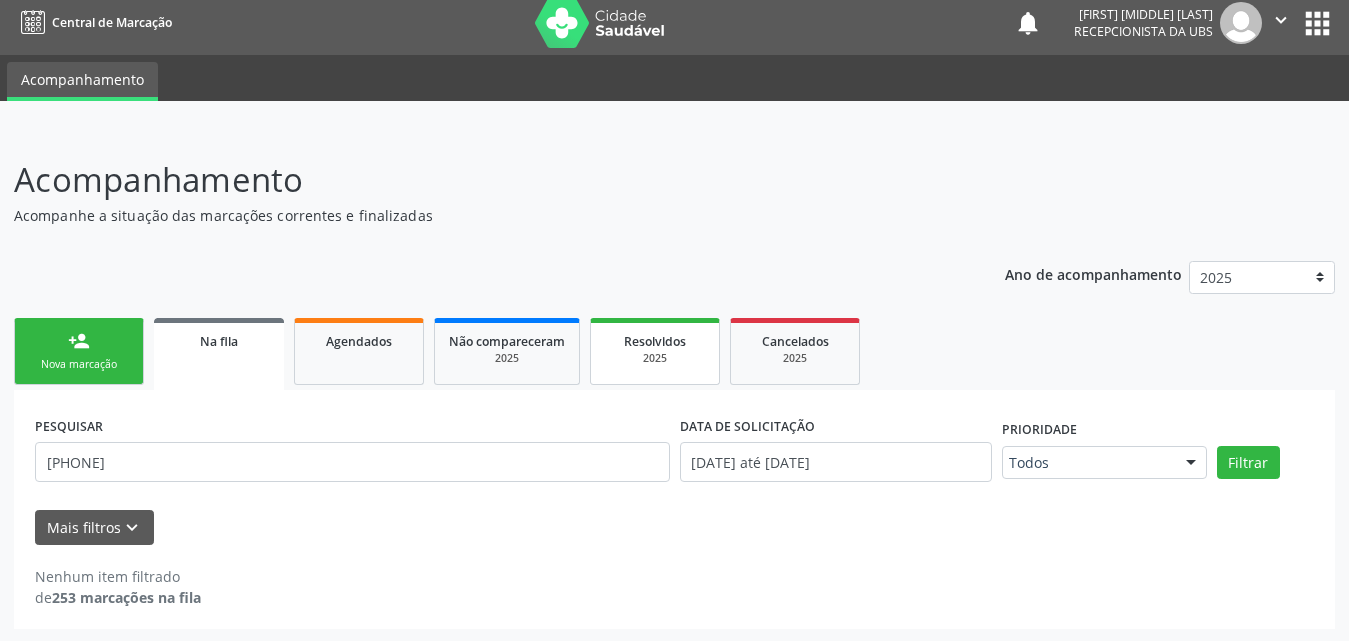 scroll, scrollTop: 11, scrollLeft: 0, axis: vertical 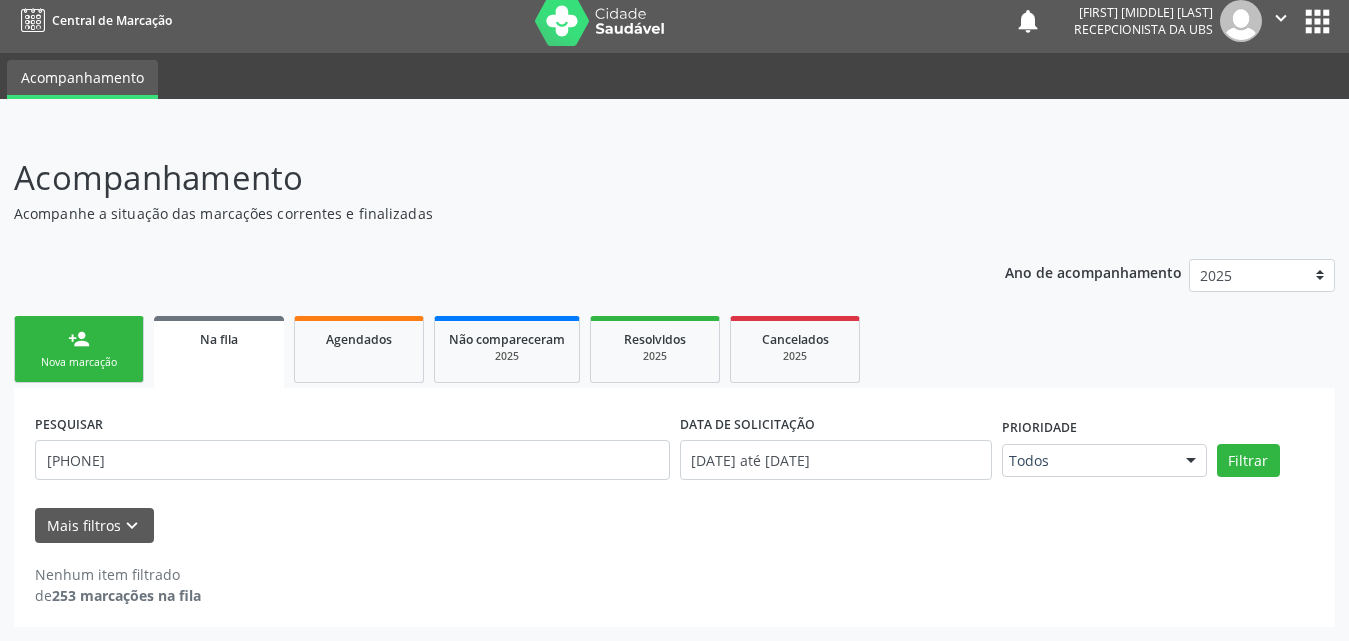 click on "person_add
Nova marcação" at bounding box center [79, 349] 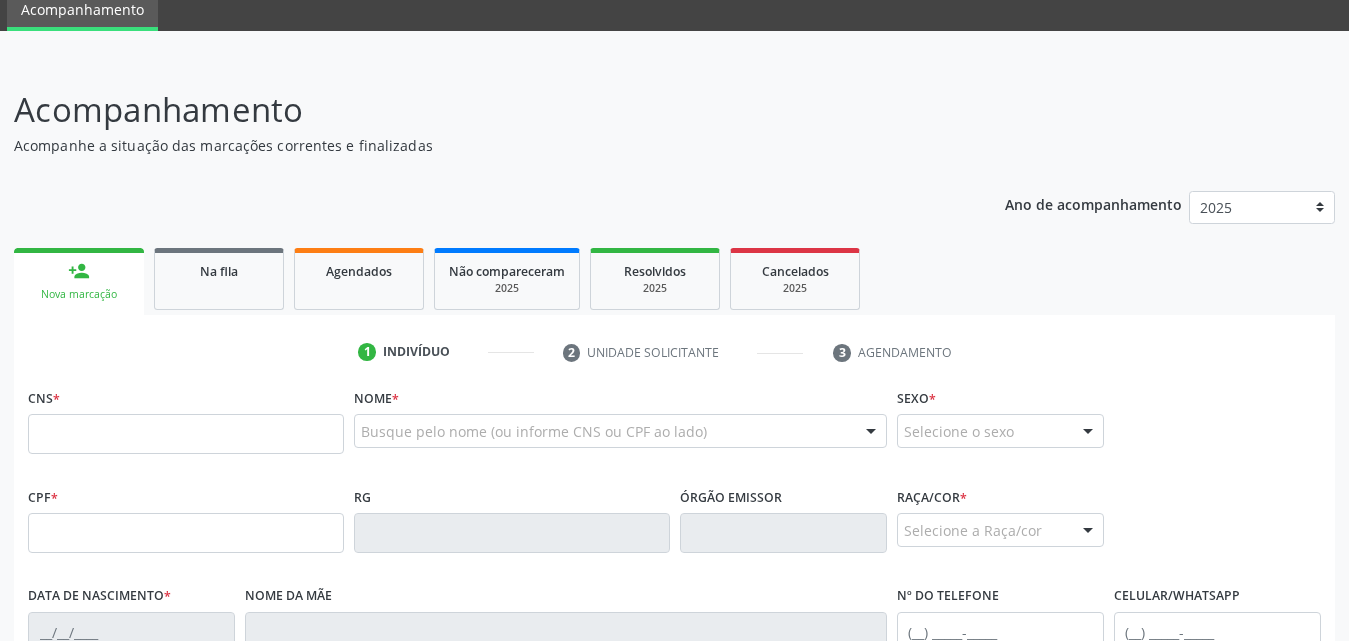 scroll, scrollTop: 211, scrollLeft: 0, axis: vertical 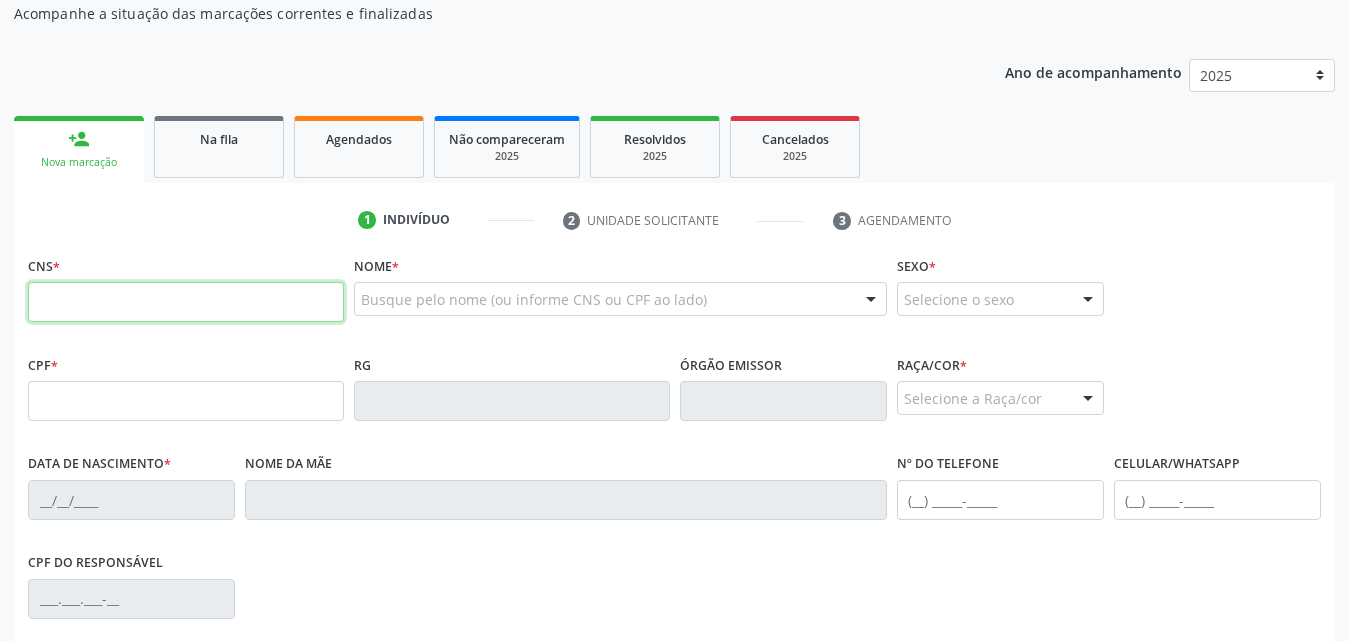 click at bounding box center [186, 302] 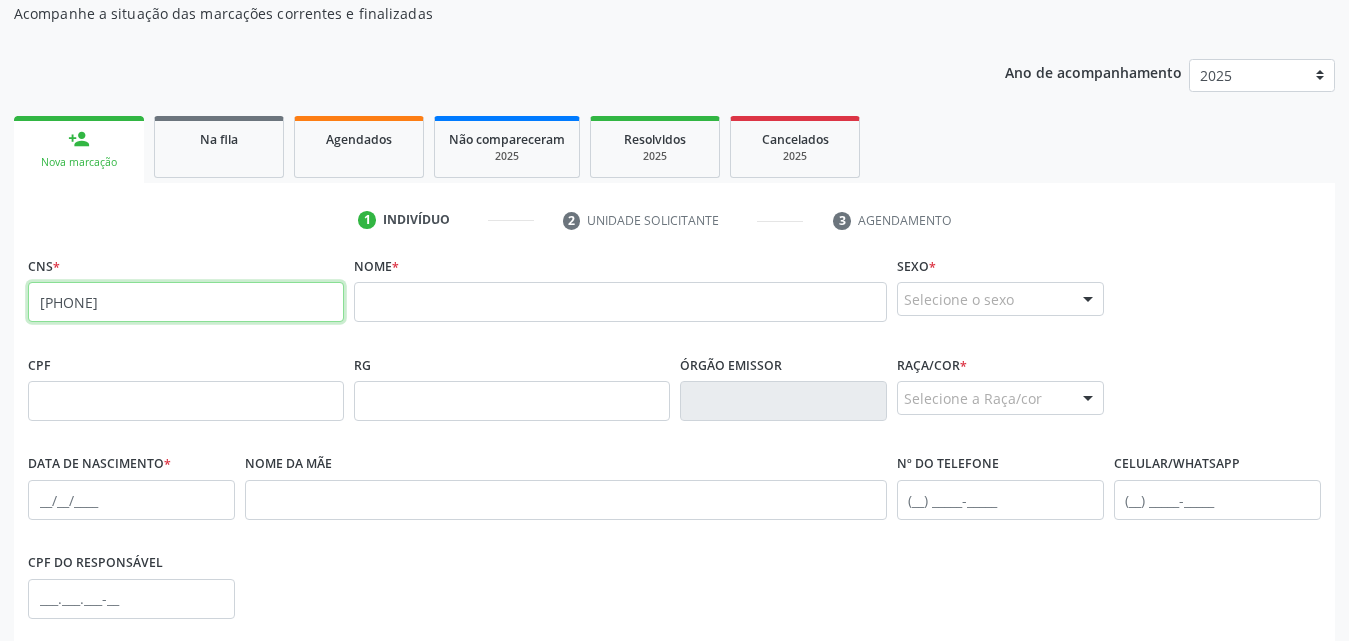 click on "708 7001 8577 2793" at bounding box center [186, 302] 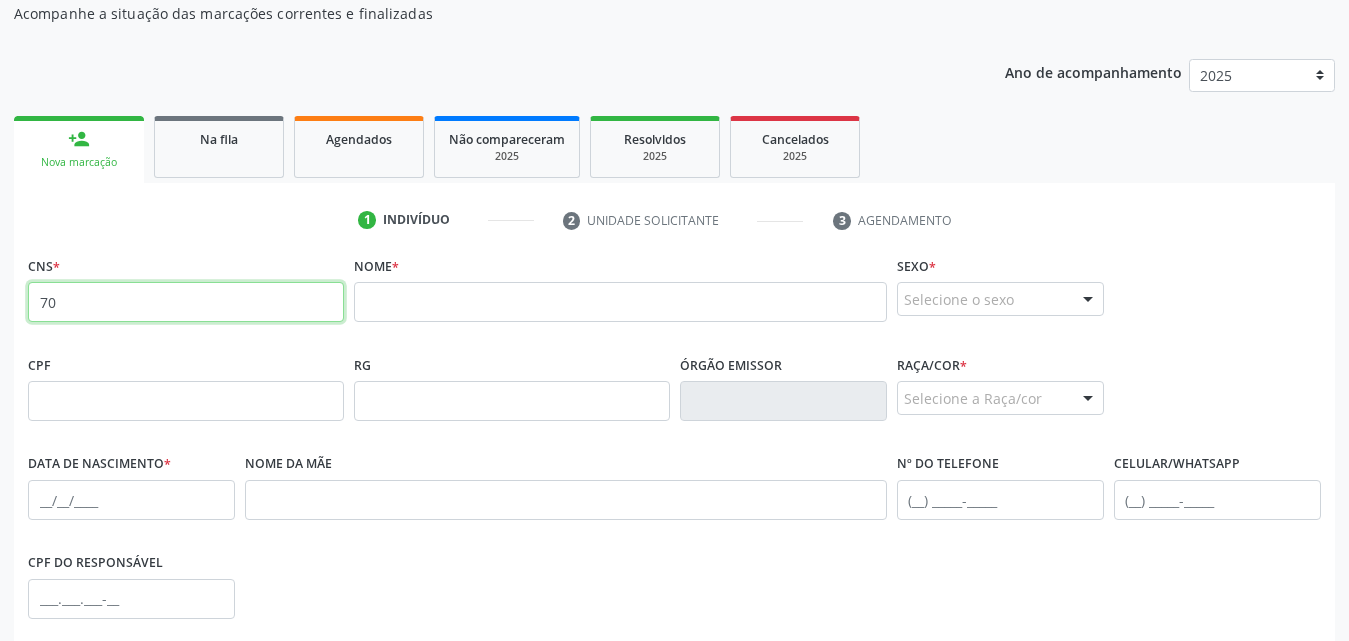 type on "7" 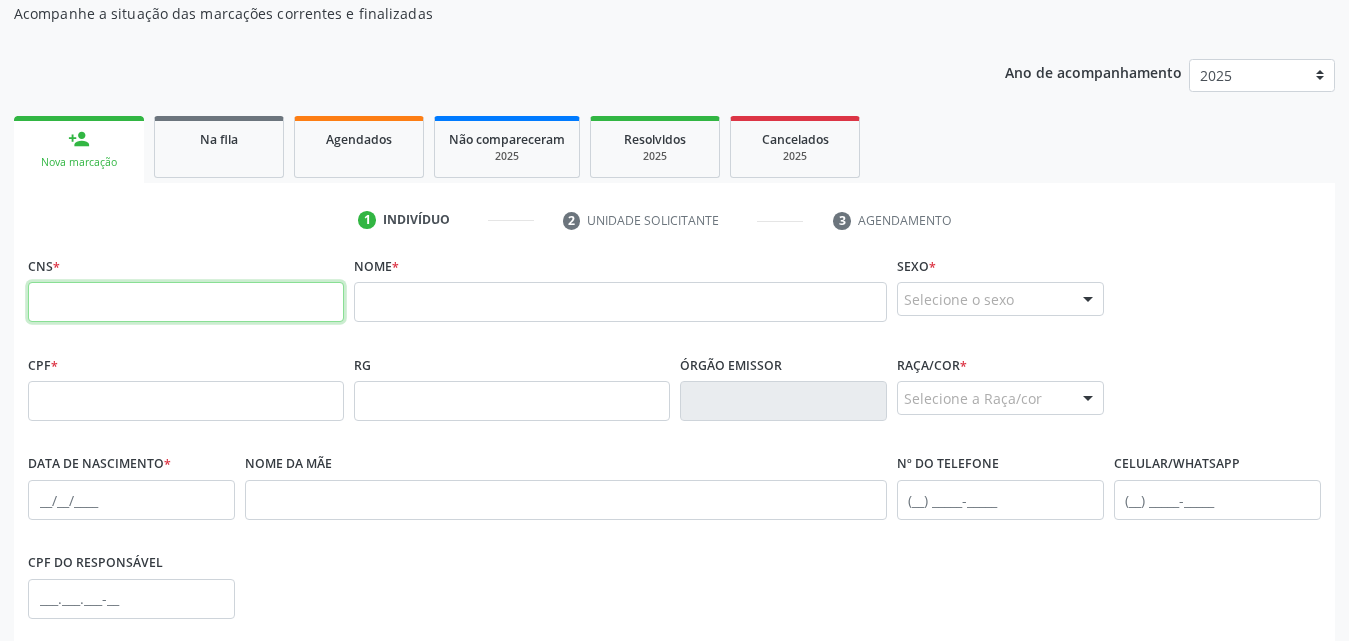 type 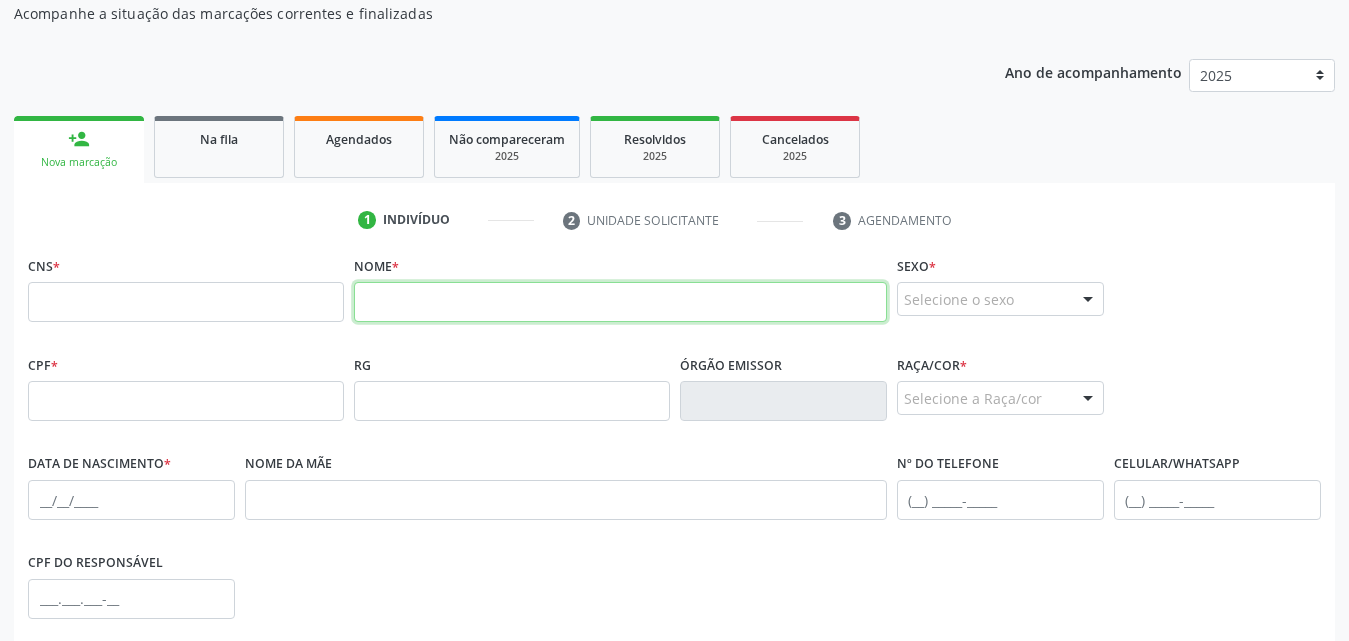click at bounding box center [620, 302] 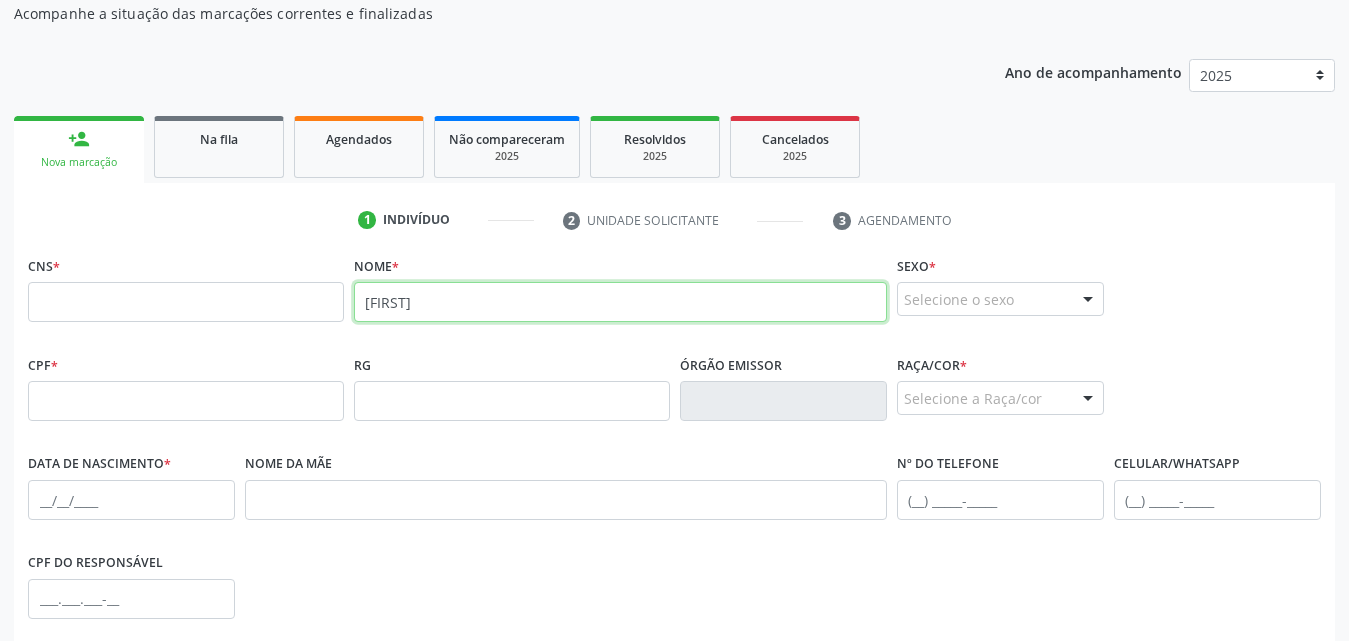 type on "e" 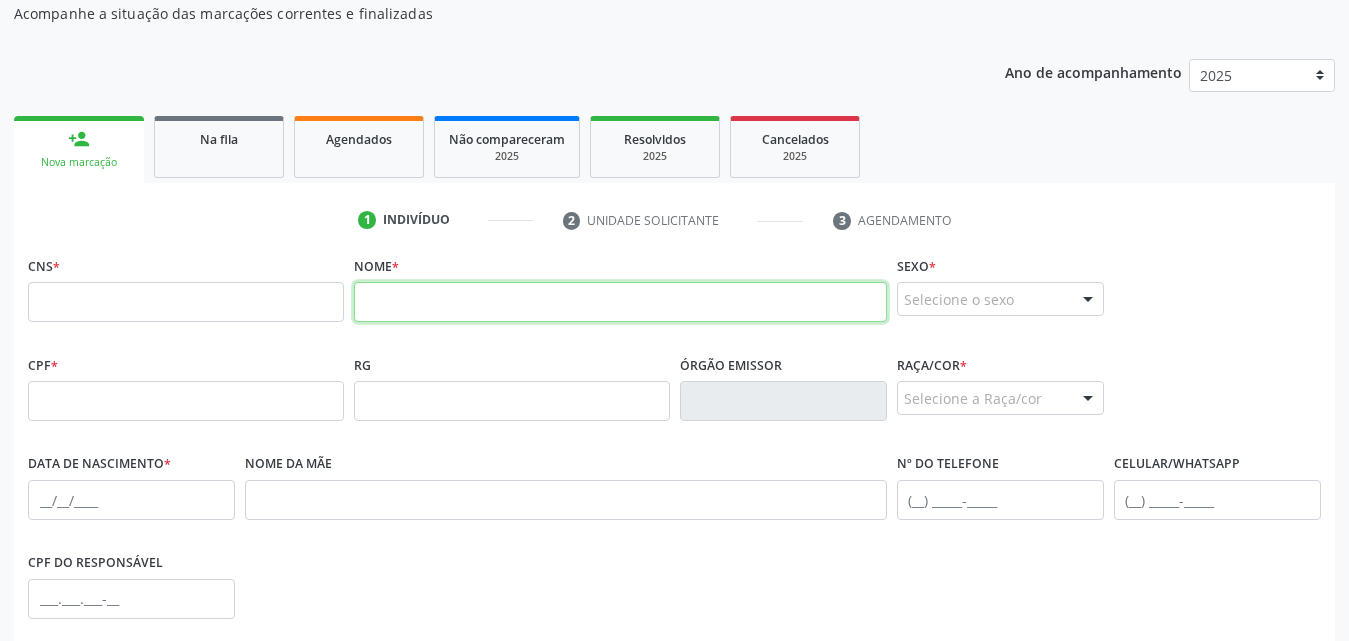 type 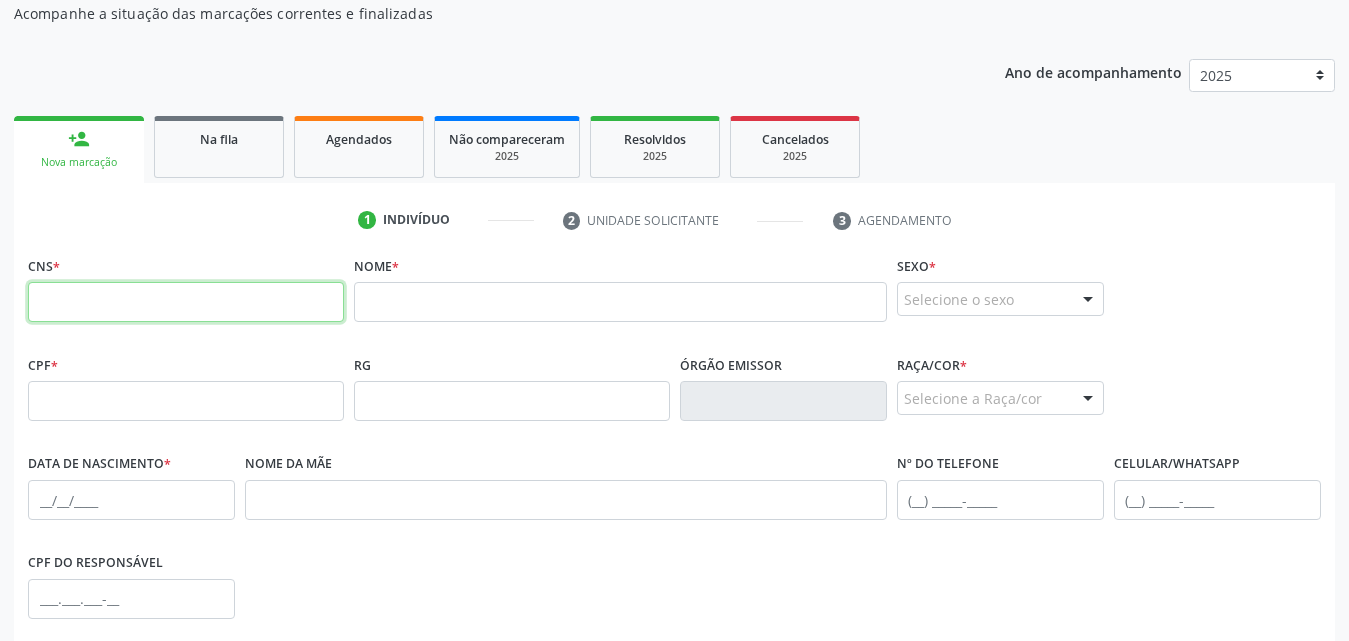 paste on "708 7001 8577 2793" 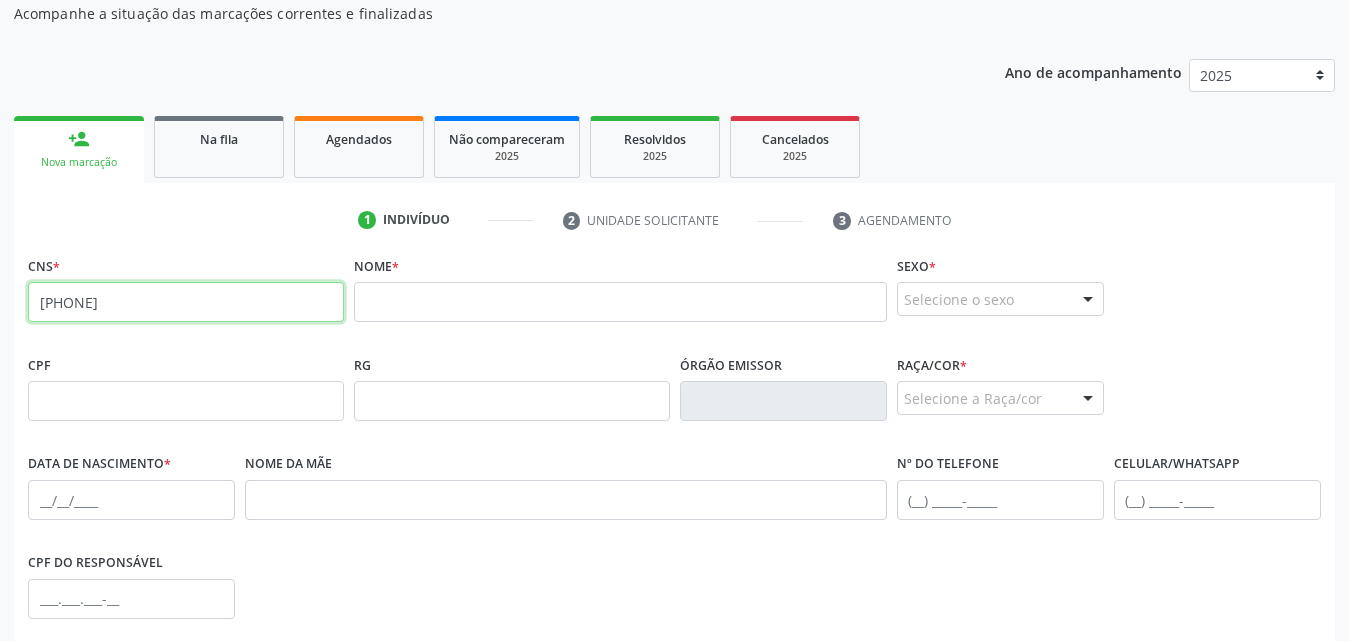 type on "708 7001 8577 2793" 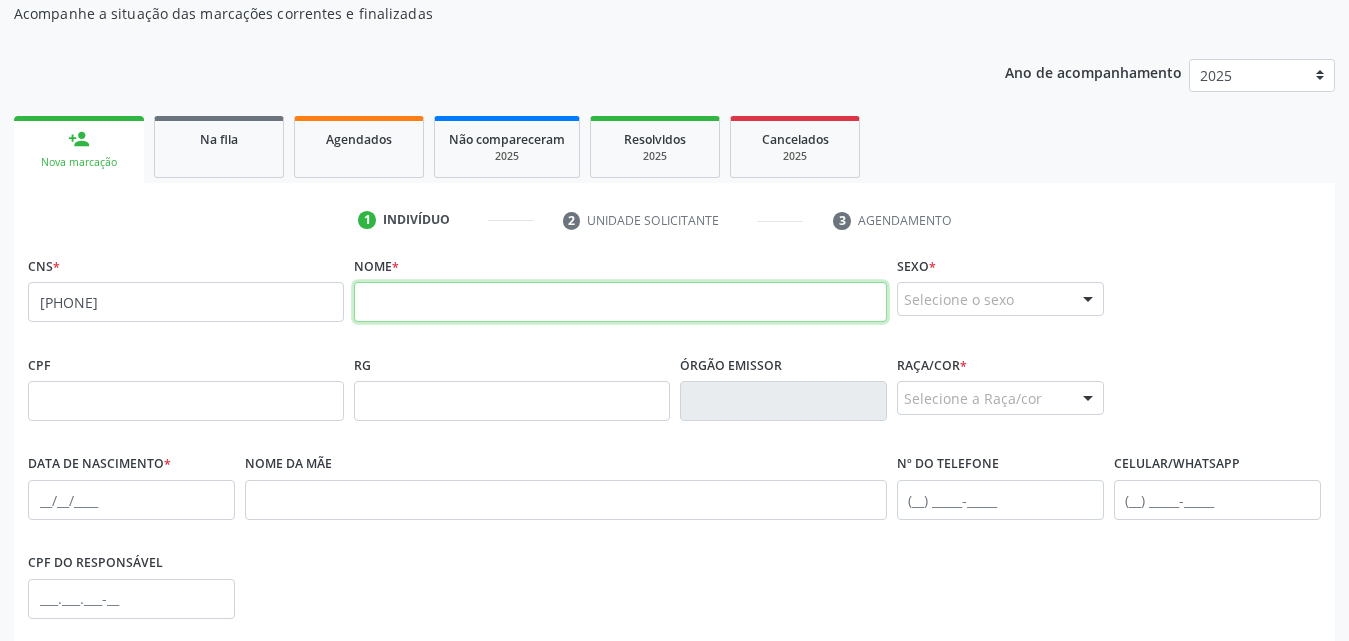 click at bounding box center [620, 302] 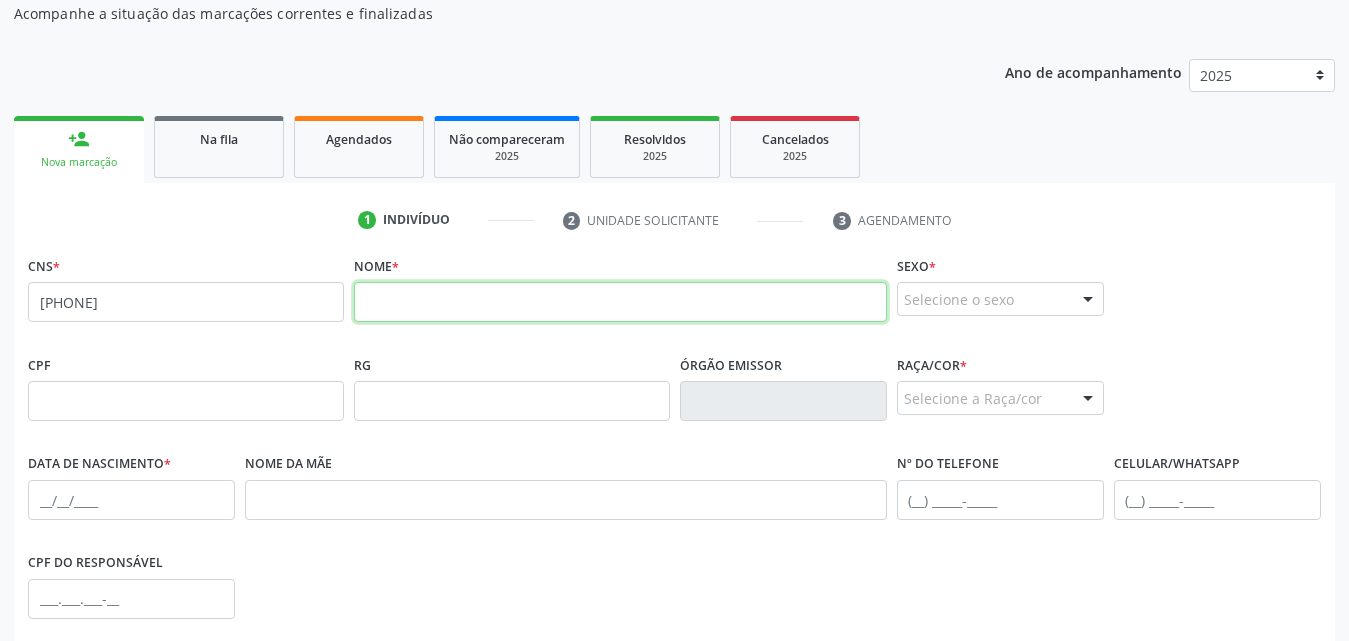 paste on "Eva Maria Pinto Santos" 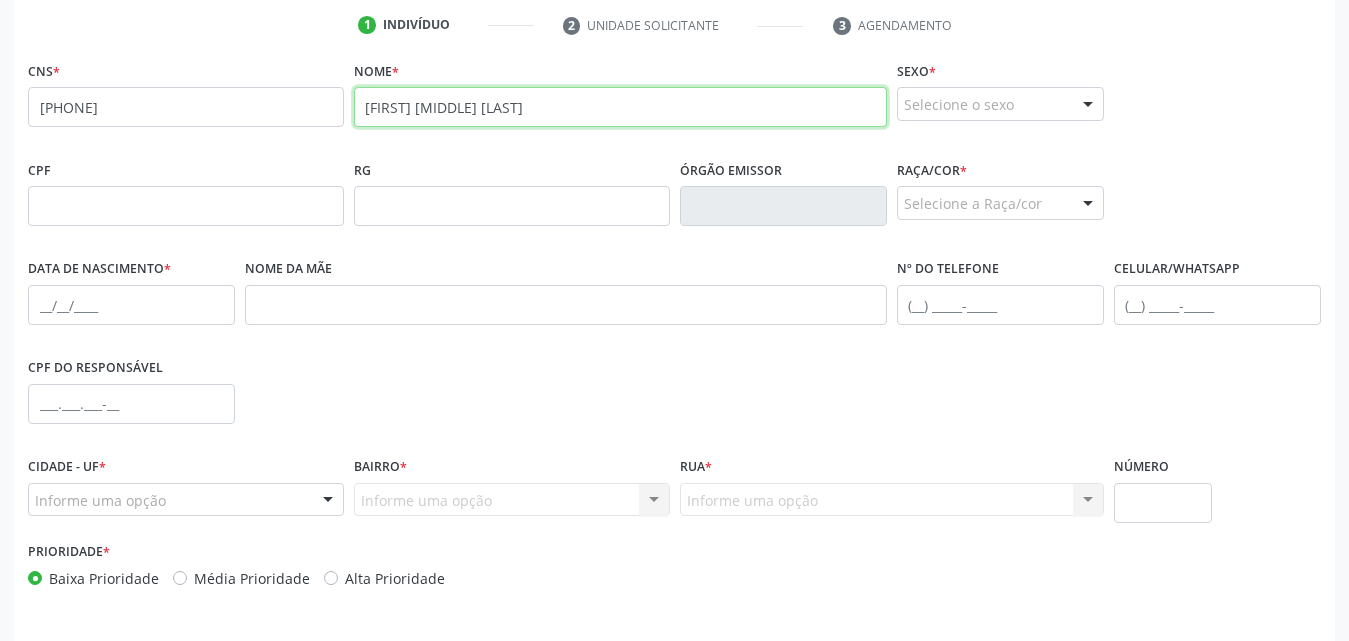 scroll, scrollTop: 411, scrollLeft: 0, axis: vertical 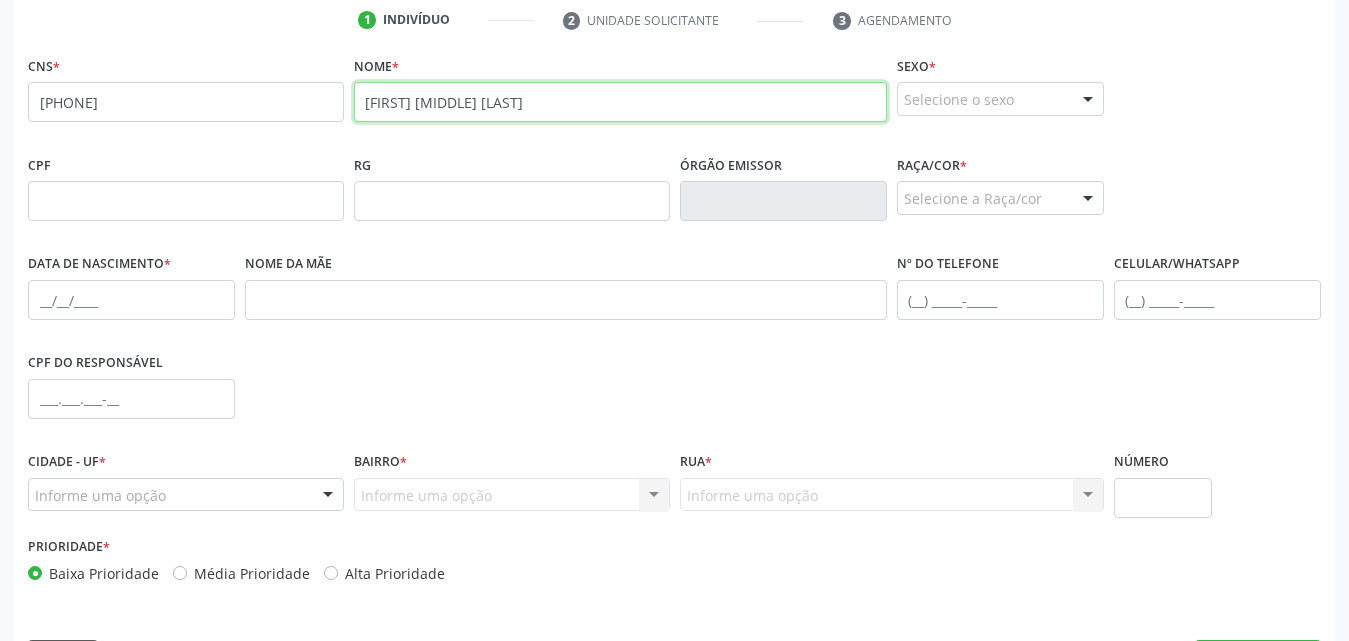 type on "Eva Maria Pinto Santos" 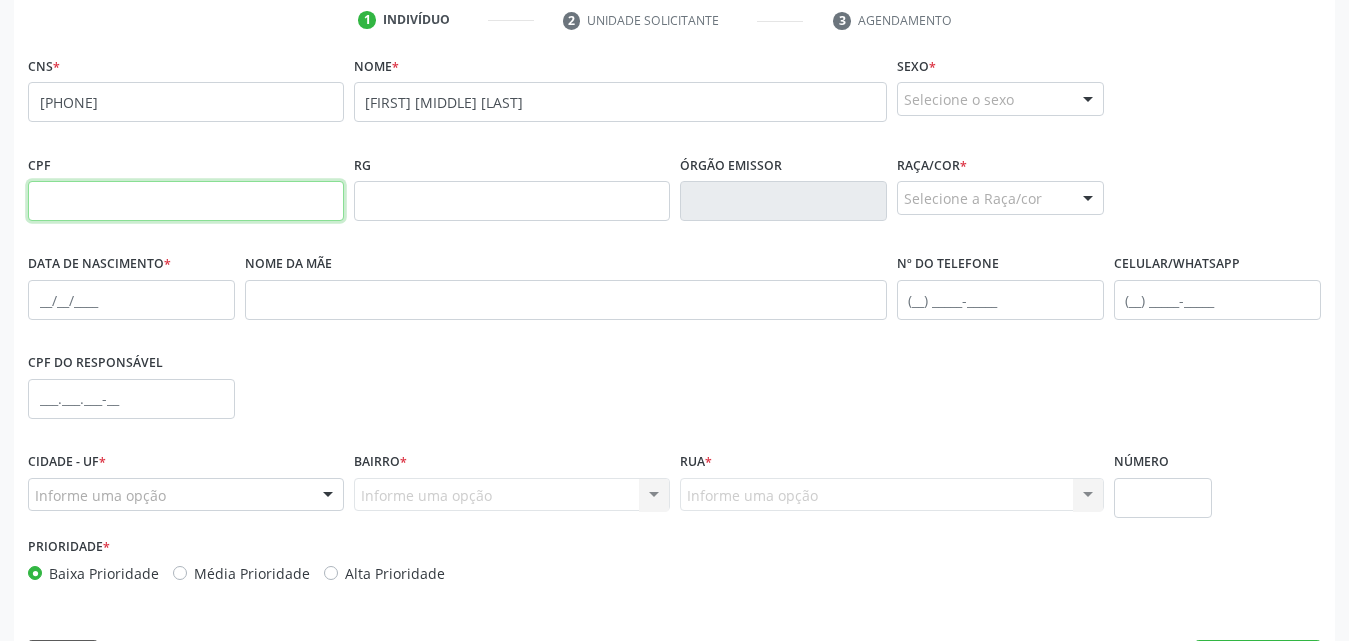 paste on "090.905.704-46" 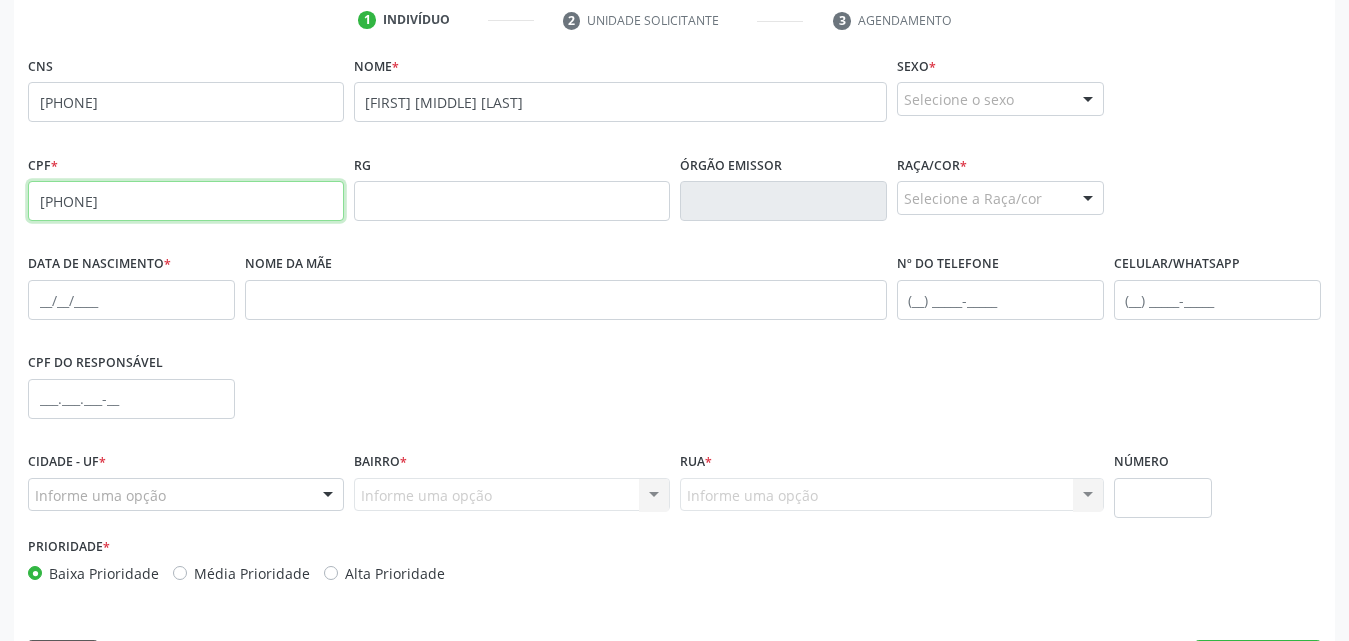 type on "090.905.704-46" 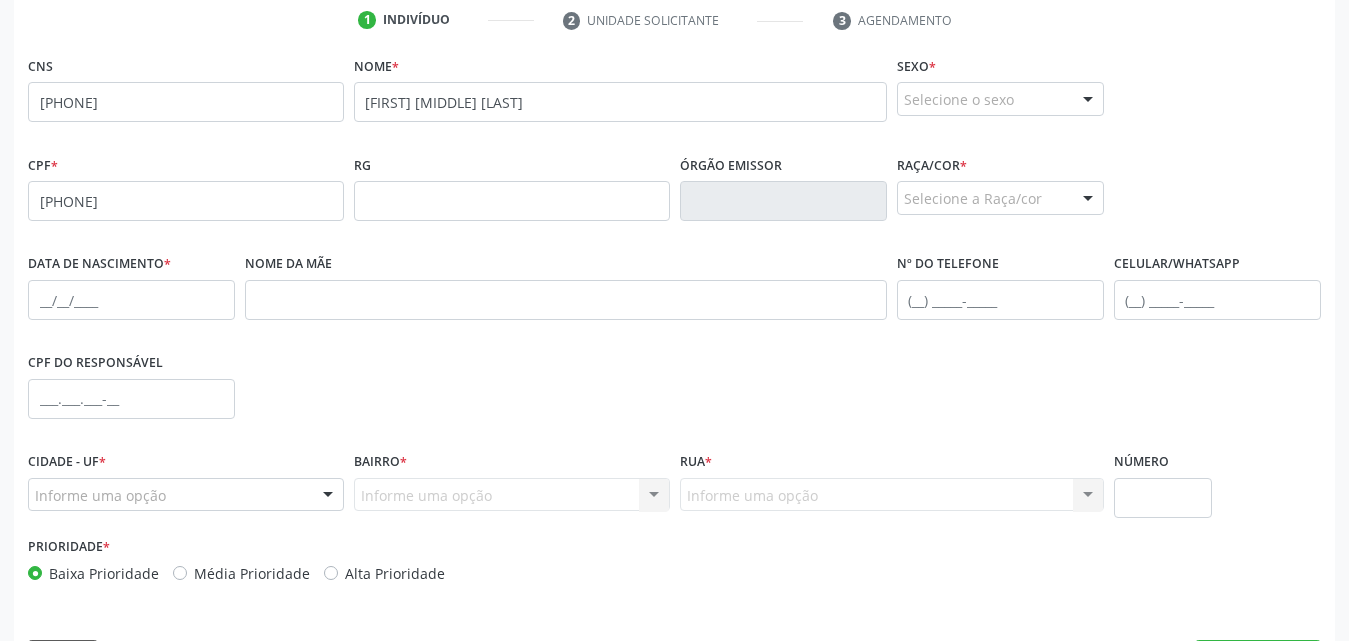 click at bounding box center (1088, 199) 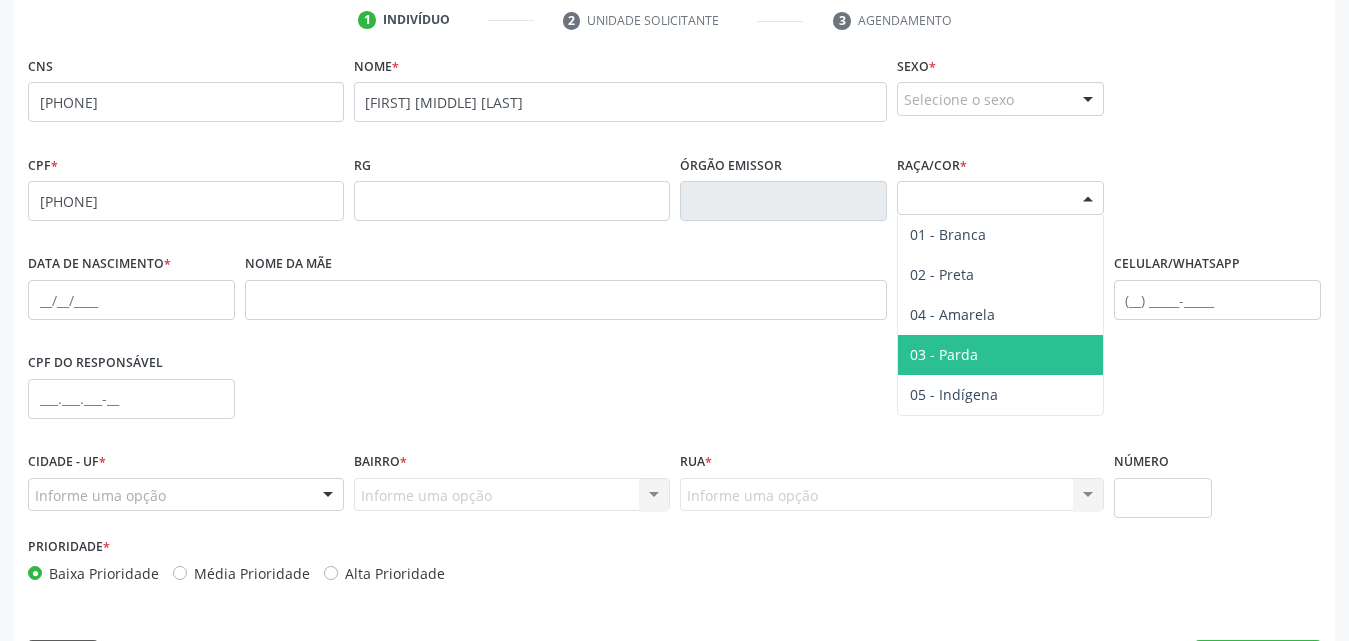 drag, startPoint x: 985, startPoint y: 348, endPoint x: 984, endPoint y: 331, distance: 17.029387 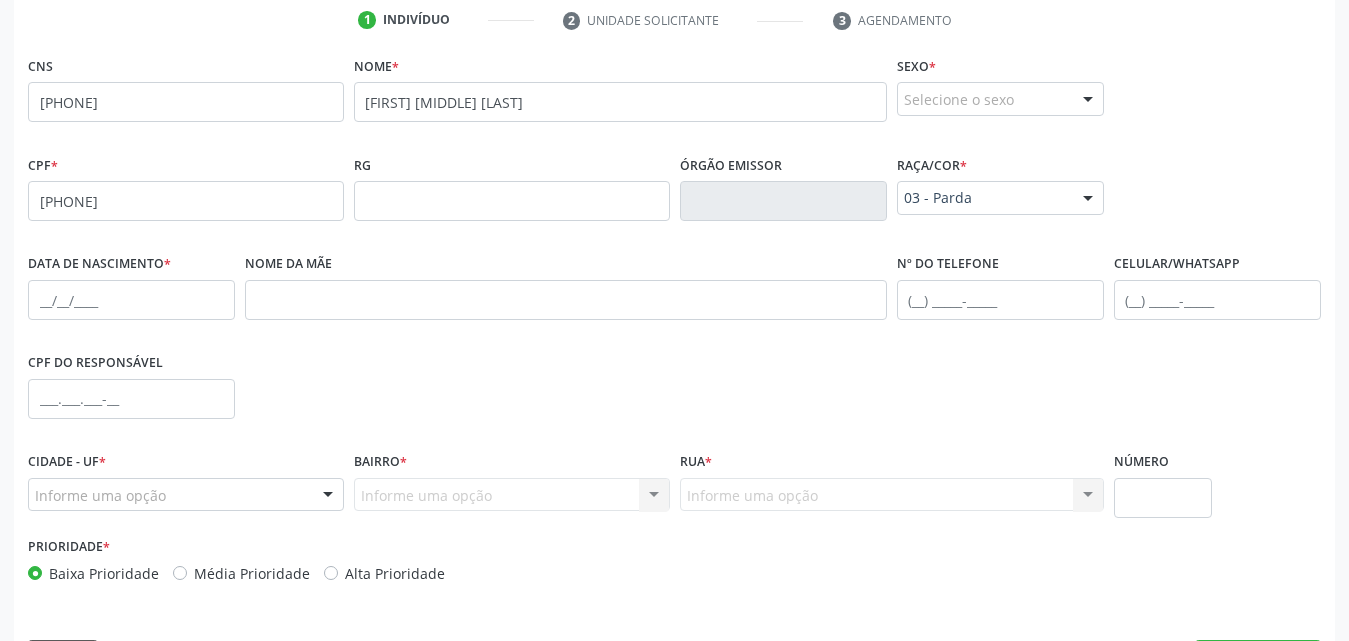 click at bounding box center [1088, 100] 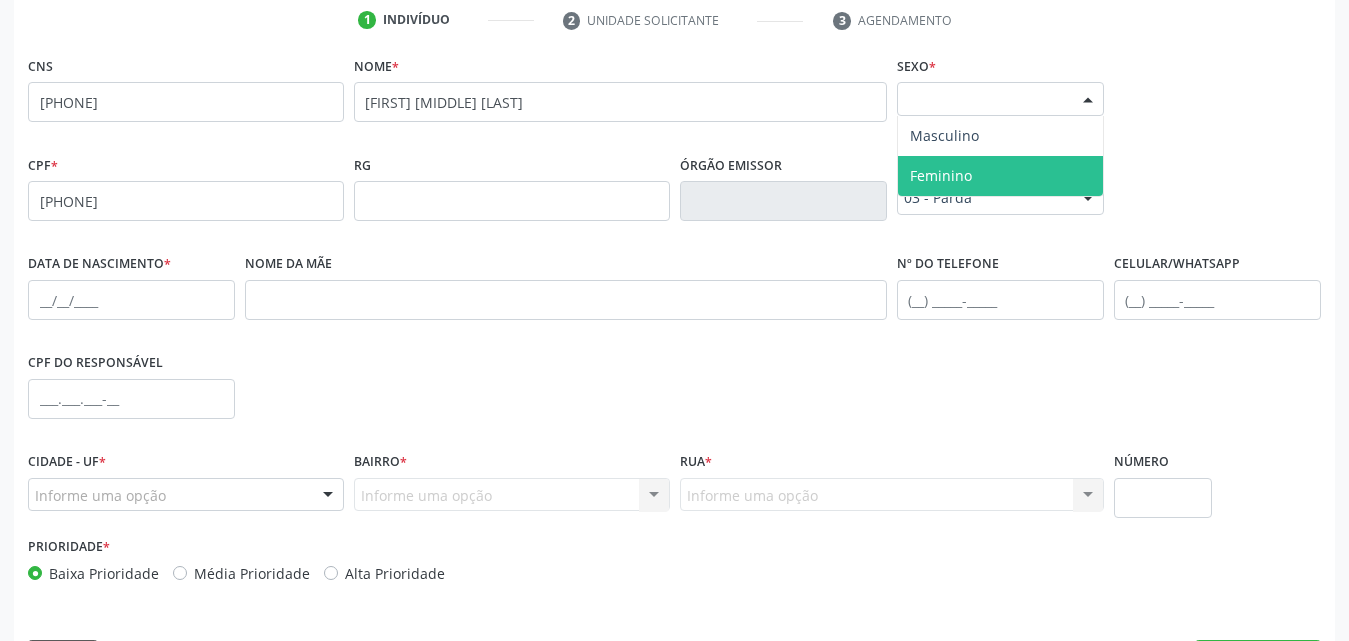 drag, startPoint x: 979, startPoint y: 169, endPoint x: 942, endPoint y: 184, distance: 39.92493 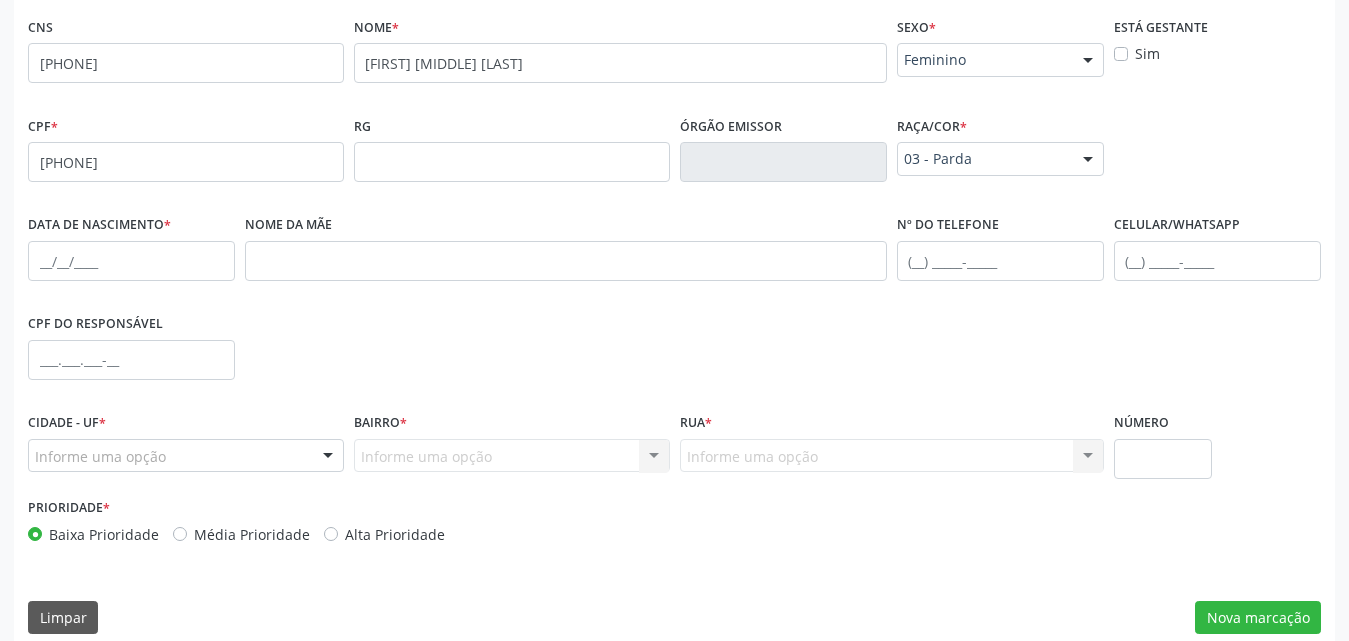scroll, scrollTop: 471, scrollLeft: 0, axis: vertical 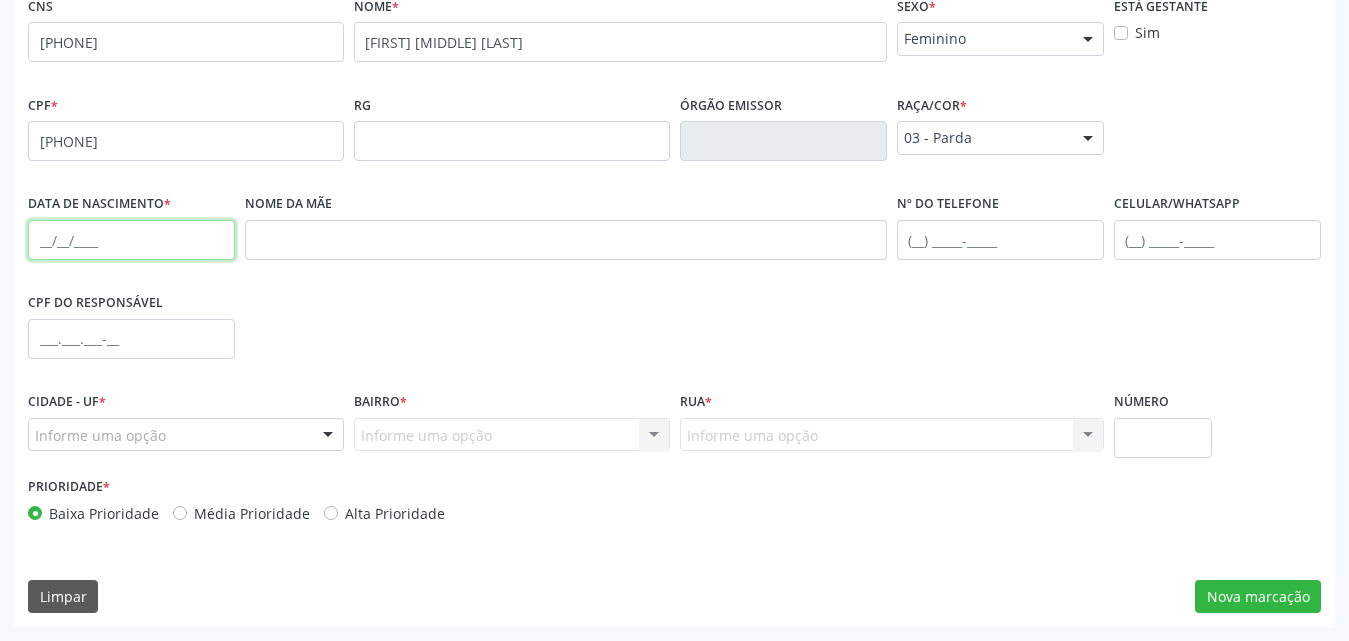 click at bounding box center [131, 240] 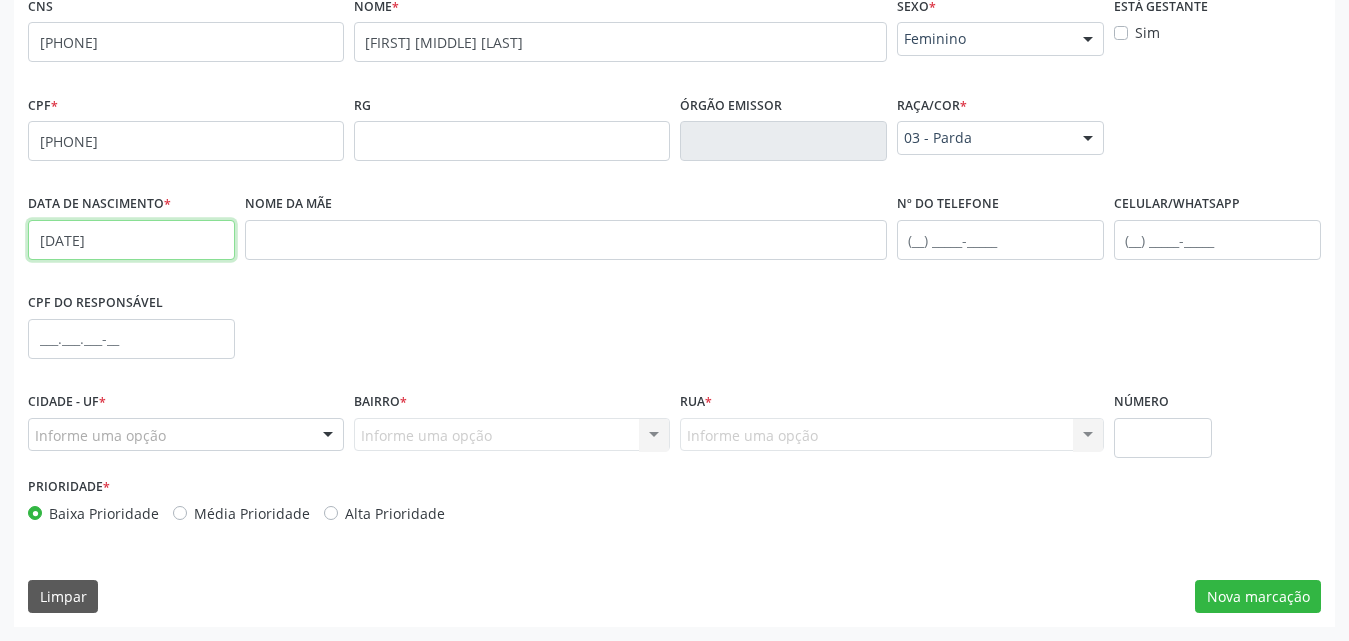 type on "01/07/1946" 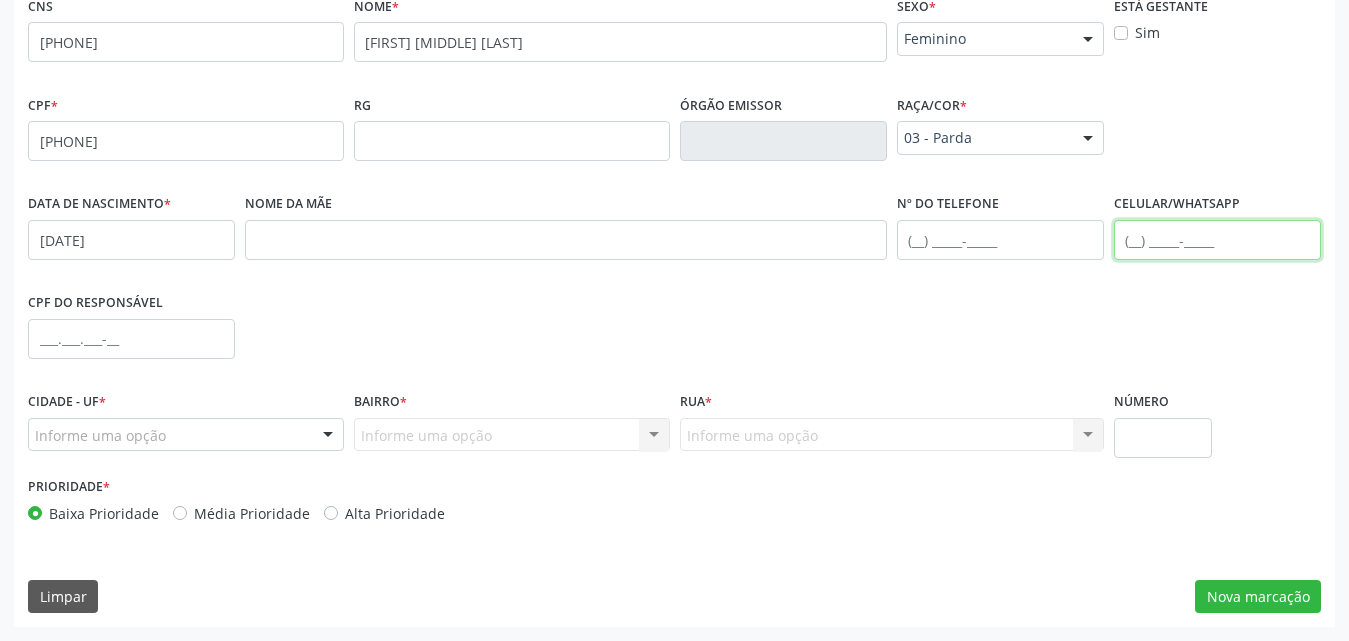 click at bounding box center (1217, 240) 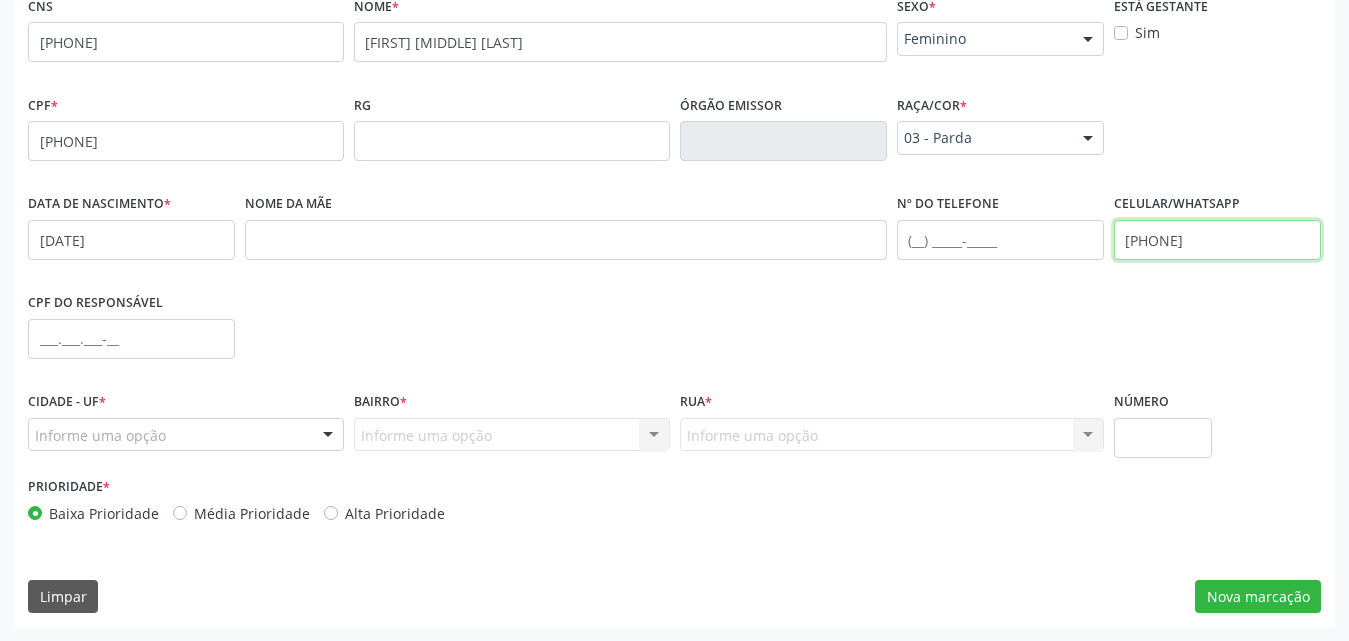 type on "(82) 98718-6005" 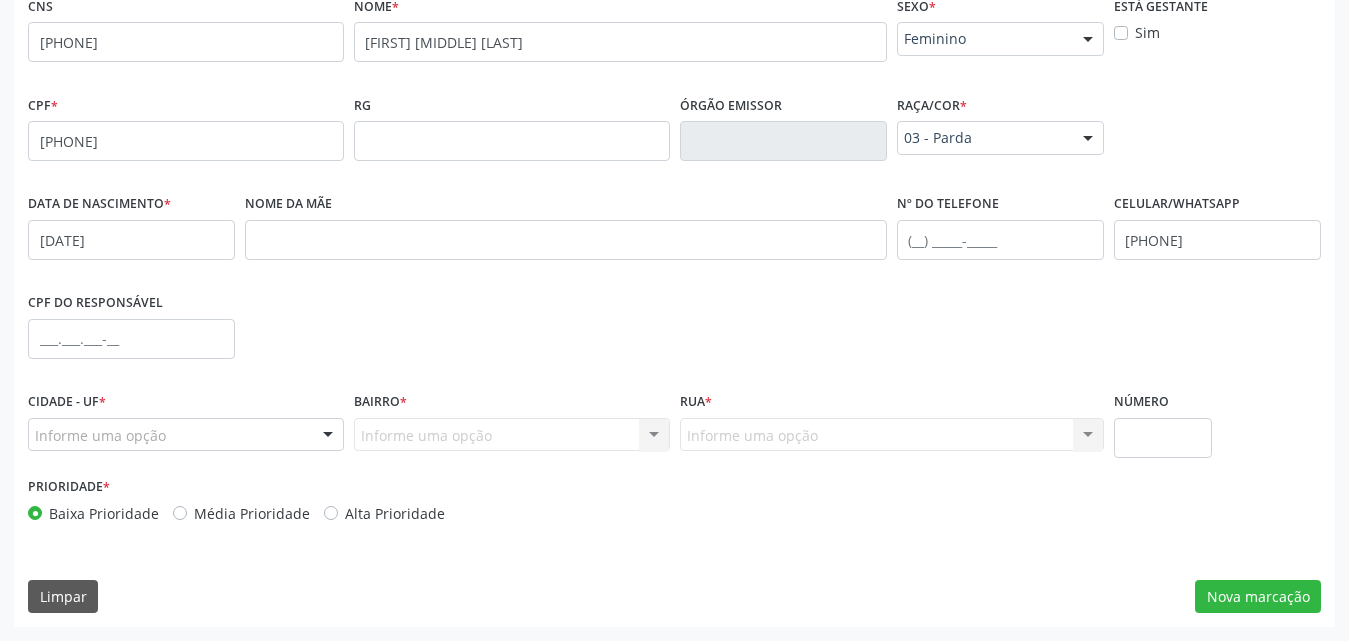 click at bounding box center (328, 436) 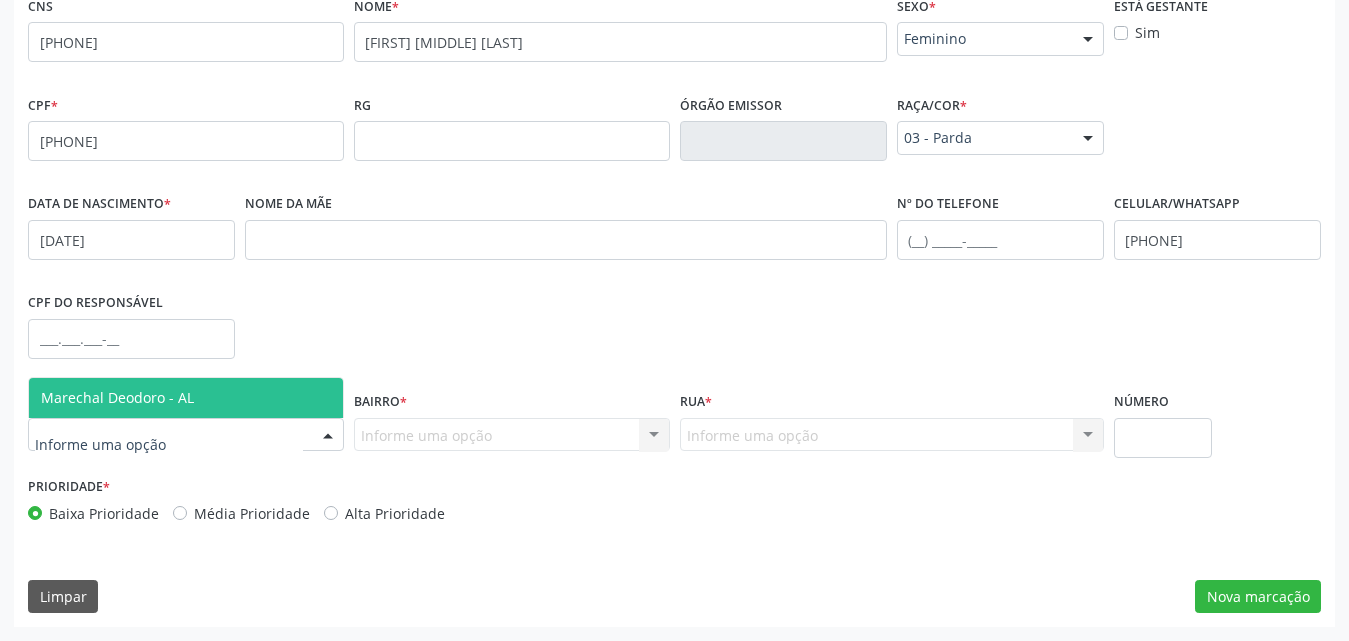 click on "Marechal Deodoro - AL" at bounding box center (186, 398) 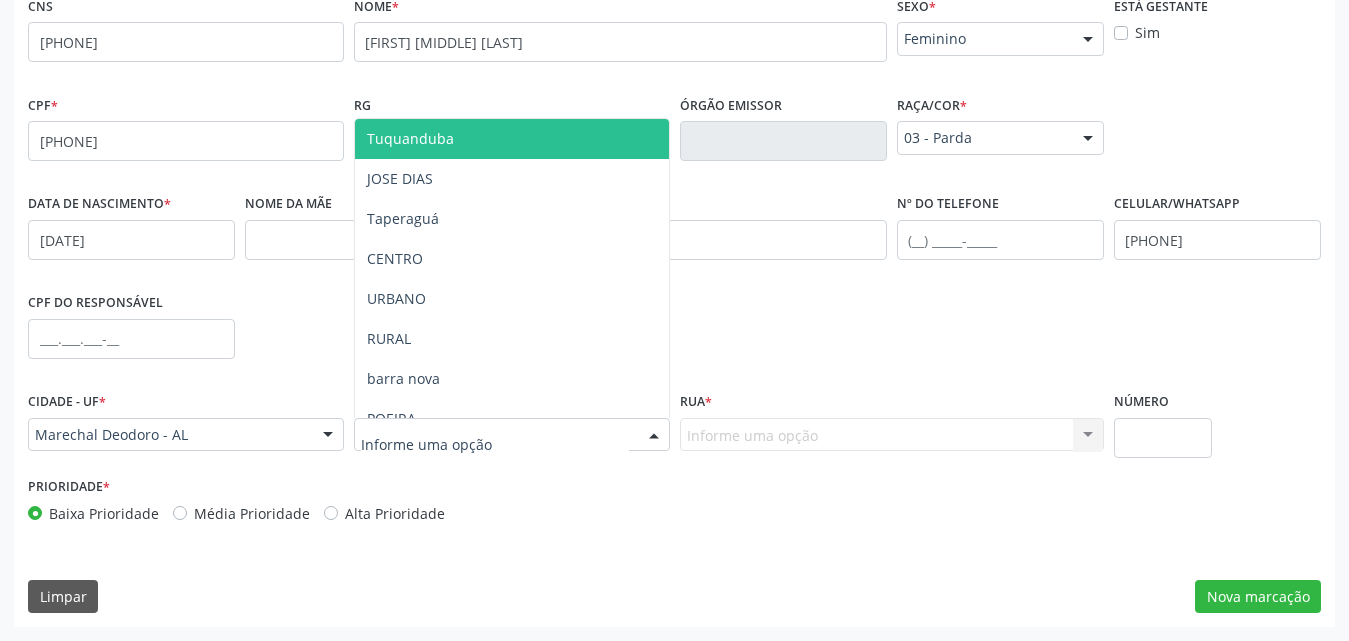 click at bounding box center (654, 436) 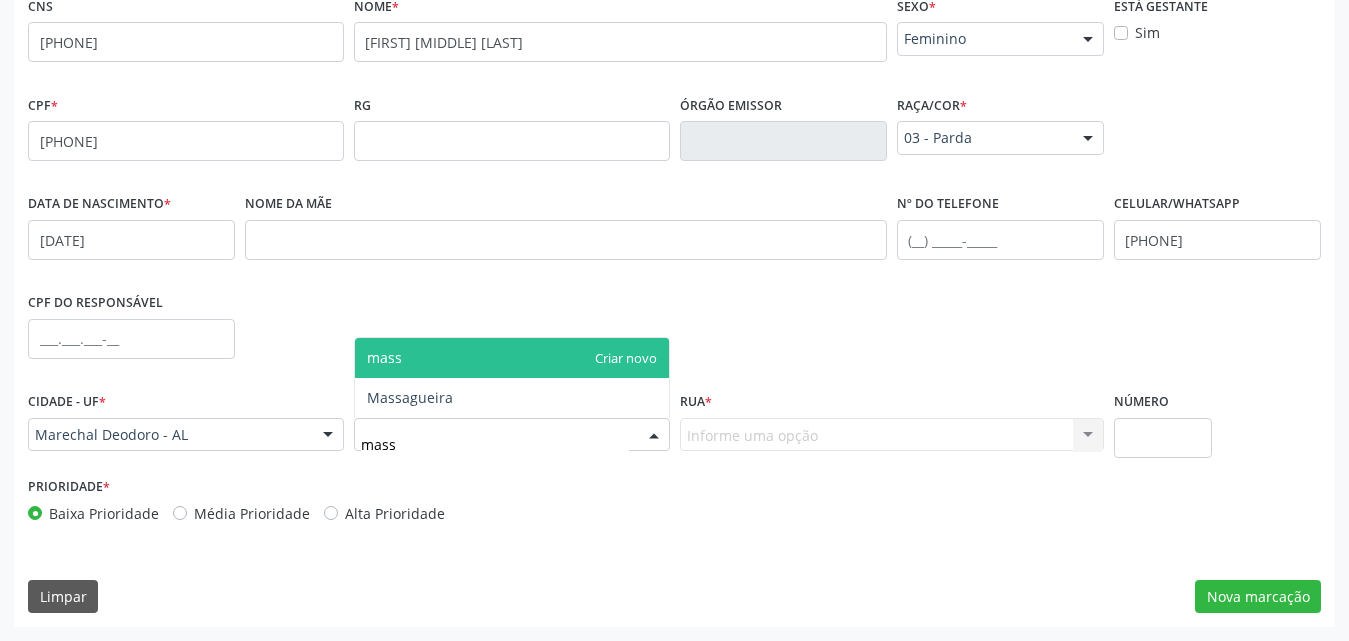 type on "massa" 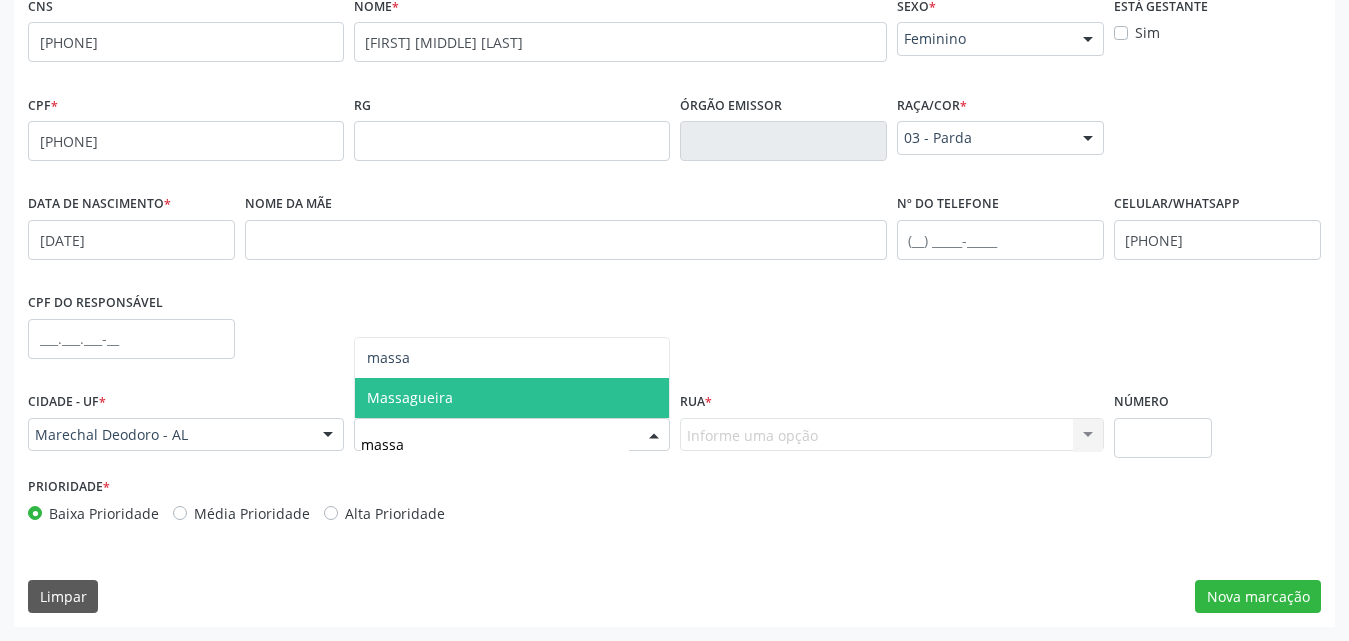 click on "Massagueira" at bounding box center [512, 398] 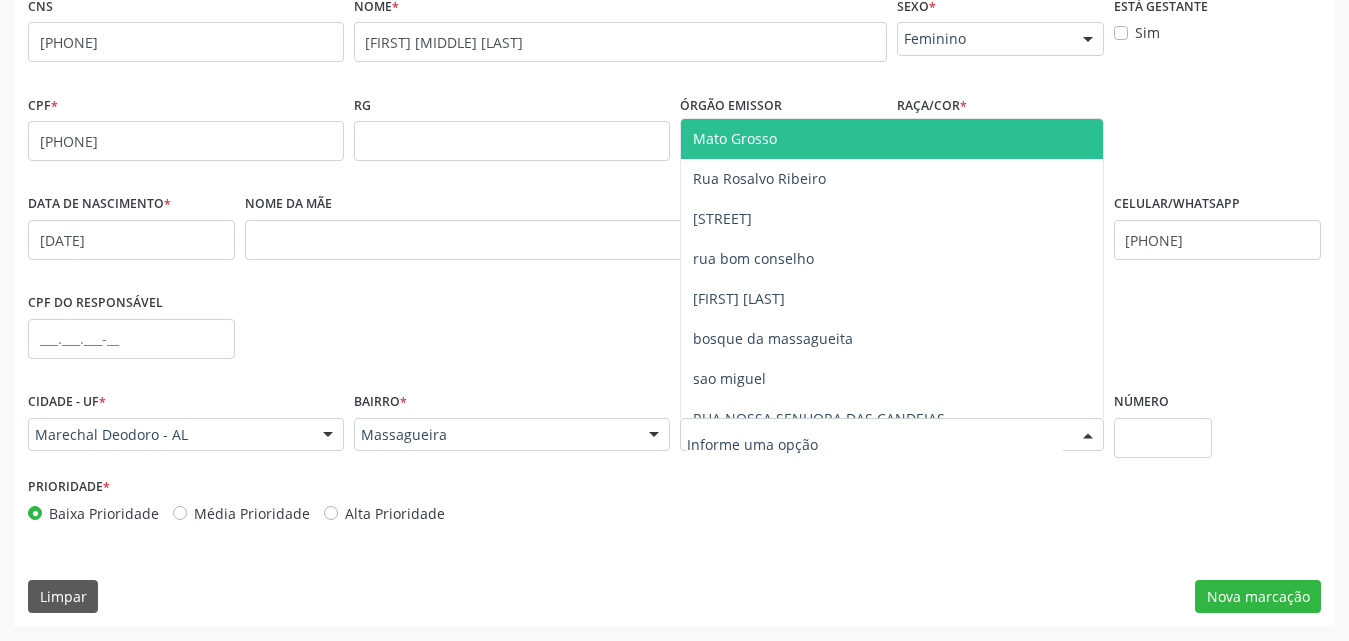 click at bounding box center [1088, 436] 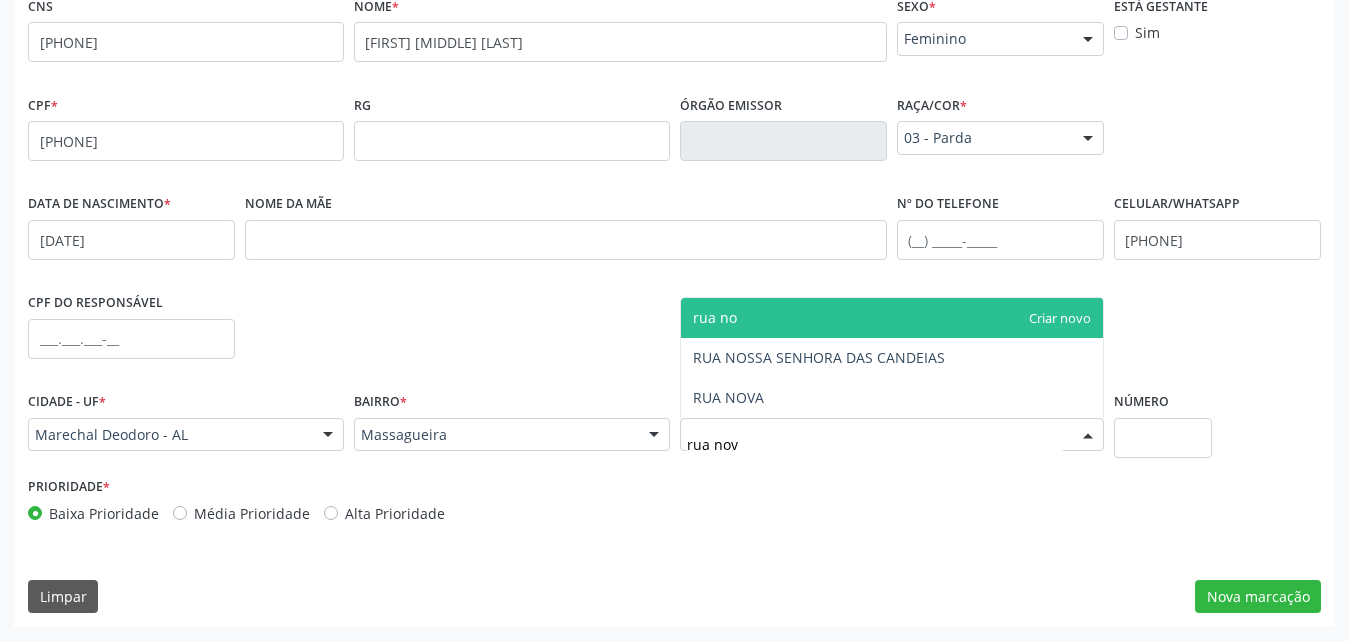 type on "rua nova" 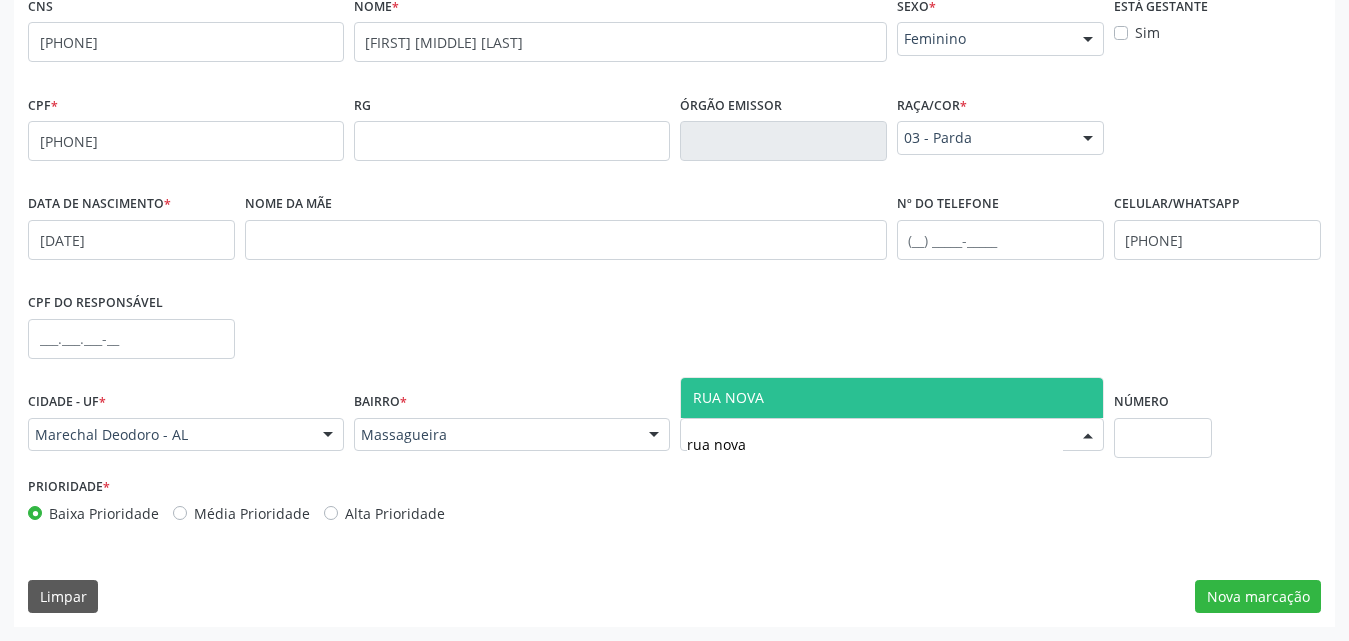 click on "RUA NOVA" at bounding box center (892, 398) 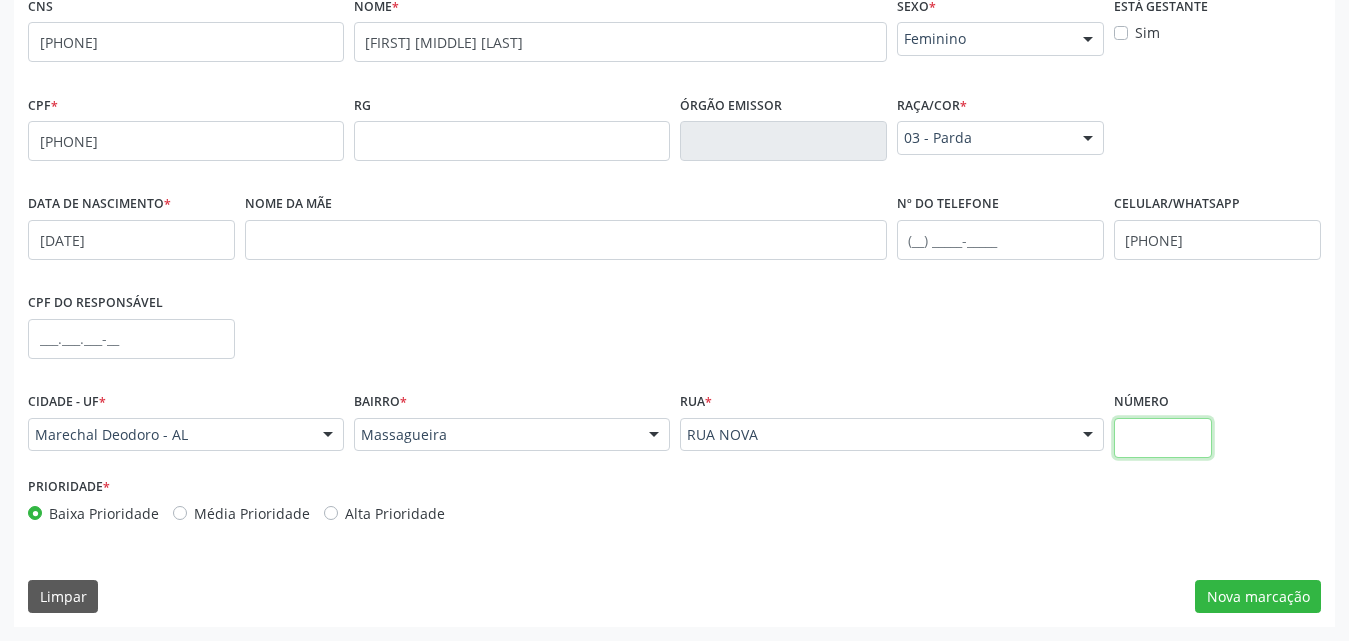 click at bounding box center [1163, 438] 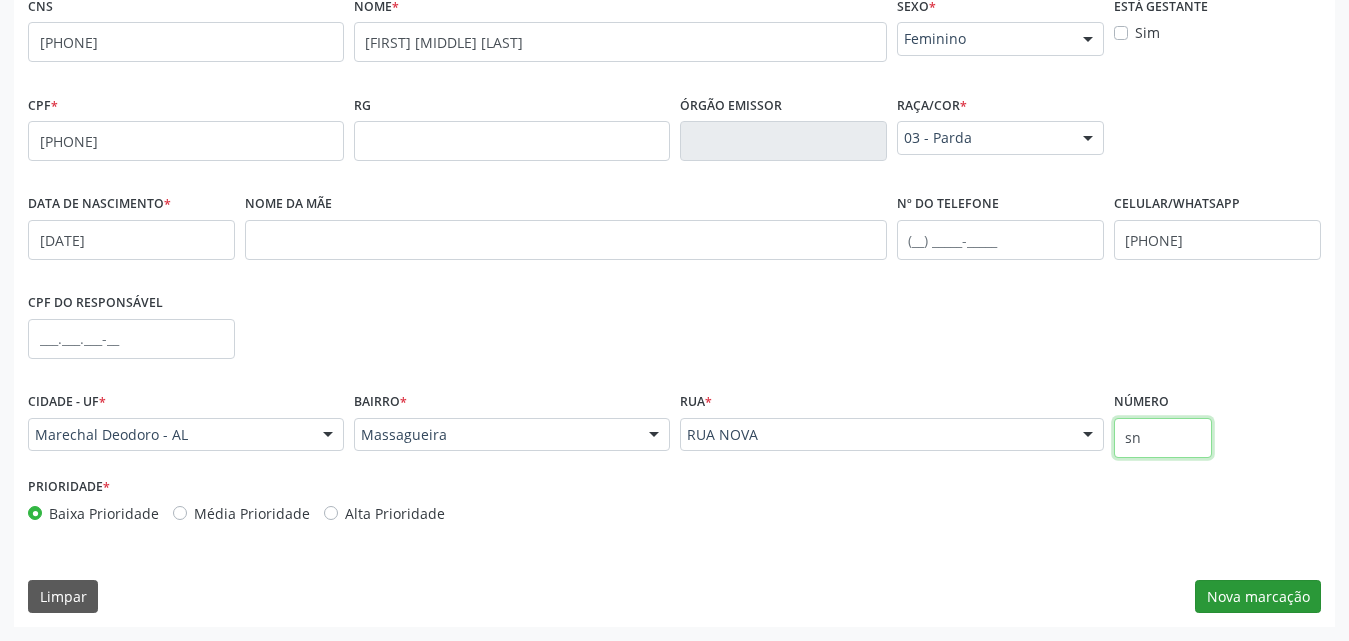 type on "sn" 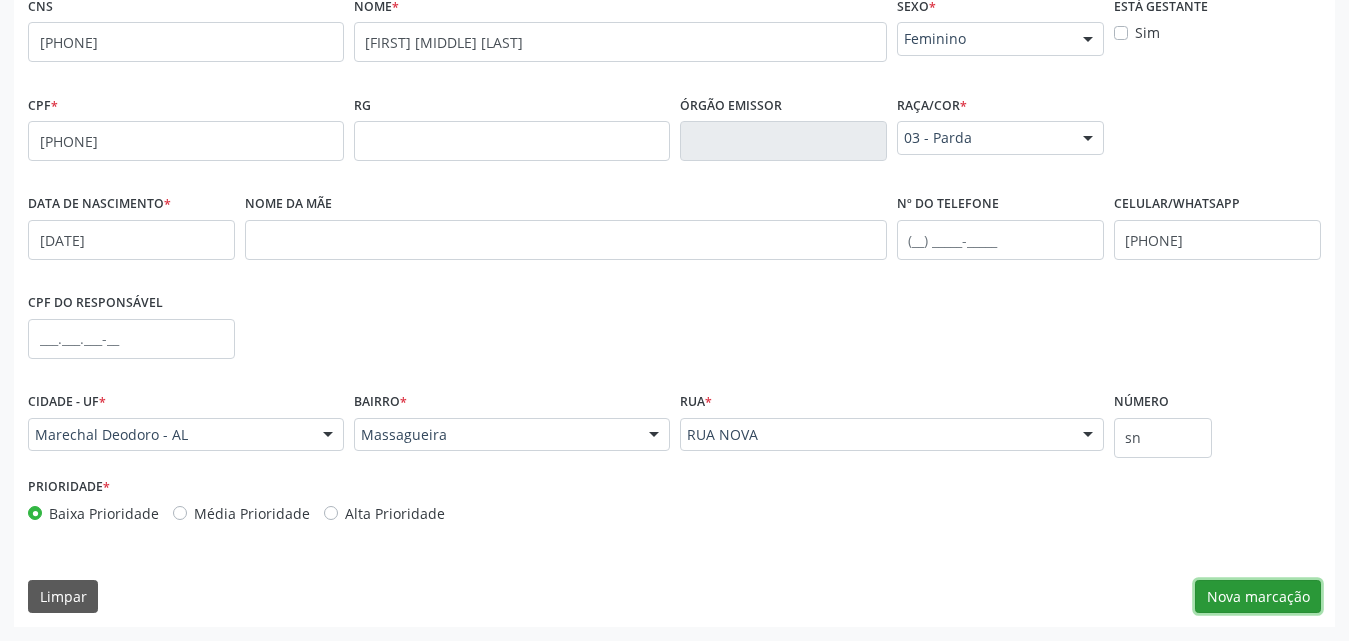 click on "Nova marcação" at bounding box center (1258, 597) 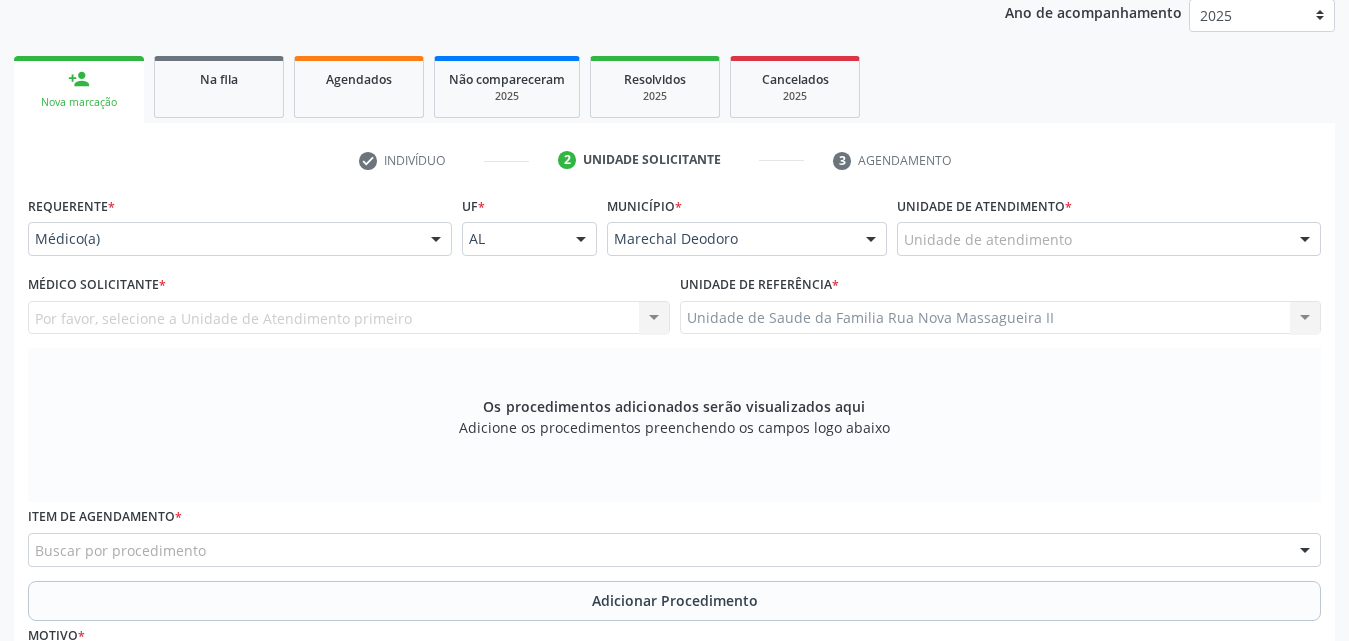 scroll, scrollTop: 300, scrollLeft: 0, axis: vertical 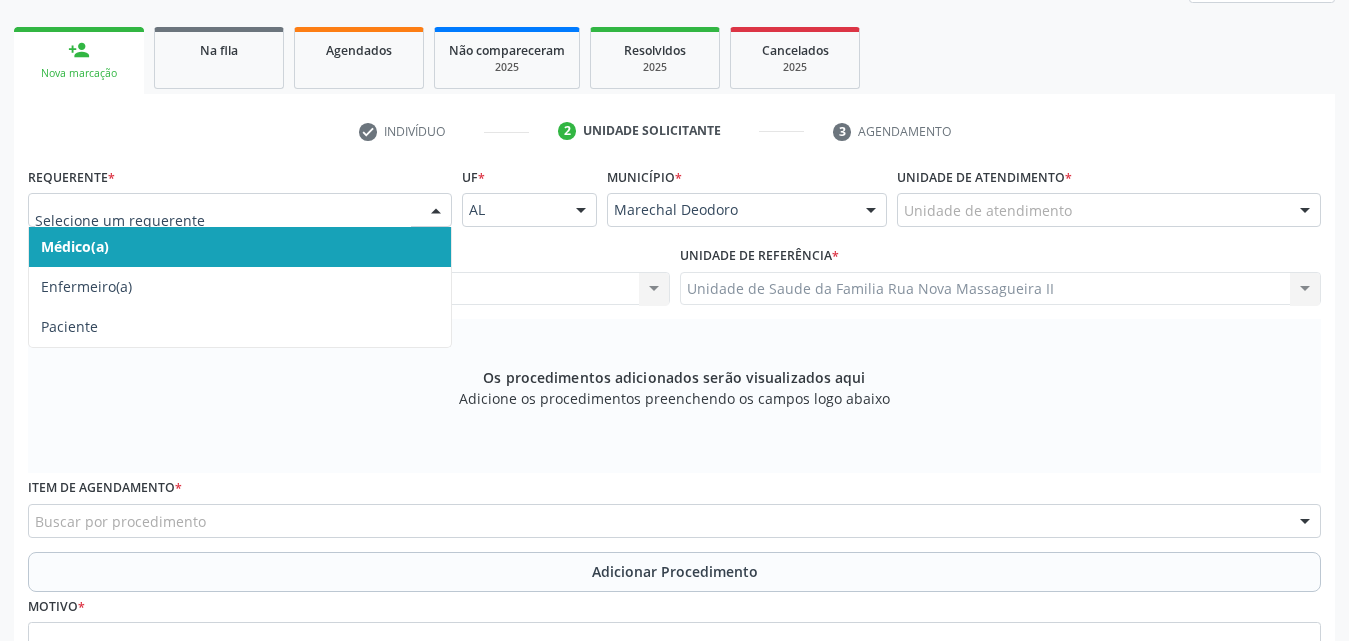 click at bounding box center [436, 211] 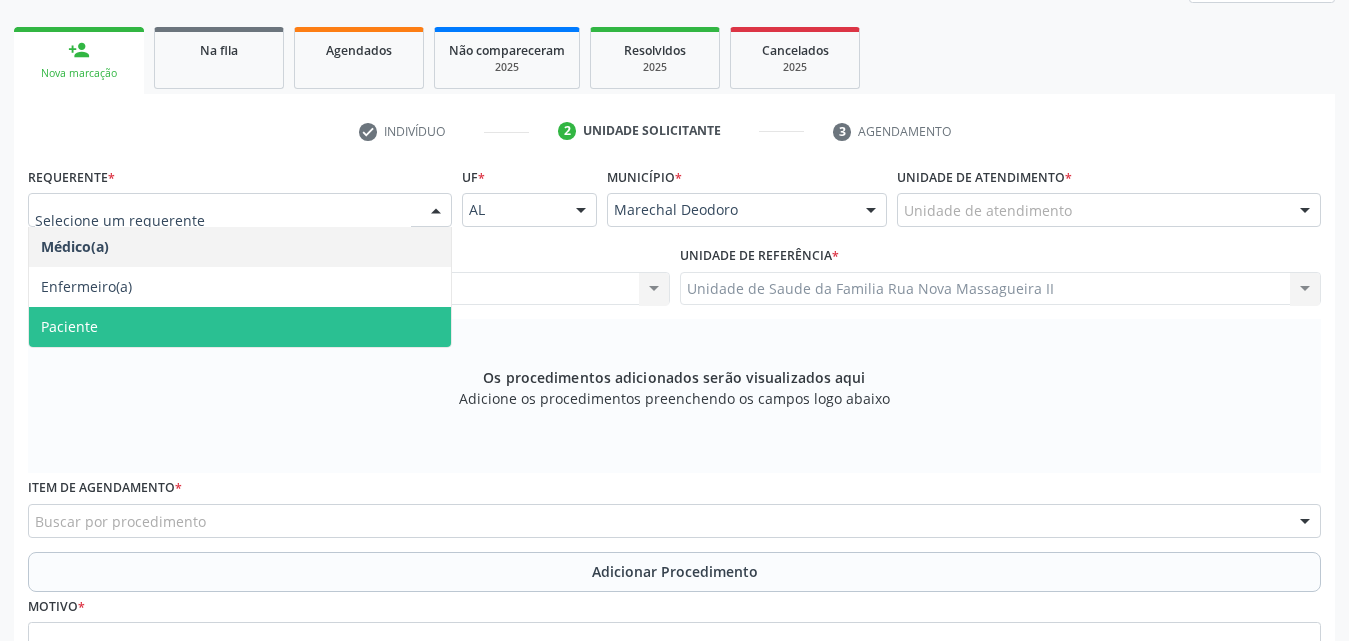 click on "Paciente" at bounding box center (240, 327) 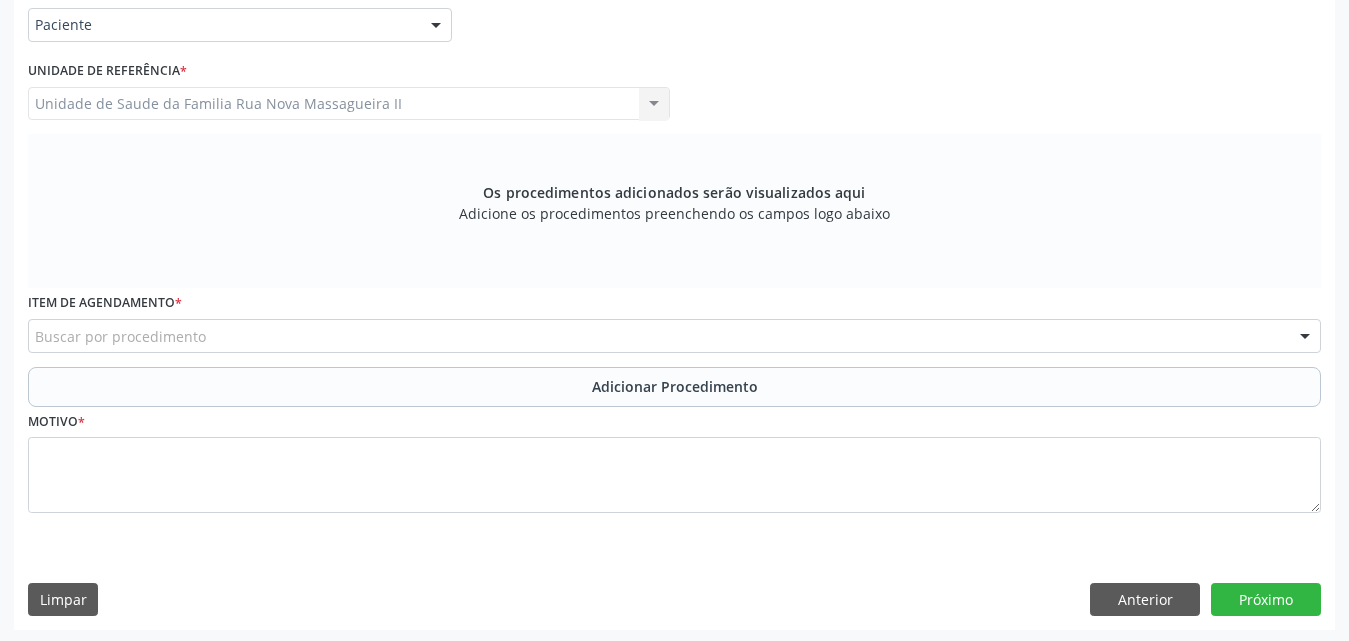 scroll, scrollTop: 488, scrollLeft: 0, axis: vertical 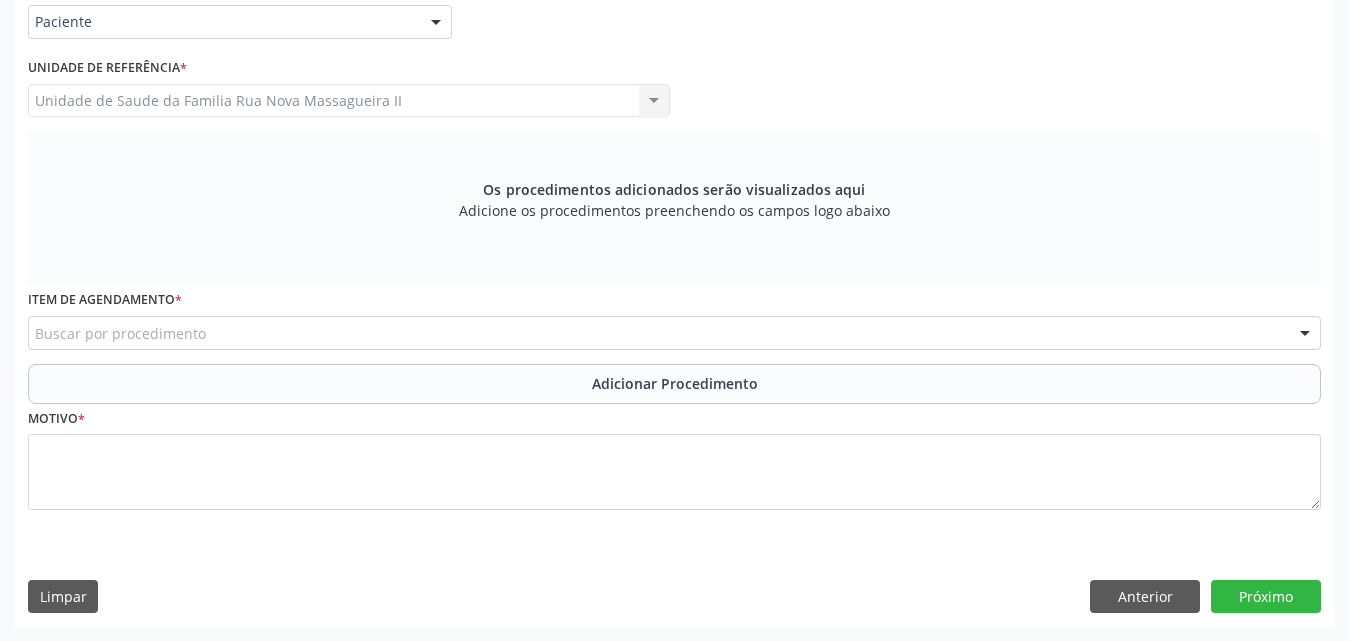 click on "Buscar por procedimento" at bounding box center (674, 333) 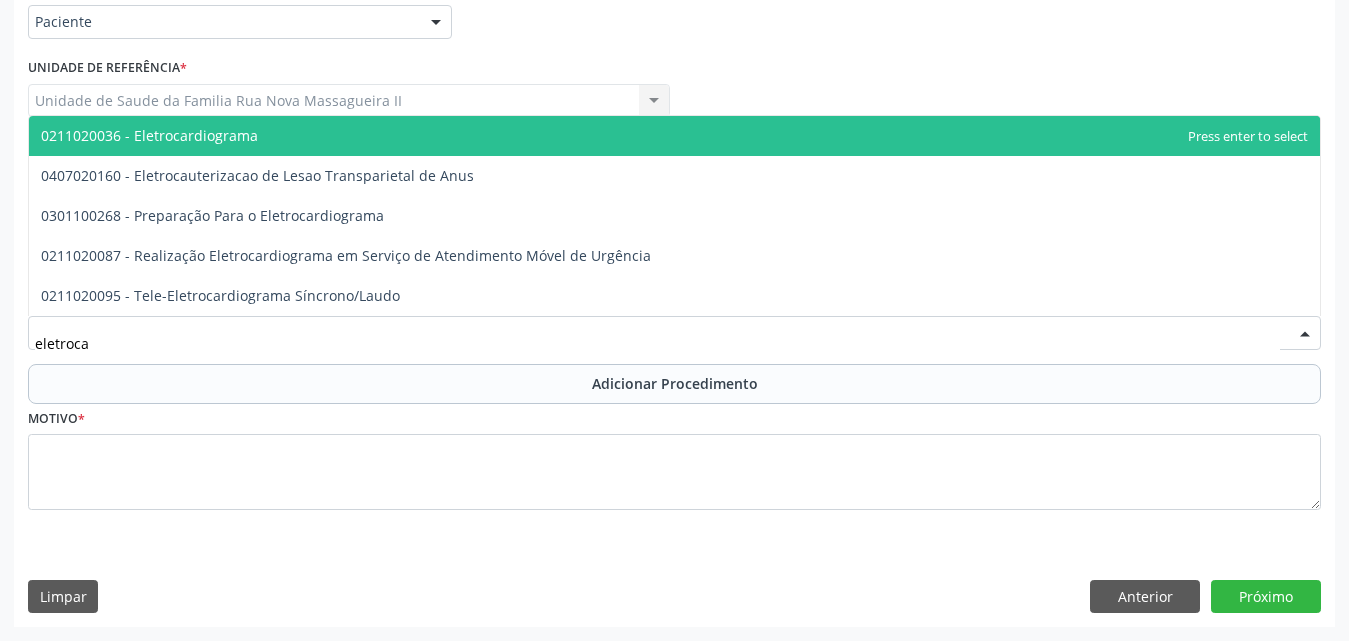 type on "eletrocar" 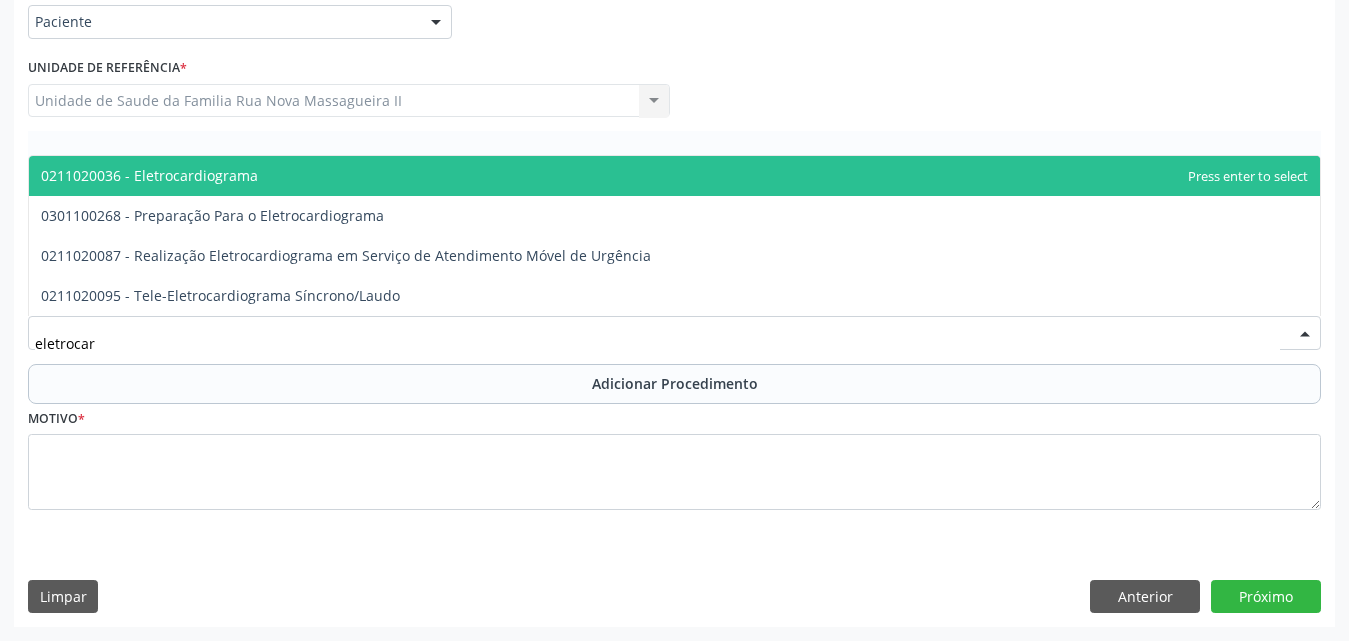 click on "0211020036 - Eletrocardiograma" at bounding box center [149, 175] 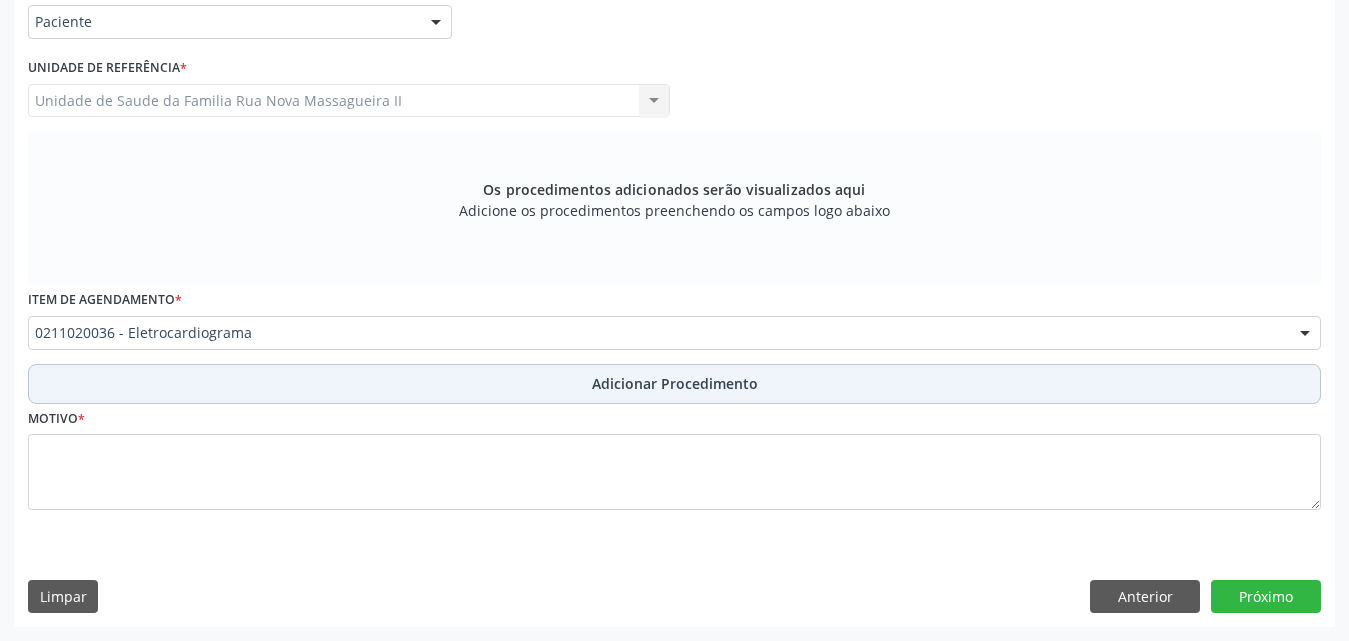 click on "Adicionar Procedimento" at bounding box center (675, 383) 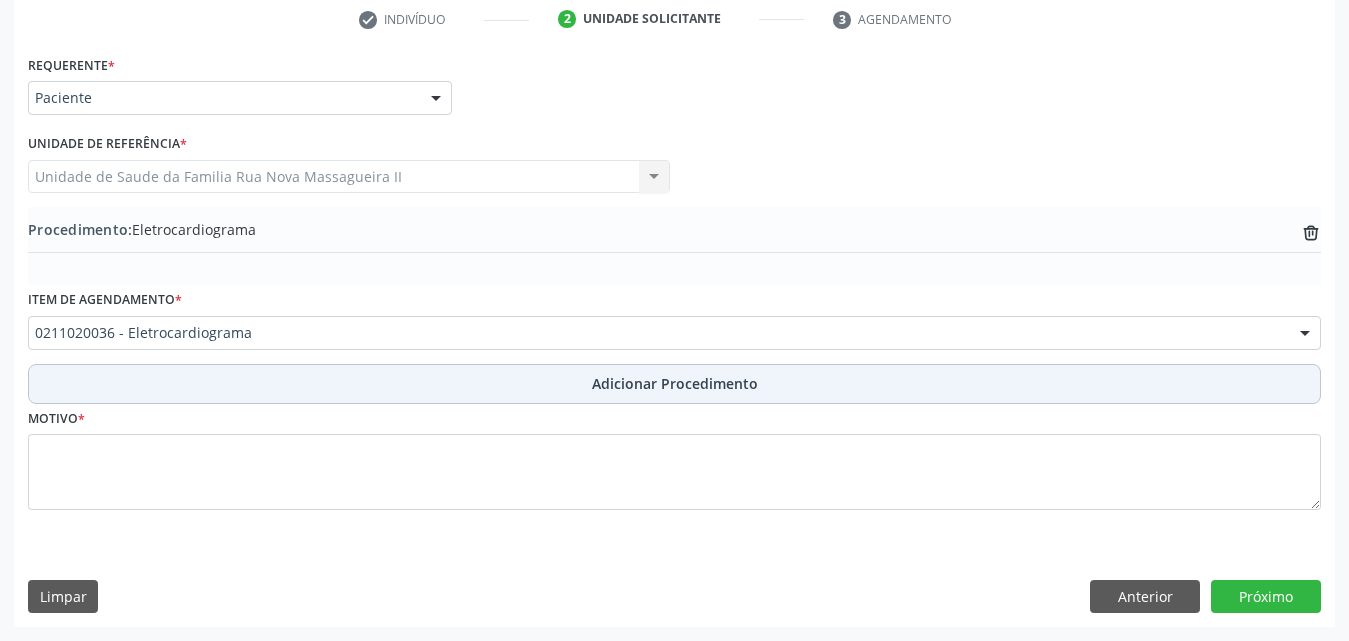 scroll, scrollTop: 412, scrollLeft: 0, axis: vertical 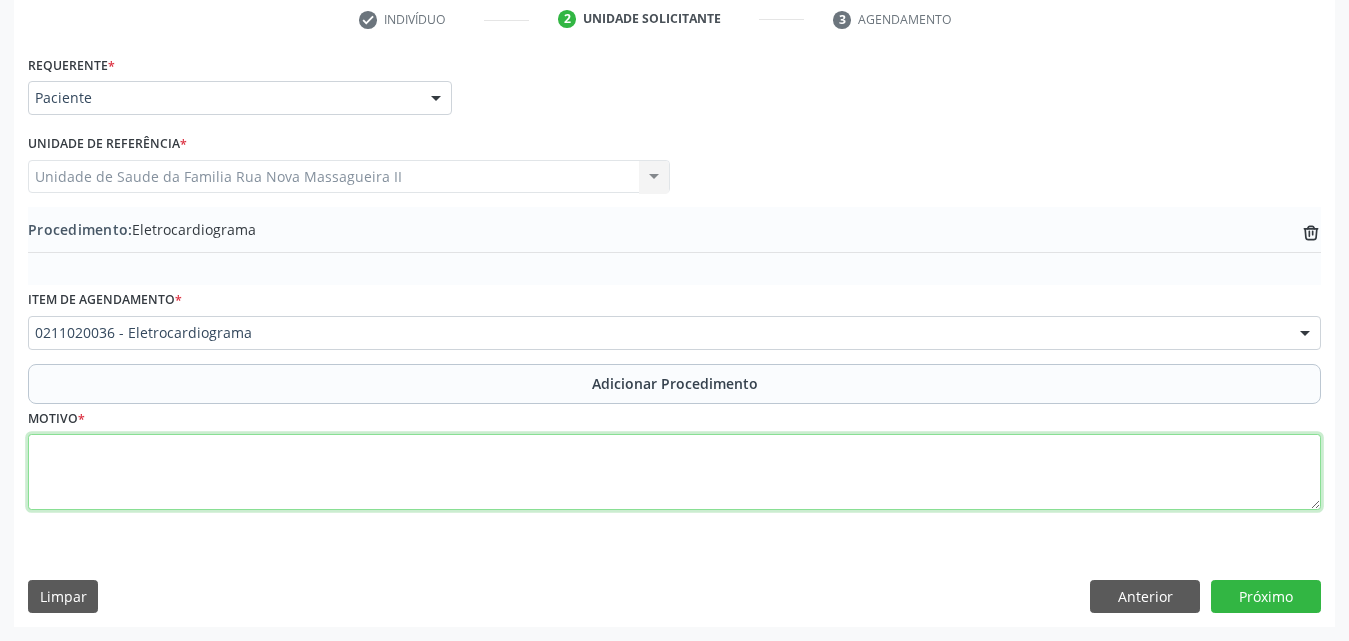 click at bounding box center (674, 472) 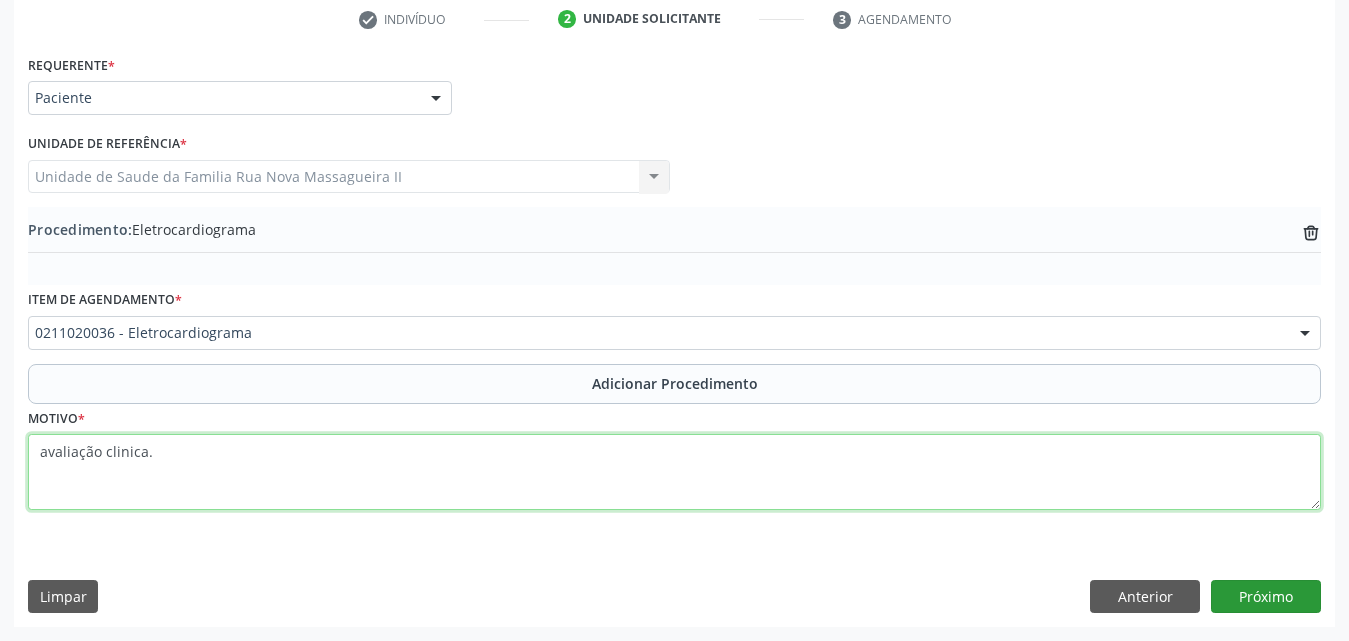 type on "avaliação clinica." 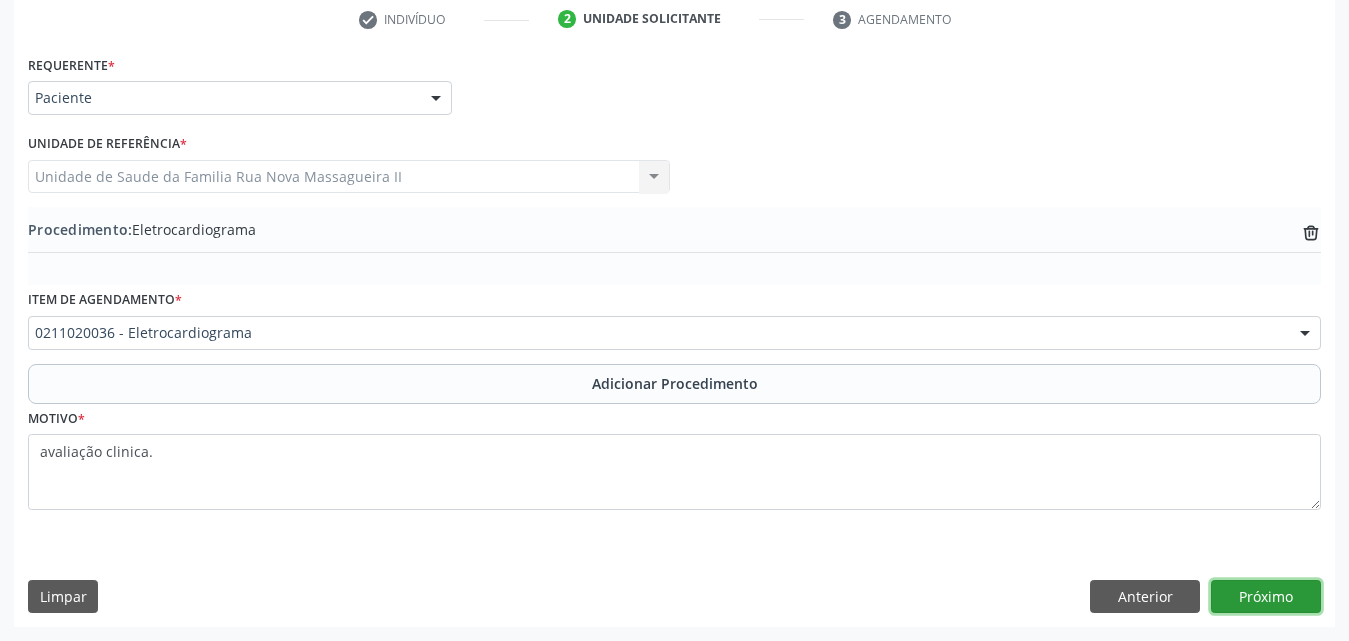 click on "Próximo" at bounding box center [1266, 597] 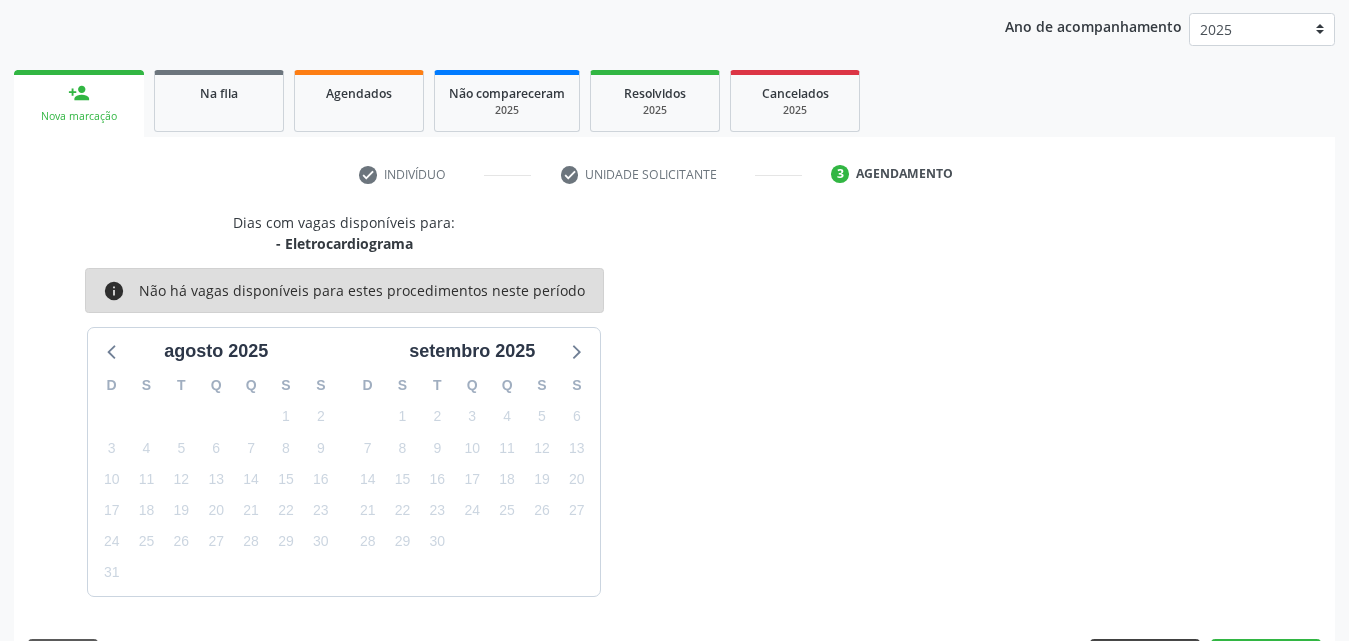 scroll, scrollTop: 316, scrollLeft: 0, axis: vertical 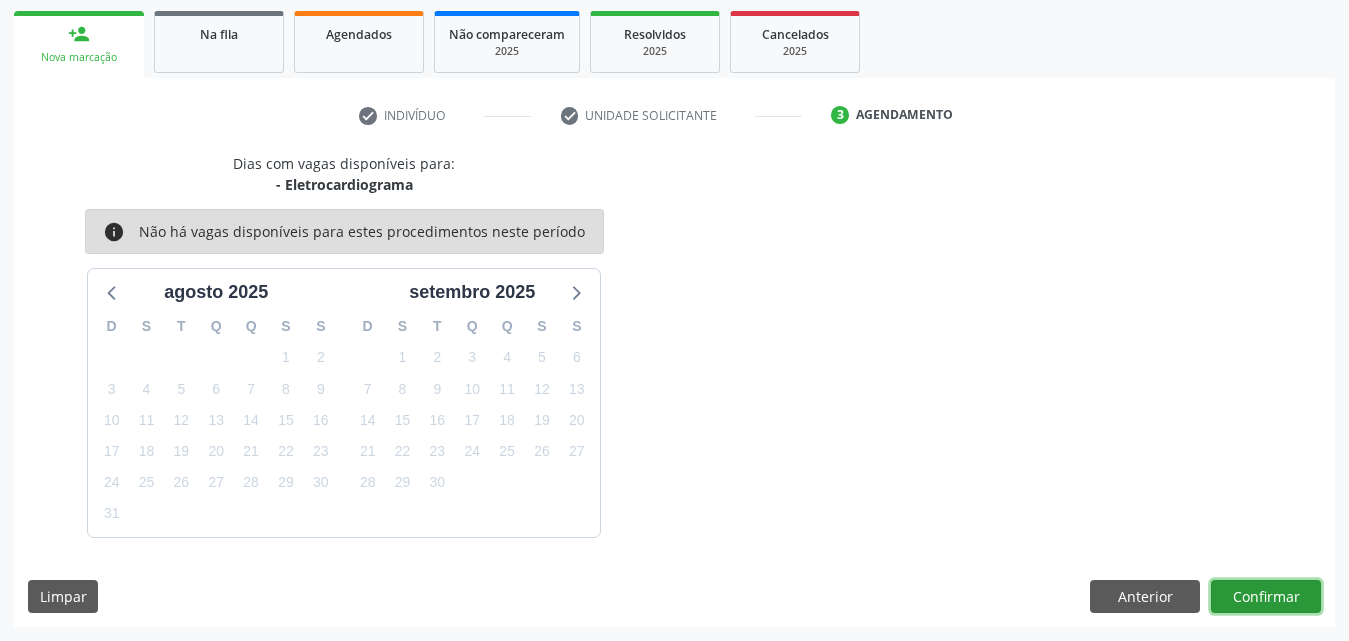 click on "Confirmar" at bounding box center [1266, 597] 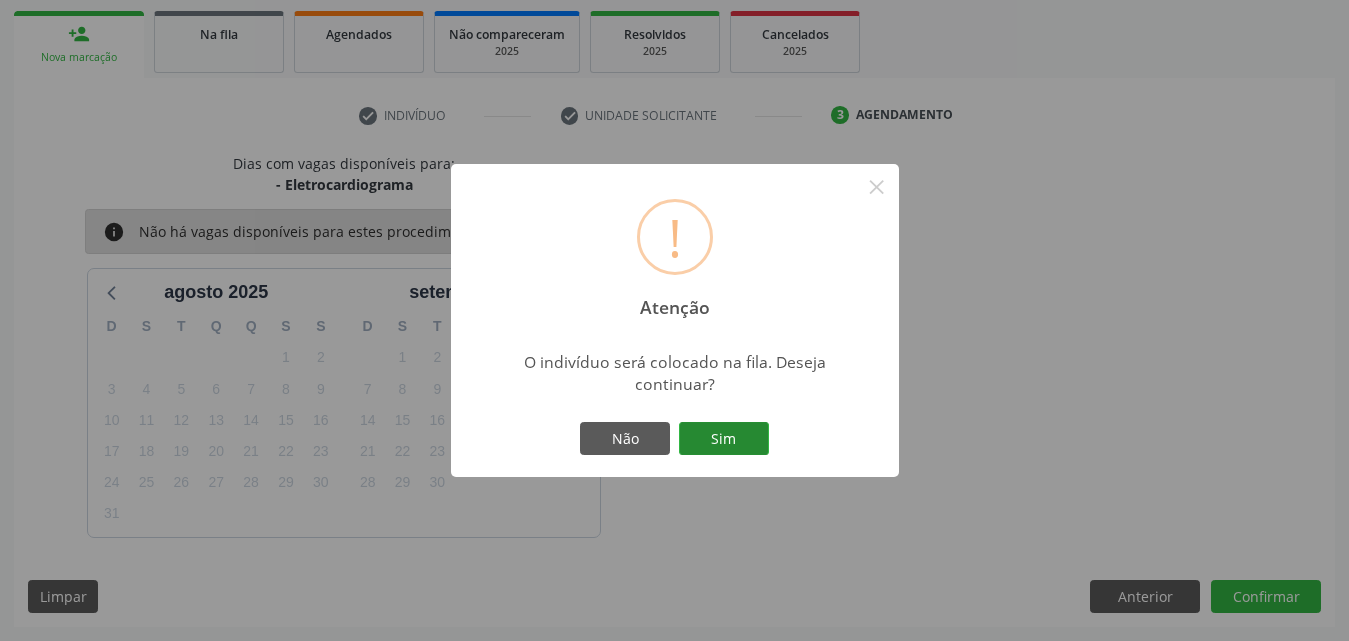 click on "Sim" at bounding box center [724, 439] 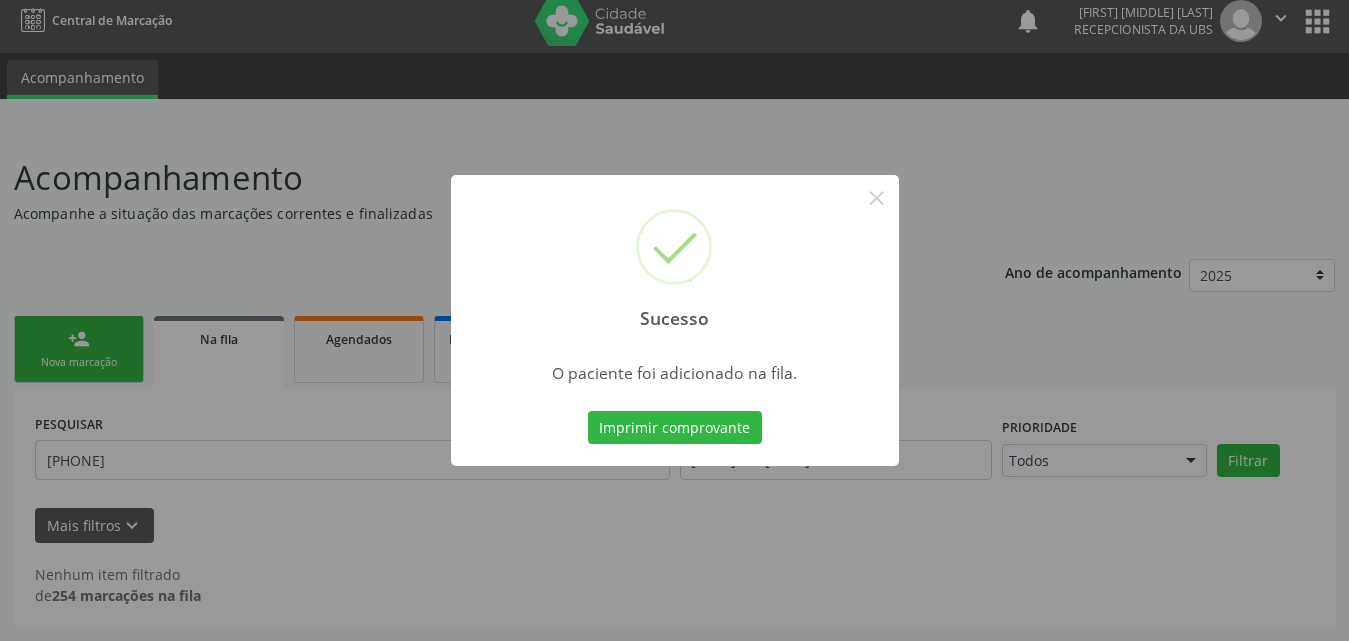 scroll, scrollTop: 11, scrollLeft: 0, axis: vertical 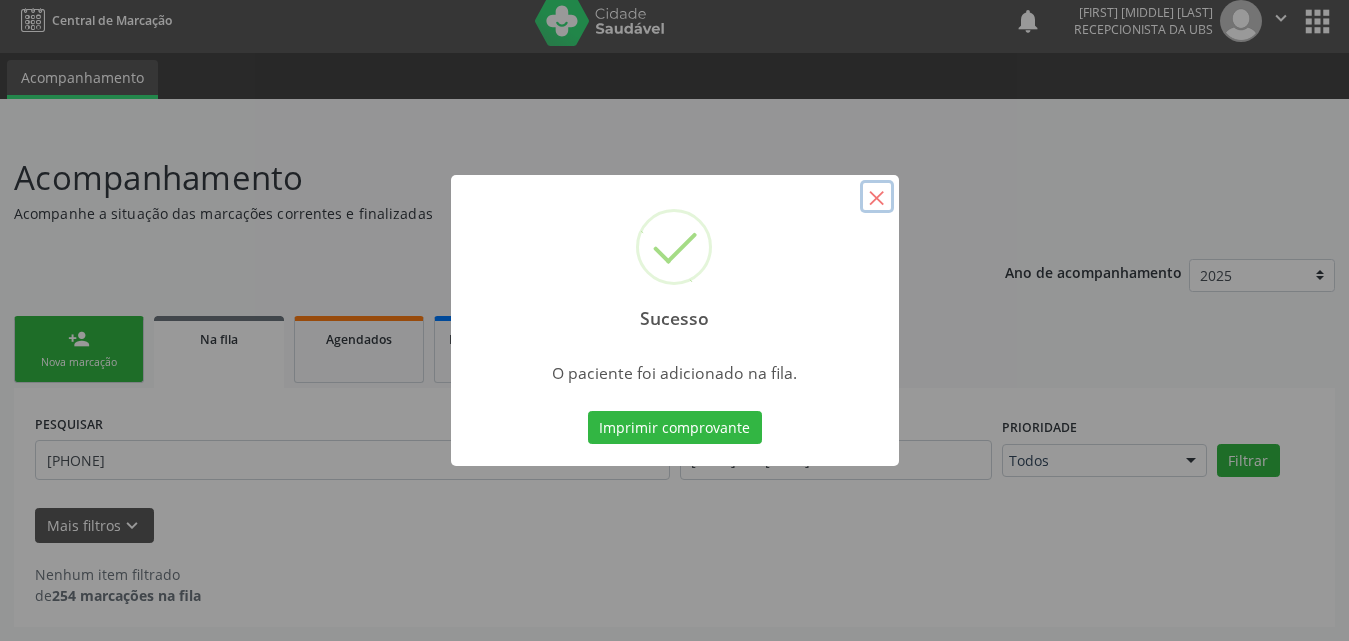 click on "×" at bounding box center [877, 197] 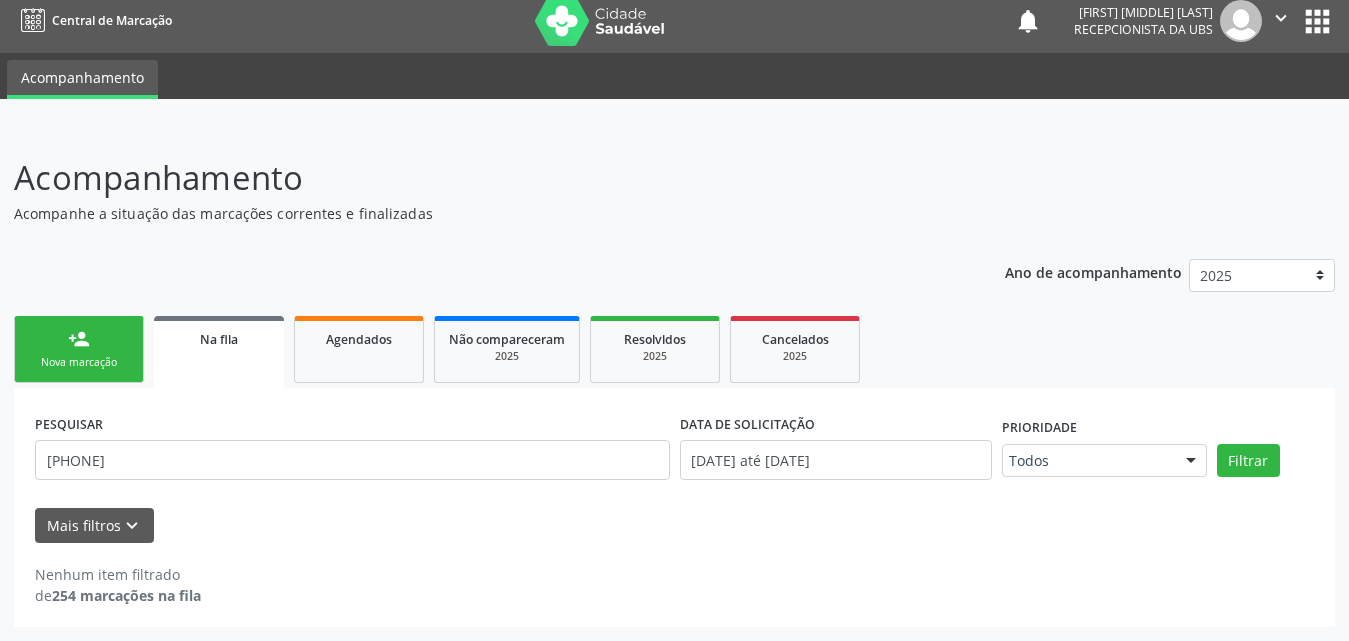 click on "person_add
Nova marcação" at bounding box center [79, 349] 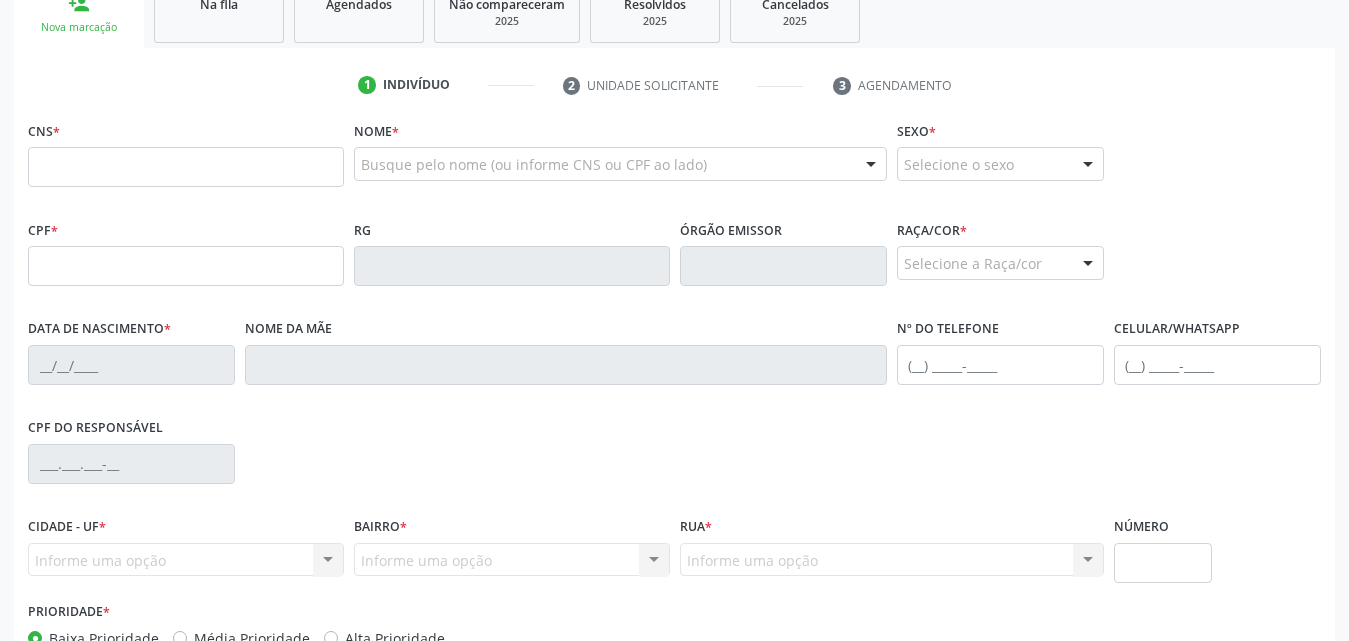 scroll, scrollTop: 311, scrollLeft: 0, axis: vertical 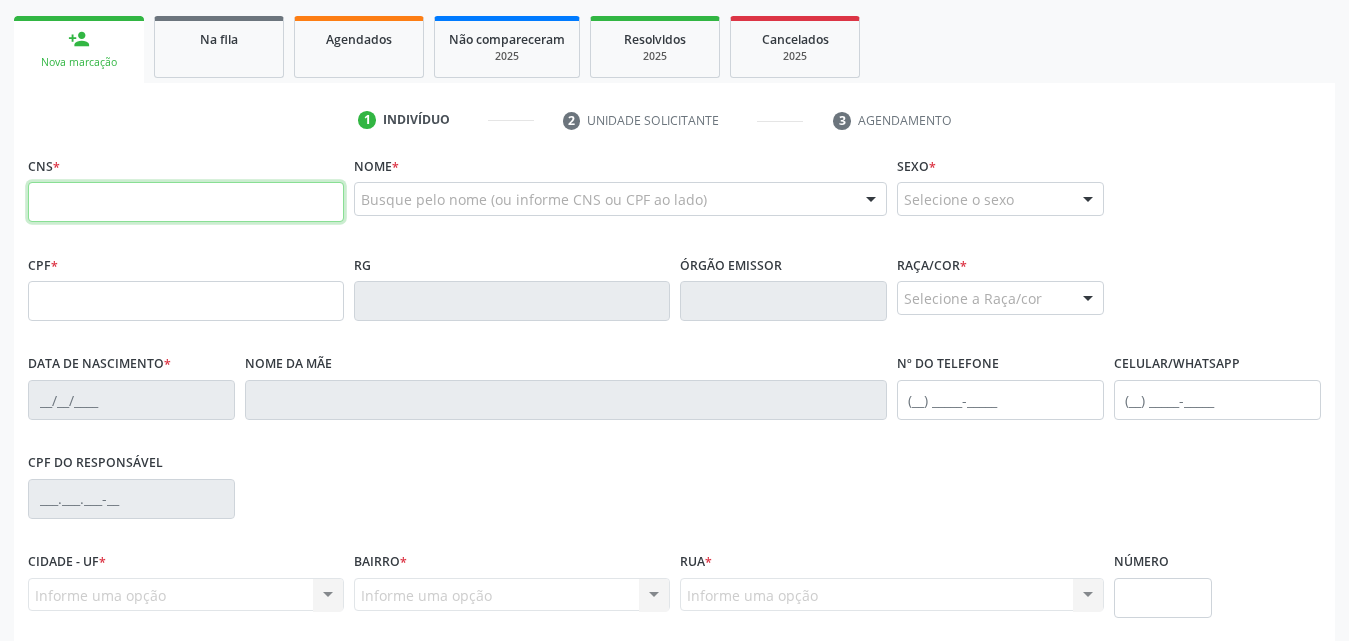 click at bounding box center [186, 202] 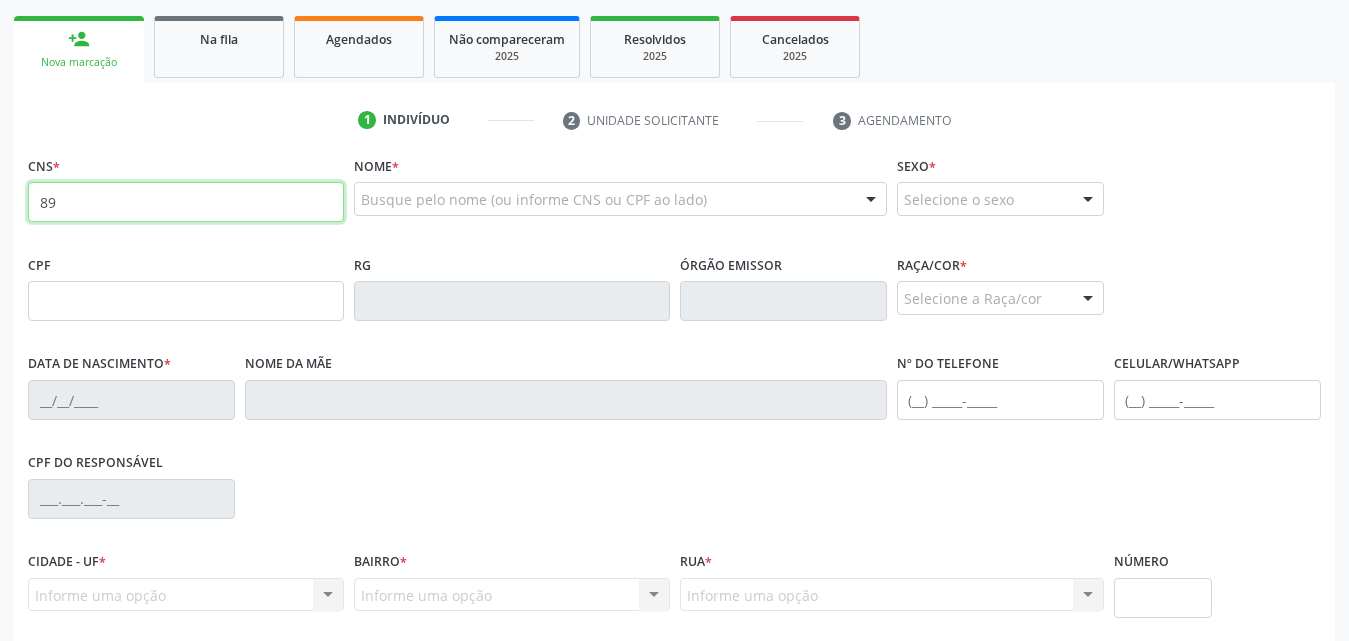 type on "8" 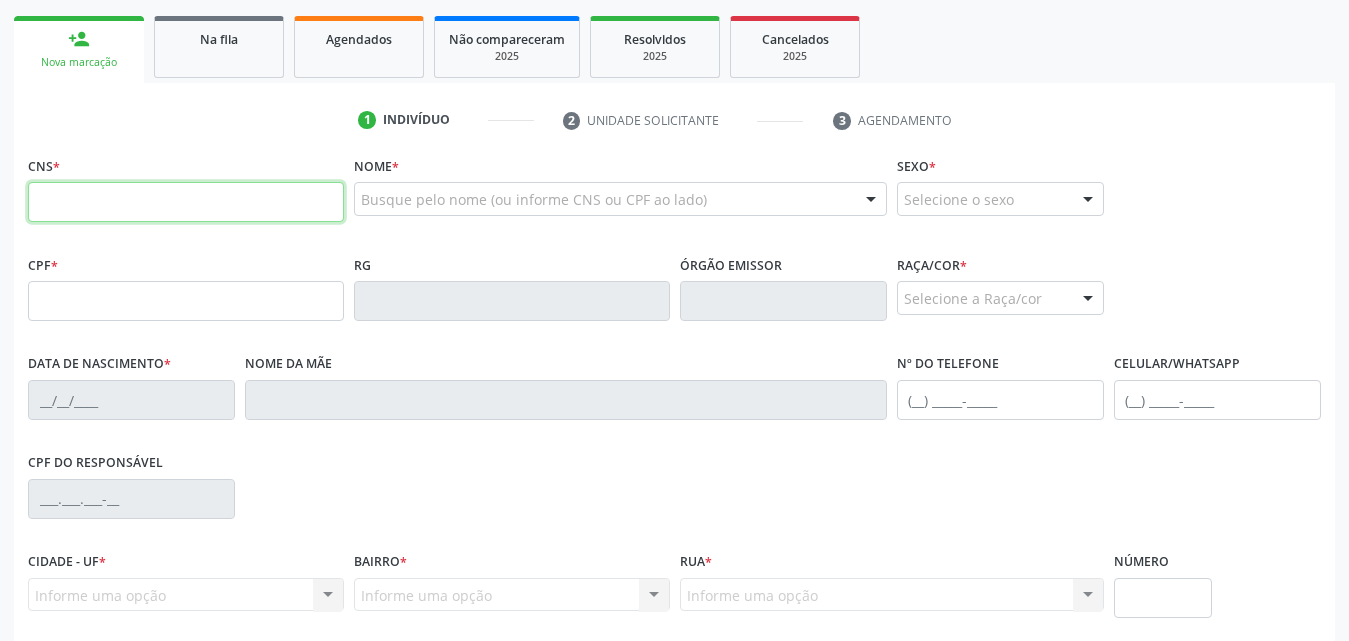 paste on "898 0051 5524 646" 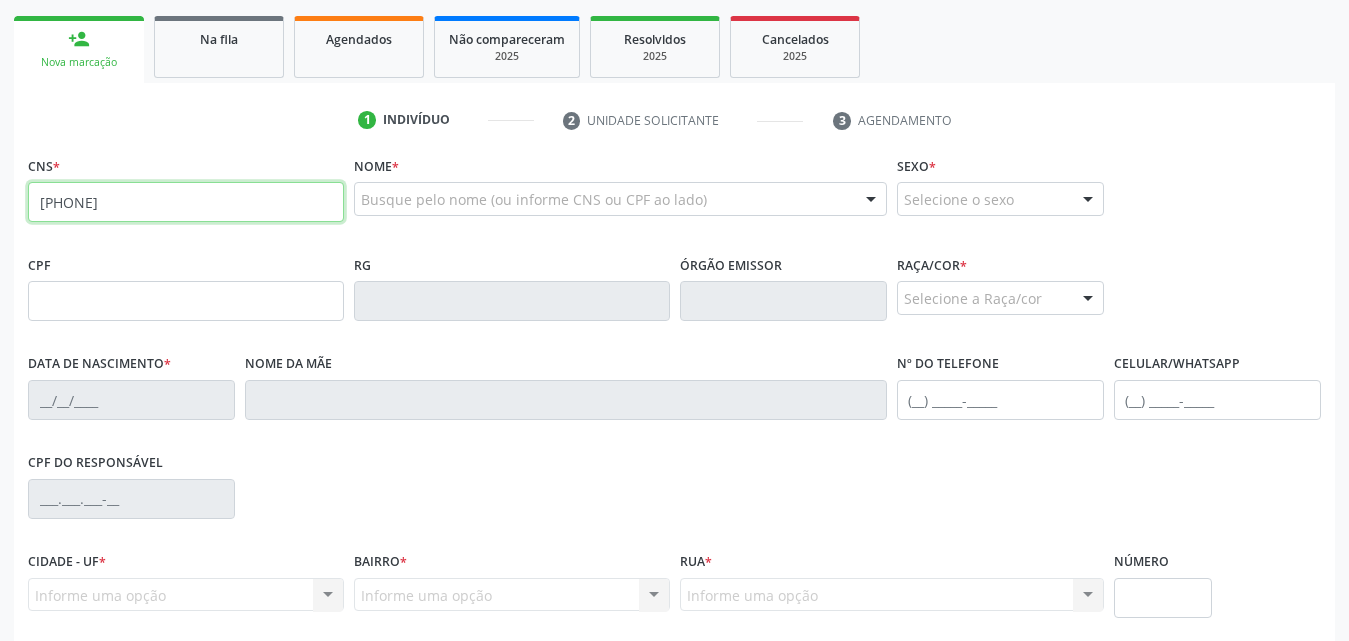type on "898 0051 5524 646" 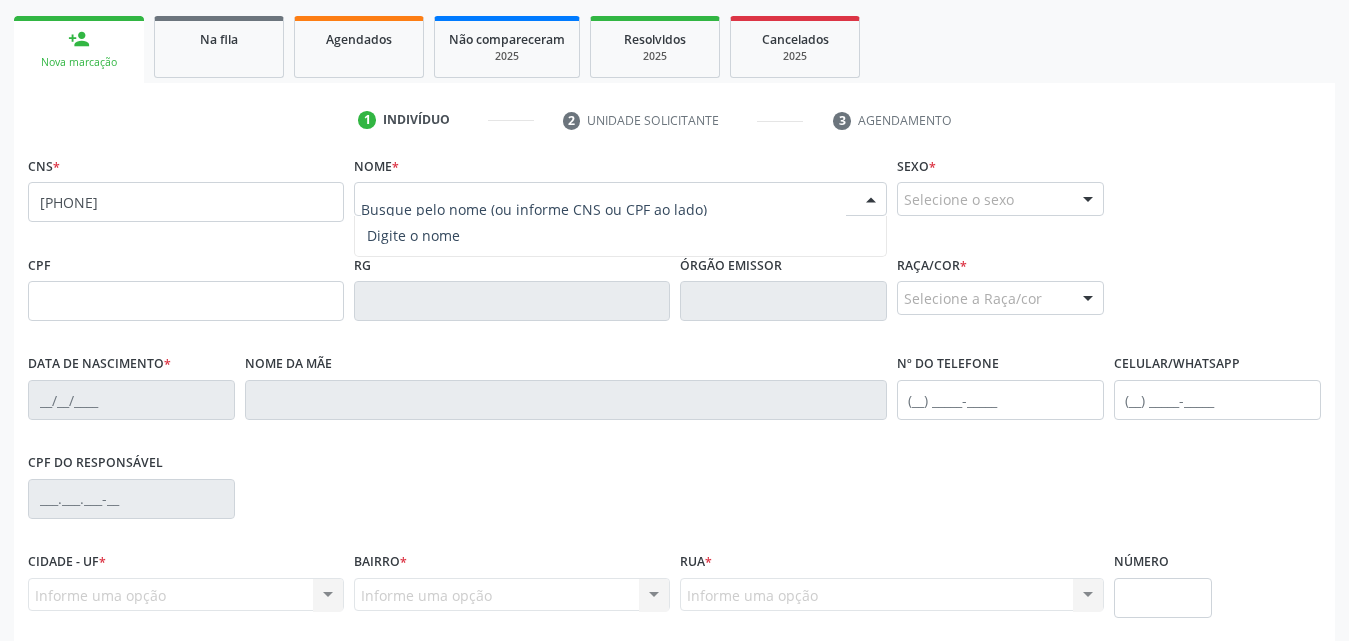paste on "Joao Carlos da Rocha Araujo Netto" 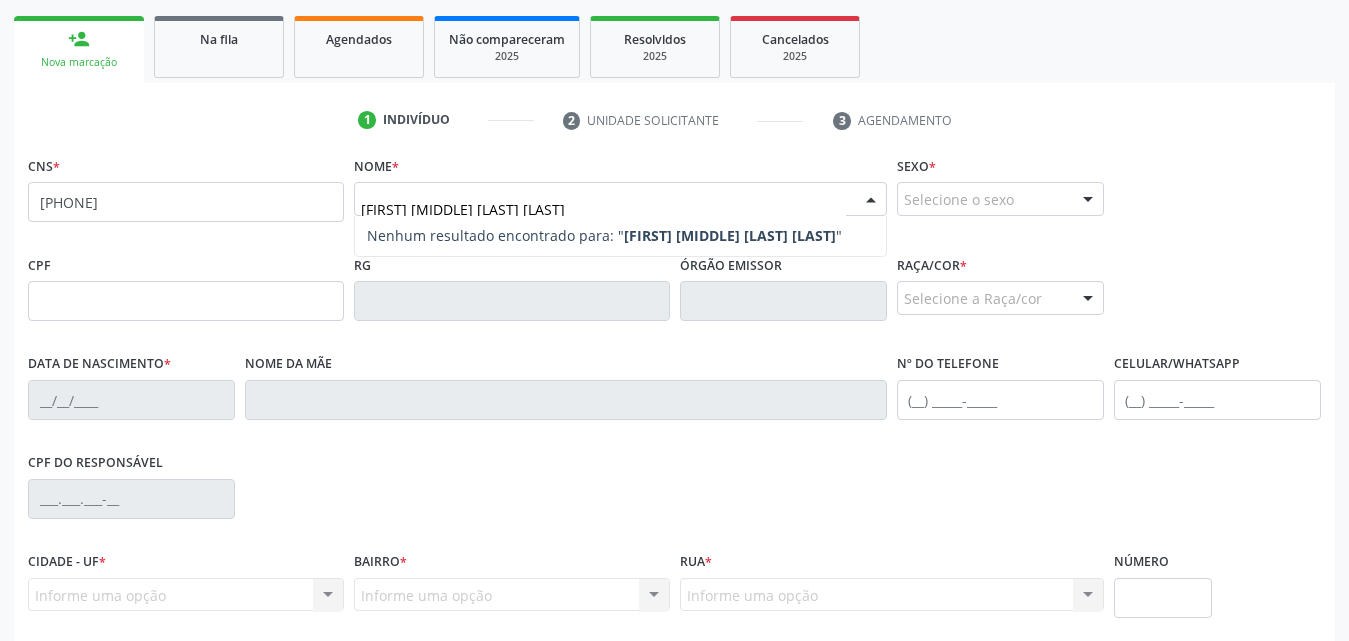 click on "Joao Carlos da Rocha Araujo Netto" at bounding box center [730, 235] 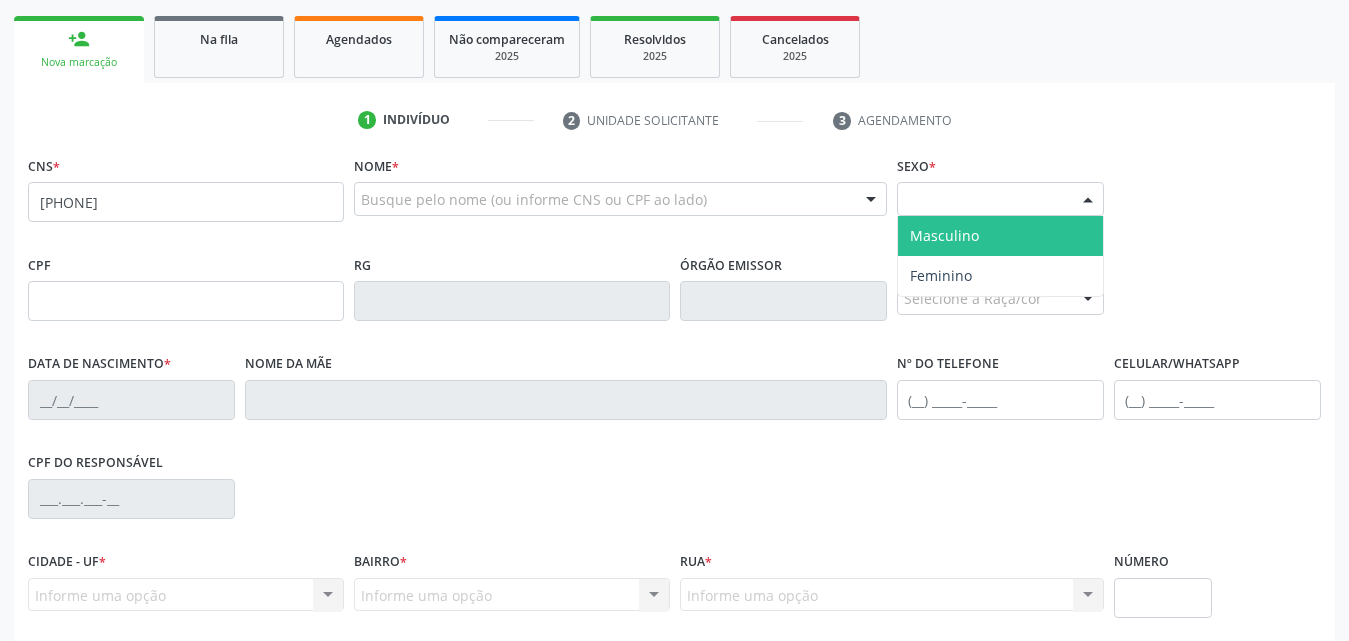 click at bounding box center [1088, 200] 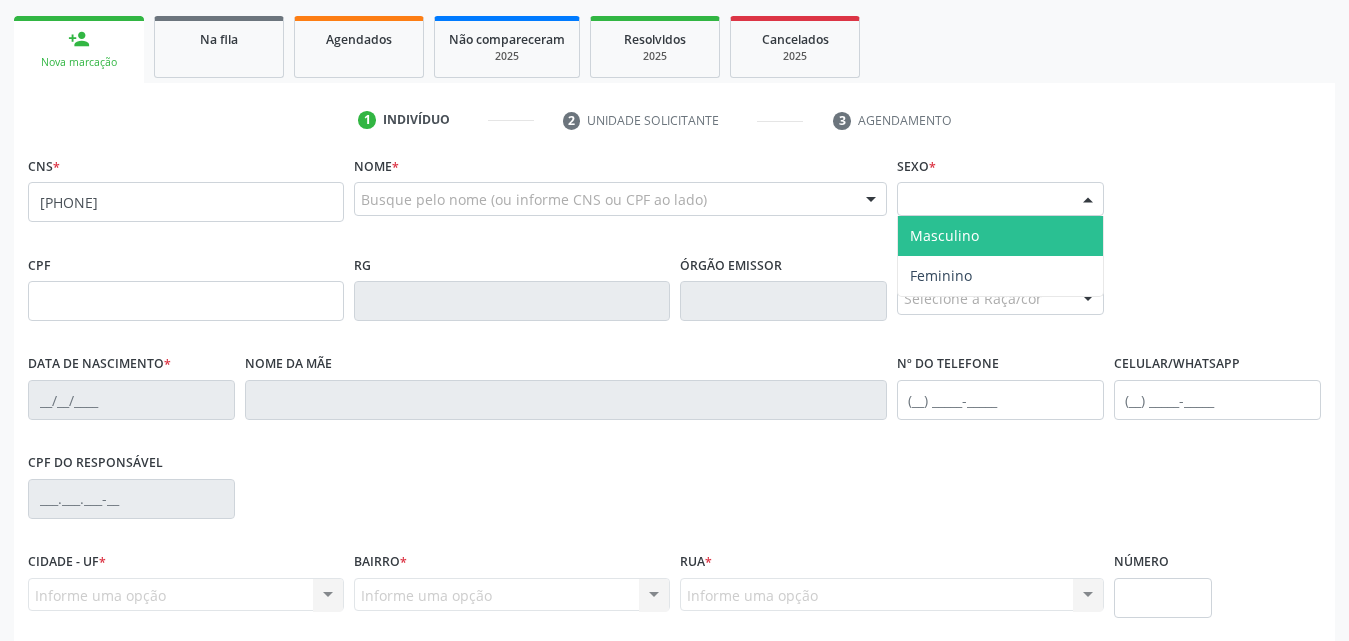 click on "Masculino" at bounding box center [1000, 236] 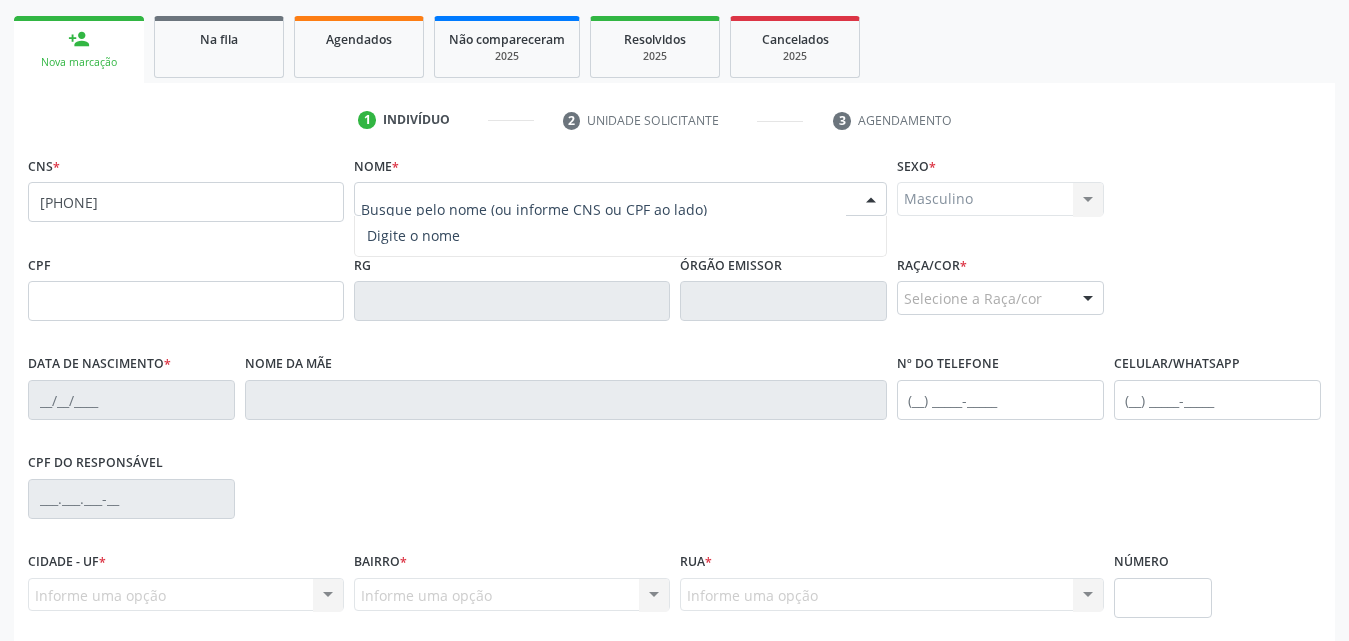 paste on "Joao Carlos da Rocha Araujo Netto" 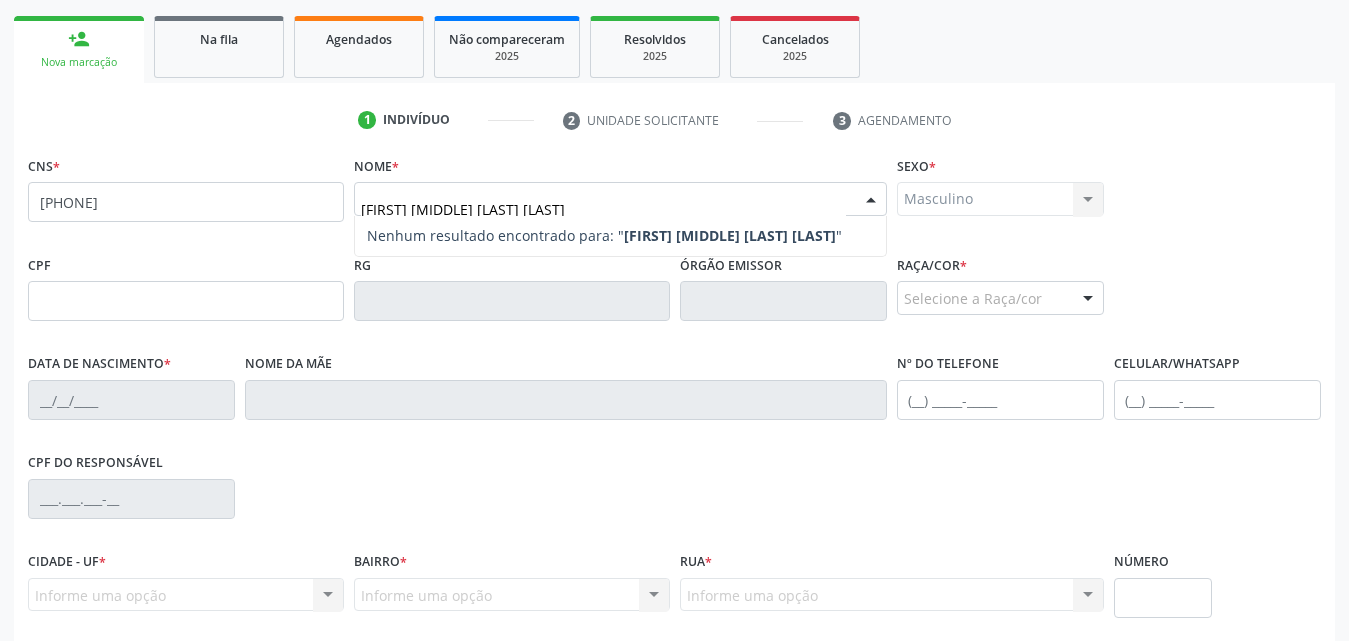 click on "Joao Carlos da Rocha Araujo Netto" at bounding box center (730, 235) 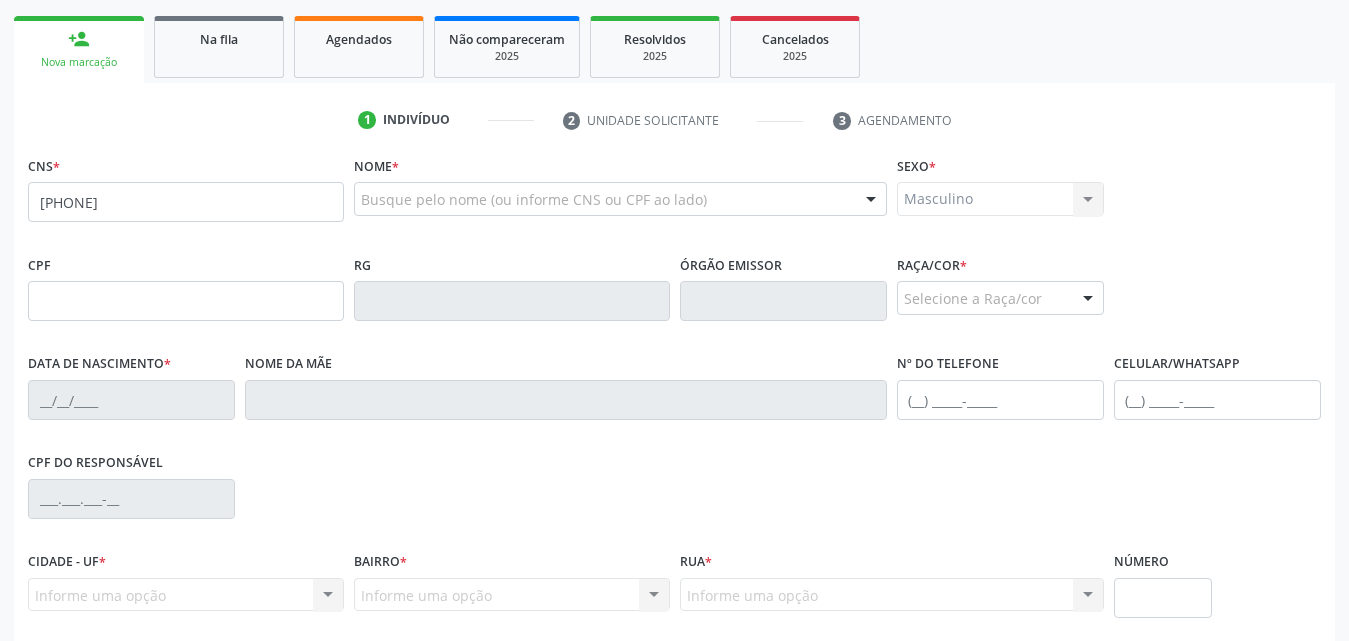 click on "Masculino         Masculino   Feminino
Nenhum resultado encontrado para: "   "
Não há nenhuma opção para ser exibida." at bounding box center (1000, 199) 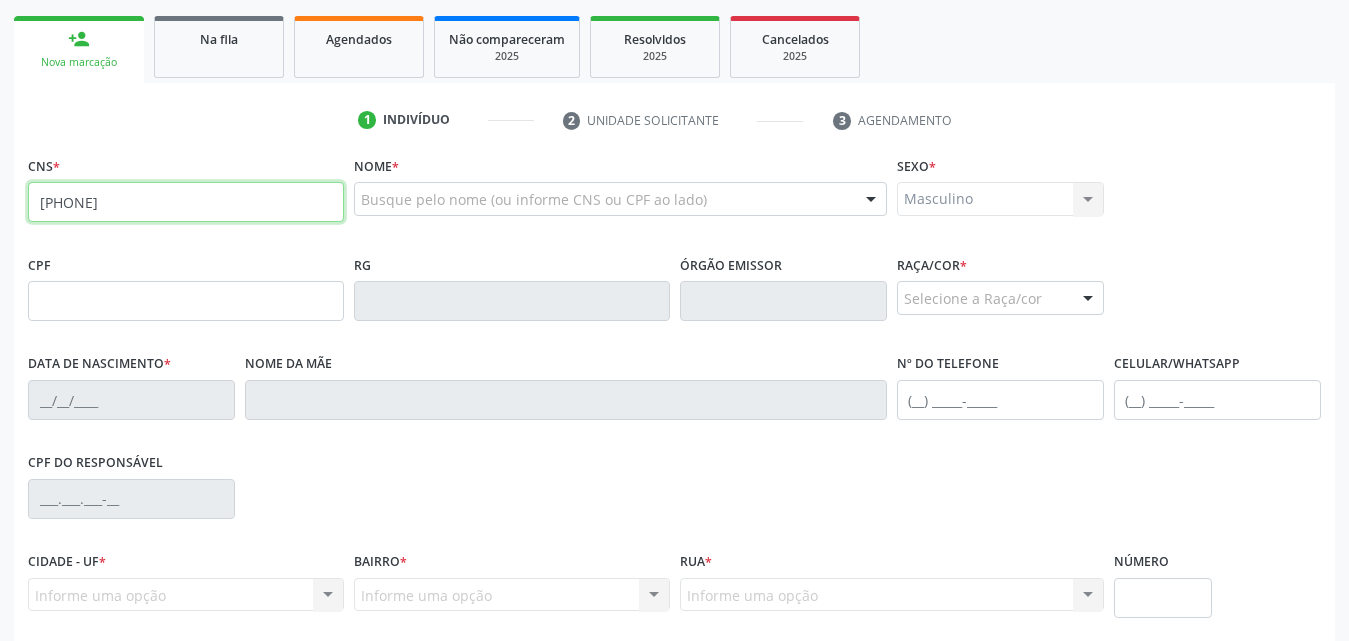 click on "898 0051 5524 646" at bounding box center (186, 202) 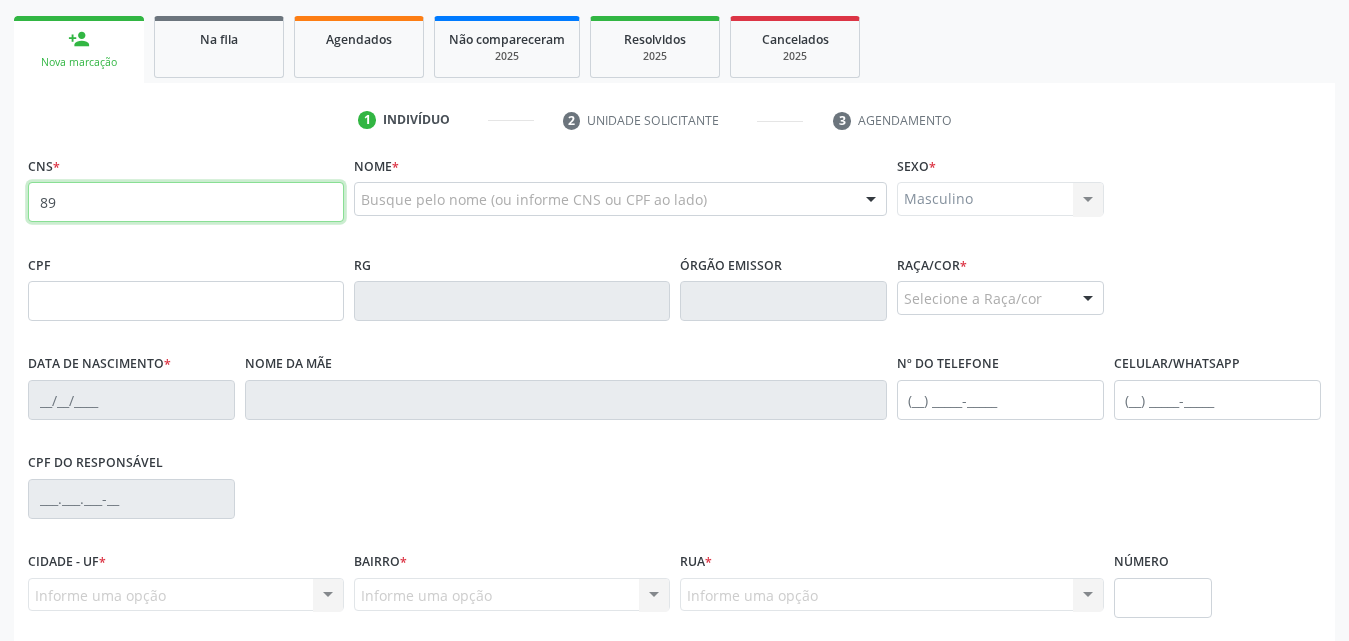 type on "8" 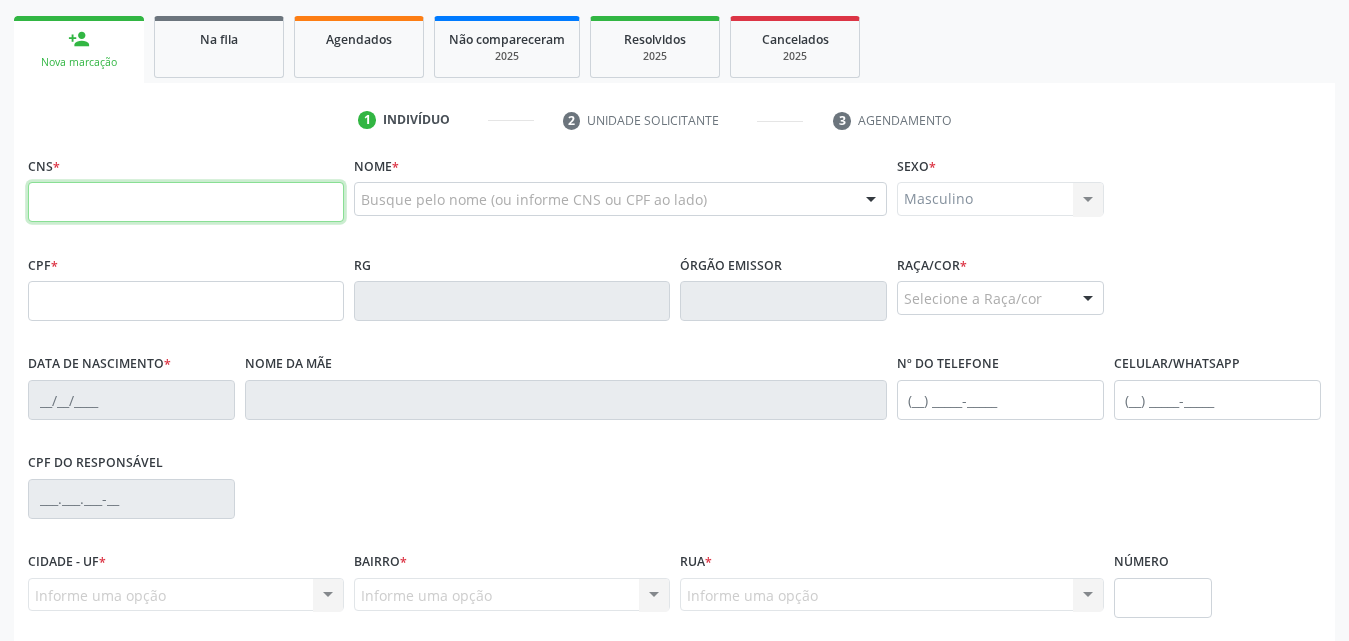 type 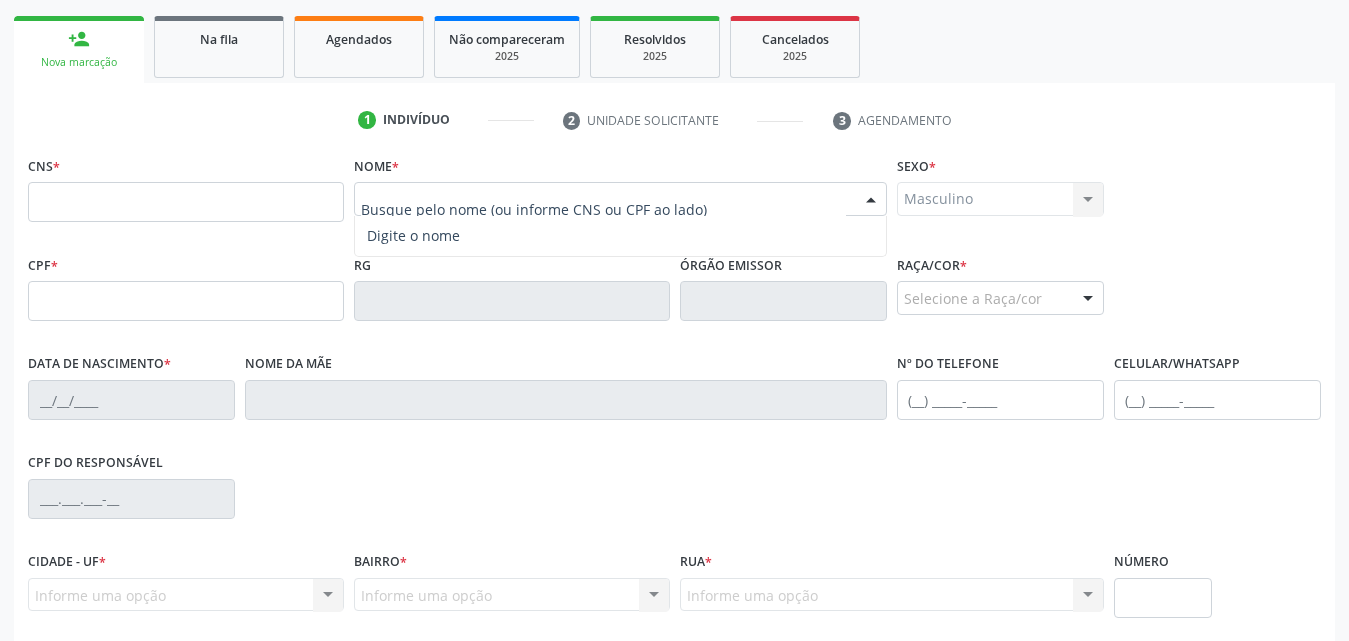 paste on "Joao Carlos da Rocha Araujo Netto" 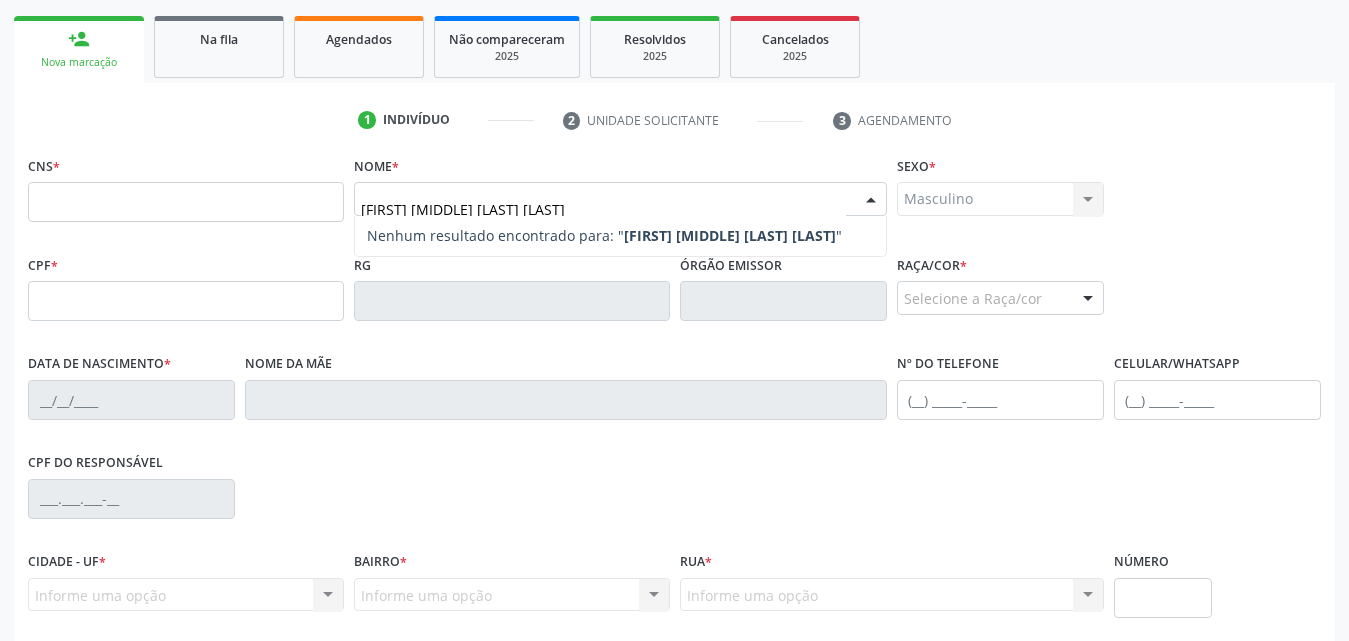 click on "Joao Carlos da Rocha Araujo Netto" at bounding box center [603, 209] 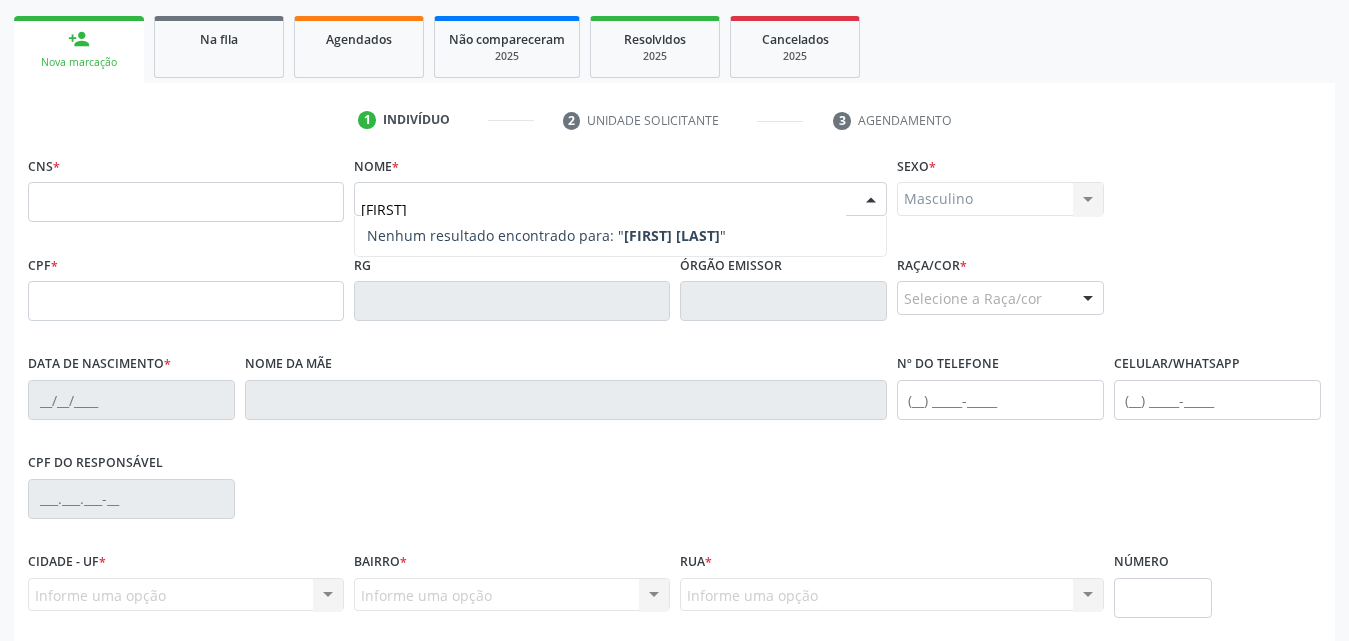 type on "J" 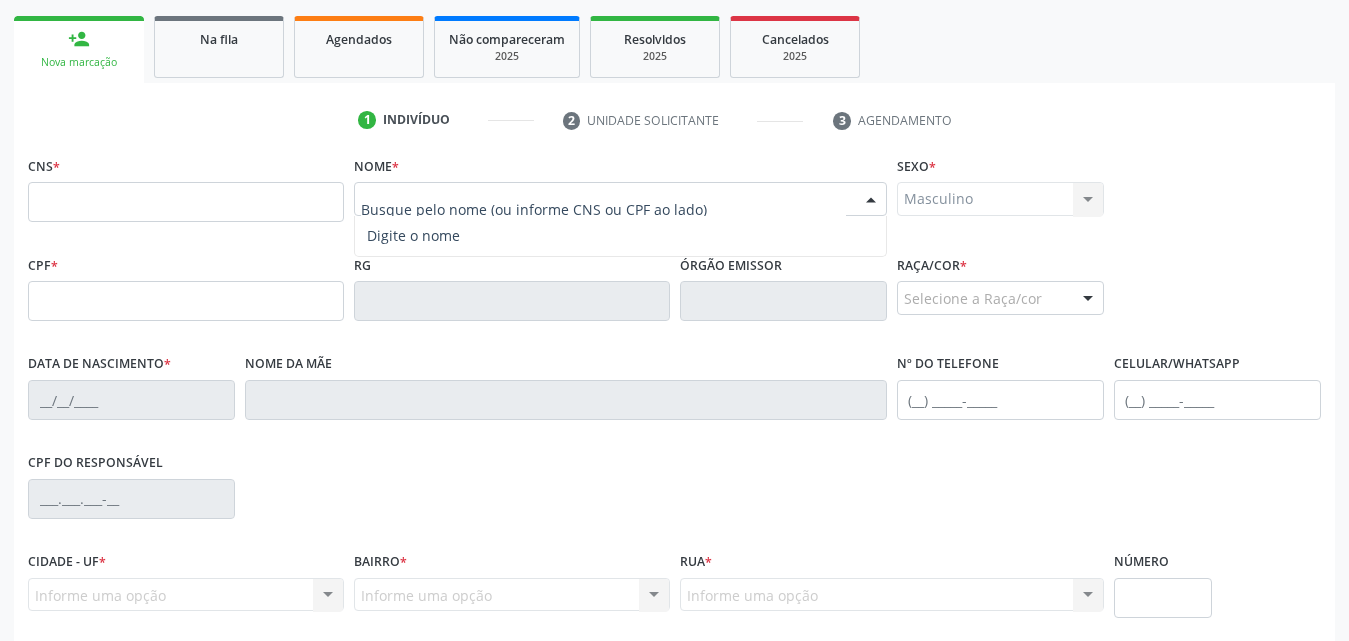 type 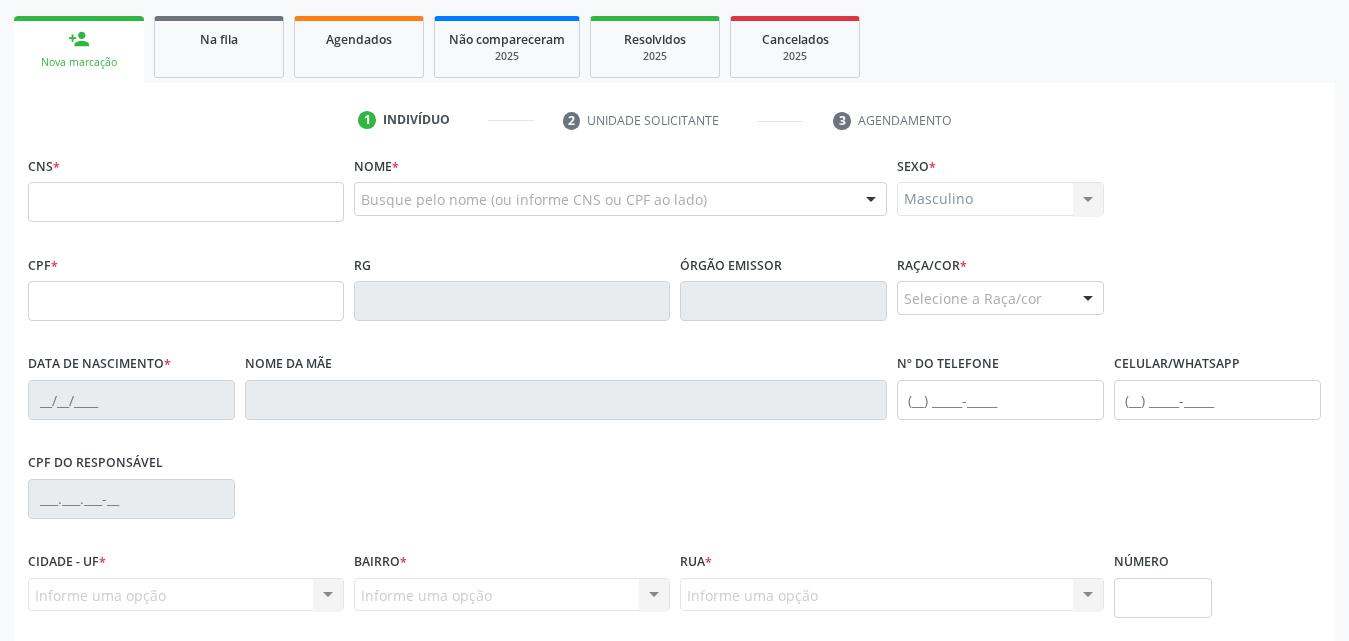 click on "CPF do responsável" at bounding box center (674, 497) 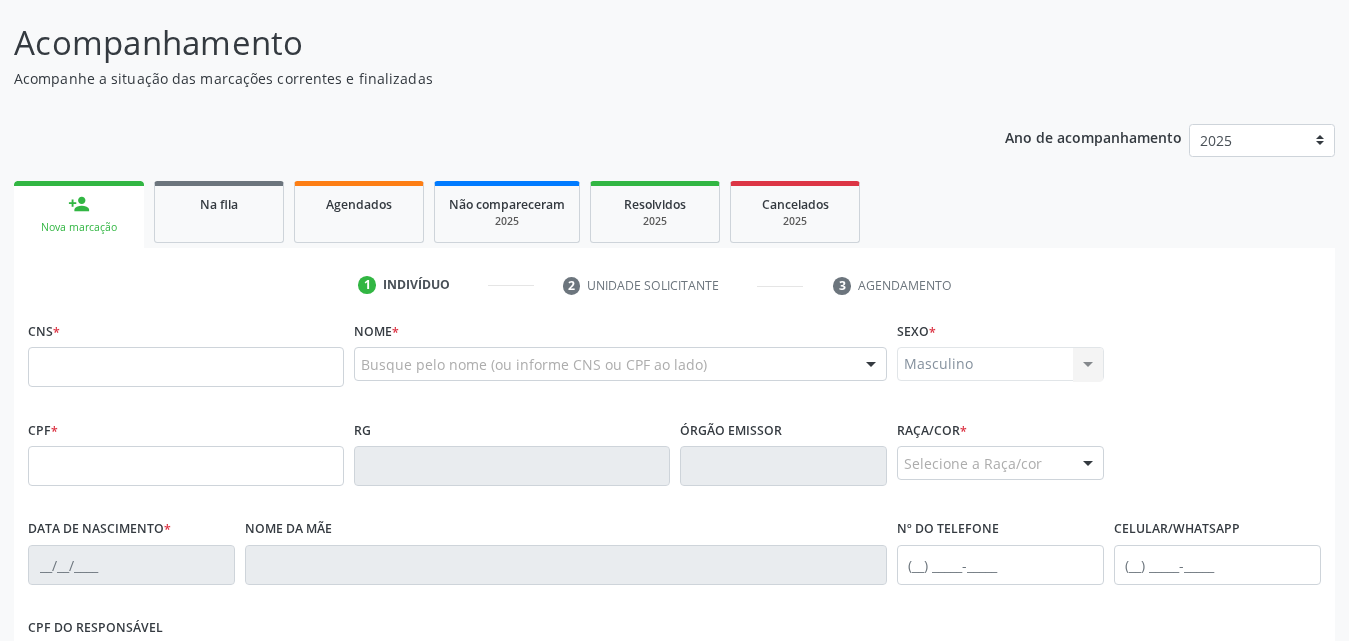scroll, scrollTop: 111, scrollLeft: 0, axis: vertical 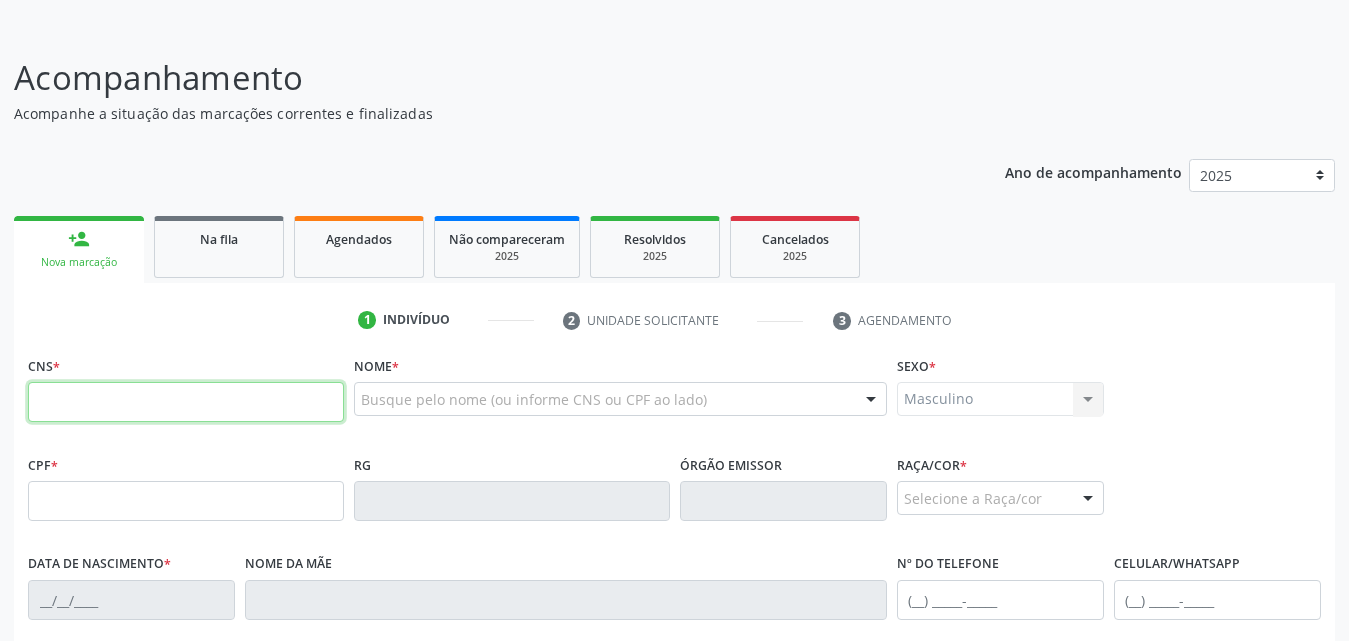 paste on "898 0051 5524 6468" 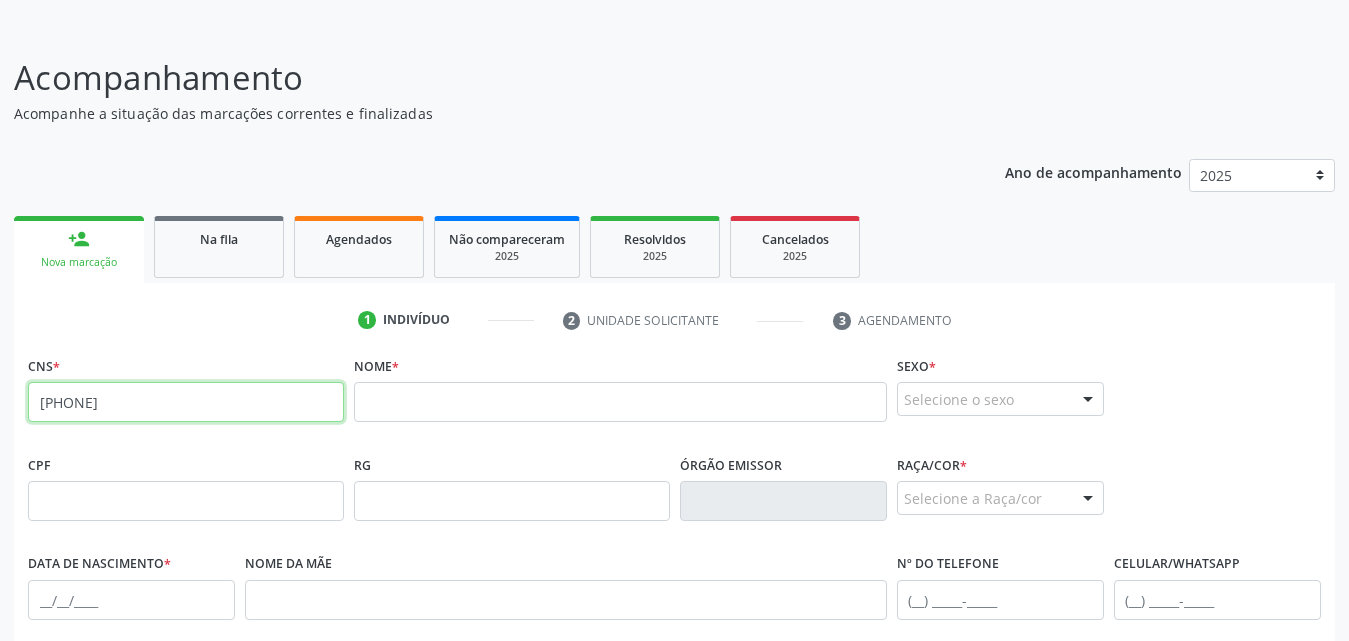 drag, startPoint x: 63, startPoint y: 402, endPoint x: 237, endPoint y: 405, distance: 174.02586 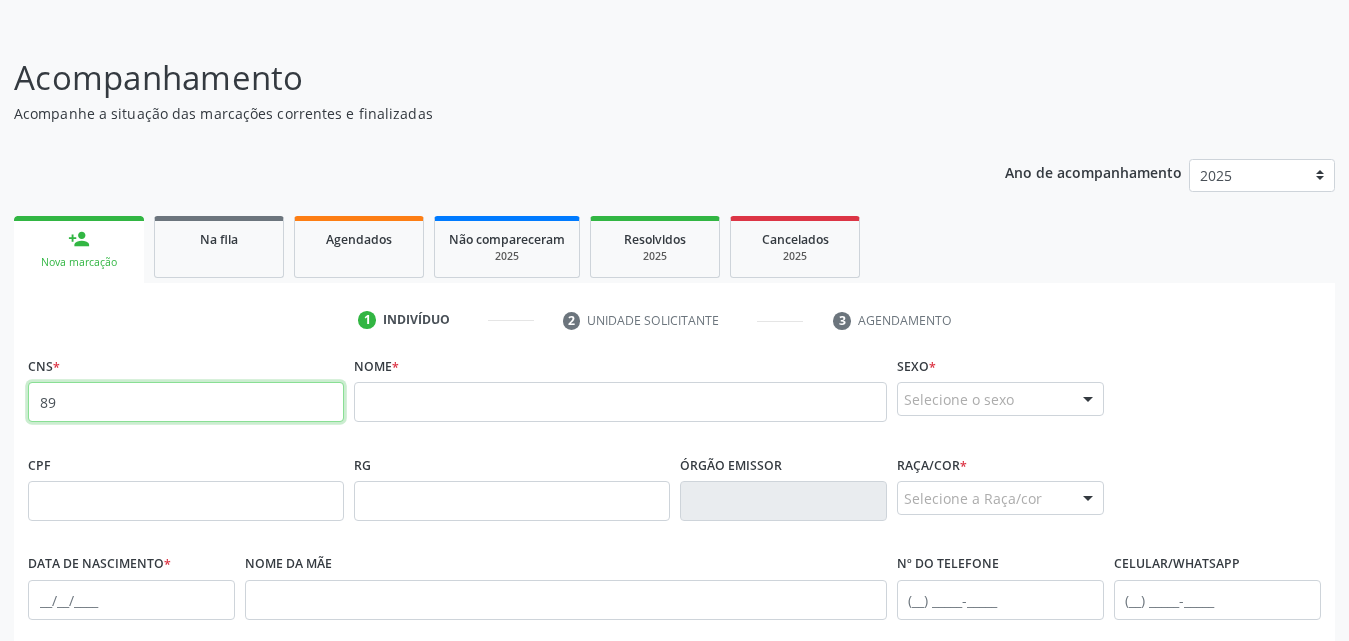 type on "8" 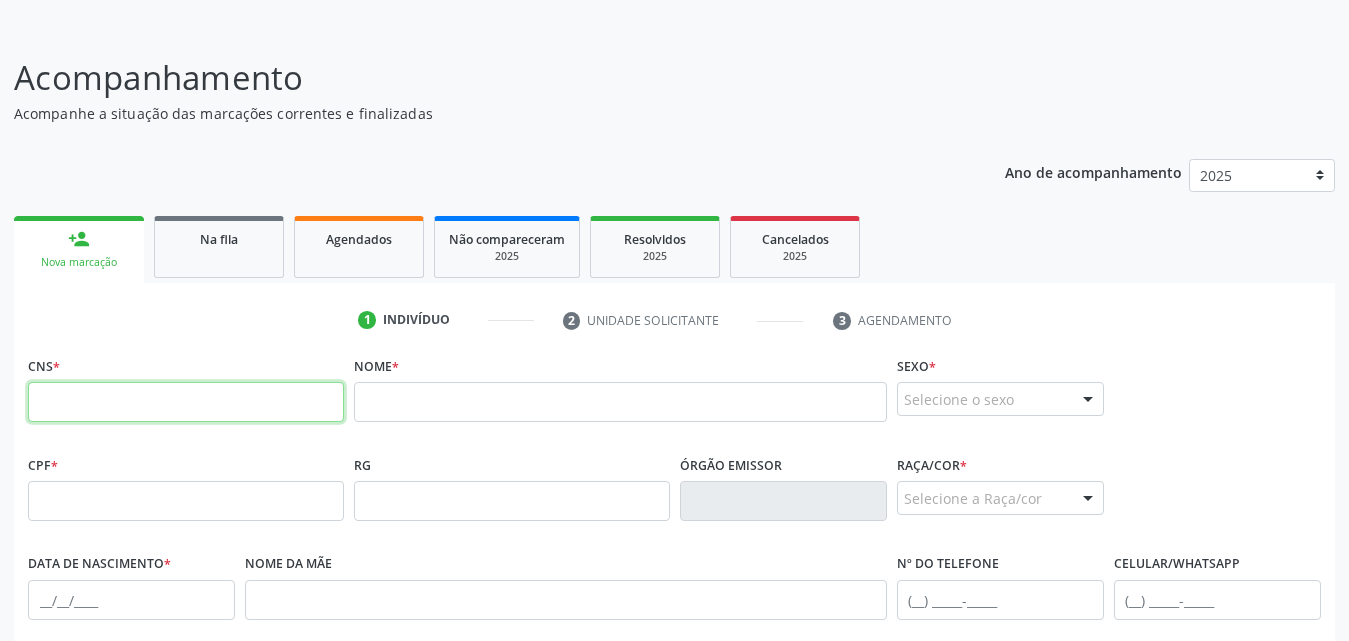 paste on "898 0051 5524 6468" 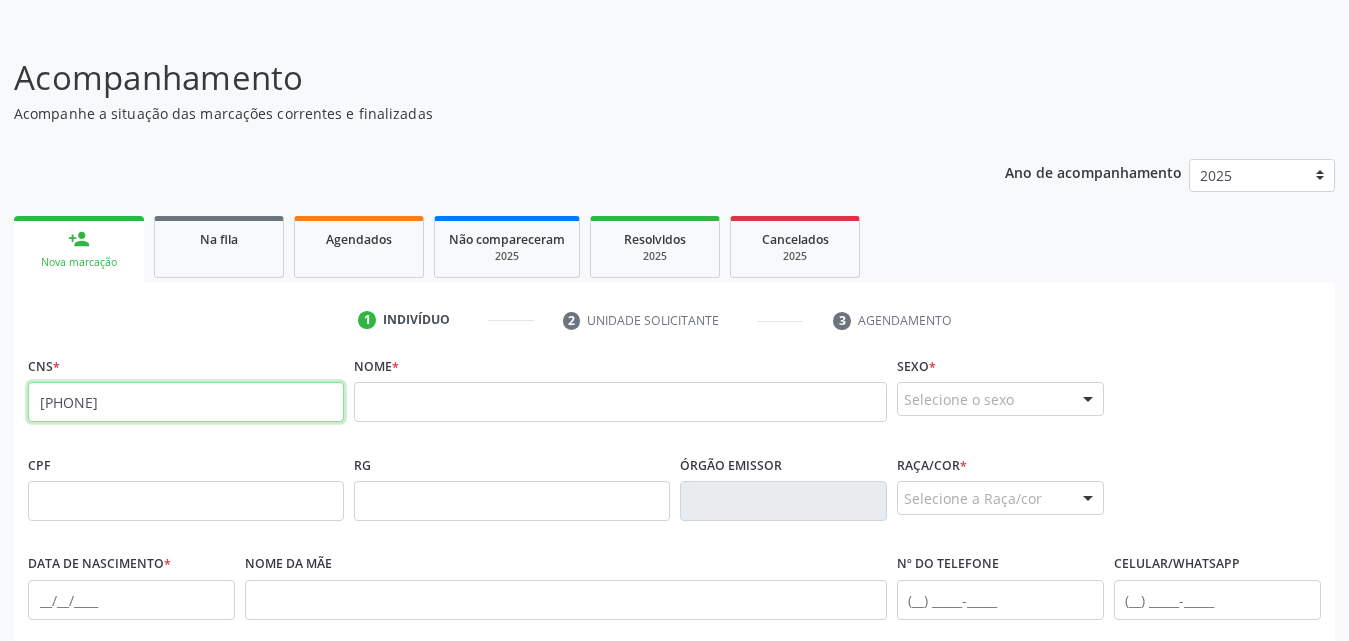 type on "898 0051 5524 6468" 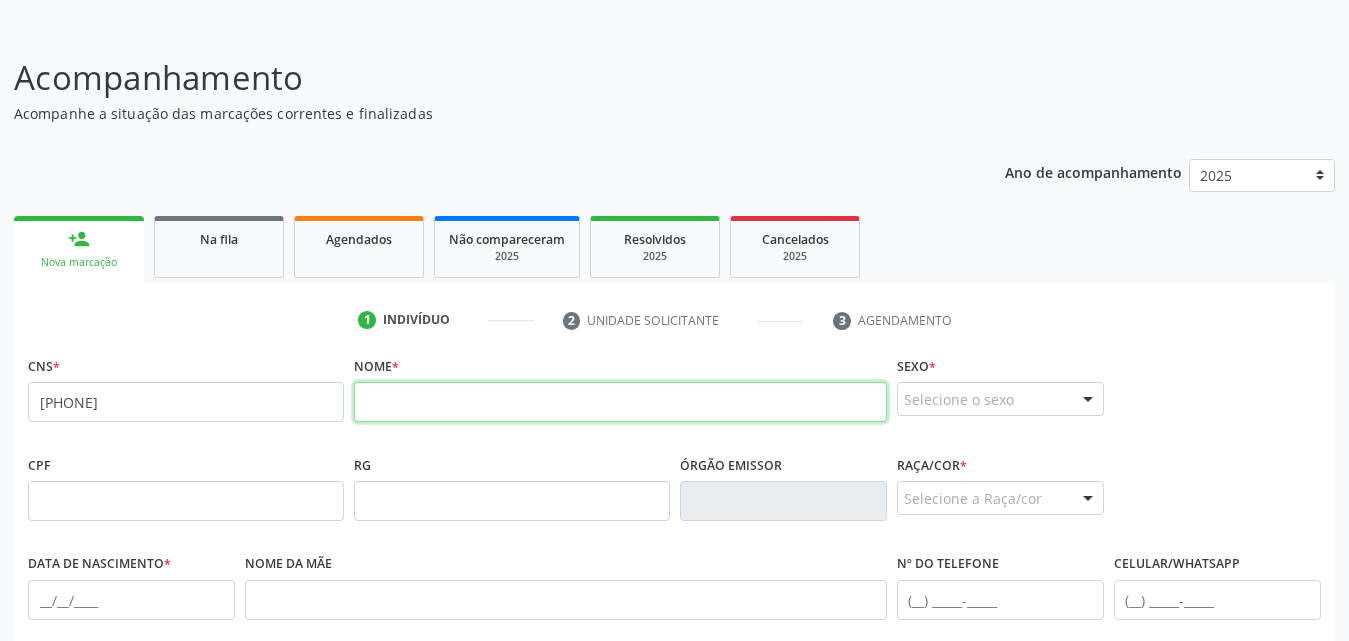 click at bounding box center (620, 402) 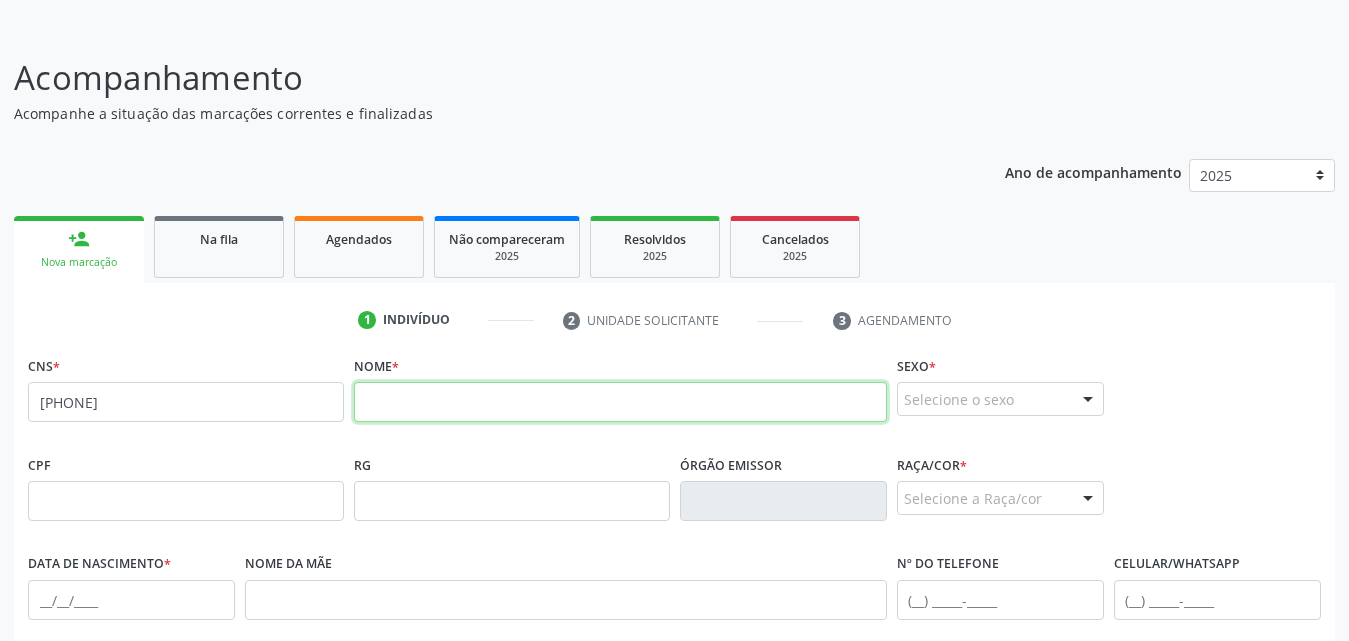 paste on "Joao Carlos da Rocha Araujo Nett" 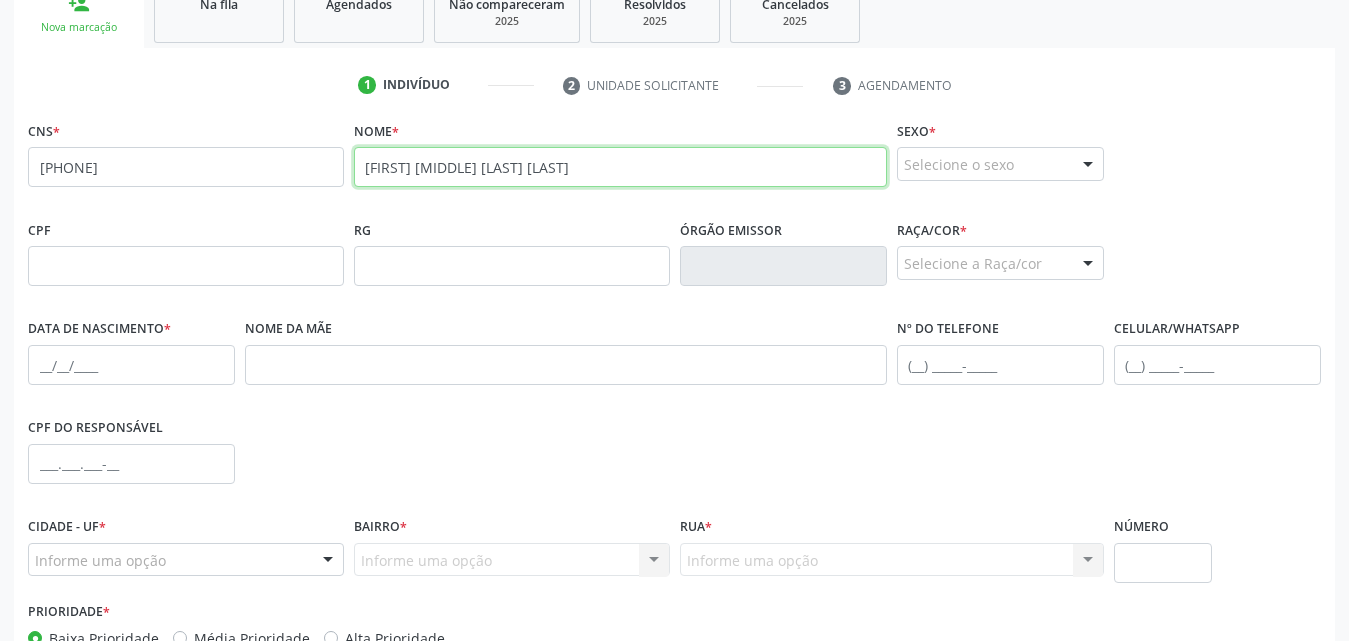 scroll, scrollTop: 311, scrollLeft: 0, axis: vertical 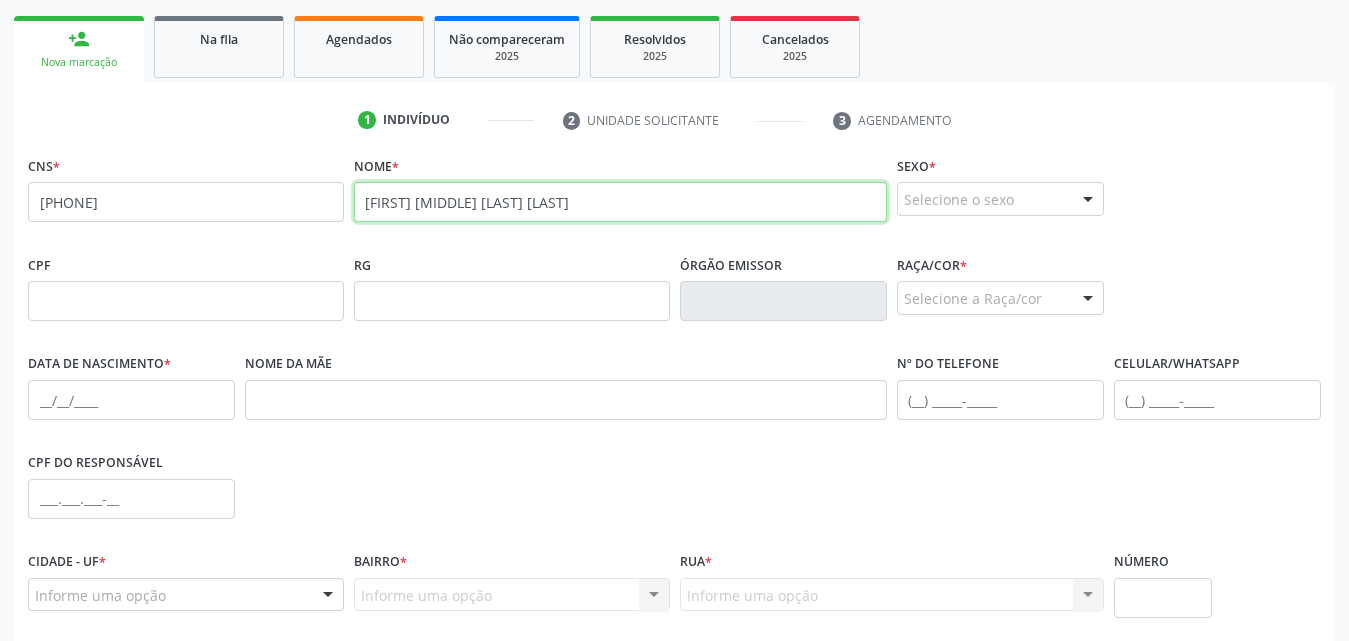 type on "Joao Carlos da Rocha Araujo Netto" 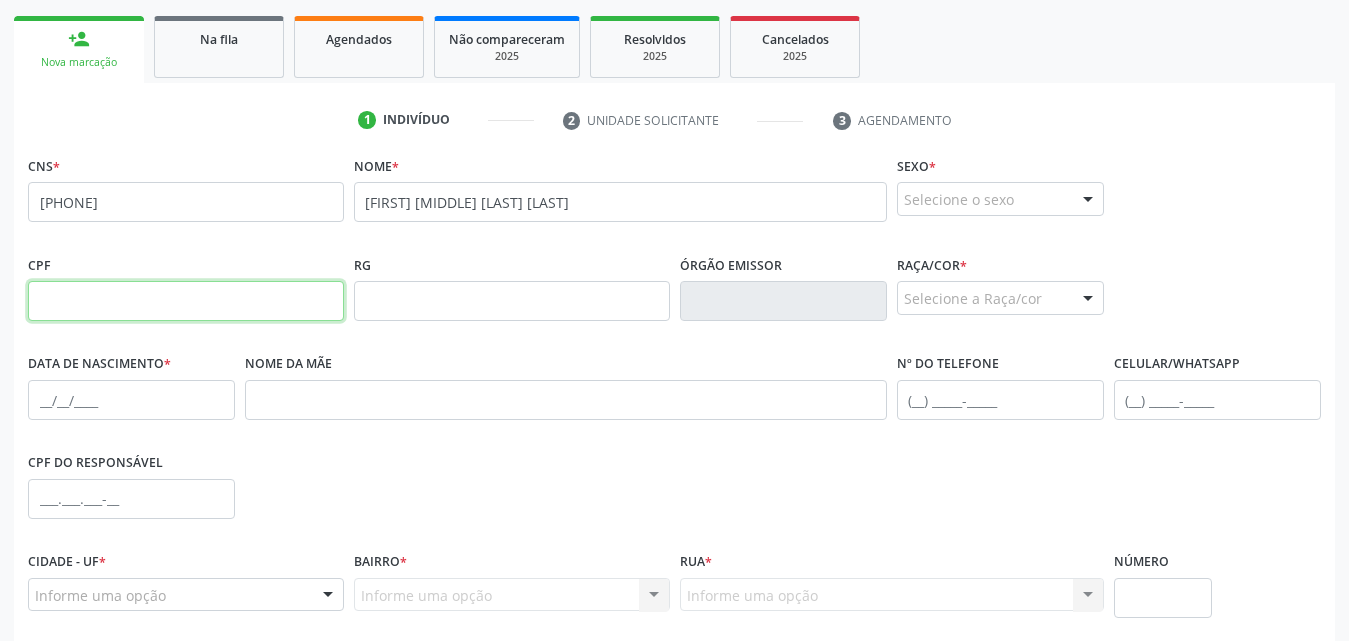 click at bounding box center [186, 301] 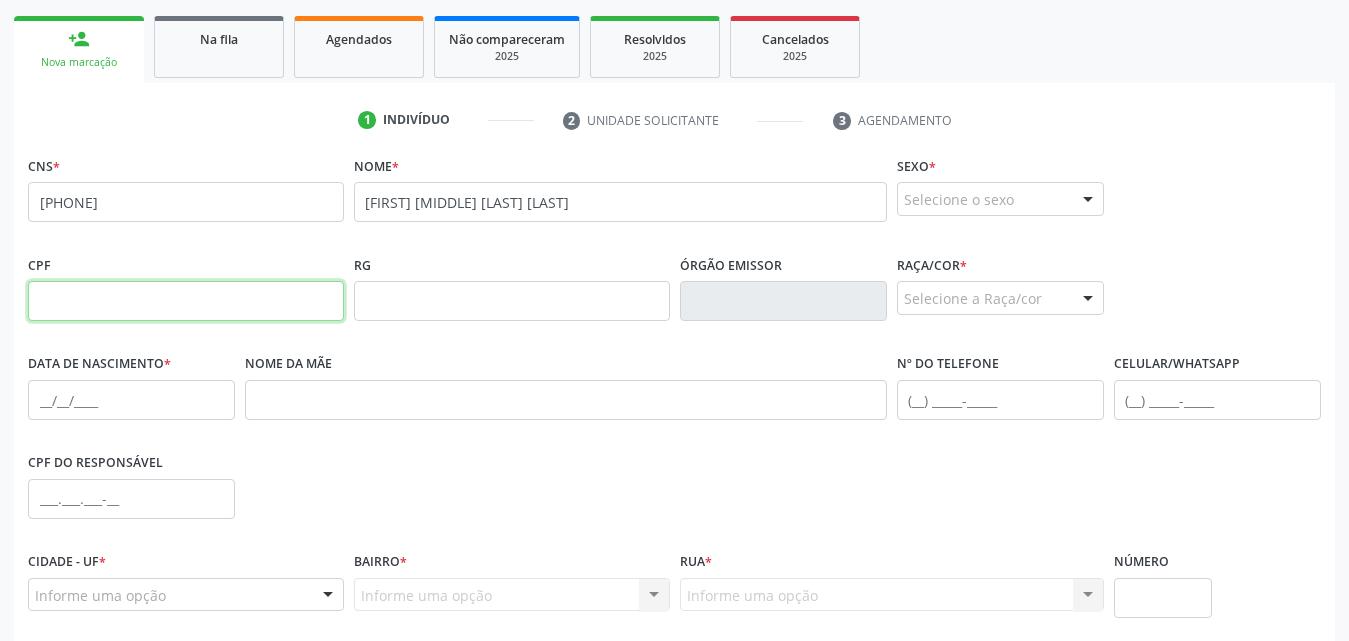 paste on "145.410.364-7" 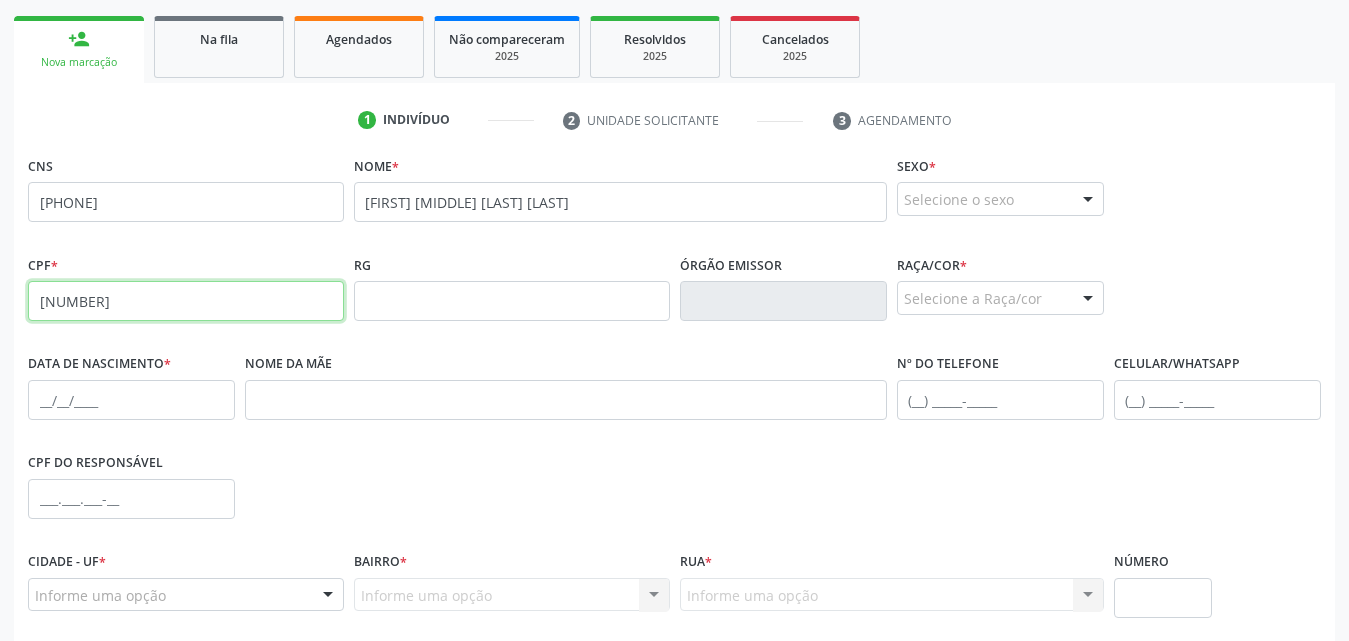 type on "145.410.364-79" 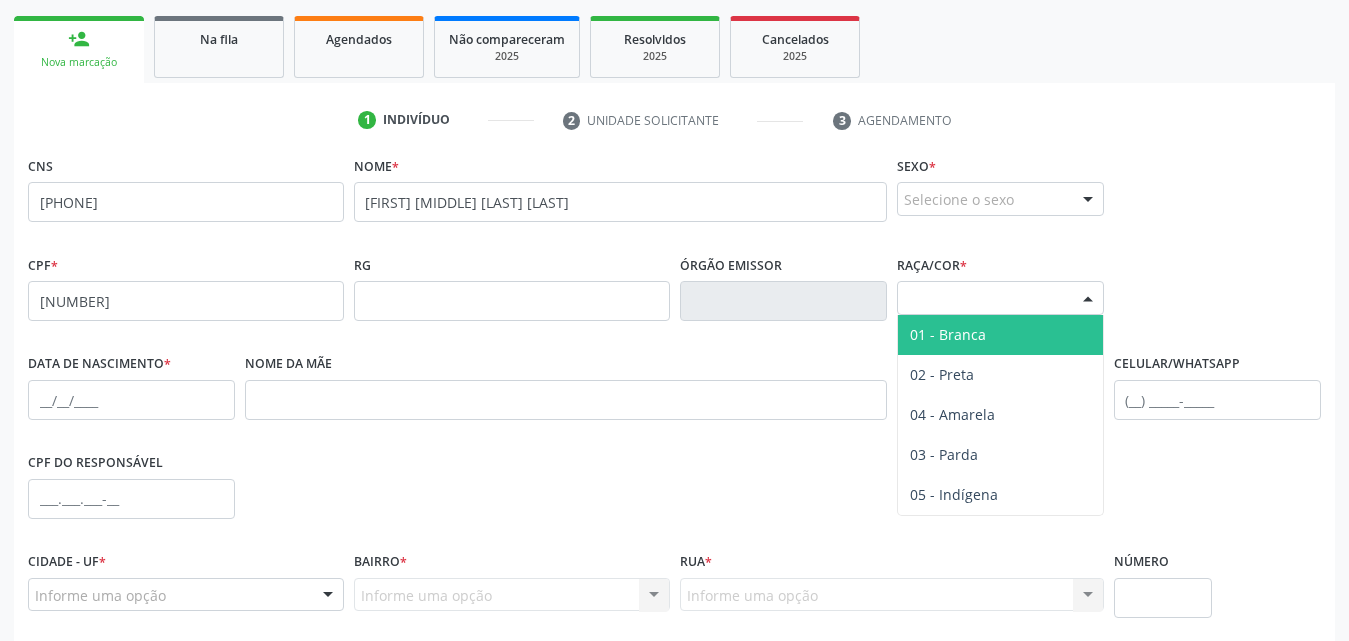 click at bounding box center (1088, 299) 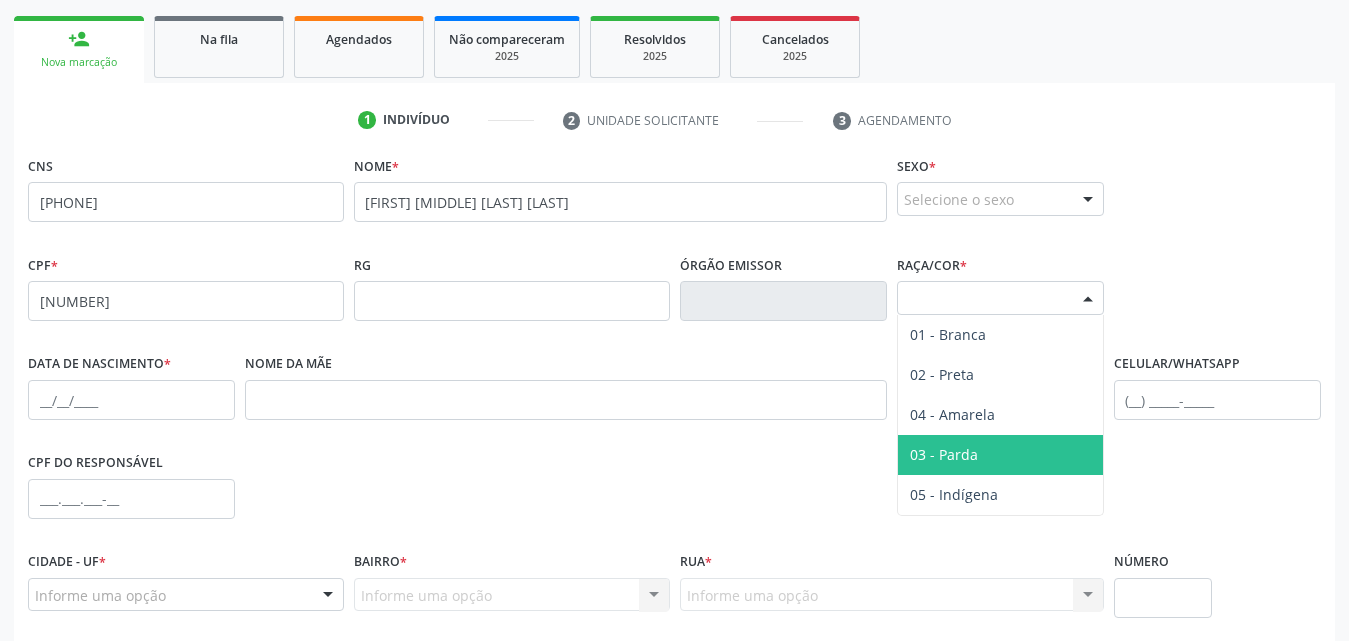 drag, startPoint x: 975, startPoint y: 455, endPoint x: 975, endPoint y: 426, distance: 29 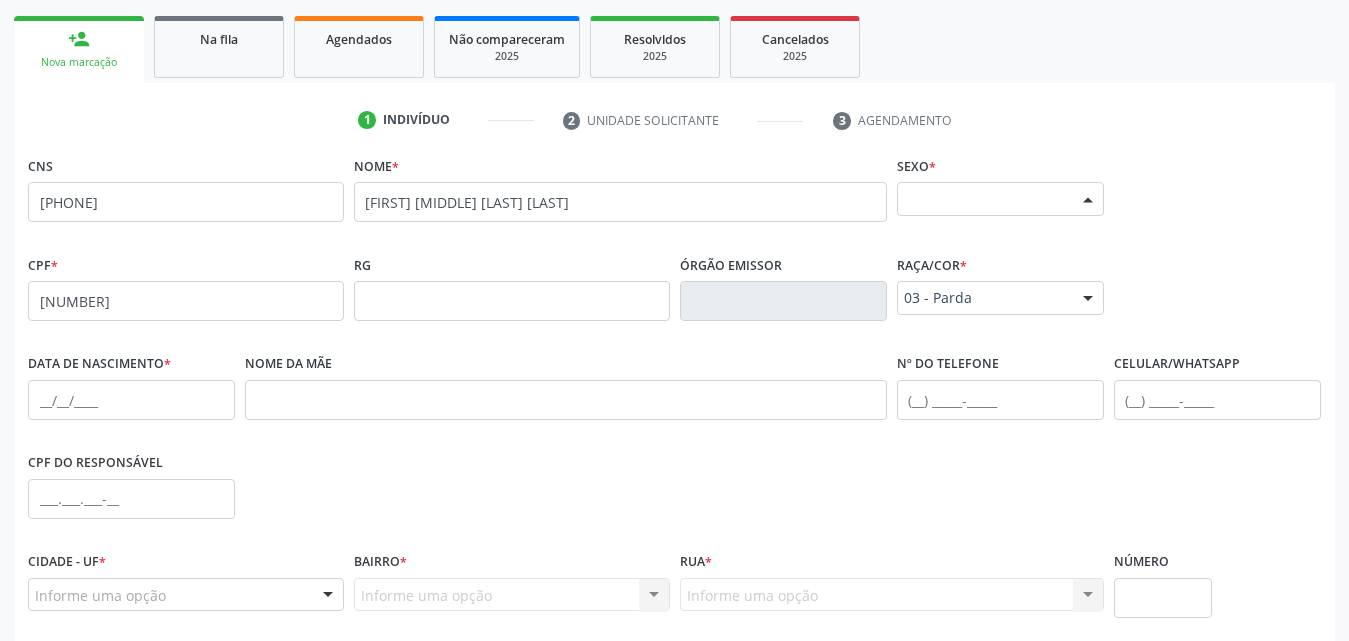 click at bounding box center [1088, 200] 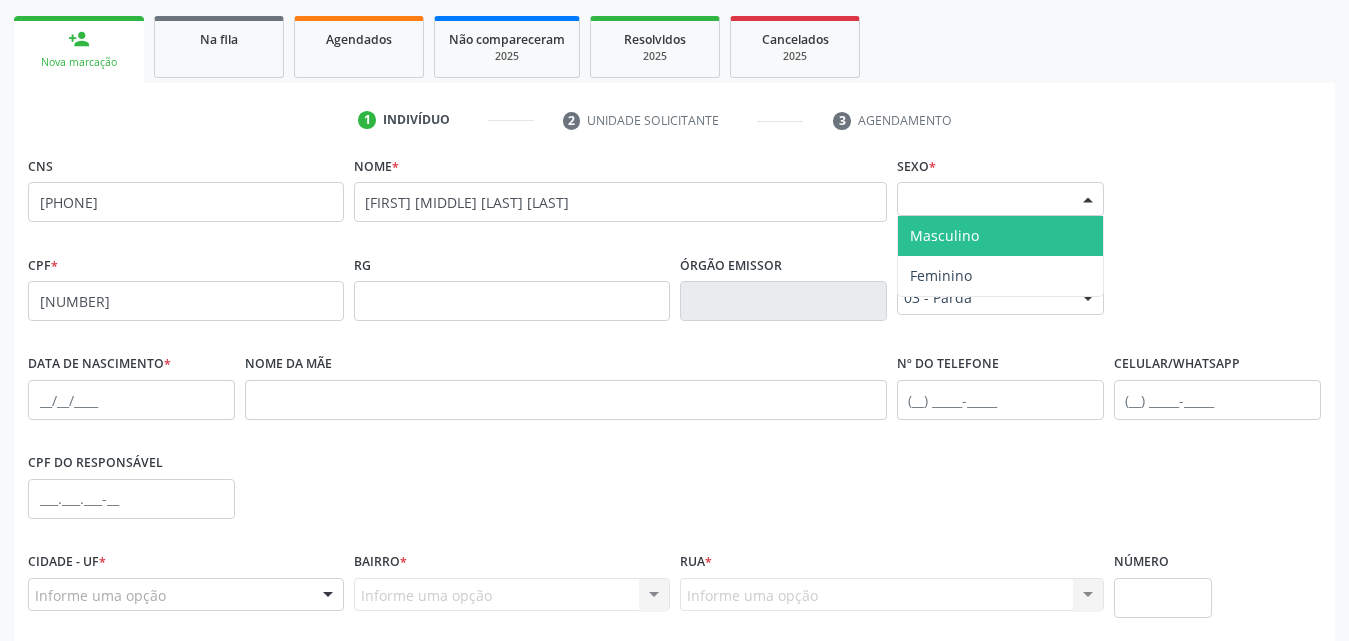 click on "Masculino" at bounding box center (944, 235) 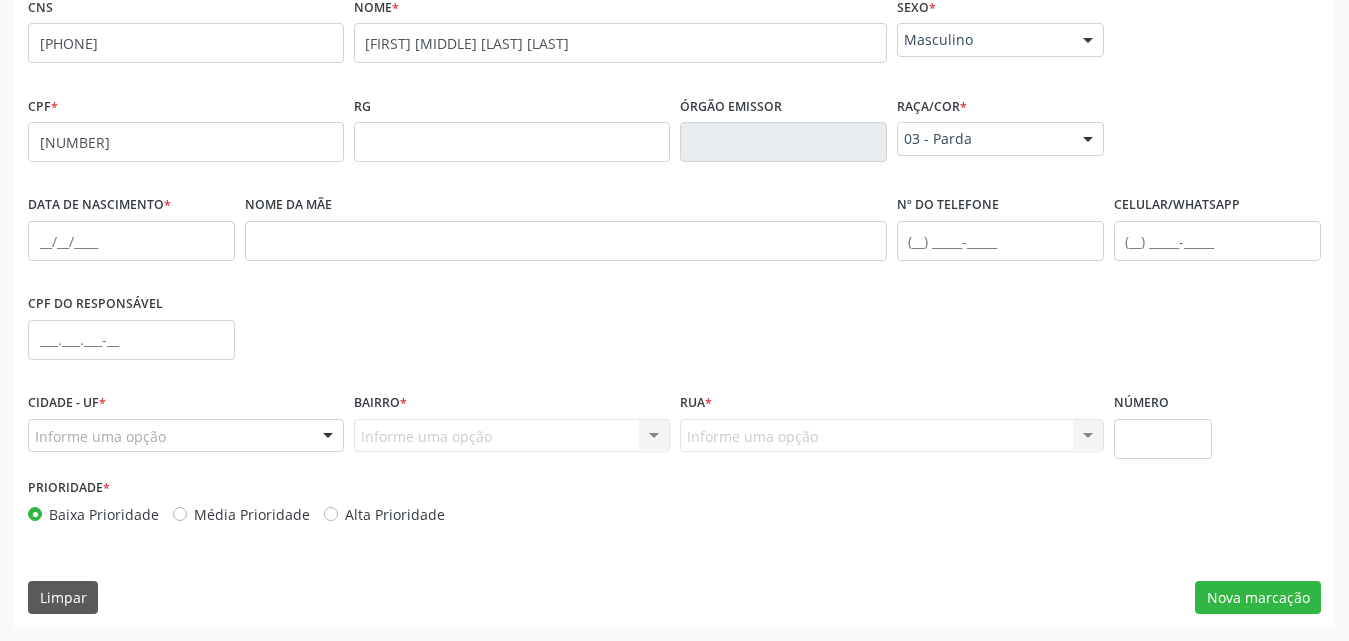 scroll, scrollTop: 471, scrollLeft: 0, axis: vertical 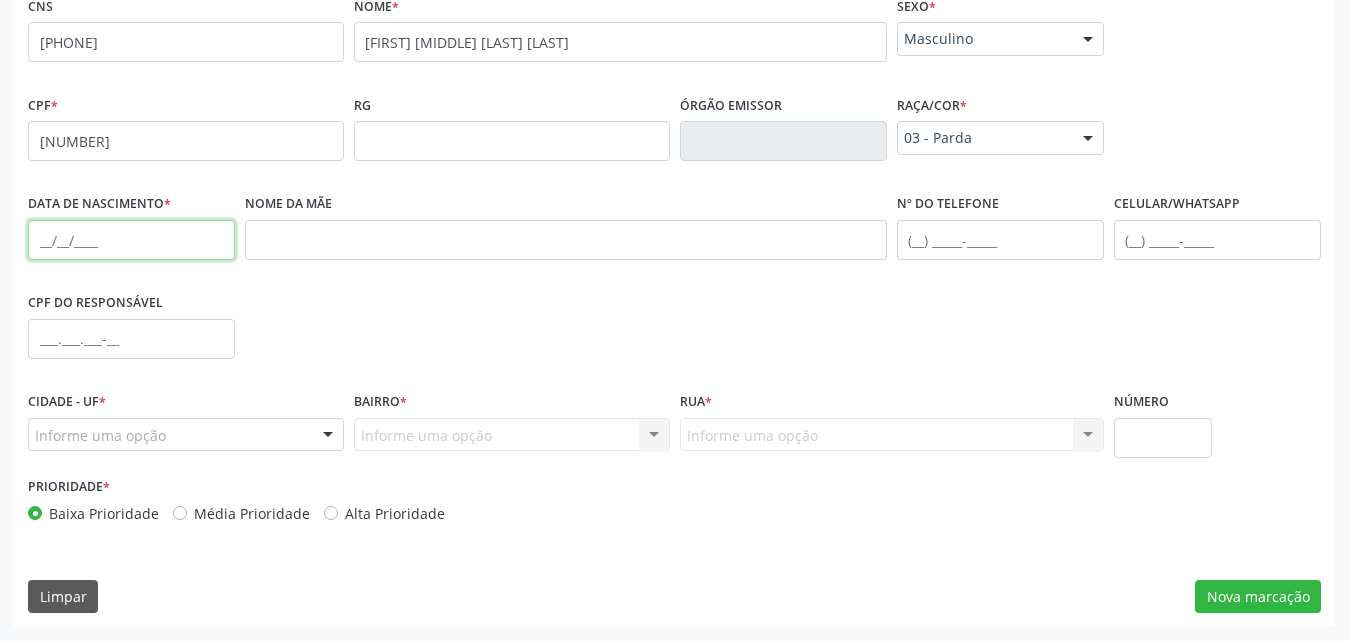 click at bounding box center (131, 240) 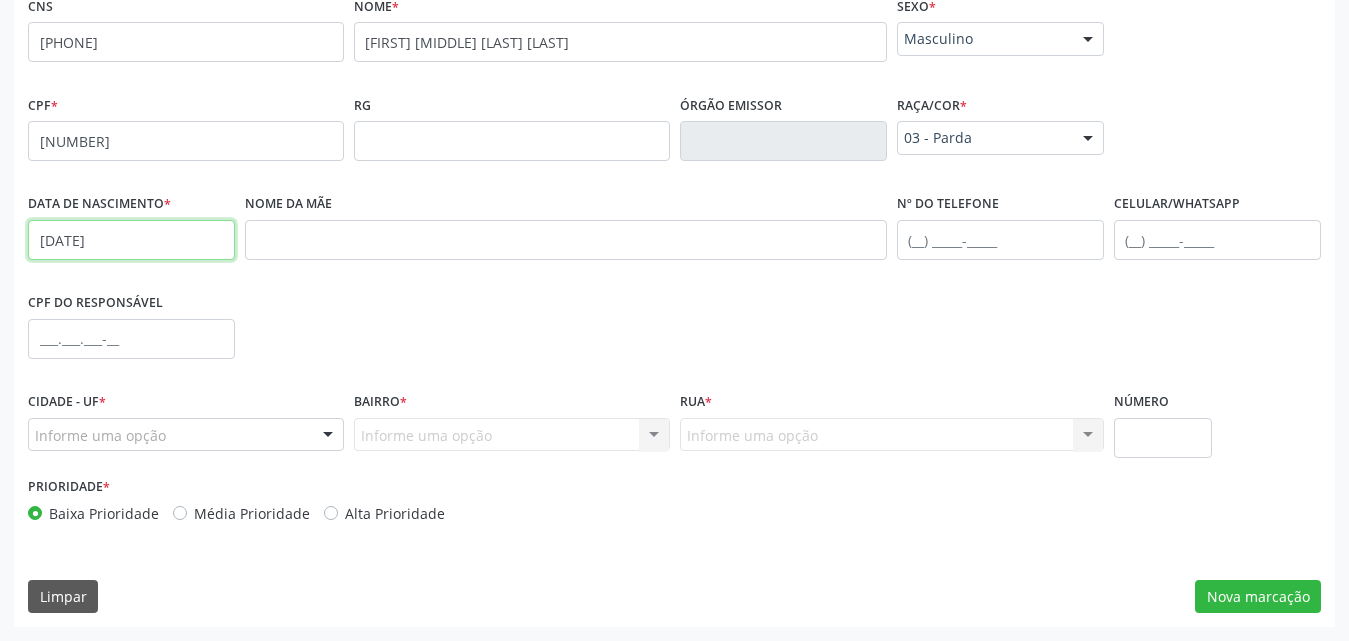 type on "31/08/2016" 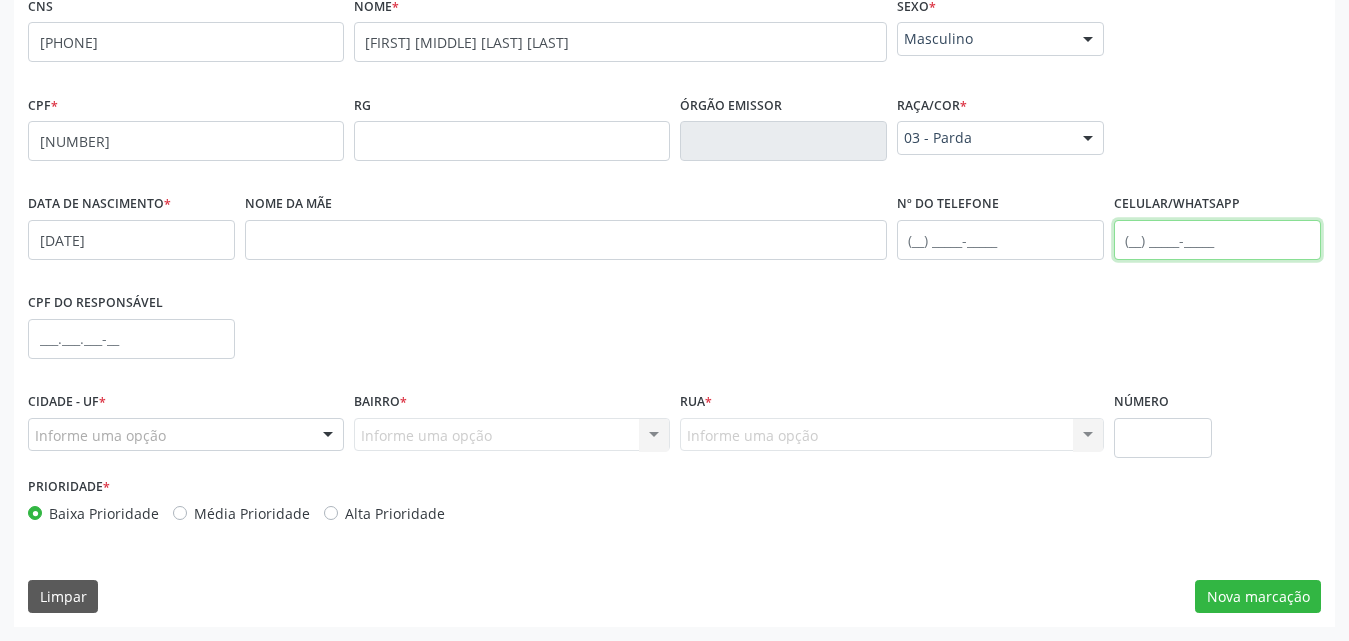 click at bounding box center [1217, 240] 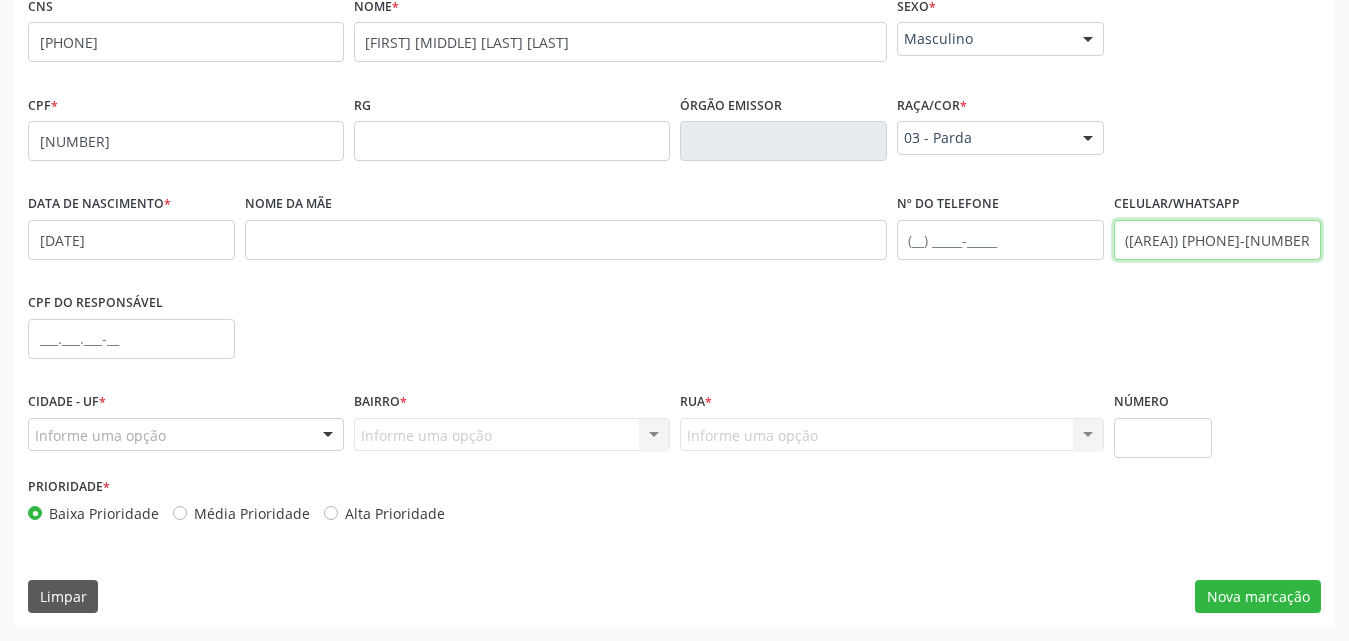 type on "(82) 98861-2335" 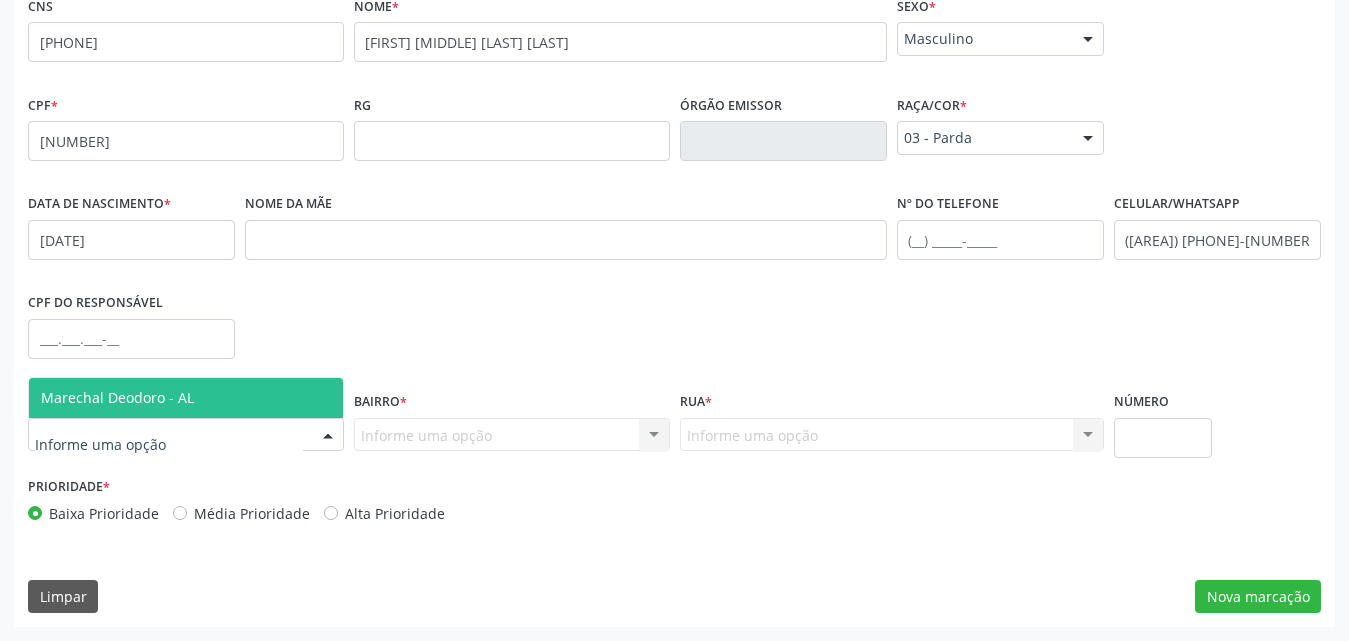 click at bounding box center [186, 435] 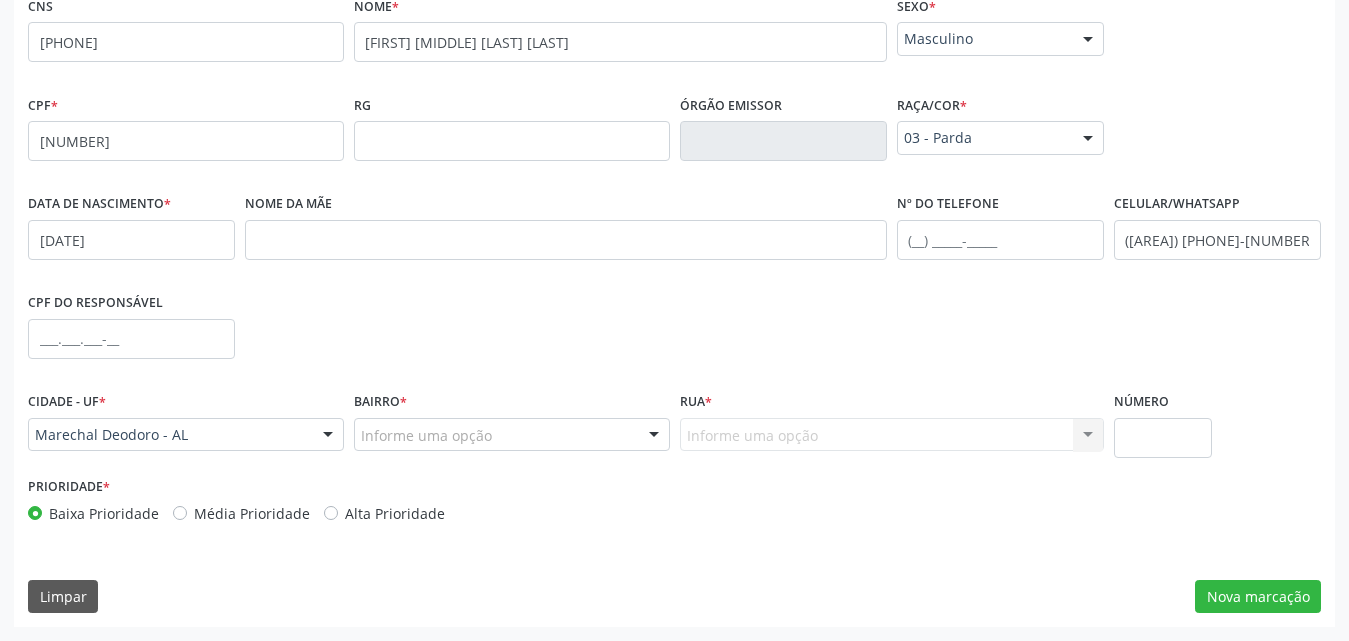 click on "Informe uma opção" at bounding box center [512, 435] 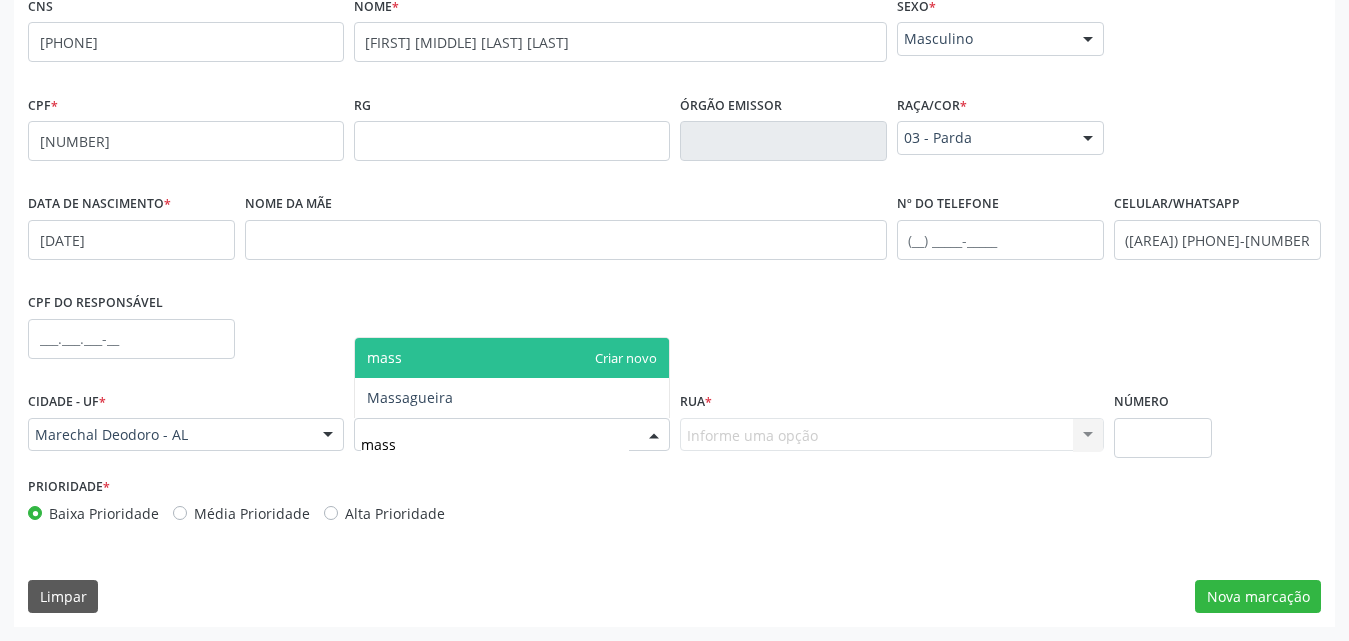 type on "massa" 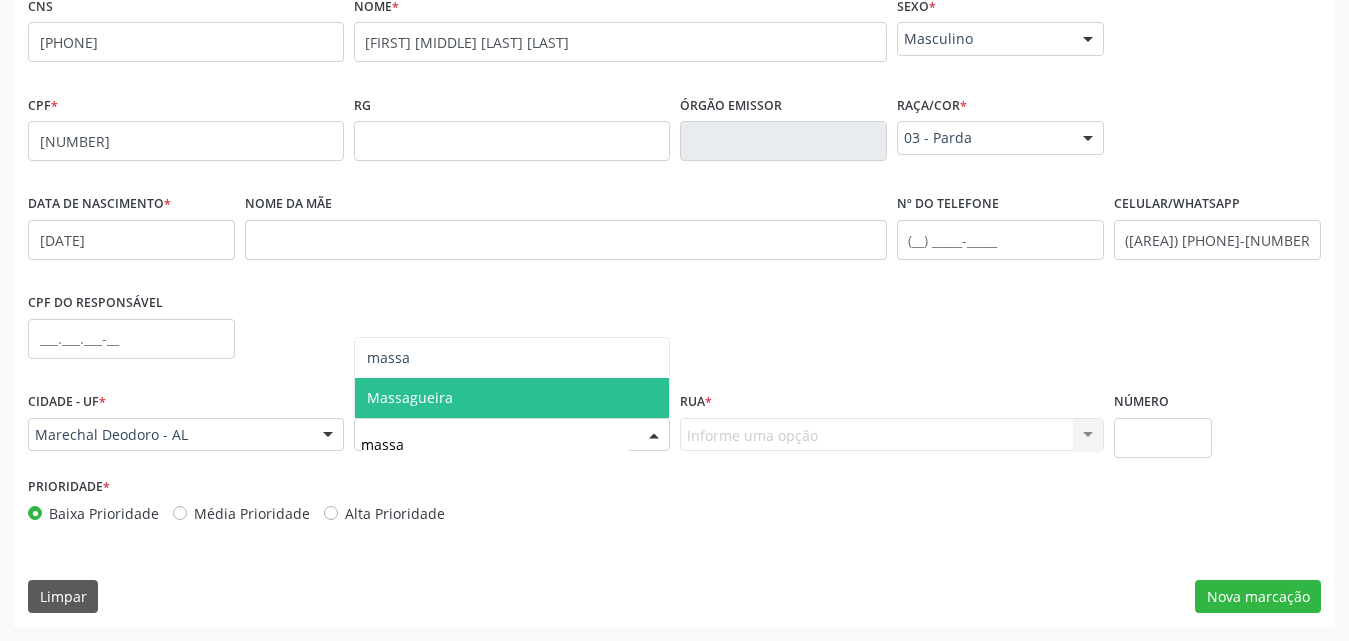 click on "Massagueira" at bounding box center (512, 398) 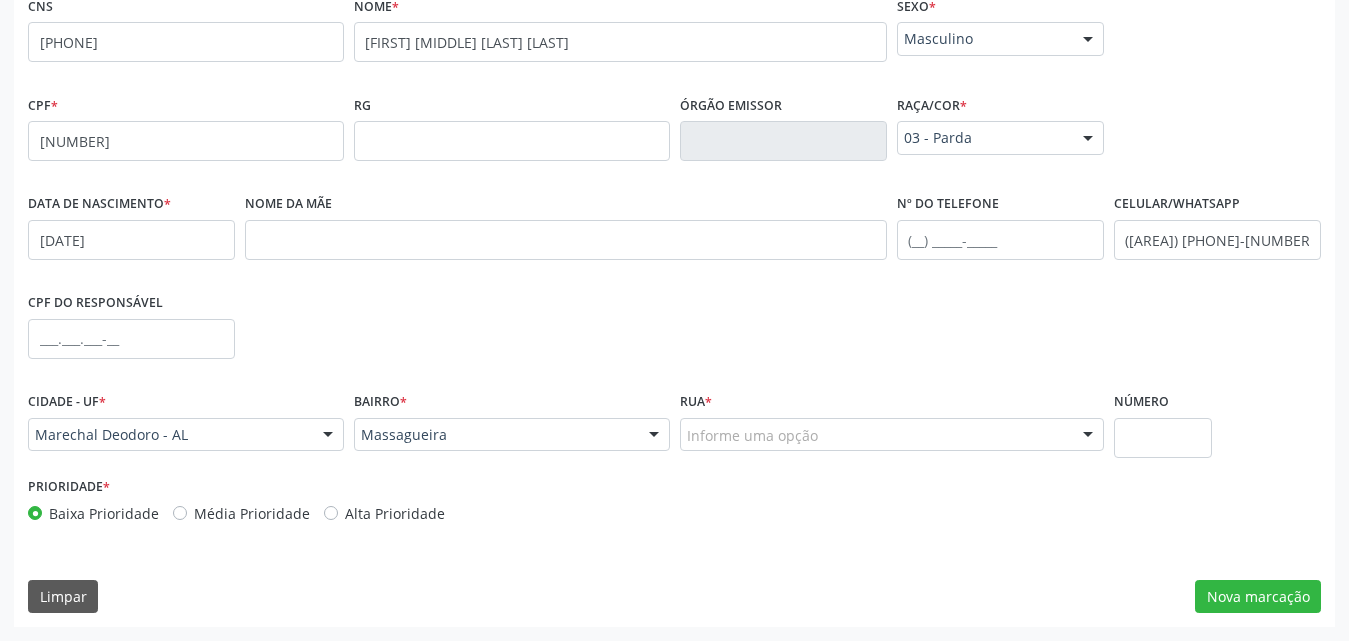 click on "Informe uma opção" at bounding box center (892, 435) 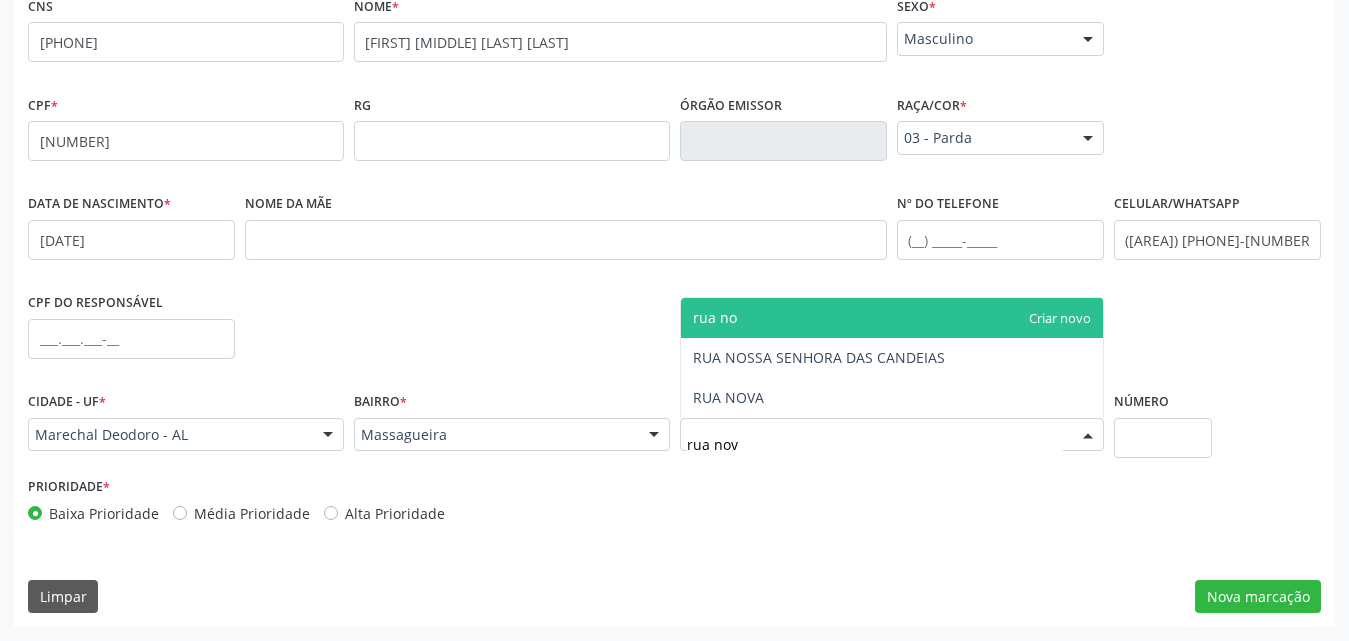 type on "rua nova" 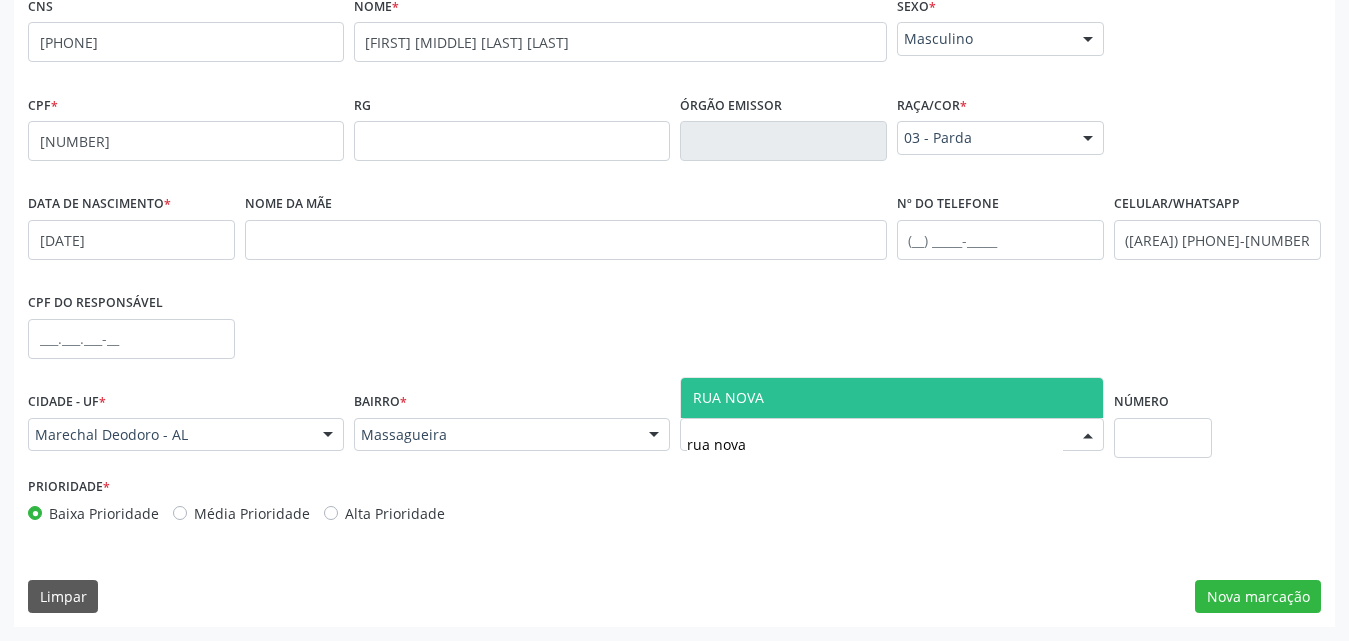 click on "RUA NOVA" at bounding box center [892, 398] 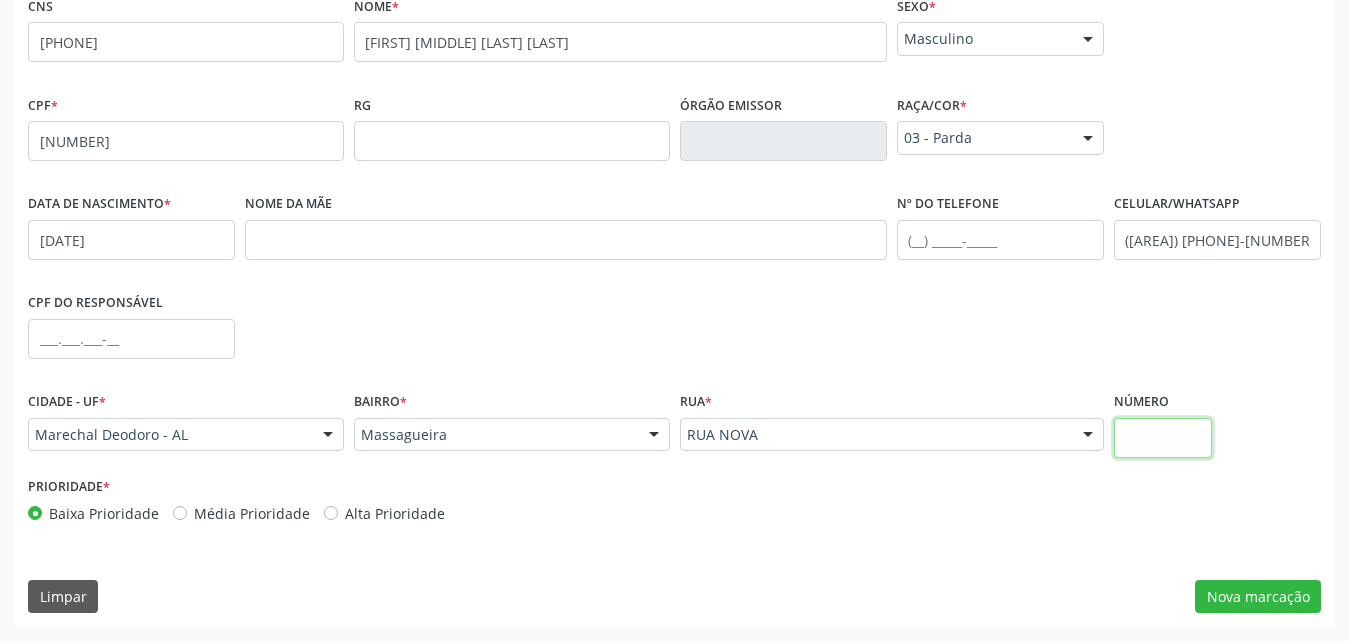 click at bounding box center (1163, 438) 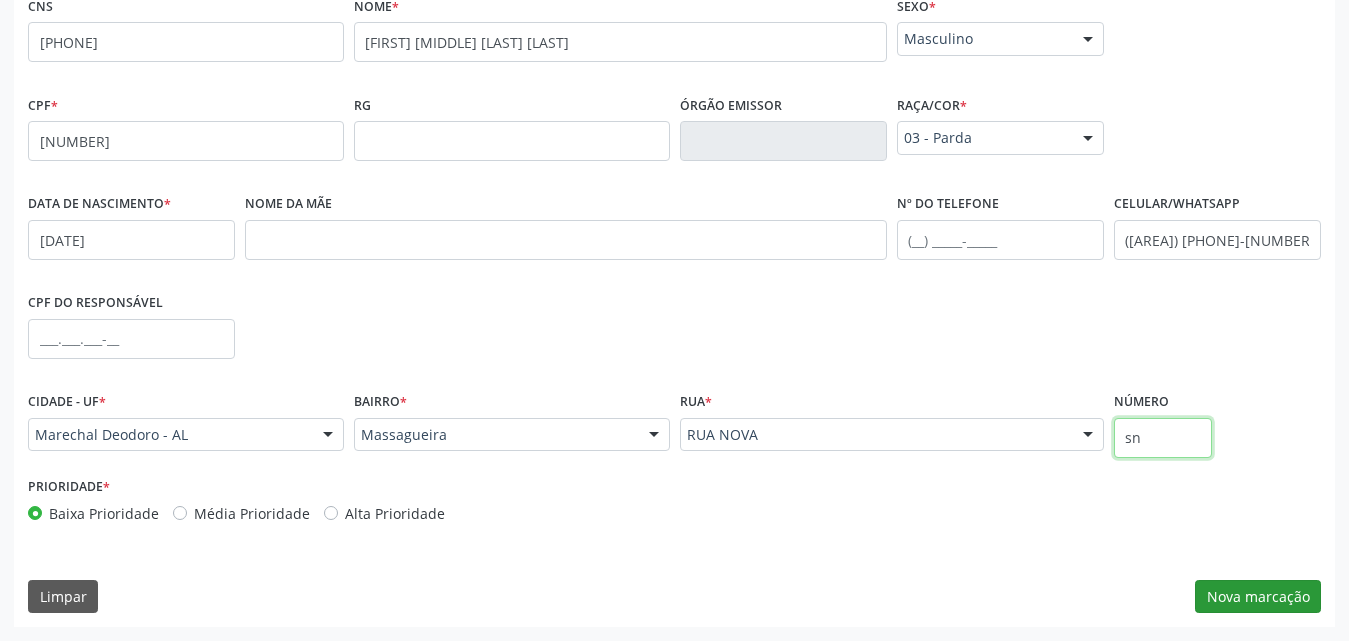 type on "sn" 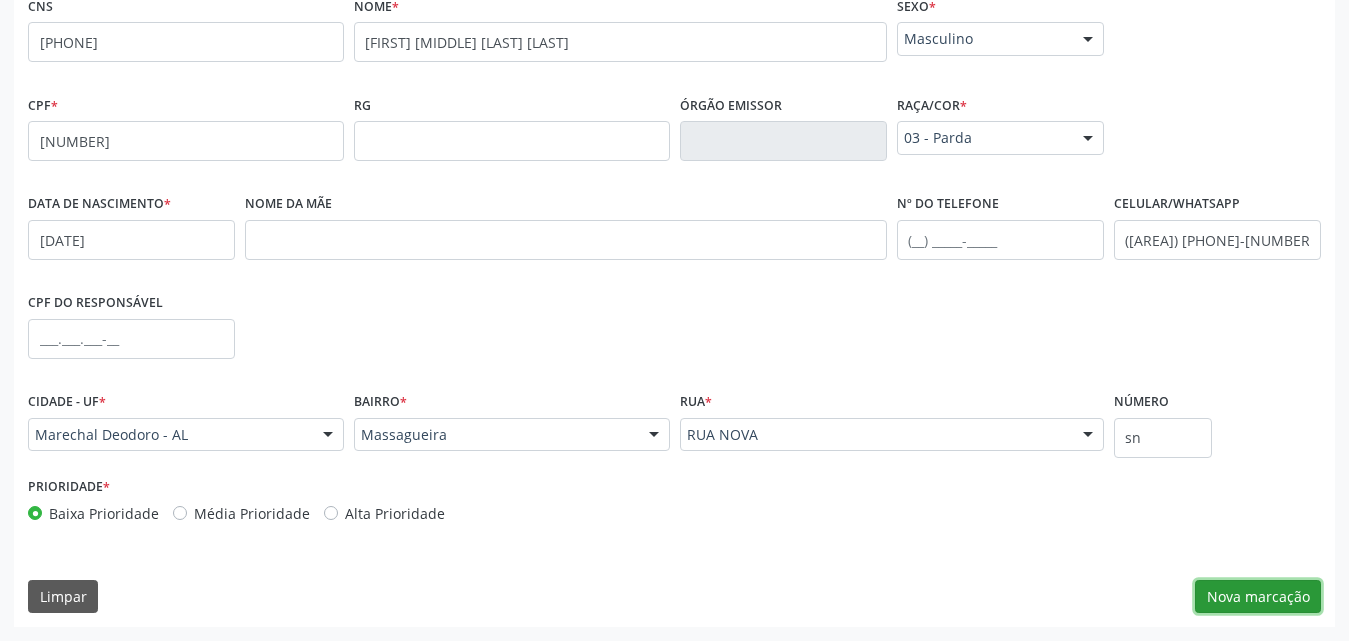click on "Nova marcação" at bounding box center (1258, 597) 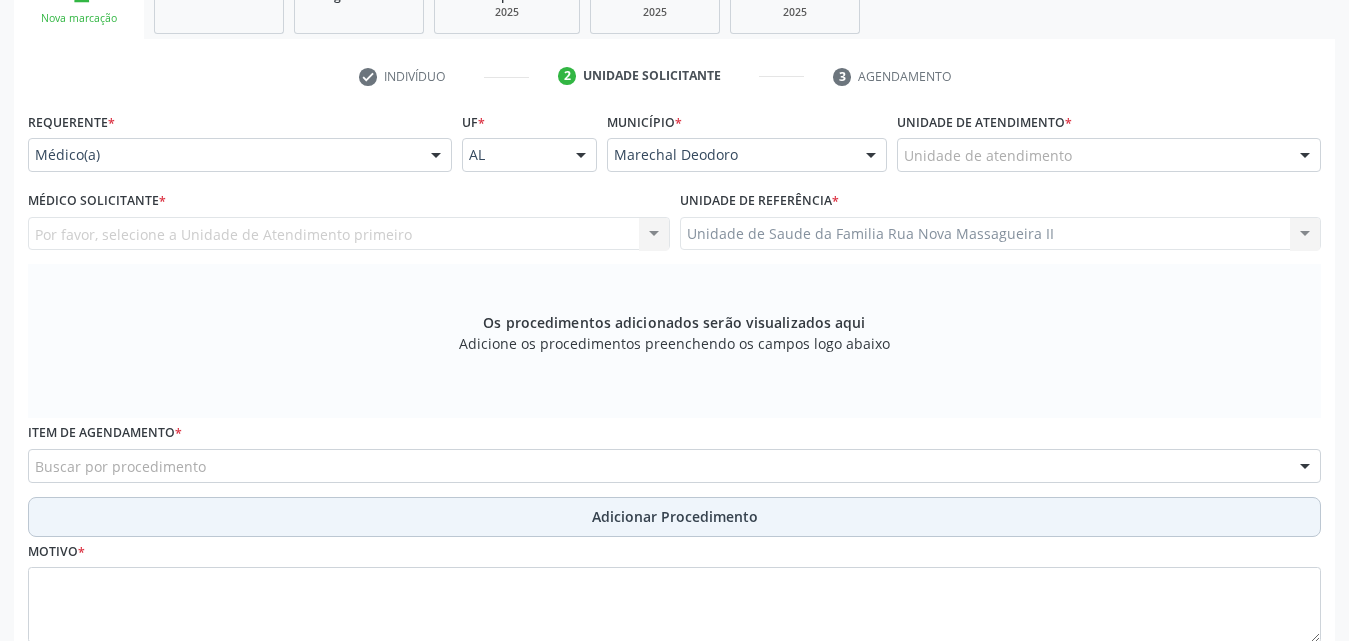 scroll, scrollTop: 271, scrollLeft: 0, axis: vertical 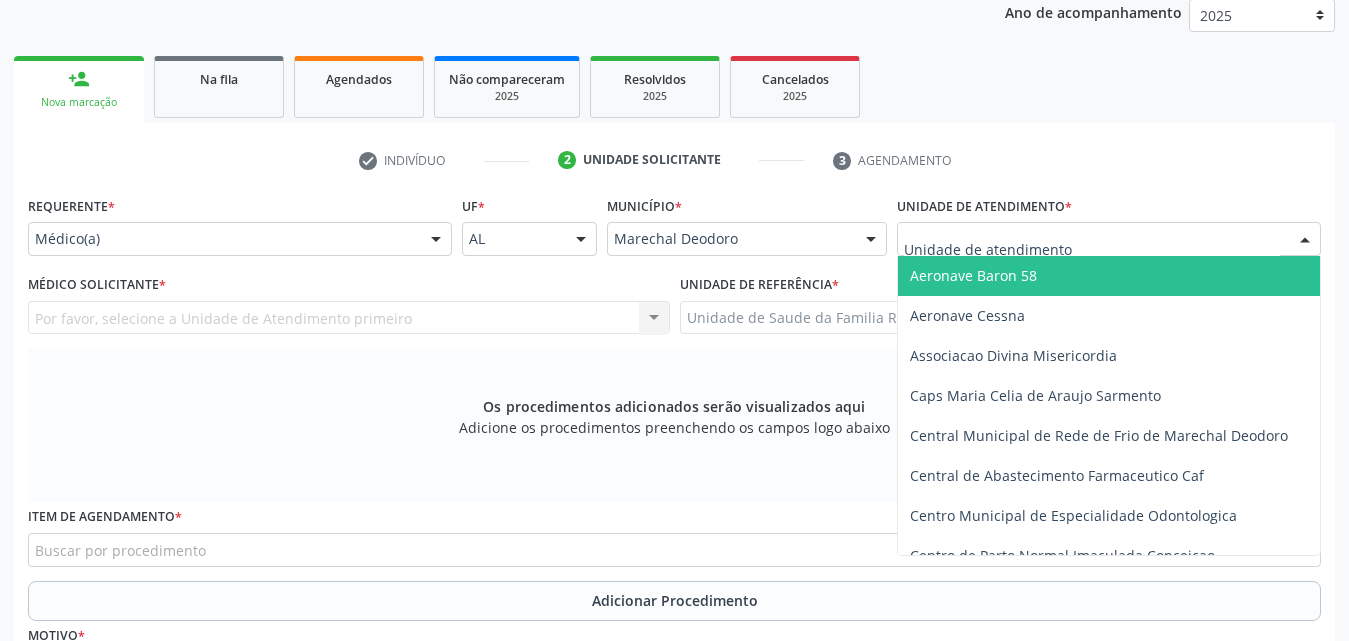 click at bounding box center [1305, 240] 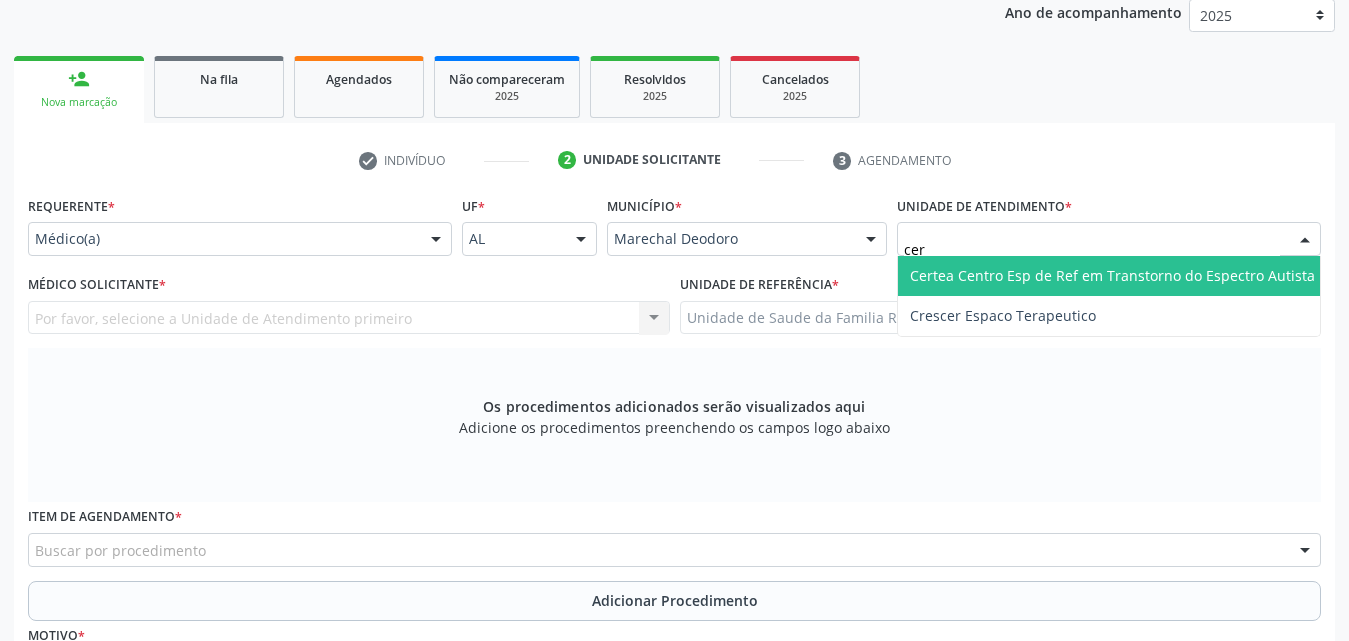 type on "cert" 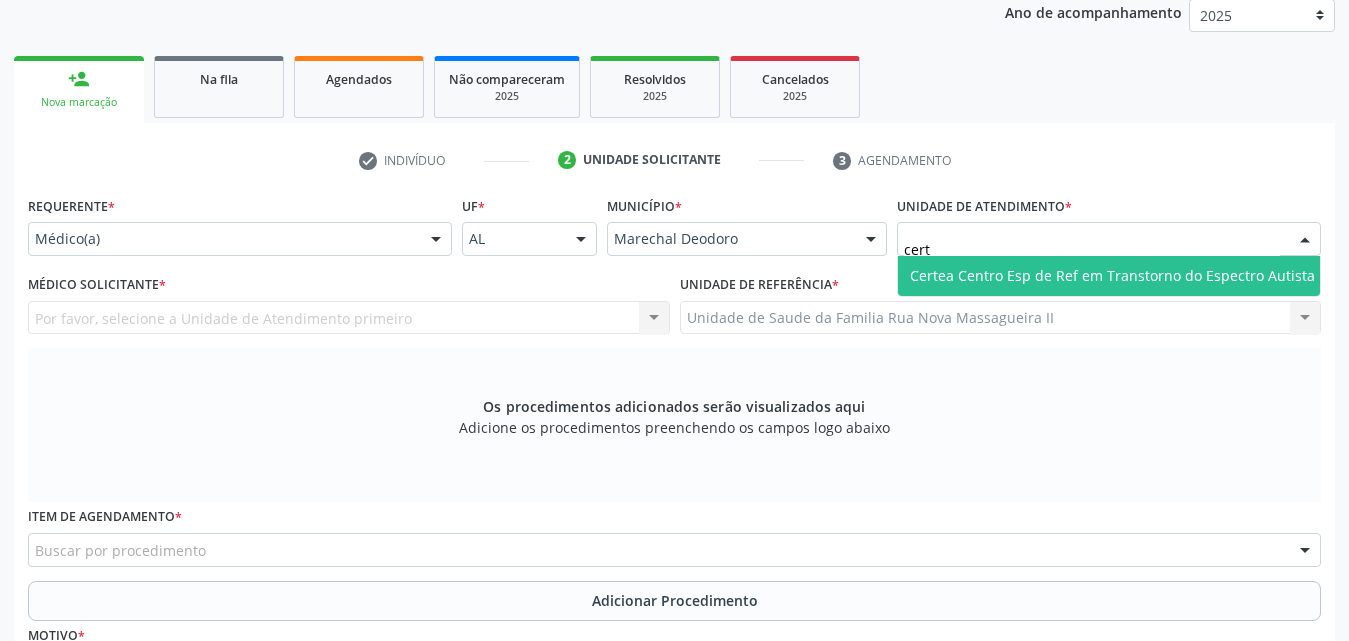 click on "Certea Centro Esp de Ref em Transtorno do Espectro Autista" at bounding box center (1112, 275) 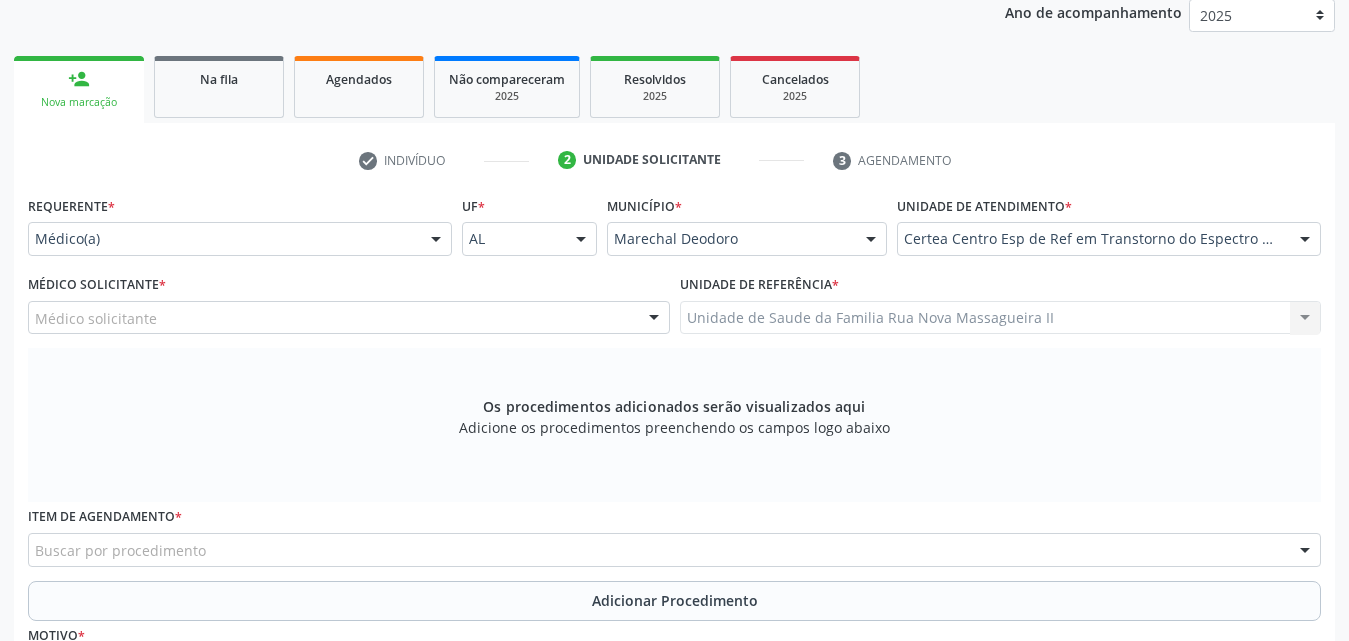 click at bounding box center [654, 319] 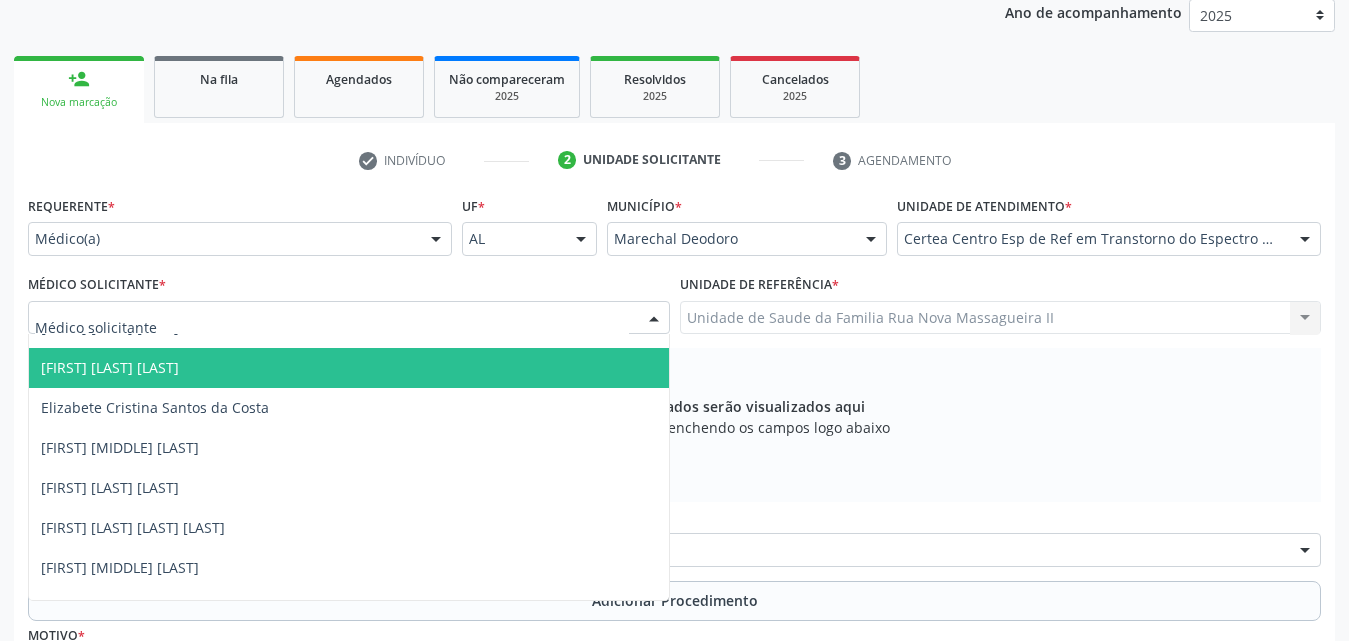 scroll, scrollTop: 294, scrollLeft: 0, axis: vertical 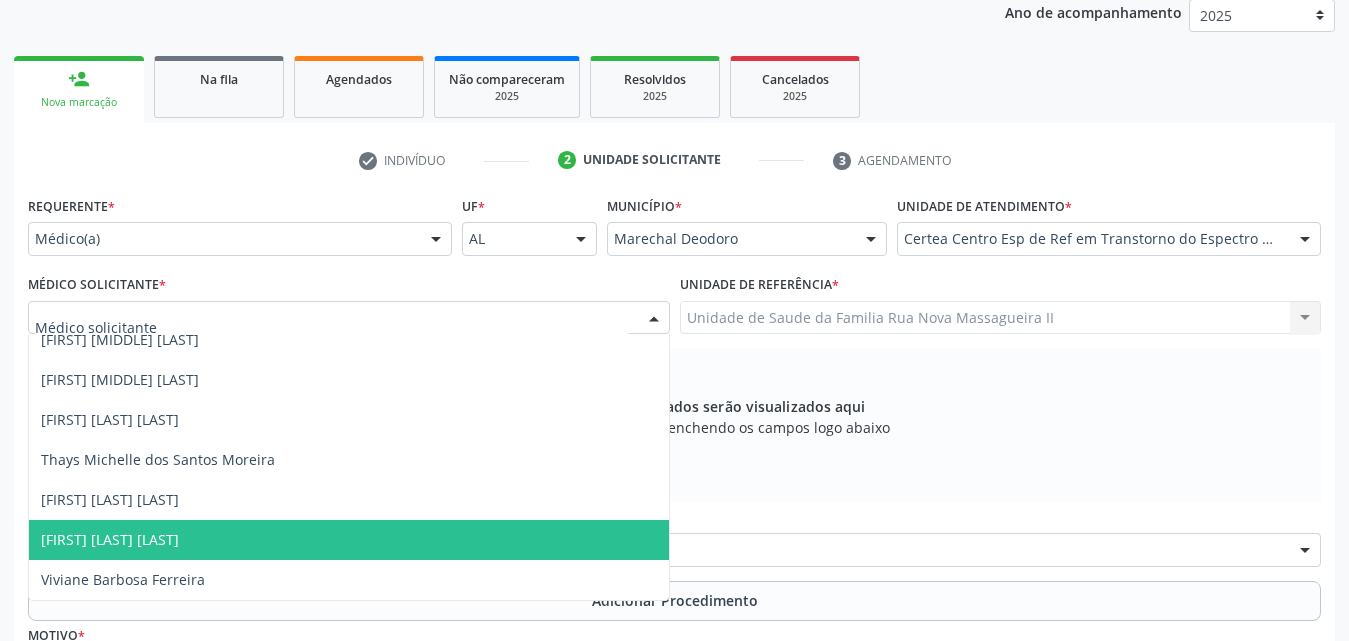 drag, startPoint x: 275, startPoint y: 540, endPoint x: 860, endPoint y: 514, distance: 585.5775 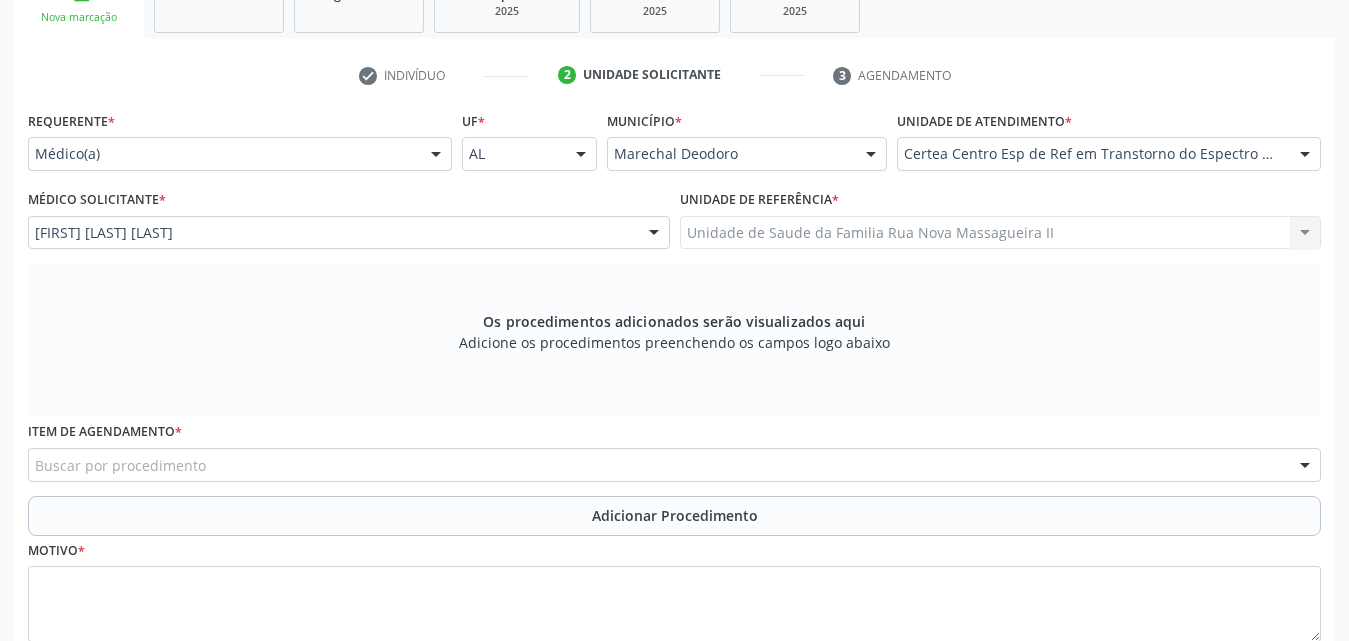 scroll, scrollTop: 471, scrollLeft: 0, axis: vertical 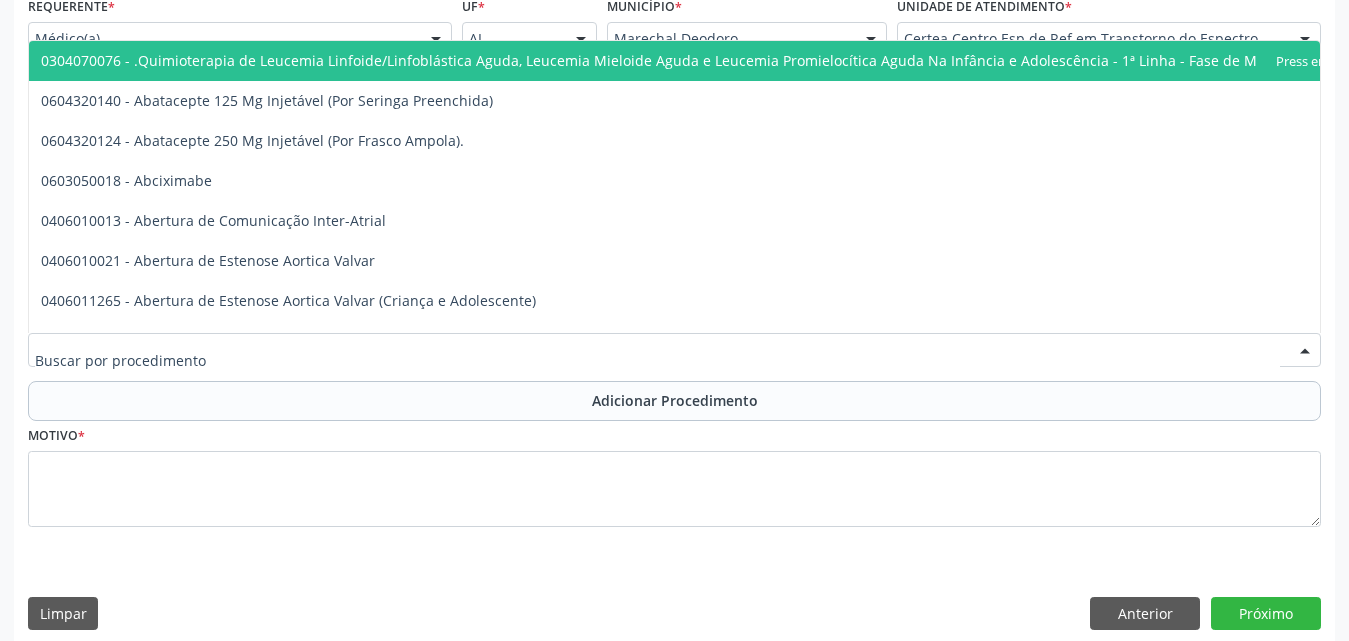 click at bounding box center [674, 350] 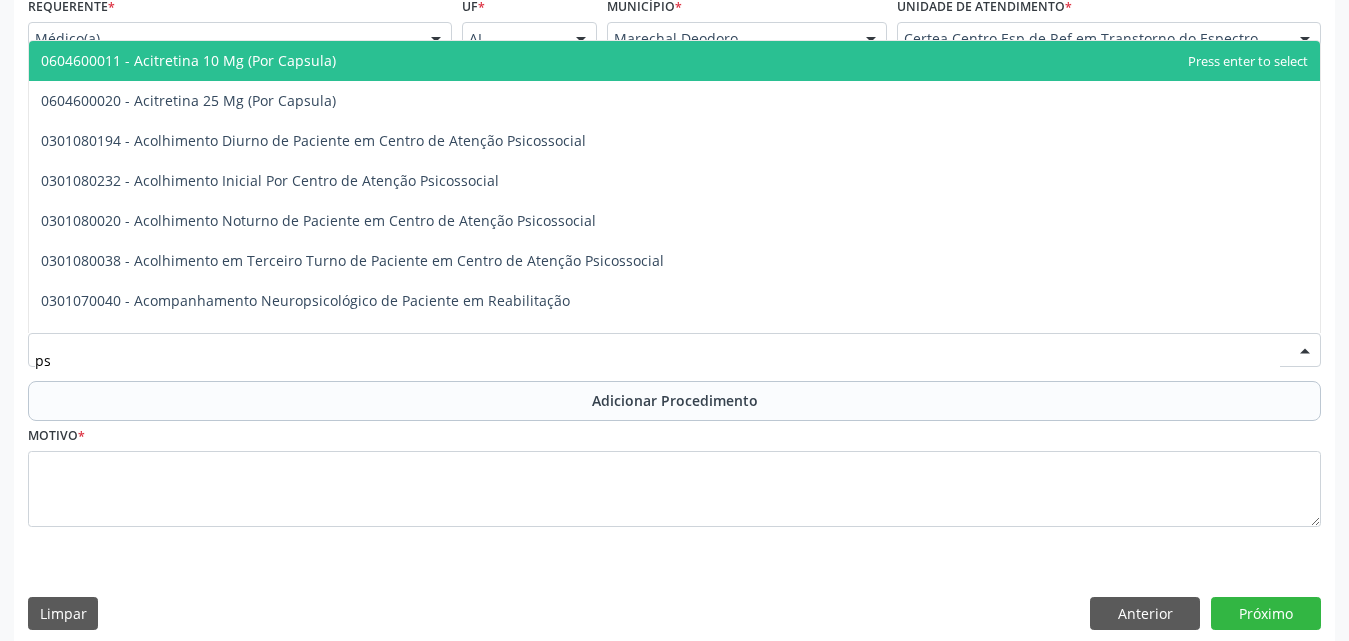 type on "p" 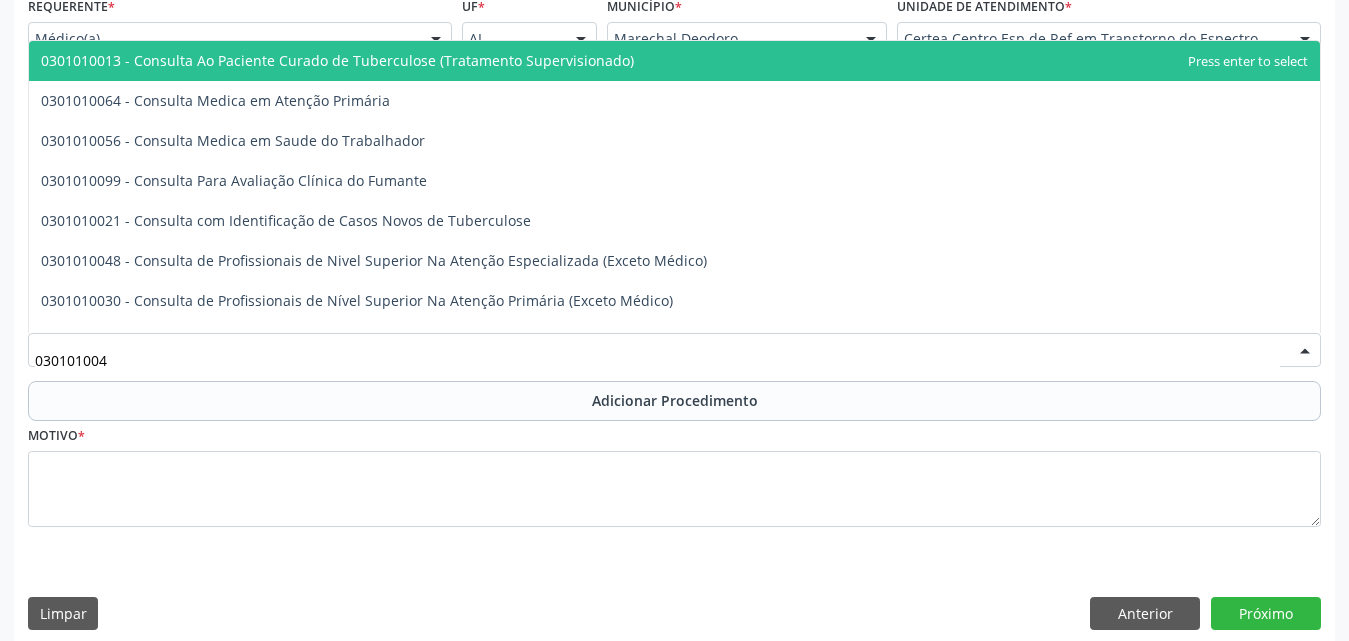 type on "0301010048" 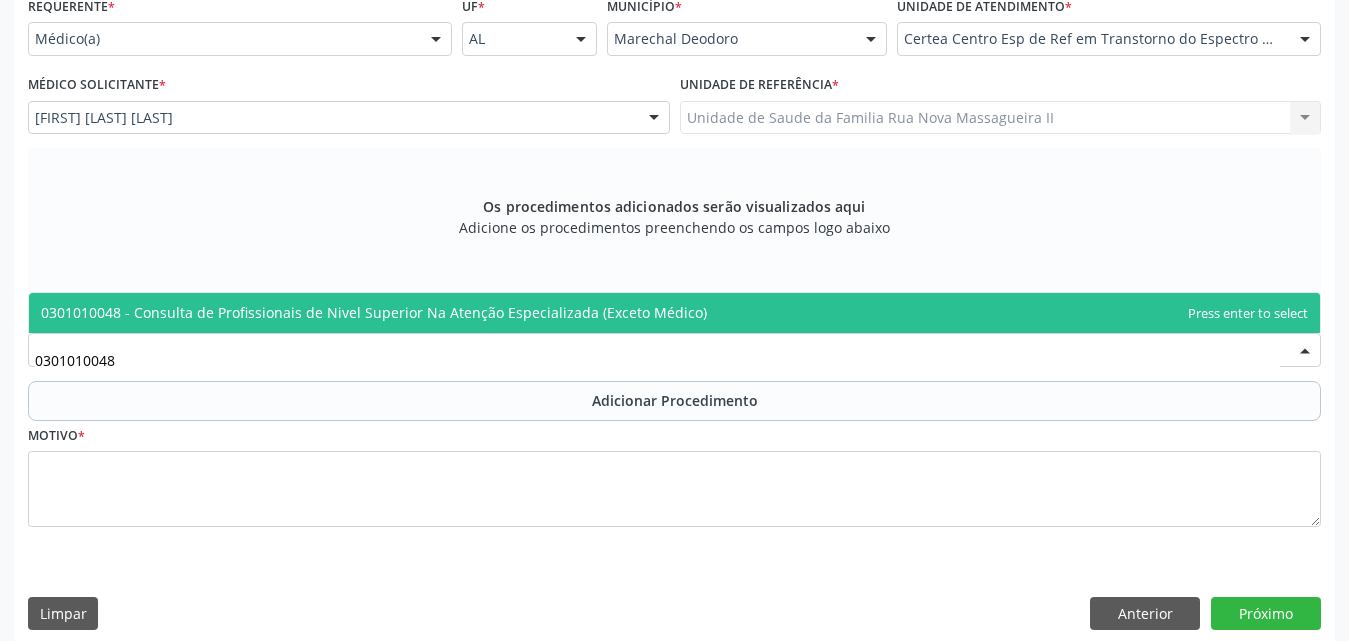 click on "0301010048 - Consulta de Profissionais de Nivel Superior Na Atenção Especializada (Exceto Médico)" at bounding box center (374, 312) 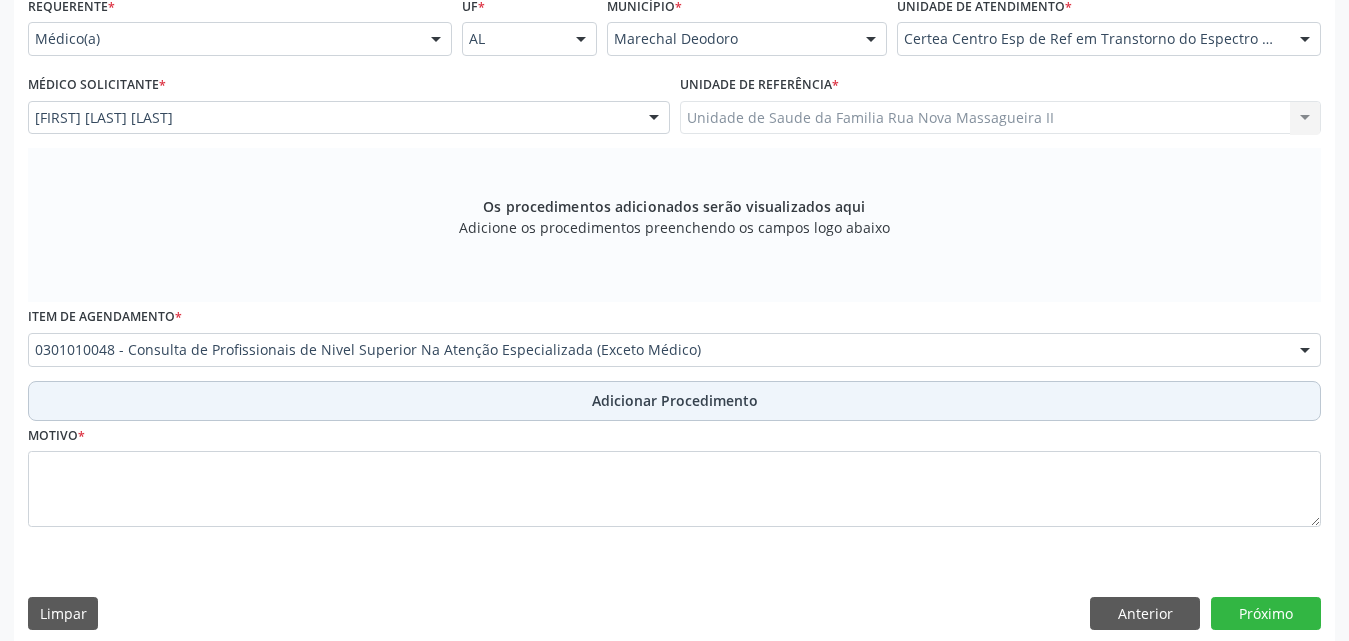 click on "Adicionar Procedimento" at bounding box center (675, 400) 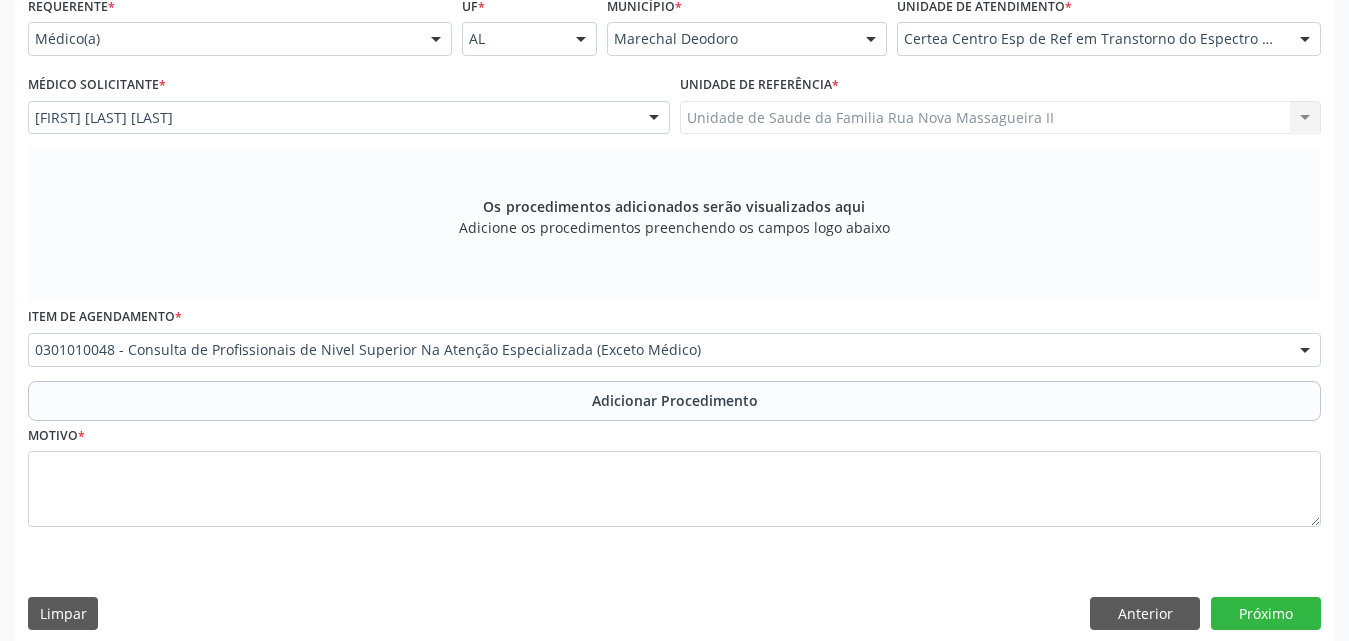 scroll, scrollTop: 412, scrollLeft: 0, axis: vertical 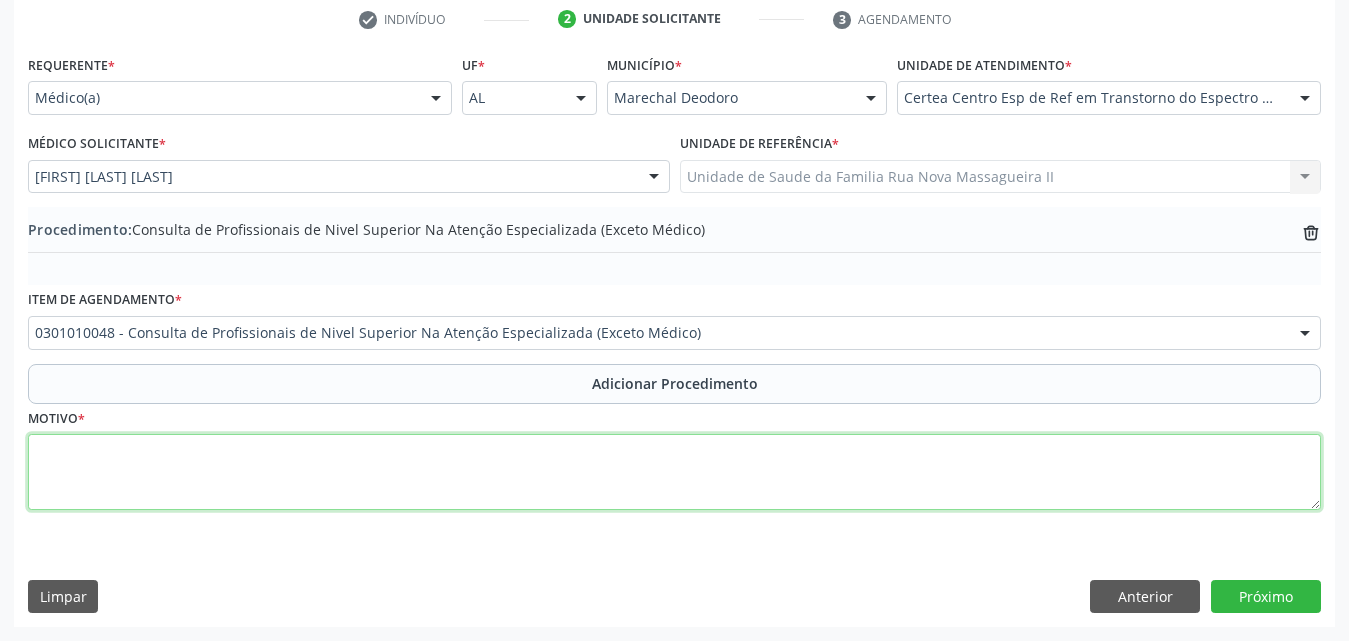 drag, startPoint x: 65, startPoint y: 468, endPoint x: 422, endPoint y: 459, distance: 357.11343 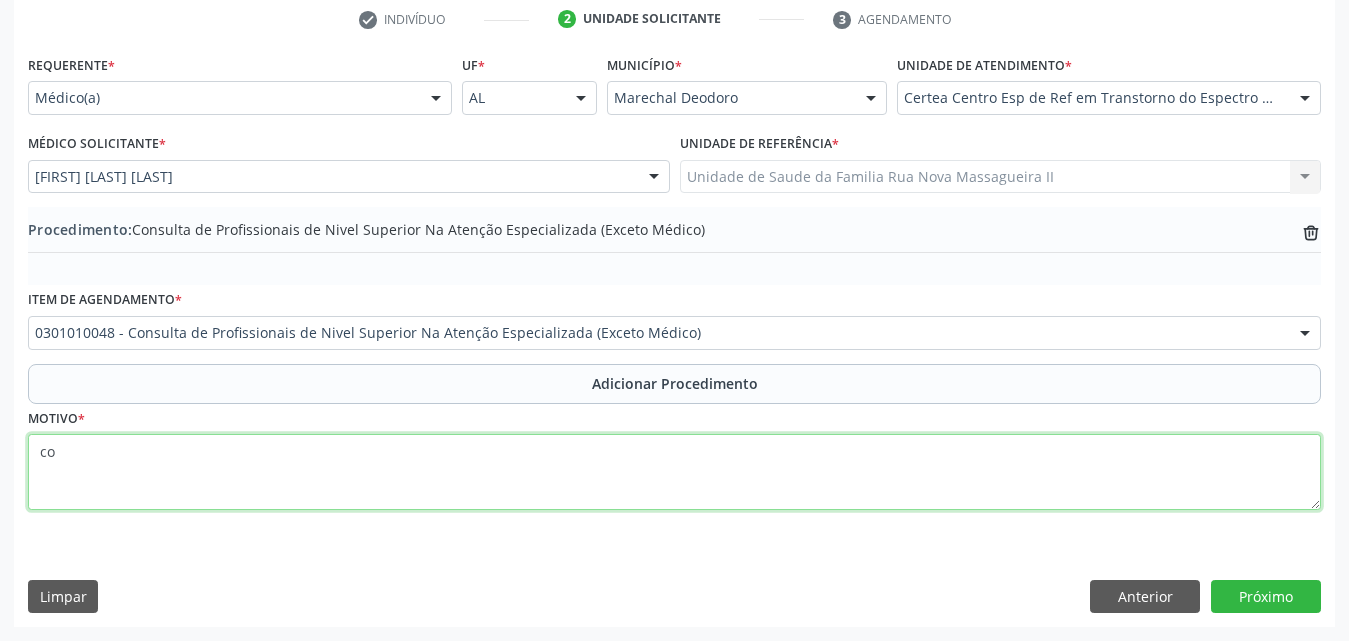 type on "c" 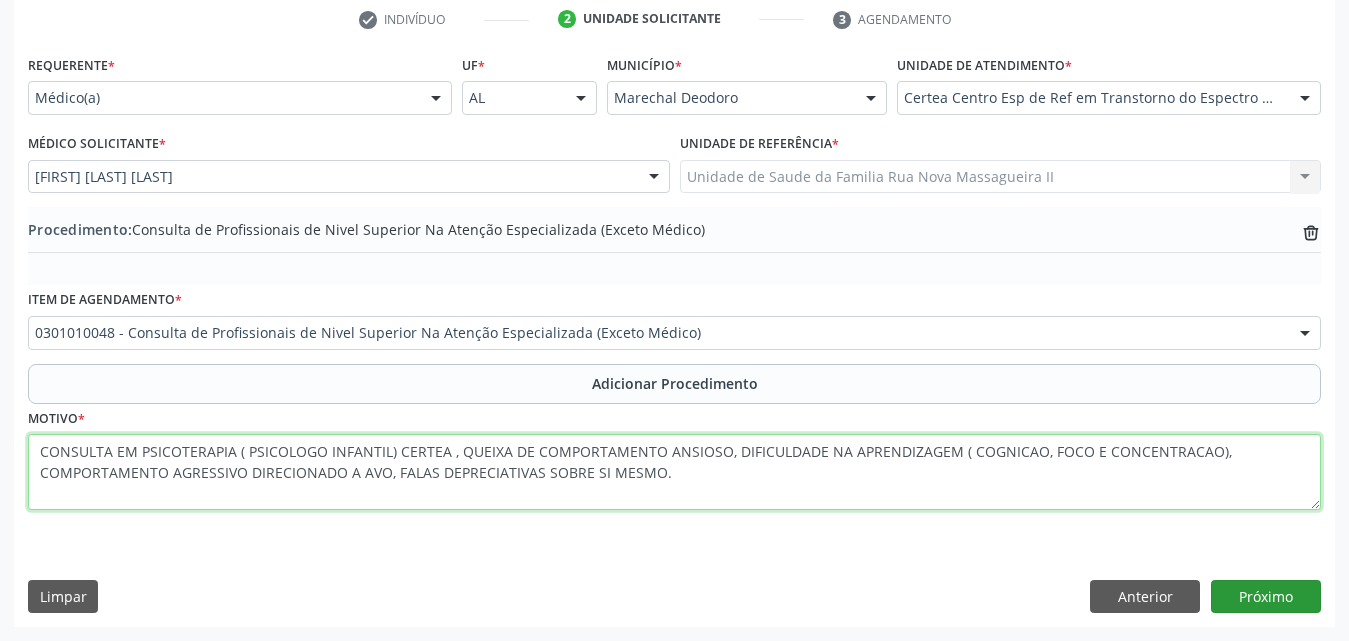type on "CONSULTA EM PSICOTERAPIA ( PSICOLOGO INFANTIL) CERTEA , QUEIXA DE COMPORTAMENTO ANSIOSO, DIFICULDADE NA APRENDIZAGEM ( COGNICAO, FOCO E CONCENTRACAO), COMPORTAMENTO AGRESSIVO DIRECIONADO A AVO, FALAS DEPRECIATIVAS SOBRE SI MESMO." 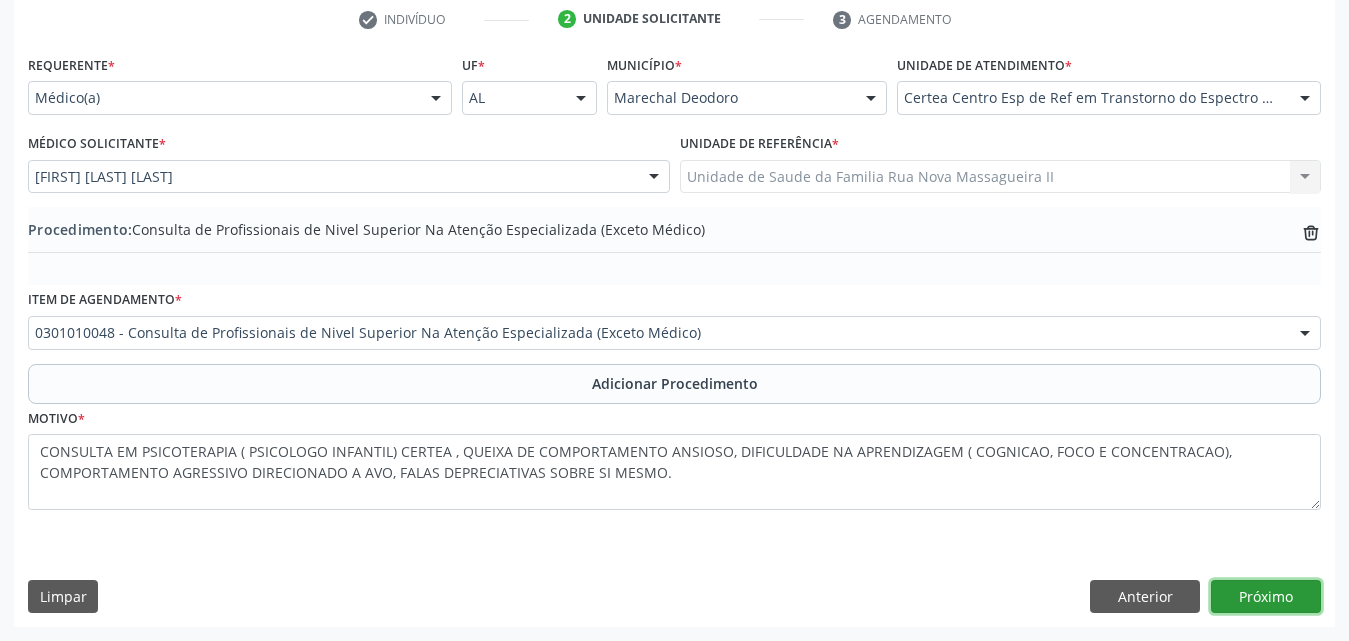 click on "Próximo" at bounding box center [1266, 597] 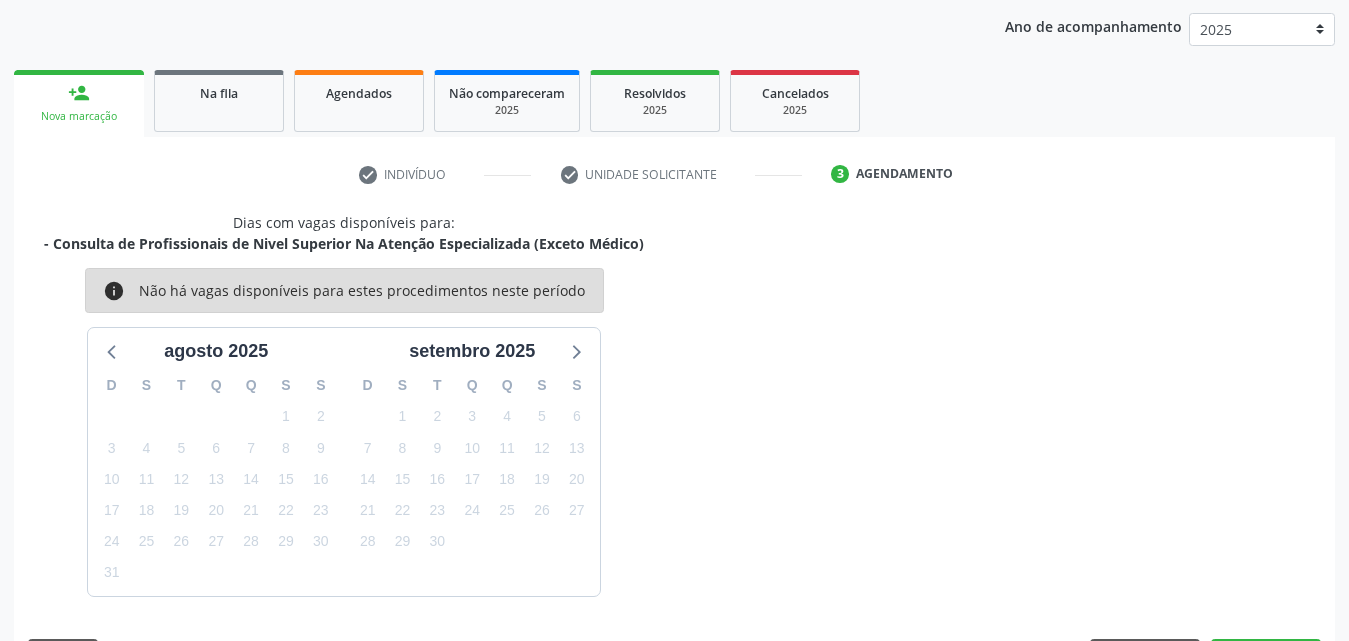 scroll, scrollTop: 316, scrollLeft: 0, axis: vertical 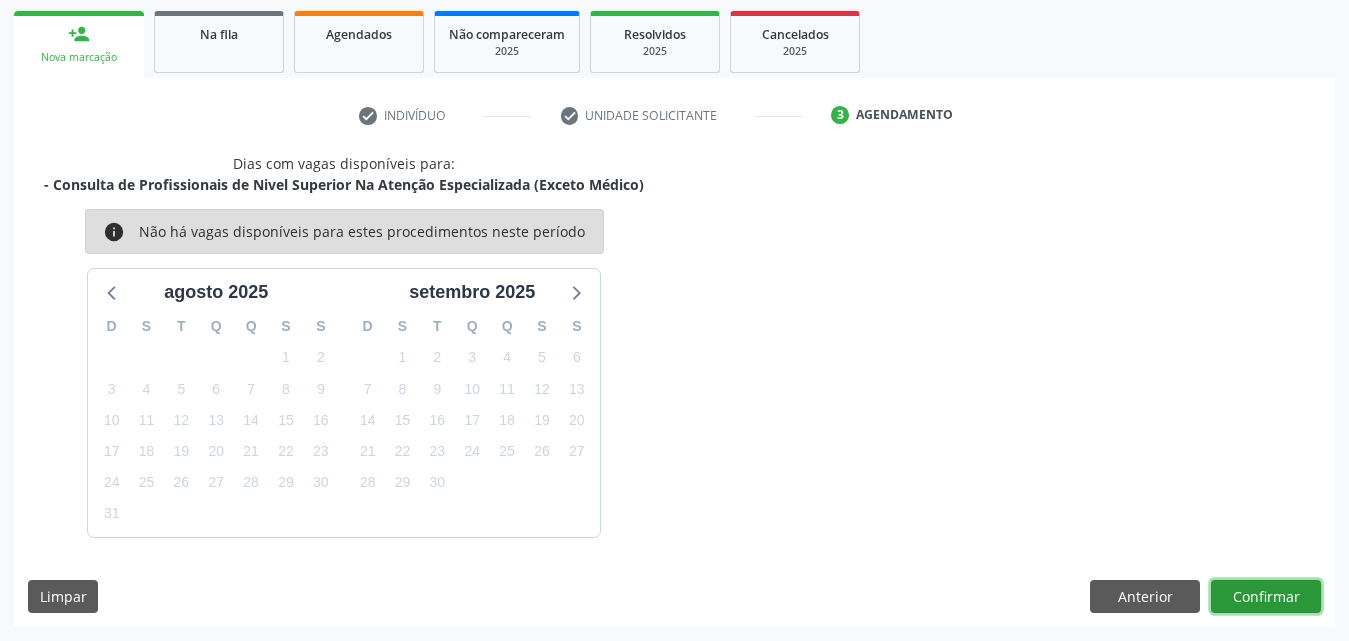 click on "Confirmar" at bounding box center [1266, 597] 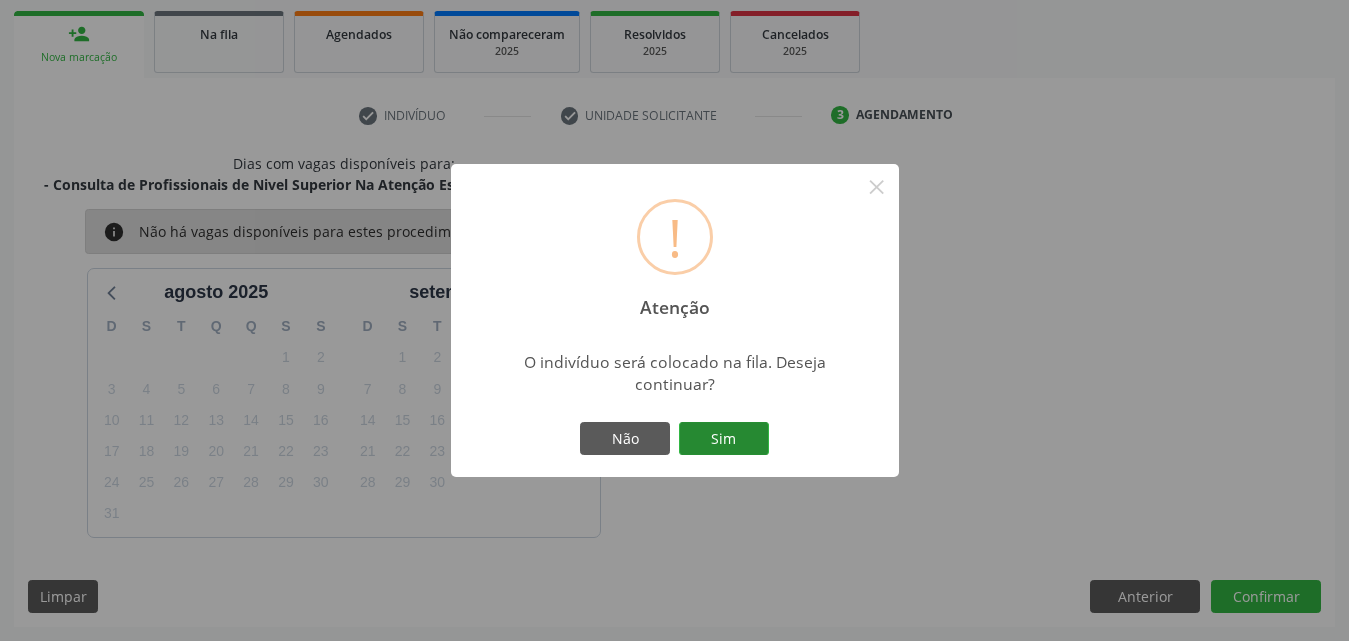 click on "Sim" at bounding box center (724, 439) 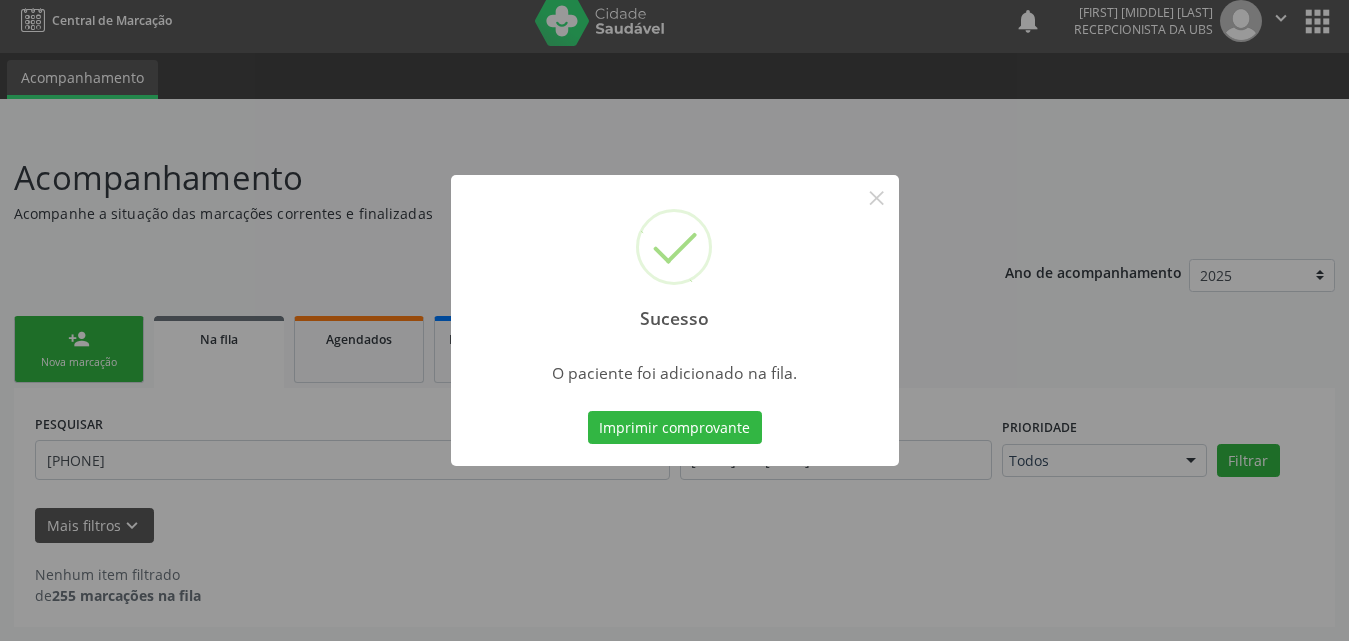 scroll, scrollTop: 11, scrollLeft: 0, axis: vertical 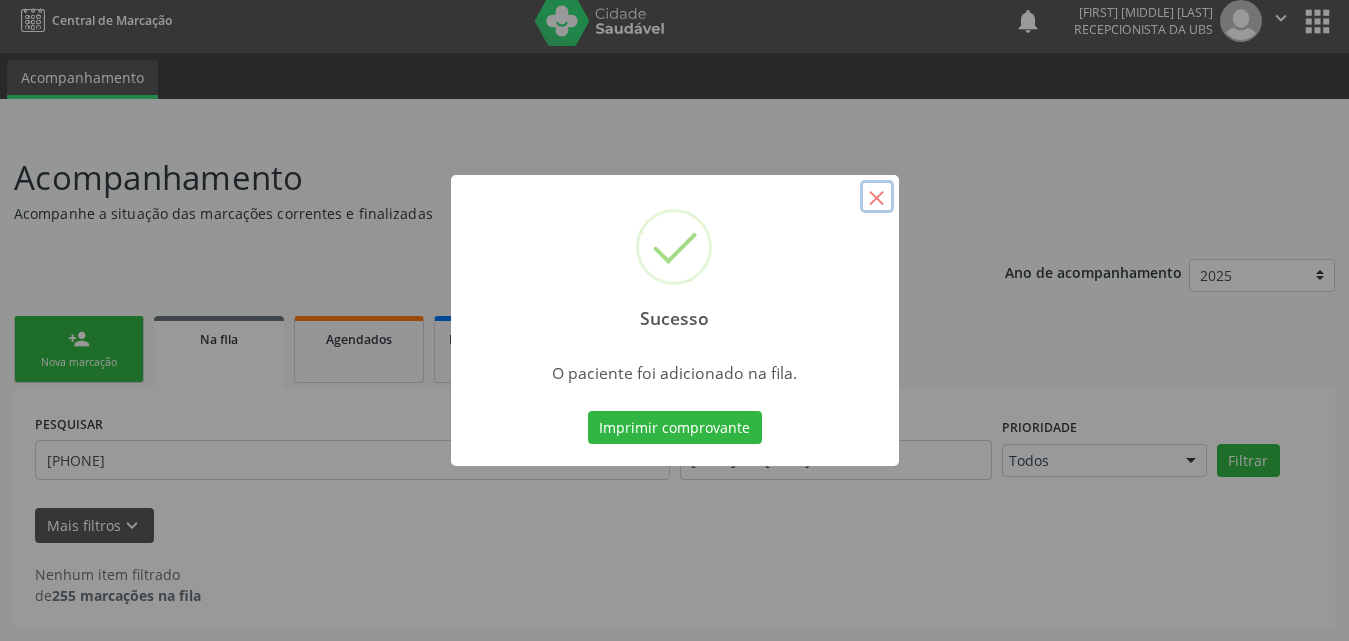click on "×" at bounding box center [877, 197] 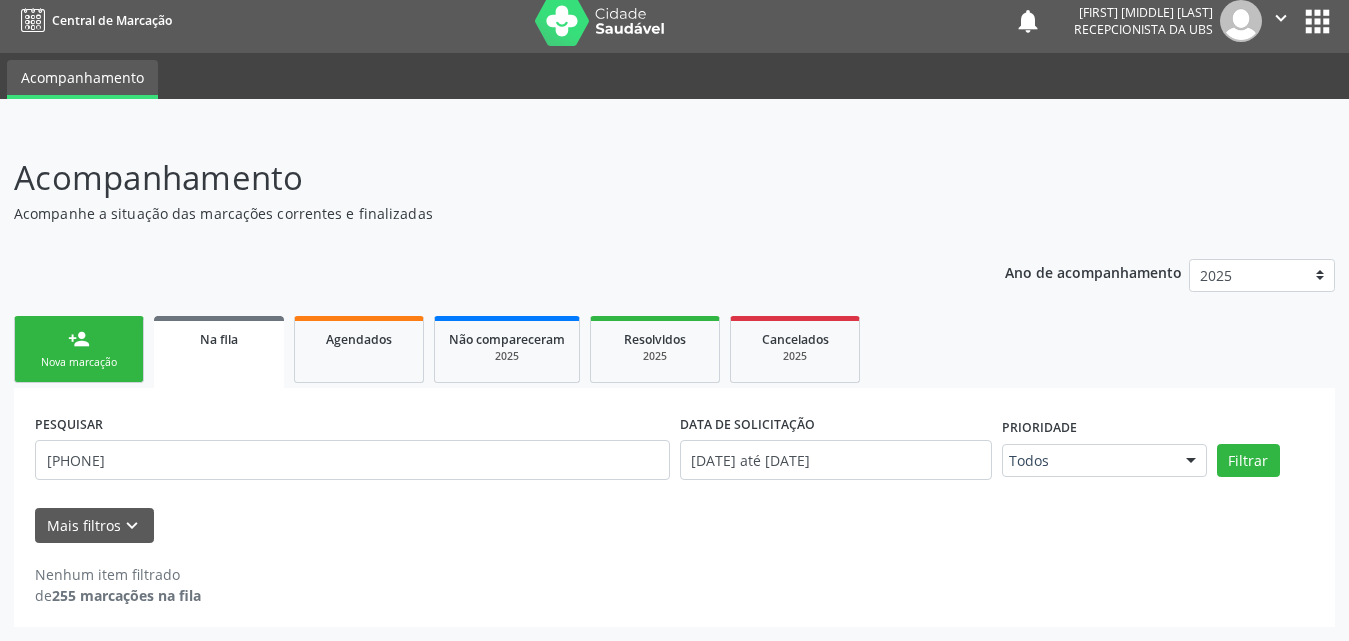 click on "Nova marcação" at bounding box center [79, 362] 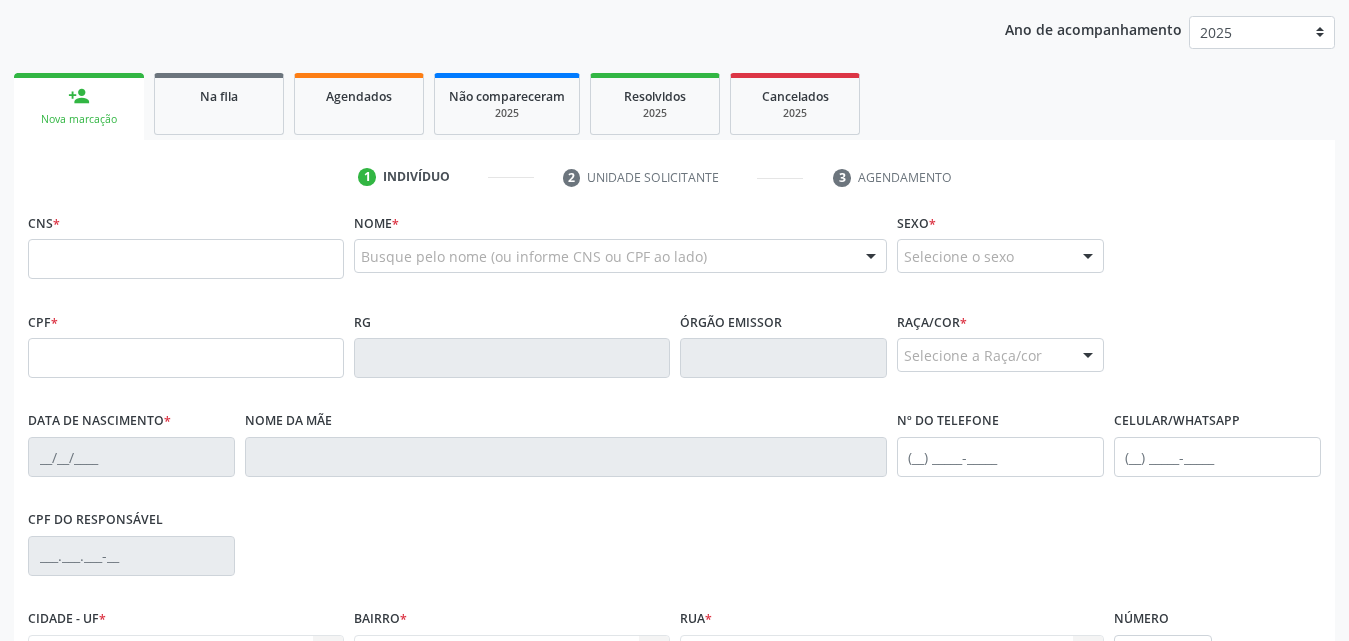 scroll, scrollTop: 300, scrollLeft: 0, axis: vertical 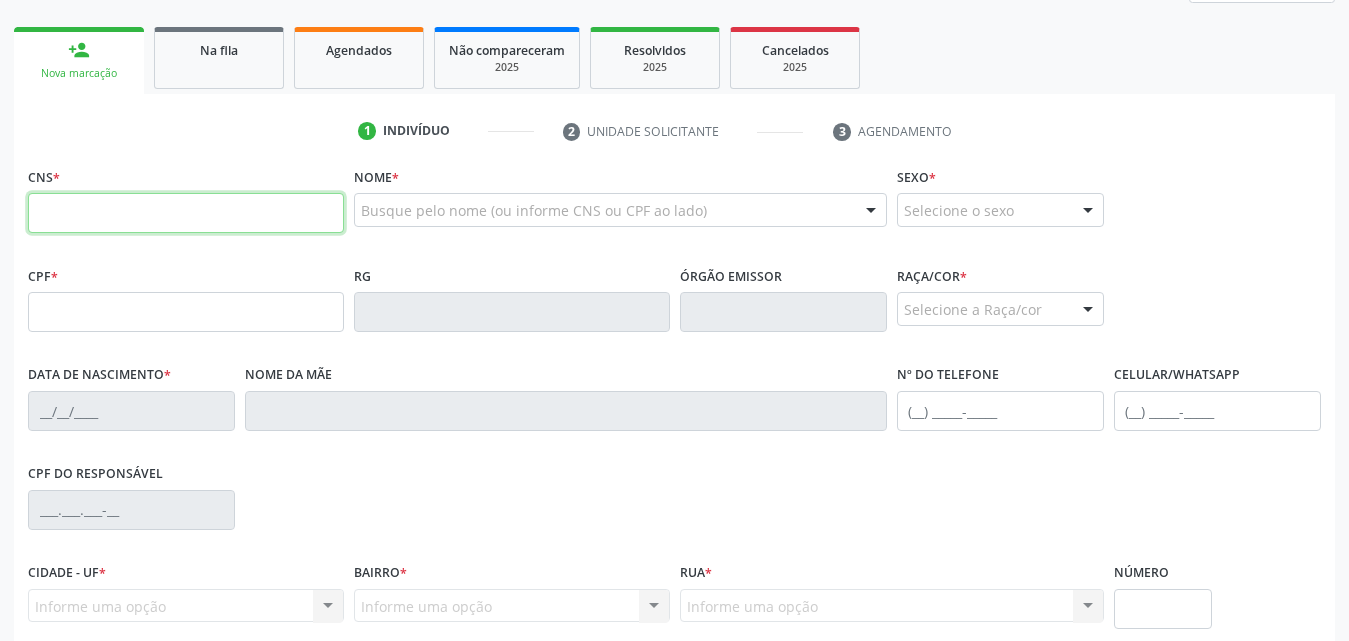 click at bounding box center [186, 213] 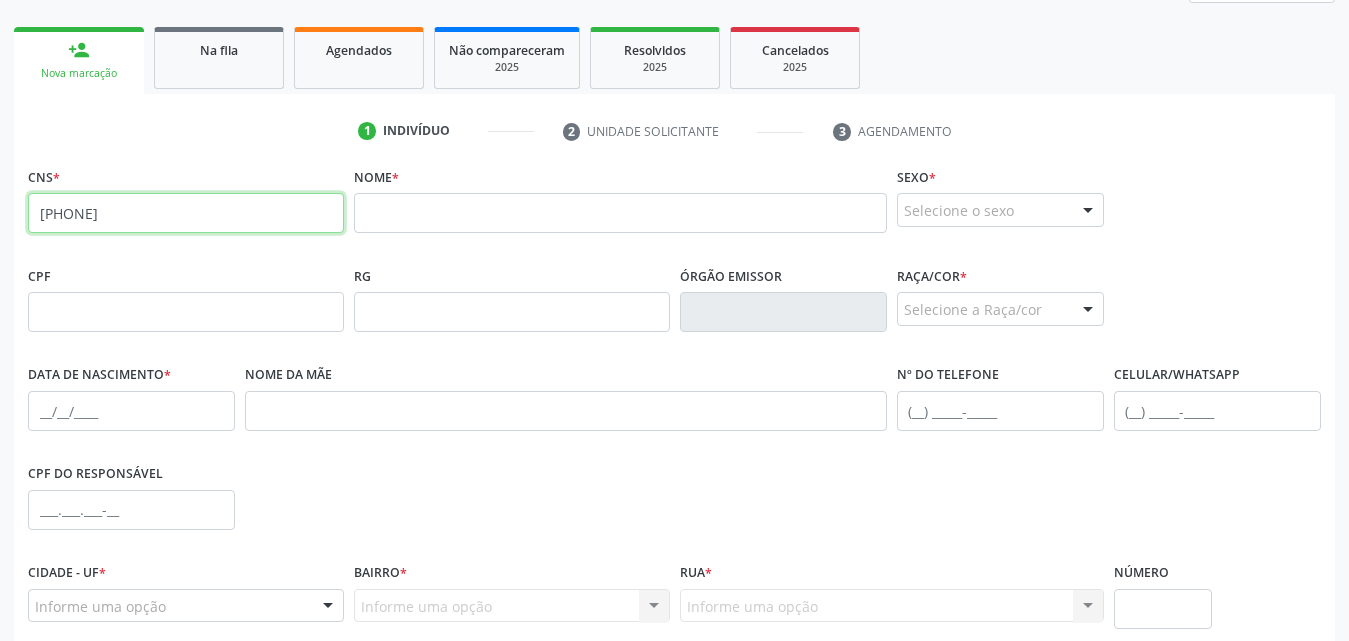 click on "898 0027 2744 1535" at bounding box center [186, 213] 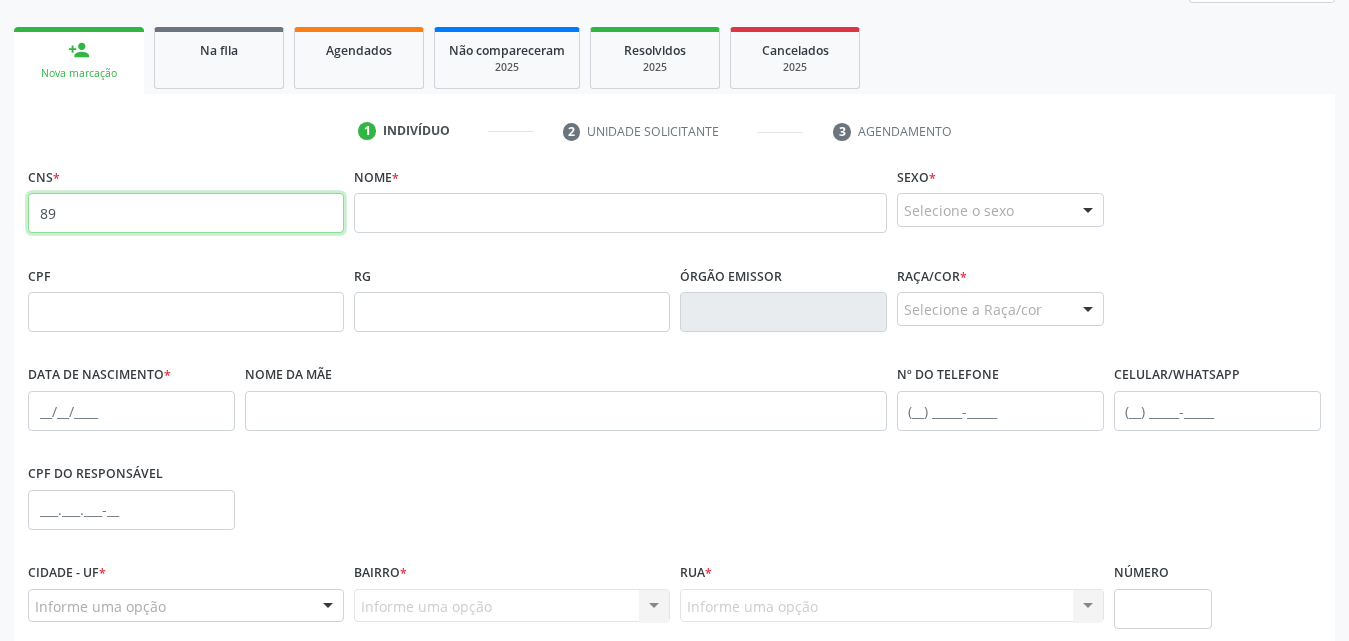type on "8" 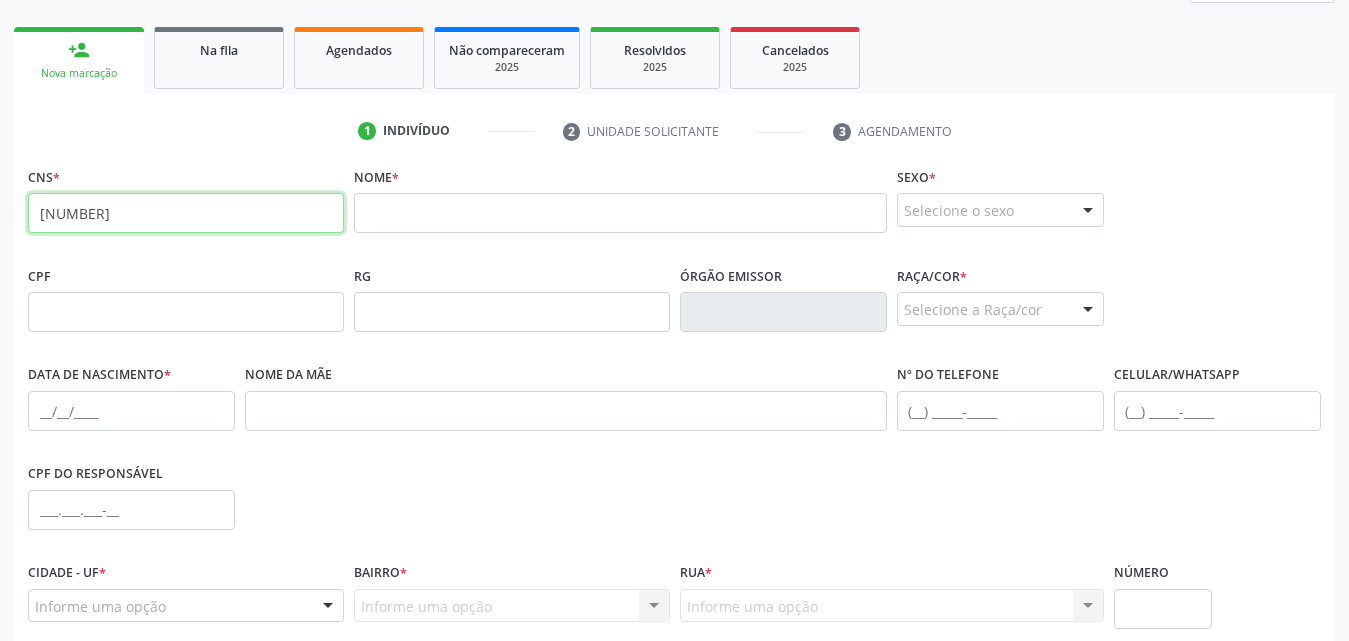 type on "708 4072 5110 2168" 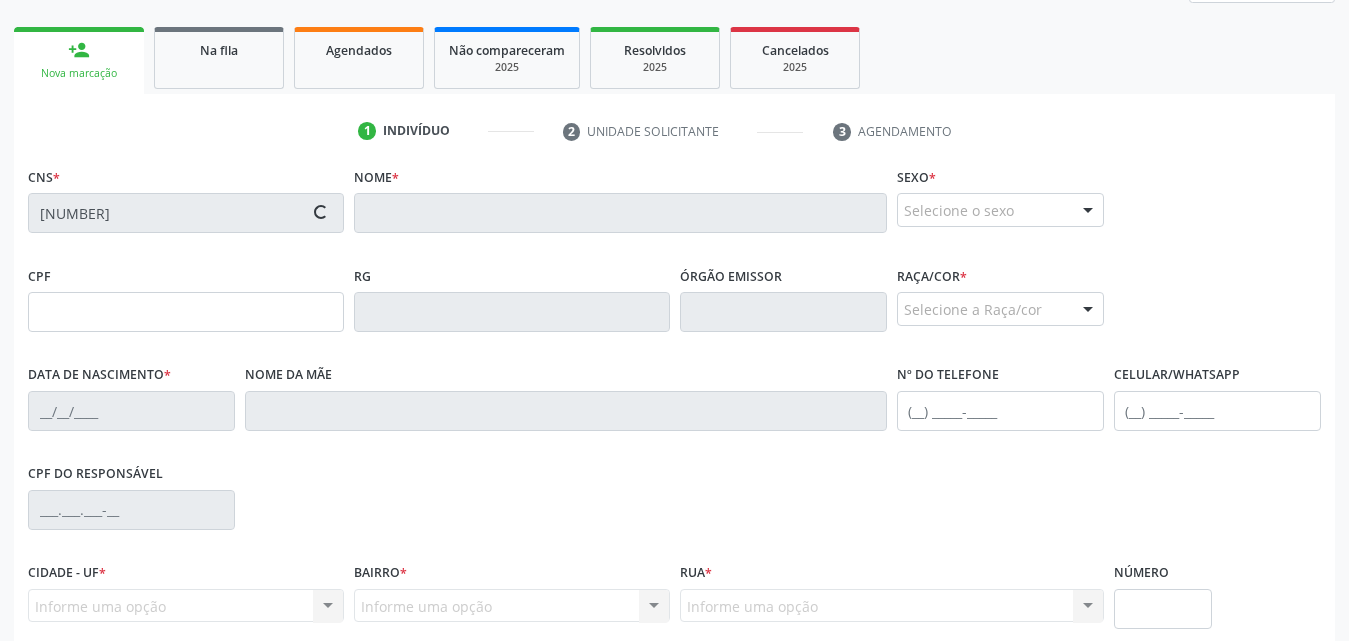 type on "712.707.694-48" 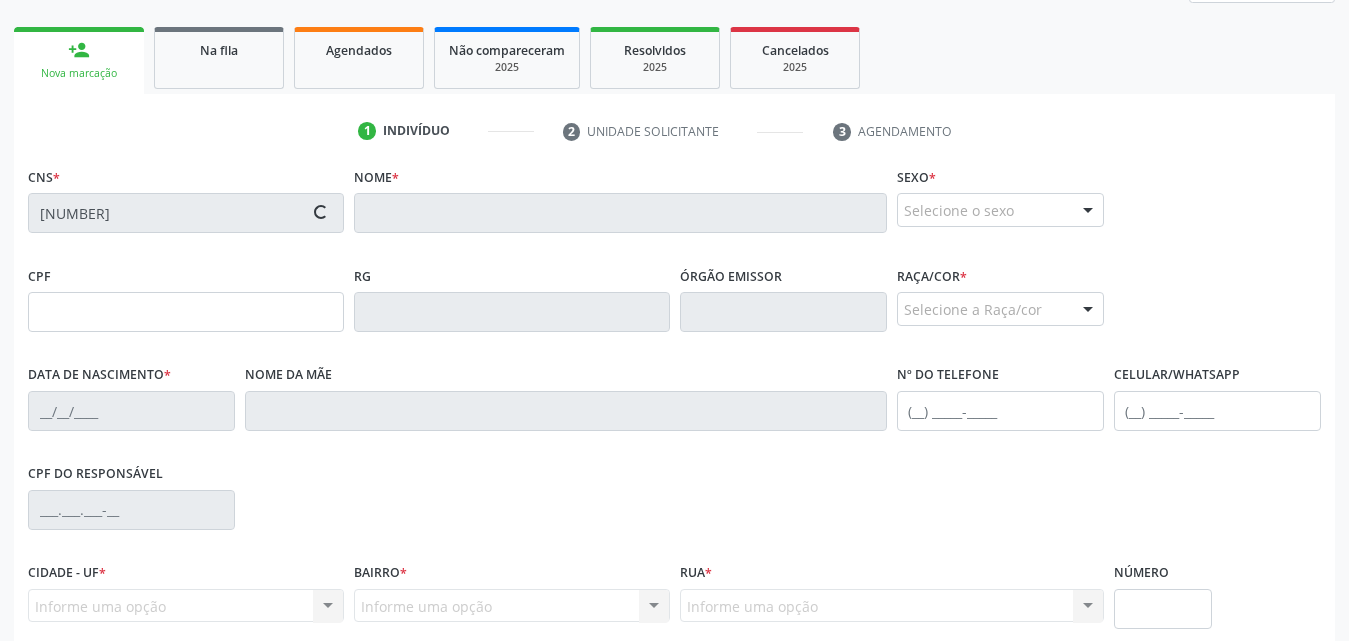 type on "17/08/2009" 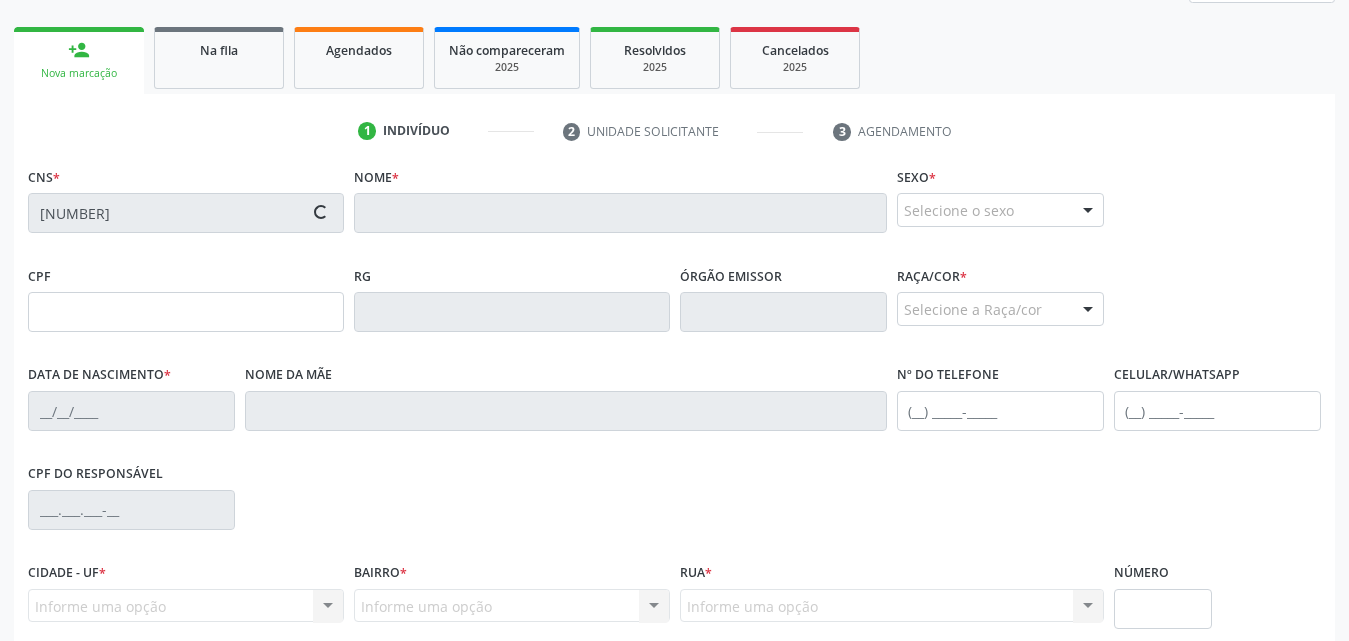 type on "Danila Silva Santos" 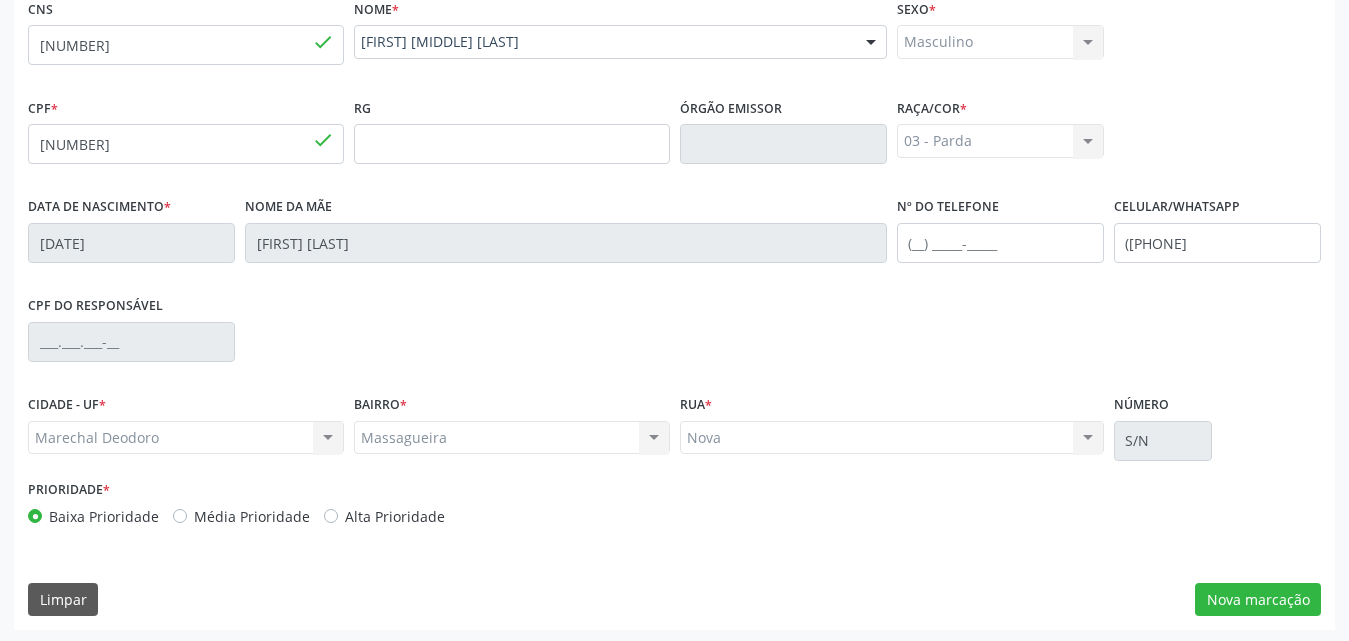 scroll, scrollTop: 471, scrollLeft: 0, axis: vertical 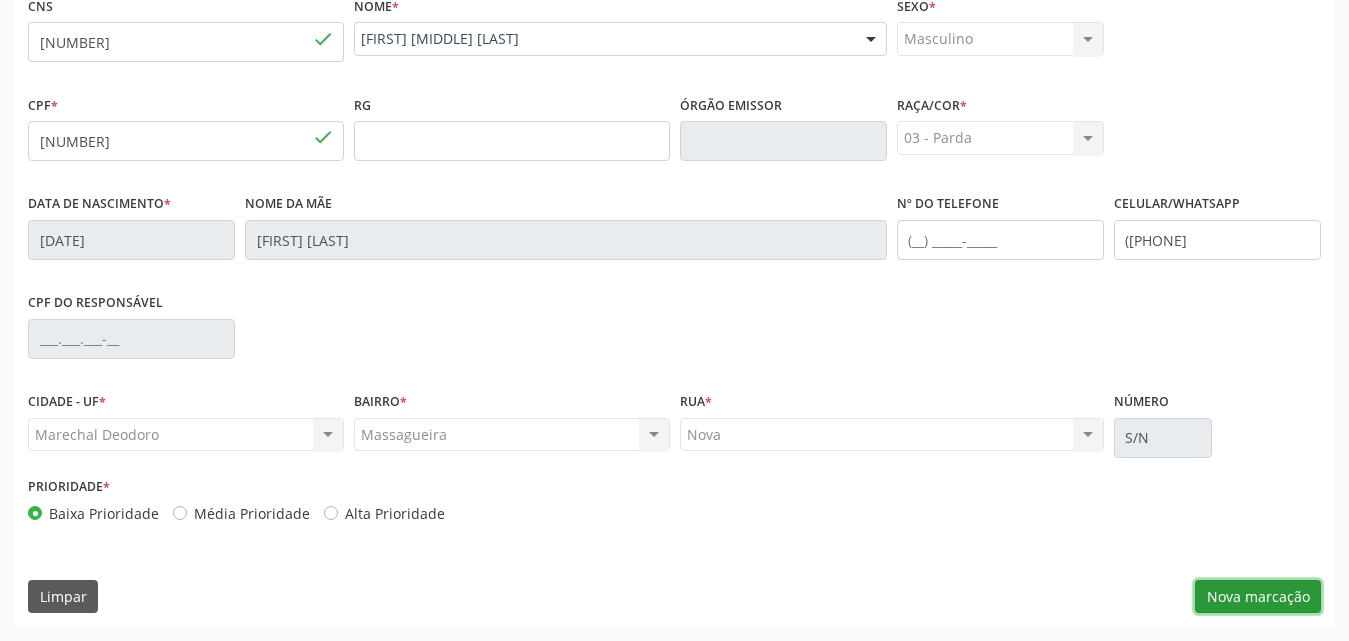 click on "Nova marcação" at bounding box center [1258, 597] 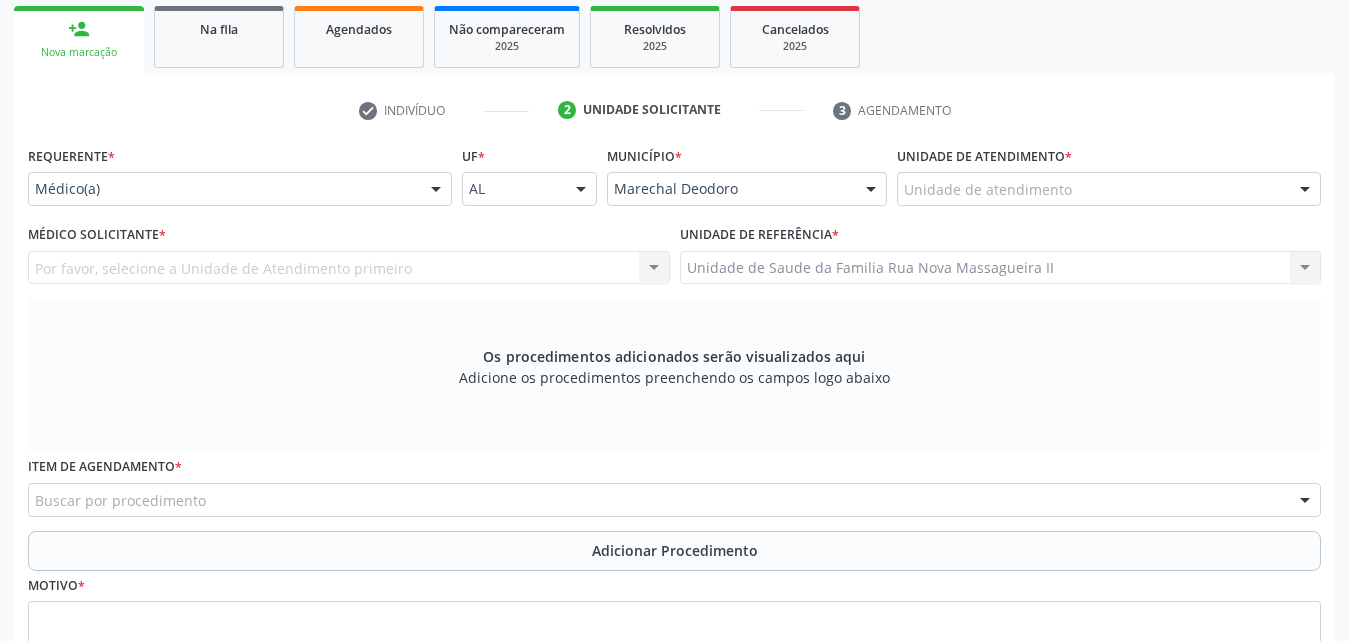 scroll, scrollTop: 171, scrollLeft: 0, axis: vertical 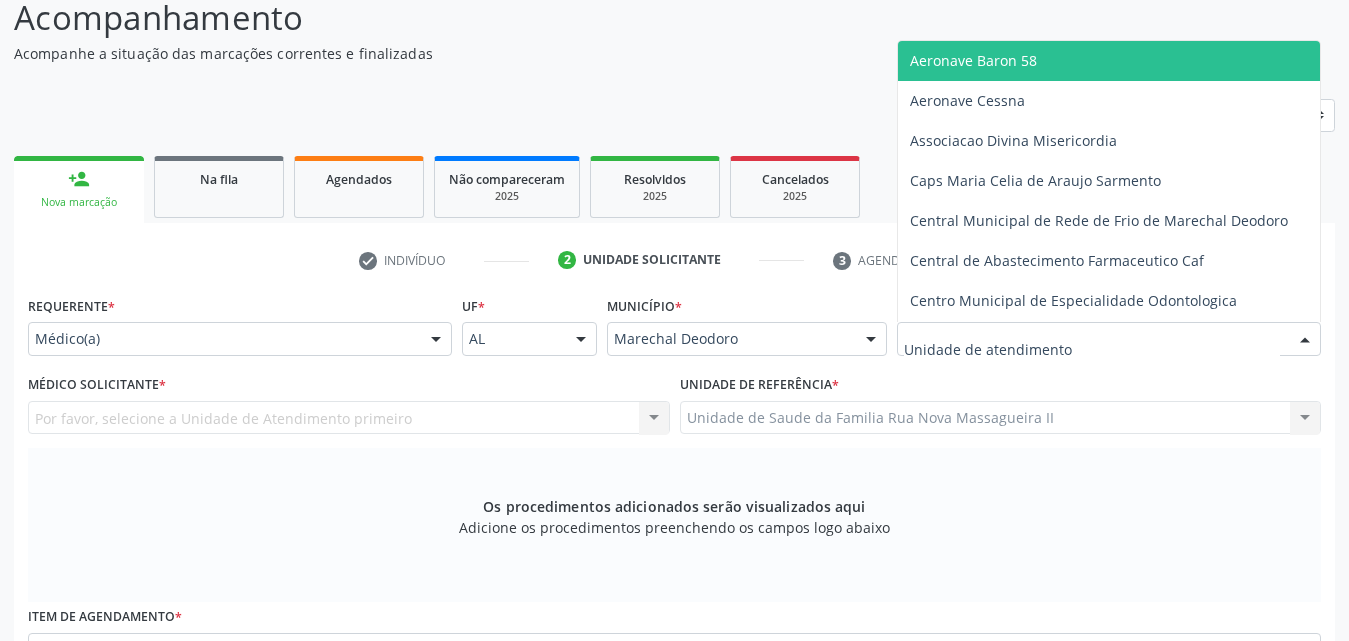 click at bounding box center (1109, 339) 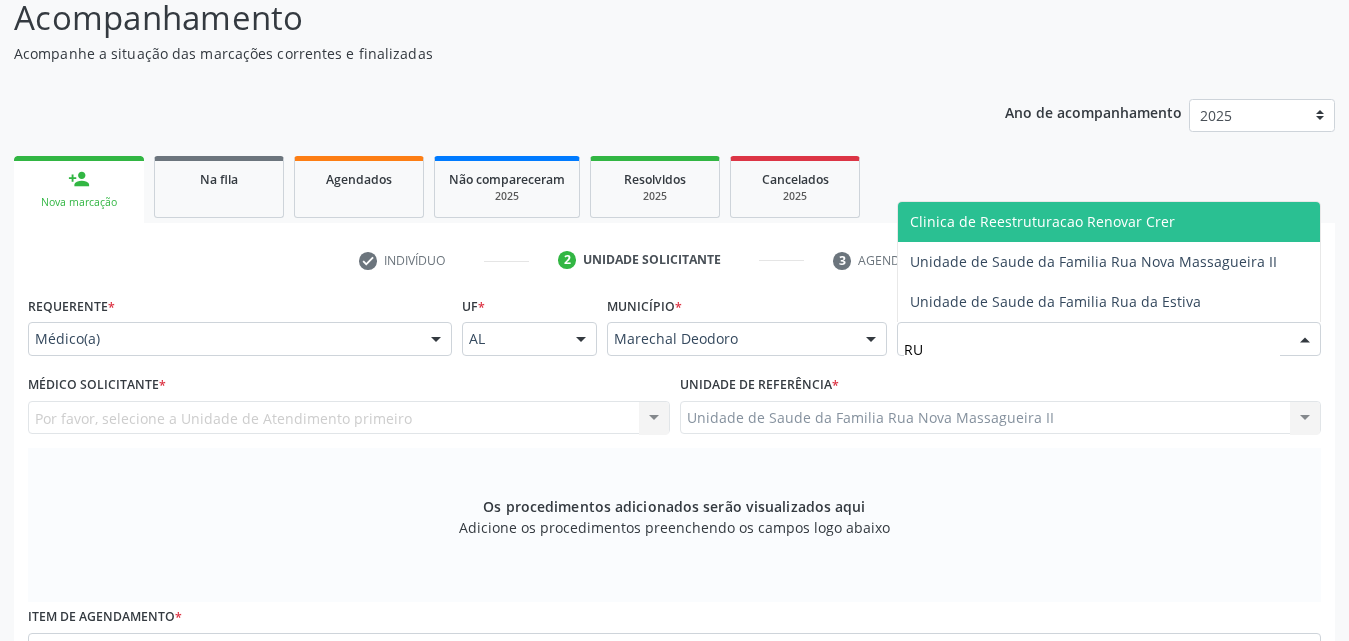 type on "RUA" 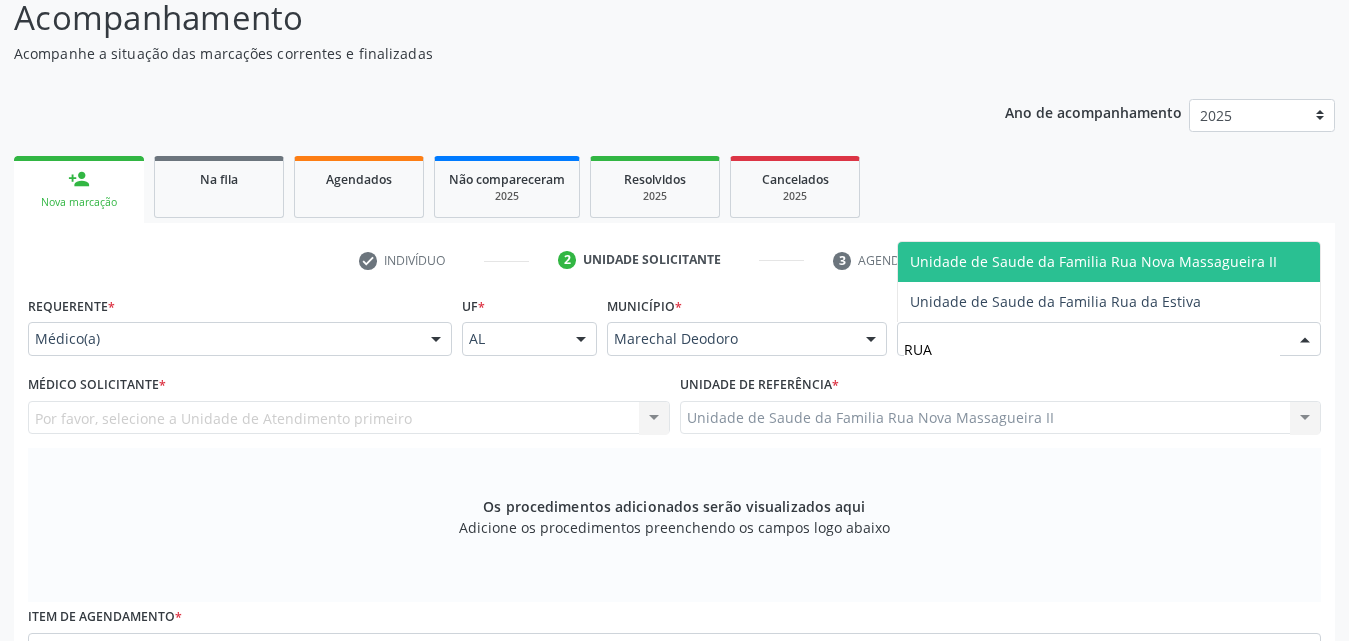 click on "Unidade de Saude da Familia Rua Nova Massagueira II" at bounding box center (1093, 261) 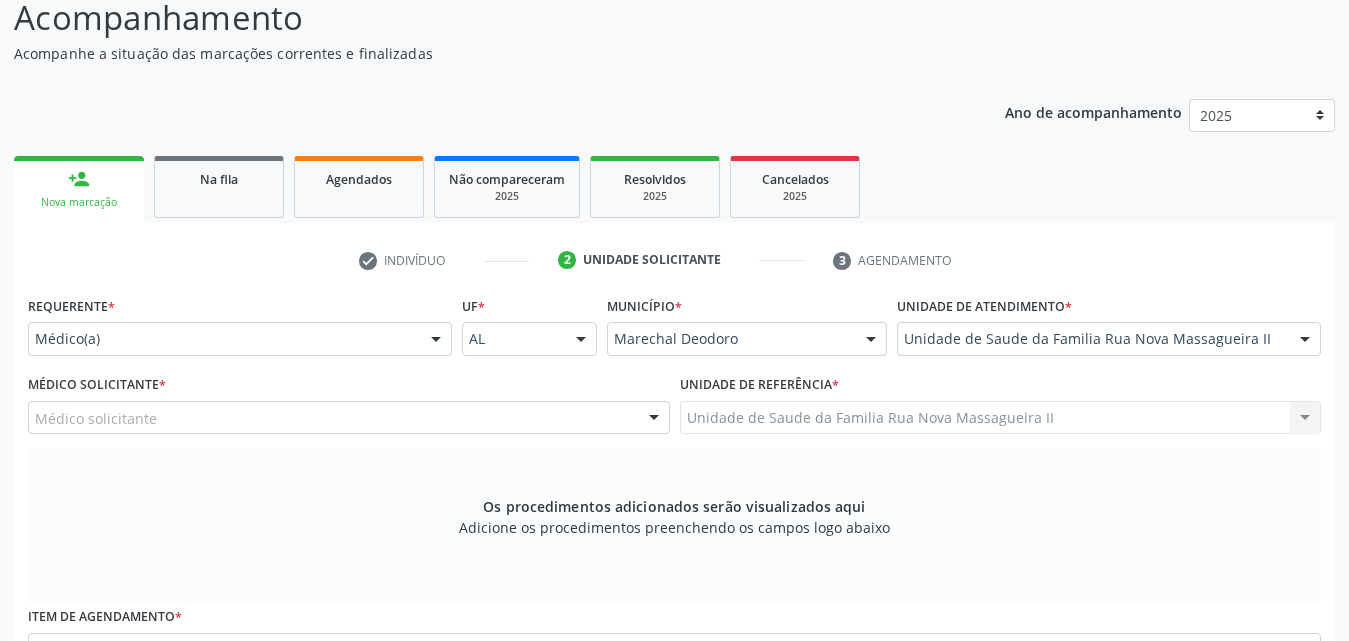 click on "Médico solicitante" at bounding box center (349, 418) 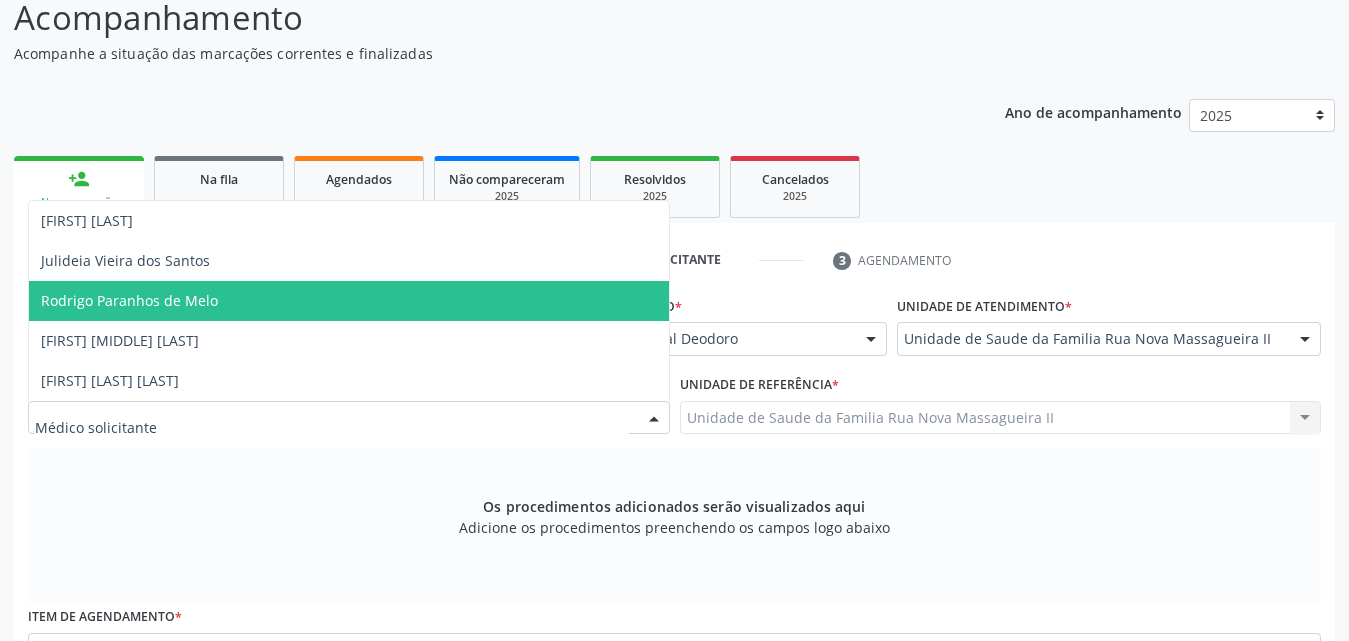 click on "Rodrigo Paranhos de Melo" at bounding box center [349, 301] 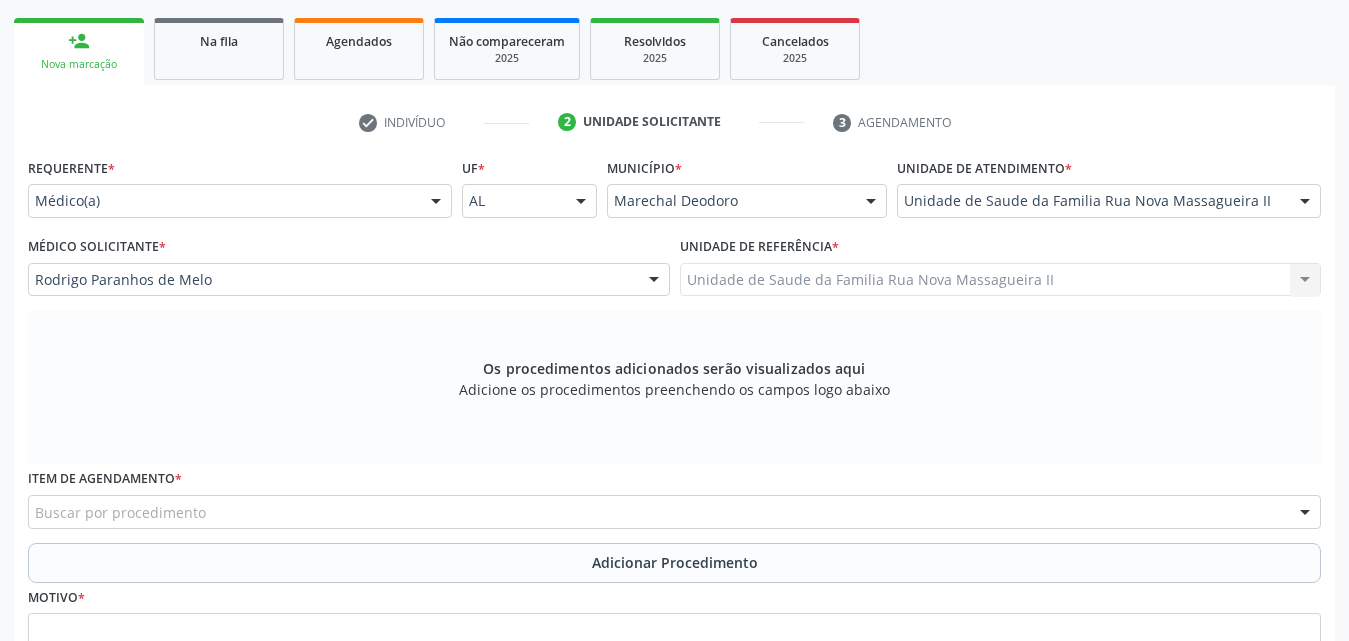 scroll, scrollTop: 488, scrollLeft: 0, axis: vertical 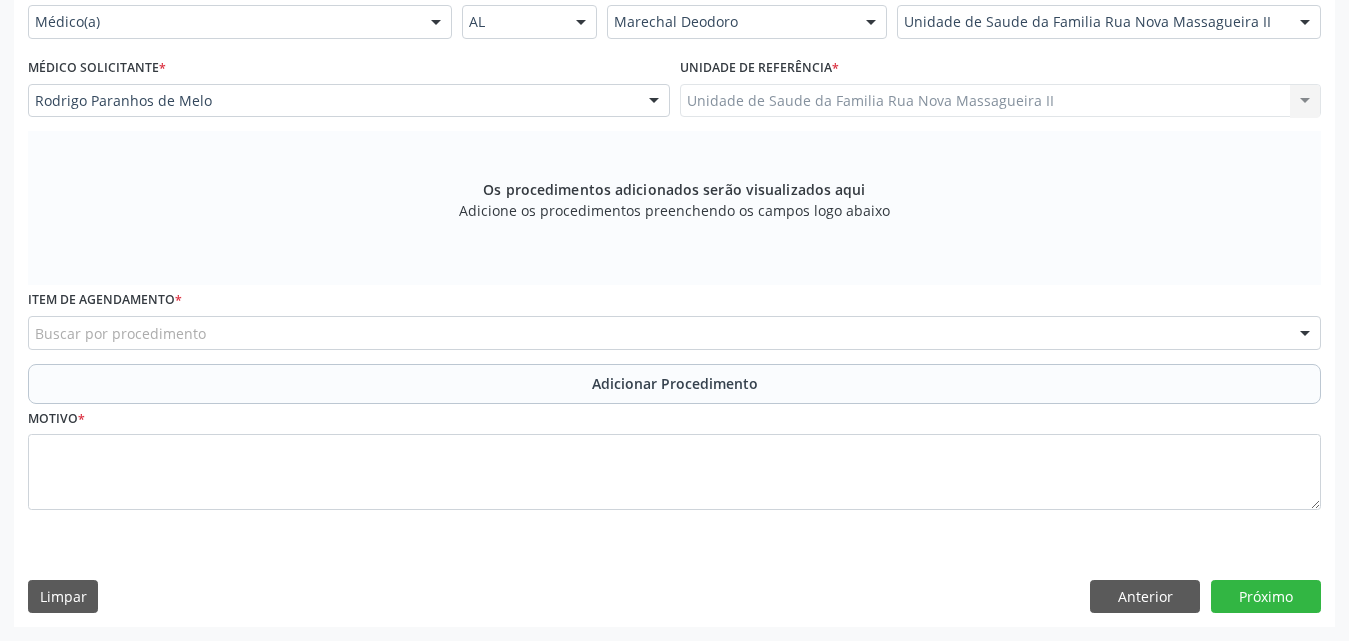 click on "Buscar por procedimento" at bounding box center [674, 333] 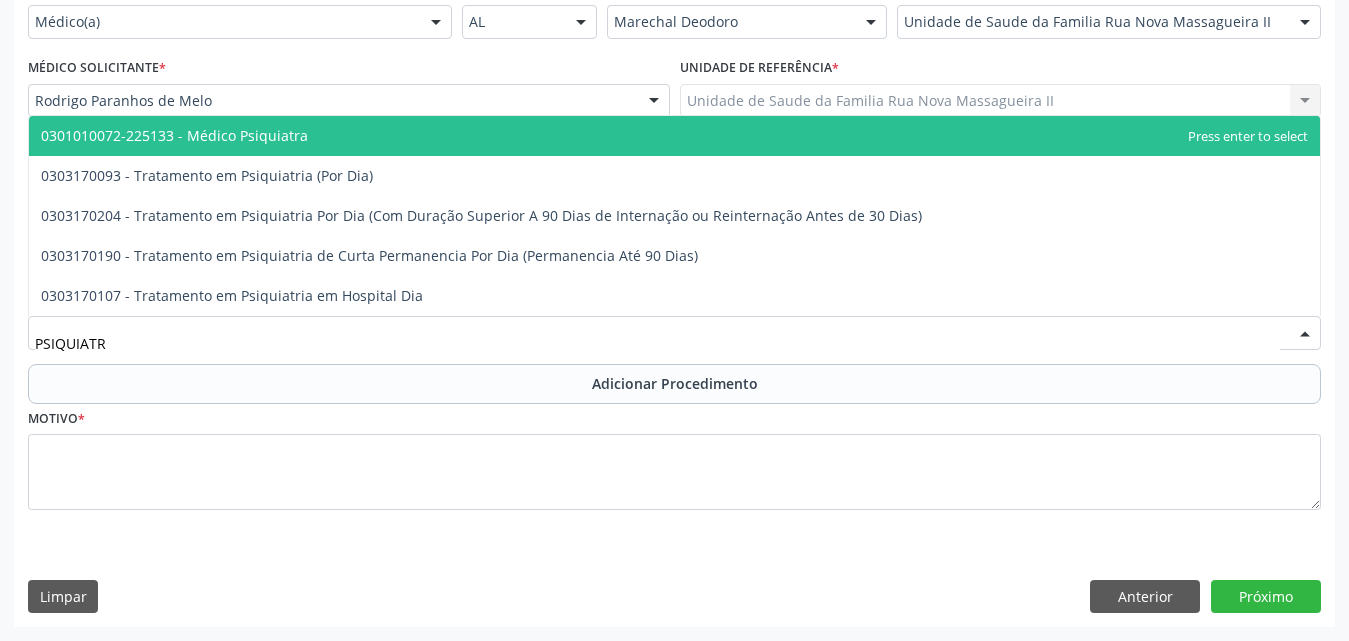 type on "PSIQUIATRA" 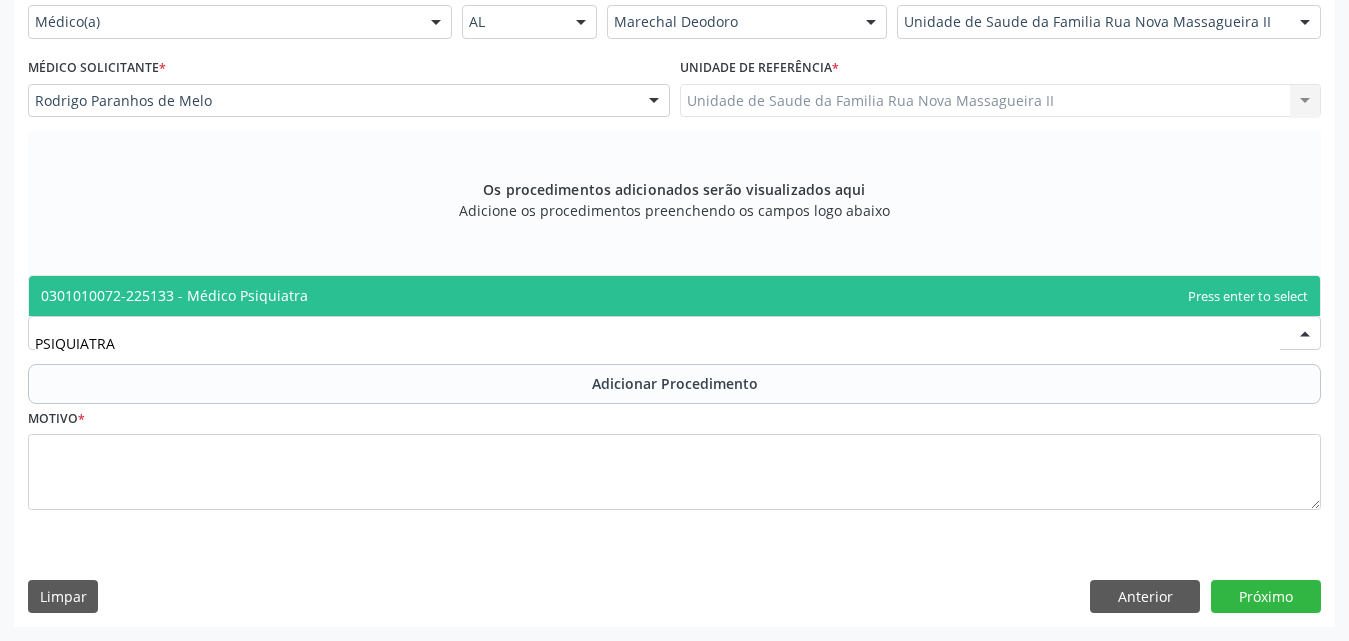 click on "0301010072-225133 - Médico Psiquiatra" at bounding box center [674, 296] 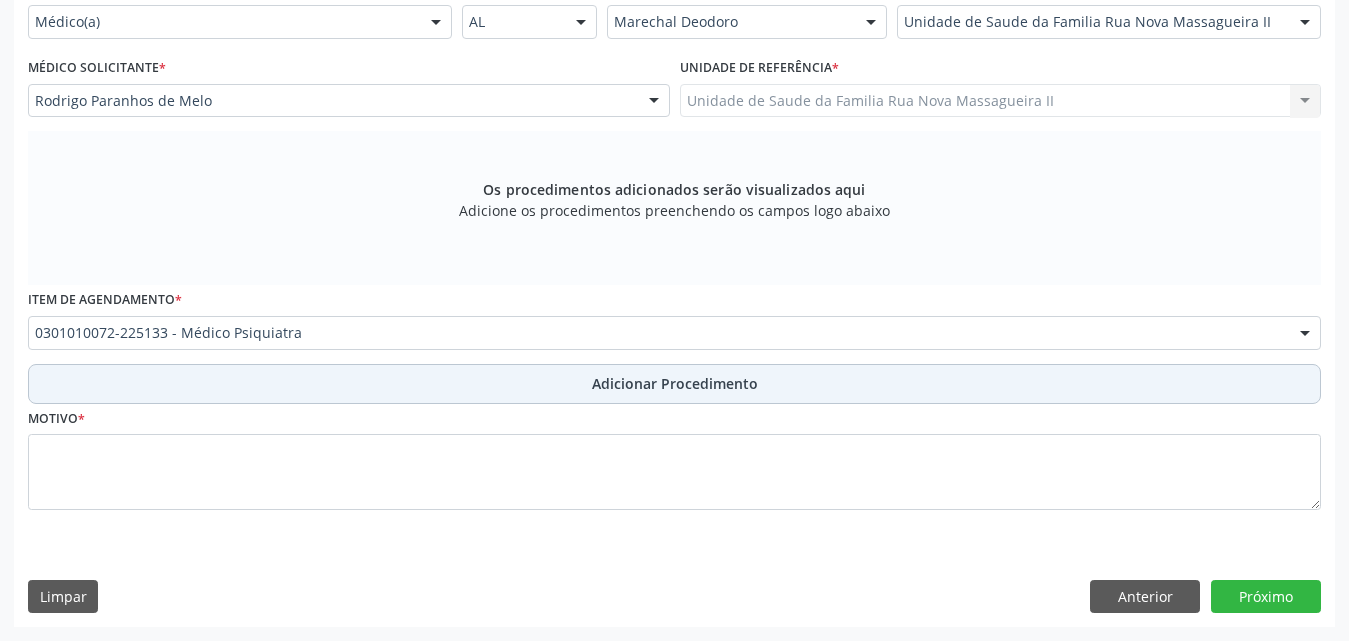 click on "Adicionar Procedimento" at bounding box center [675, 383] 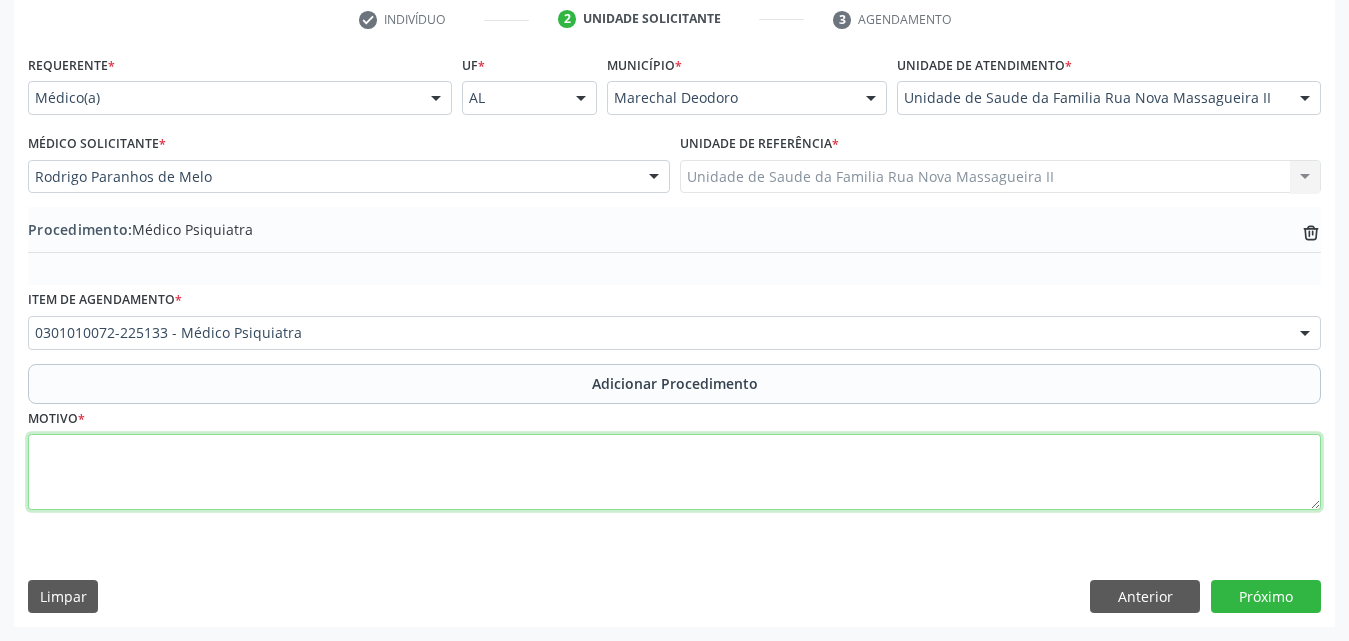 click at bounding box center (674, 472) 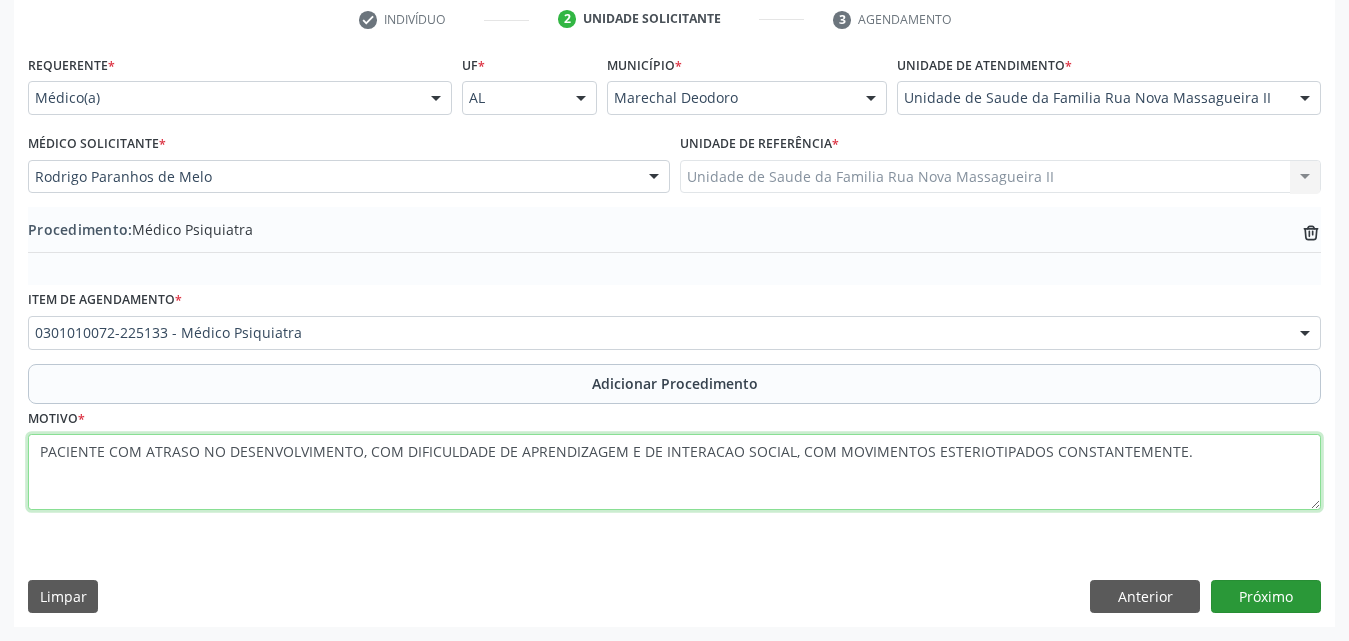 type on "PACIENTE COM ATRASO NO DESENVOLVIMENTO, COM DIFICULDADE DE APRENDIZAGEM E DE INTERACAO SOCIAL, COM MOVIMENTOS ESTERIOTIPADOS CONSTANTEMENTE." 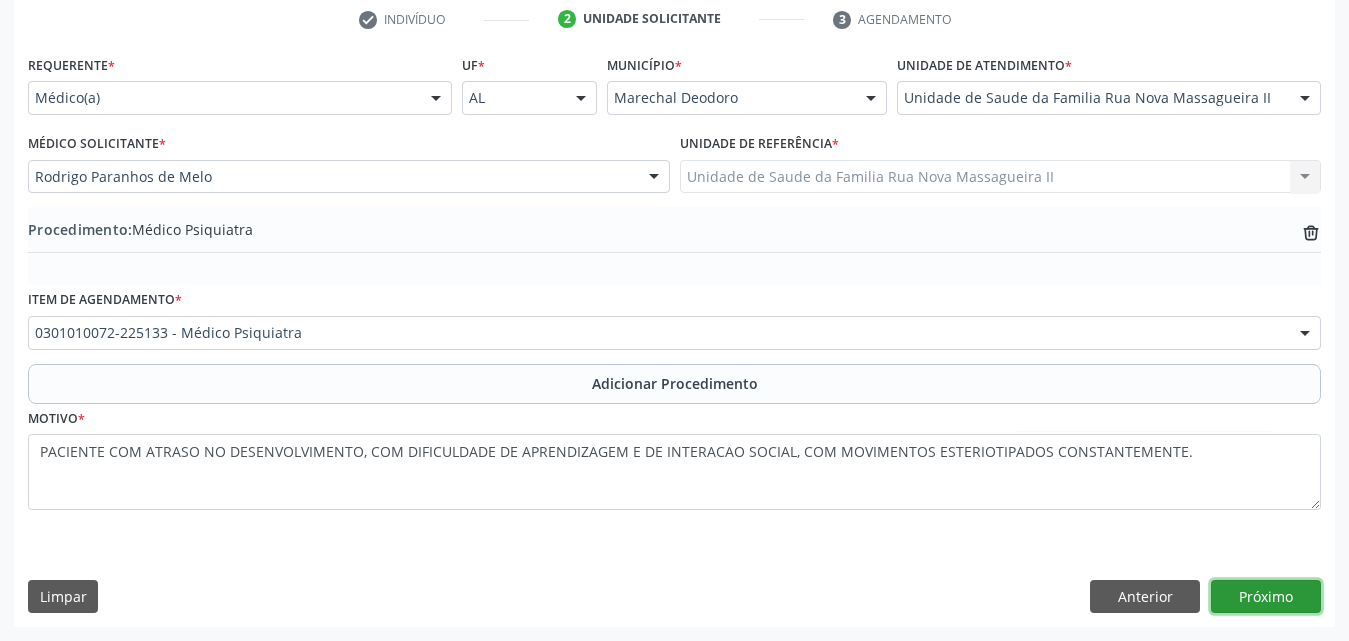 click on "Próximo" at bounding box center (1266, 597) 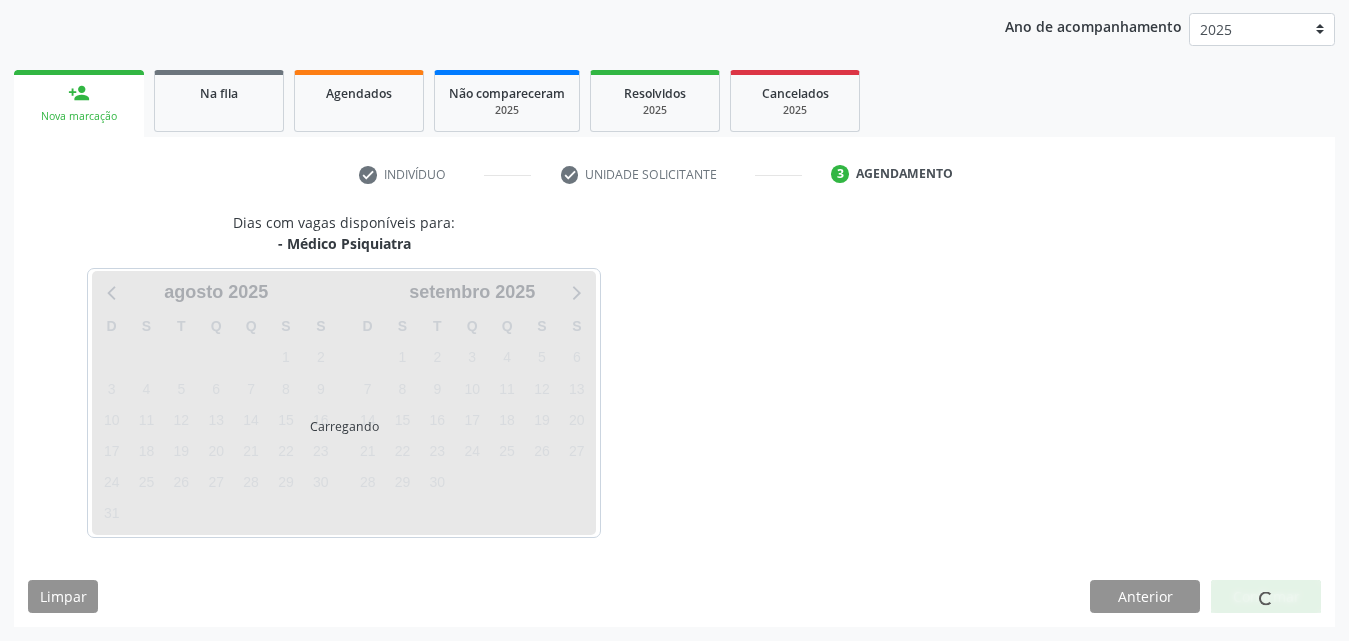 scroll, scrollTop: 316, scrollLeft: 0, axis: vertical 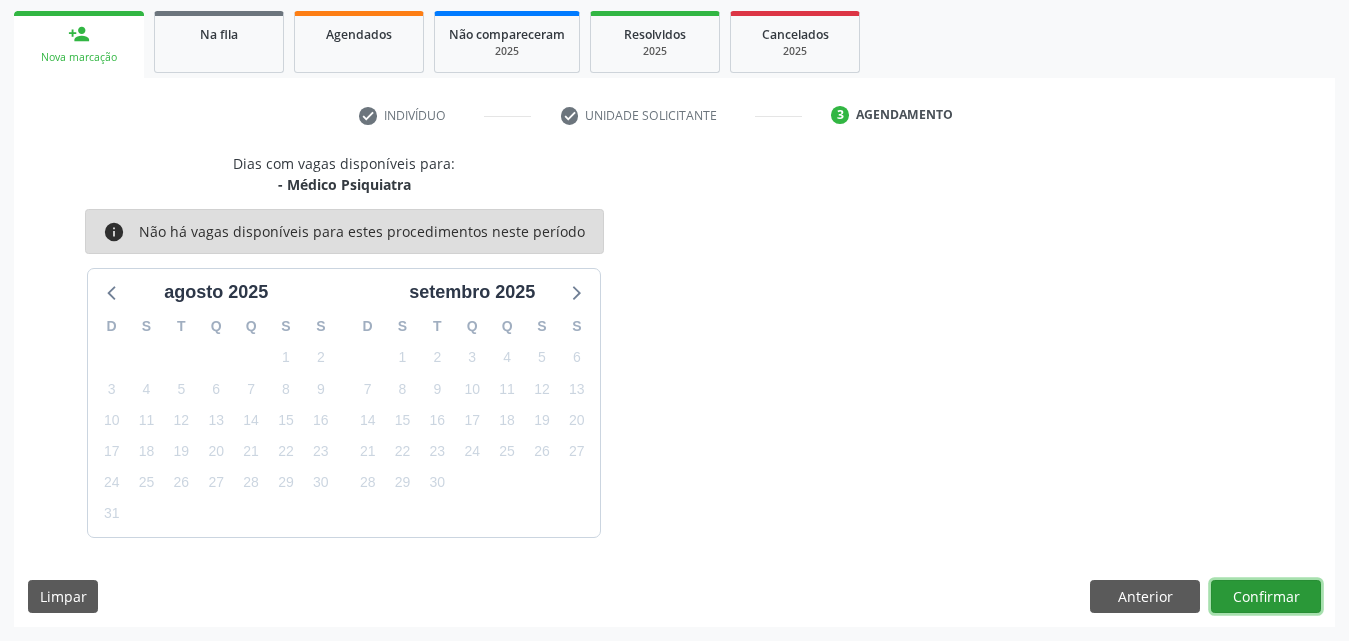 click on "Confirmar" at bounding box center [1266, 597] 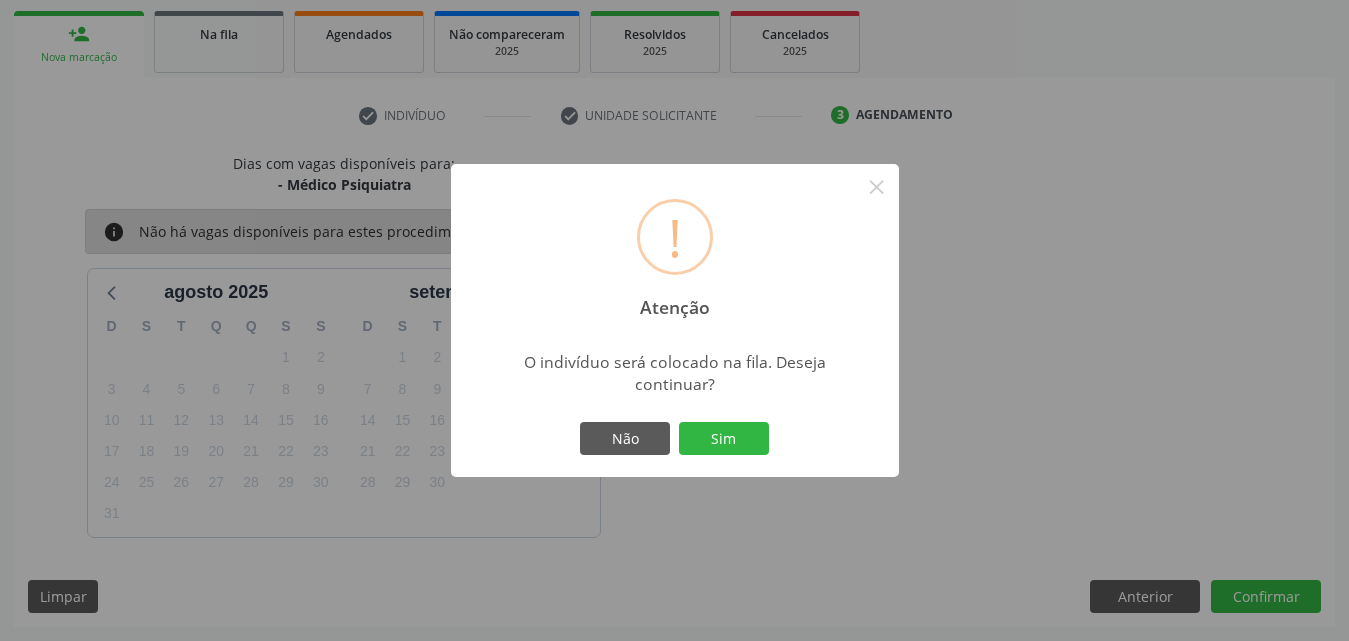 drag, startPoint x: 746, startPoint y: 443, endPoint x: 771, endPoint y: 446, distance: 25.179358 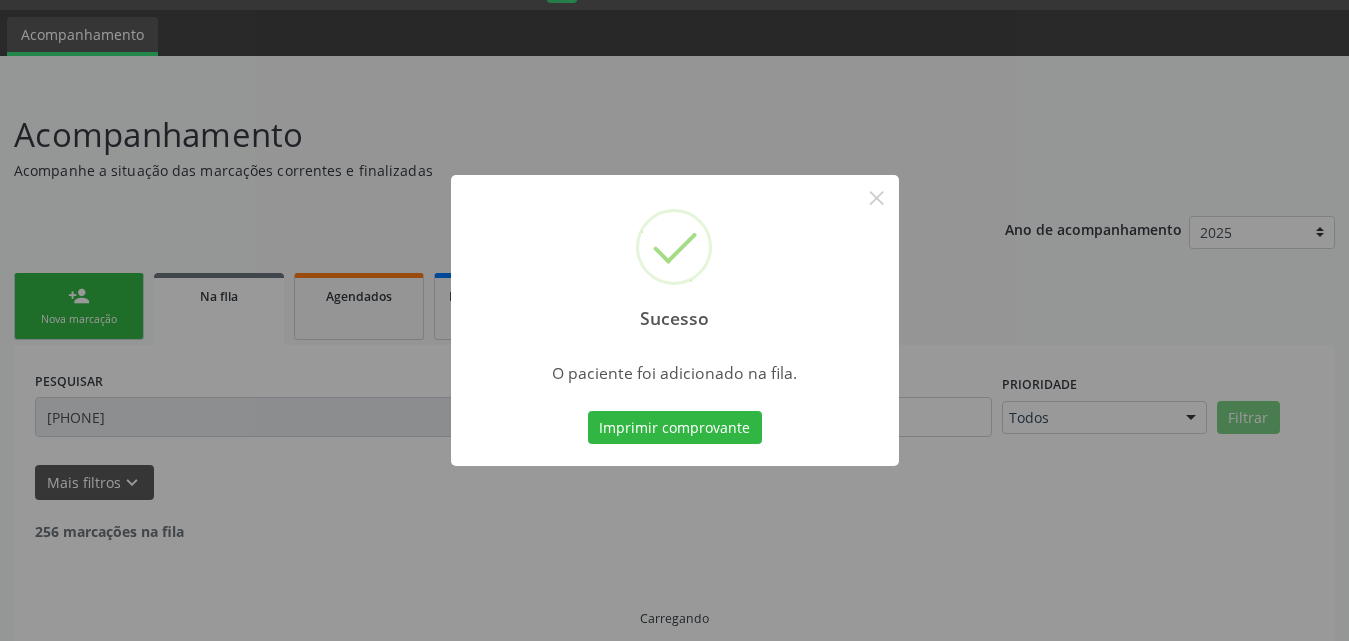 scroll, scrollTop: 11, scrollLeft: 0, axis: vertical 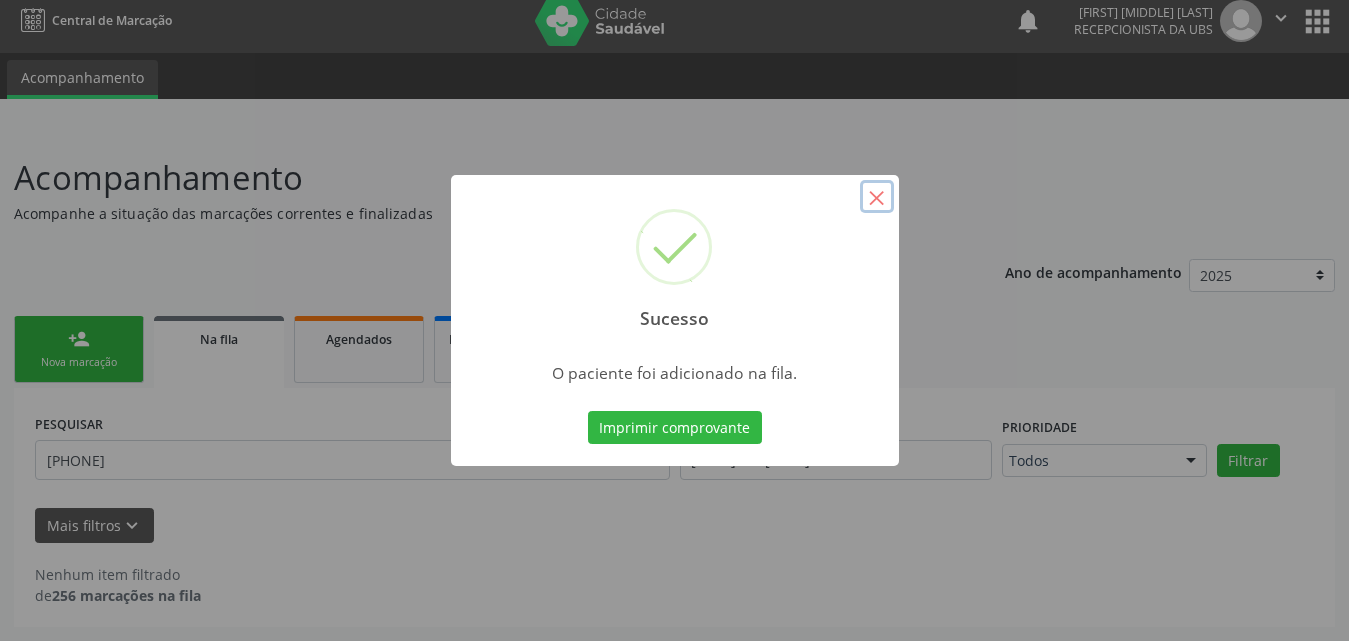 click on "×" at bounding box center (877, 197) 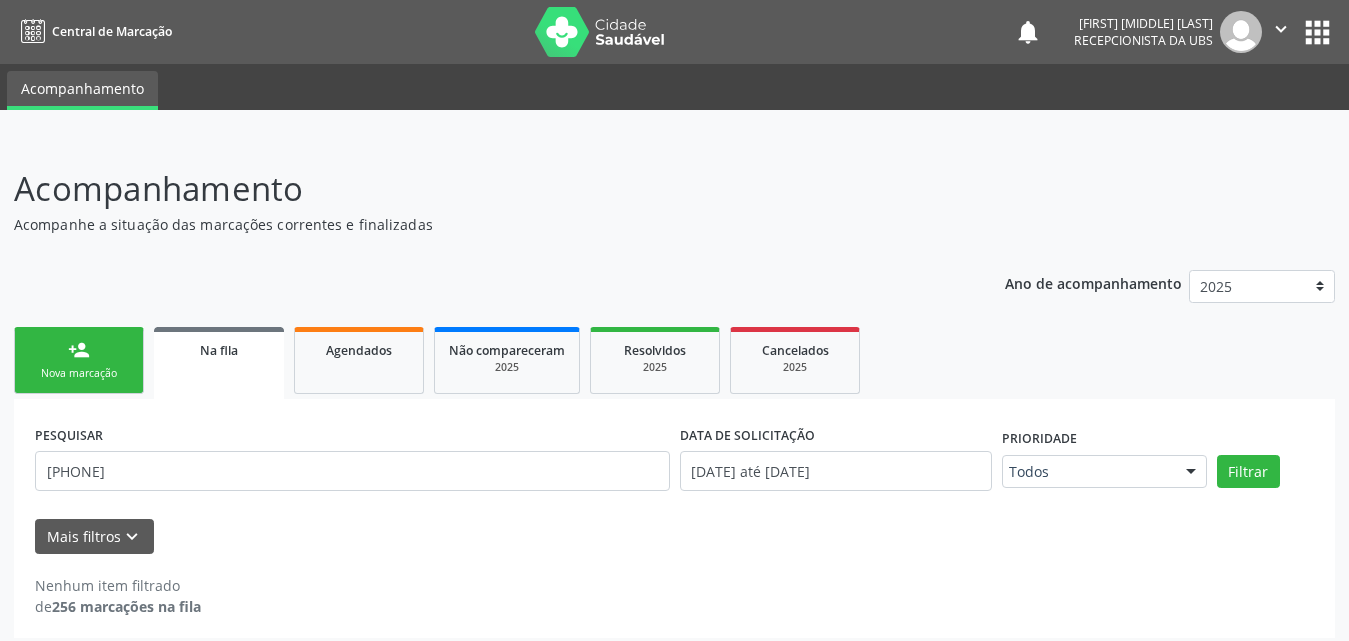 scroll, scrollTop: 11, scrollLeft: 0, axis: vertical 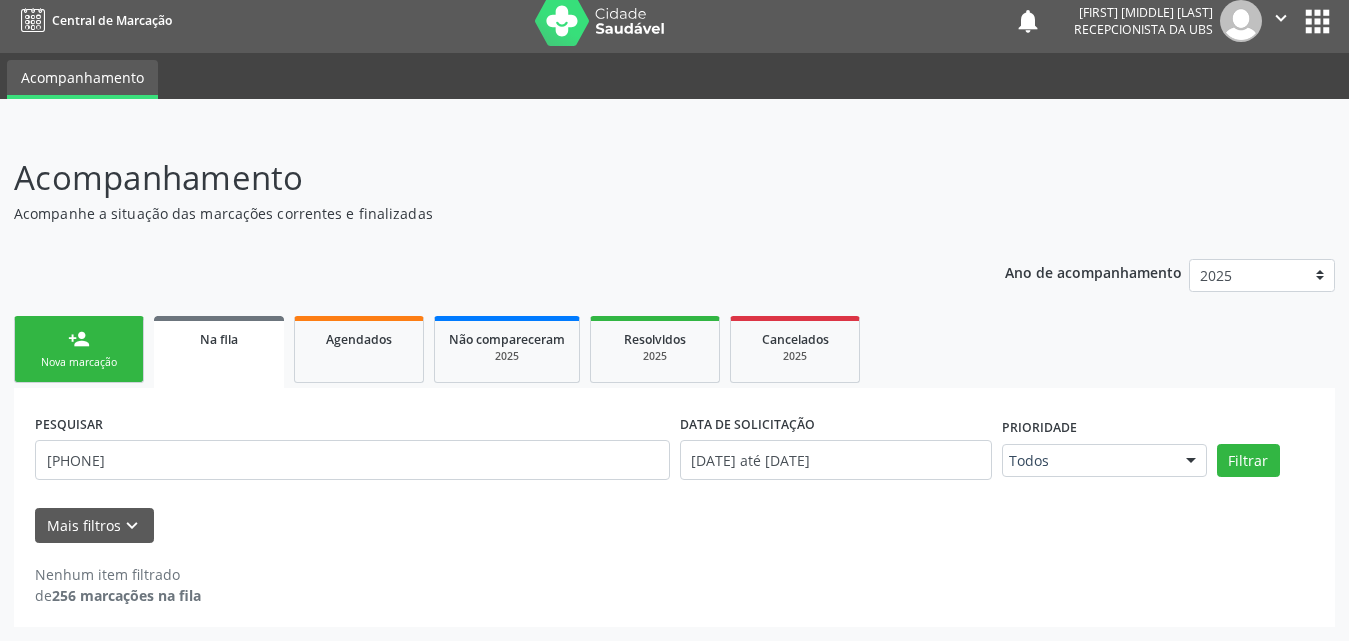 click on "Na fila" at bounding box center [219, 352] 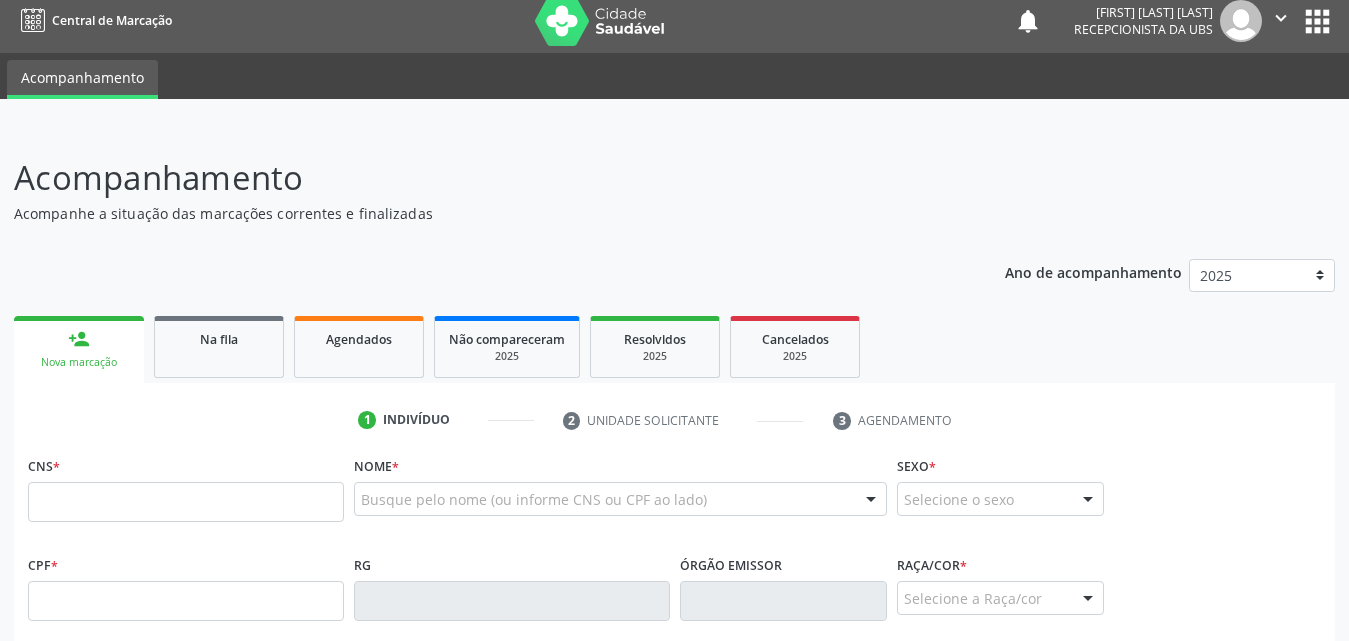 scroll, scrollTop: 11, scrollLeft: 0, axis: vertical 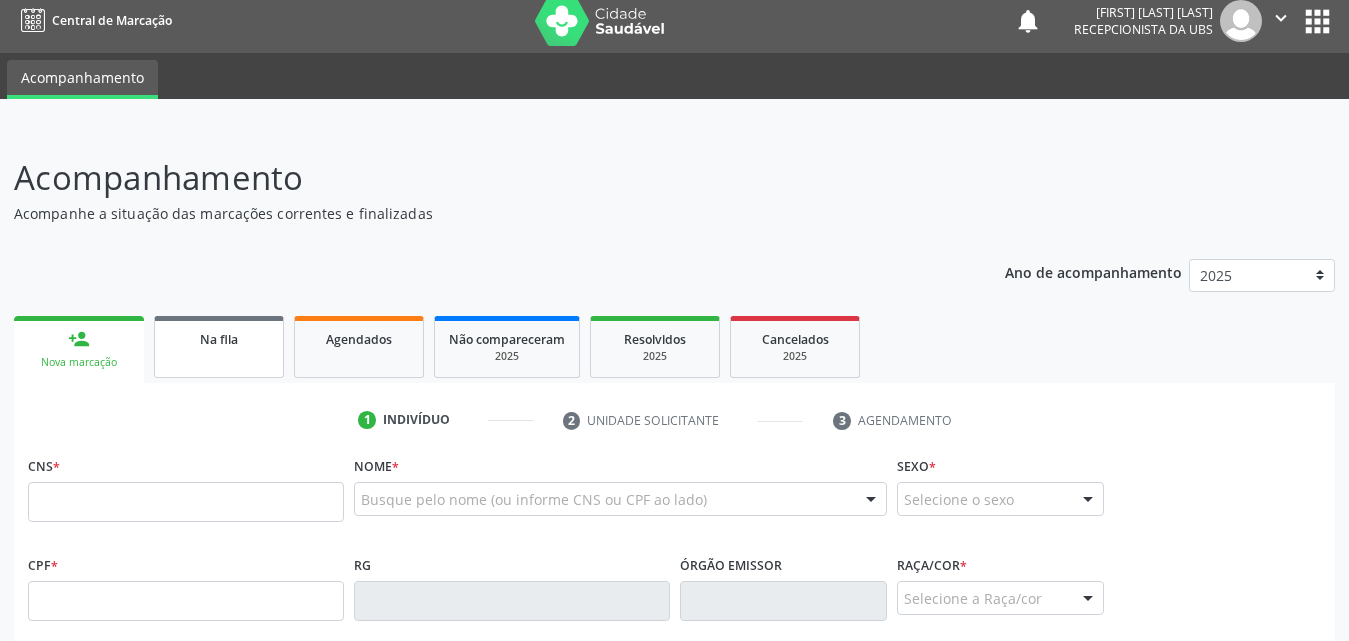 click on "Na fila" at bounding box center (219, 347) 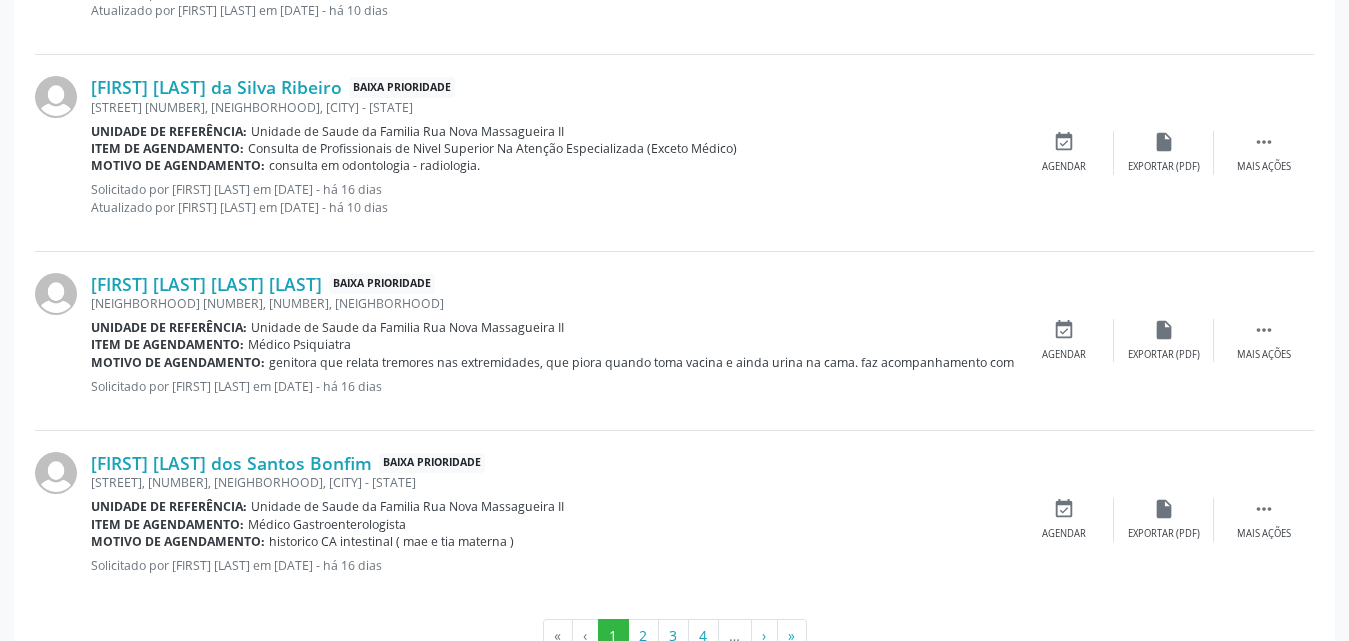 scroll, scrollTop: 2806, scrollLeft: 0, axis: vertical 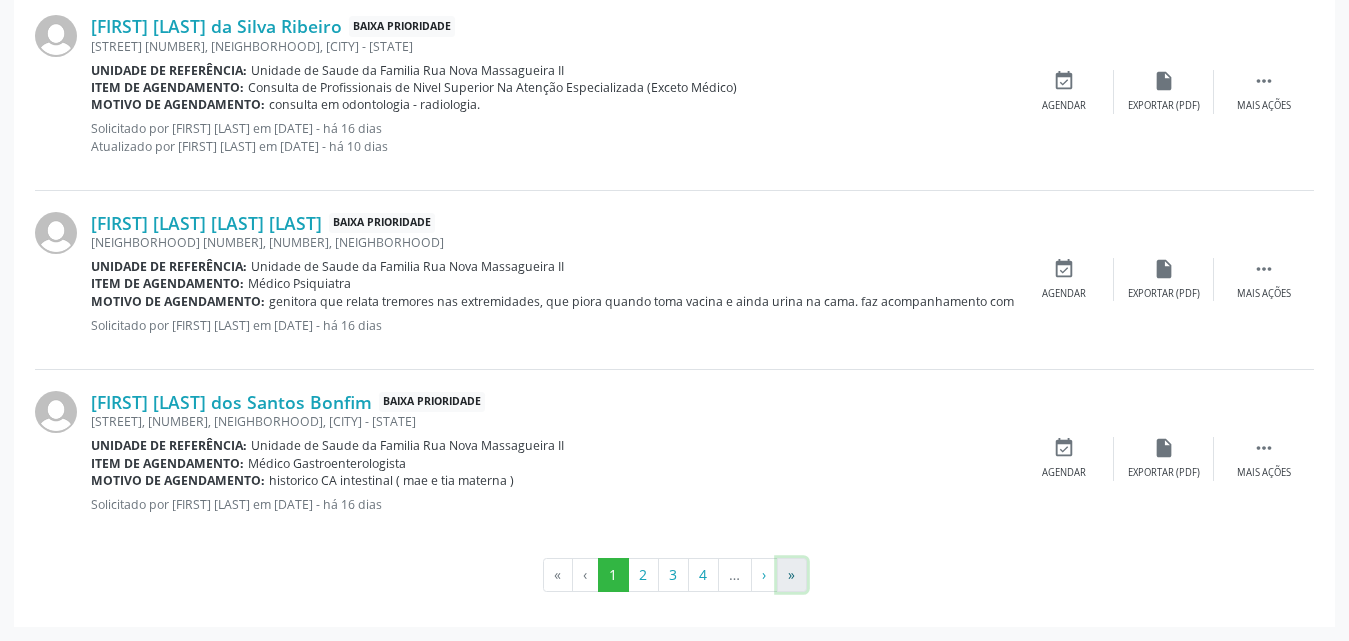 click on "»" at bounding box center (792, 575) 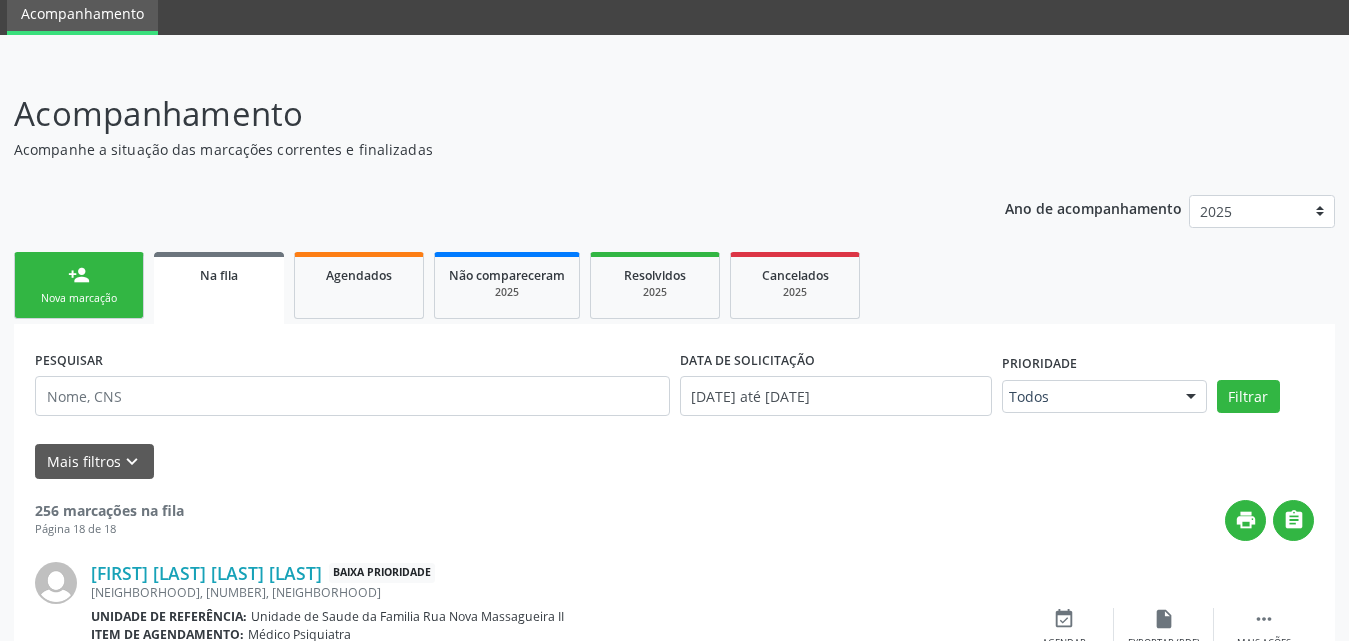 scroll, scrollTop: 245, scrollLeft: 0, axis: vertical 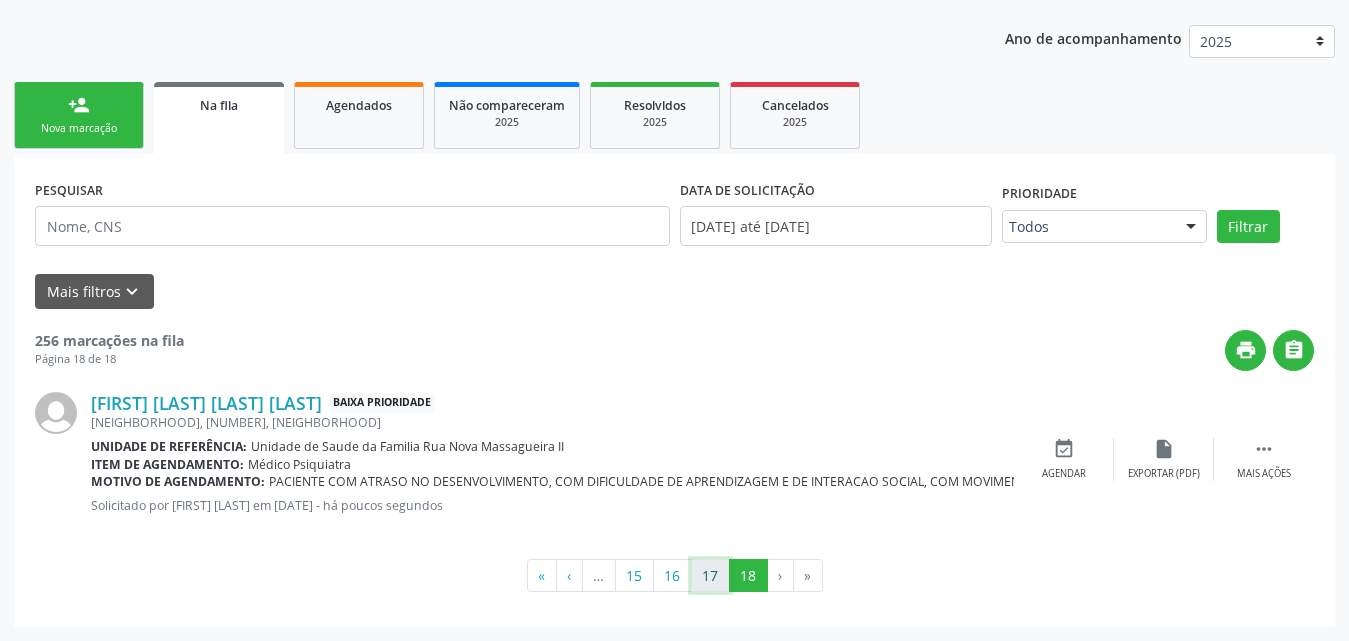 click on "17" at bounding box center (710, 576) 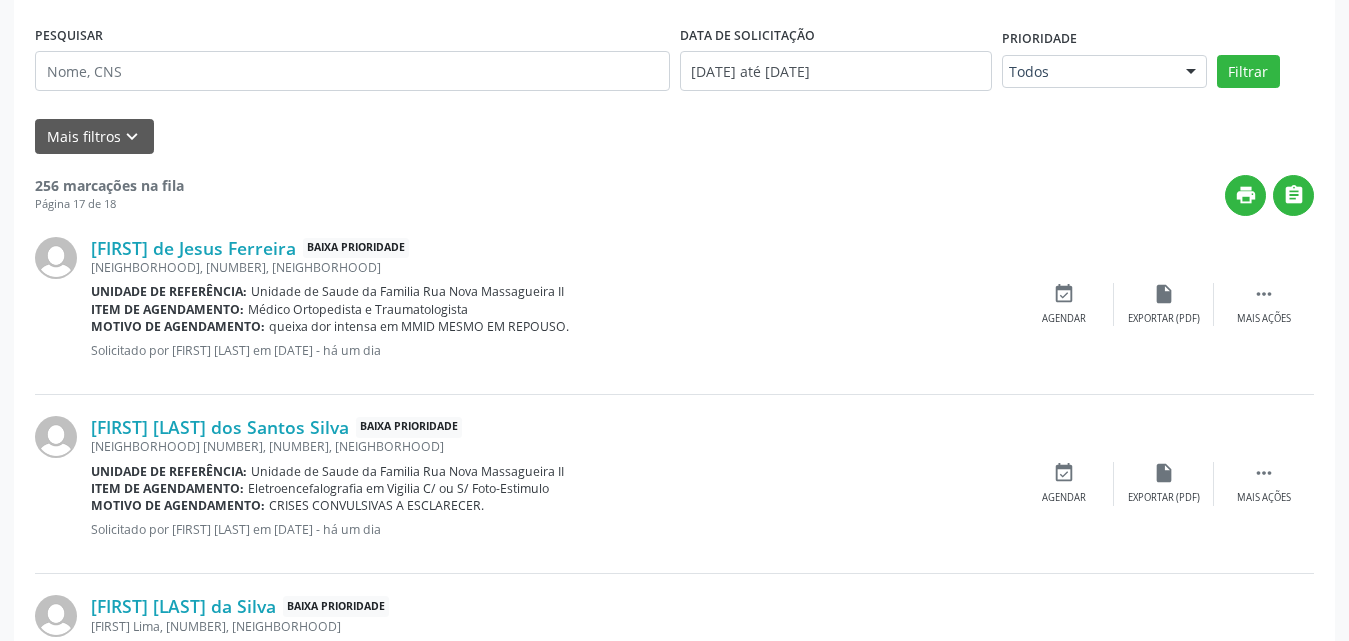 scroll, scrollTop: 300, scrollLeft: 0, axis: vertical 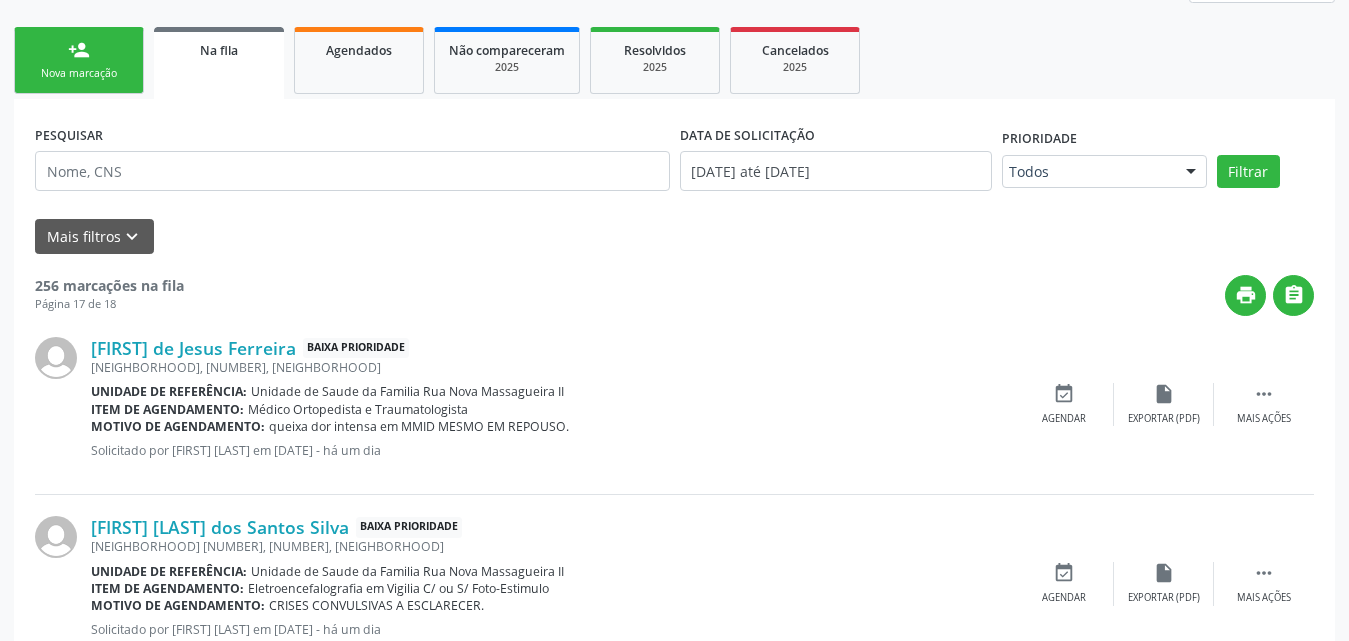 click on "person_add
Nova marcação" at bounding box center (79, 60) 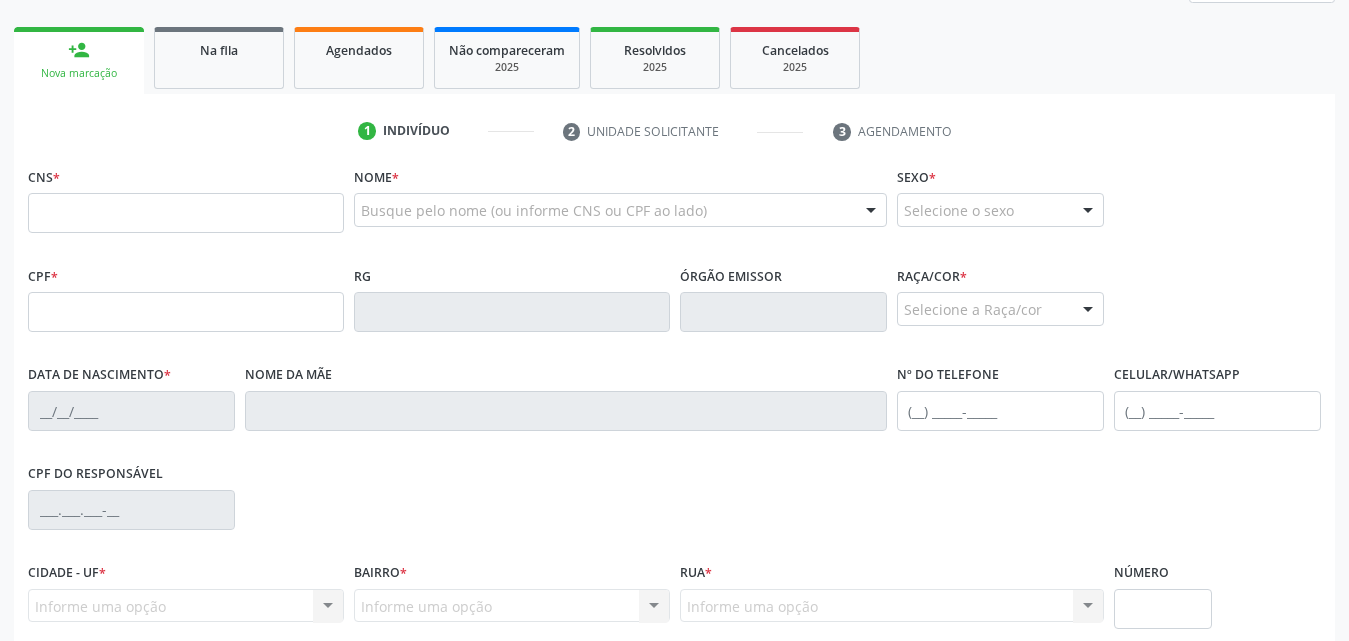 scroll, scrollTop: 200, scrollLeft: 0, axis: vertical 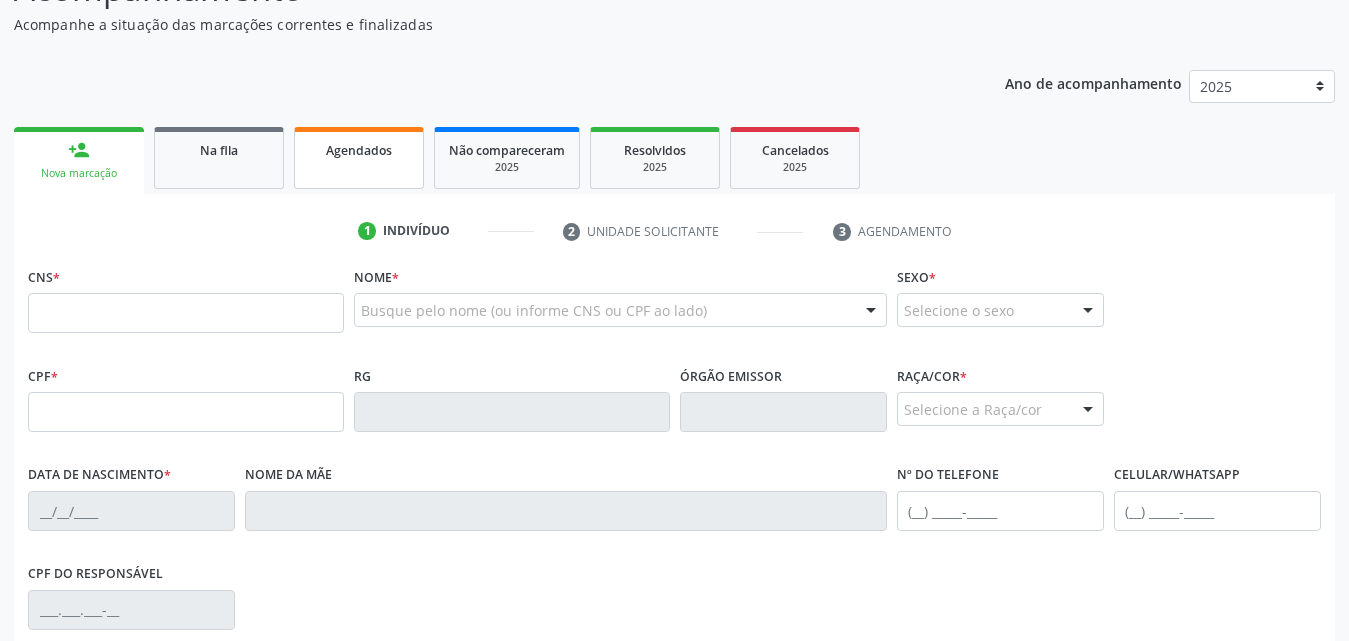 click on "Agendados" at bounding box center (359, 158) 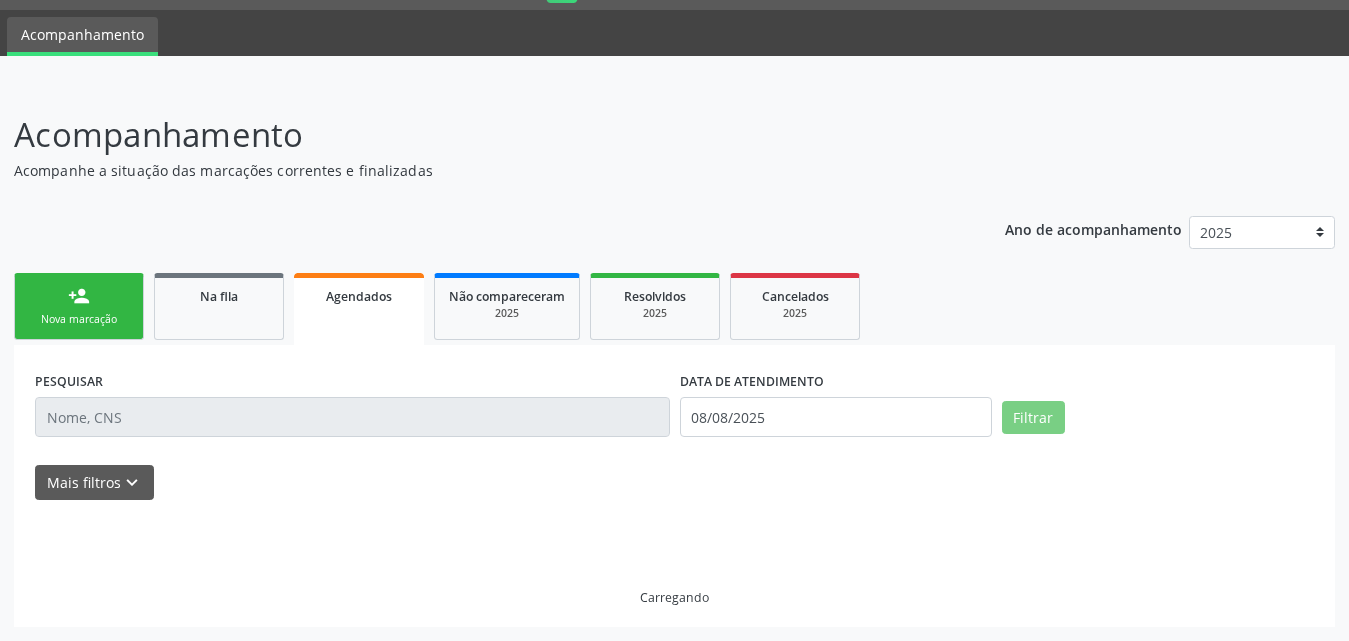 scroll, scrollTop: 0, scrollLeft: 0, axis: both 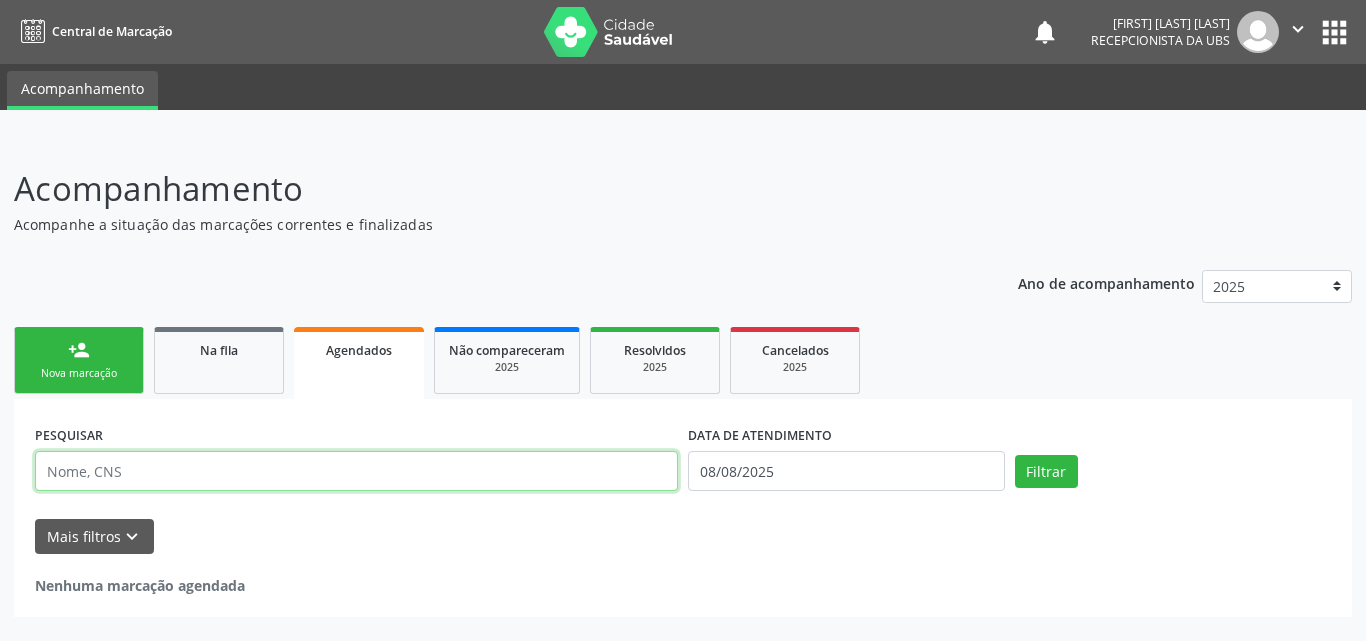 click at bounding box center [356, 471] 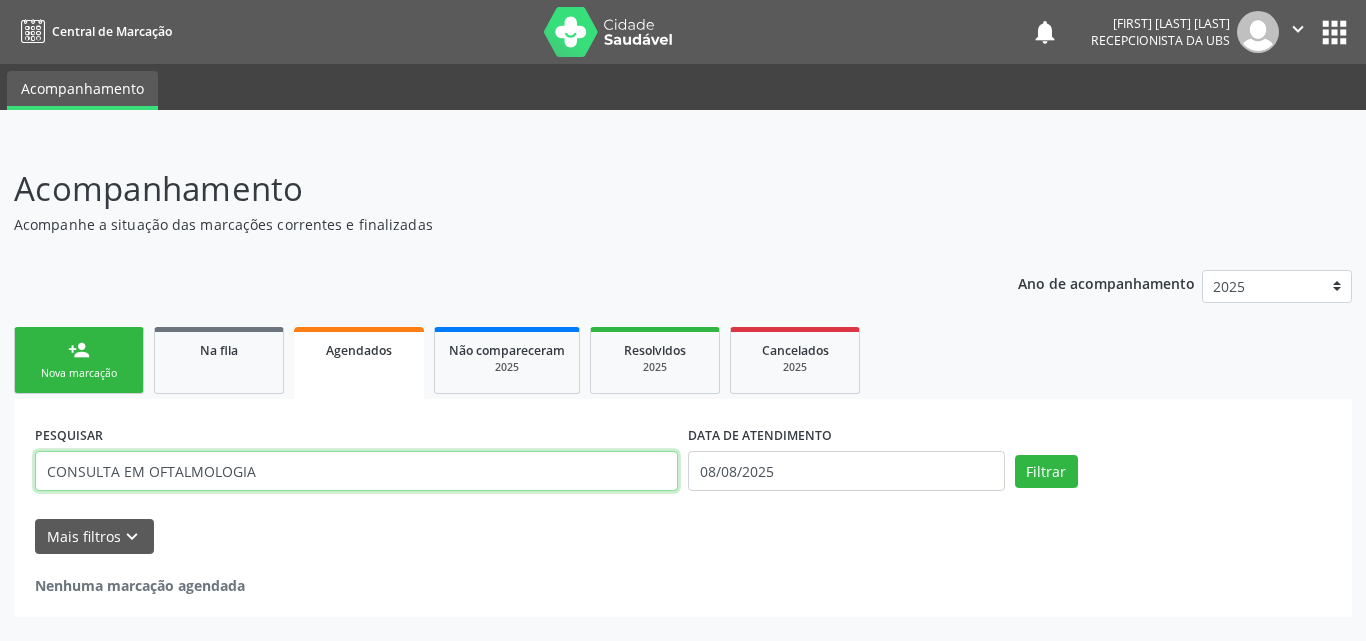 click on "Filtrar" at bounding box center [1046, 472] 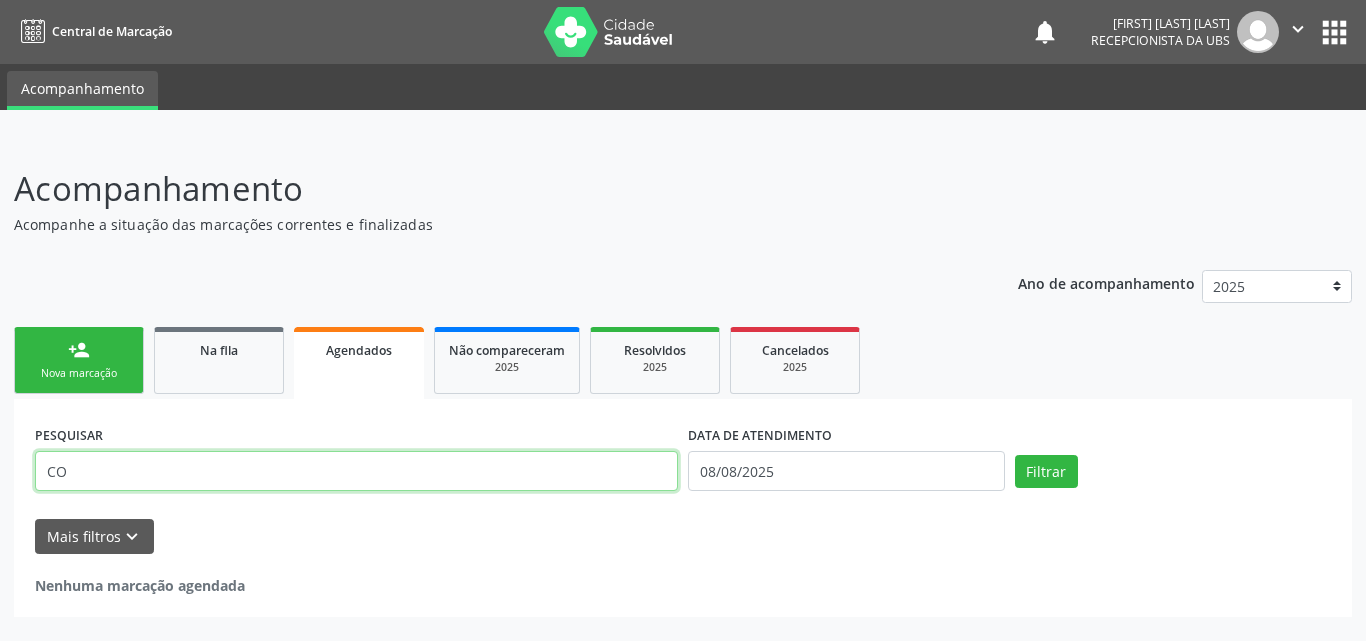 type on "C" 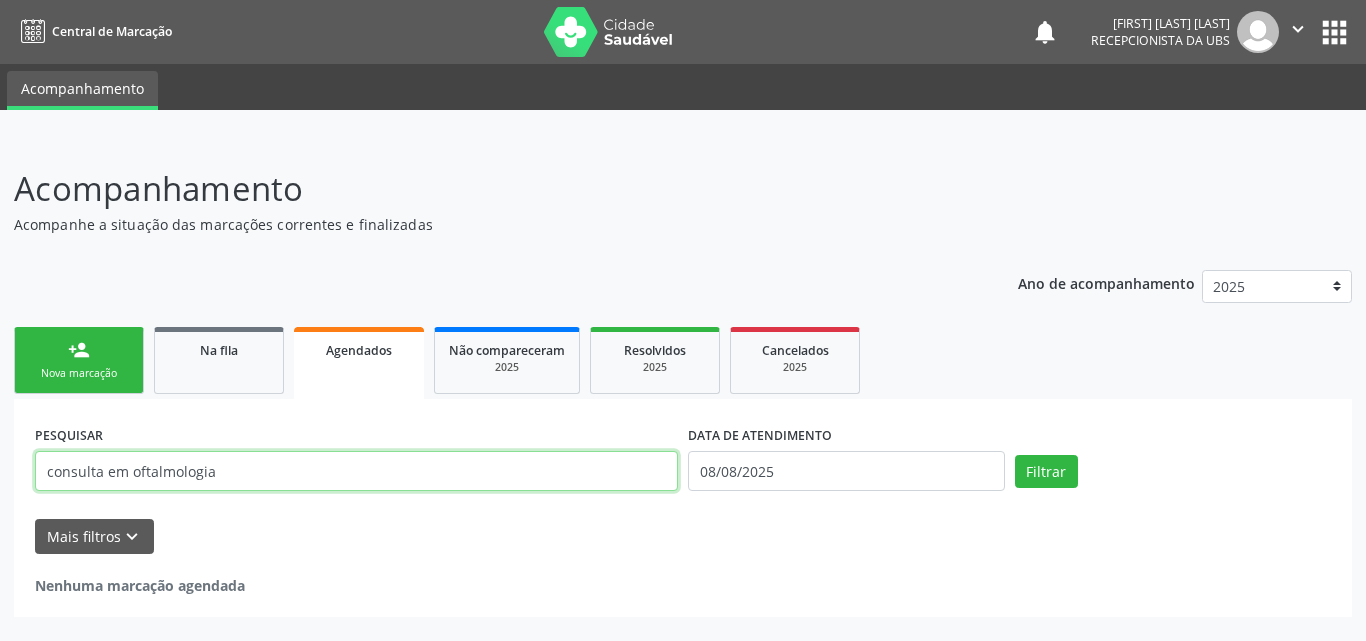 click on "Filtrar" at bounding box center (1046, 472) 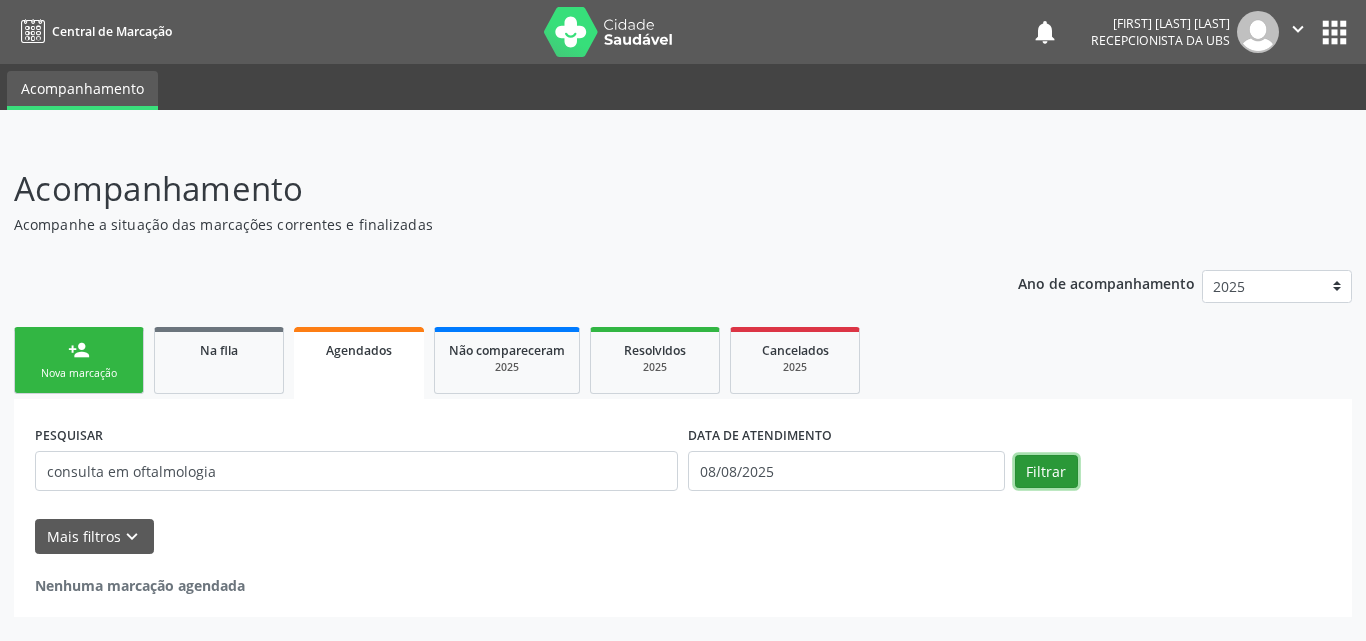 click on "Filtrar" at bounding box center (1046, 472) 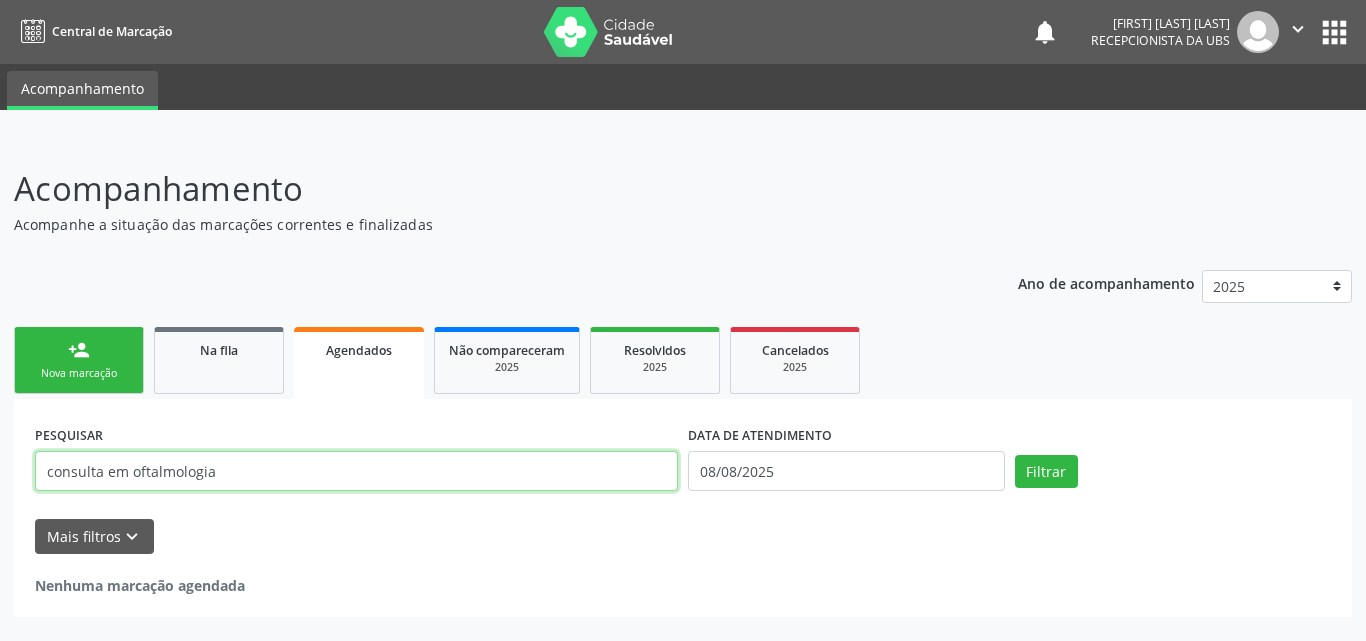 click on "consulta em oftalmologia" at bounding box center (356, 471) 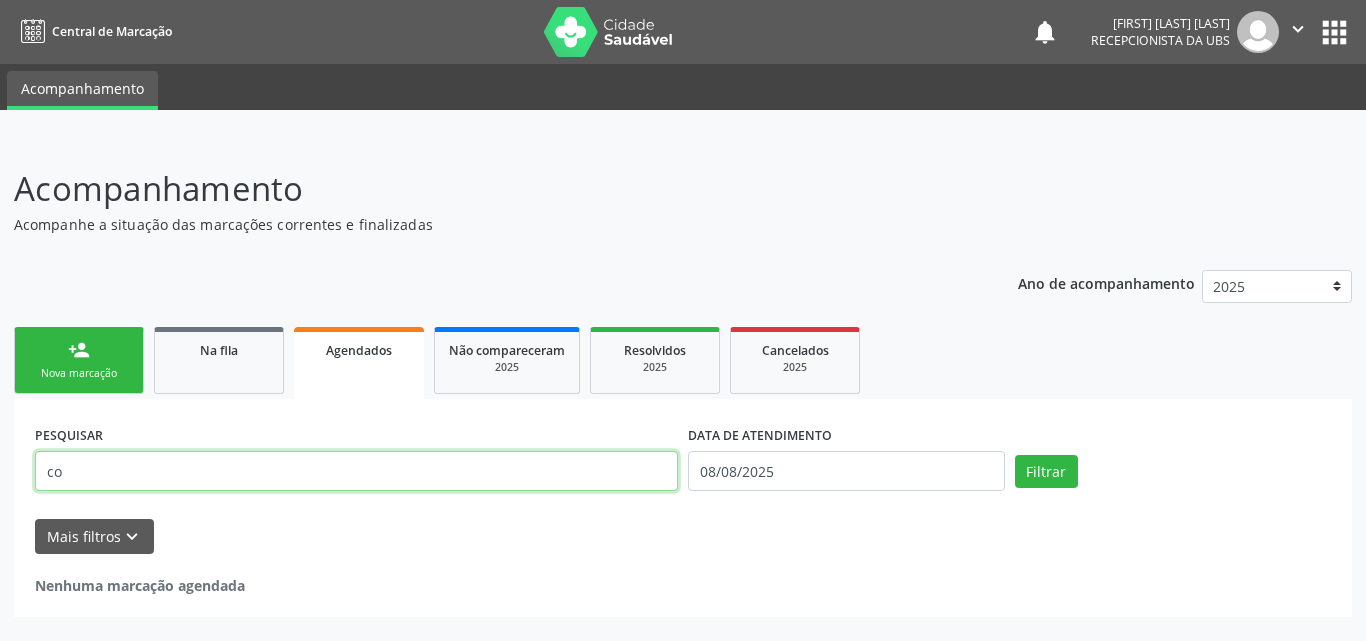 type on "c" 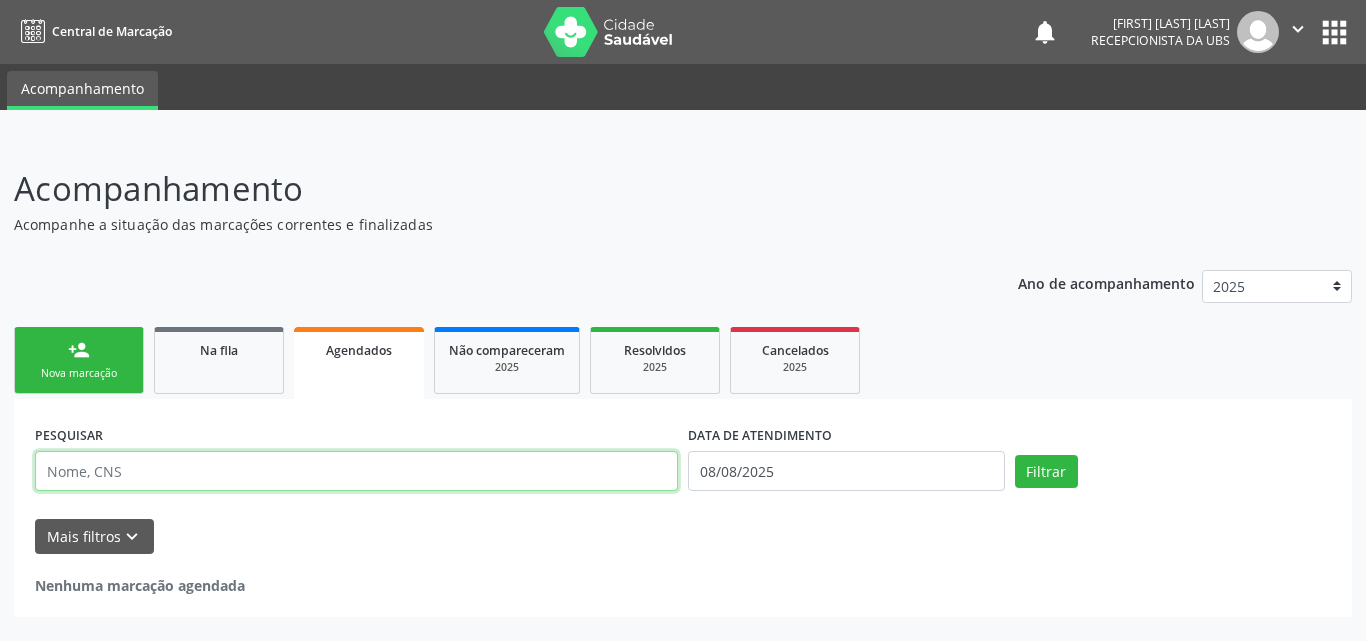 type 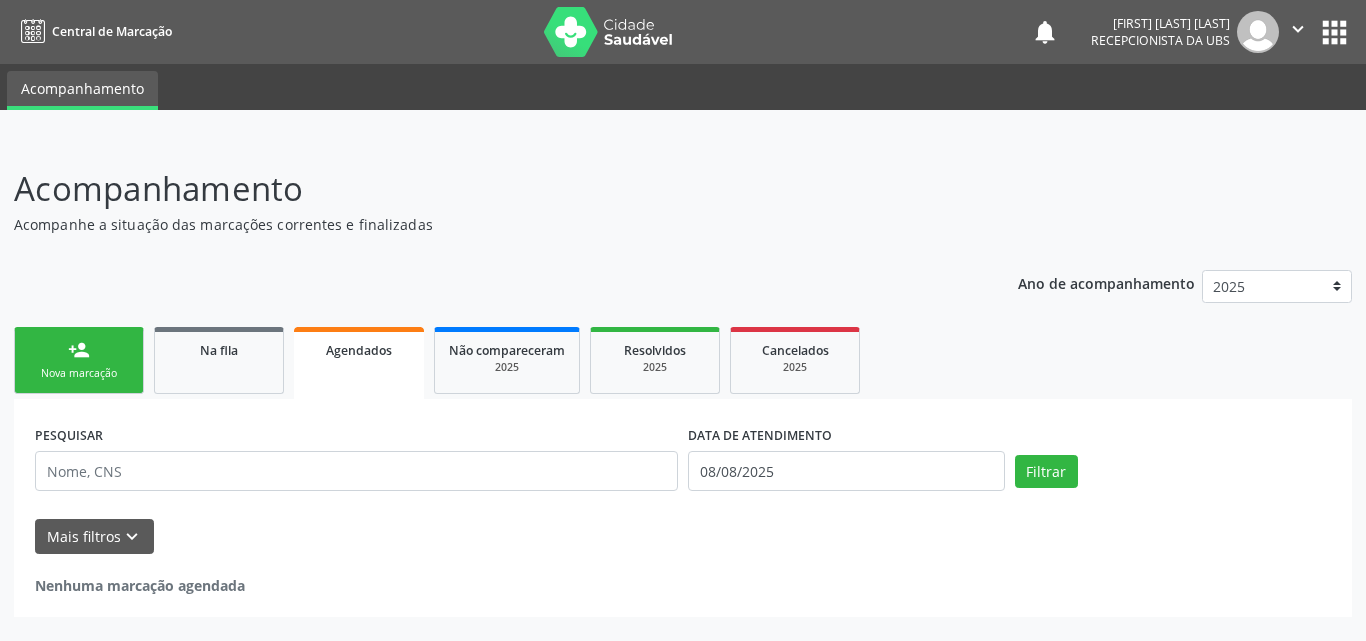 click on "person_add" at bounding box center (79, 350) 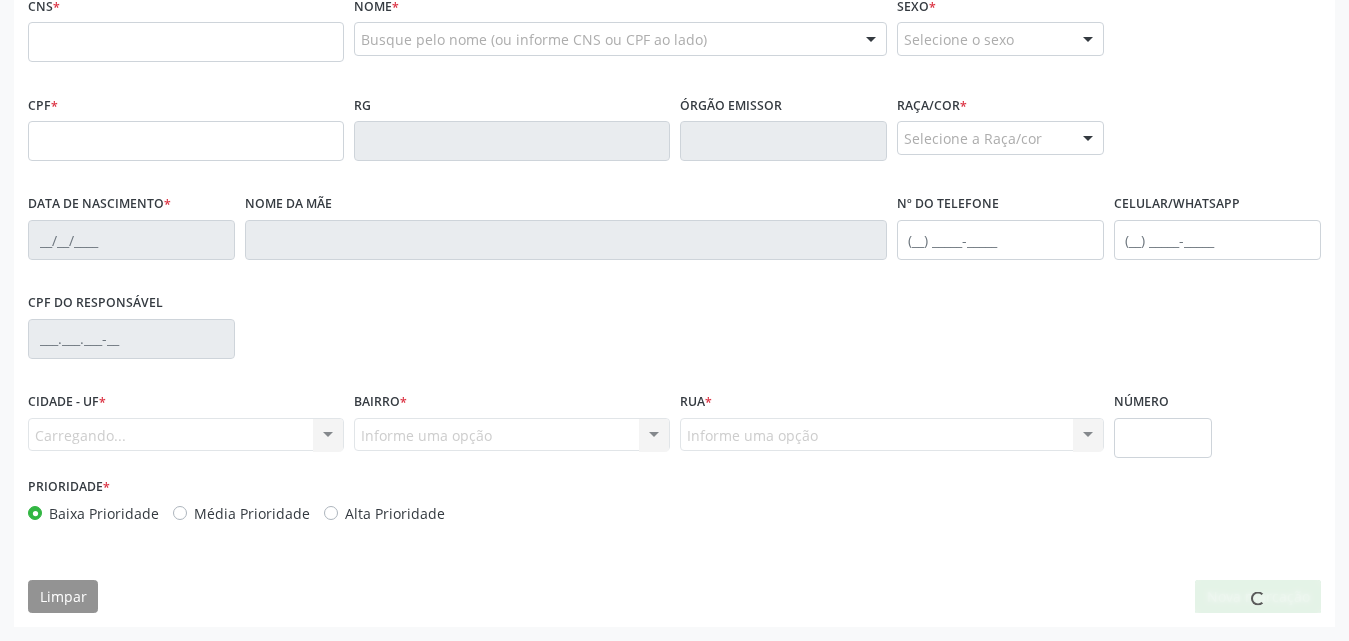 scroll, scrollTop: 171, scrollLeft: 0, axis: vertical 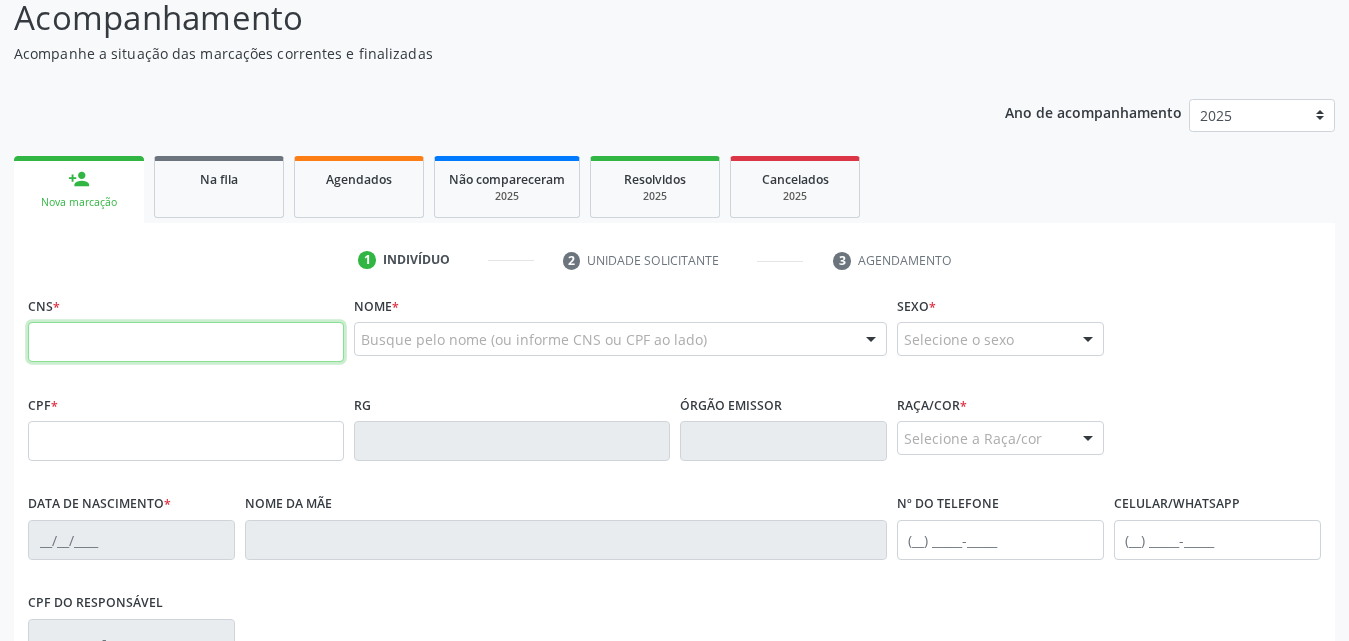 click at bounding box center (186, 342) 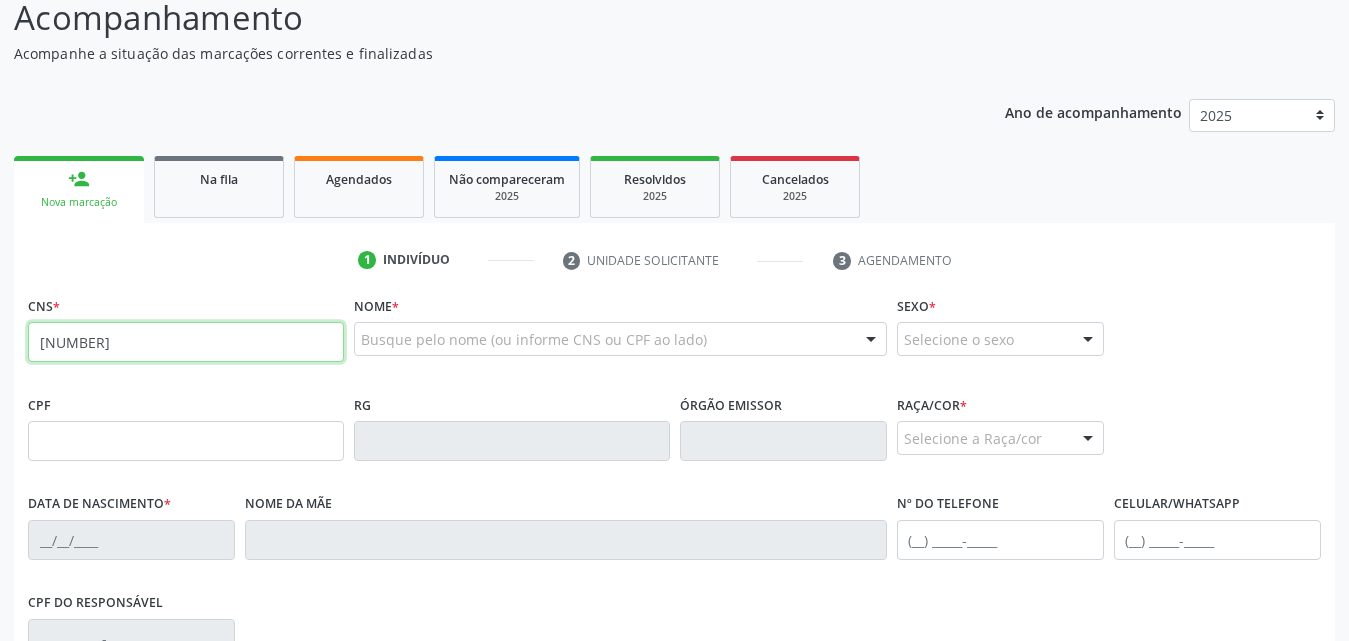 type on "700 5073 8103 5057" 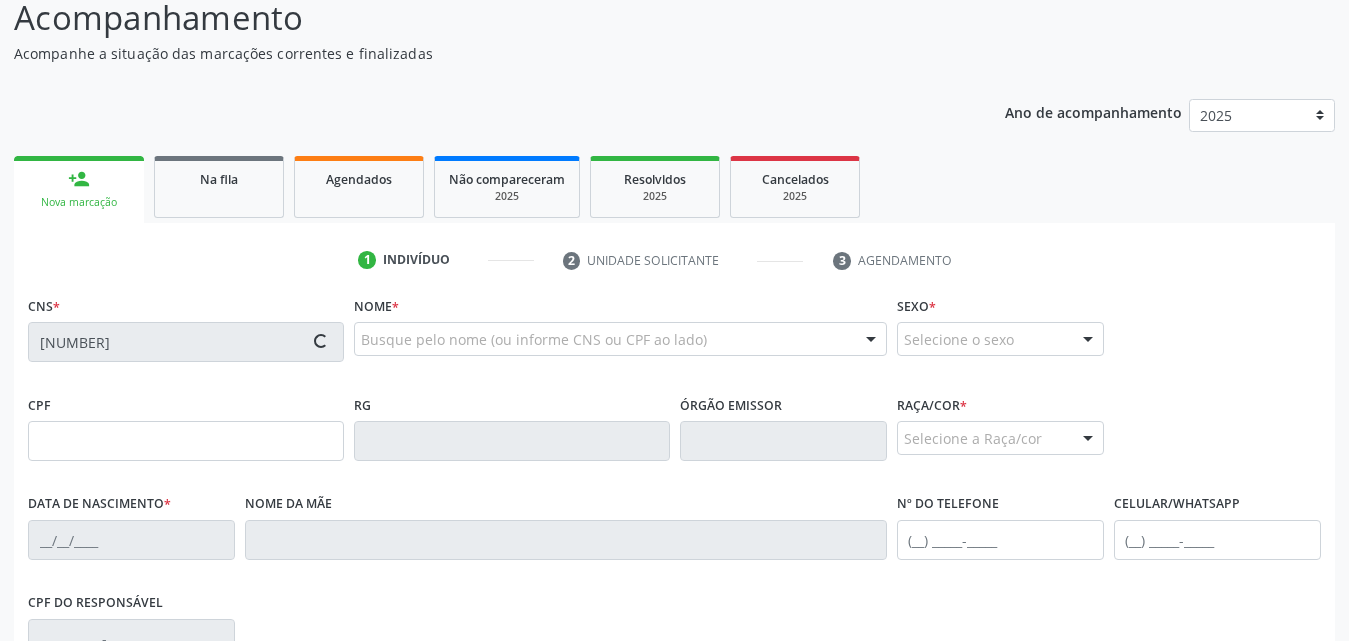 type on "274.461.824-15" 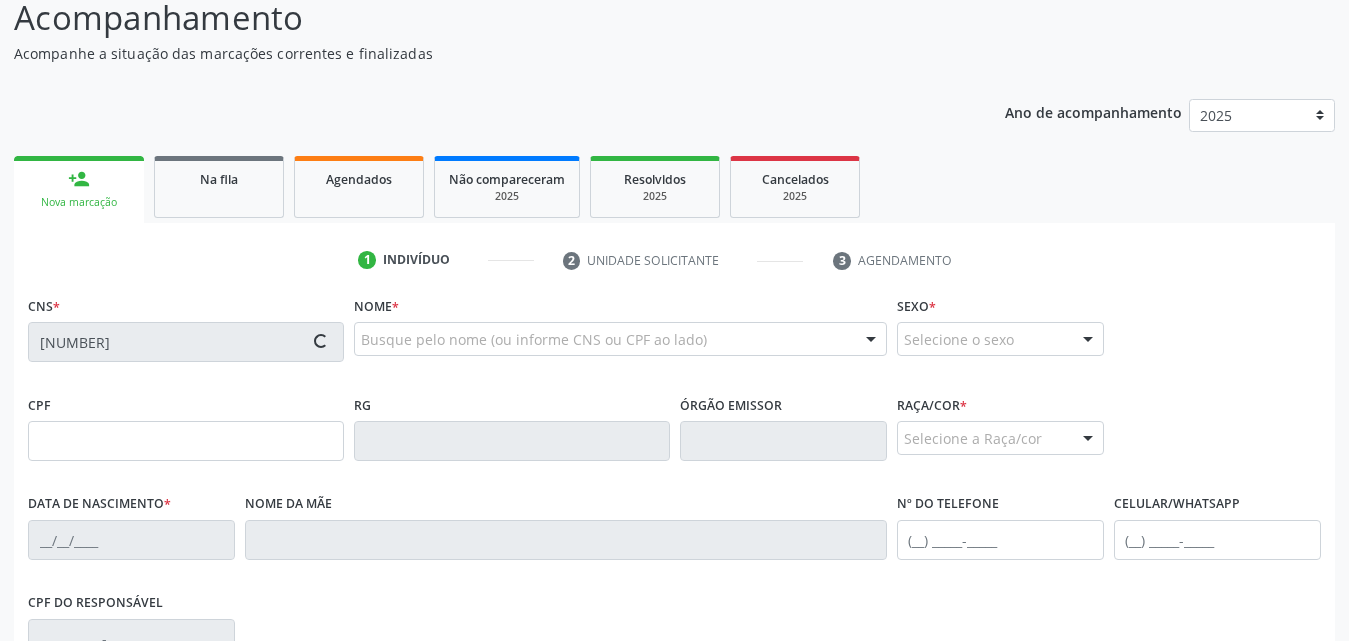 type on "15/05/1961" 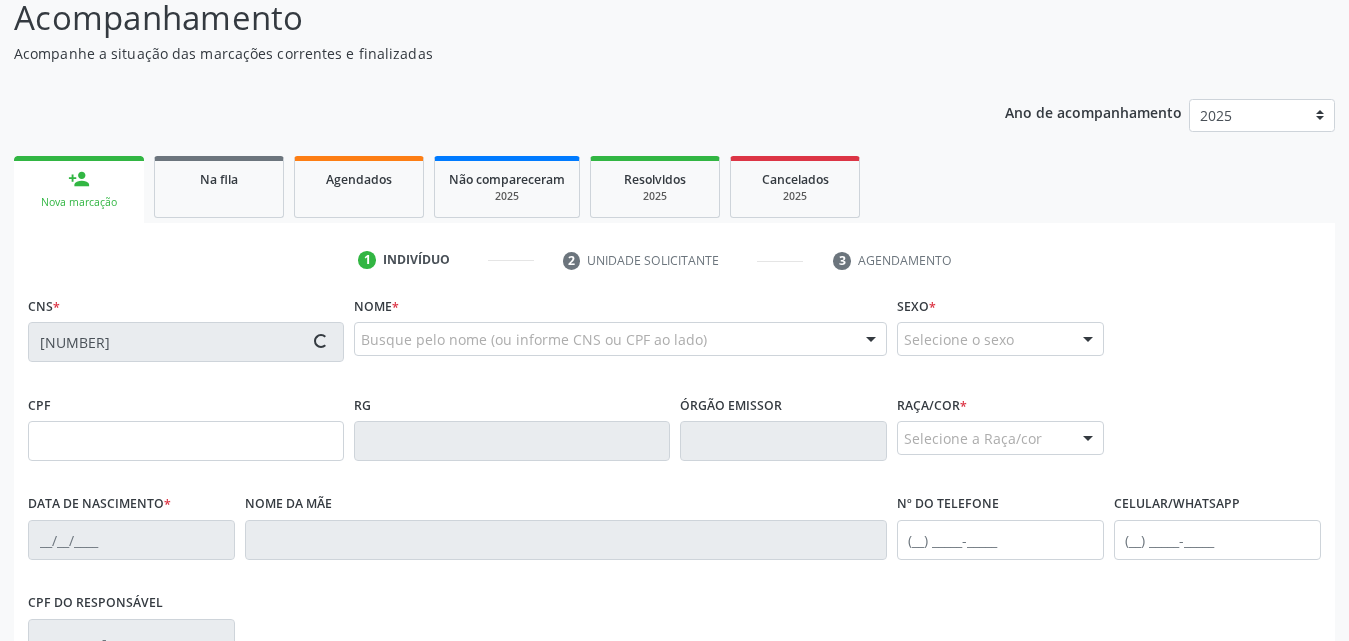 type on "(82) 99416-0125" 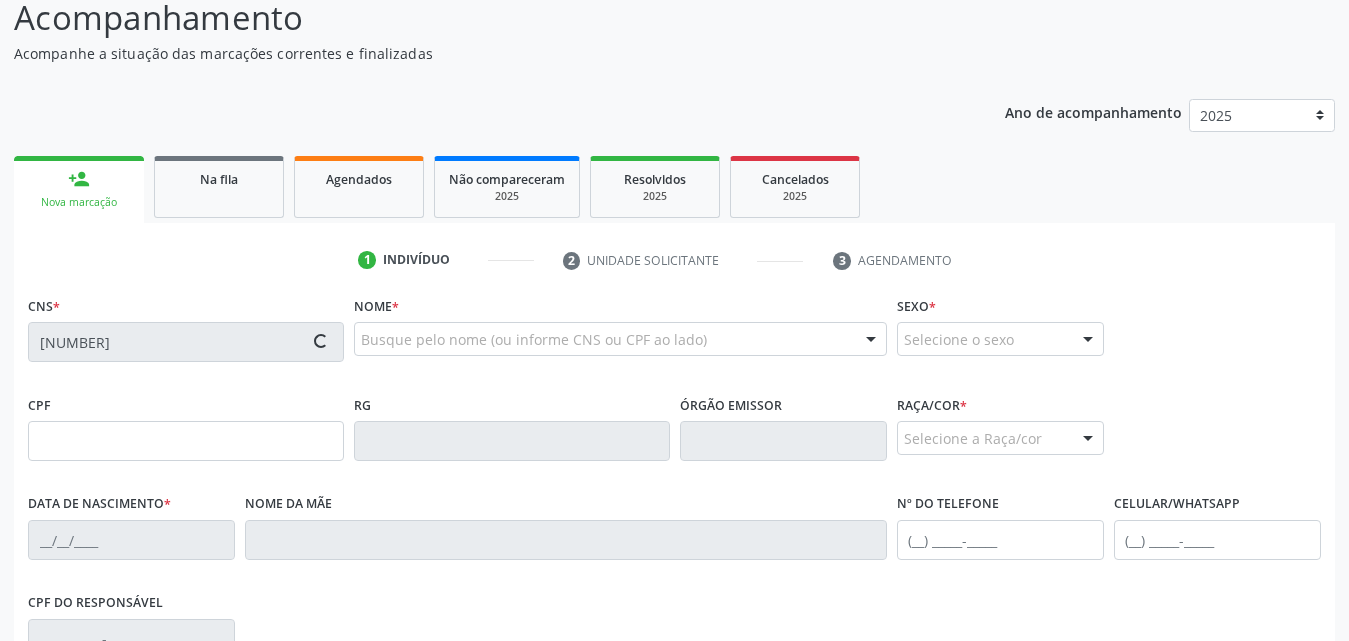 type on "40" 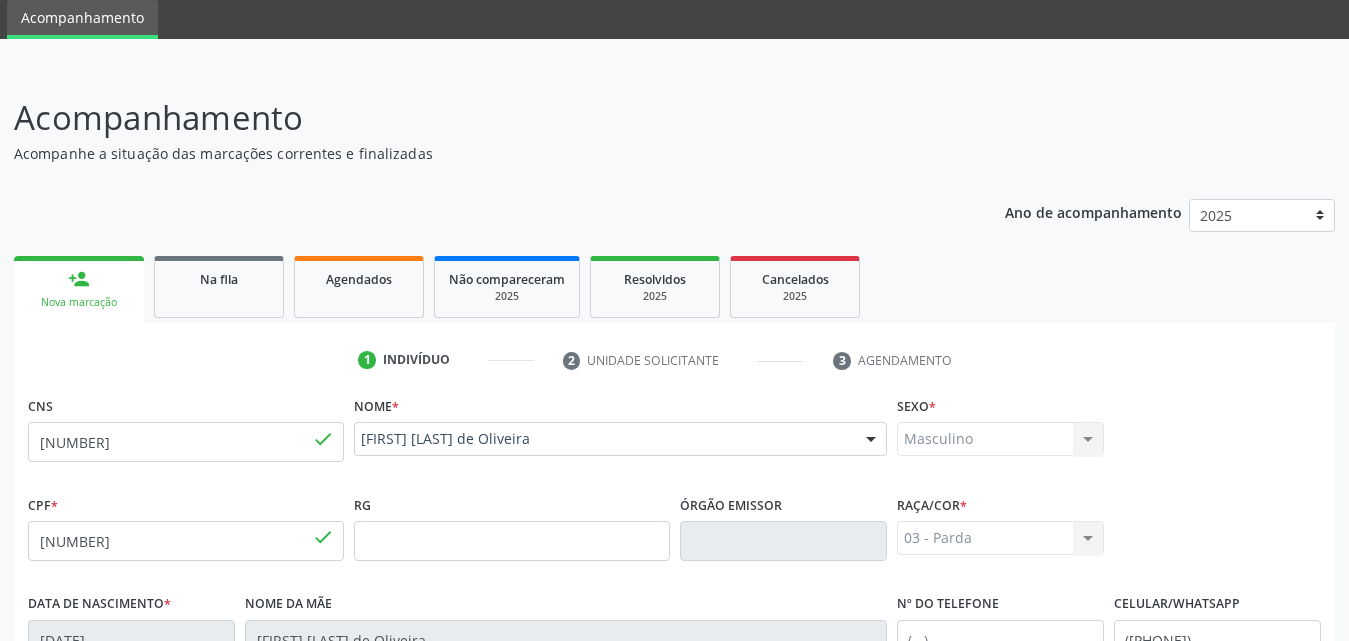 scroll, scrollTop: 171, scrollLeft: 0, axis: vertical 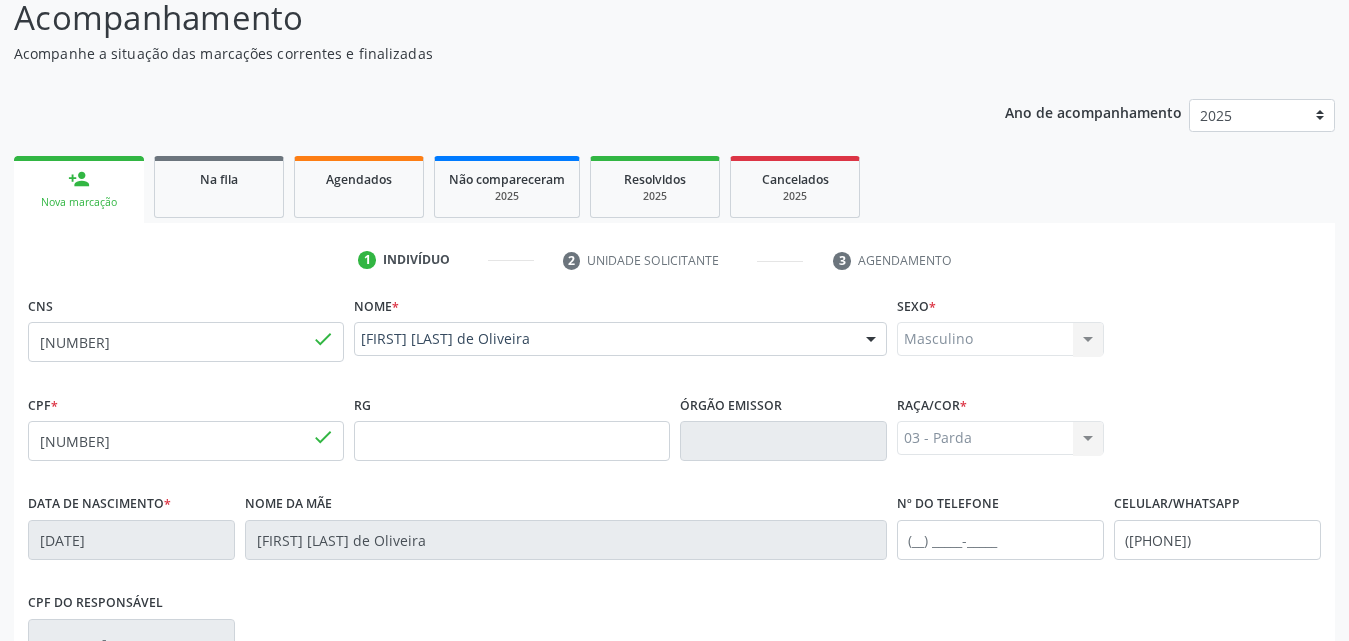 click on "Nova marcação" at bounding box center [79, 202] 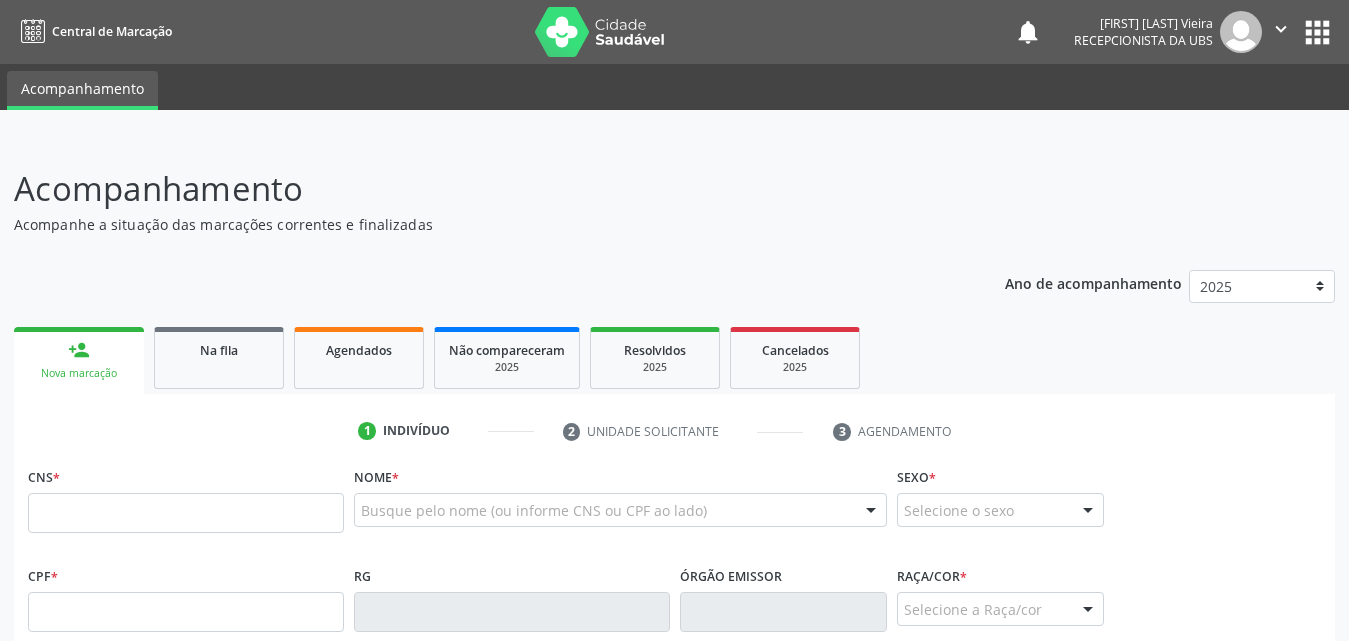 scroll, scrollTop: 169, scrollLeft: 0, axis: vertical 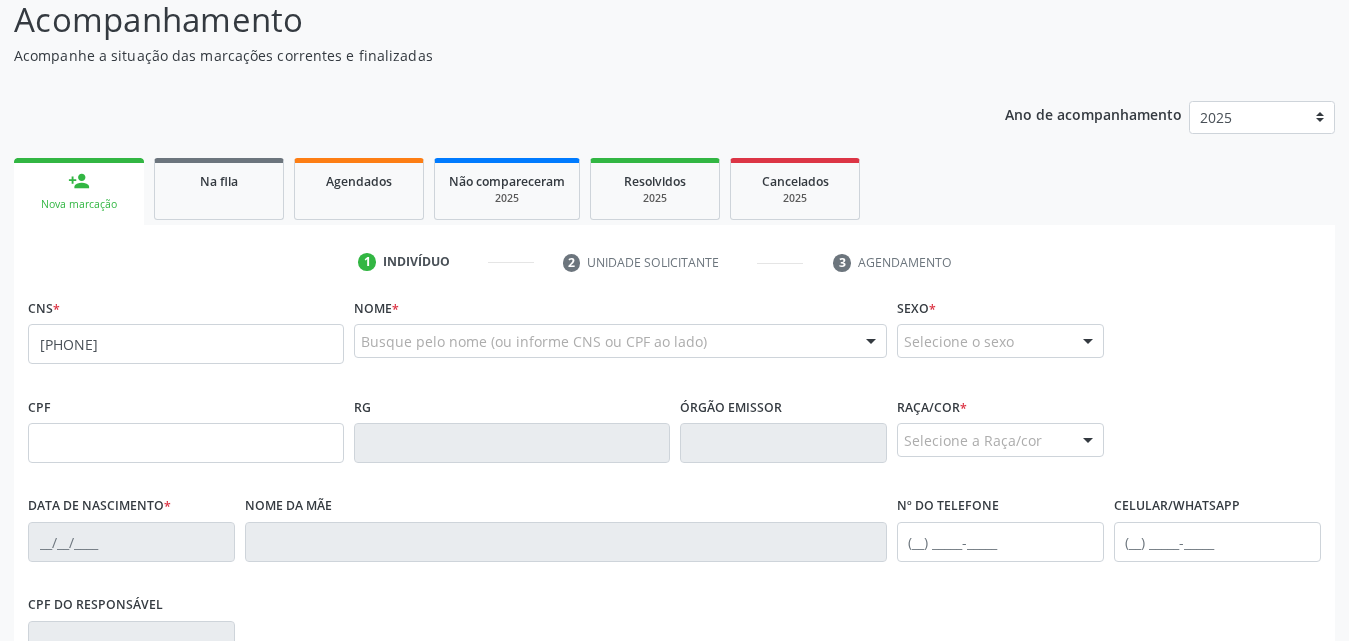 type on "[PHONE]" 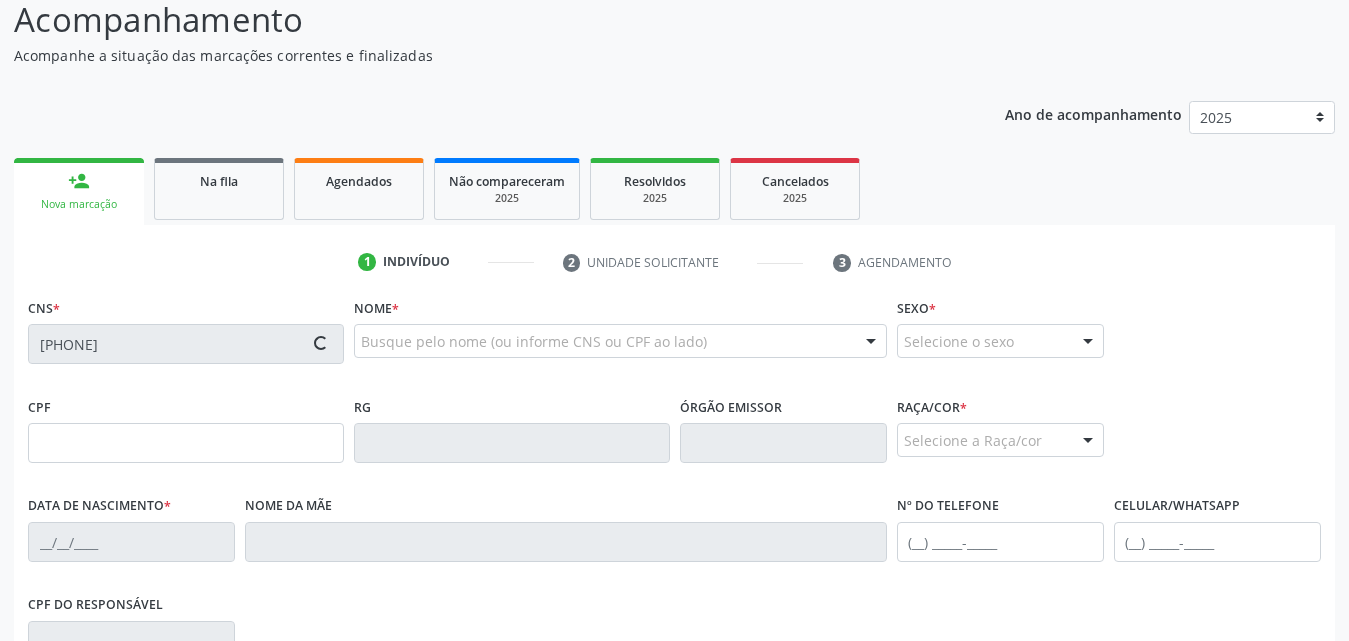 type on "[DATE]" 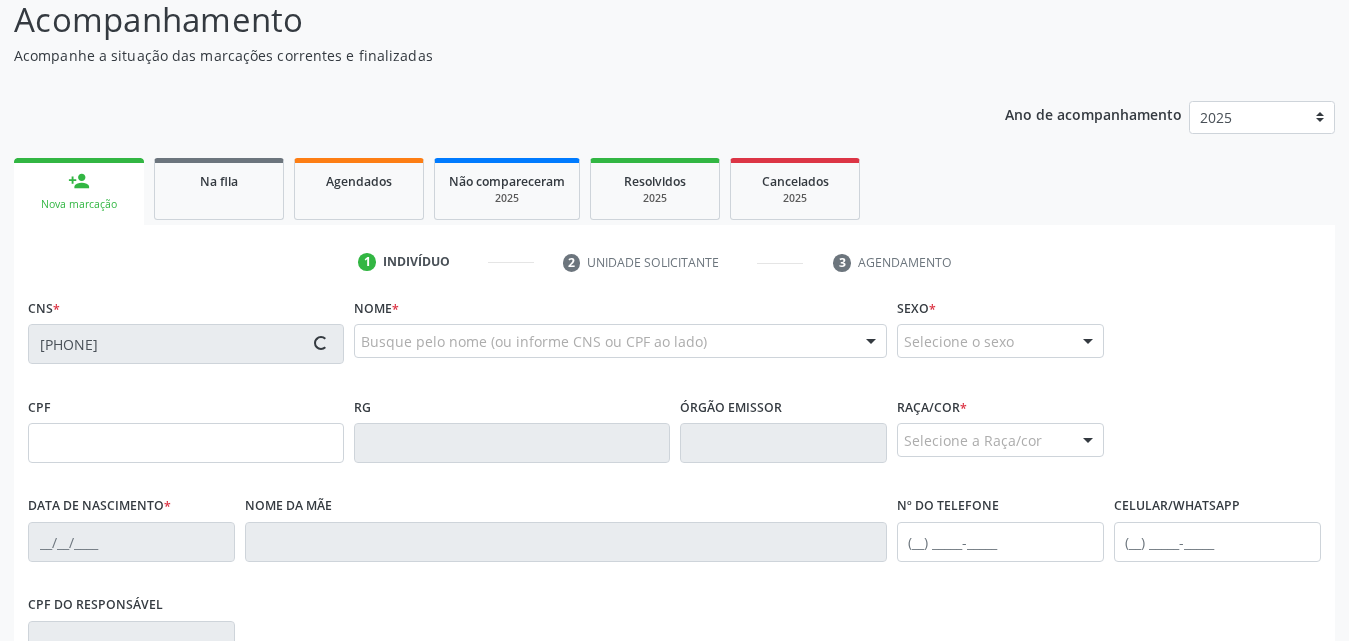 type on "[FIRST] [LAST] dos Santos" 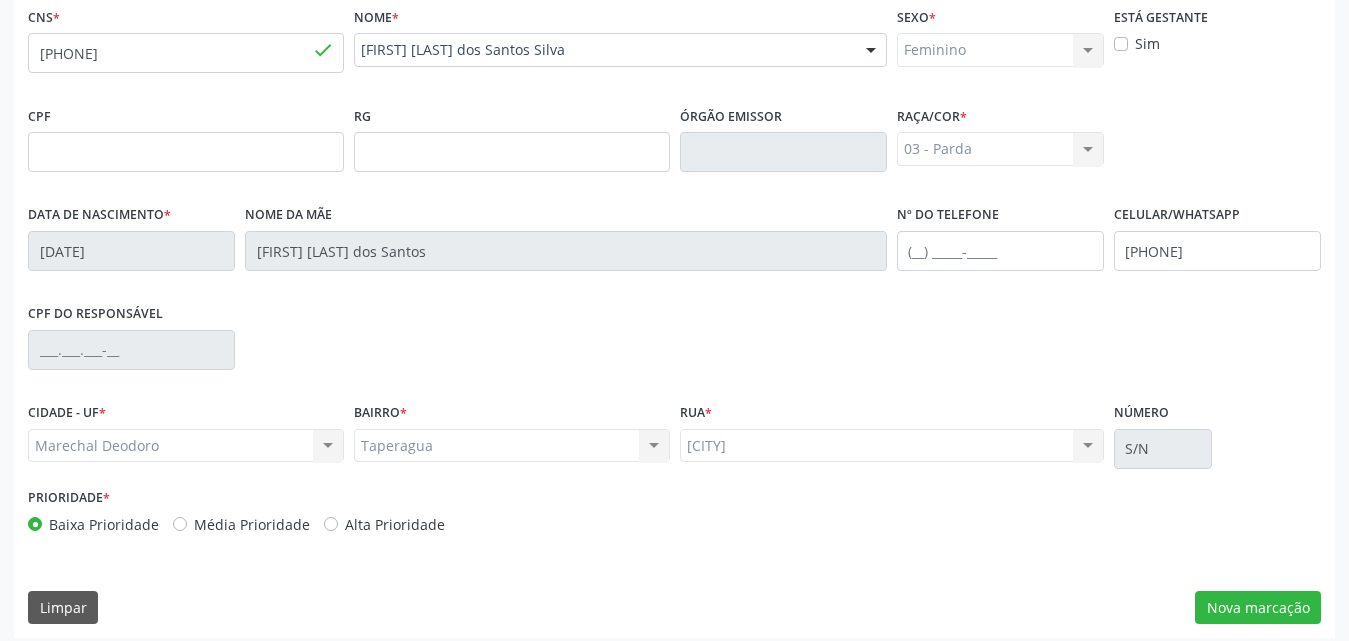 scroll, scrollTop: 471, scrollLeft: 0, axis: vertical 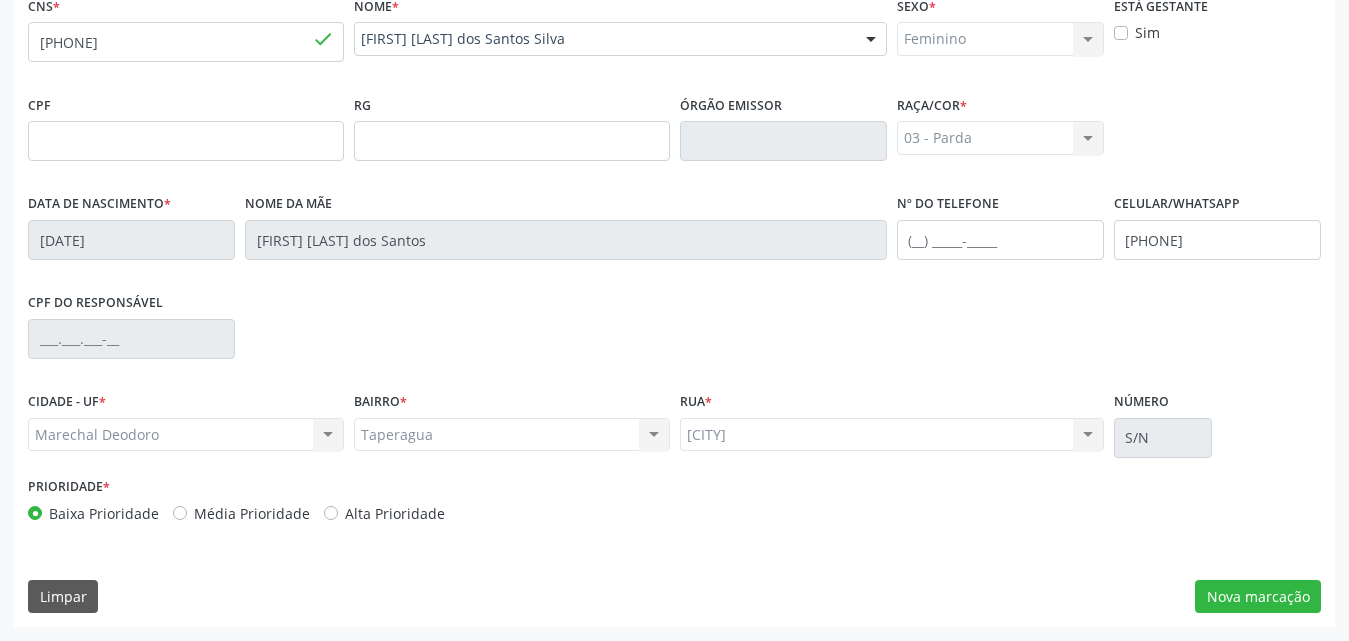 click on "Taperagua         Taperagua
Nenhum resultado encontrado para: "   "
Não há nenhuma opção para ser exibida." at bounding box center [512, 435] 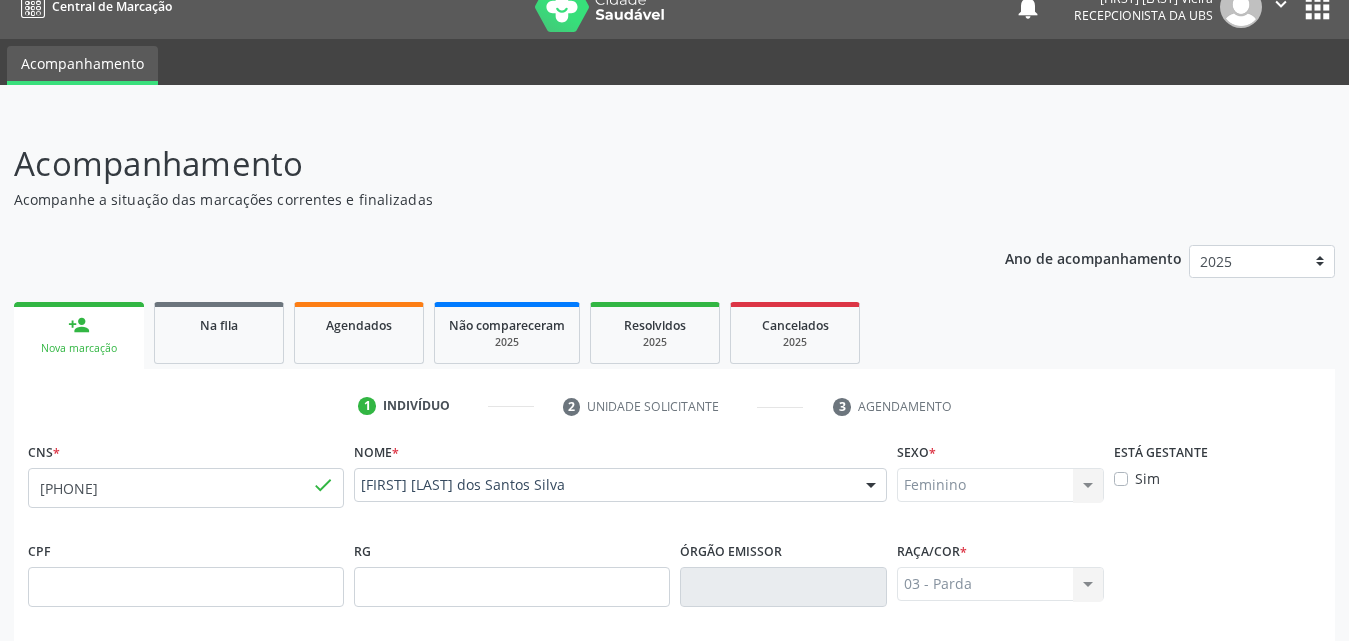 scroll, scrollTop: 0, scrollLeft: 0, axis: both 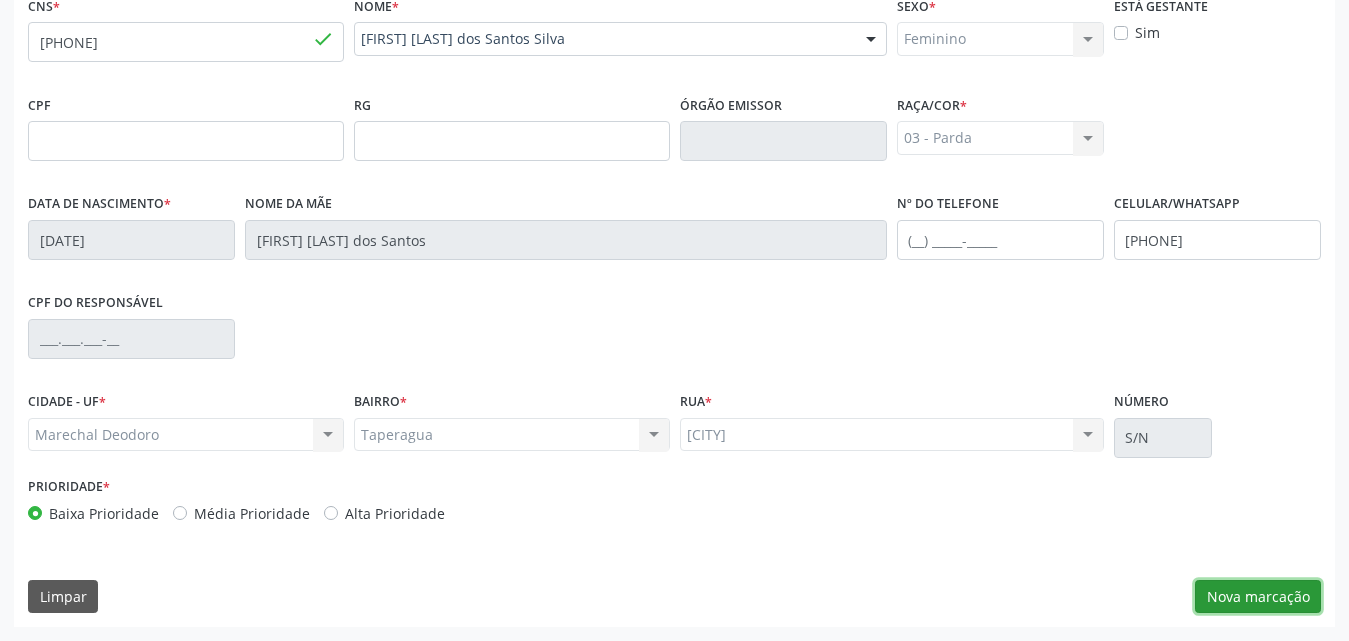 click on "Nova marcação" at bounding box center (1258, 597) 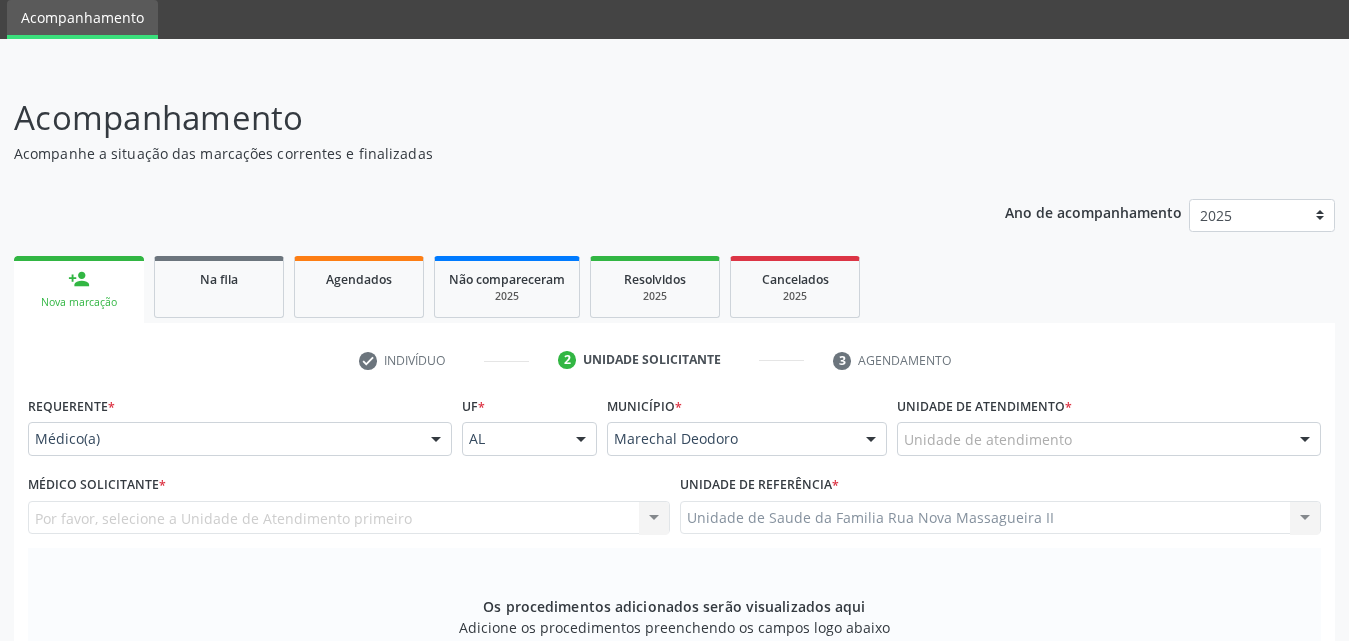 scroll, scrollTop: 171, scrollLeft: 0, axis: vertical 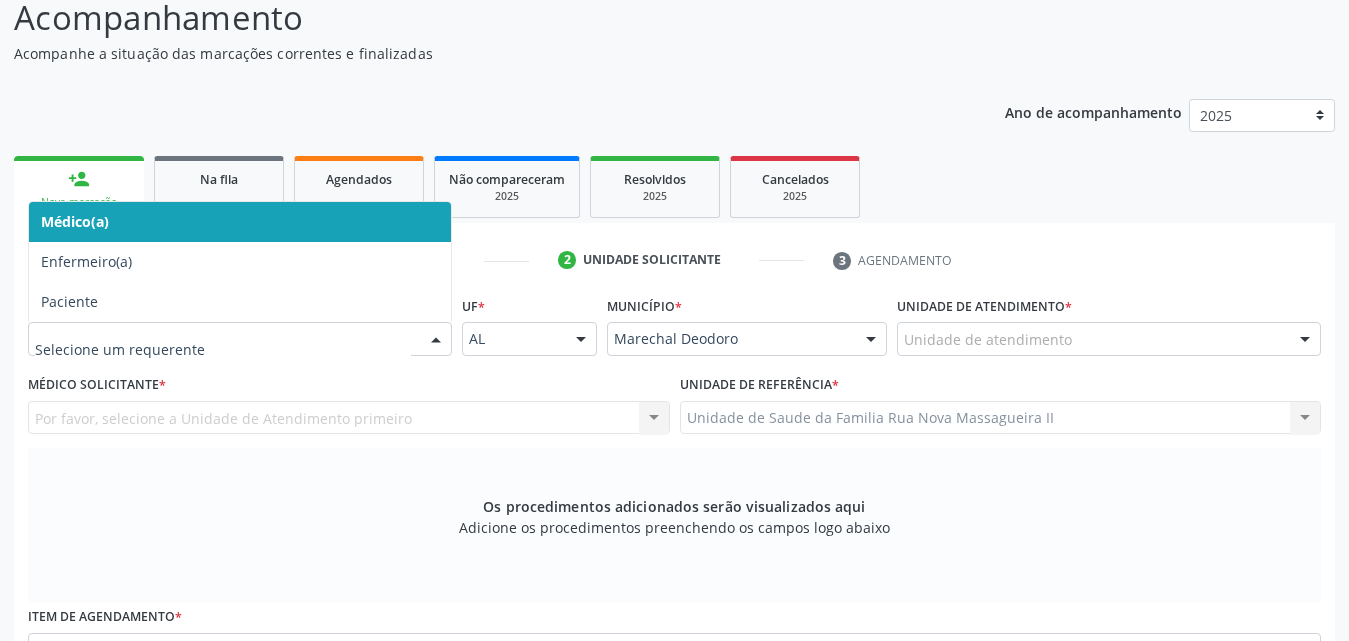click at bounding box center [436, 340] 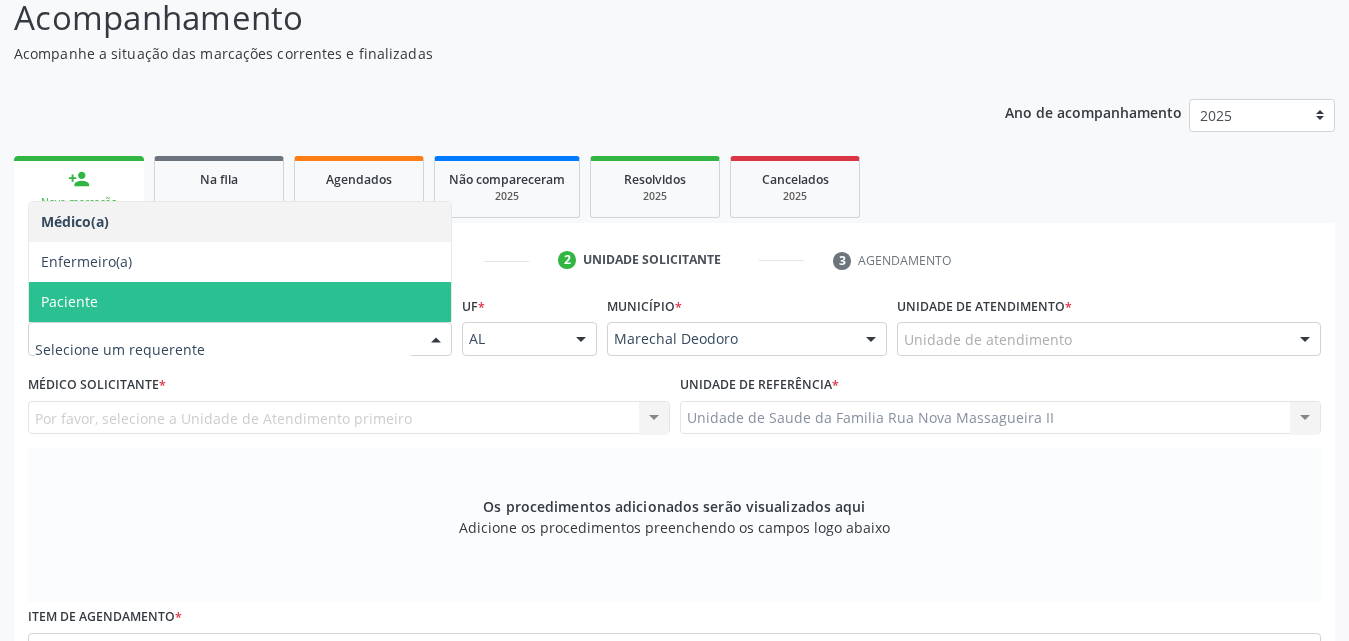 click on "Paciente" at bounding box center (240, 302) 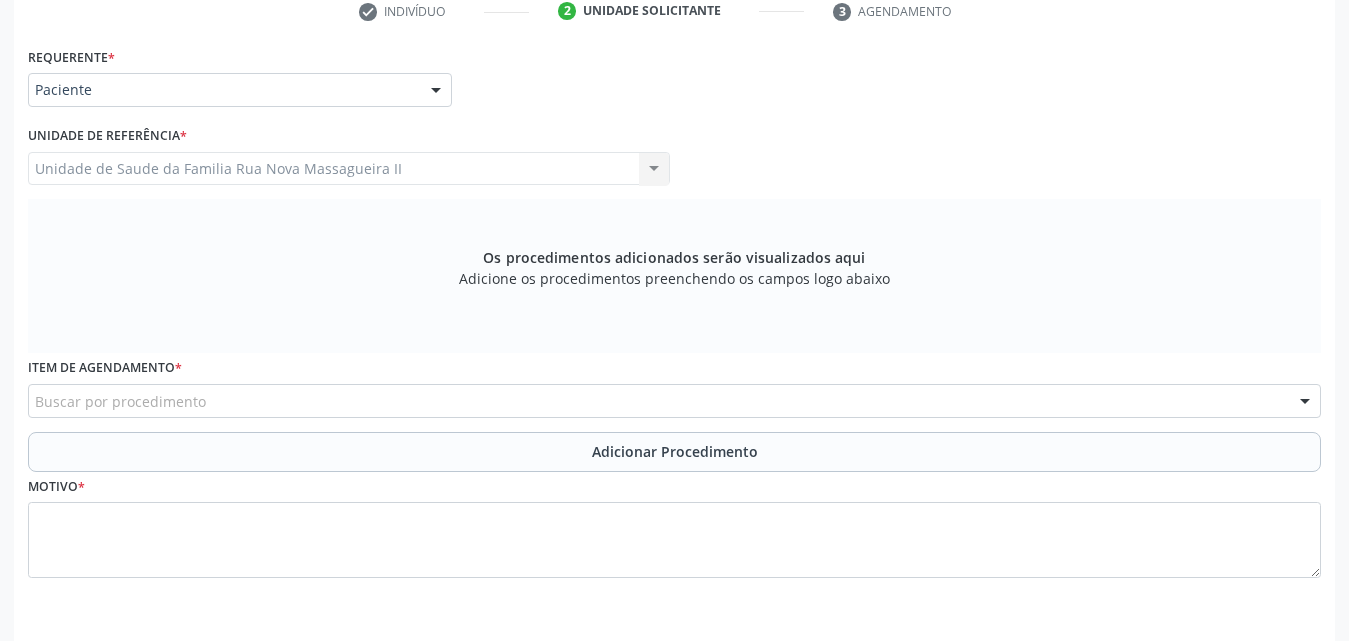 scroll, scrollTop: 488, scrollLeft: 0, axis: vertical 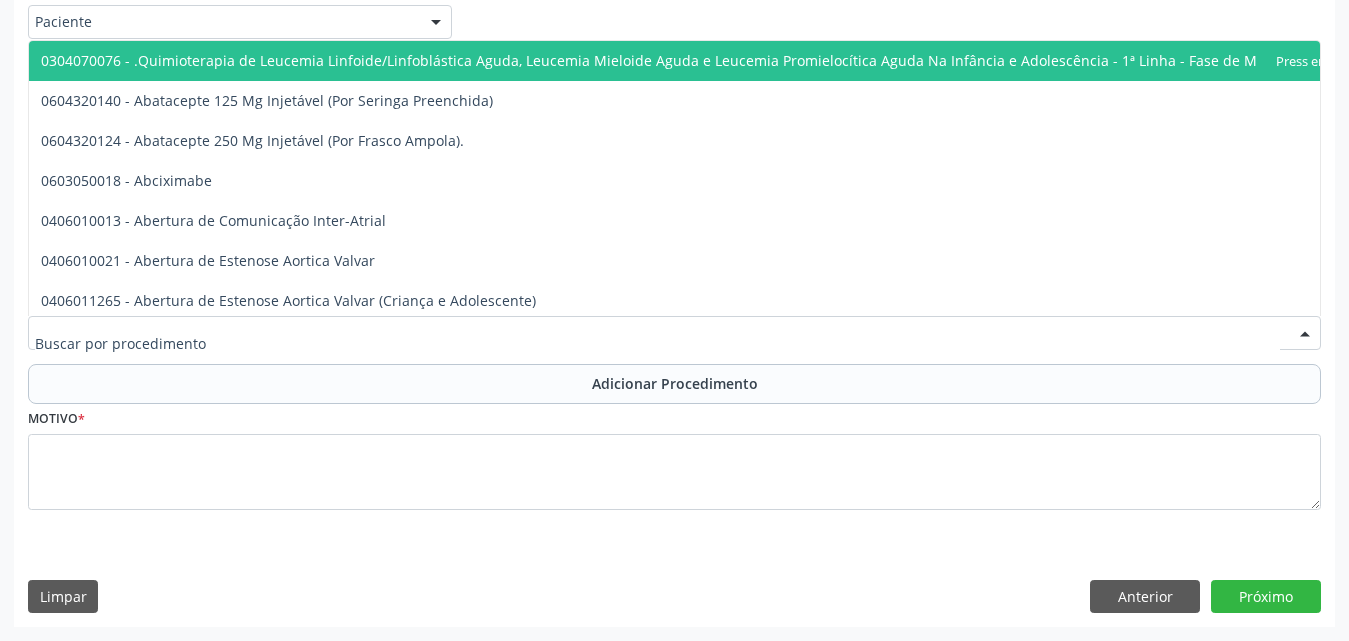 click at bounding box center [674, 333] 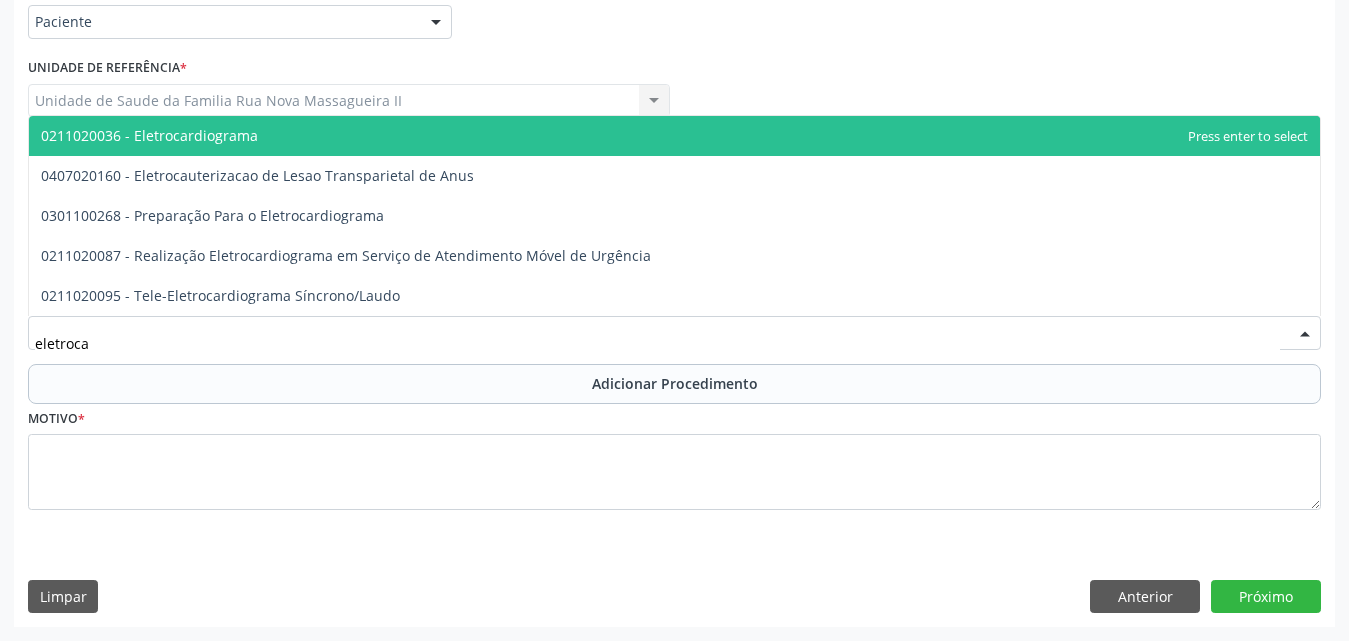 type on "eletrocar" 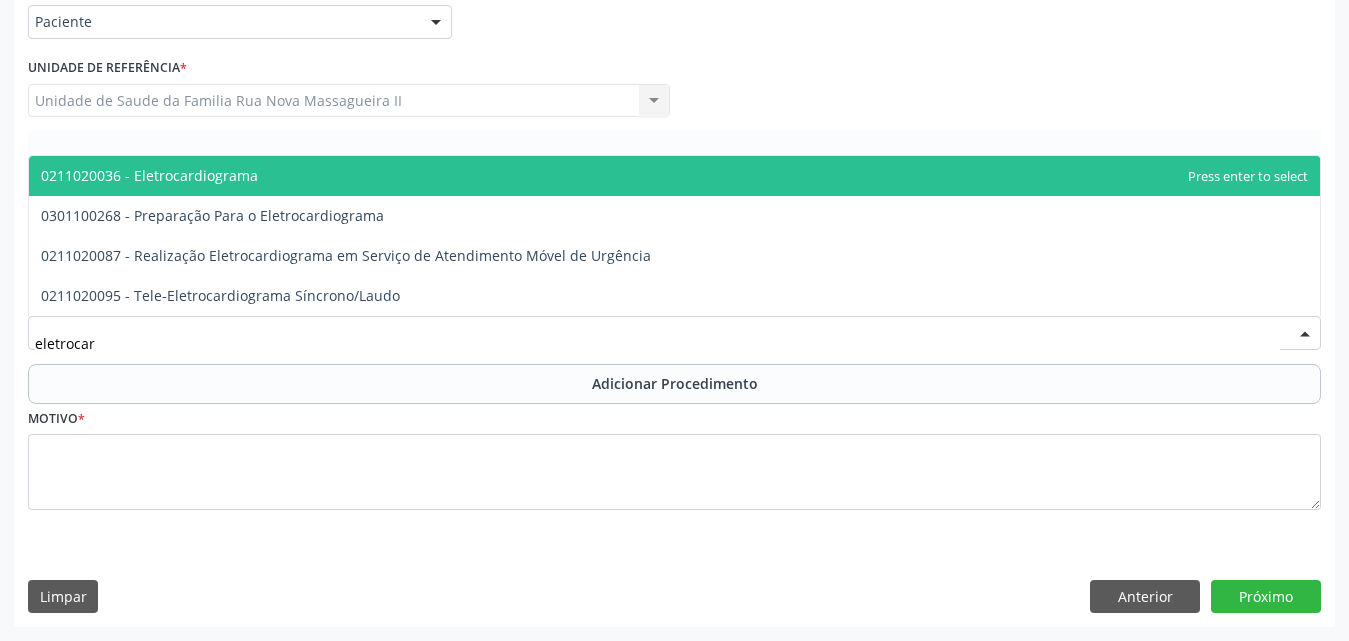 click on "0211020036 - Eletrocardiograma" at bounding box center (674, 176) 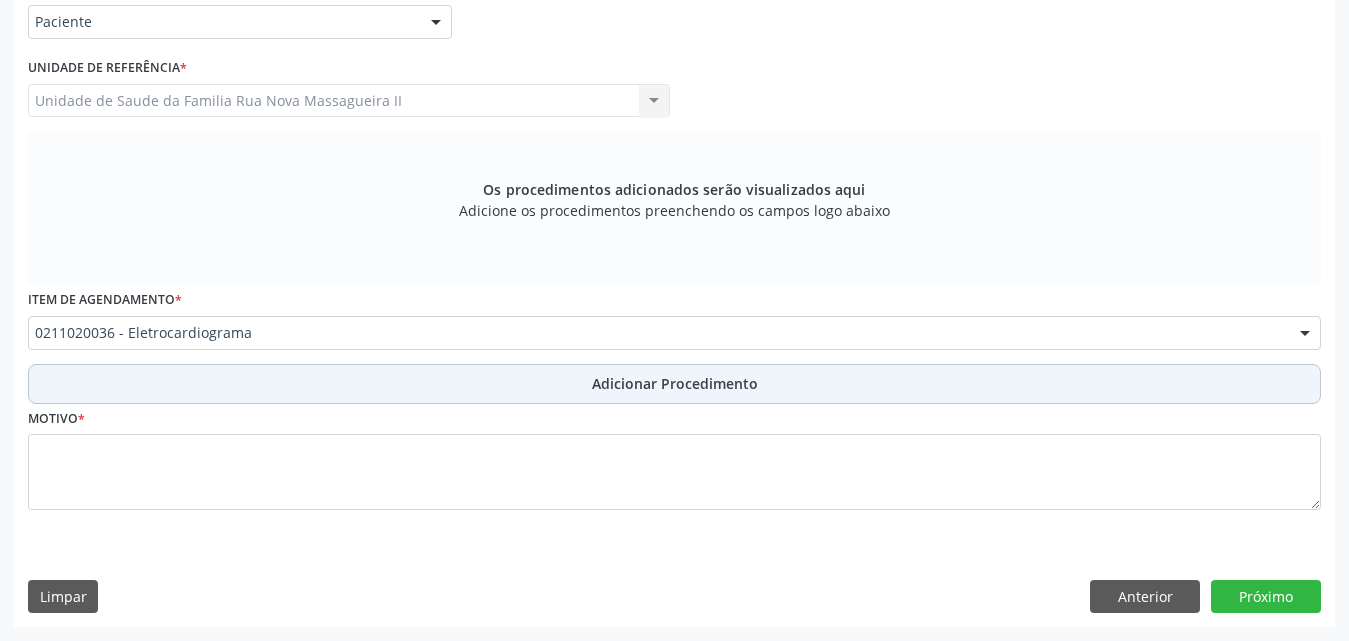 click on "Adicionar Procedimento" at bounding box center (675, 383) 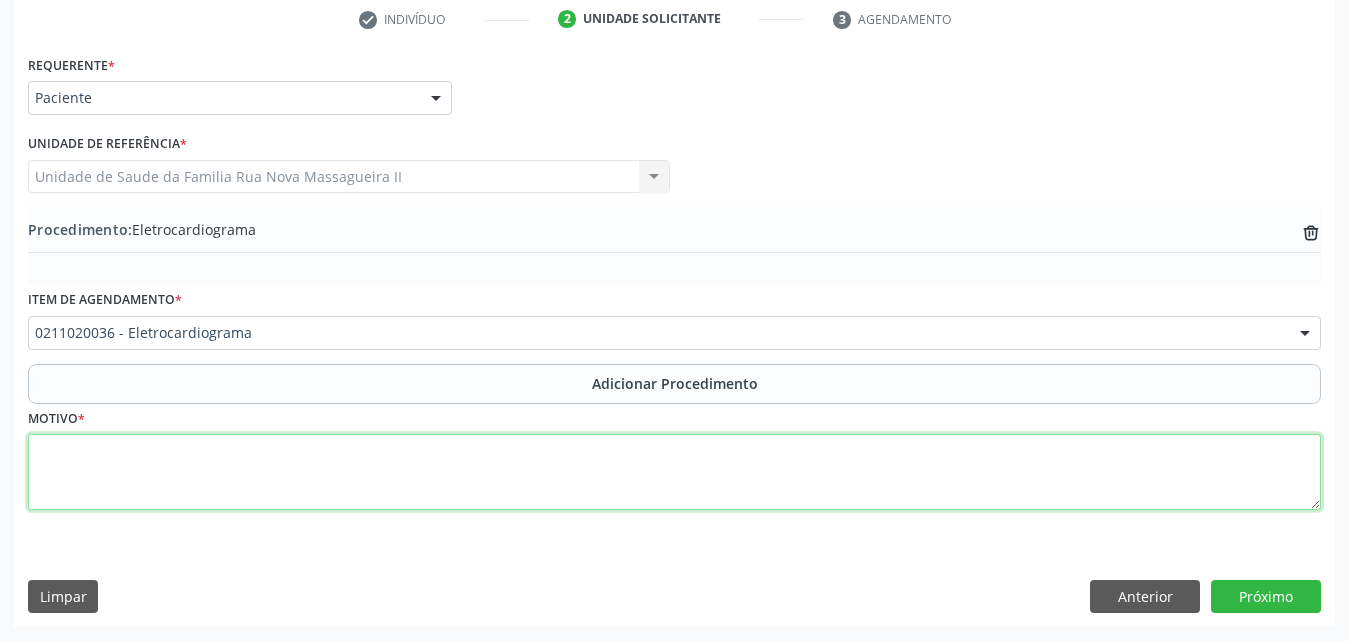 click at bounding box center (674, 472) 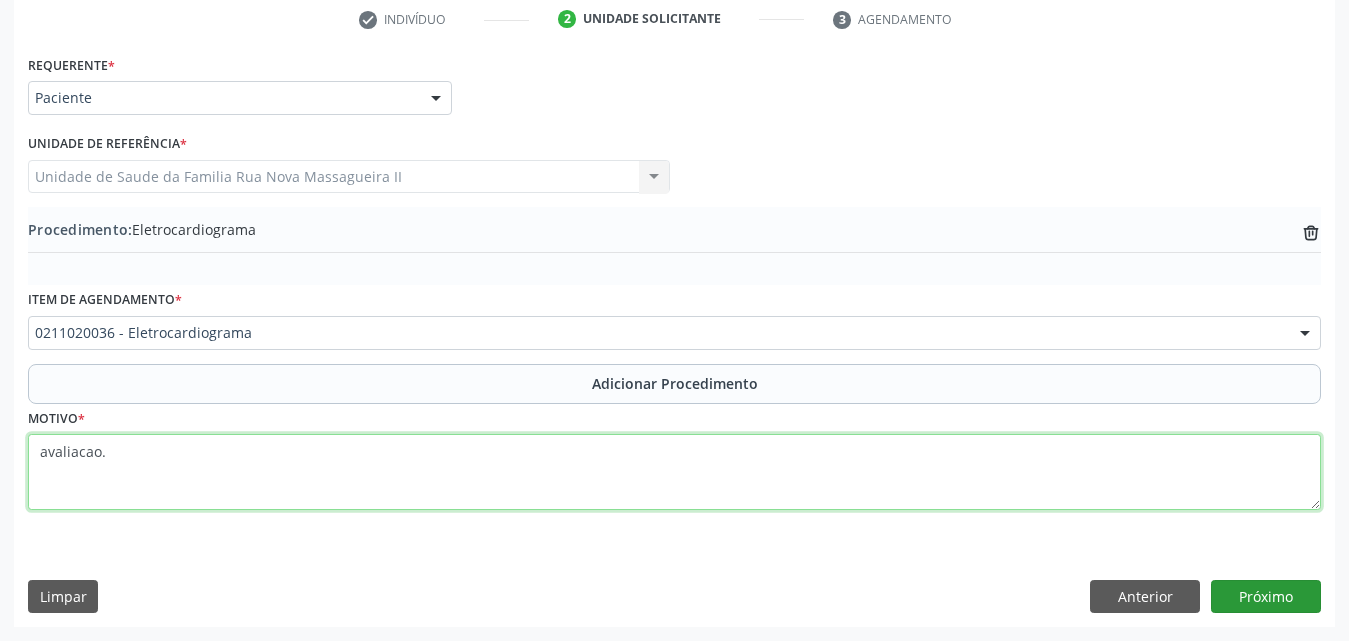 type on "avaliacao." 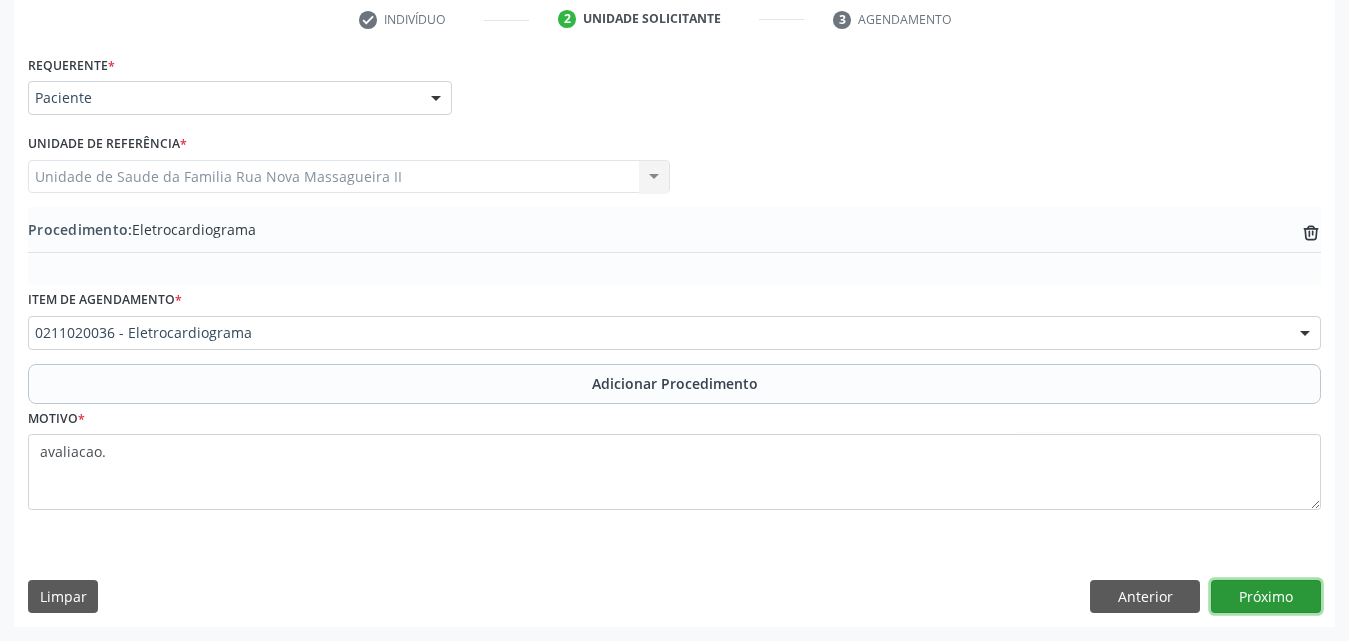 click on "Próximo" at bounding box center [1266, 597] 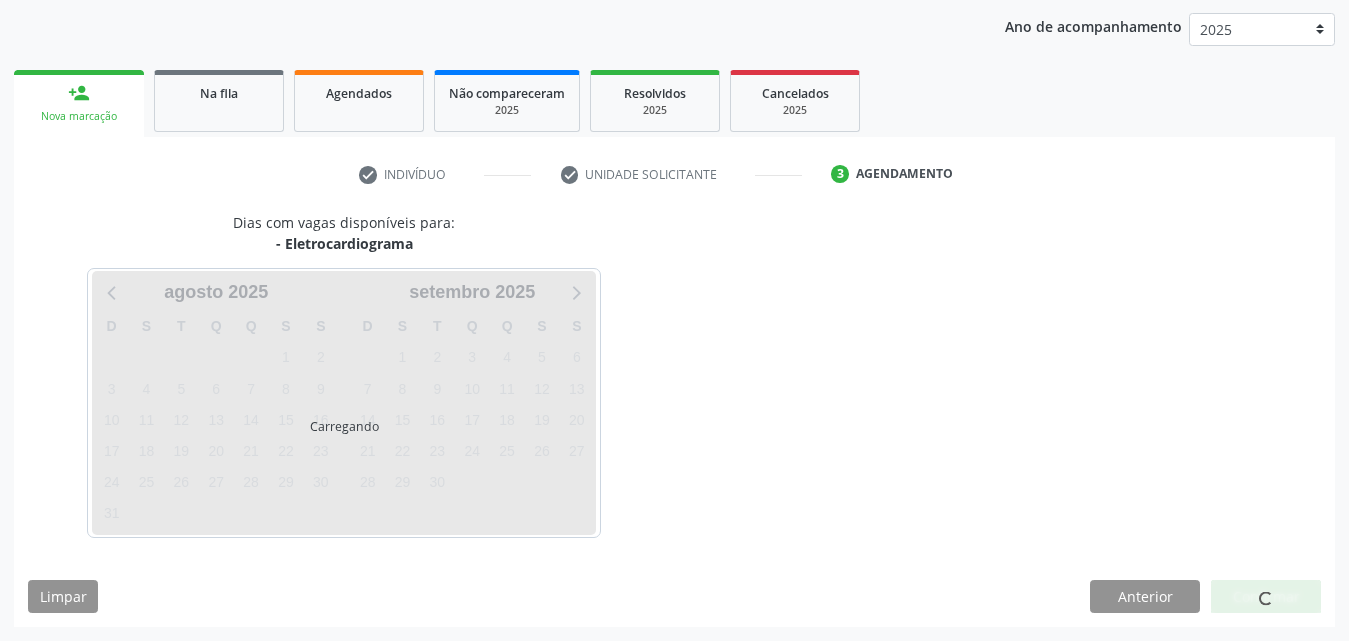 scroll, scrollTop: 316, scrollLeft: 0, axis: vertical 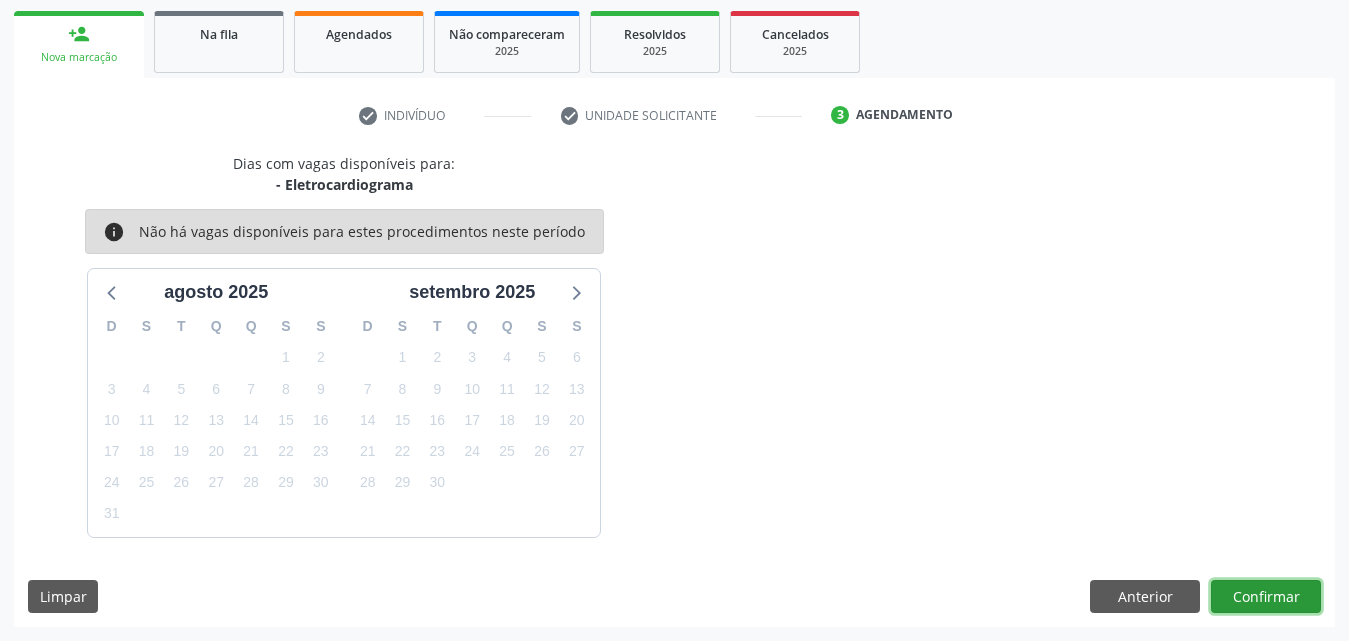click on "Confirmar" at bounding box center (1266, 597) 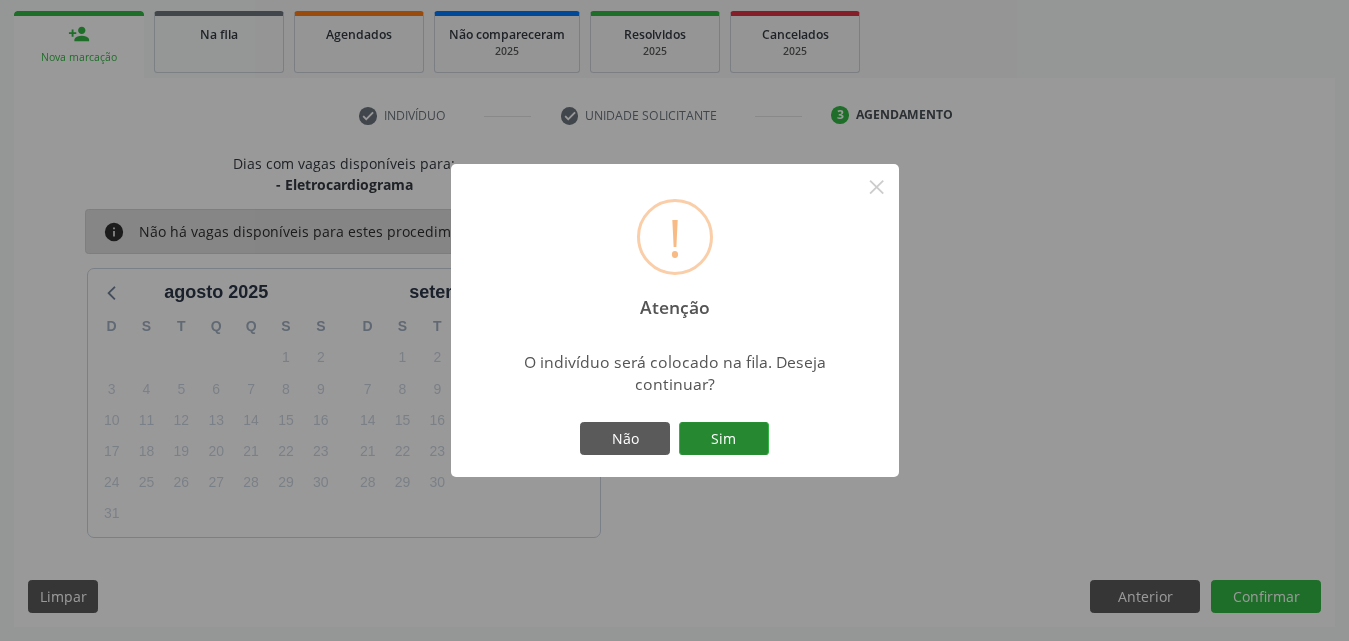 click on "Sim" at bounding box center (724, 439) 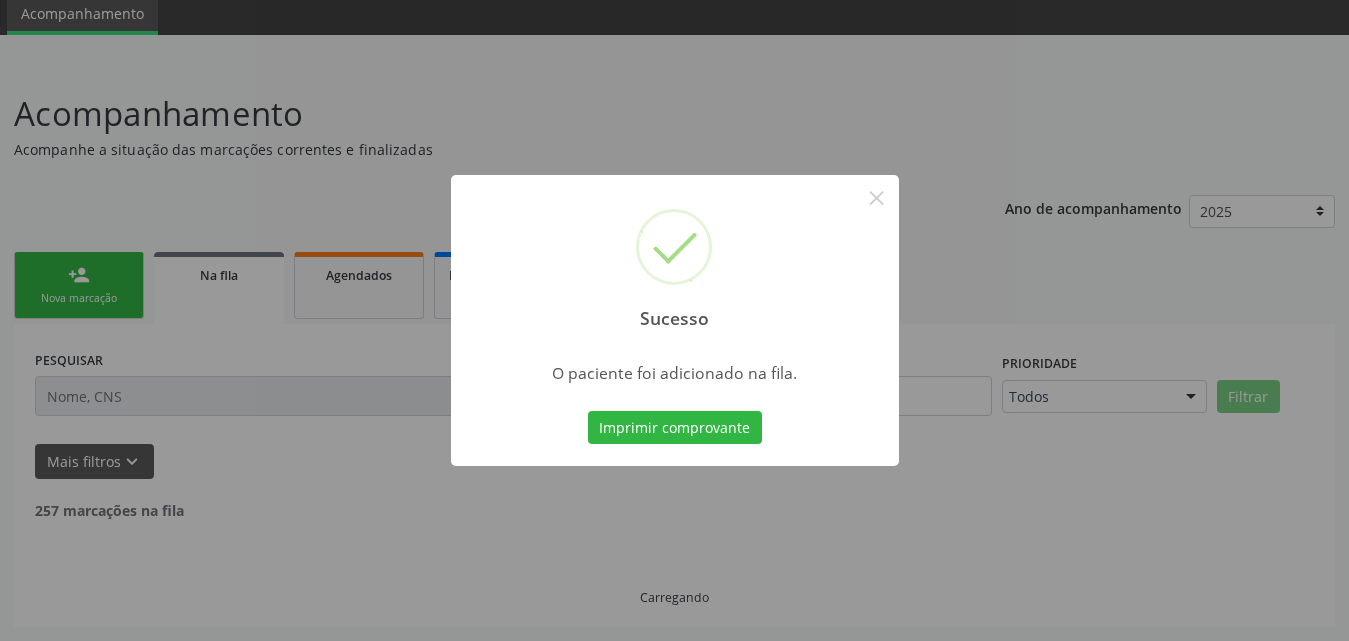 scroll, scrollTop: 54, scrollLeft: 0, axis: vertical 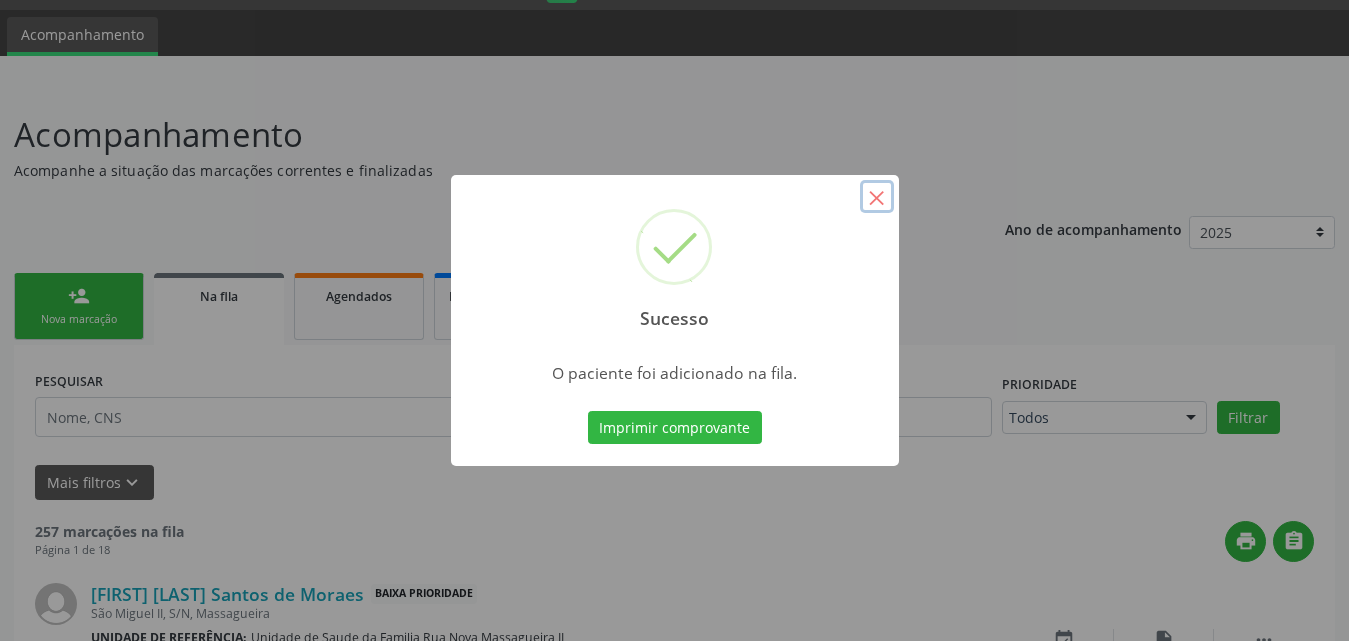 click on "×" at bounding box center [877, 197] 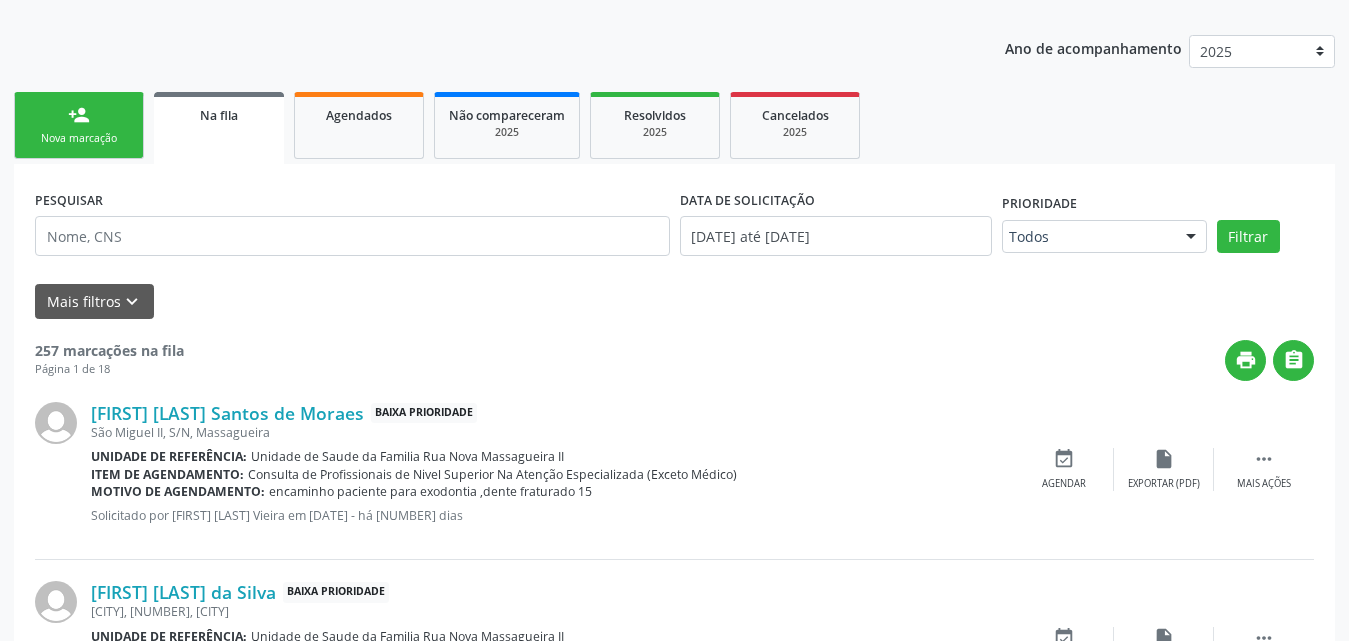 scroll, scrollTop: 200, scrollLeft: 0, axis: vertical 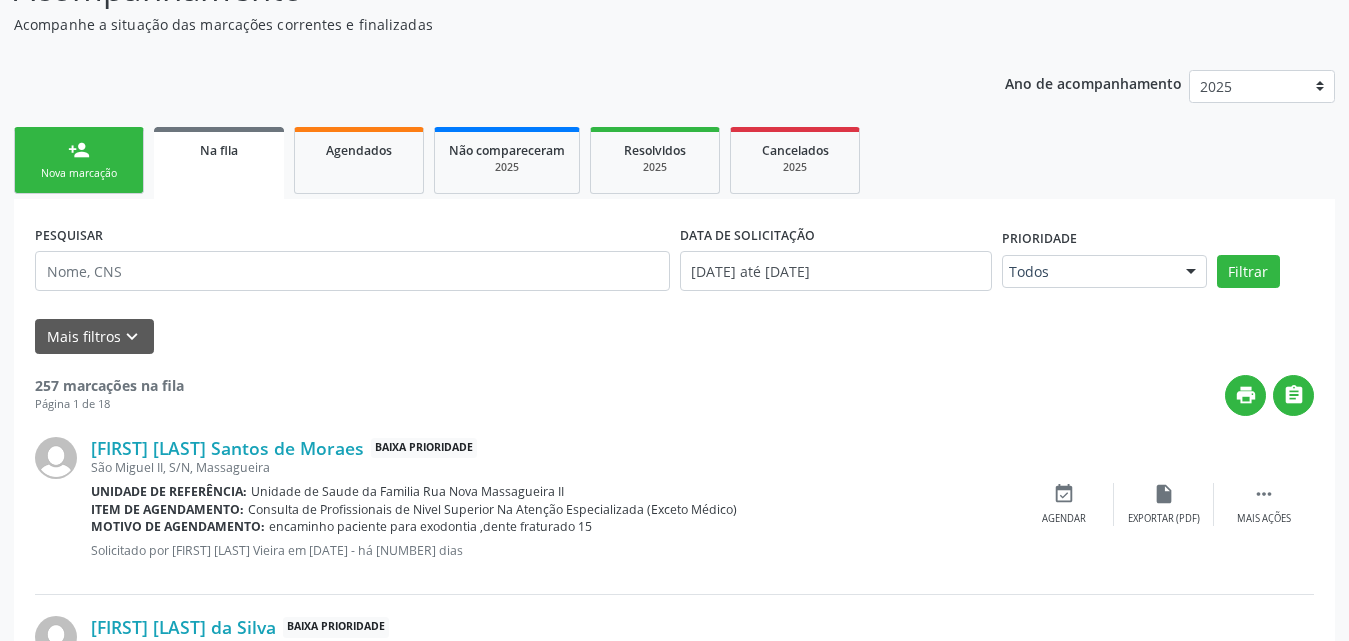 click on "person_add" at bounding box center (79, 150) 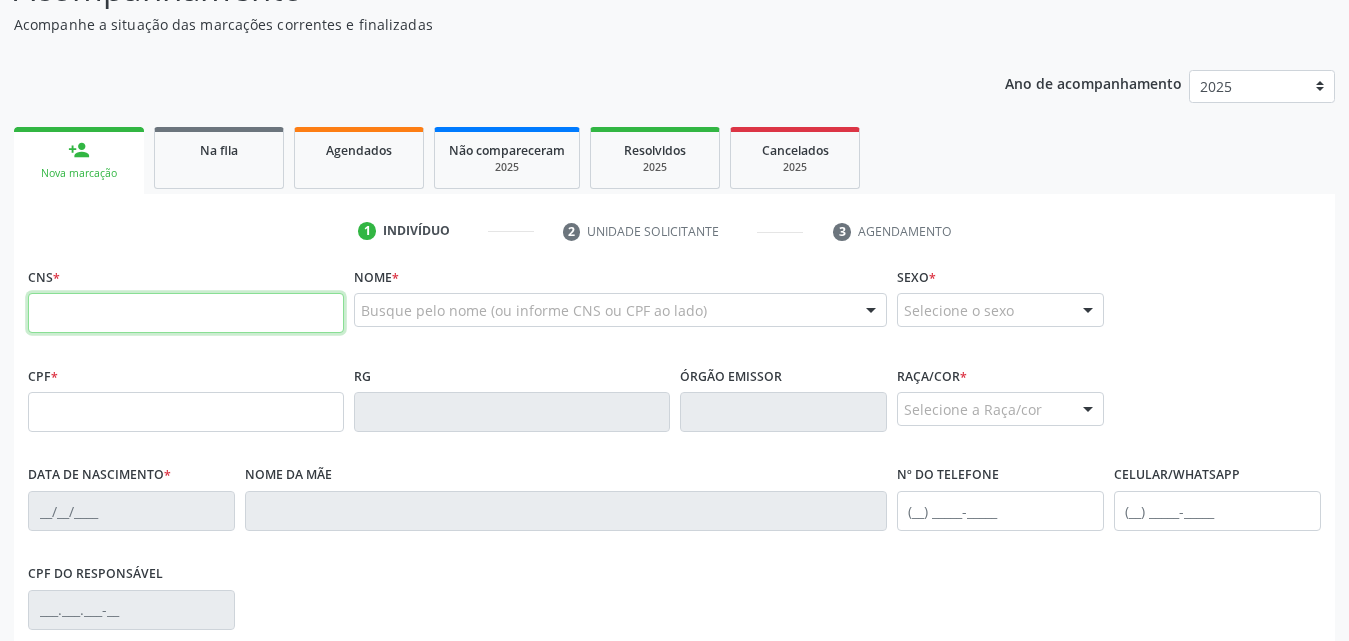 click at bounding box center [186, 313] 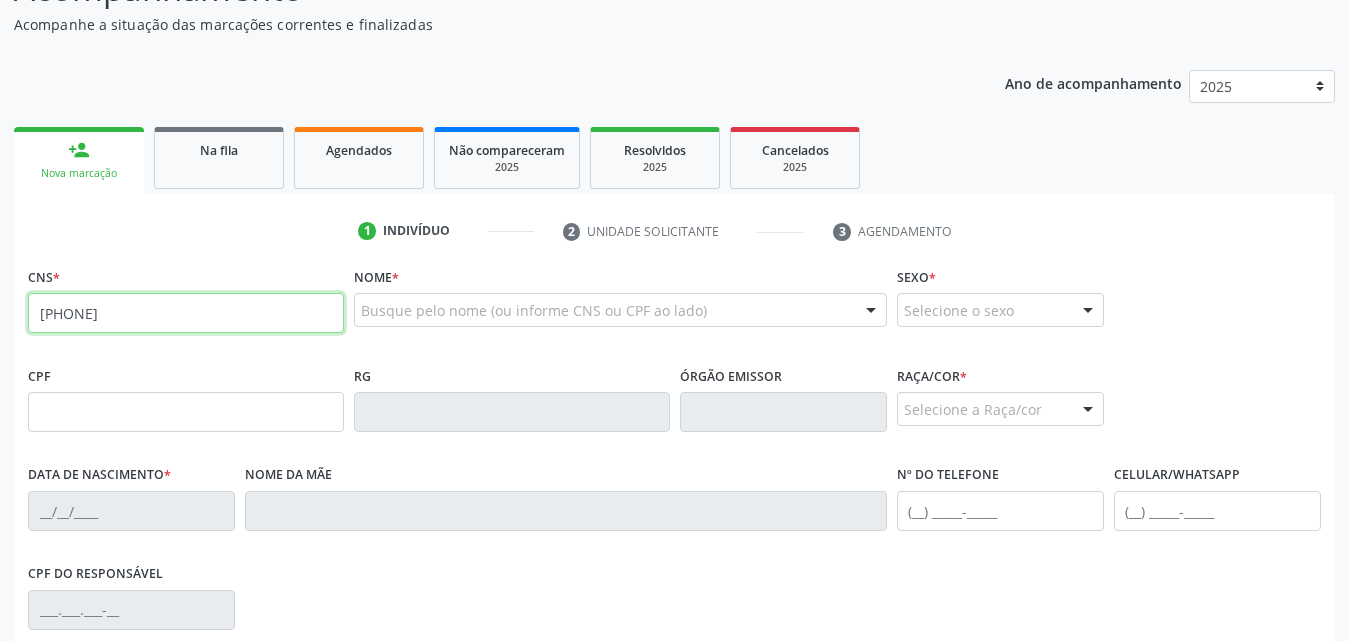 type on "[PHONE]" 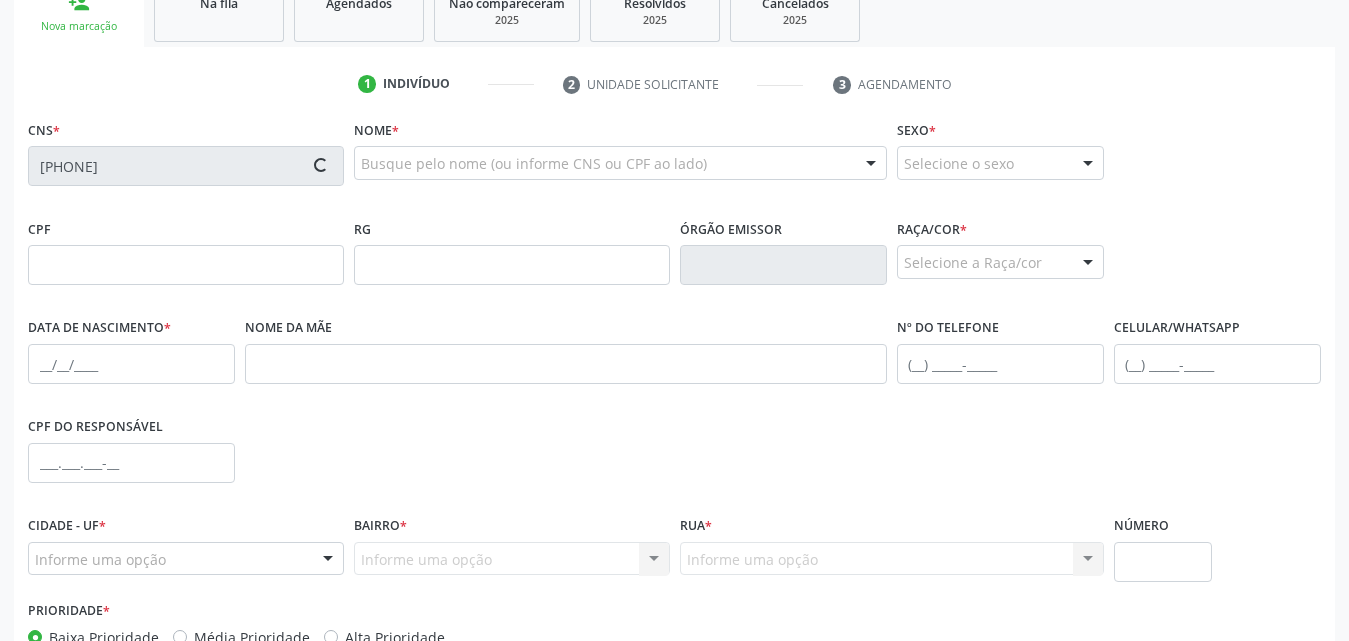 scroll, scrollTop: 400, scrollLeft: 0, axis: vertical 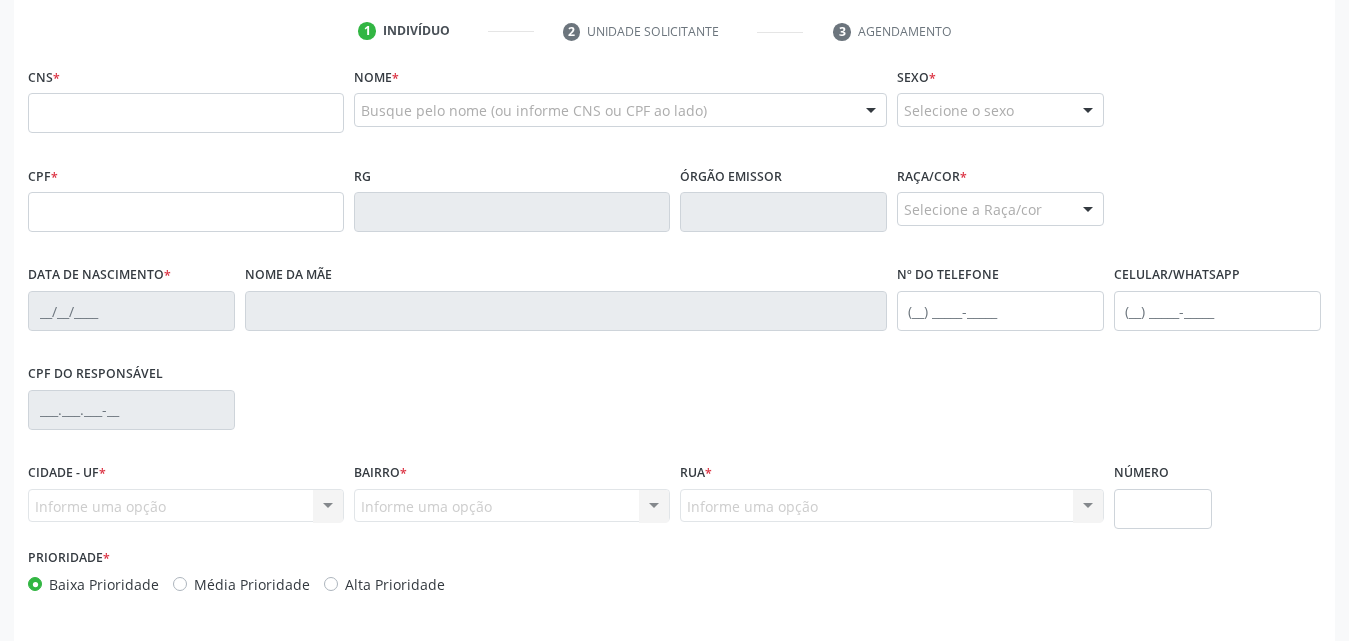 click at bounding box center [186, 113] 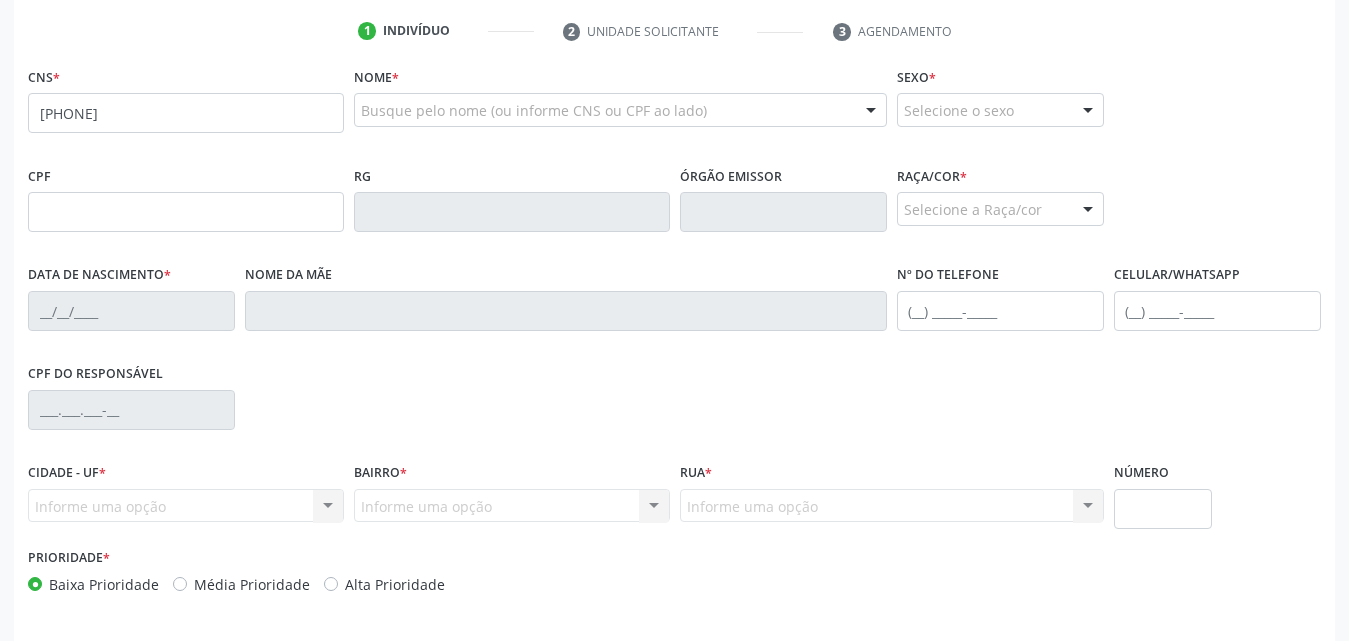 type on "[PHONE]" 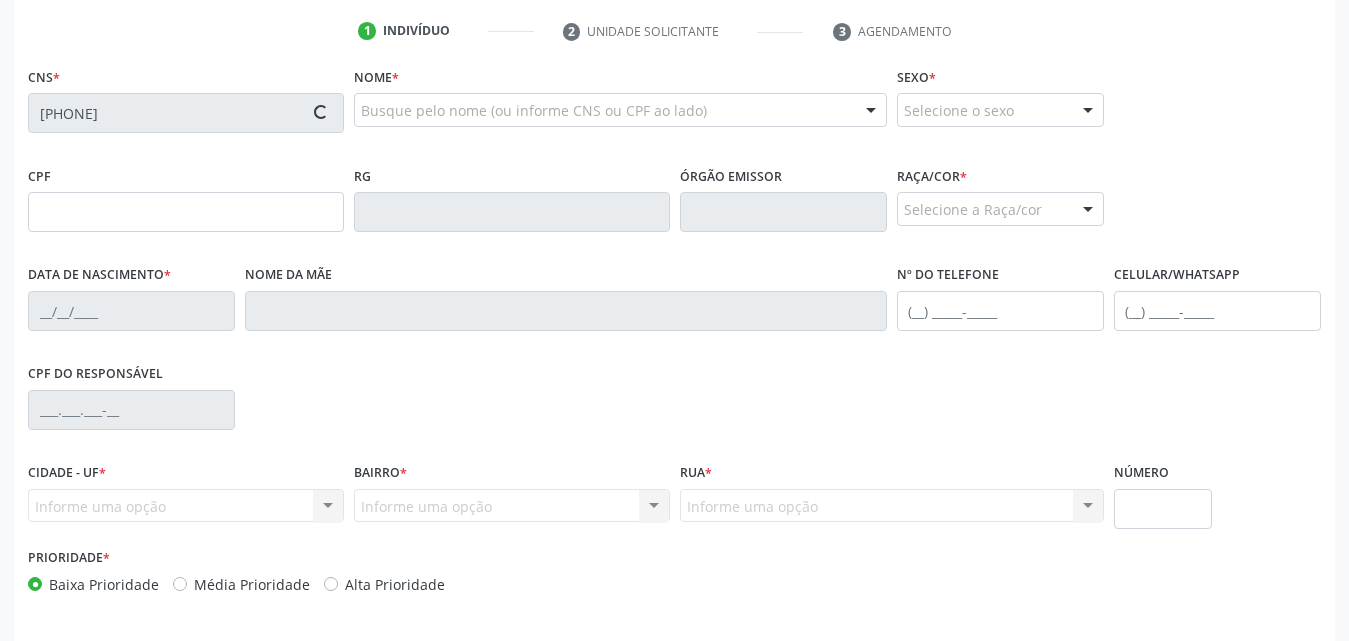 type on "[DATE]" 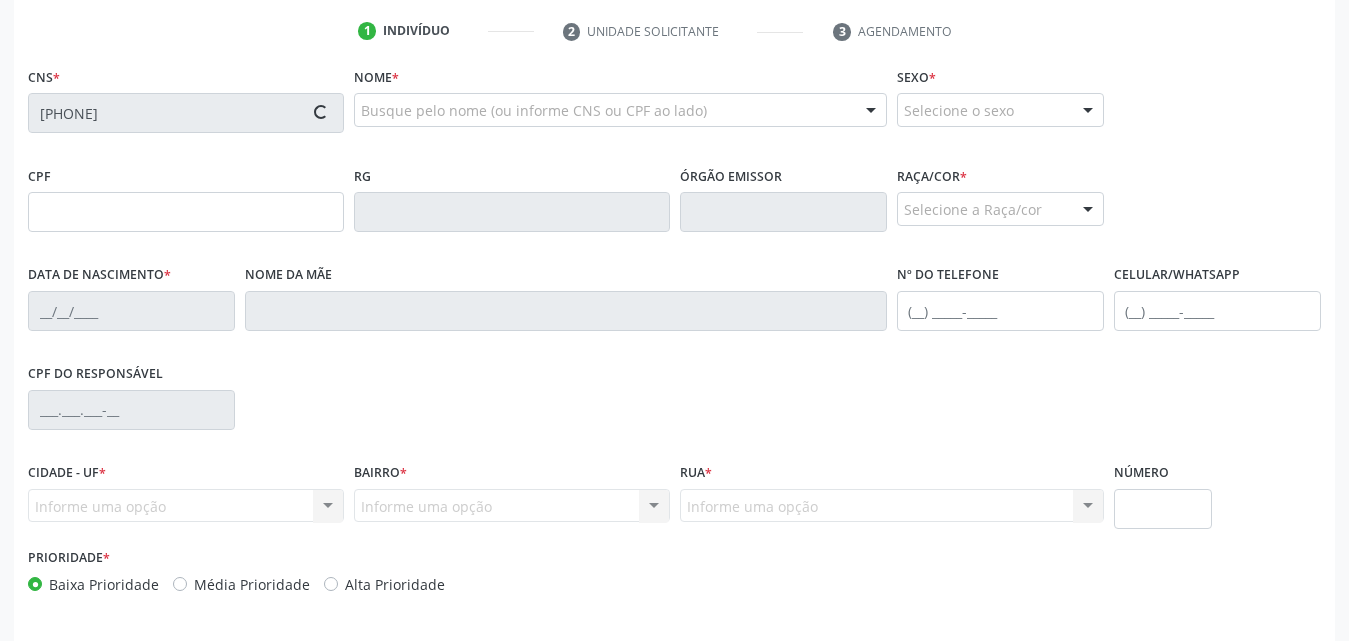 type on "[FIRST] [LAST] dos Santos" 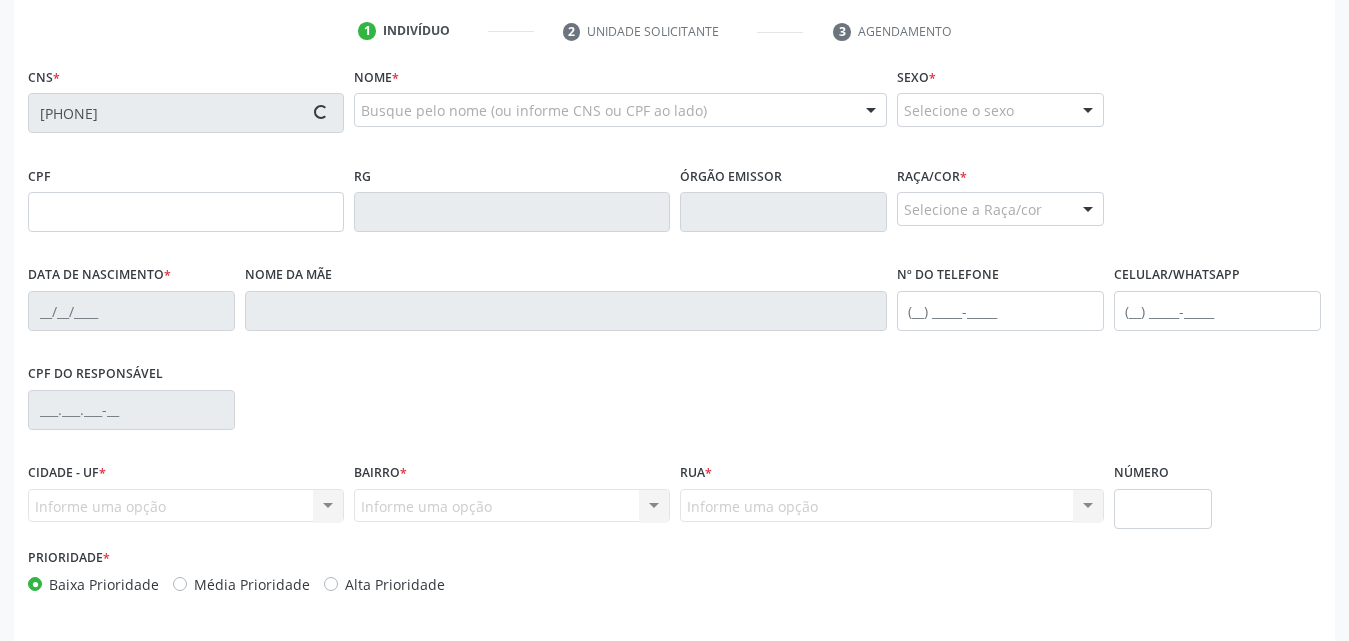 type on "S/N" 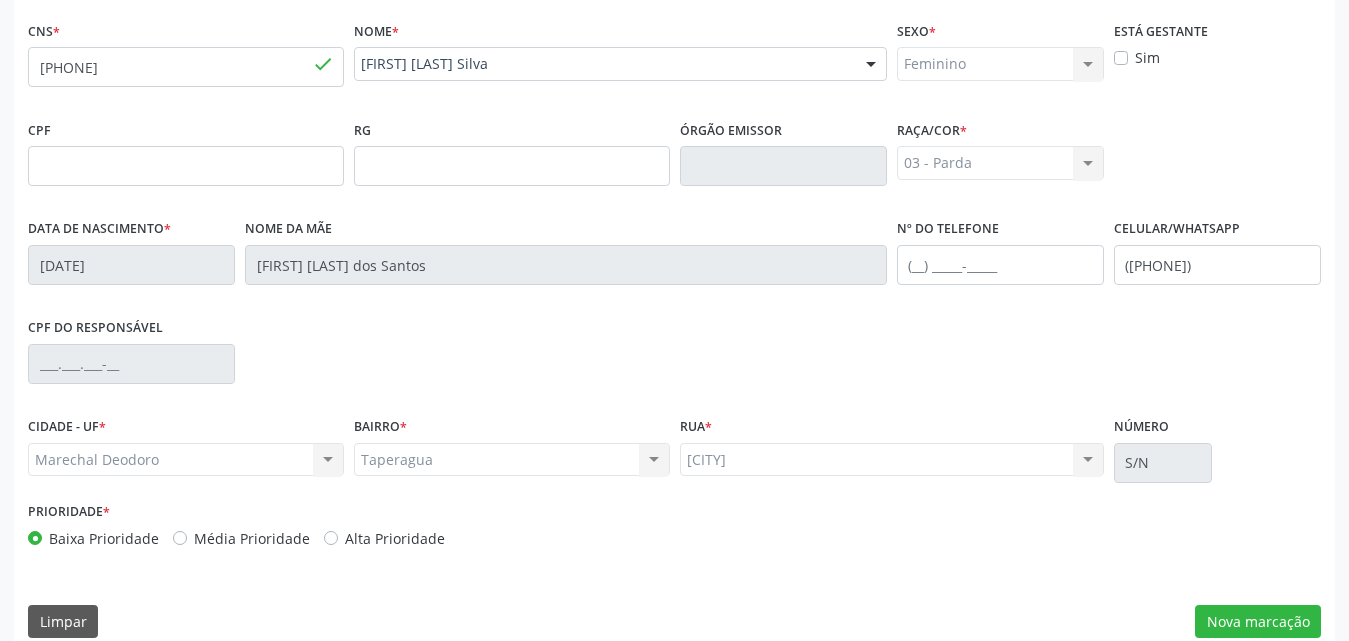 scroll, scrollTop: 471, scrollLeft: 0, axis: vertical 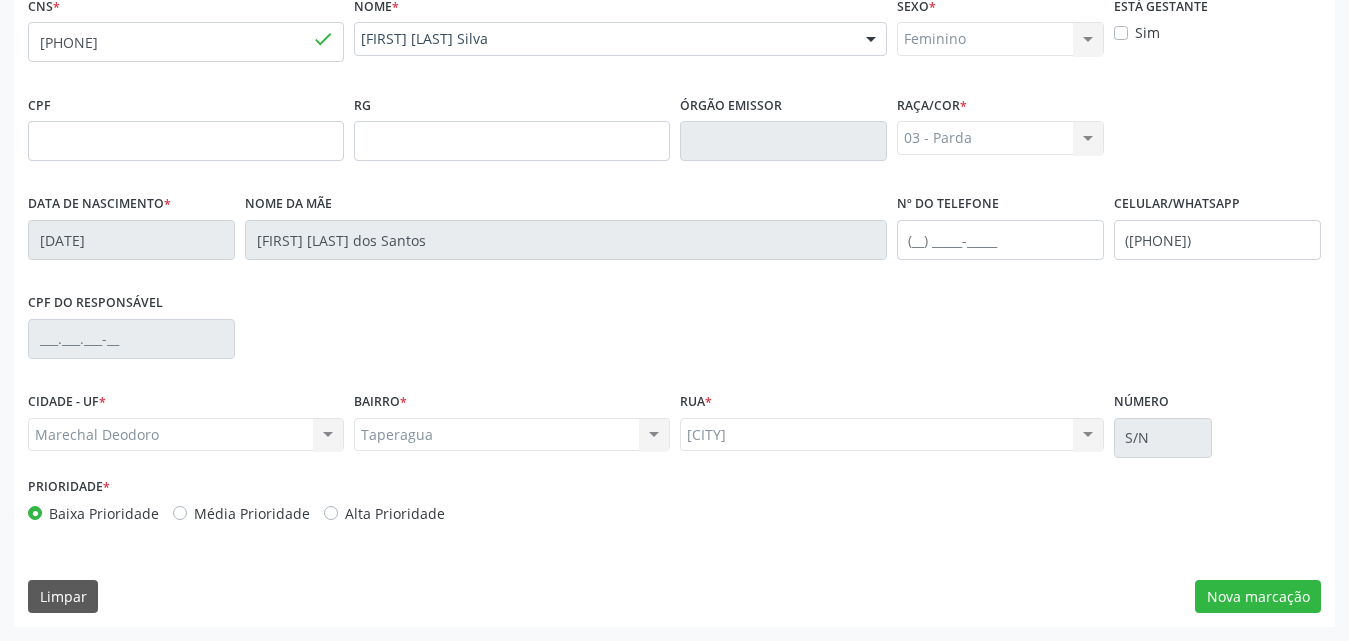 click on "[STREET]         [STREET]
Nenhum resultado encontrado para: "   "
Não há nenhuma opção para ser exibida." at bounding box center [512, 435] 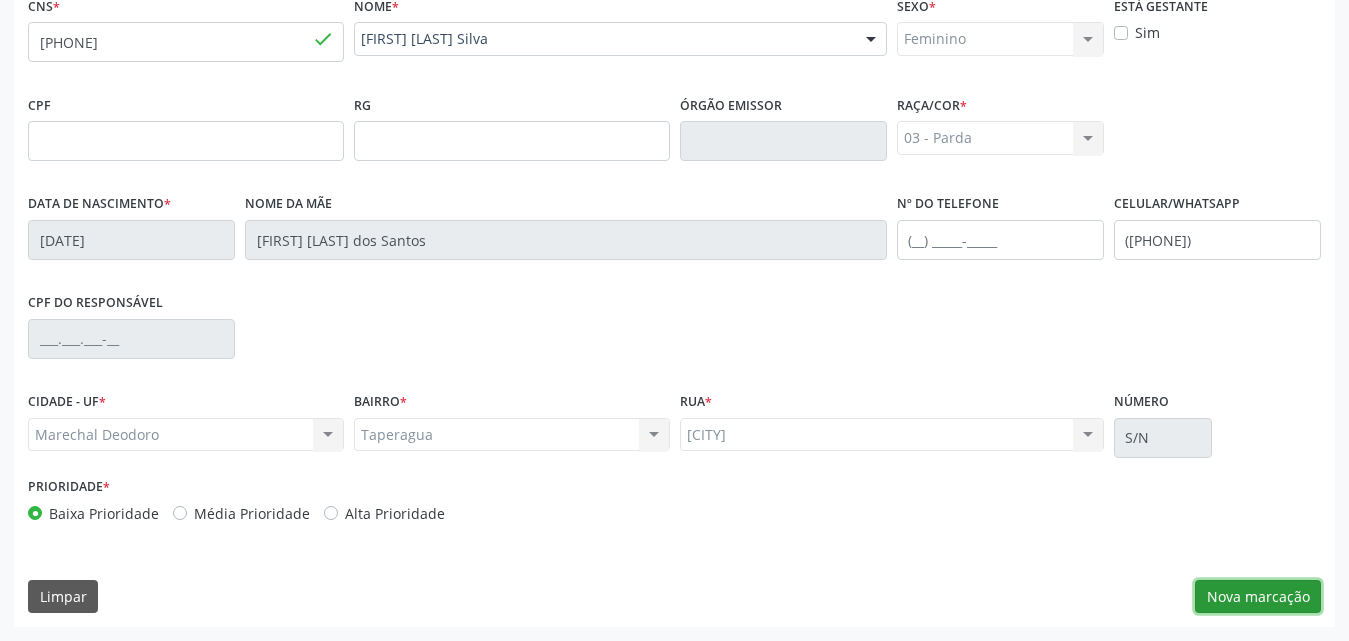 click on "Nova marcação" at bounding box center [1258, 597] 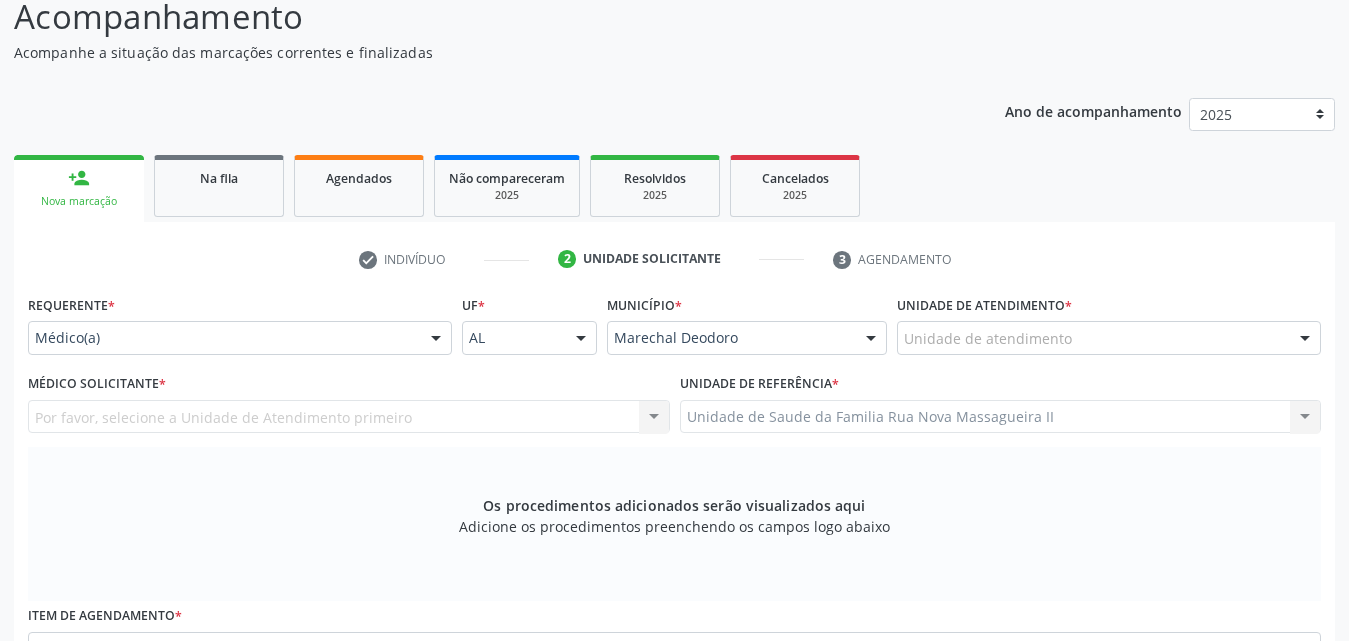 scroll, scrollTop: 171, scrollLeft: 0, axis: vertical 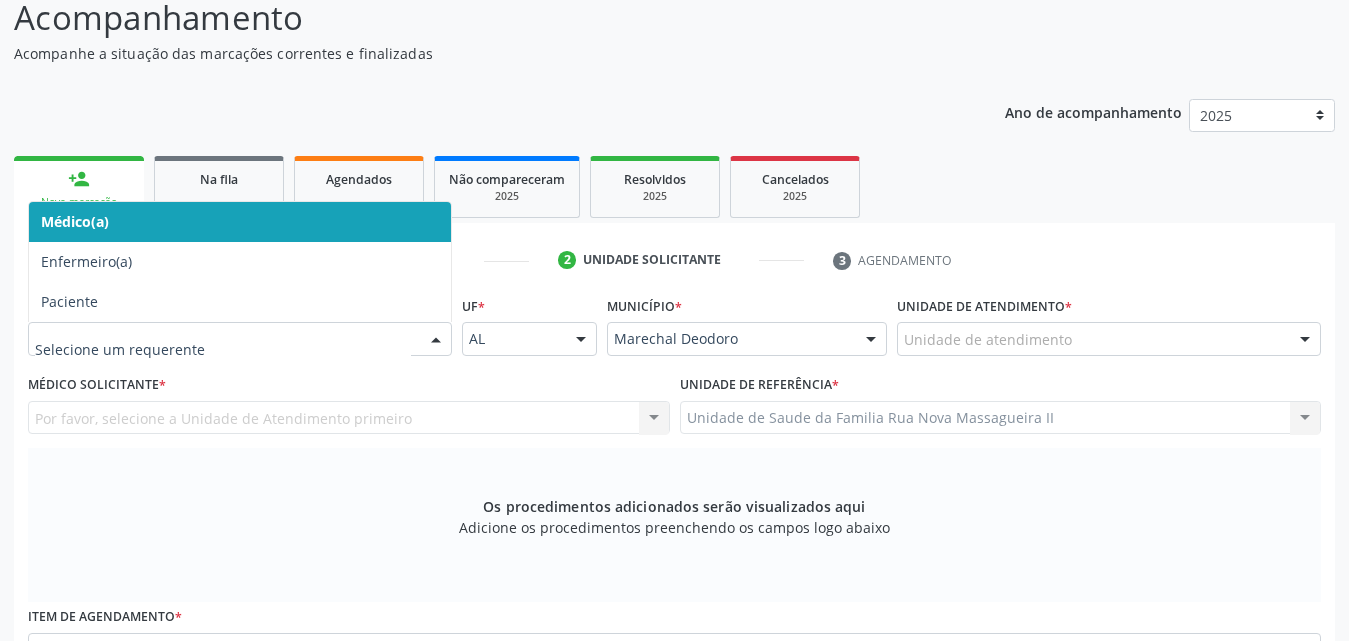 click at bounding box center [436, 340] 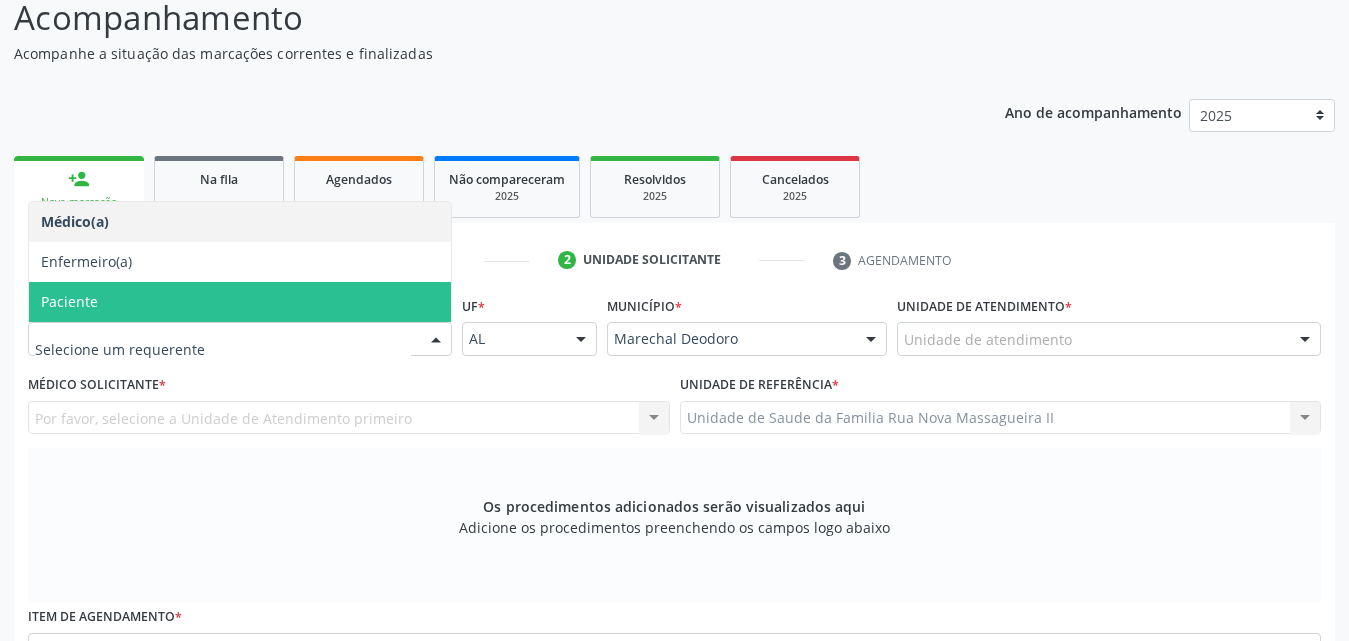 click on "Paciente" at bounding box center [69, 301] 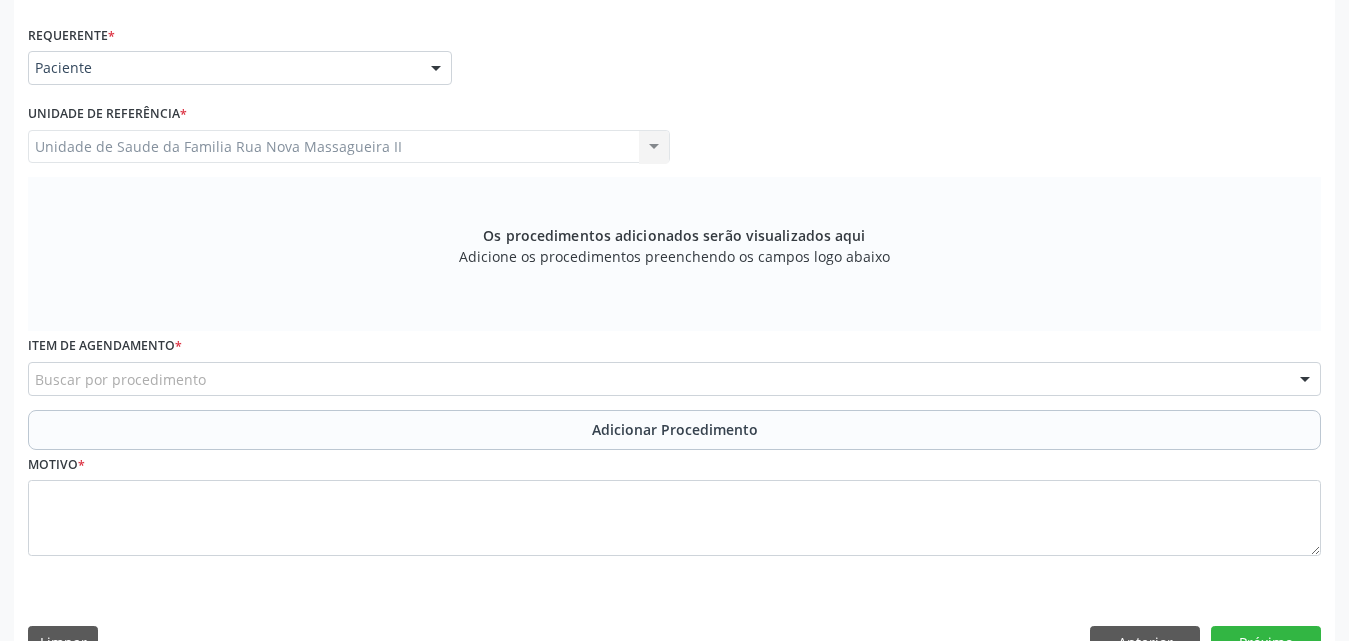 scroll, scrollTop: 488, scrollLeft: 0, axis: vertical 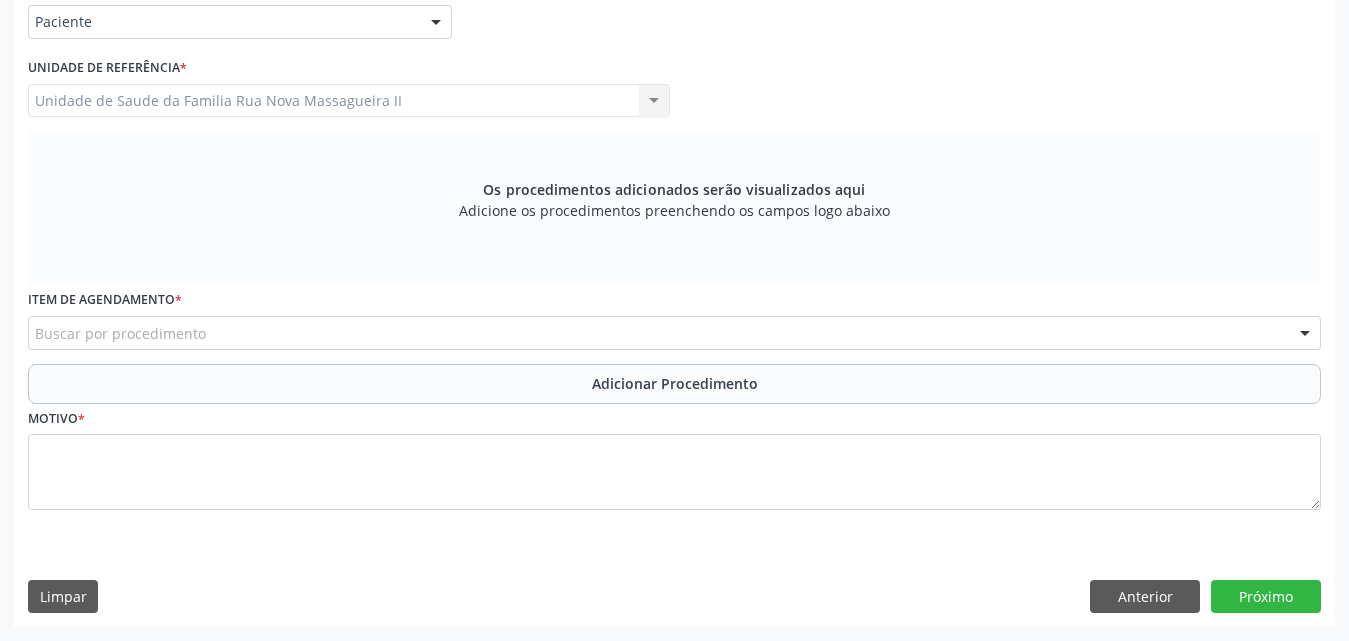 click on "Buscar por procedimento" at bounding box center [674, 333] 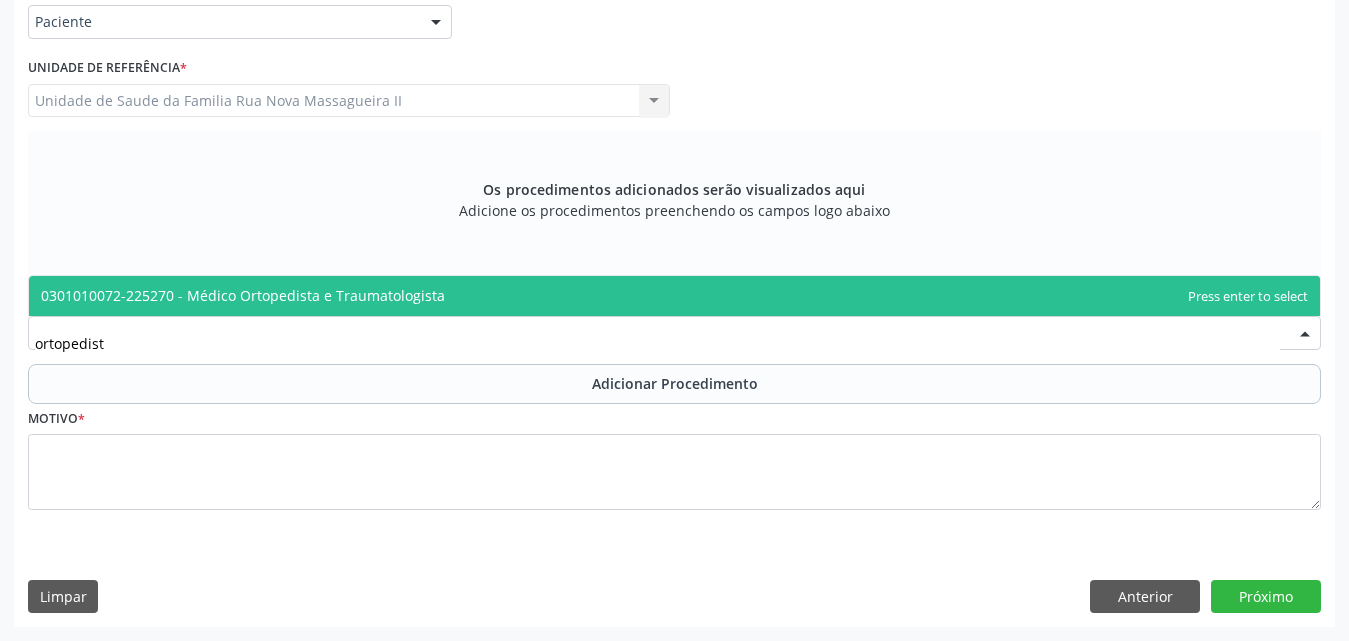 type on "ortopedista" 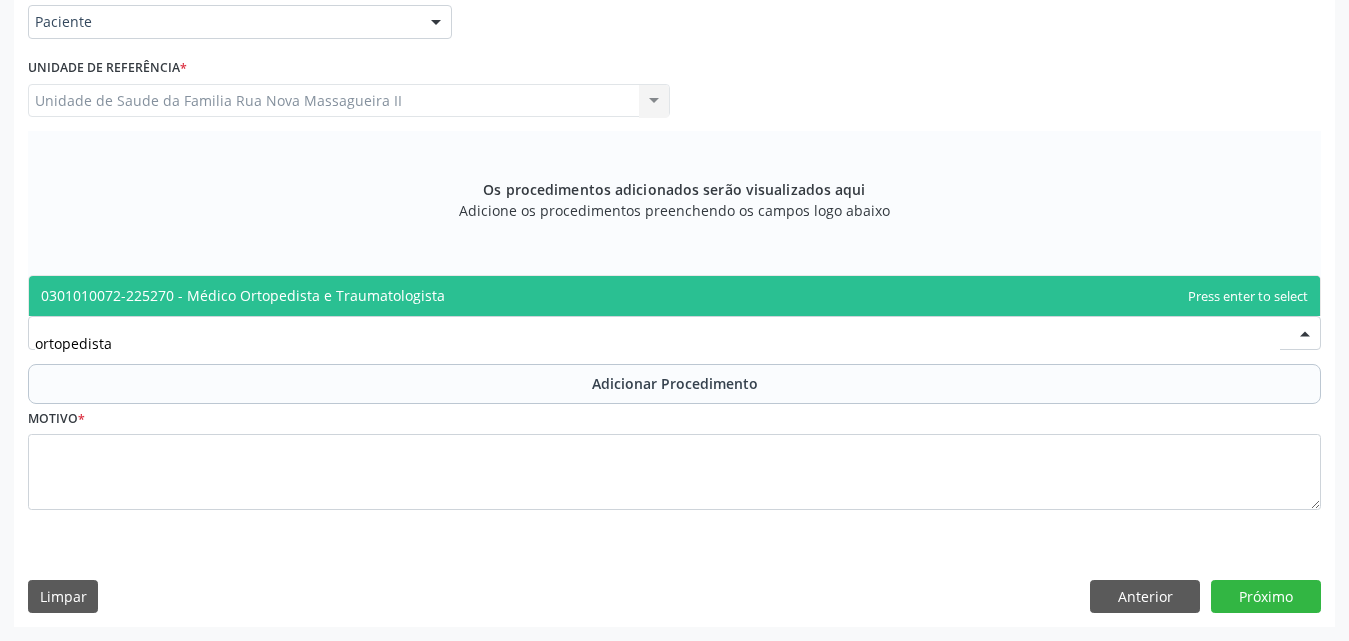 click on "0301010072-225270 - Médico Ortopedista e Traumatologista" at bounding box center (674, 296) 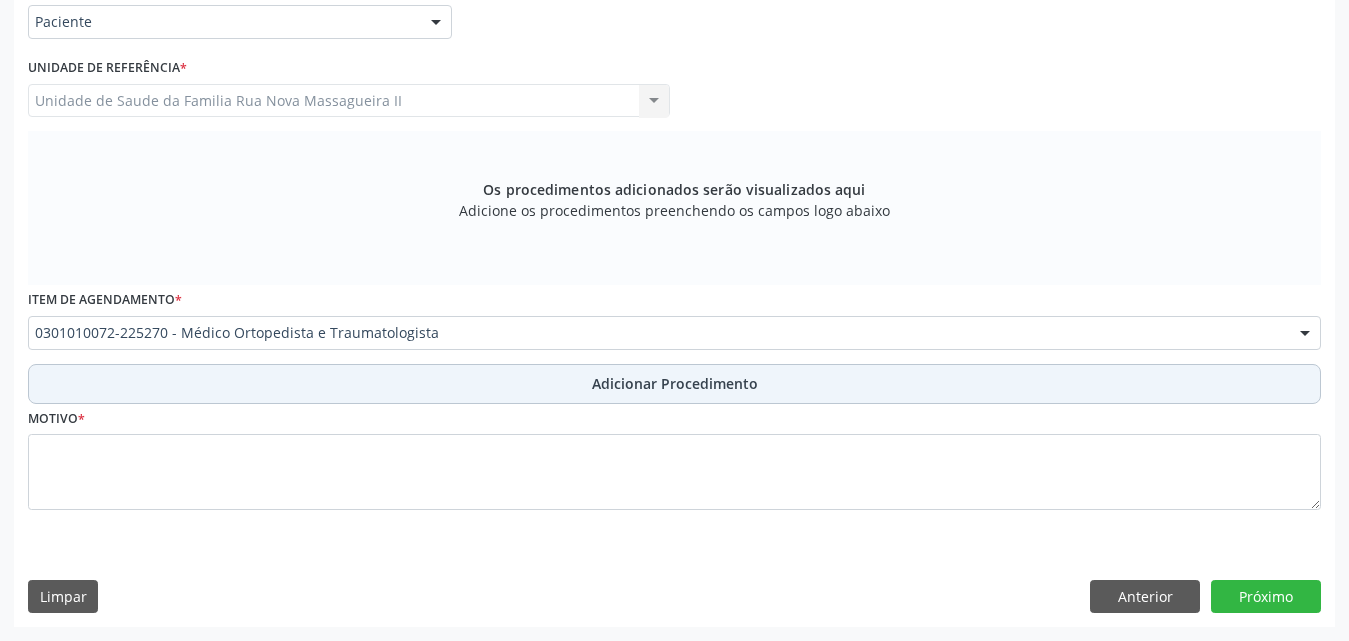 click on "Adicionar Procedimento" at bounding box center (675, 383) 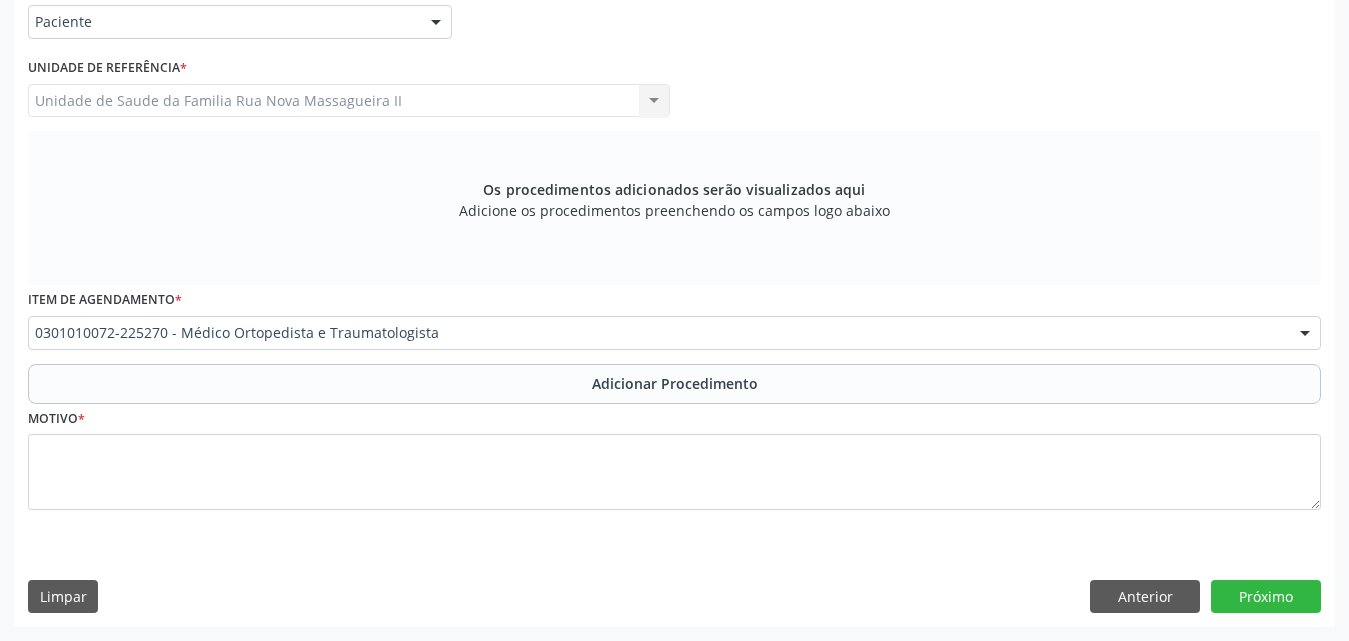 scroll, scrollTop: 412, scrollLeft: 0, axis: vertical 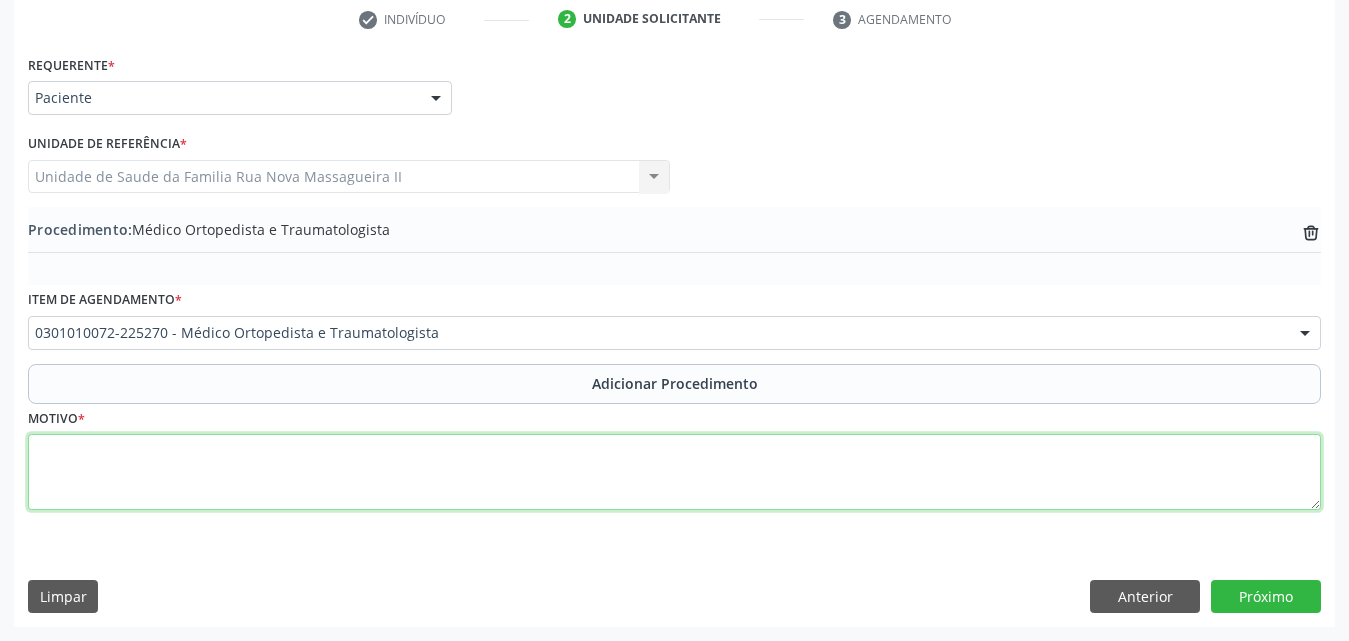 click at bounding box center (674, 472) 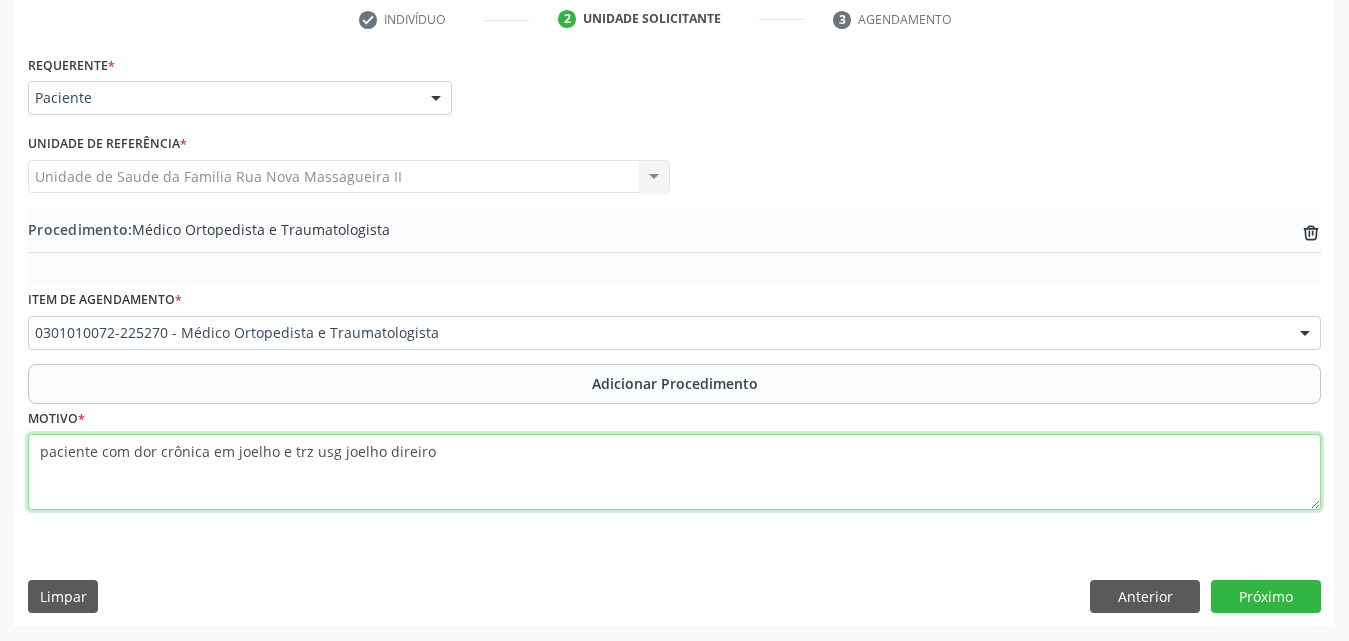 click on "paciente com dor crônica em joelho e trz usg joelho direiro" at bounding box center (674, 472) 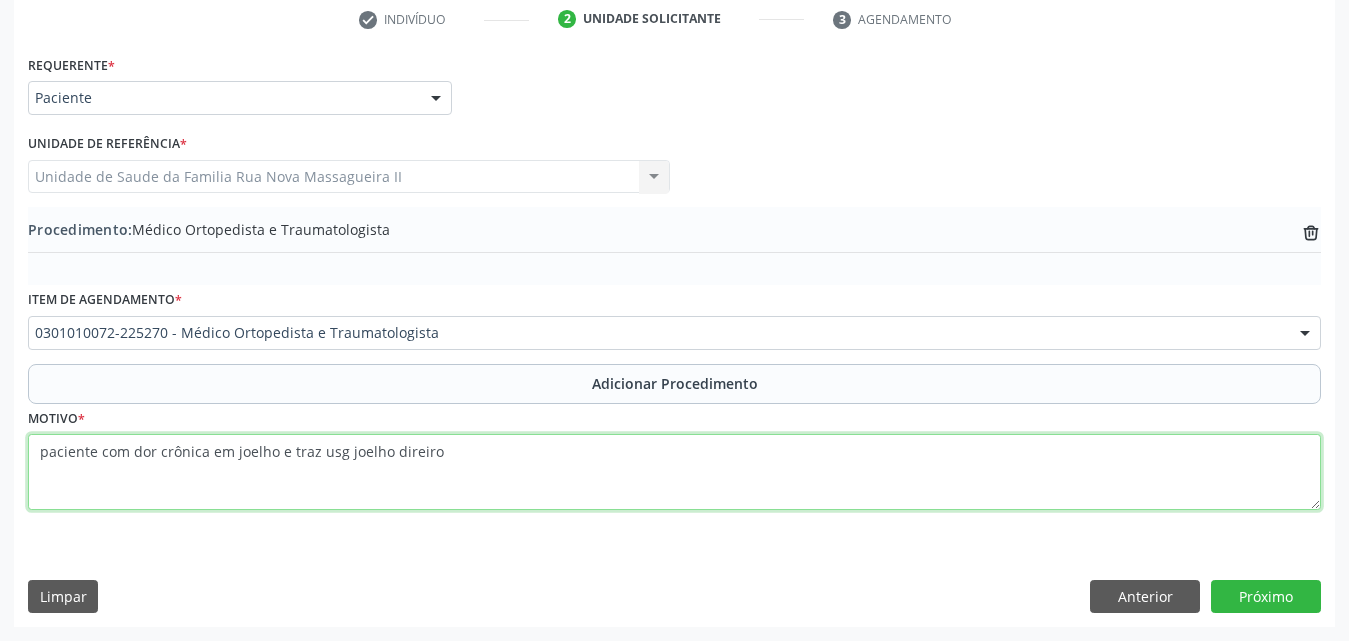 click on "paciente com dor crônica em joelho e traz usg joelho direiro" at bounding box center [674, 472] 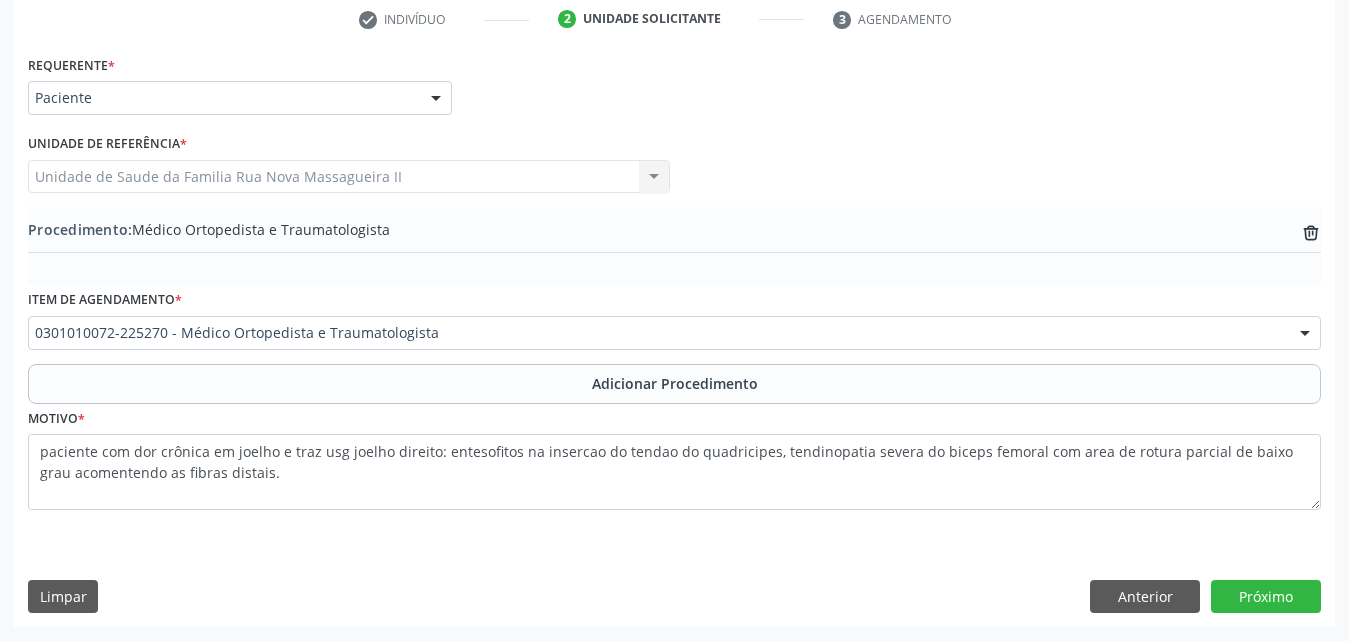 drag, startPoint x: 326, startPoint y: 449, endPoint x: 896, endPoint y: 147, distance: 645.0612 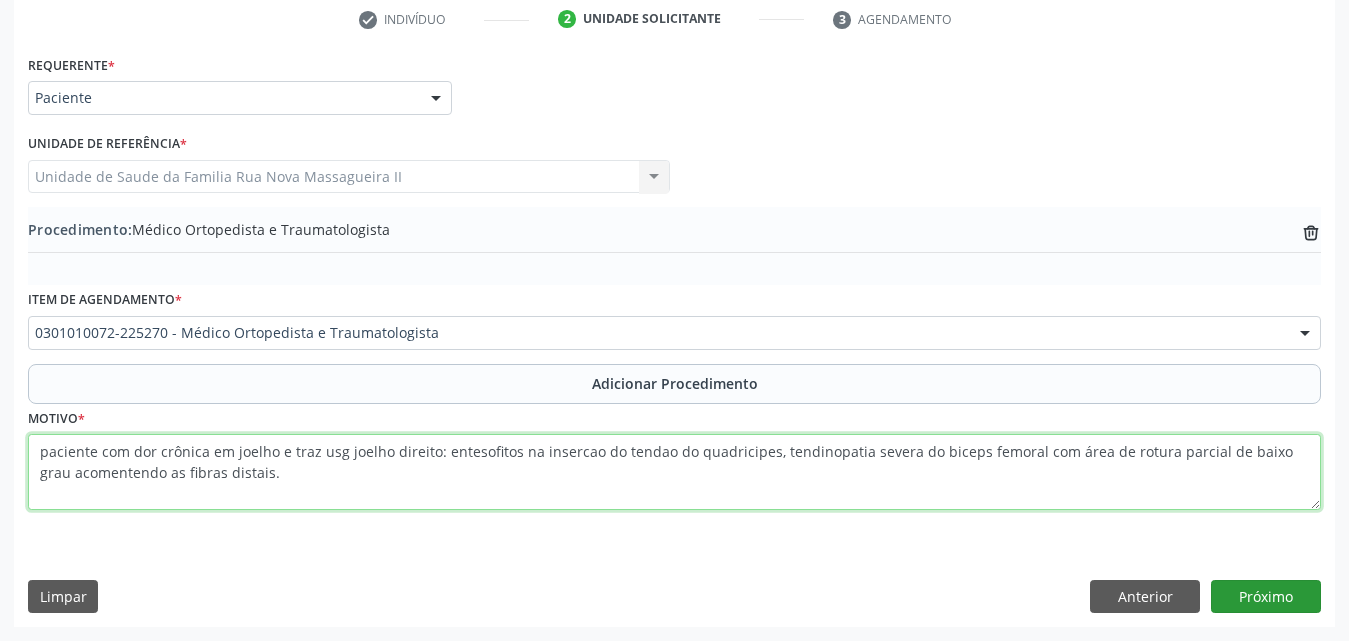 type on "paciente com dor crônica em joelho e traz usg joelho direito: entesofitos na insercao do tendao do quadricipes, tendinopatia severa do biceps femoral com área de rotura parcial de baixo grau acomentendo as fibras distais." 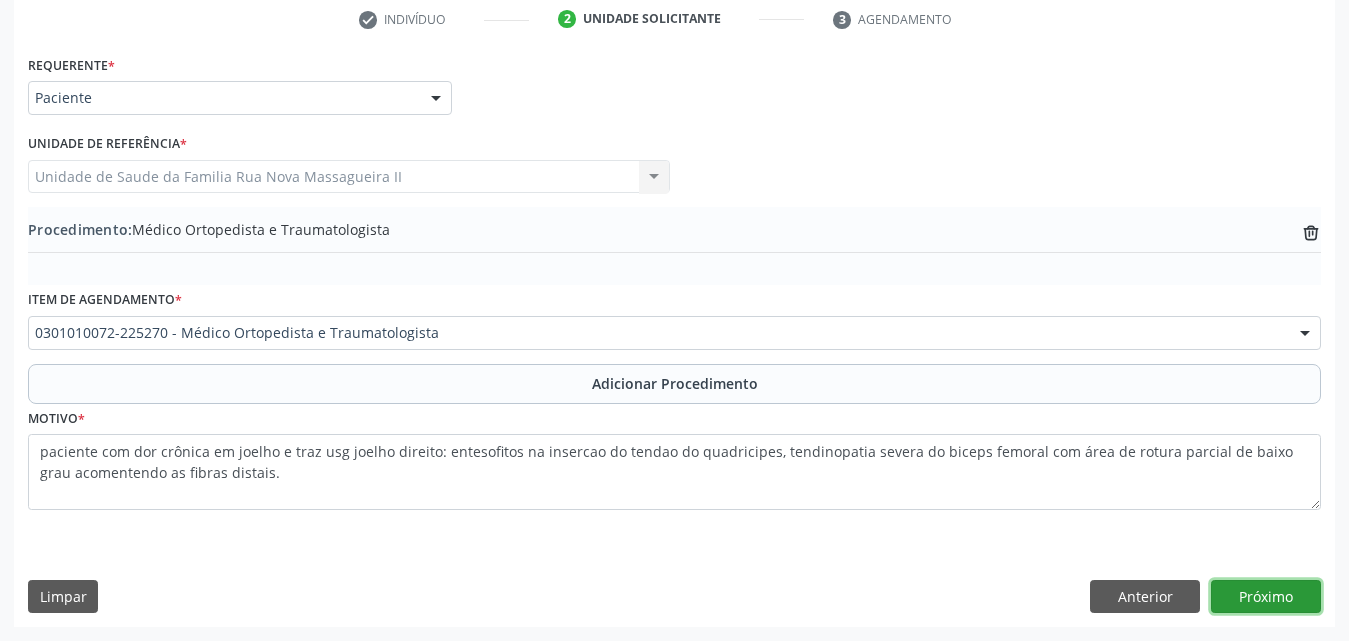 click on "Próximo" at bounding box center (1266, 597) 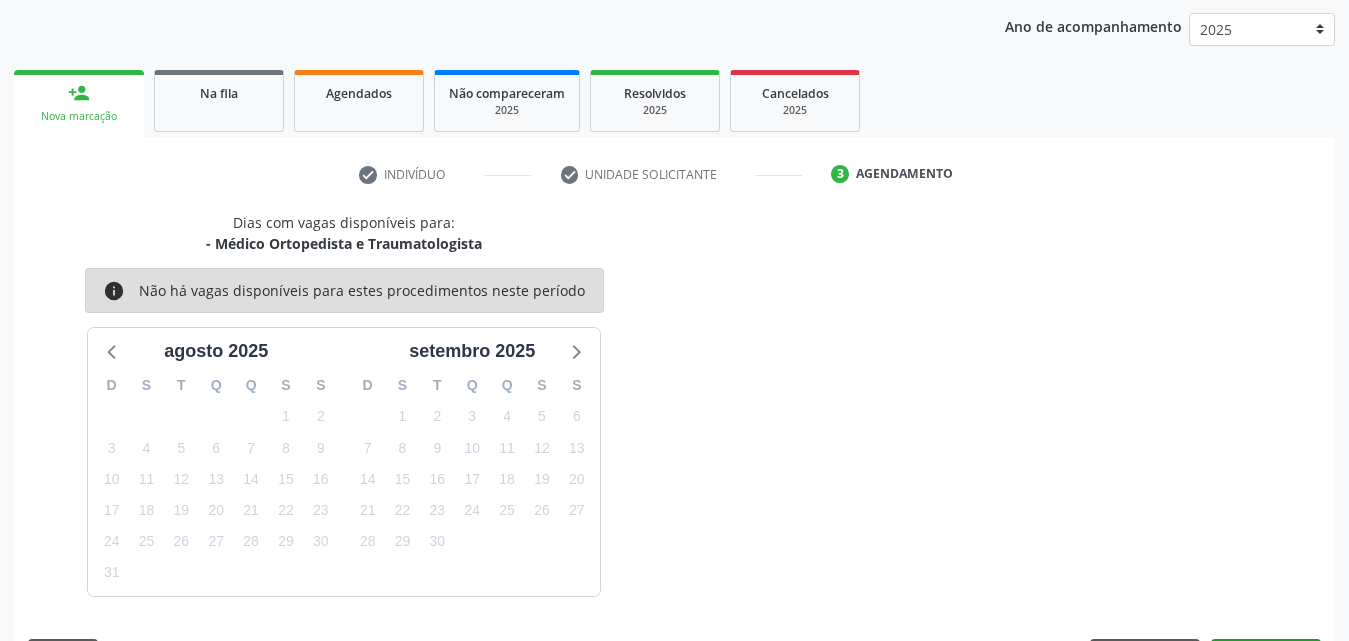 scroll, scrollTop: 316, scrollLeft: 0, axis: vertical 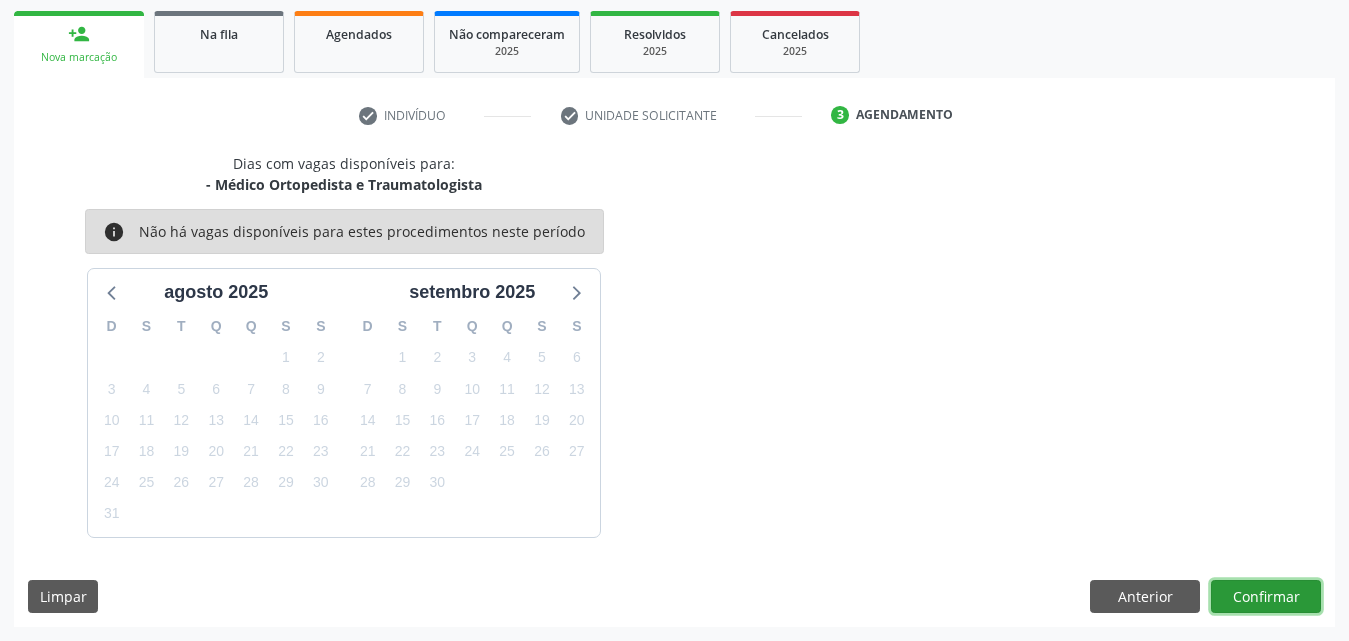 click on "Confirmar" at bounding box center (1266, 597) 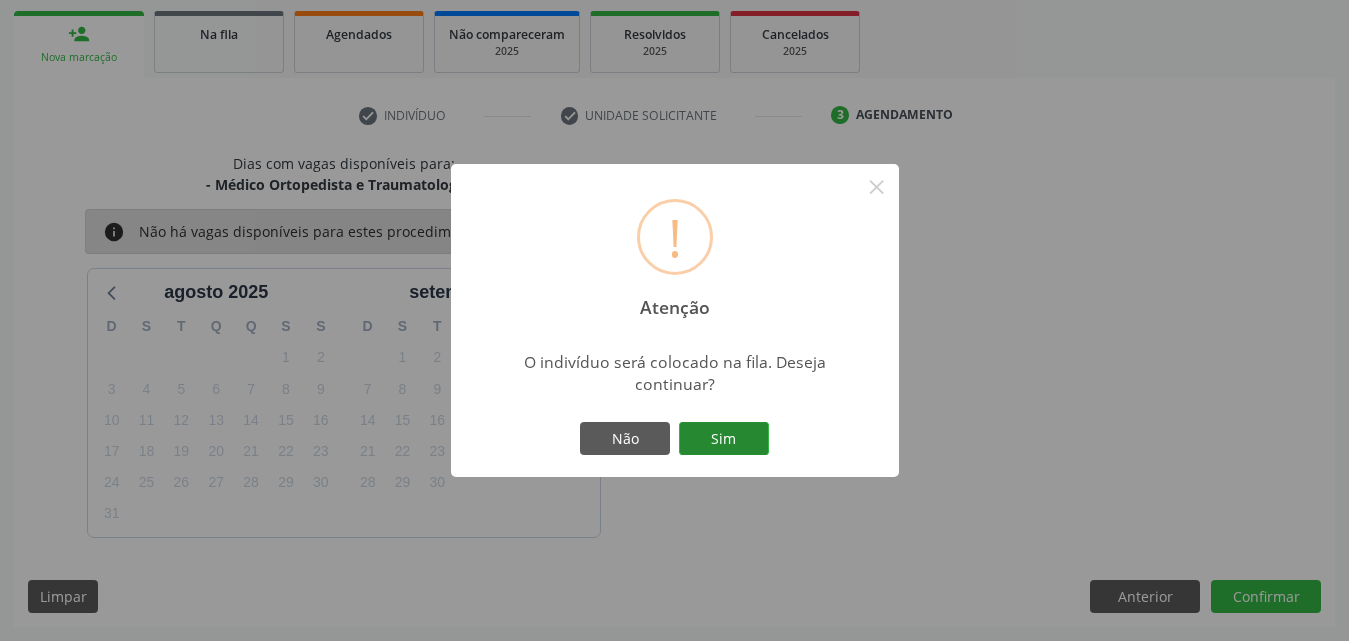 click on "Sim" at bounding box center [724, 439] 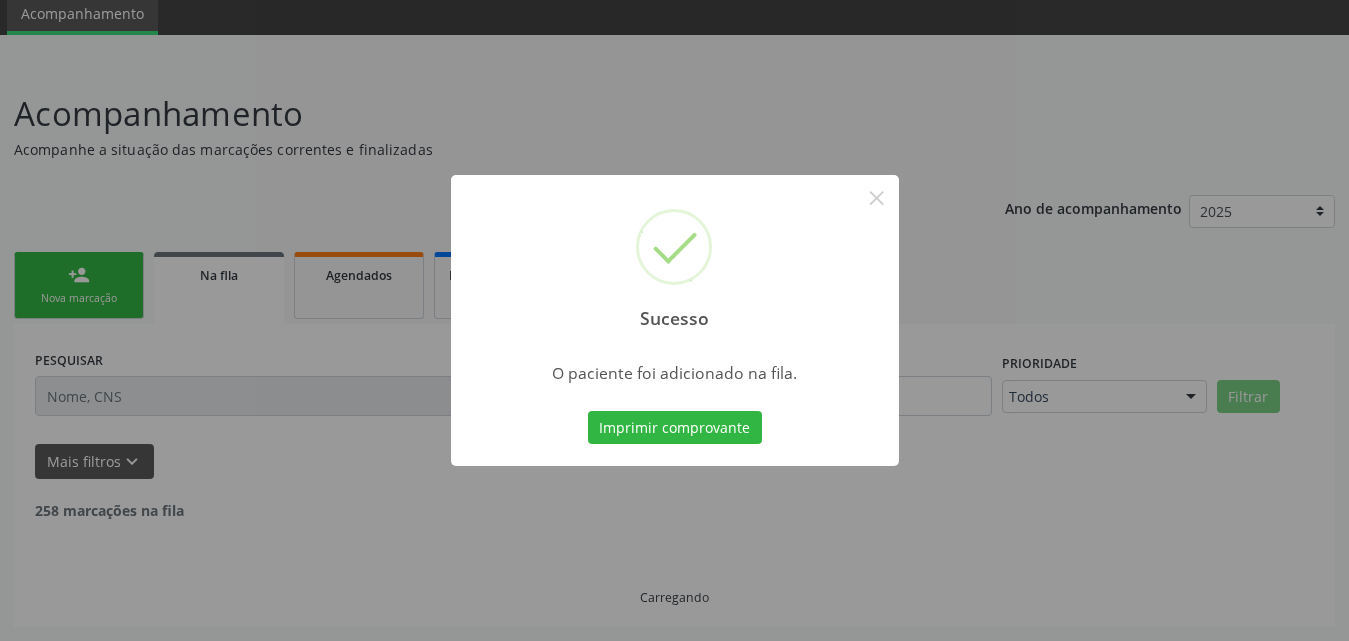 scroll, scrollTop: 54, scrollLeft: 0, axis: vertical 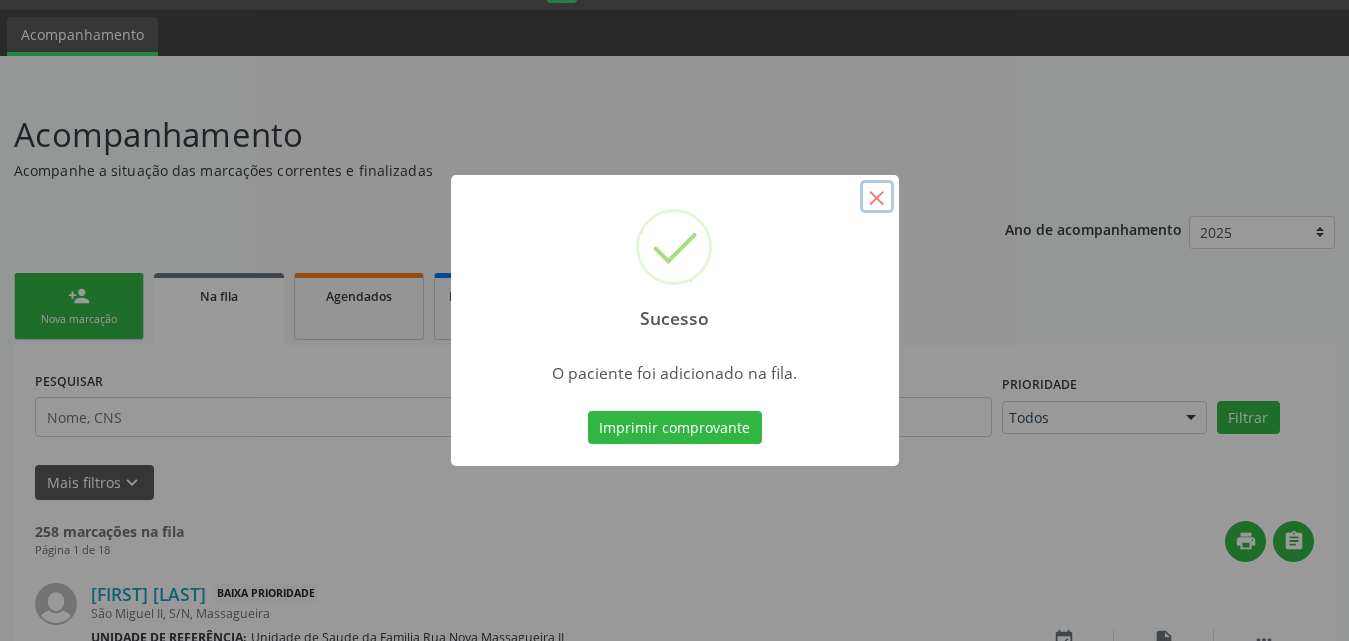 click on "×" at bounding box center [877, 197] 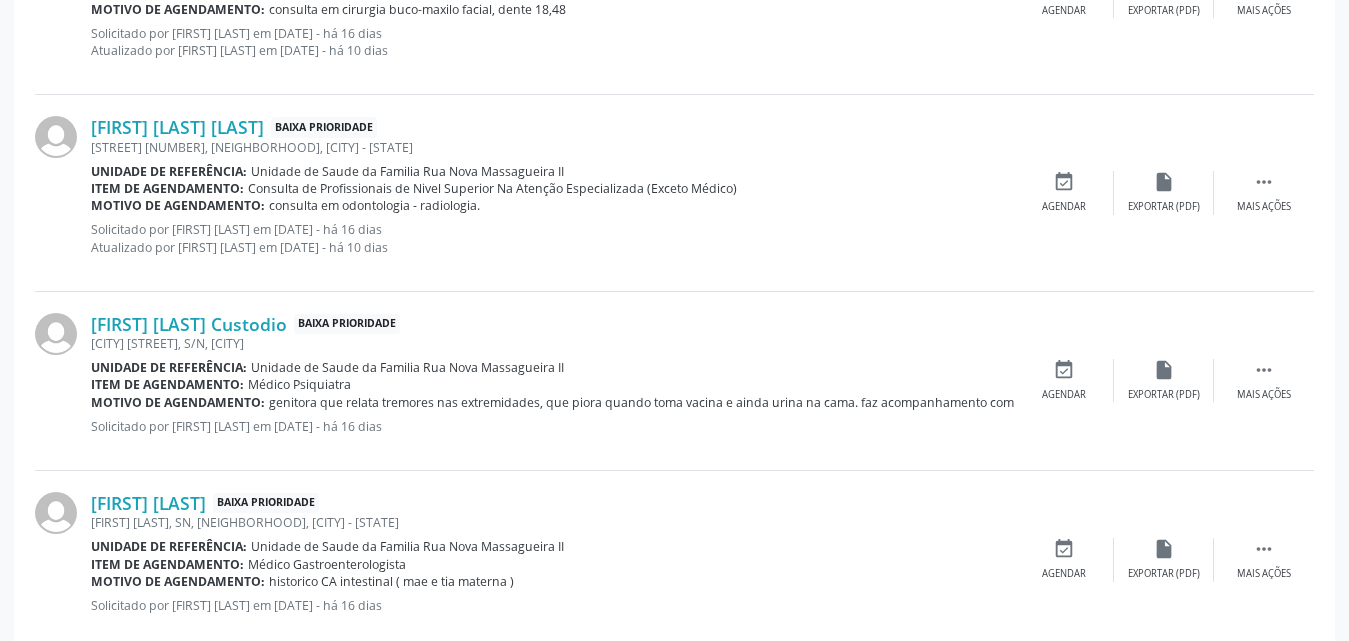 scroll, scrollTop: 2806, scrollLeft: 0, axis: vertical 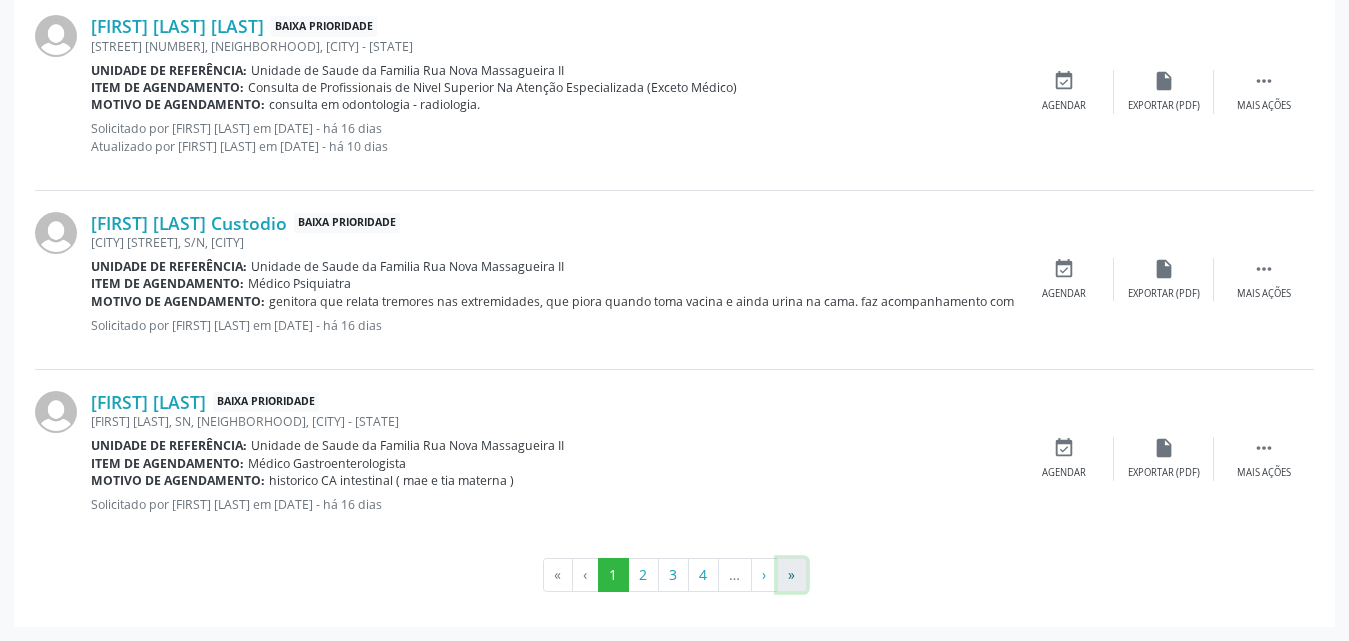 click on "»" at bounding box center [792, 575] 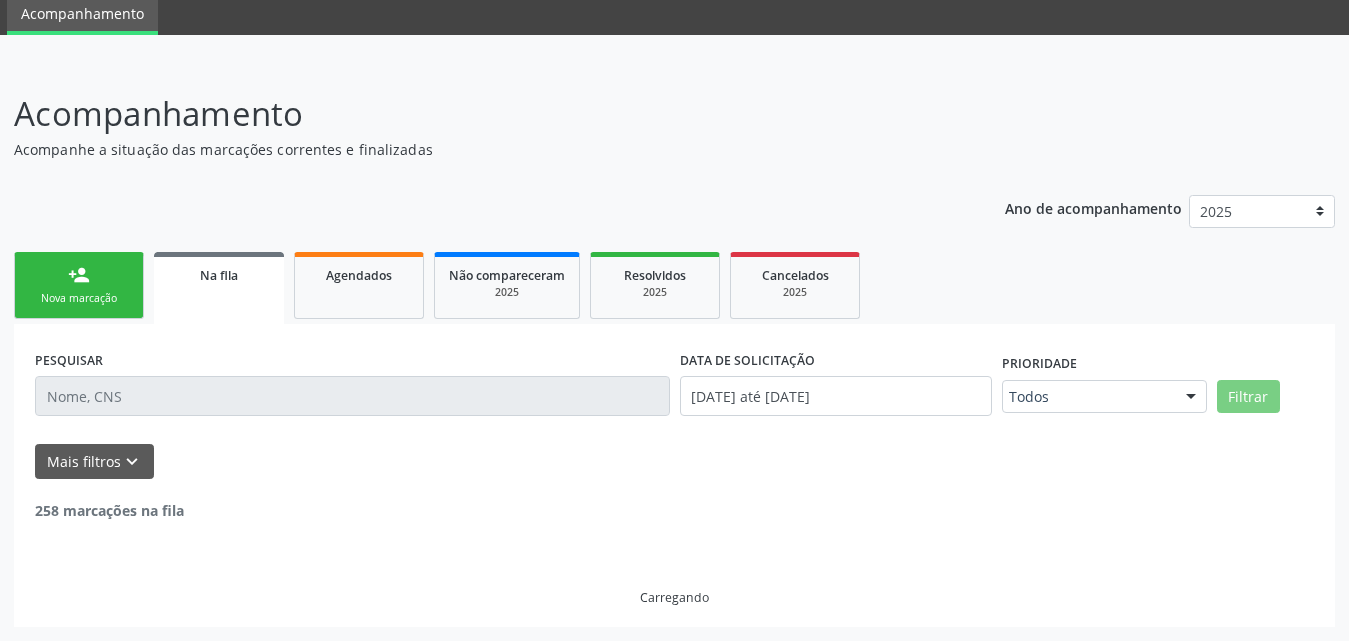 scroll, scrollTop: 6, scrollLeft: 0, axis: vertical 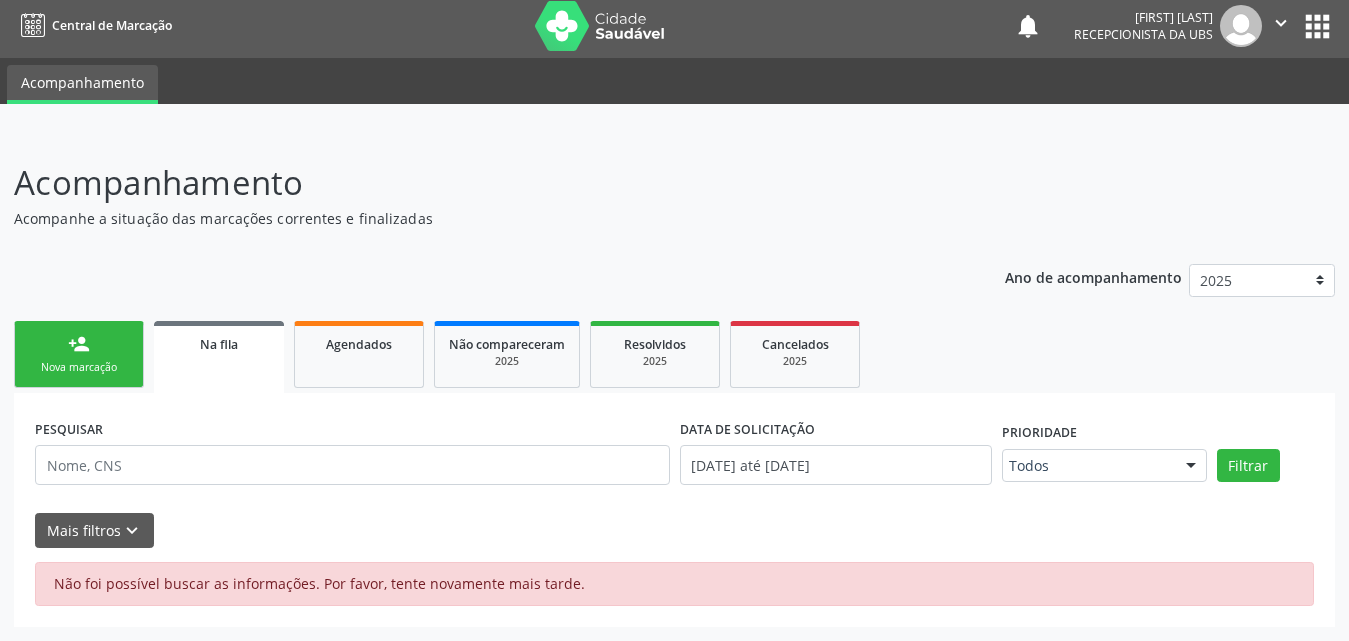 click on "Na fila" at bounding box center (219, 343) 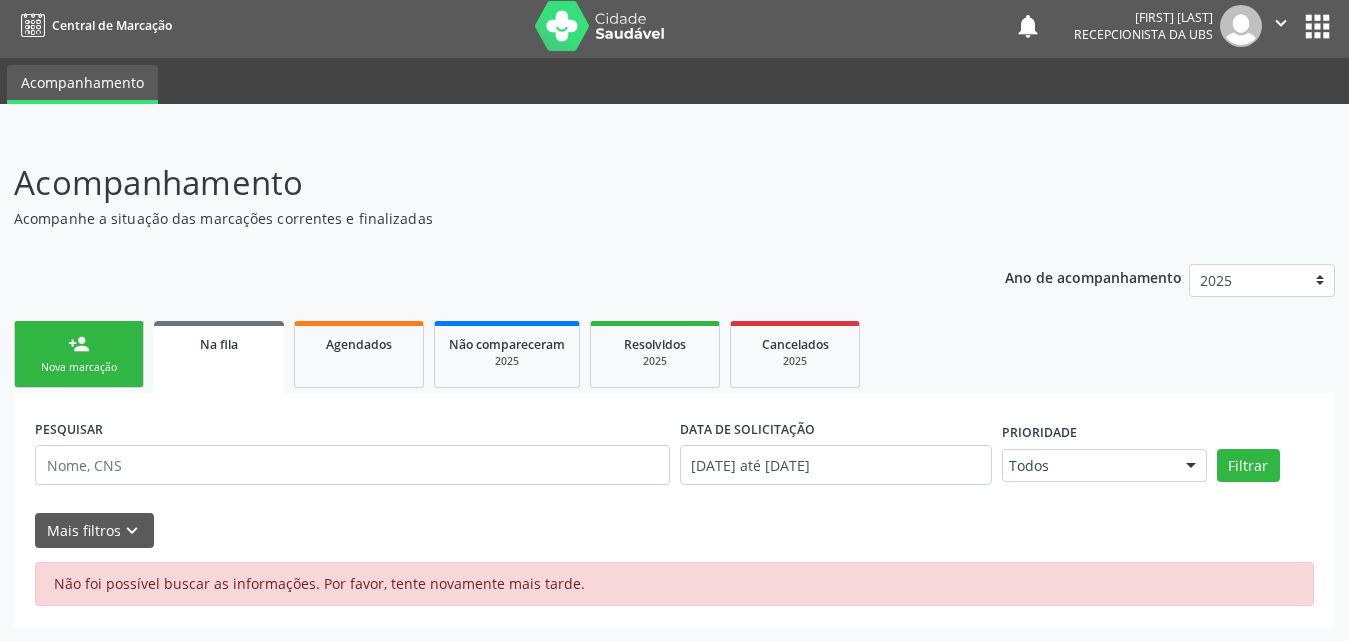 click on "person_add
Nova marcação" at bounding box center [79, 354] 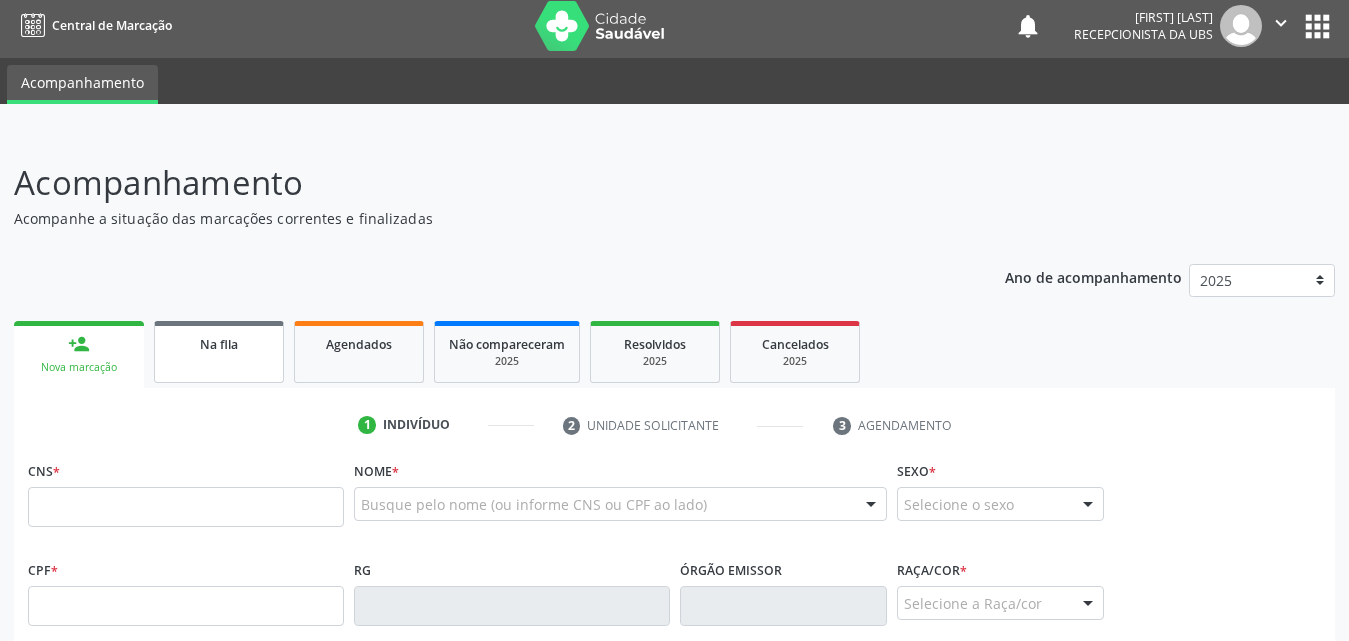 click on "Na fila" at bounding box center (219, 343) 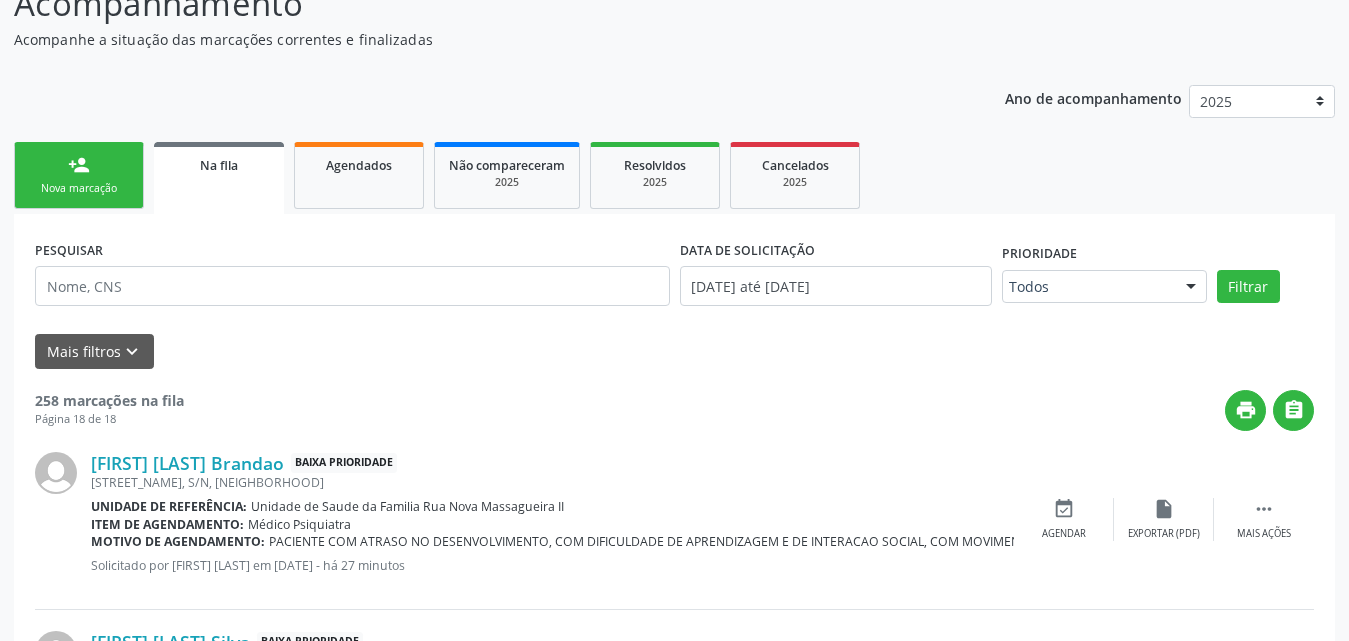 scroll, scrollTop: 0, scrollLeft: 0, axis: both 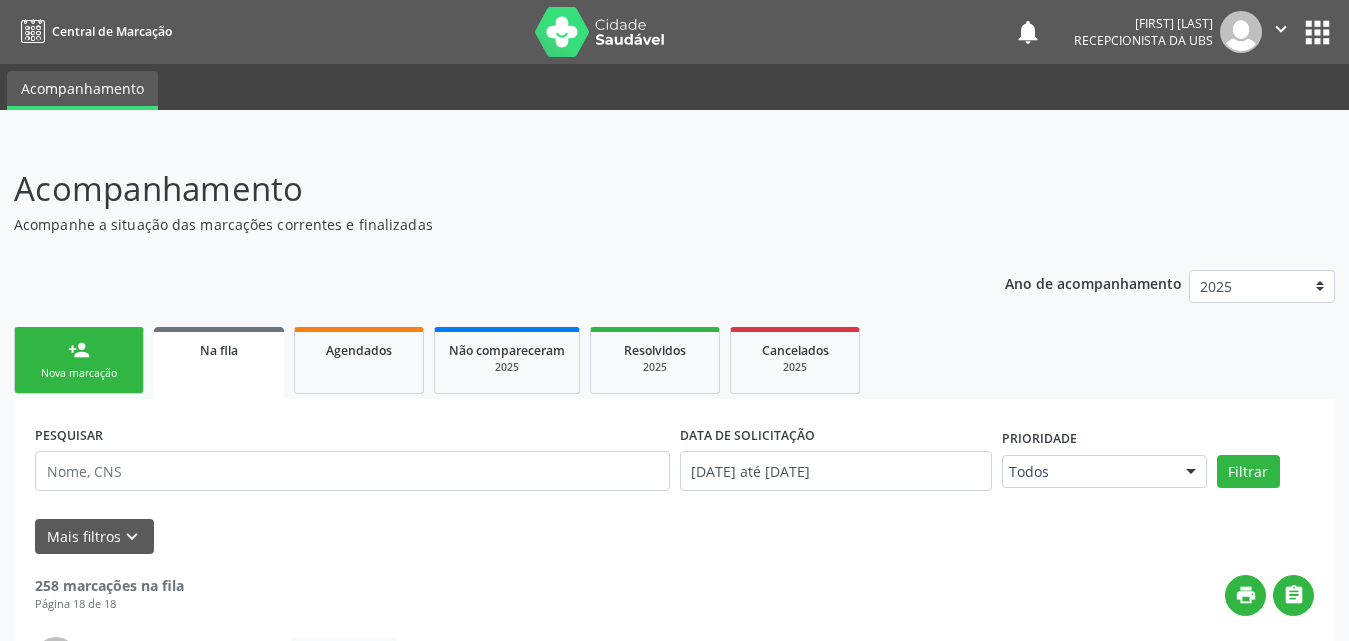 click on "Nova marcação" at bounding box center [79, 373] 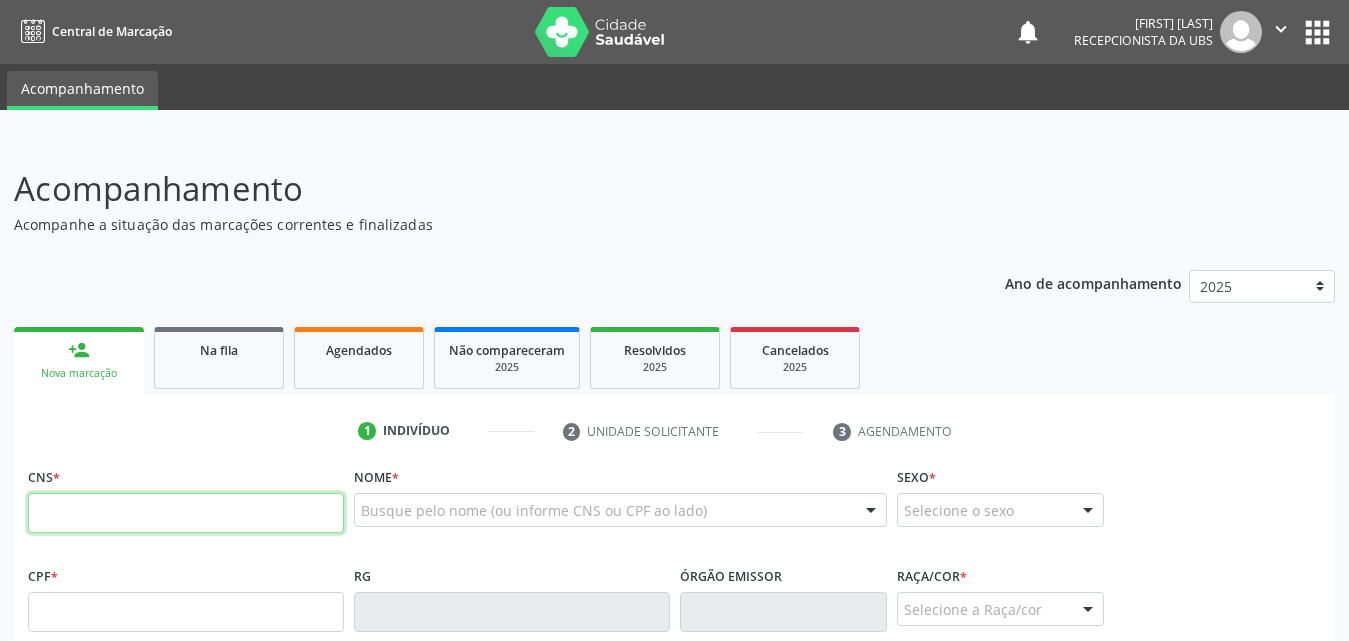 click at bounding box center [186, 513] 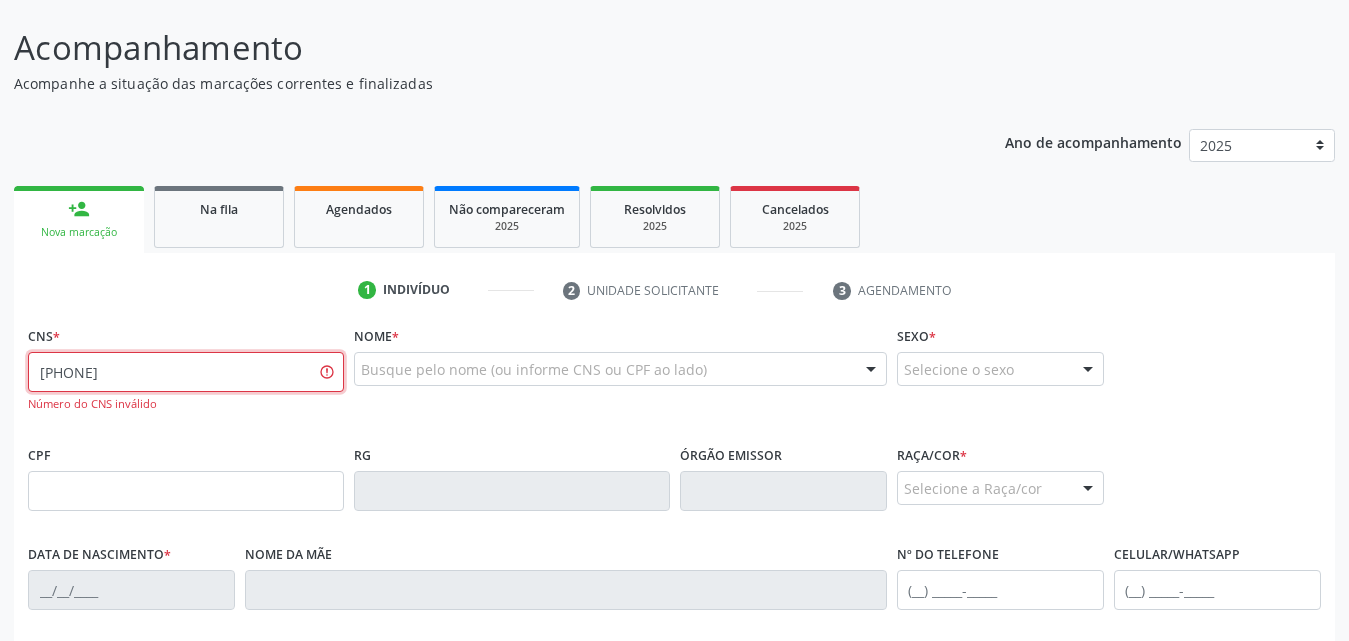 scroll, scrollTop: 400, scrollLeft: 0, axis: vertical 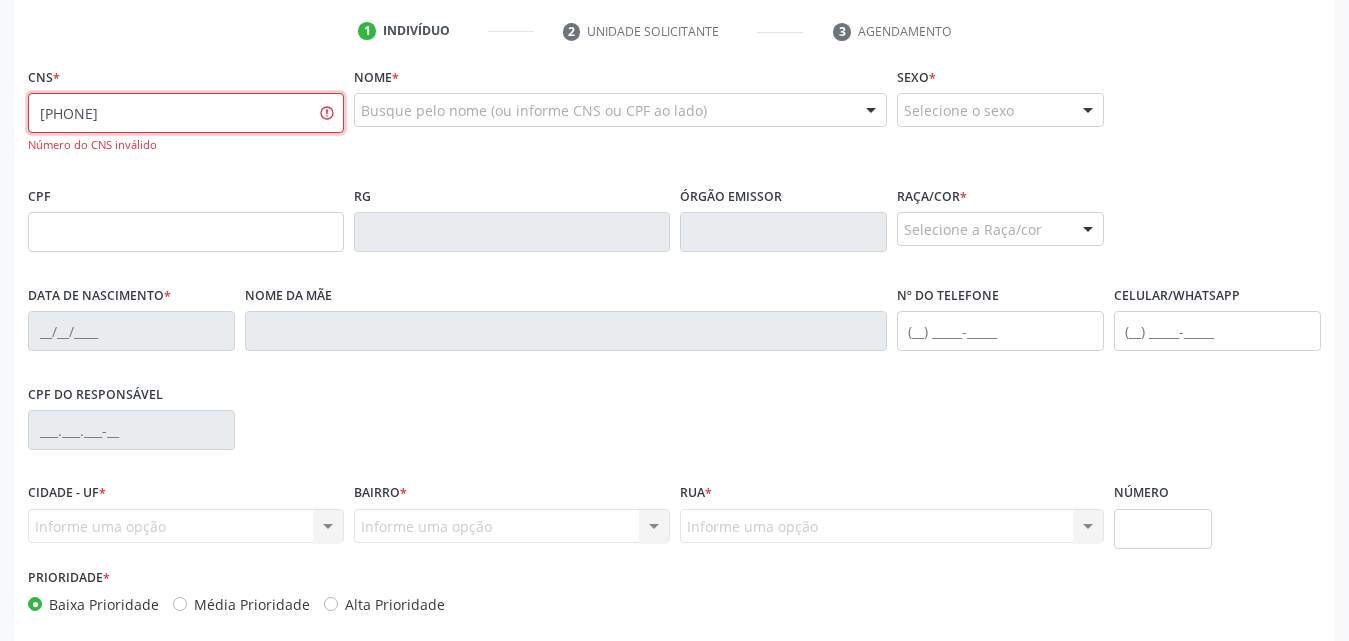 click on "[PHONE]" at bounding box center (186, 113) 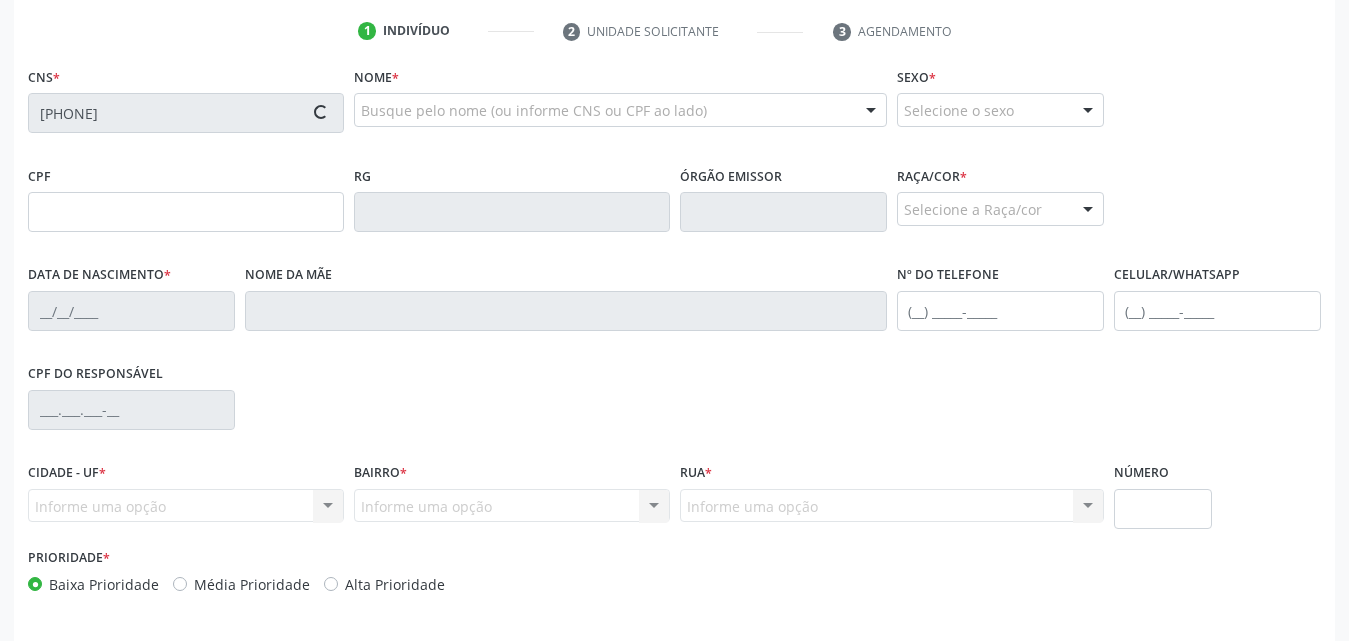 type on "[SSN]" 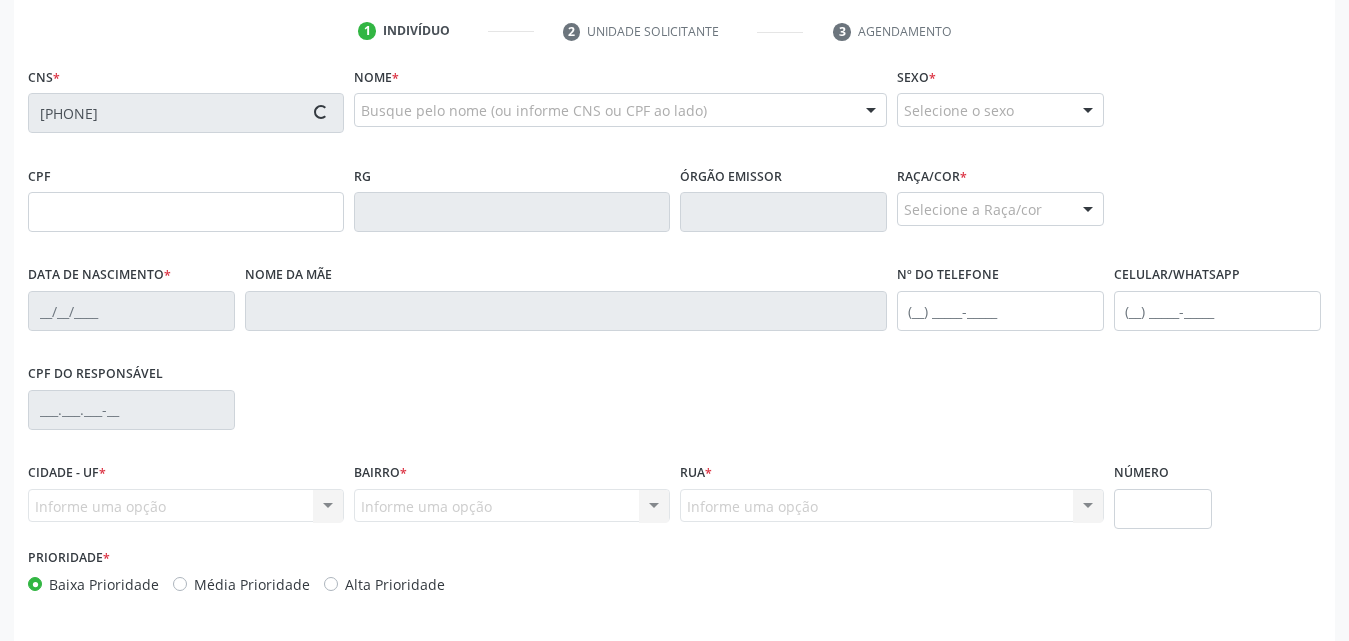 type on "[DATE]" 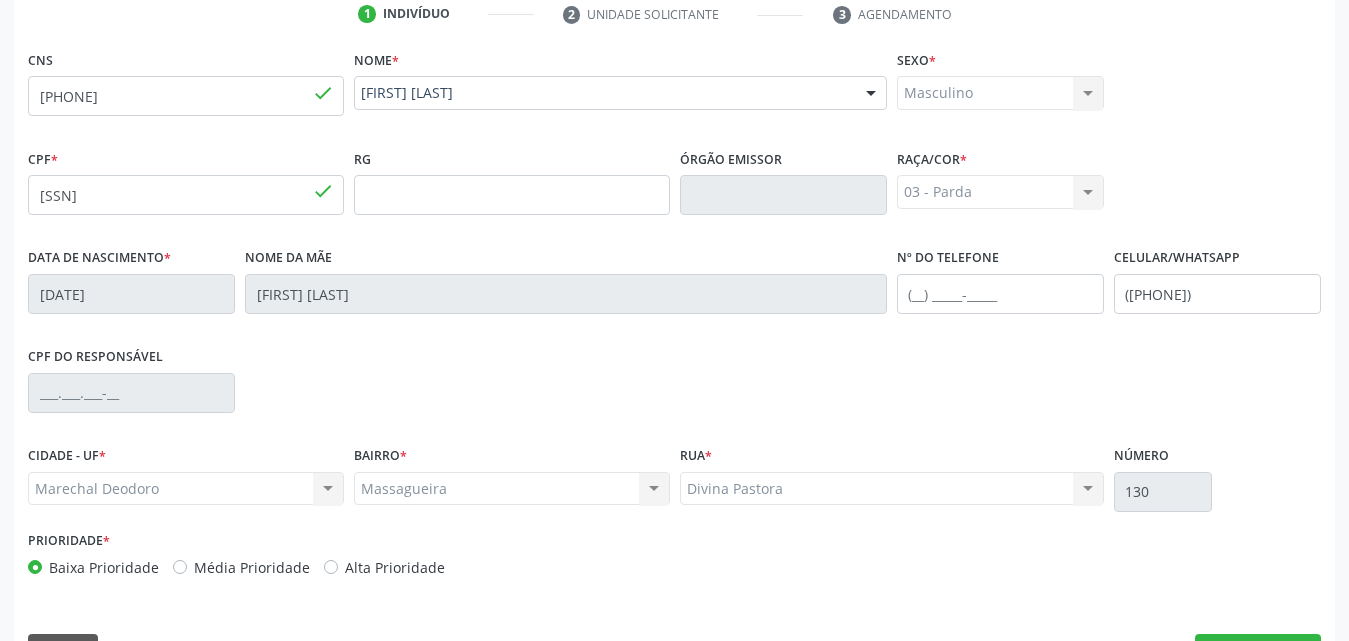 scroll, scrollTop: 471, scrollLeft: 0, axis: vertical 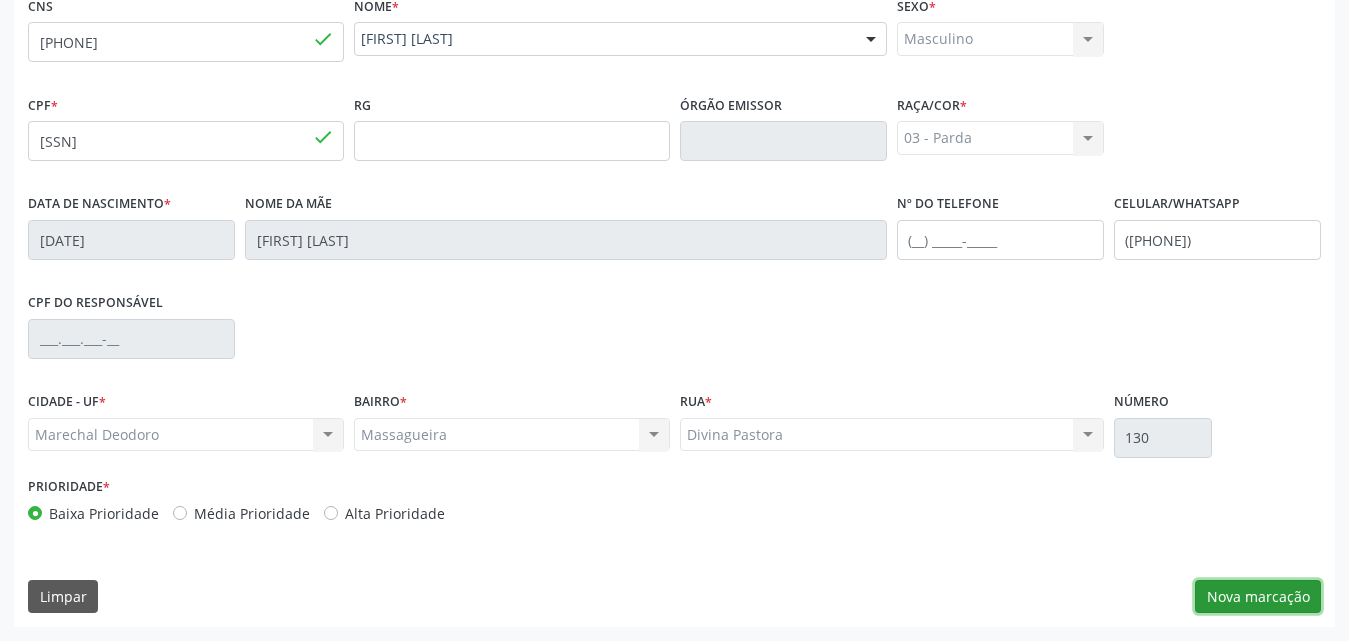 click on "Nova marcação" at bounding box center (1258, 597) 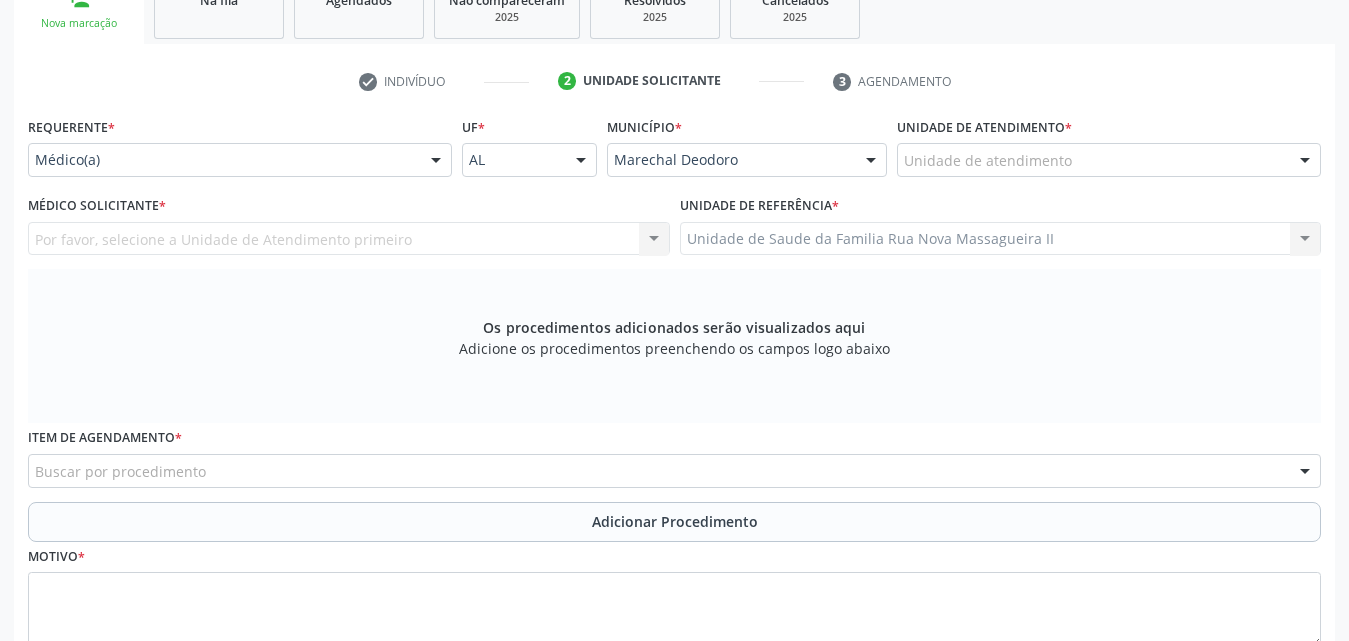 scroll, scrollTop: 171, scrollLeft: 0, axis: vertical 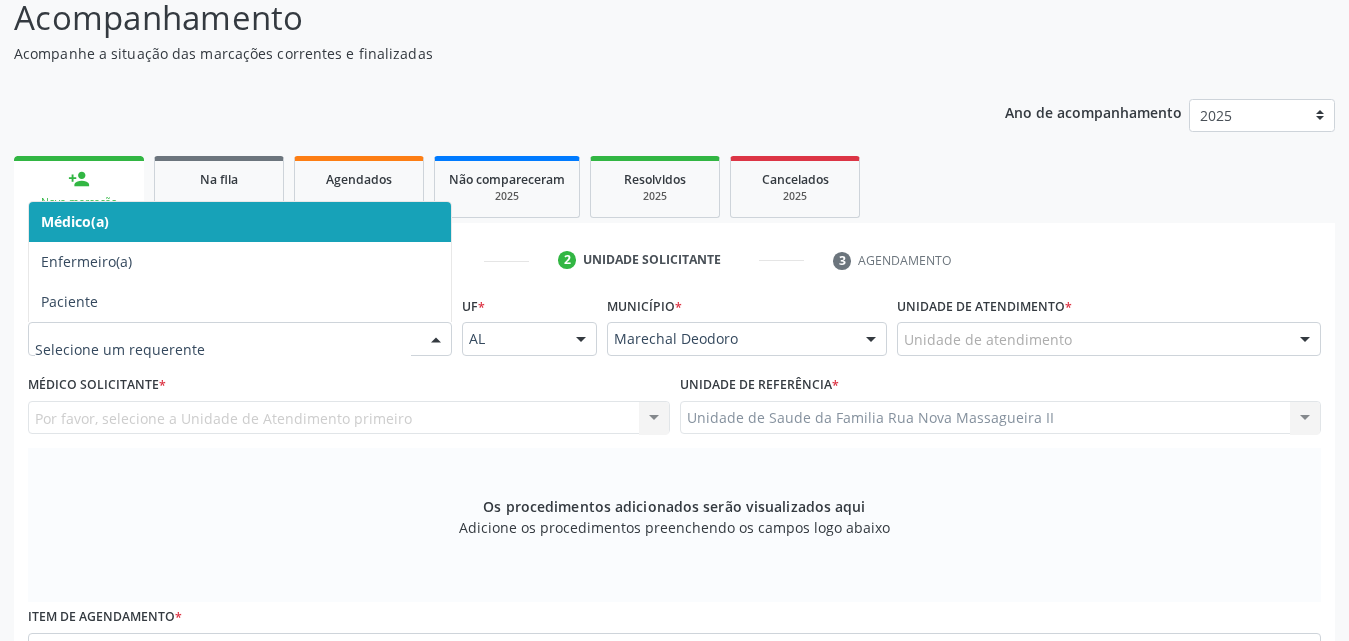 click at bounding box center (436, 340) 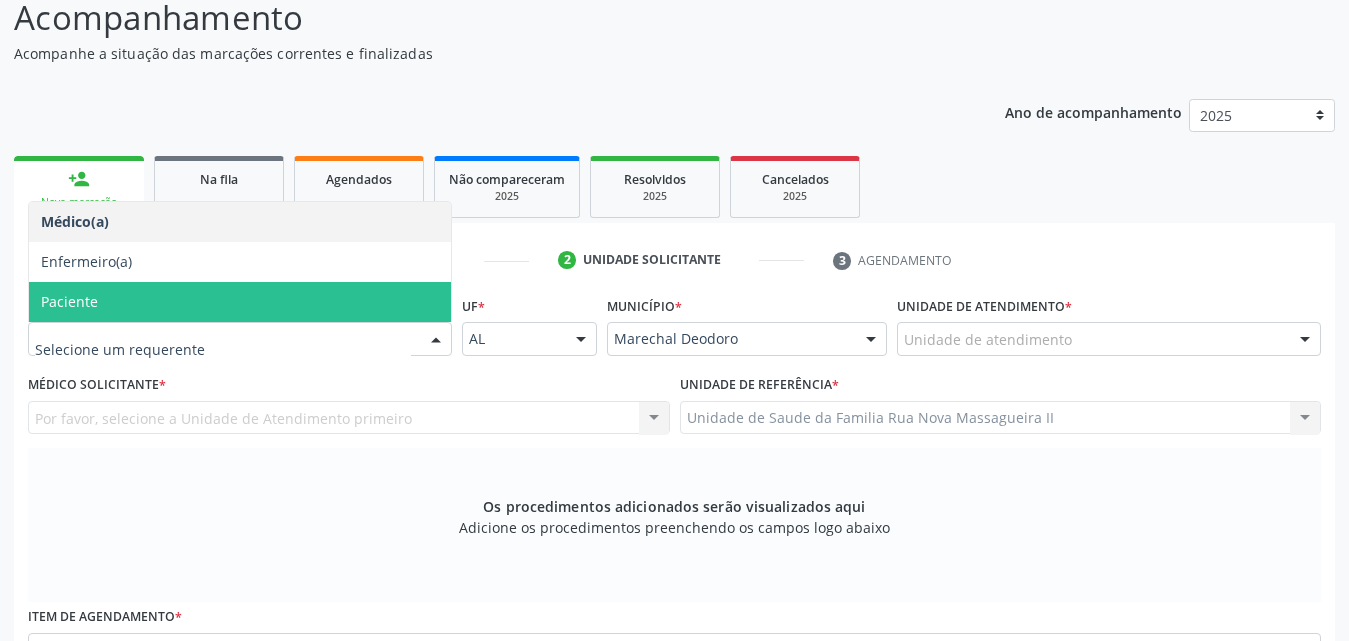 click on "Paciente" at bounding box center [240, 302] 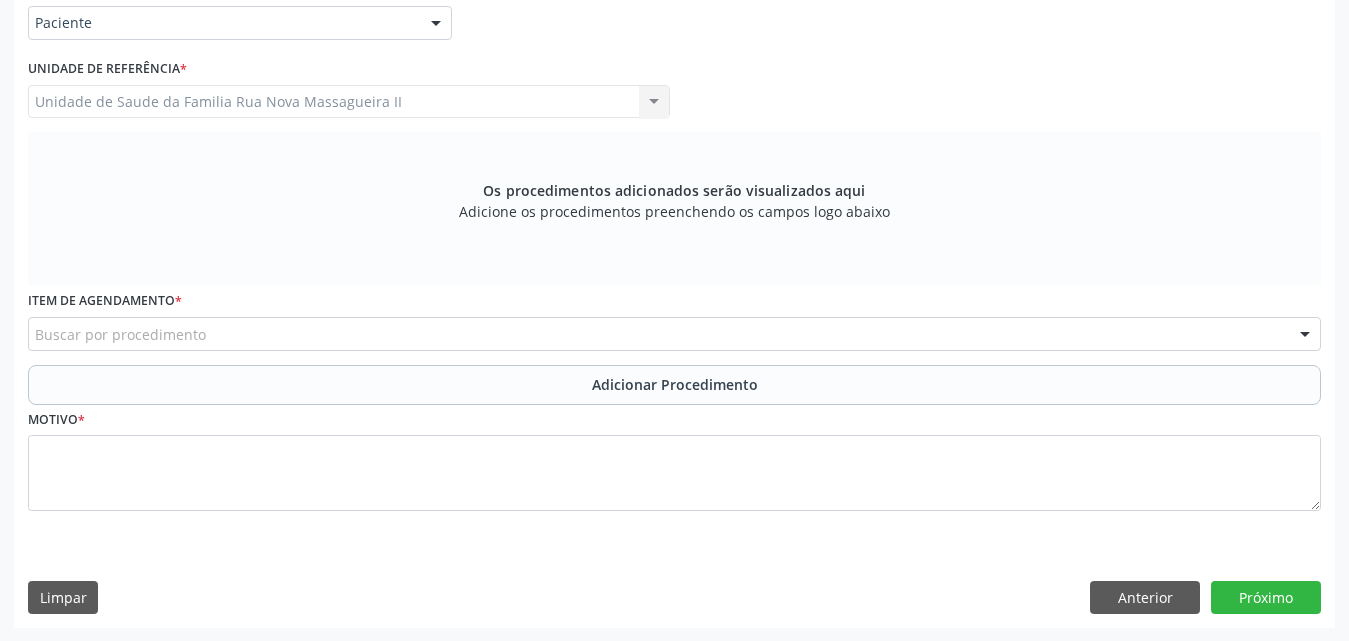 scroll, scrollTop: 488, scrollLeft: 0, axis: vertical 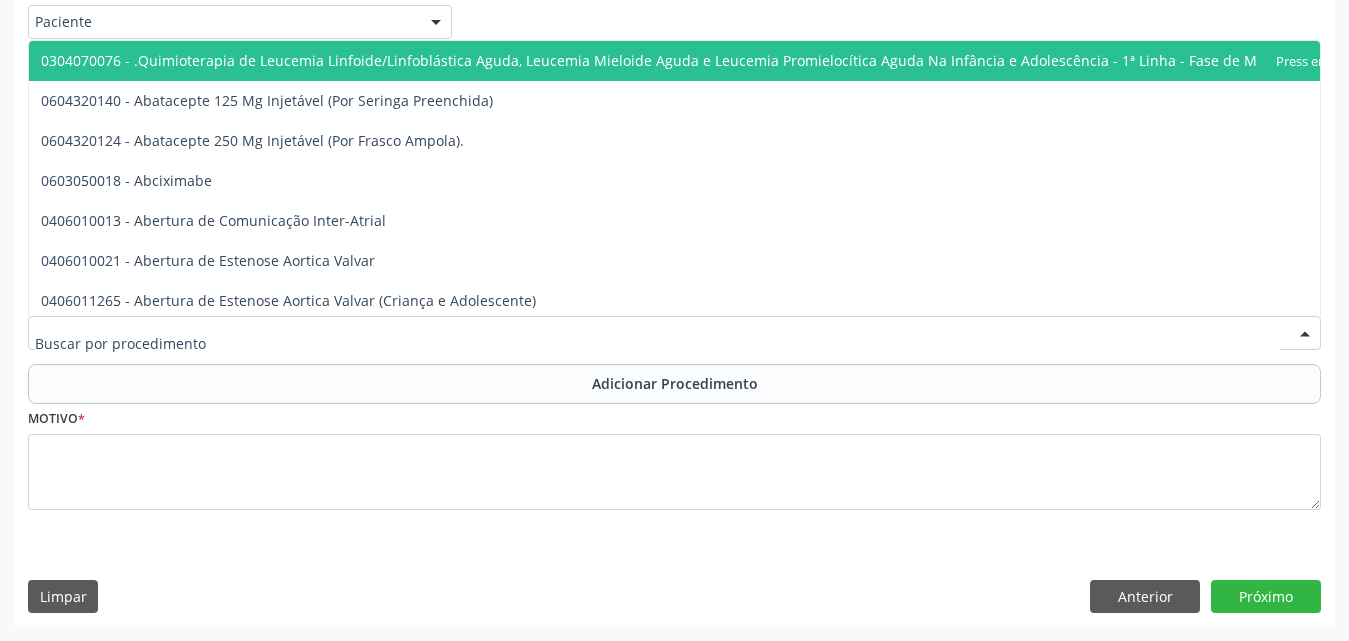 click at bounding box center (674, 333) 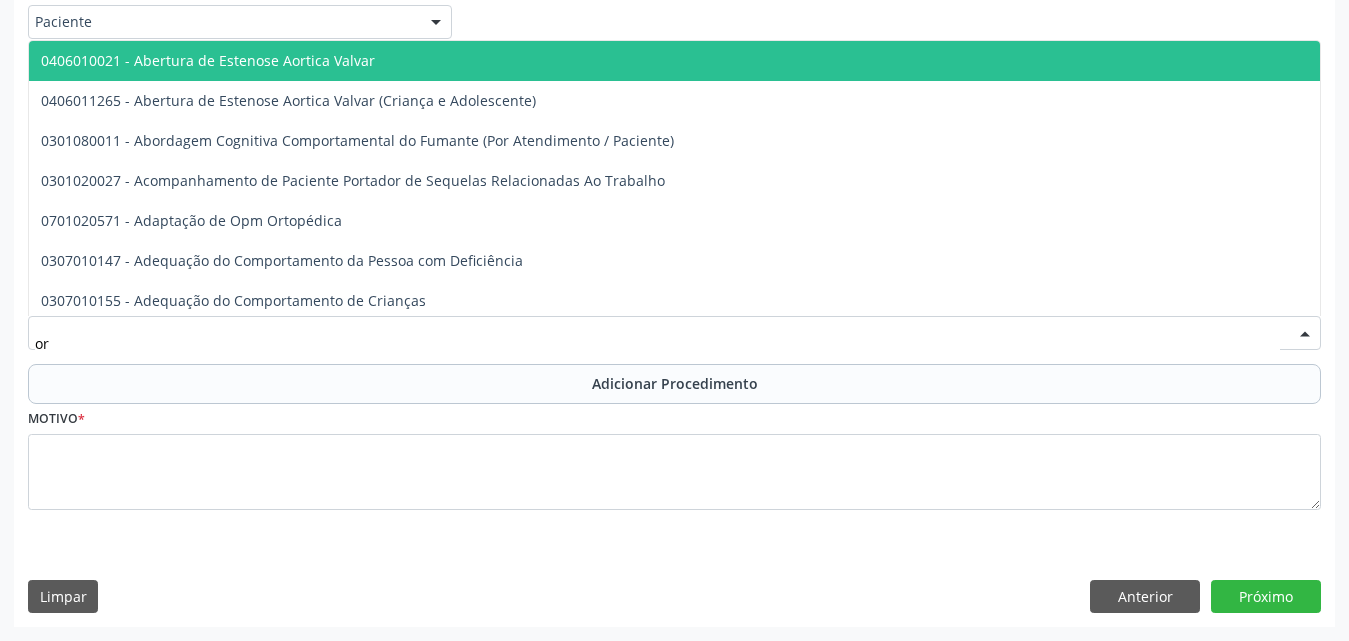 type on "o" 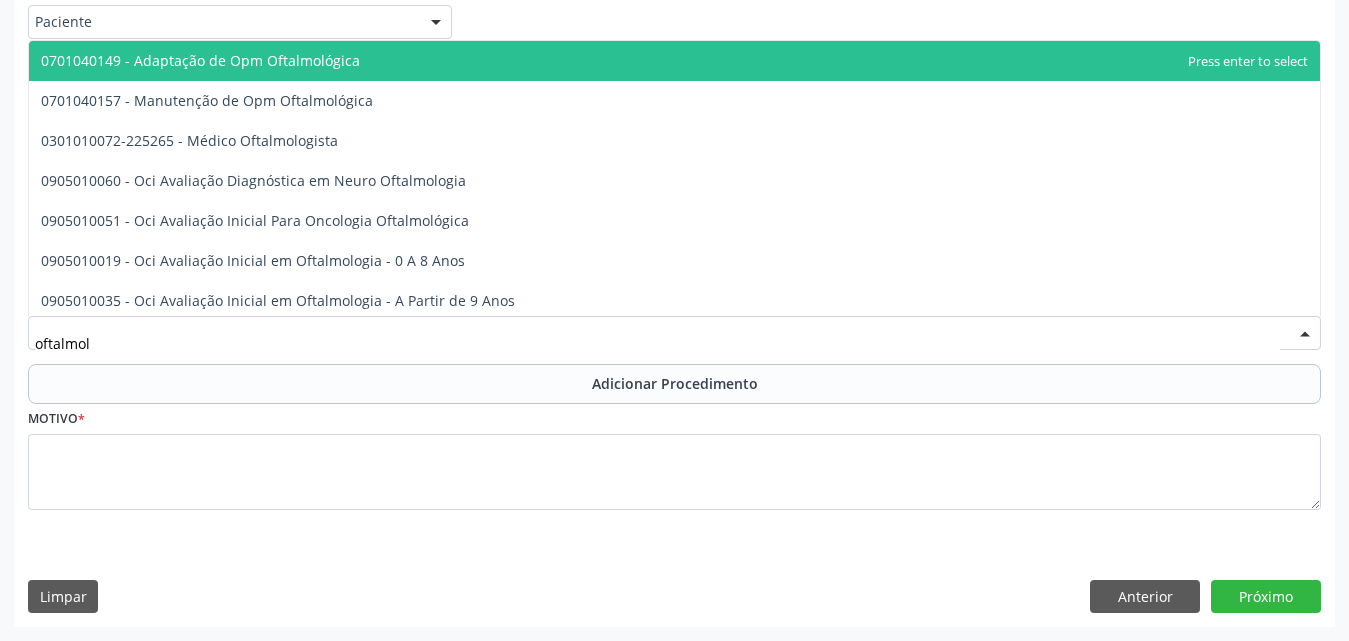 type on "oftalmolo" 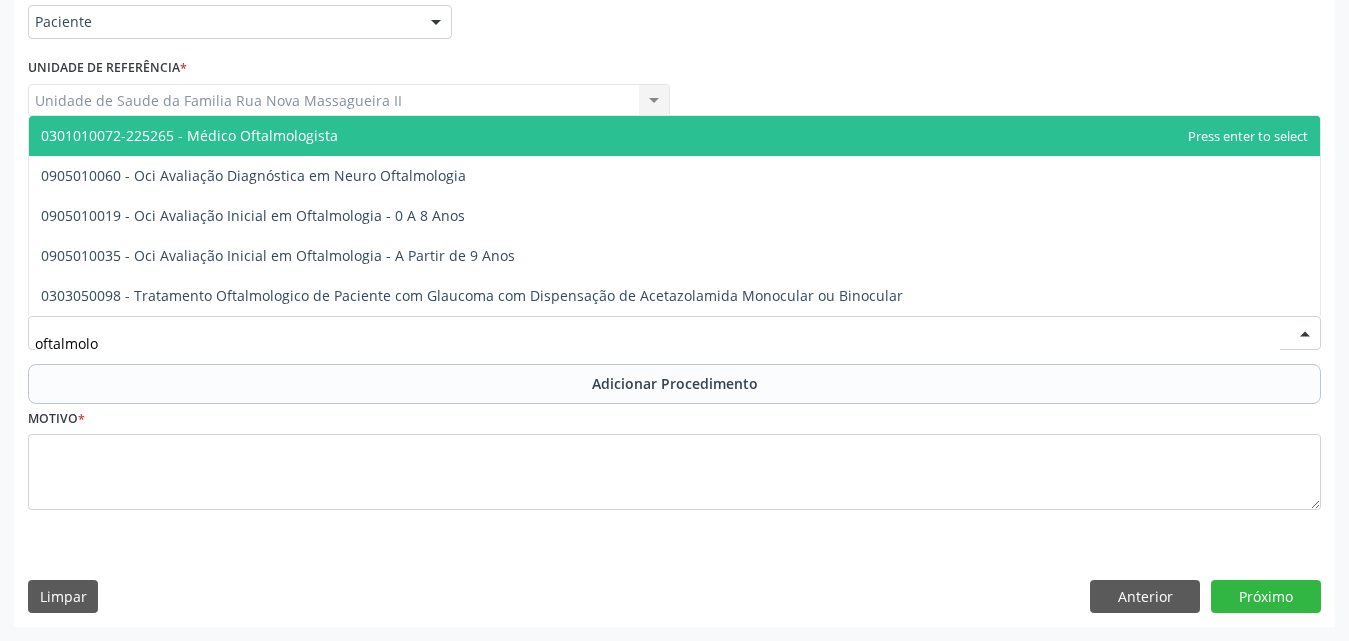 click on "0301010072-225265 - Médico Oftalmologista" at bounding box center [674, 136] 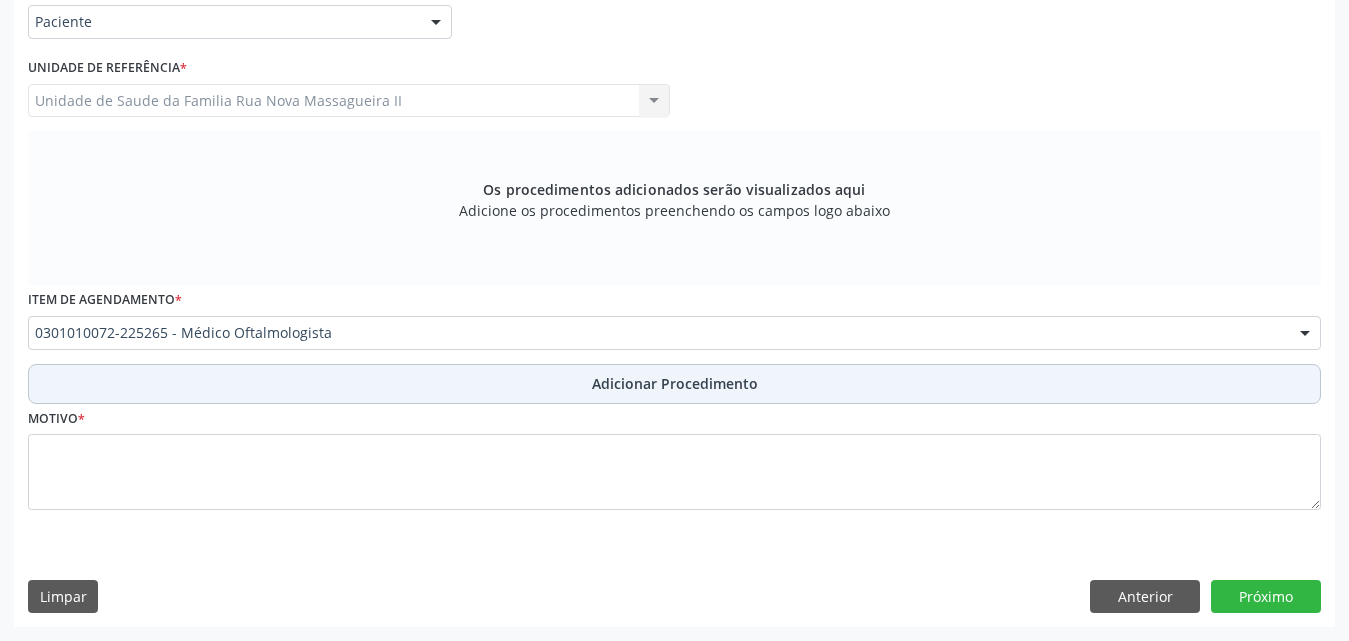 click on "Adicionar Procedimento" at bounding box center [675, 383] 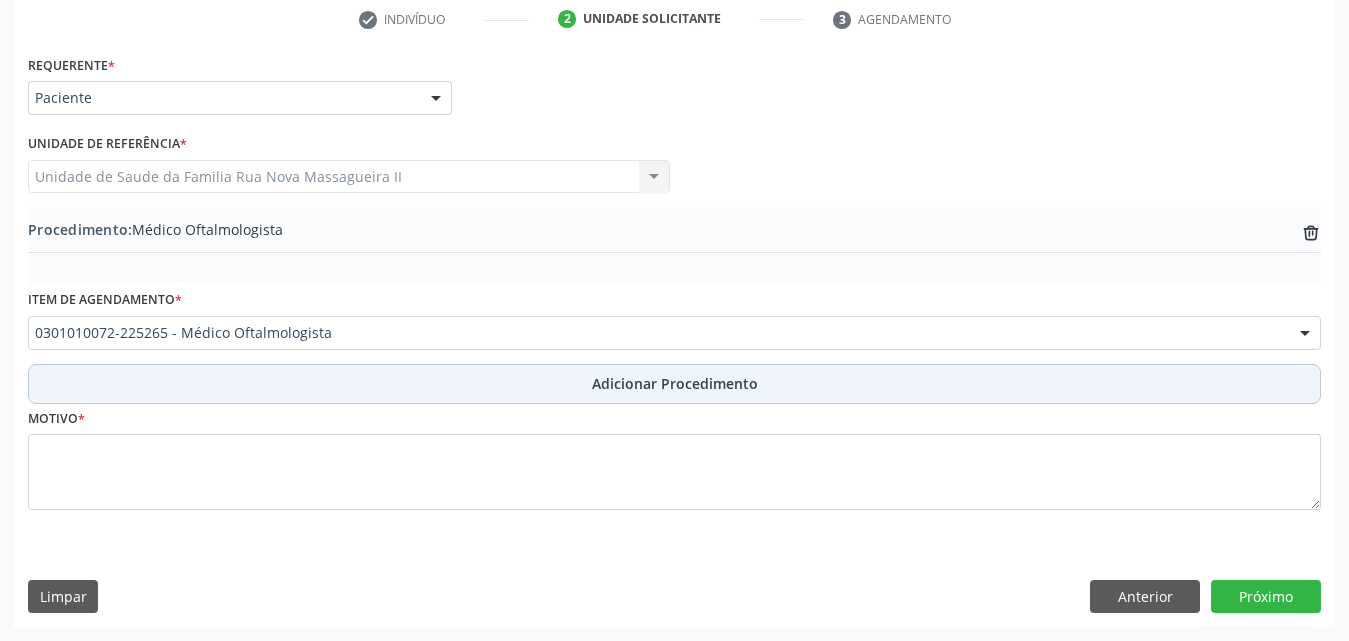 scroll, scrollTop: 412, scrollLeft: 0, axis: vertical 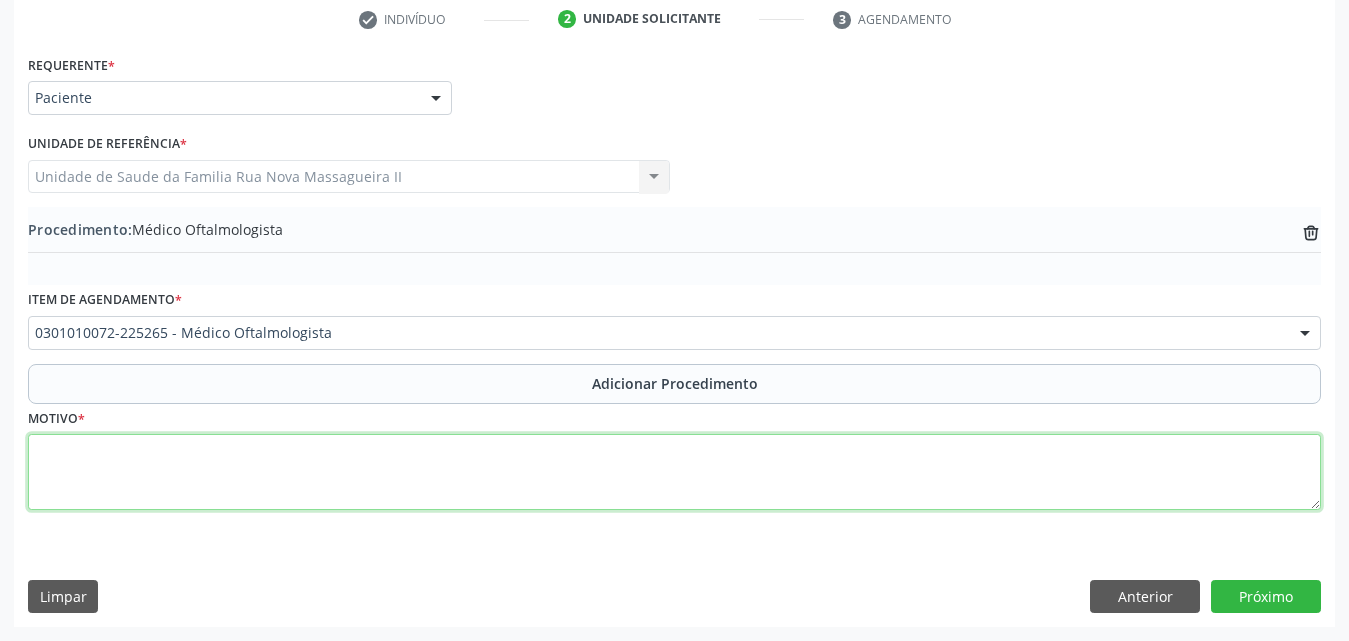 click at bounding box center (674, 472) 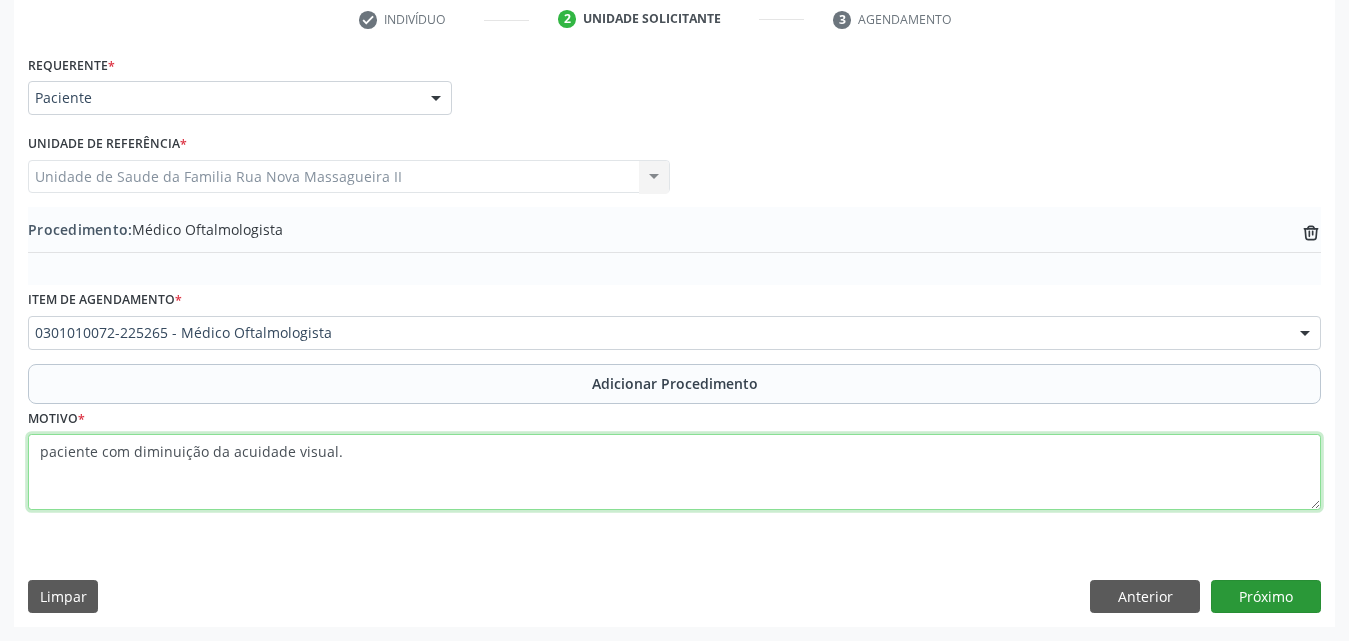 type on "paciente com diminuição da acuidade visual." 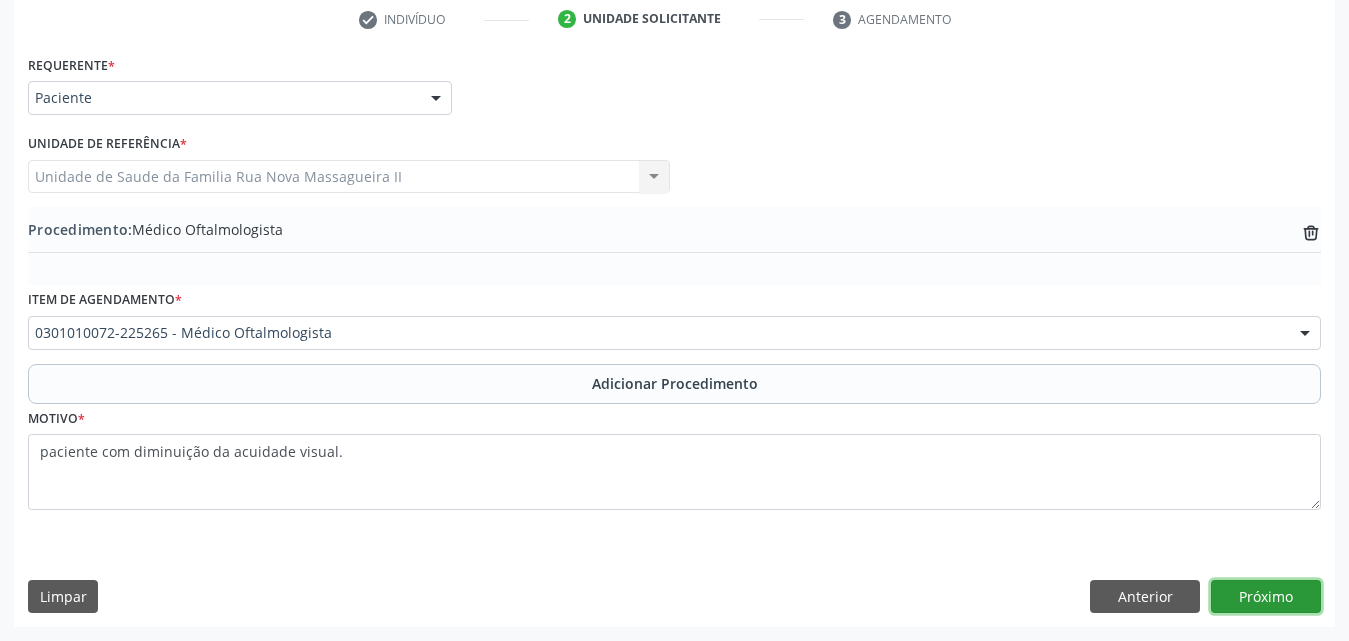 click on "Próximo" at bounding box center (1266, 597) 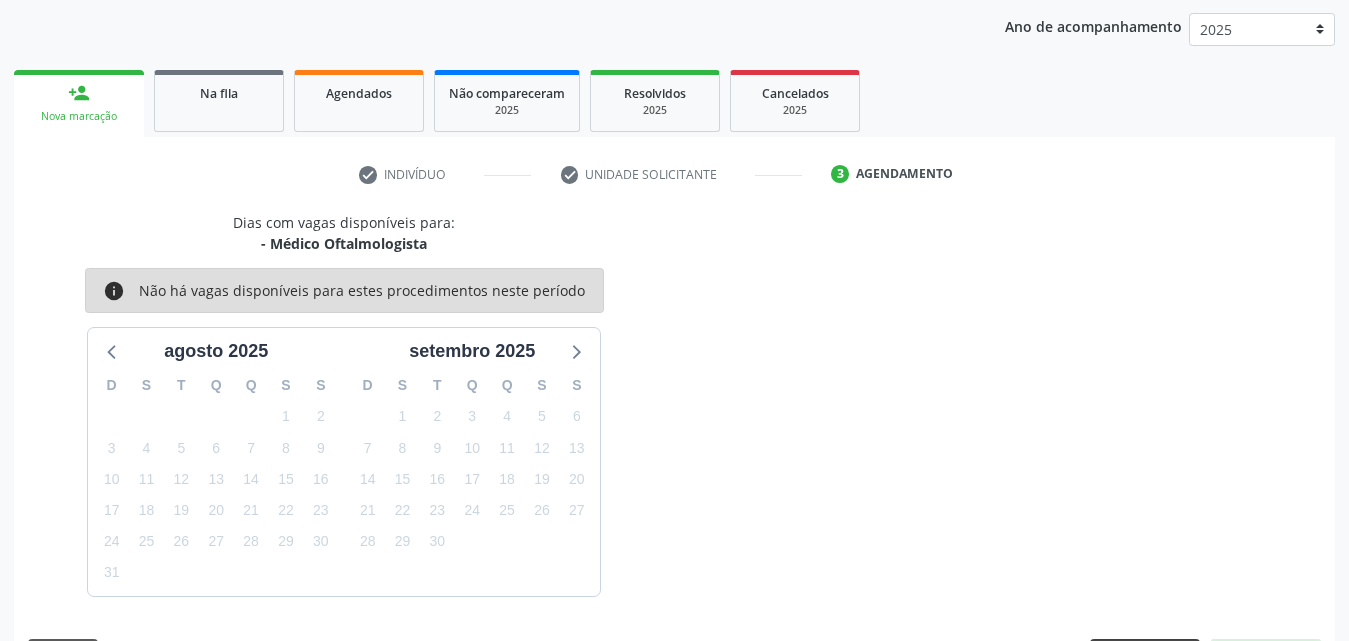scroll, scrollTop: 316, scrollLeft: 0, axis: vertical 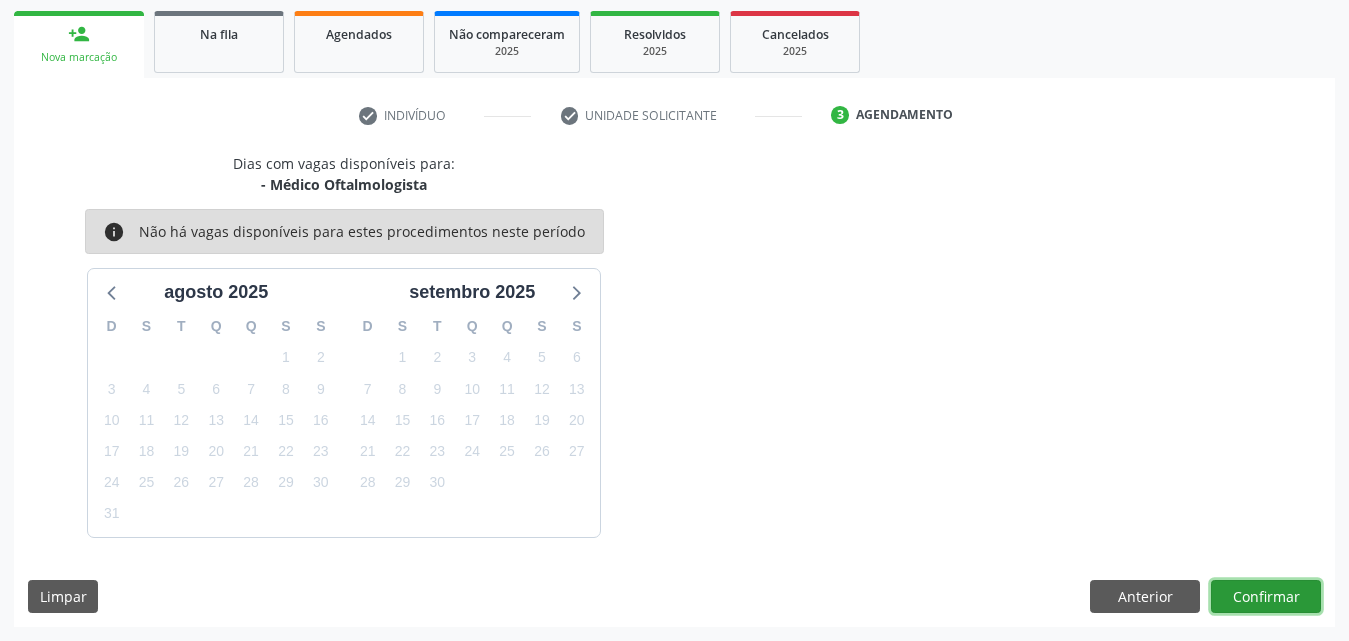 click on "Confirmar" at bounding box center [1266, 597] 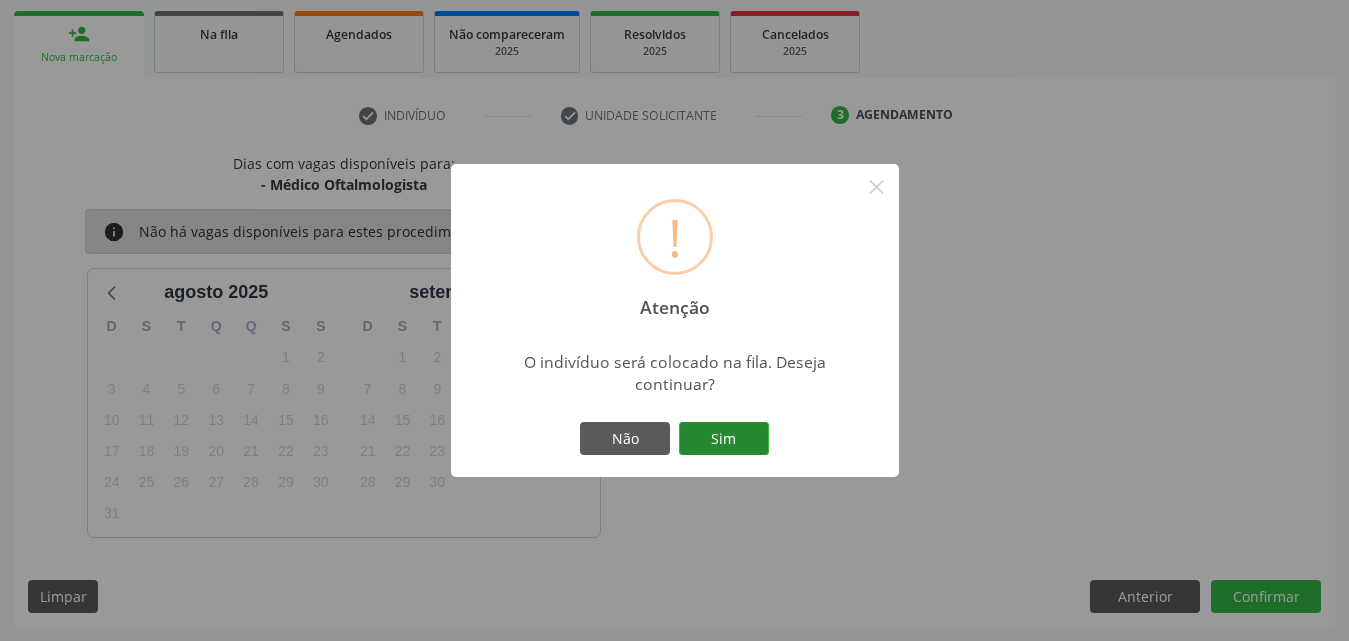 click on "Sim" at bounding box center [724, 439] 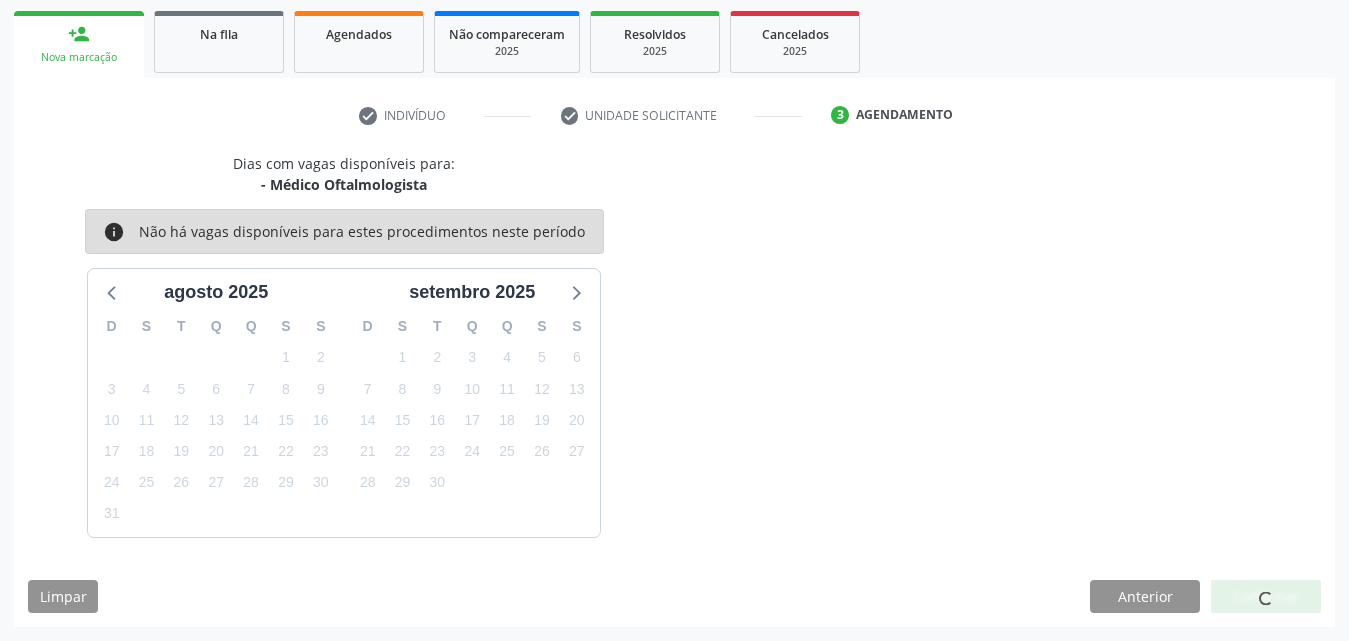 scroll, scrollTop: 54, scrollLeft: 0, axis: vertical 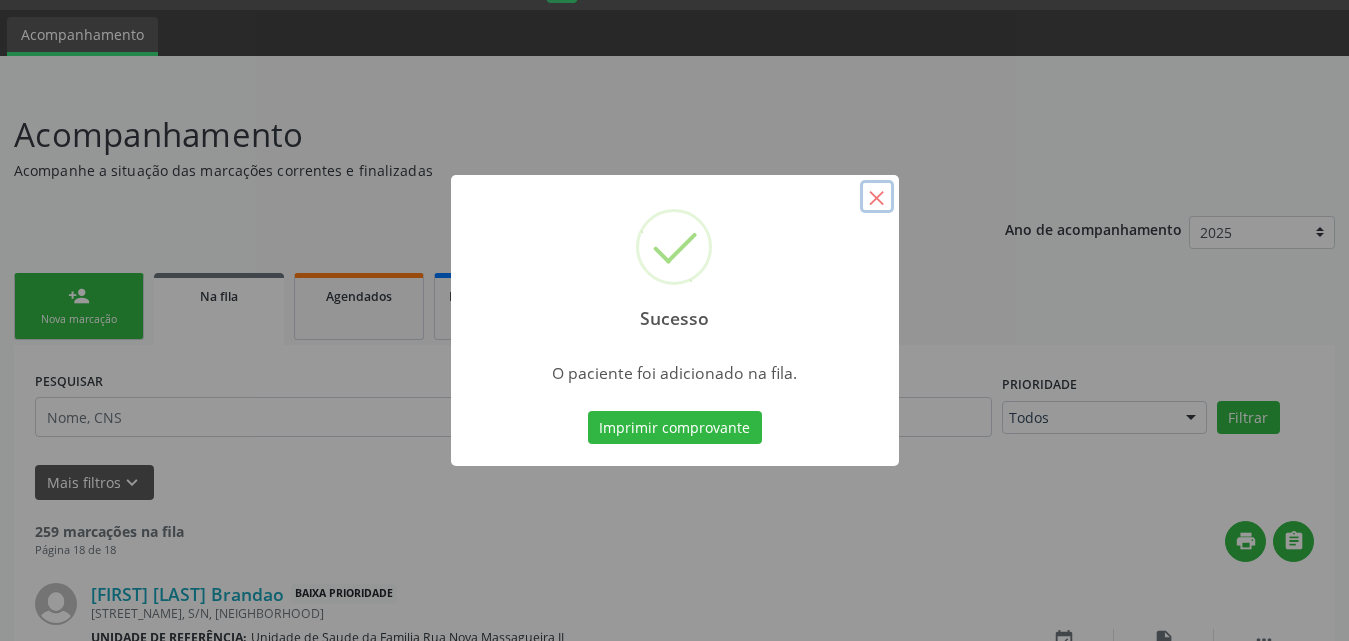 click on "×" at bounding box center [877, 197] 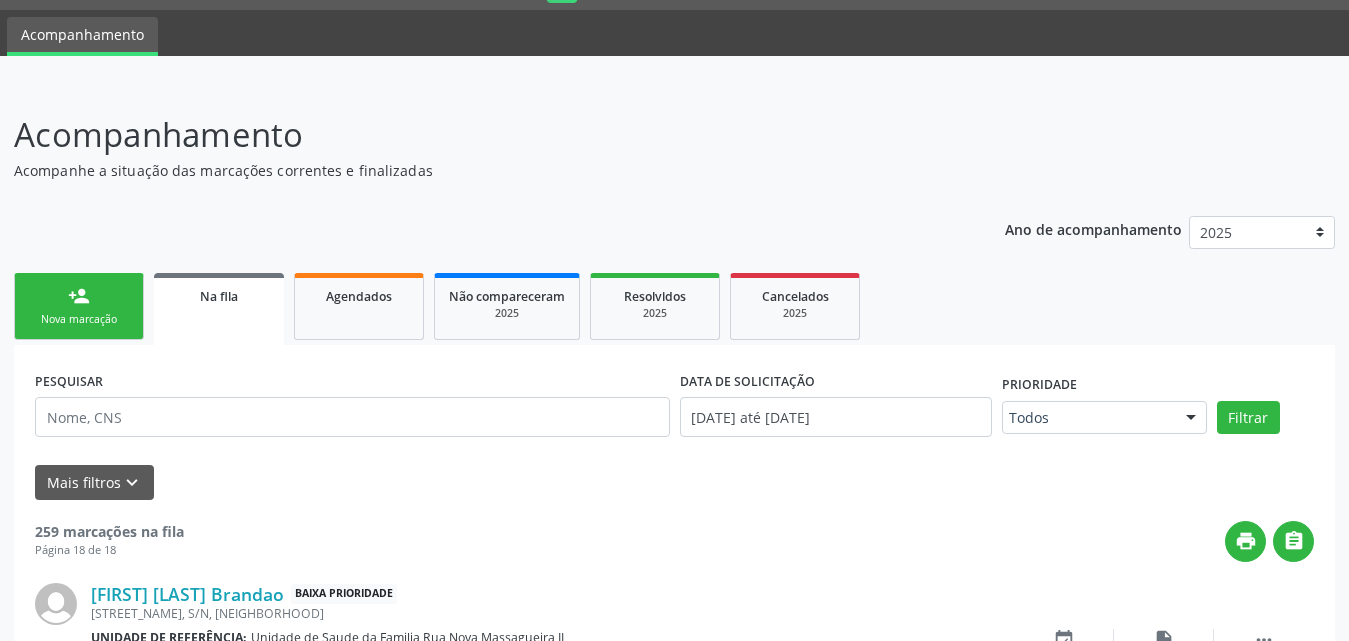 click on "person_add
Nova marcação" at bounding box center (79, 306) 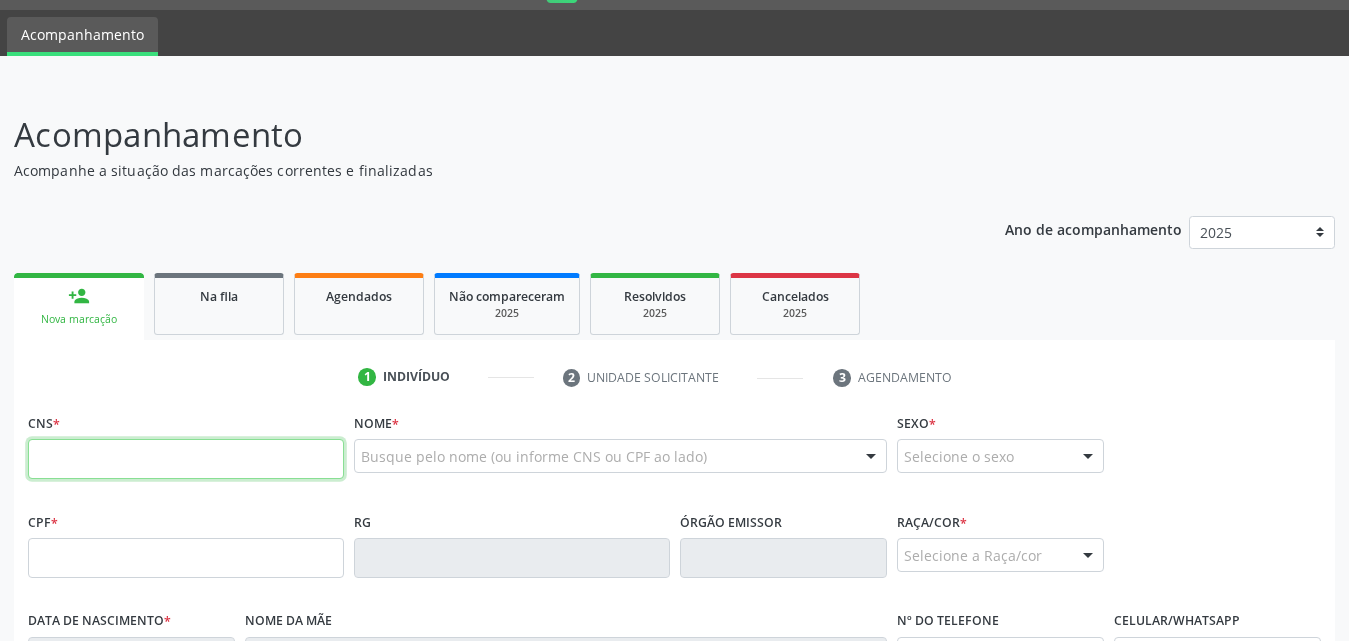 click at bounding box center (186, 459) 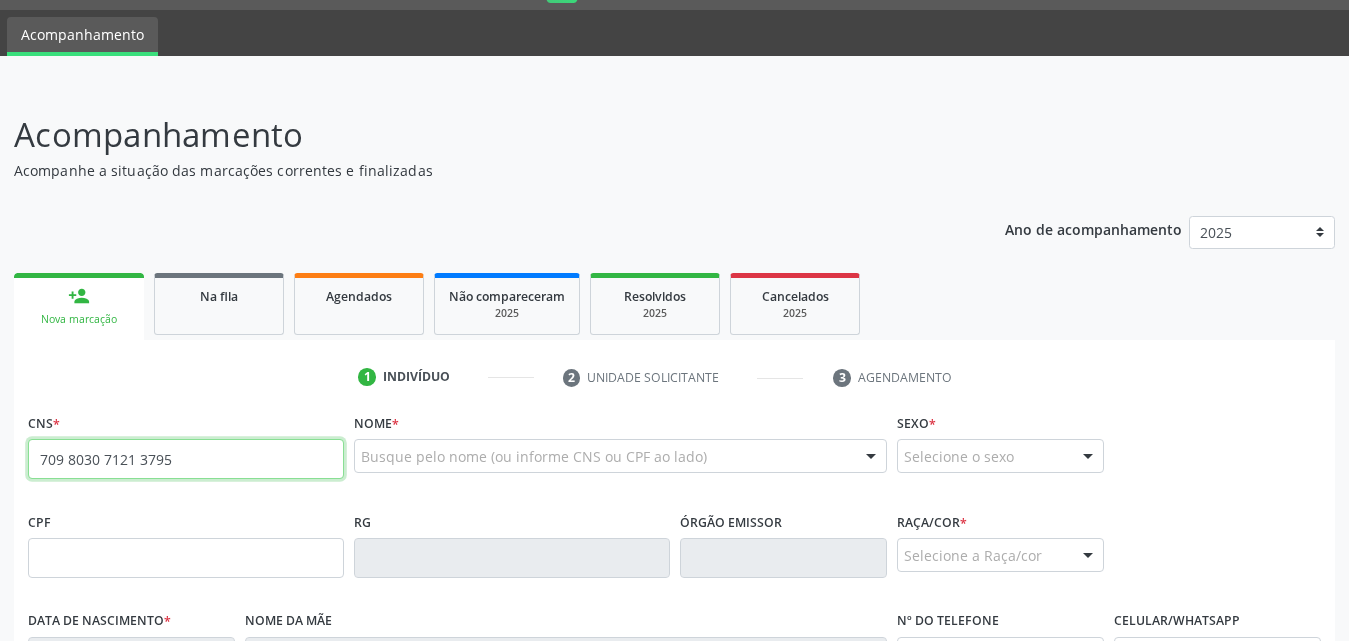 type on "709 8030 7121 3795" 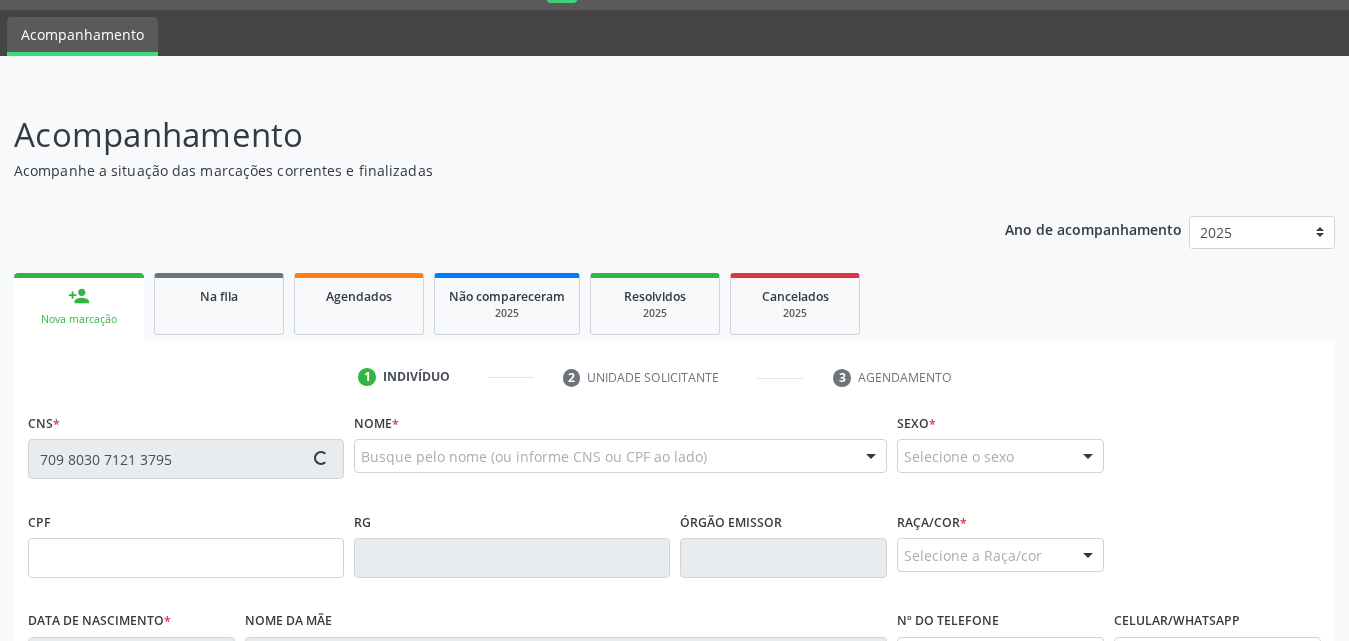 type on "[DATE]" 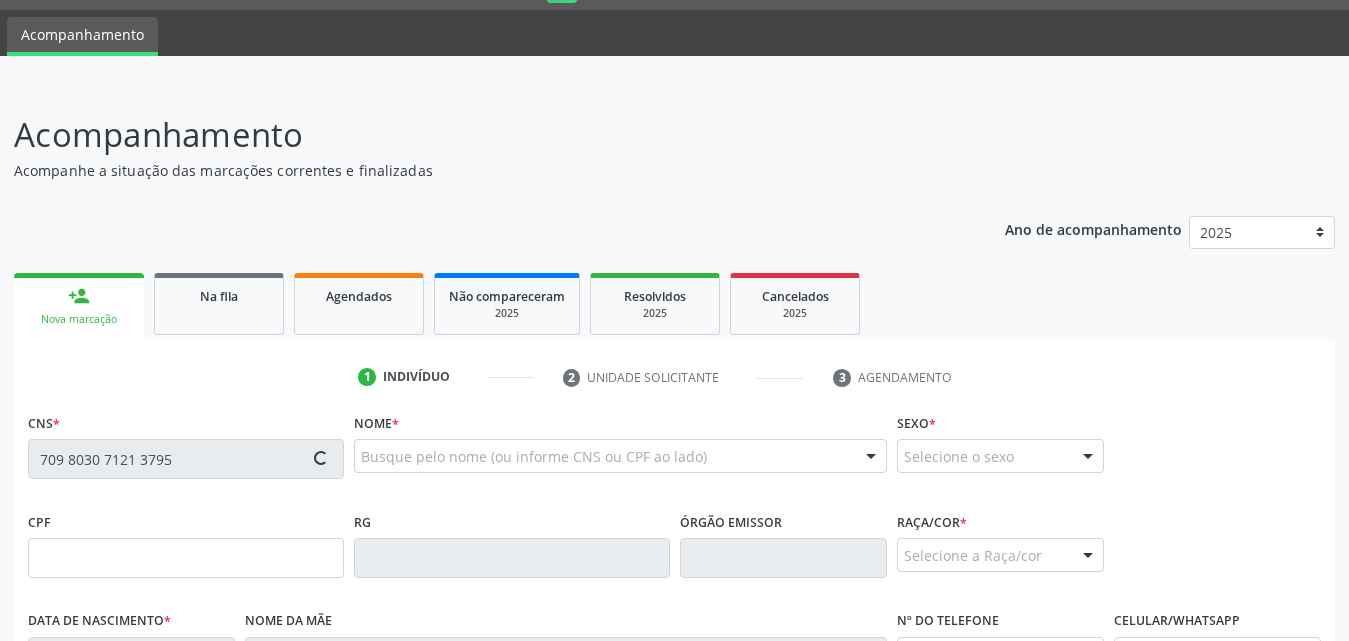 type on "[FIRST] [LAST] de Oliveira" 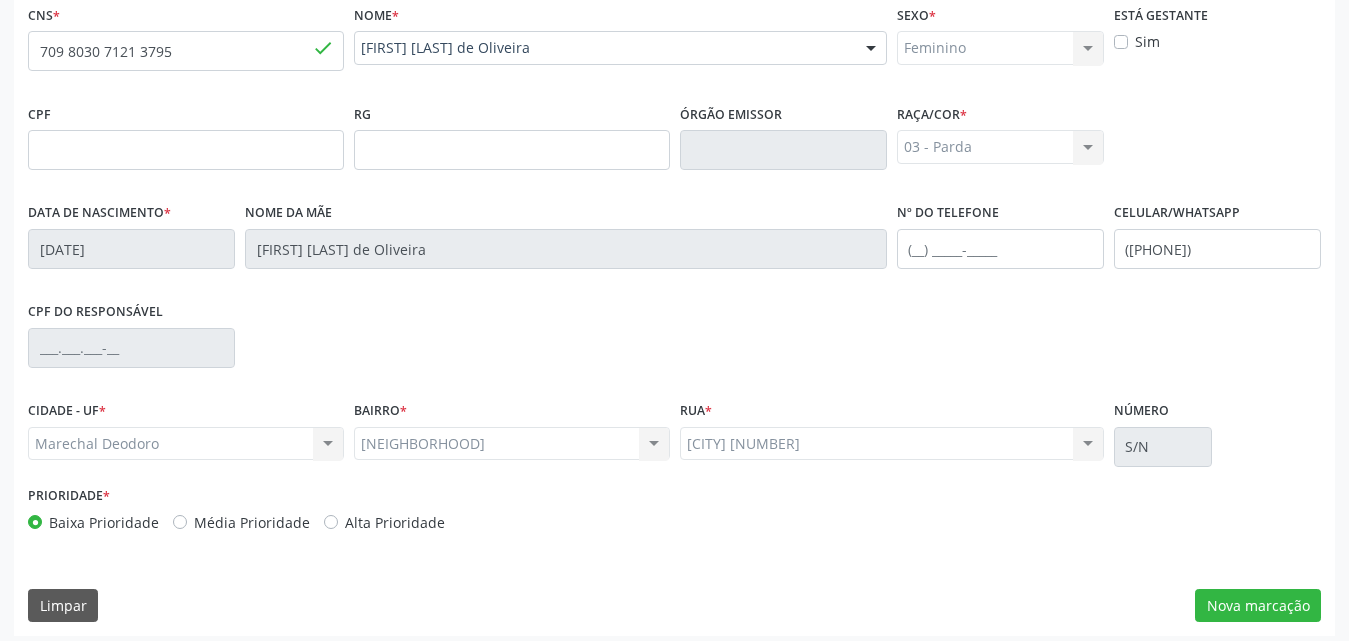 scroll, scrollTop: 471, scrollLeft: 0, axis: vertical 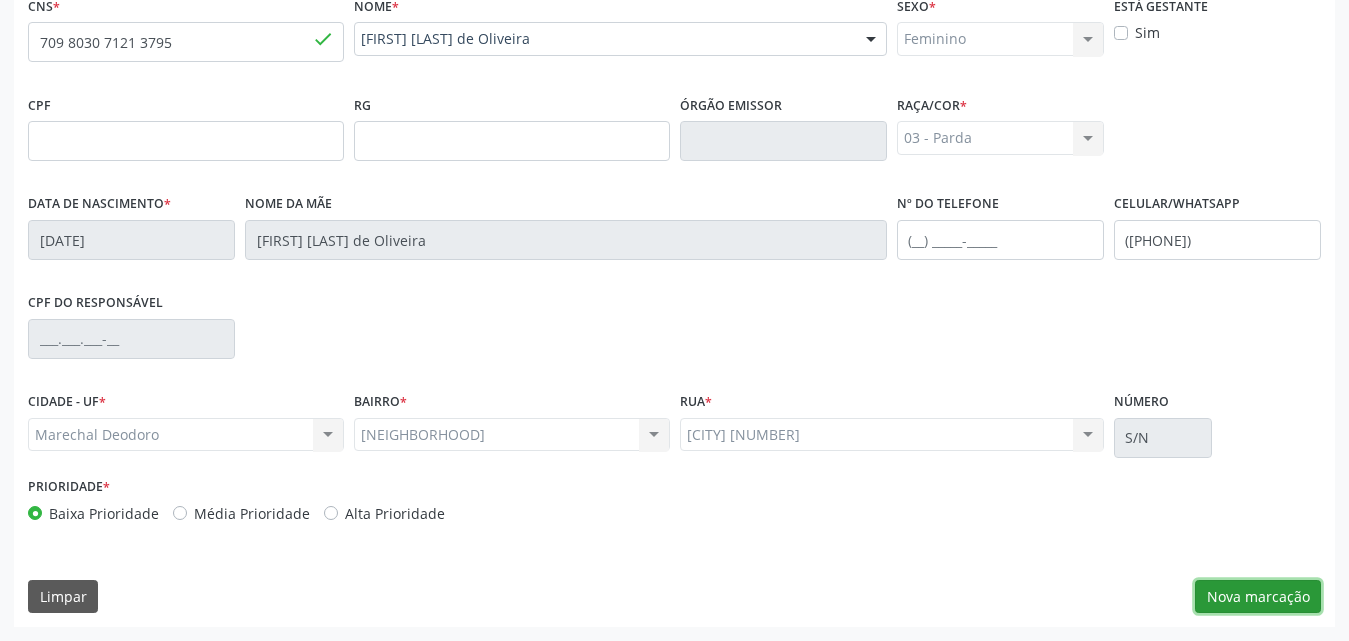 click on "Nova marcação" at bounding box center (1258, 597) 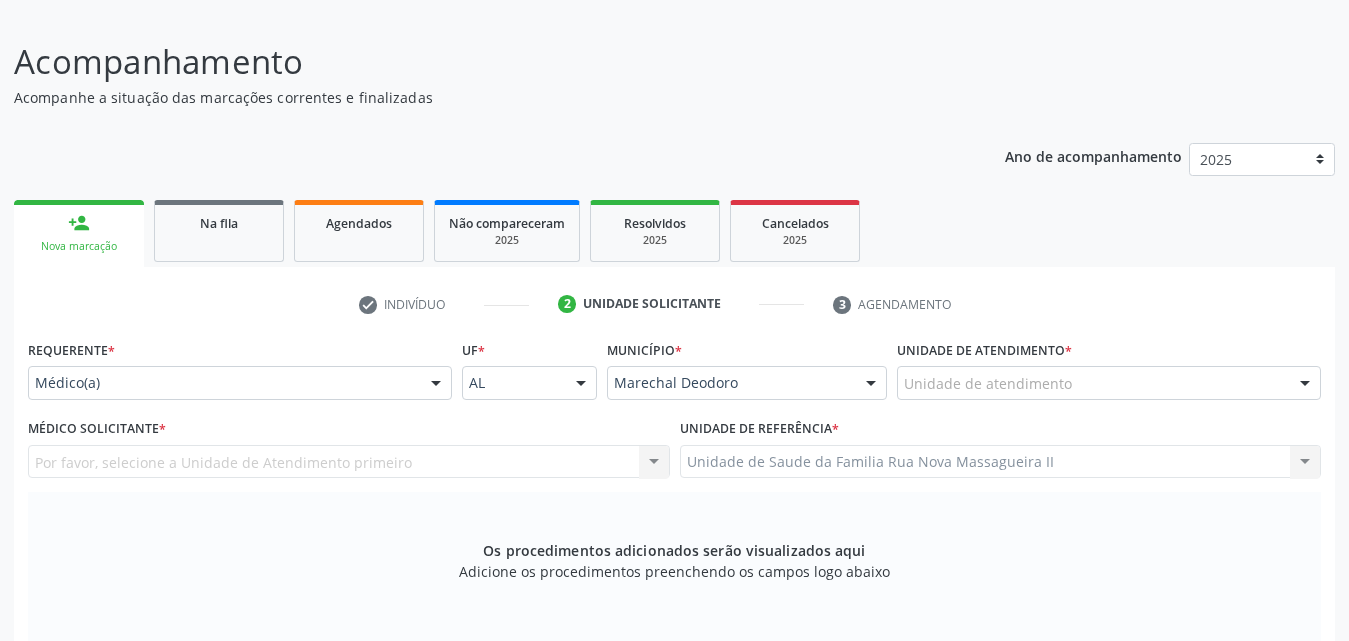 scroll, scrollTop: 88, scrollLeft: 0, axis: vertical 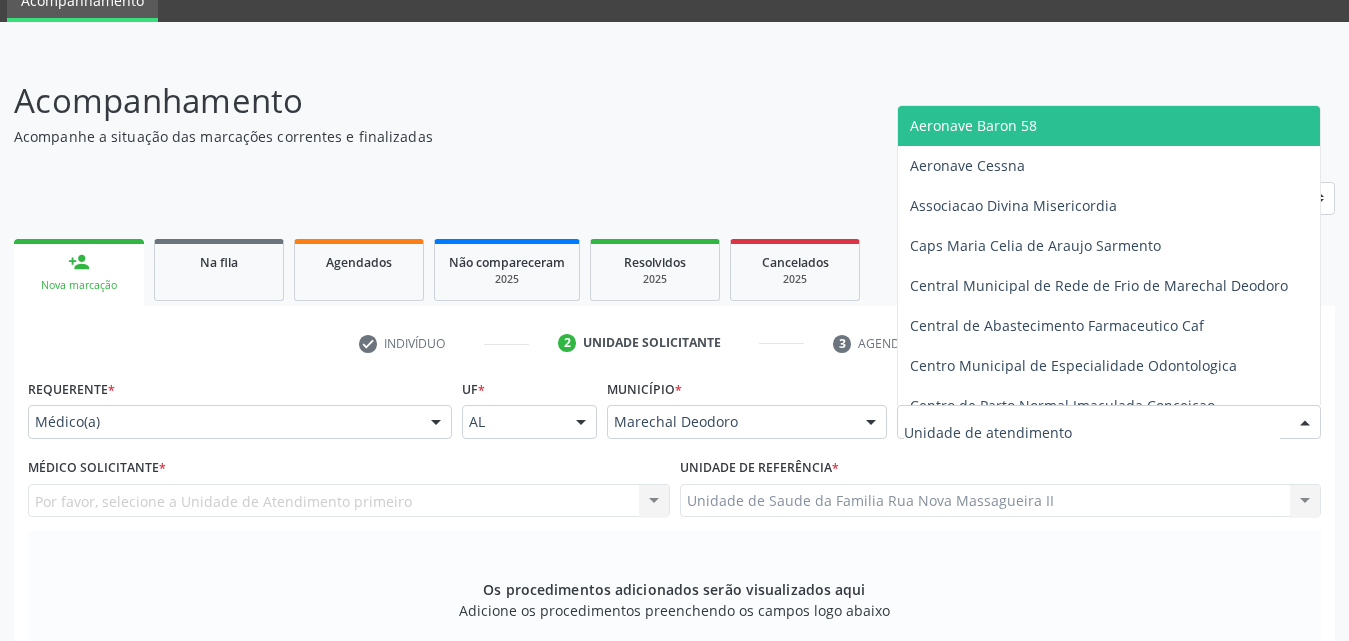 click at bounding box center [1305, 423] 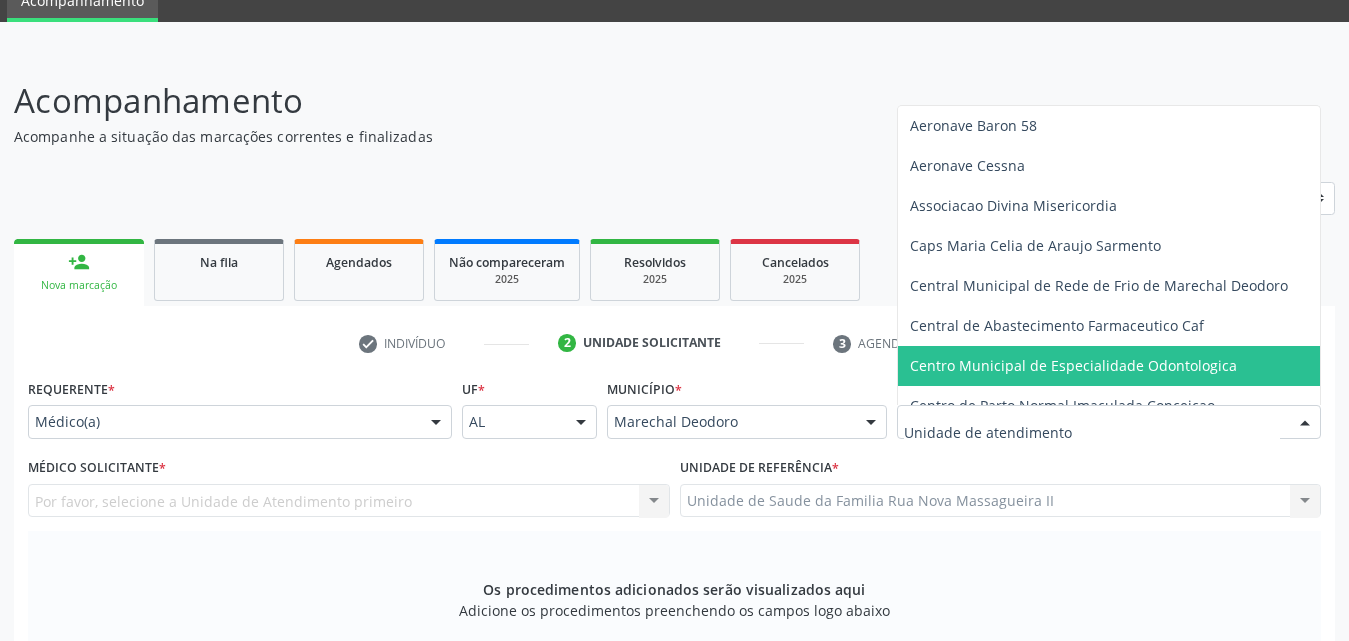 click on "Acompanhamento" at bounding box center (476, 101) 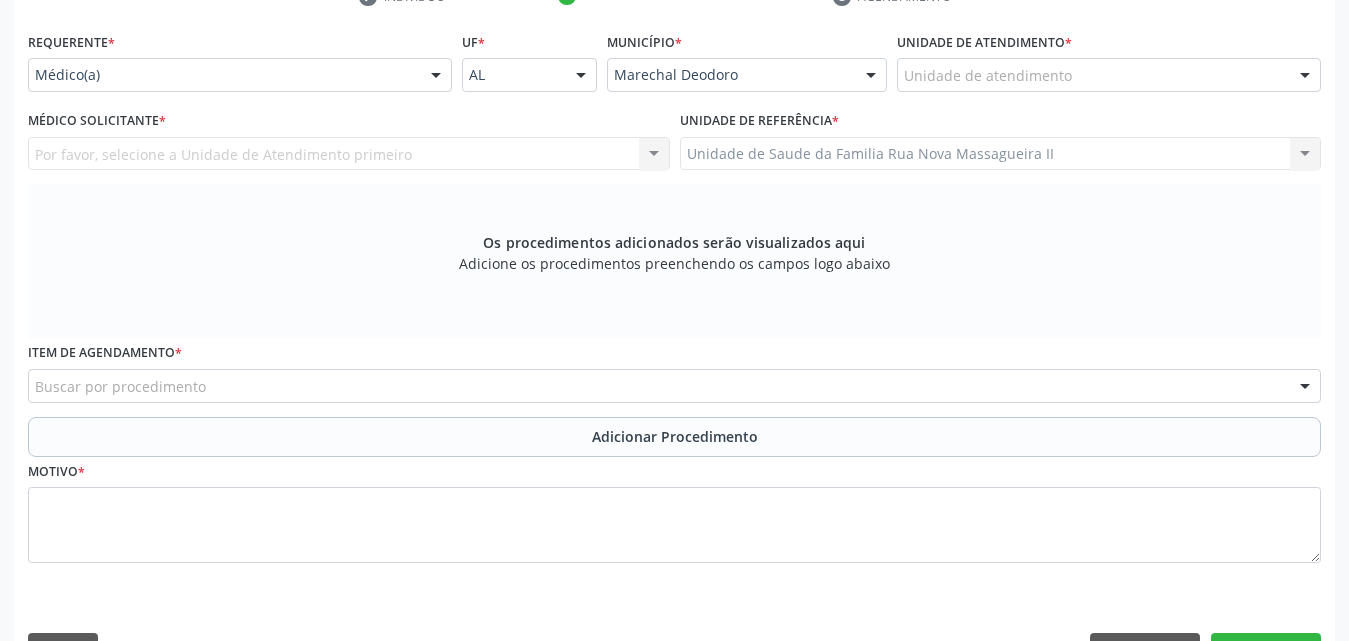 scroll, scrollTop: 488, scrollLeft: 0, axis: vertical 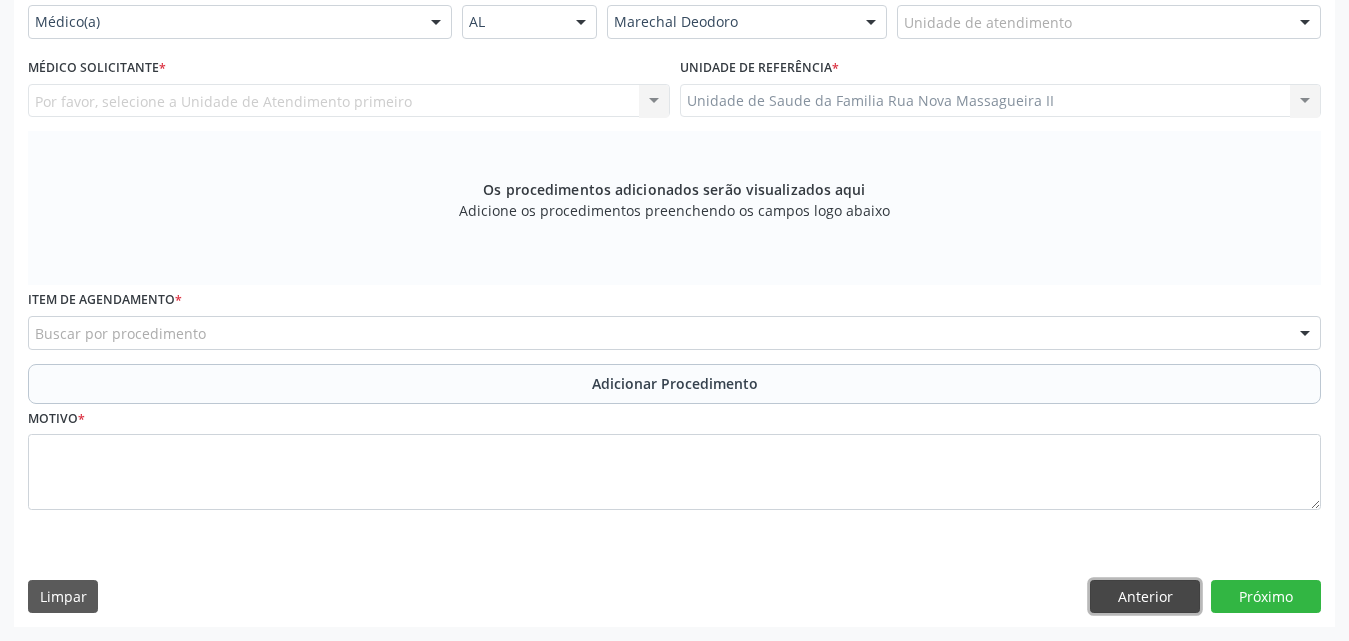 click on "Anterior" at bounding box center [1145, 597] 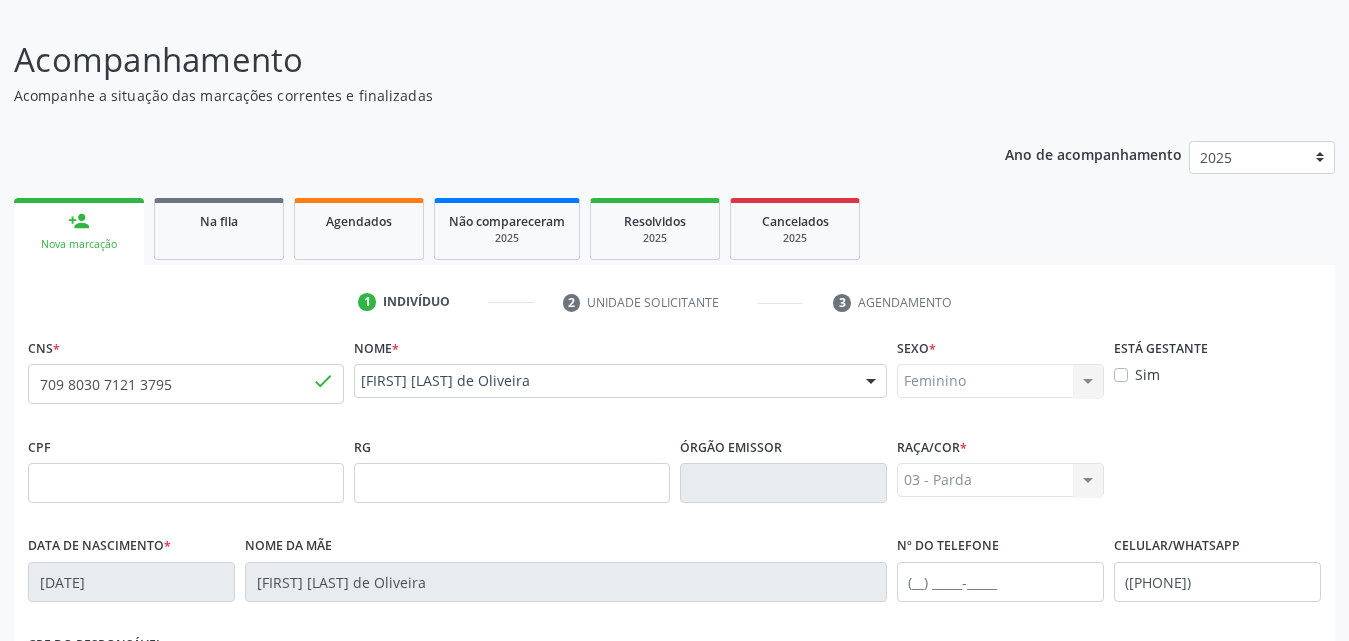 scroll, scrollTop: 471, scrollLeft: 0, axis: vertical 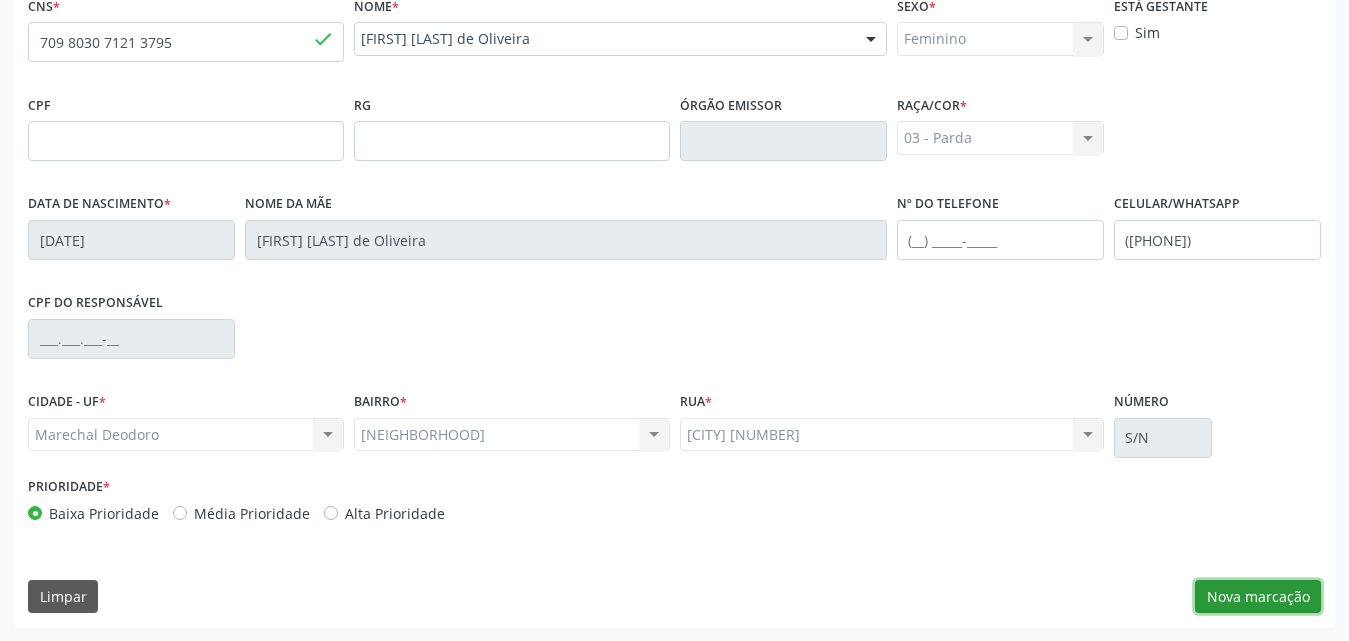 click on "Nova marcação" at bounding box center (1258, 597) 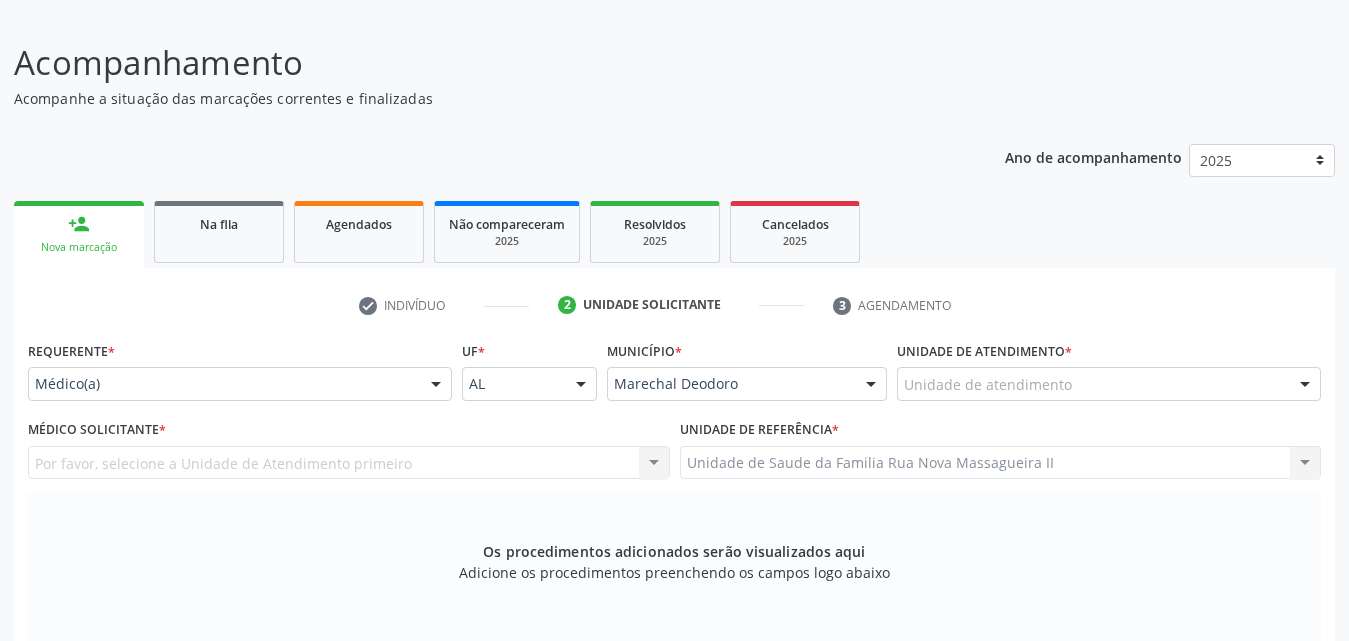 scroll, scrollTop: 71, scrollLeft: 0, axis: vertical 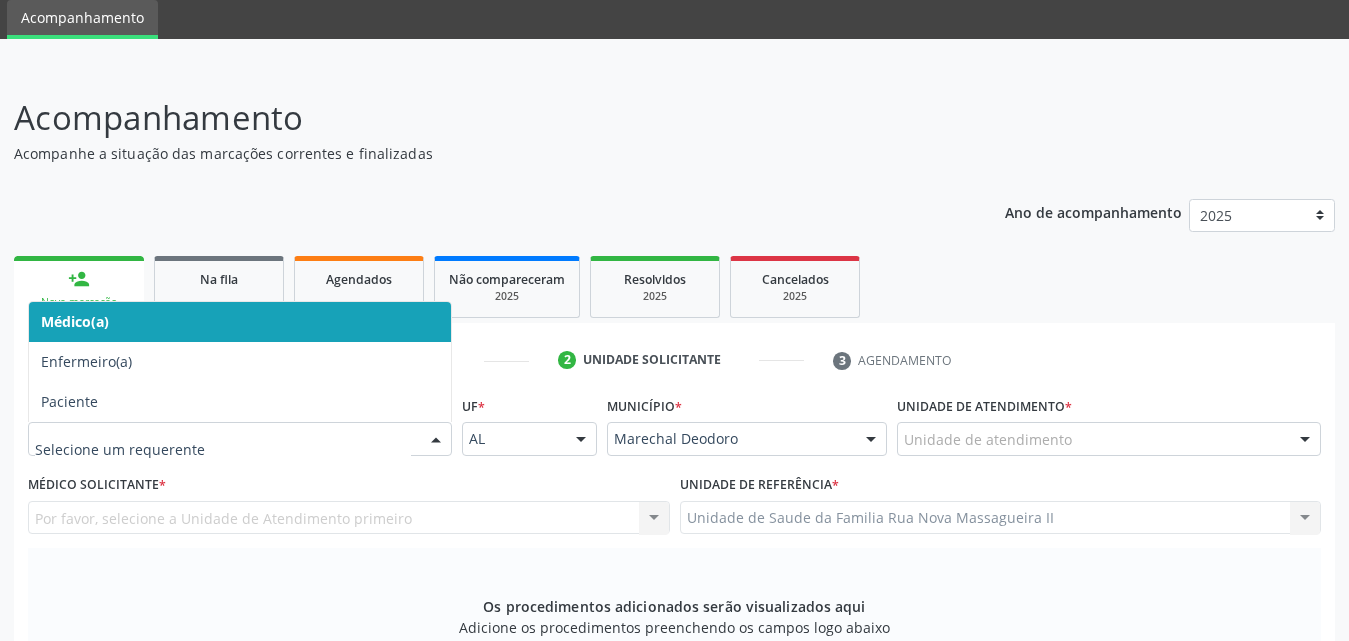 click at bounding box center [436, 440] 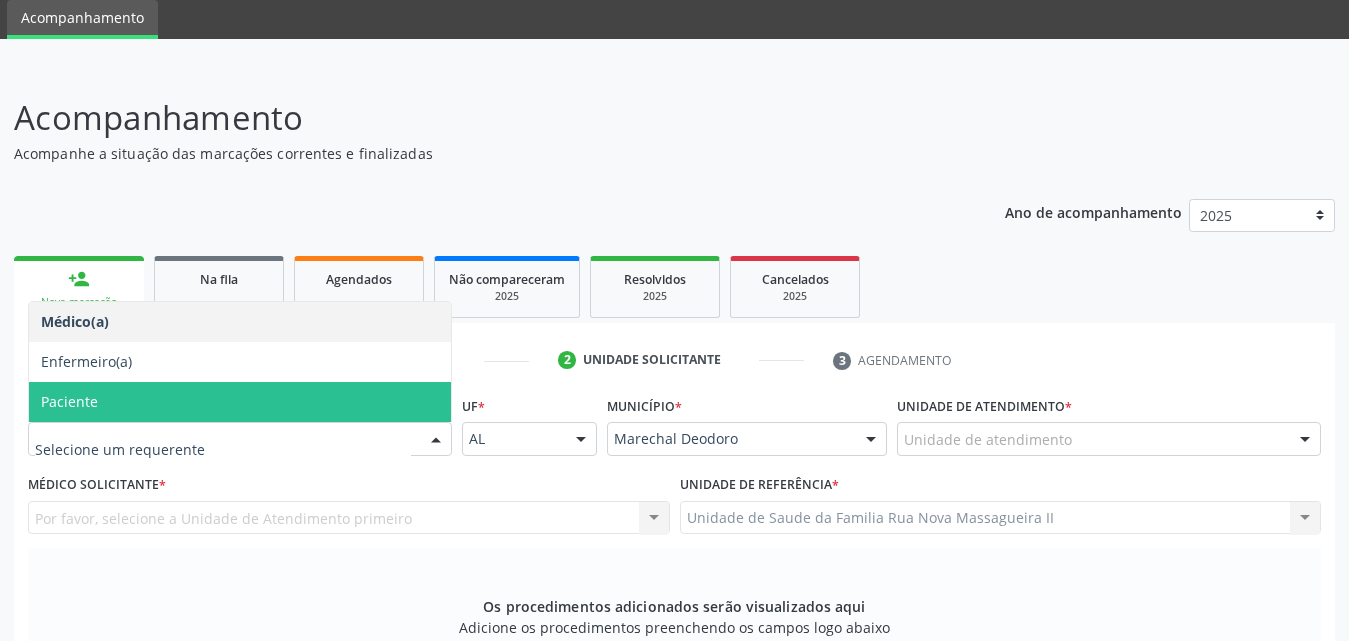click on "Paciente" at bounding box center (240, 402) 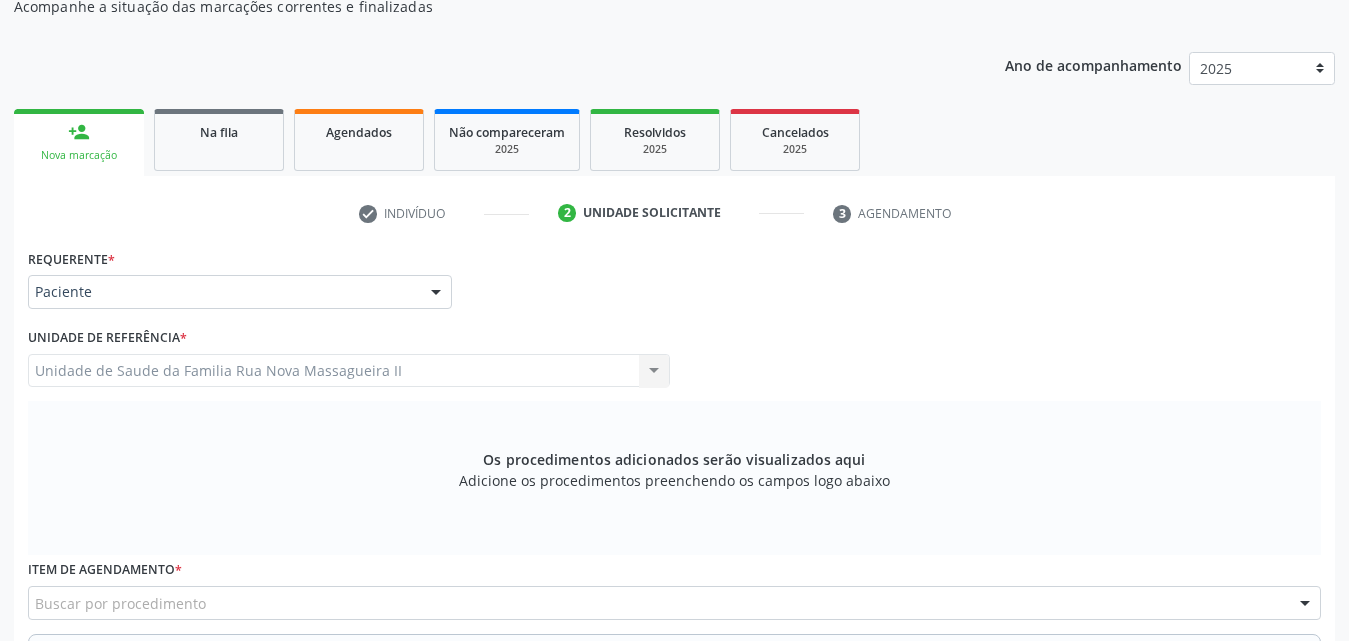 scroll, scrollTop: 471, scrollLeft: 0, axis: vertical 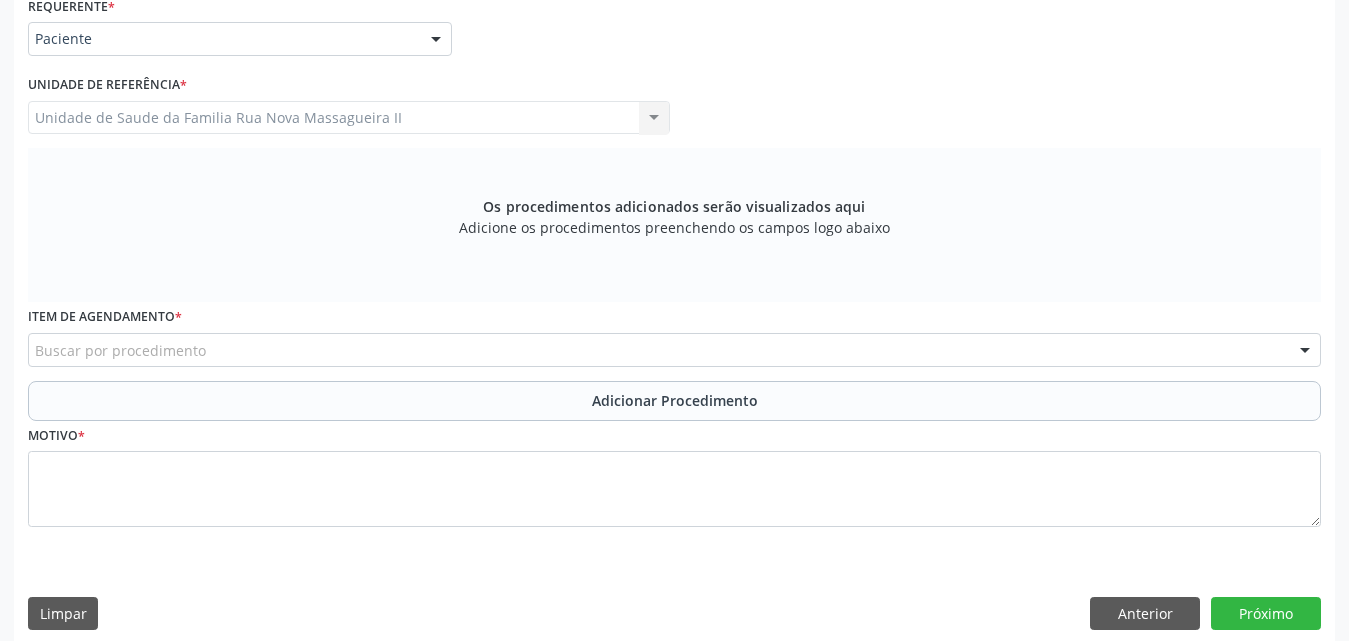 click on "Buscar por procedimento" at bounding box center (674, 350) 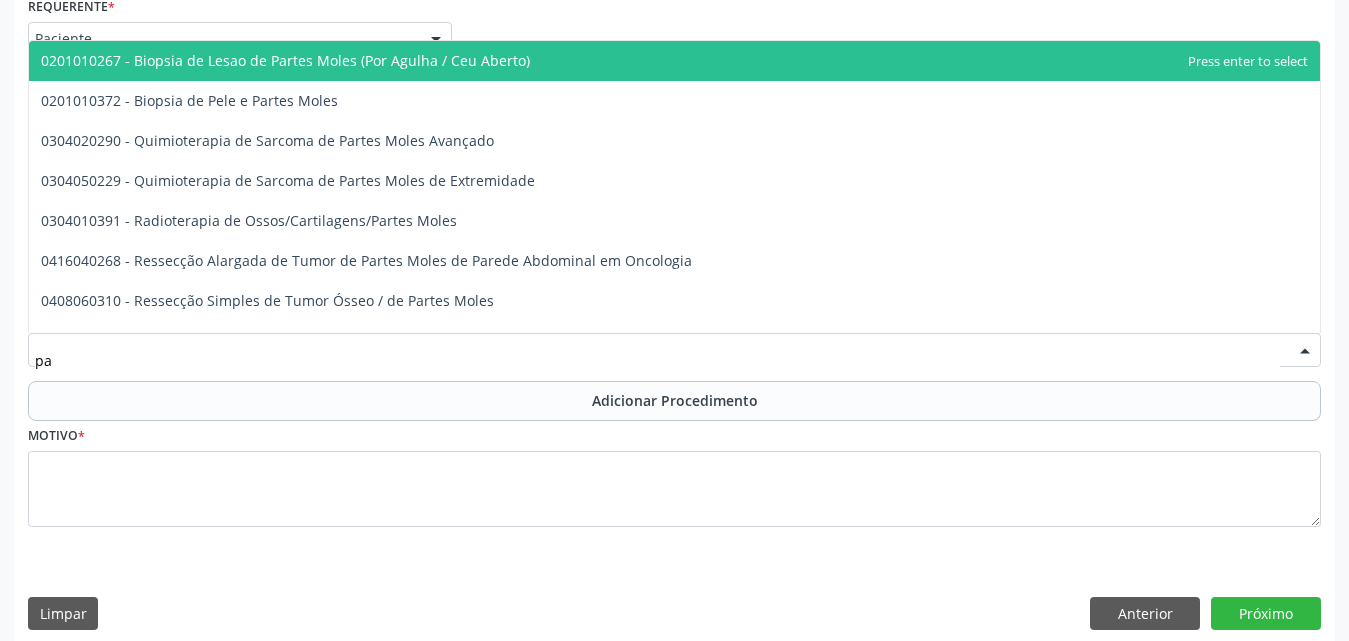 type on "p" 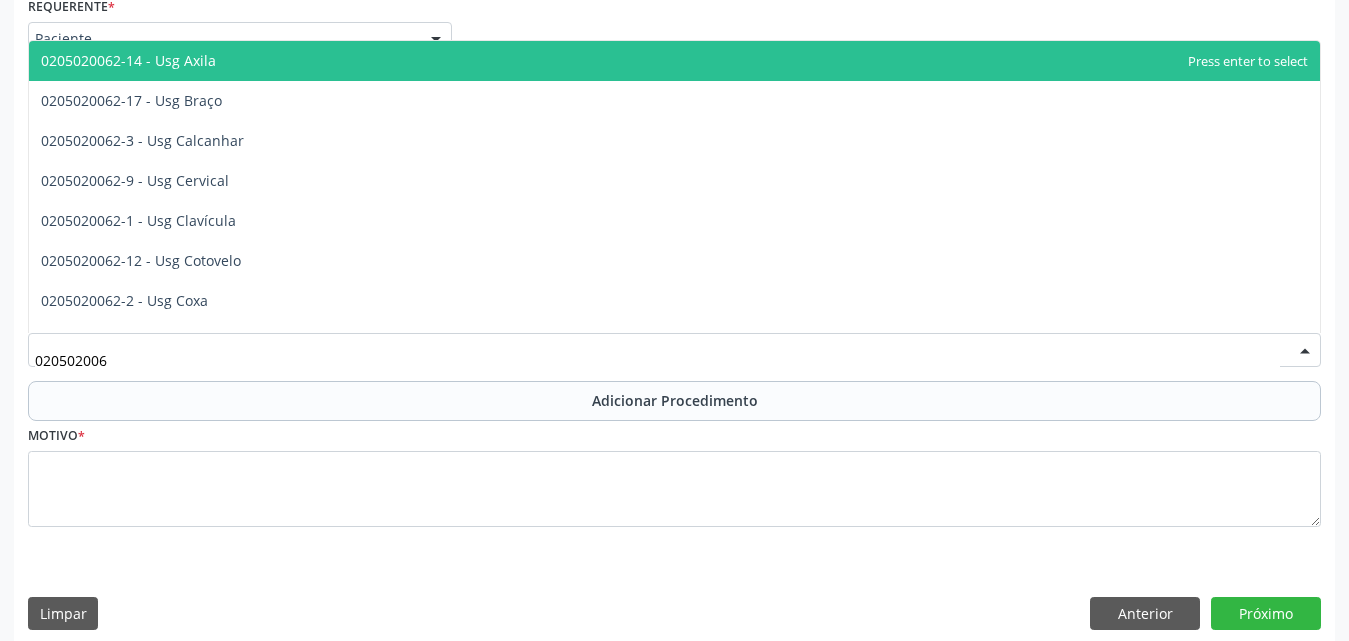 type on "0205020062" 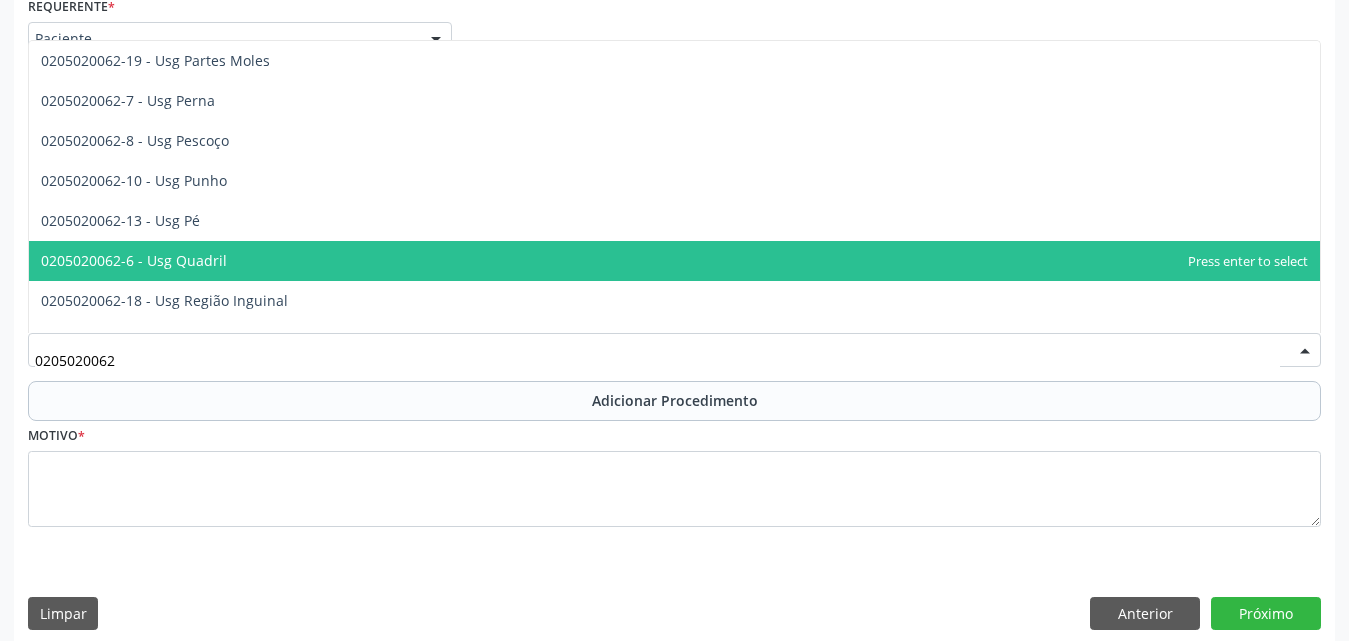 scroll, scrollTop: 468, scrollLeft: 0, axis: vertical 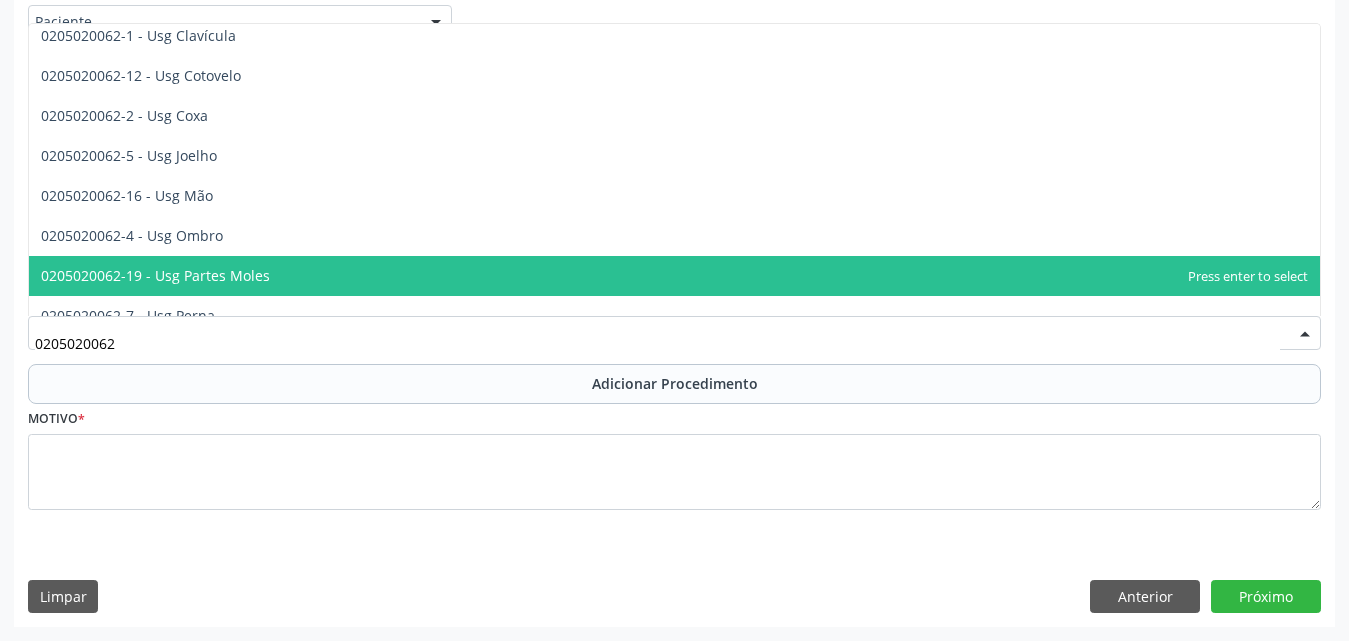 click on "0205020062-19 - Usg Partes Moles" at bounding box center (674, 276) 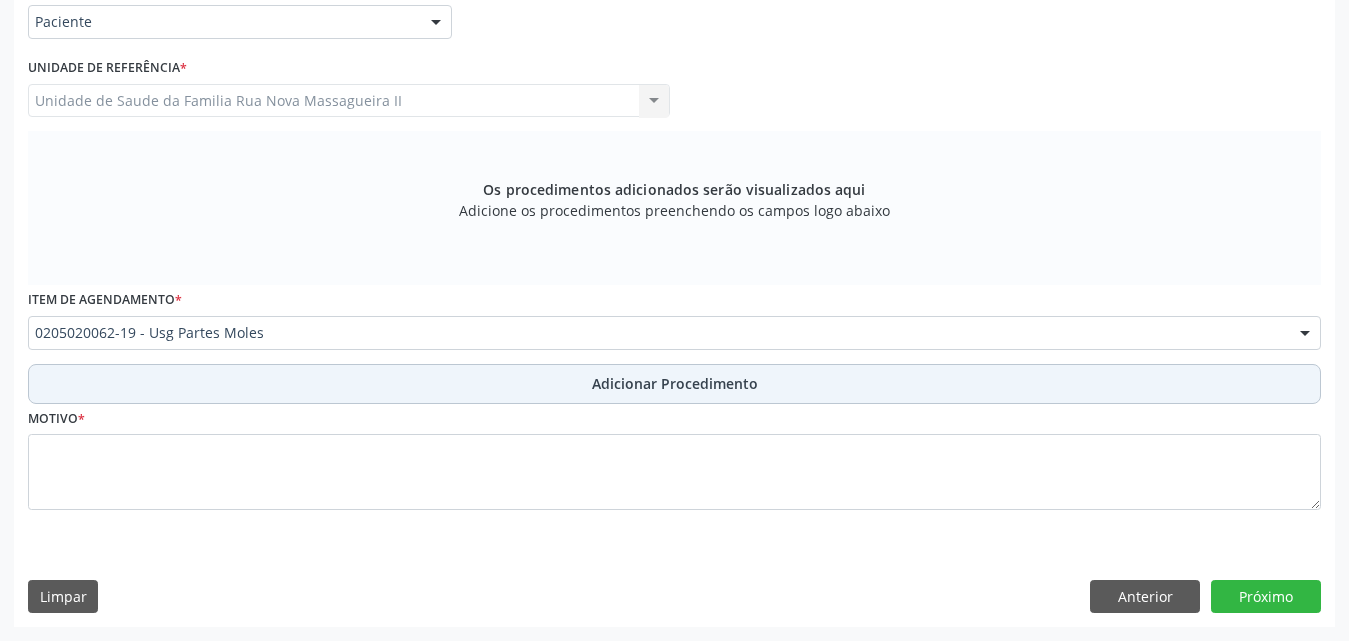 click on "Adicionar Procedimento" at bounding box center (675, 383) 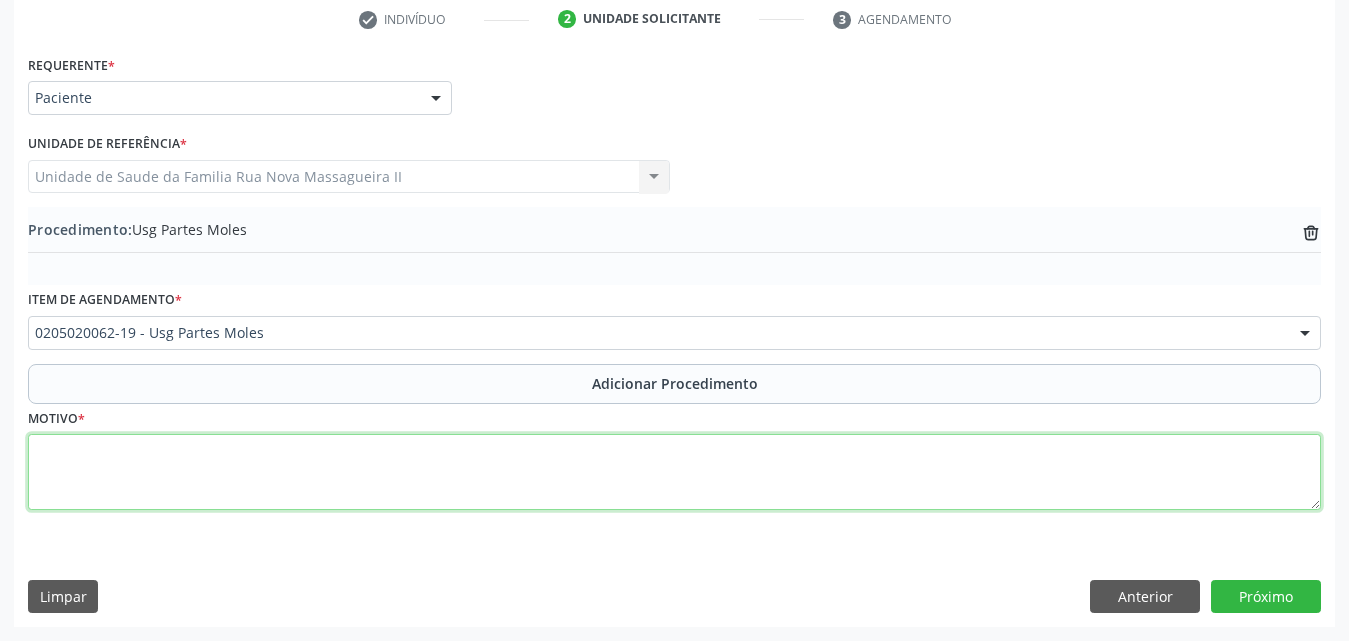 click at bounding box center (674, 472) 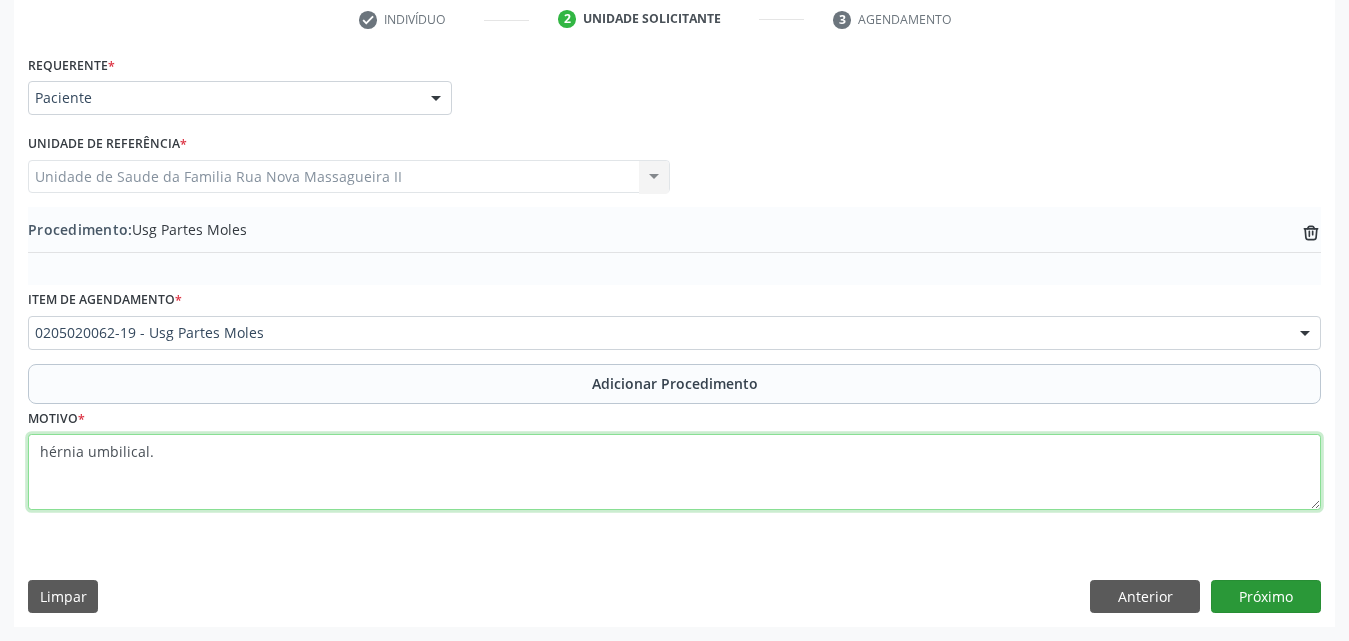 type on "hérnia umbilical." 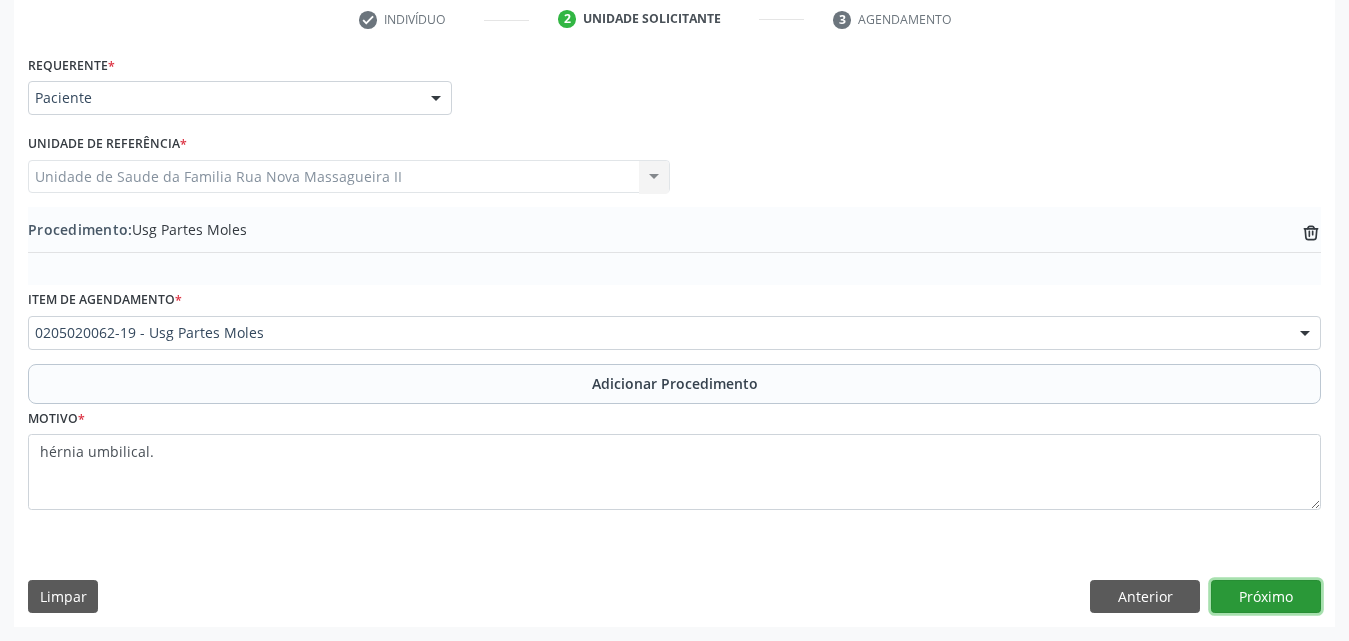 click on "Próximo" at bounding box center [1266, 597] 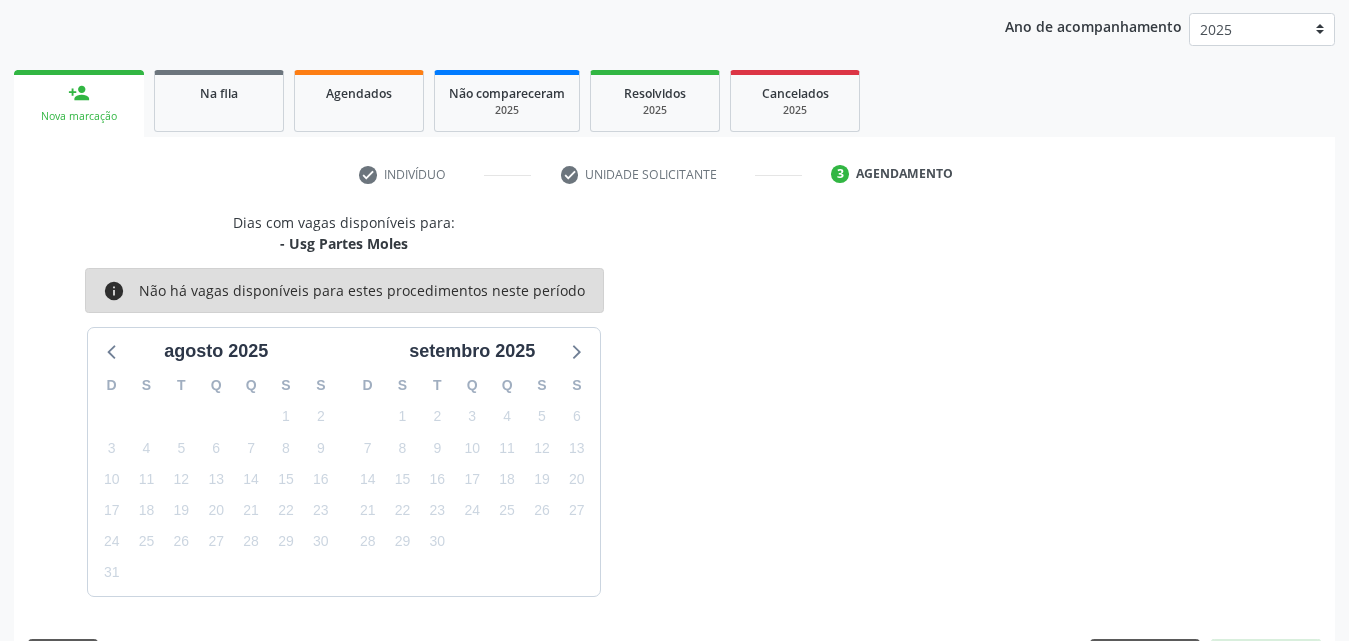 scroll, scrollTop: 316, scrollLeft: 0, axis: vertical 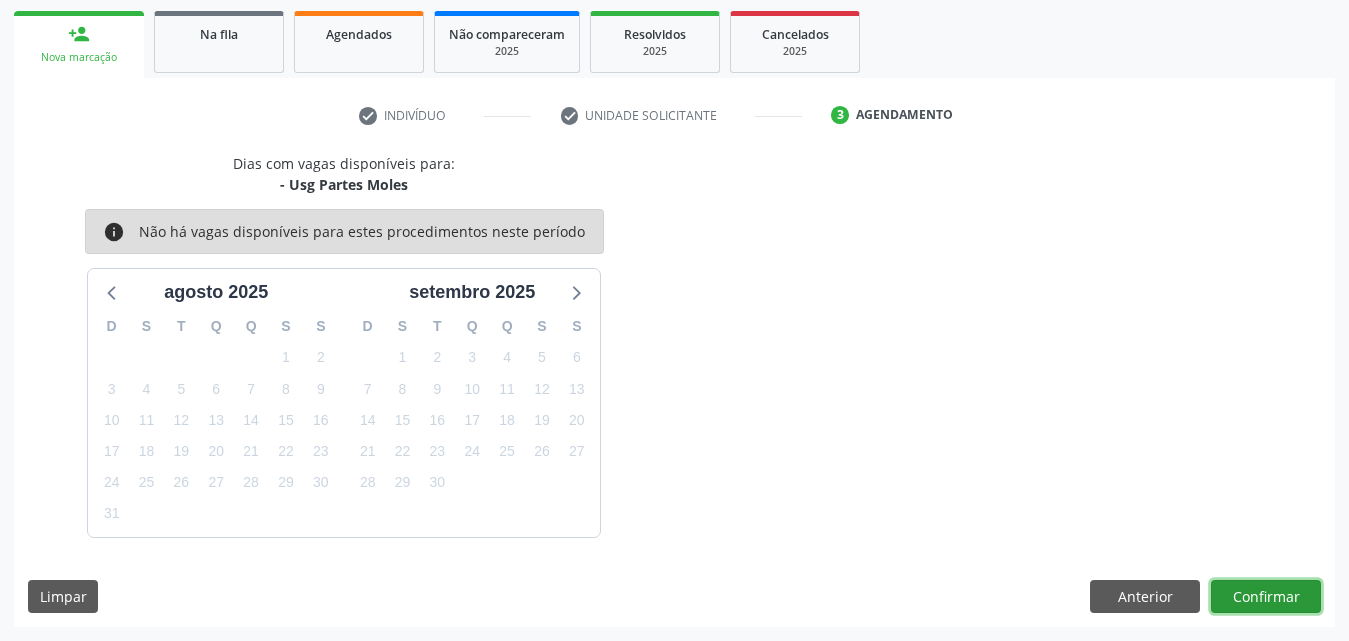 click on "Confirmar" at bounding box center (1266, 597) 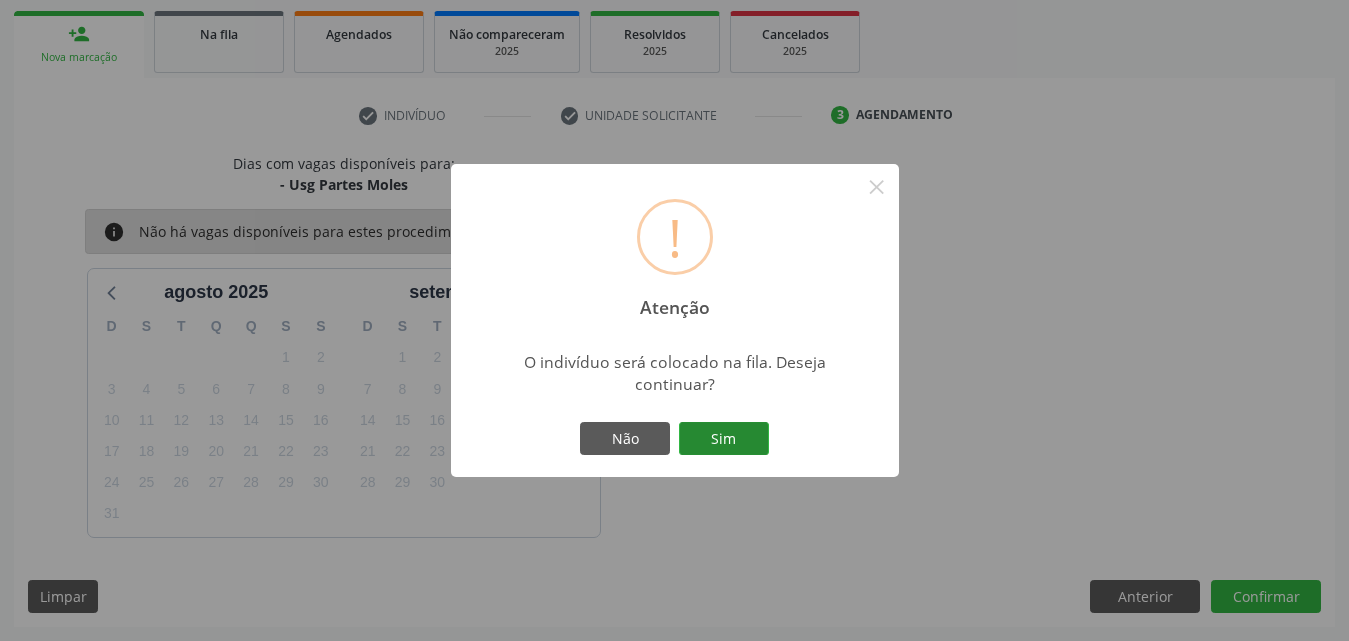 click on "Sim" at bounding box center (724, 439) 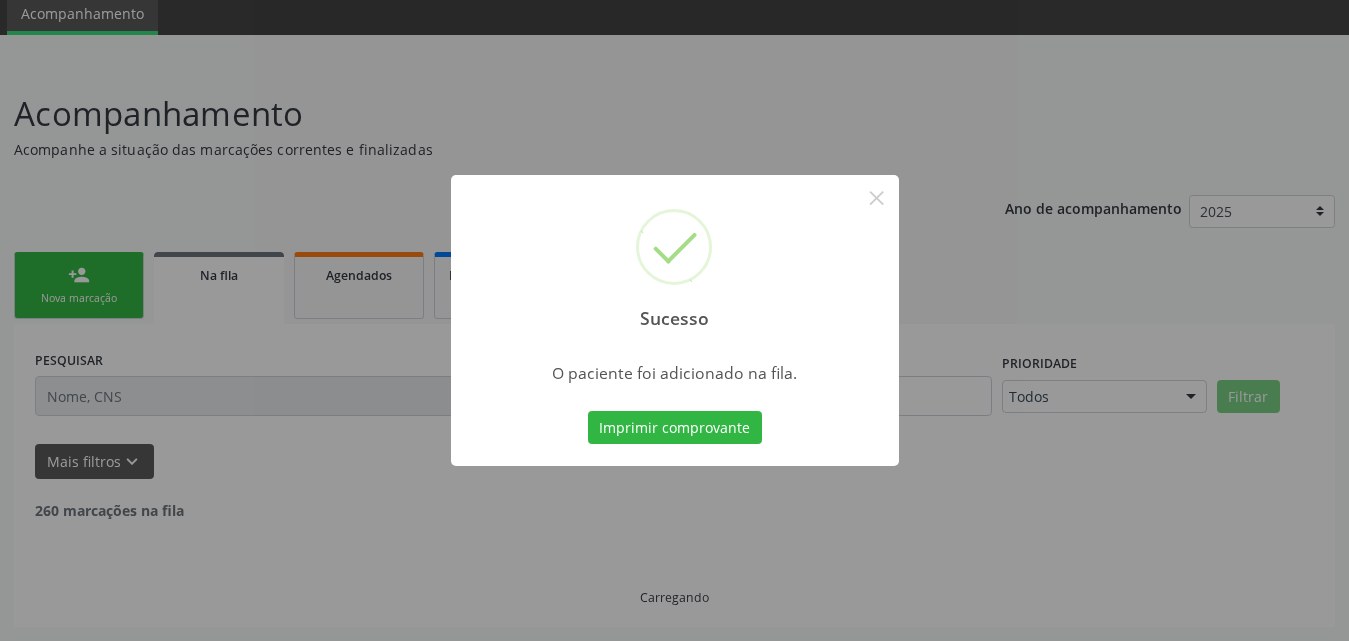 scroll, scrollTop: 54, scrollLeft: 0, axis: vertical 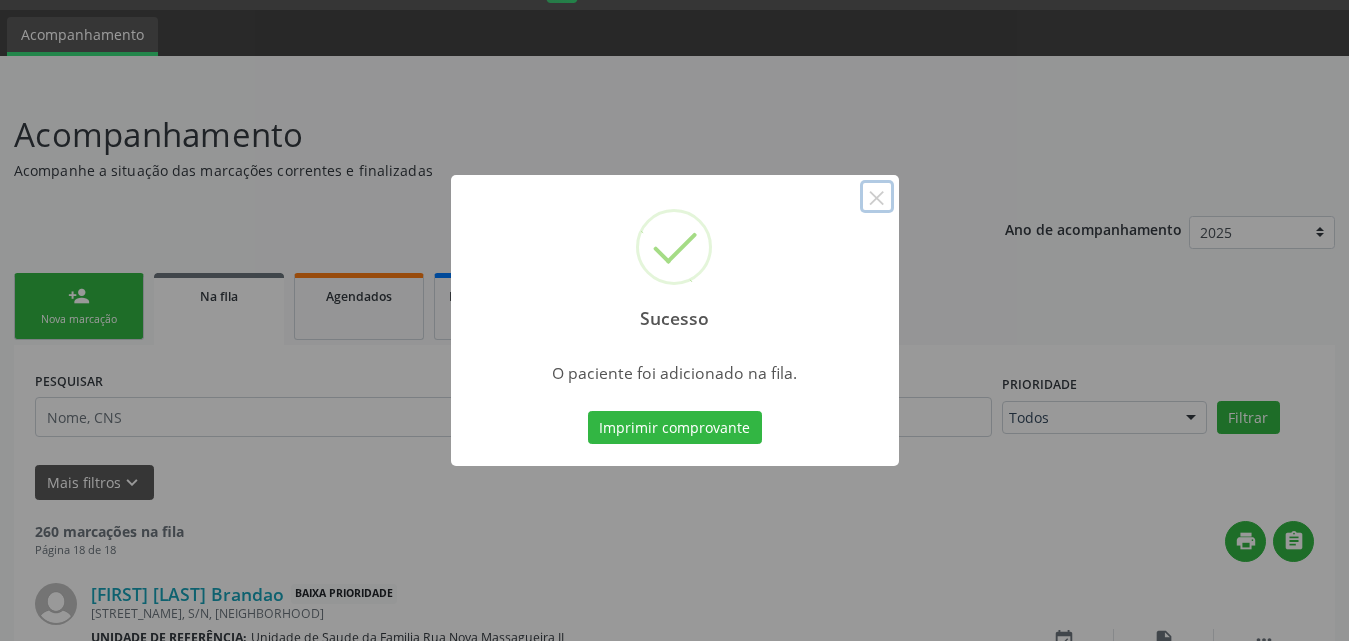 drag, startPoint x: 878, startPoint y: 196, endPoint x: 849, endPoint y: 213, distance: 33.61547 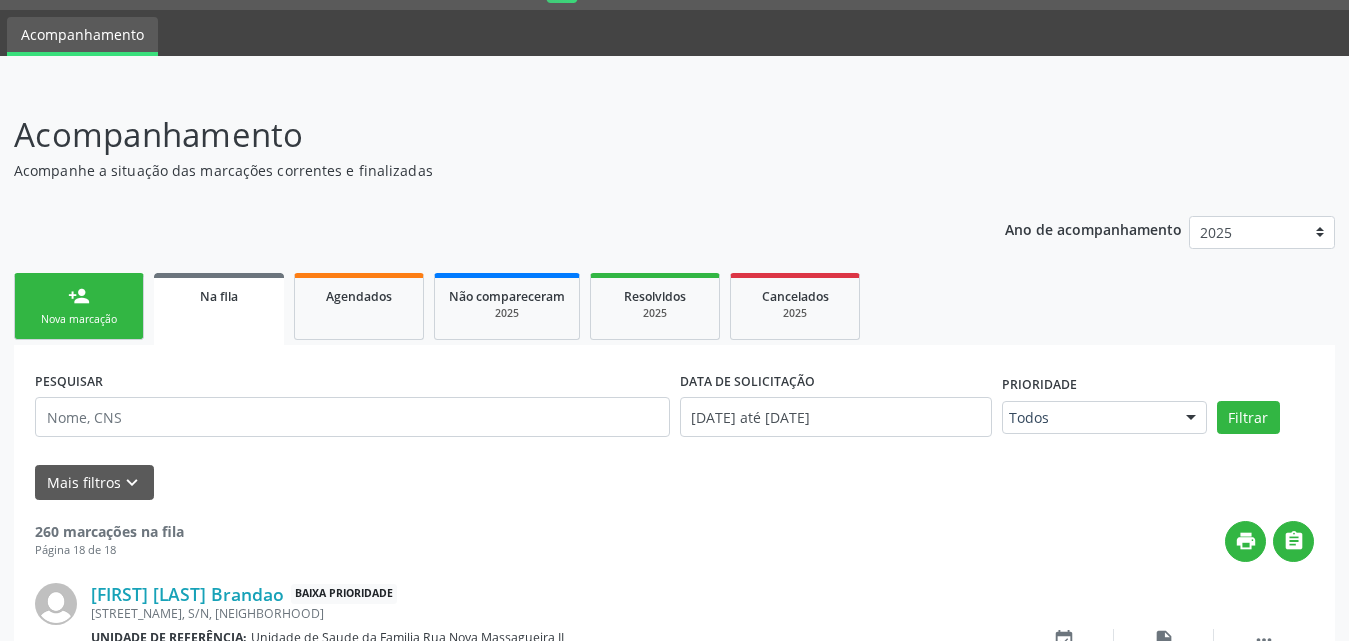 click on "person_add
Nova marcação" at bounding box center (79, 306) 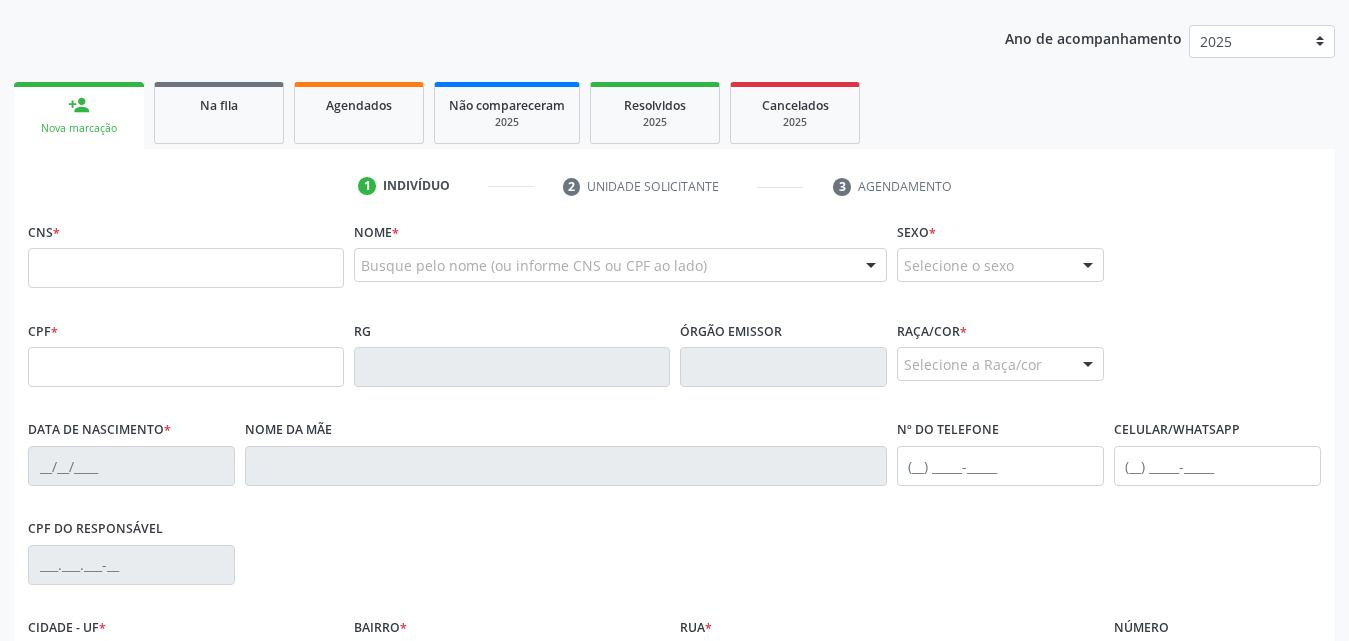 scroll, scrollTop: 254, scrollLeft: 0, axis: vertical 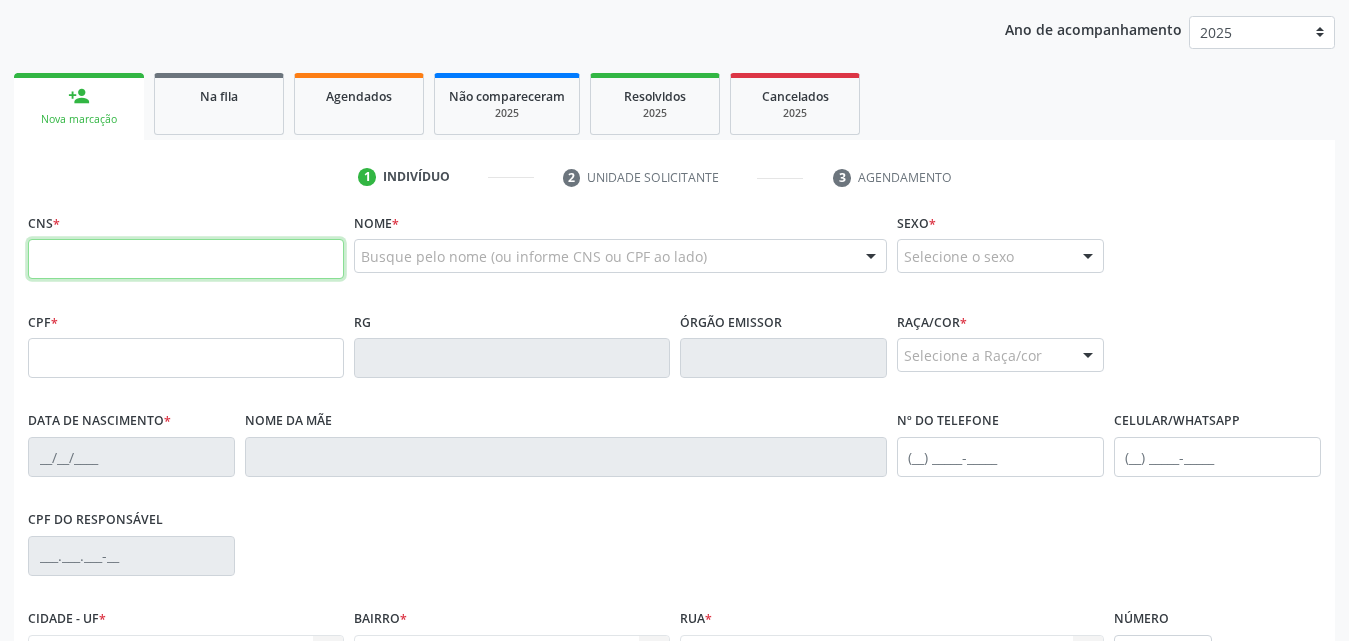 click at bounding box center [186, 259] 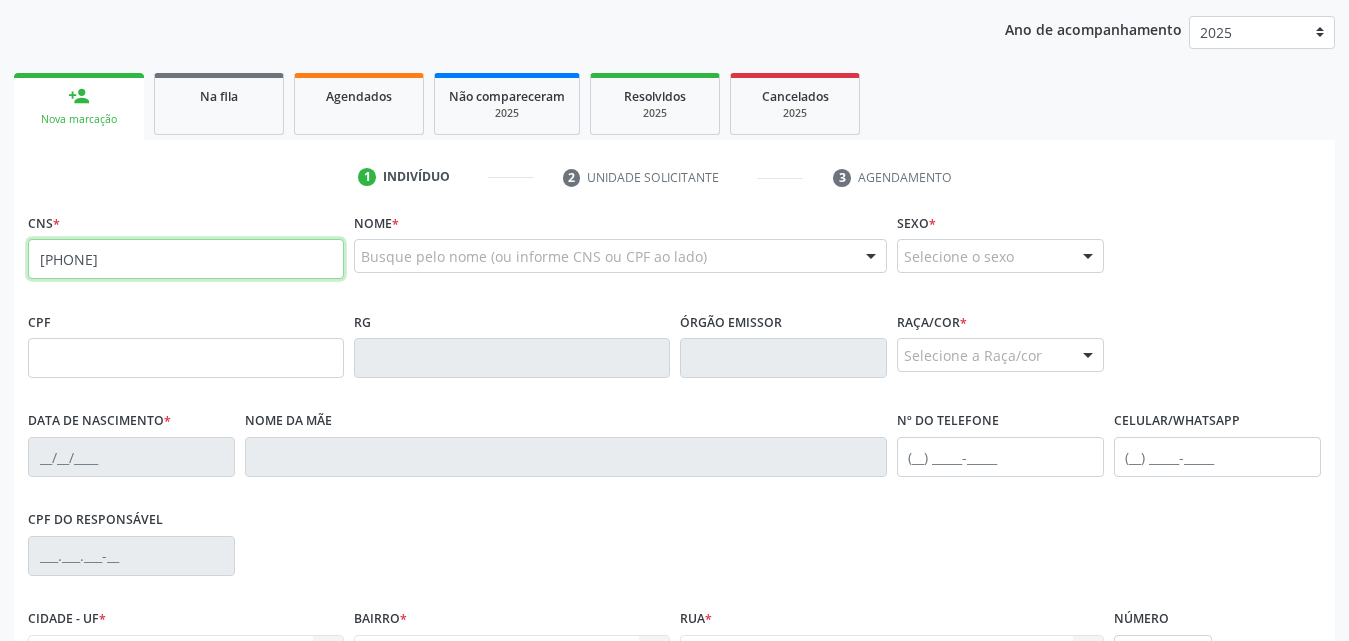 type on "[PHONE]" 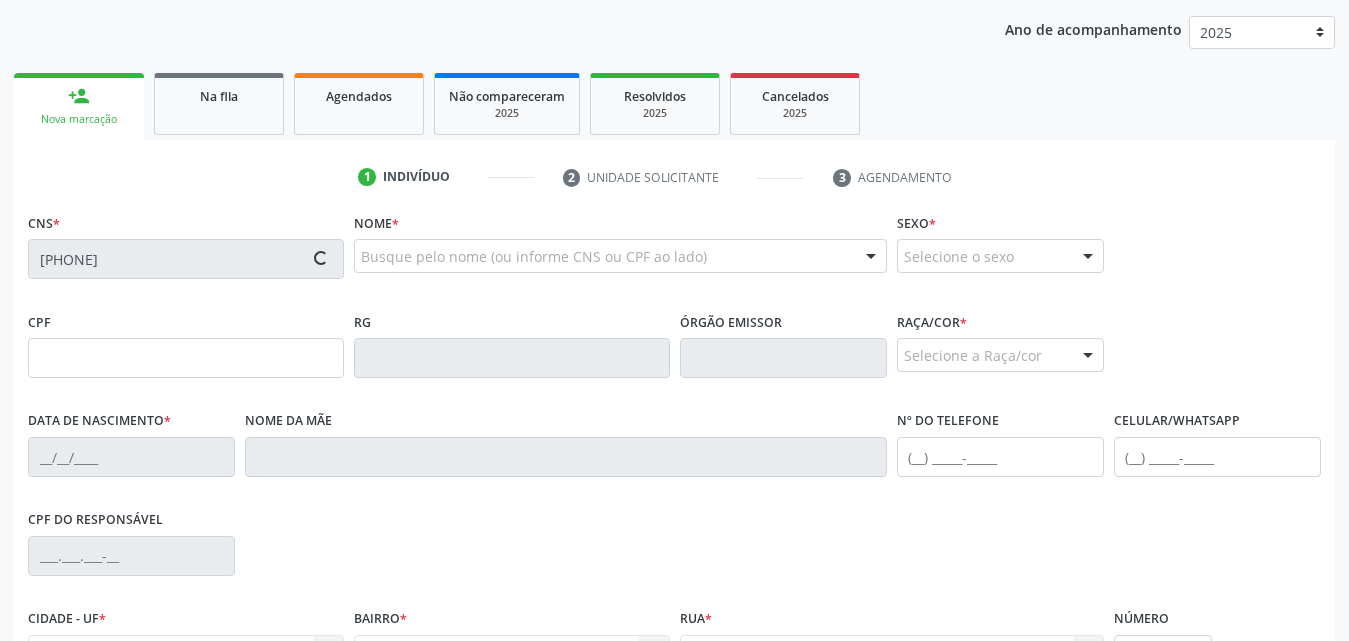 type on "[SSN]" 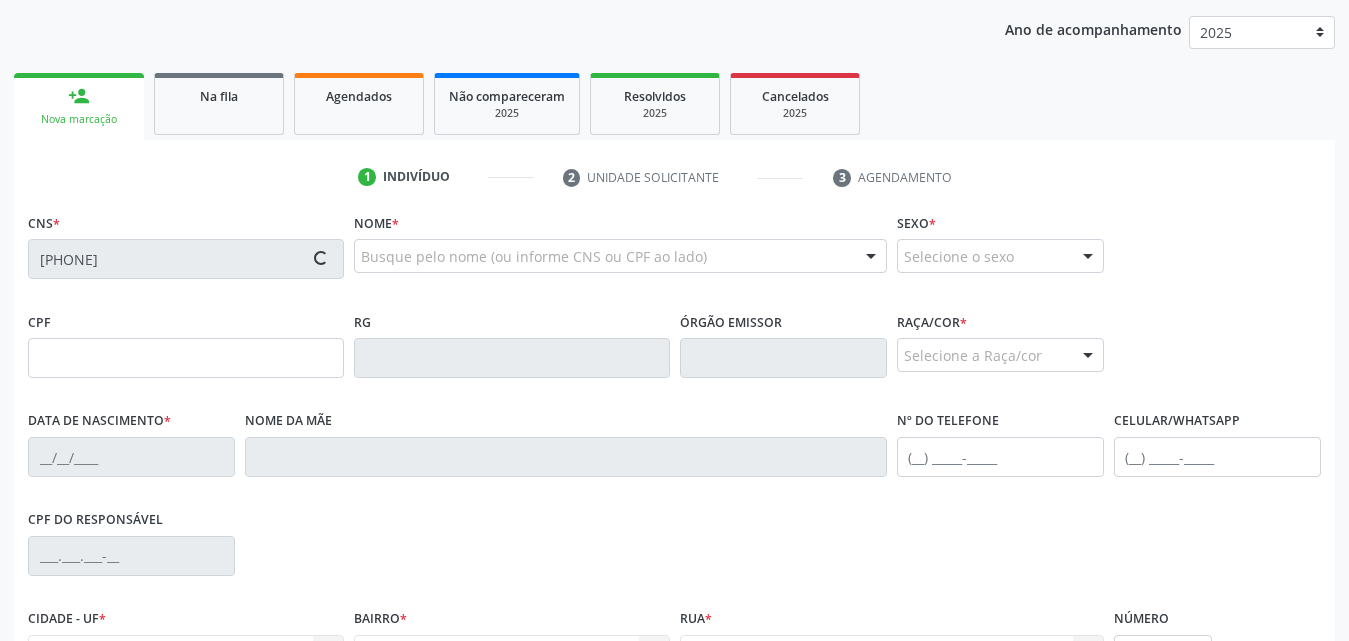 type on "[DATE]" 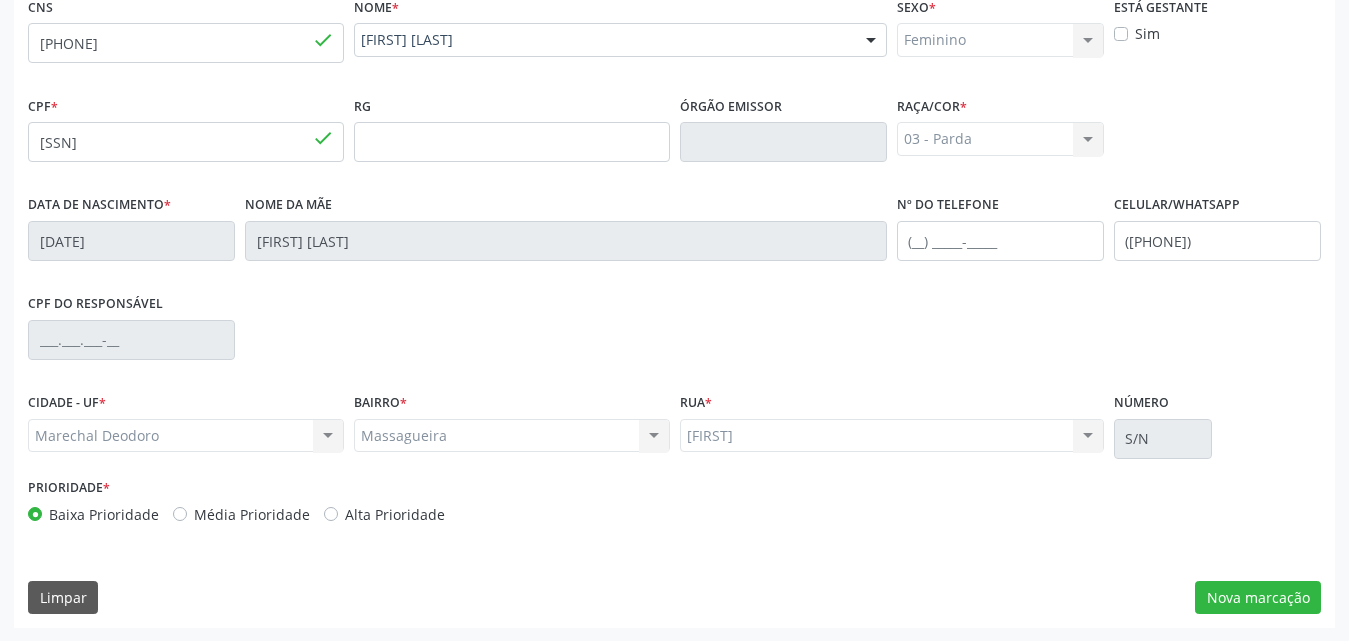 scroll, scrollTop: 471, scrollLeft: 0, axis: vertical 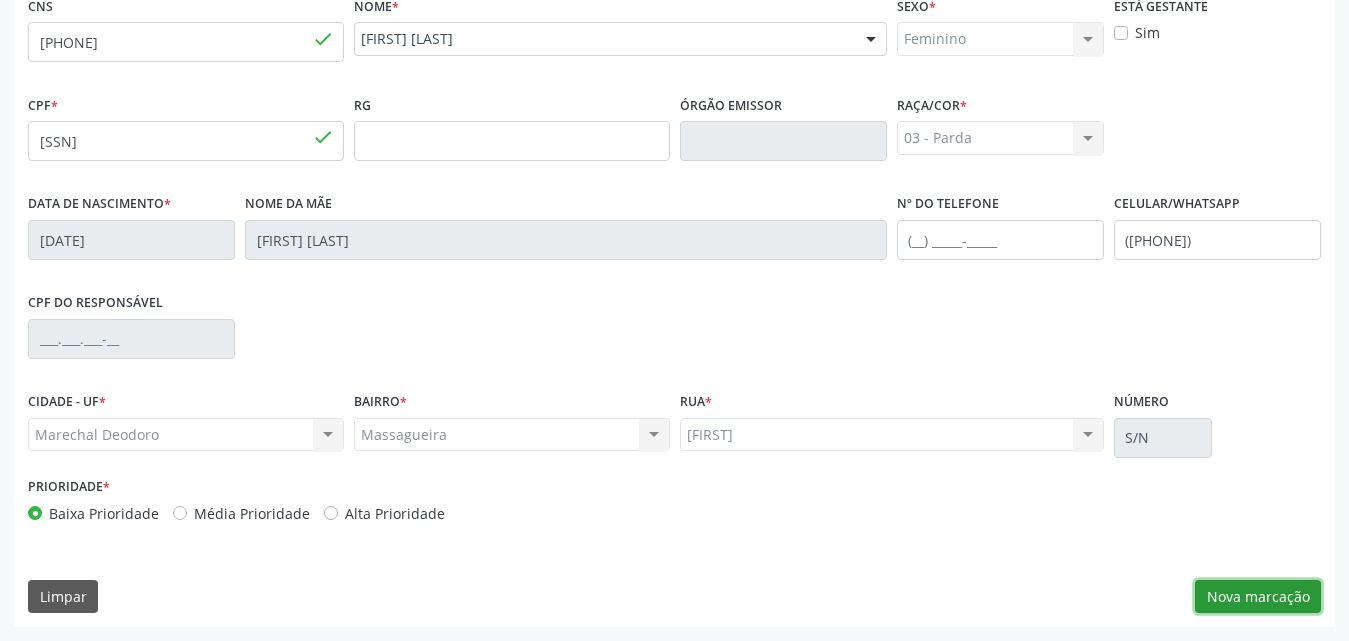 click on "Nova marcação" at bounding box center (1258, 597) 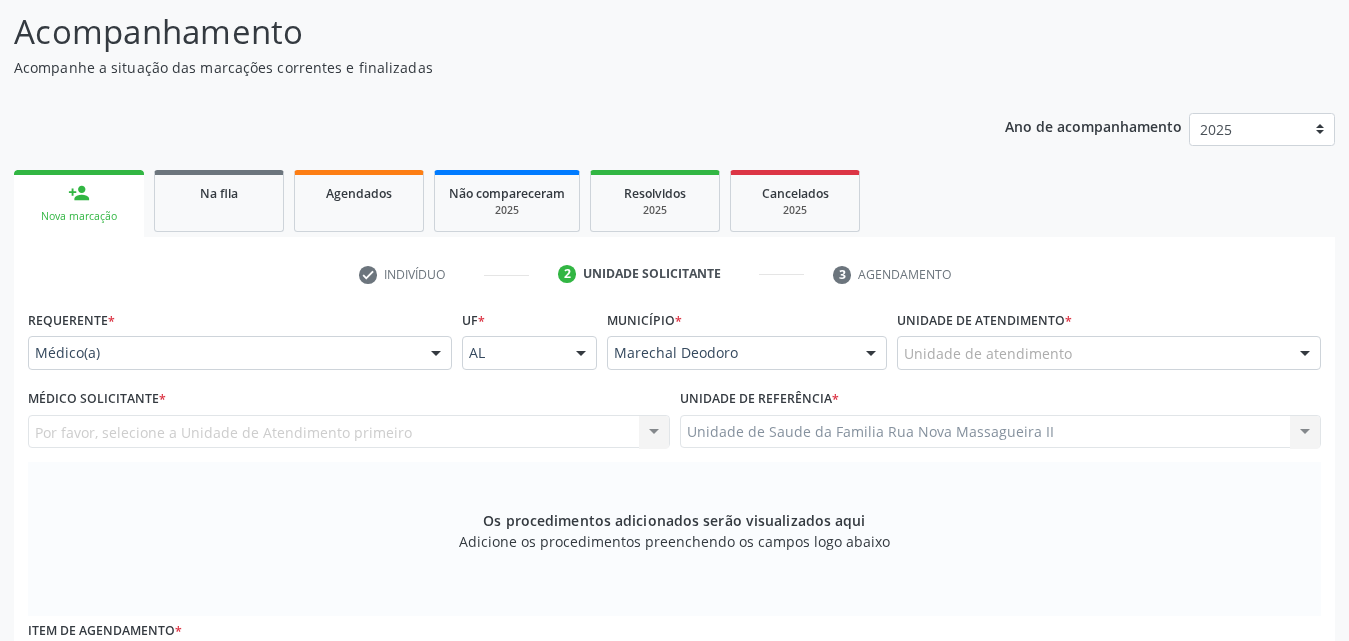 scroll, scrollTop: 271, scrollLeft: 0, axis: vertical 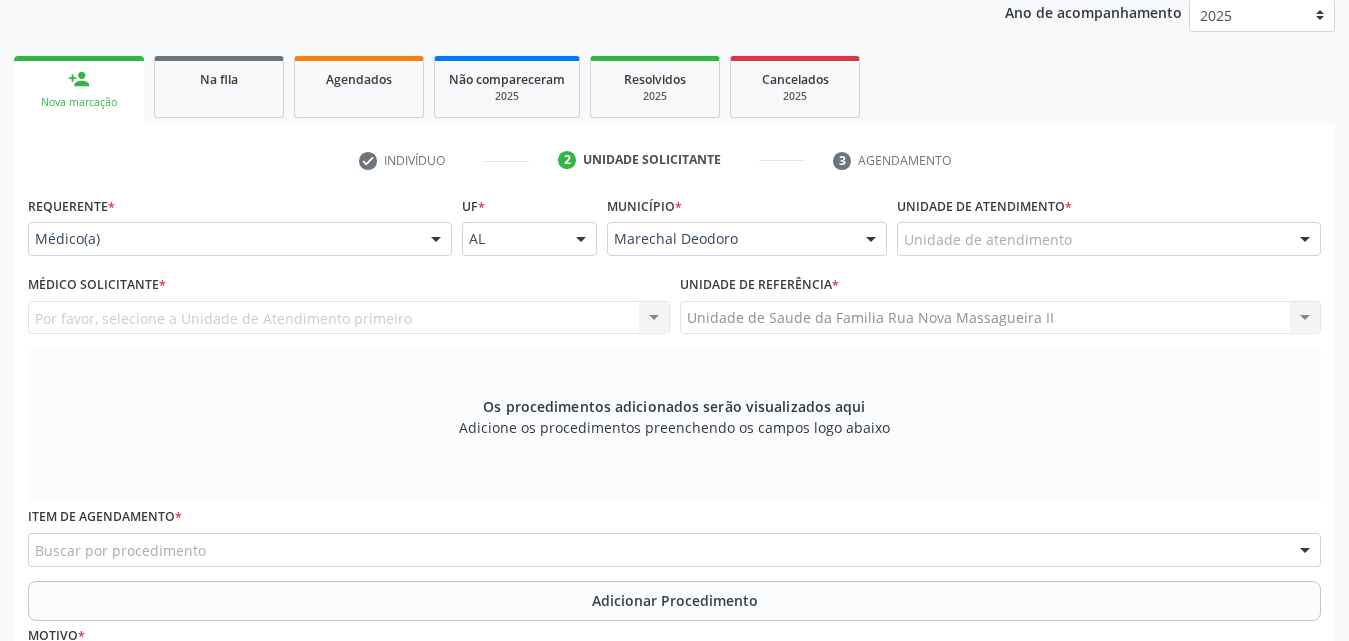 click at bounding box center [436, 240] 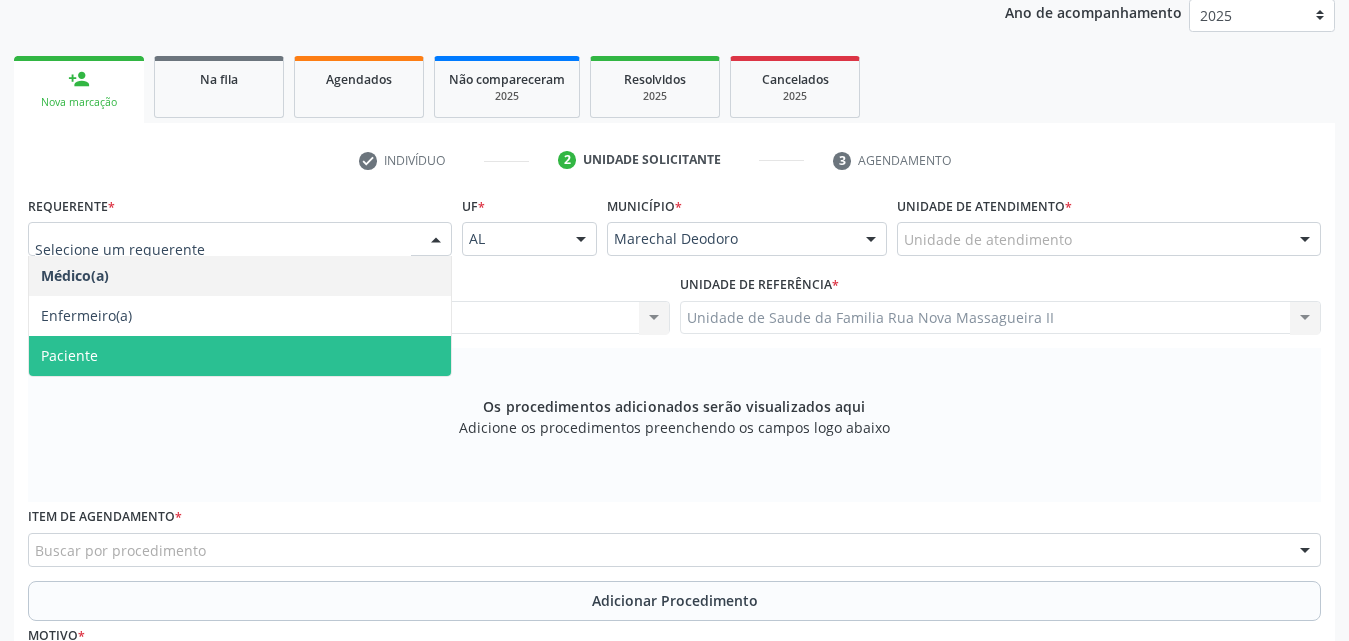 click on "Paciente" at bounding box center [240, 356] 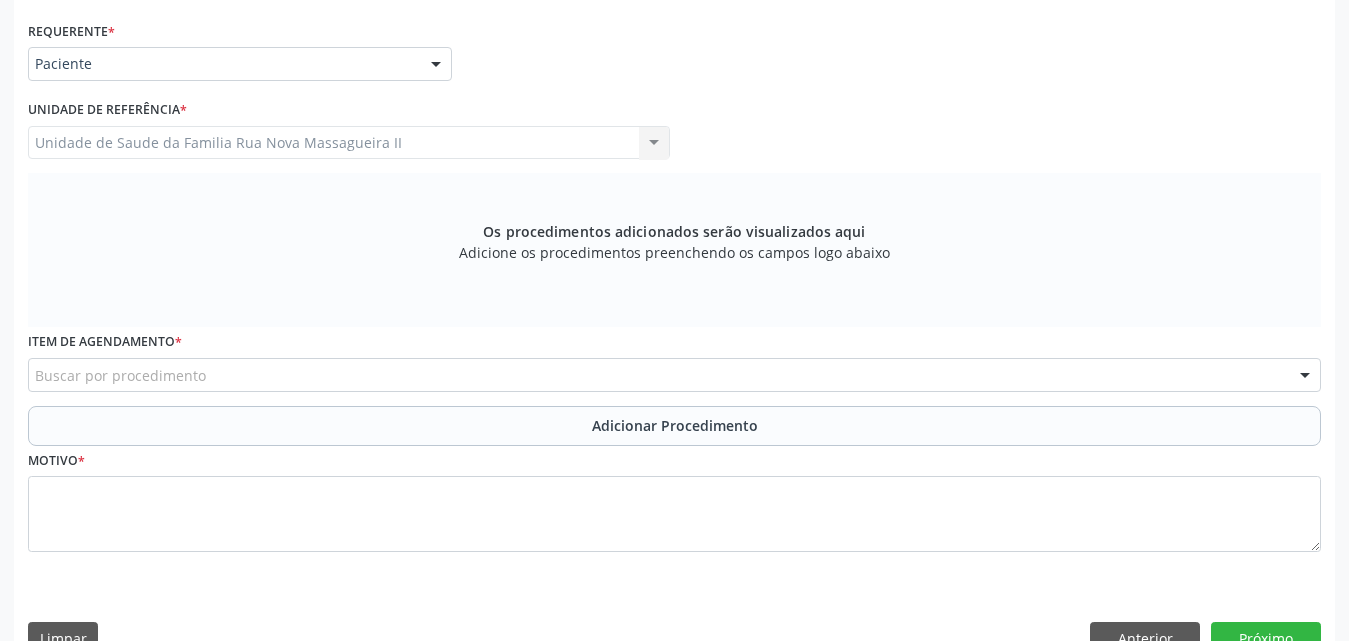 scroll, scrollTop: 488, scrollLeft: 0, axis: vertical 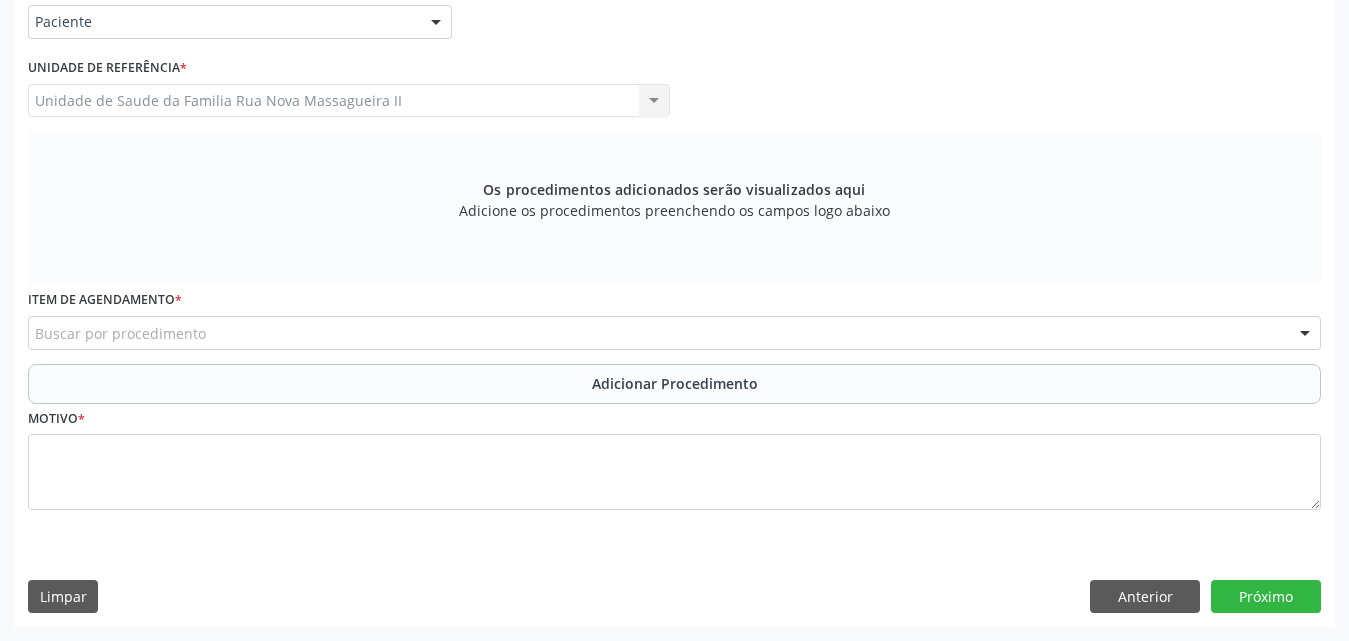 click on "Buscar por procedimento" at bounding box center [674, 333] 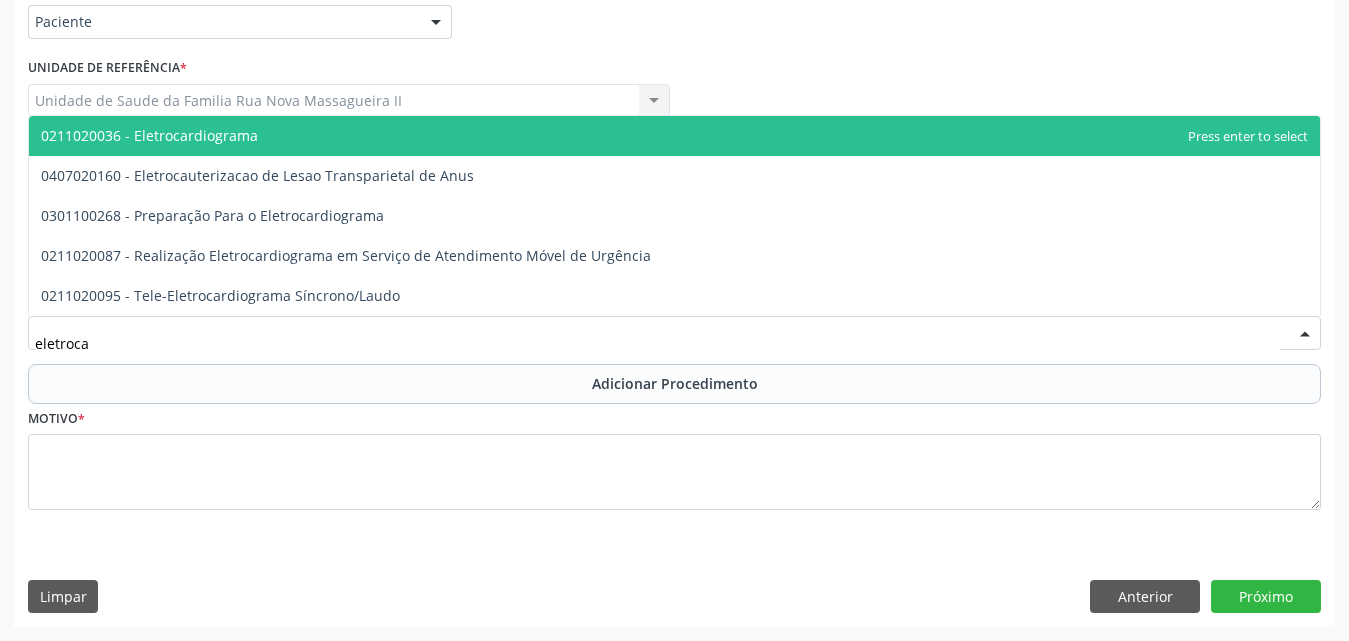 type on "eletrocar" 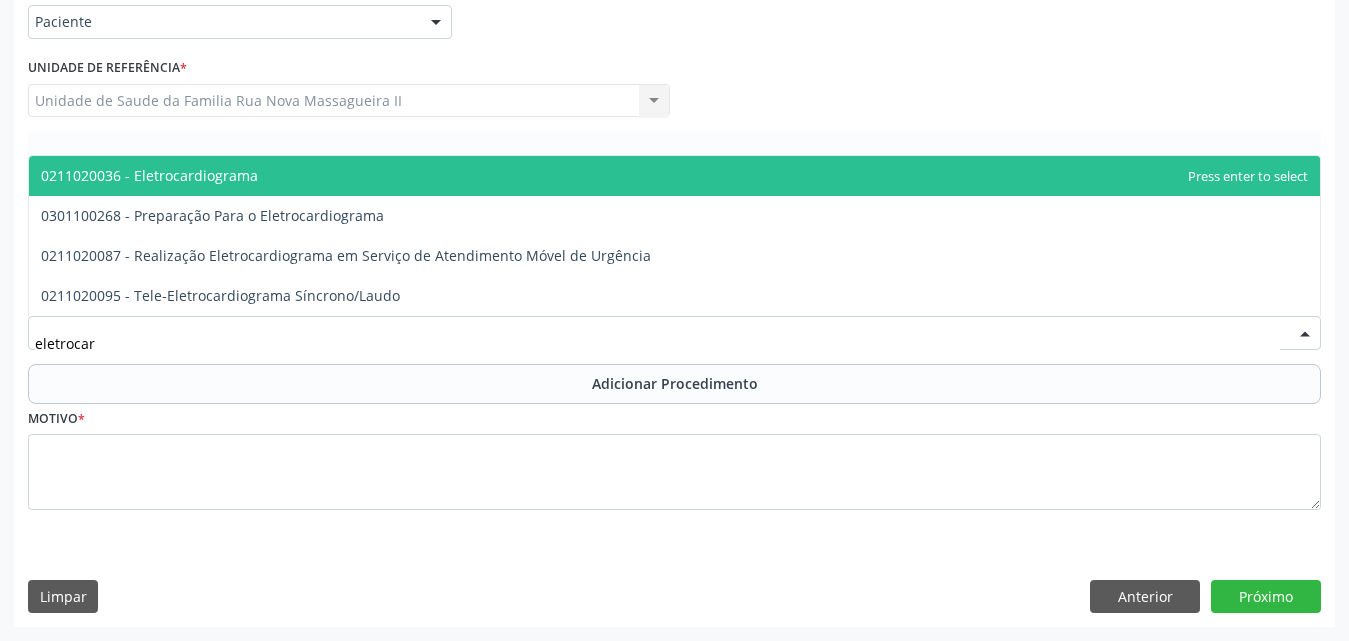 click on "0211020036 - Eletrocardiograma" at bounding box center (674, 176) 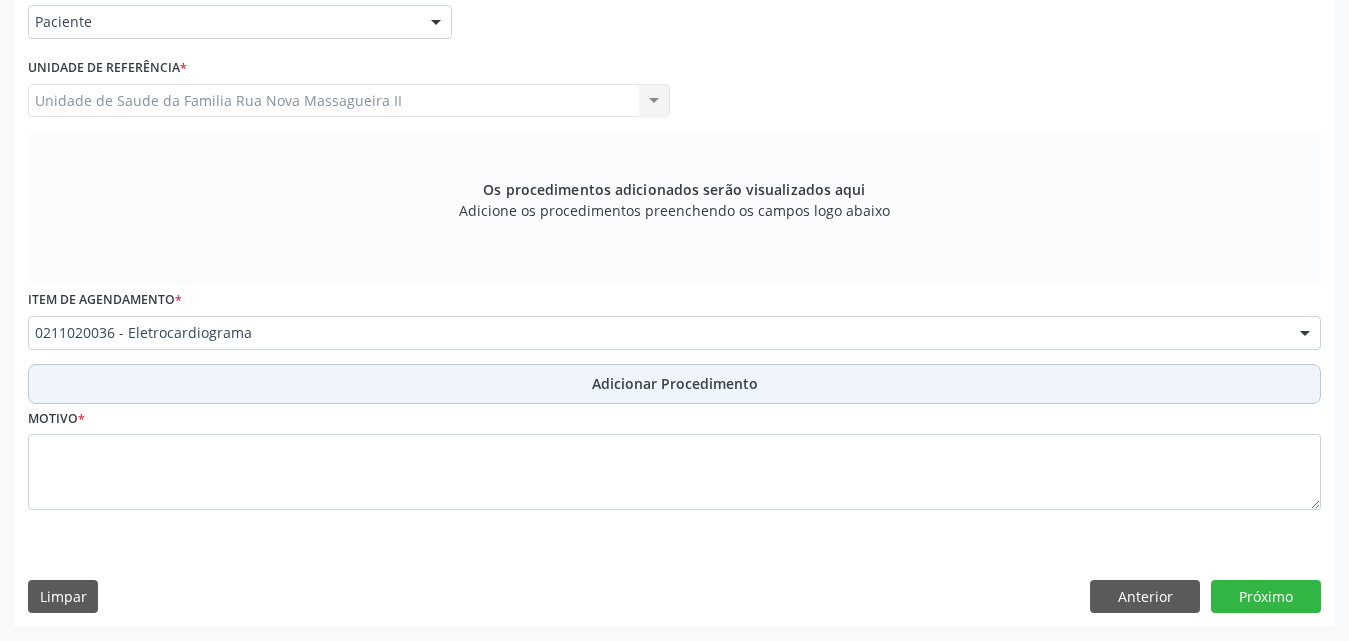 click on "Adicionar Procedimento" at bounding box center (675, 383) 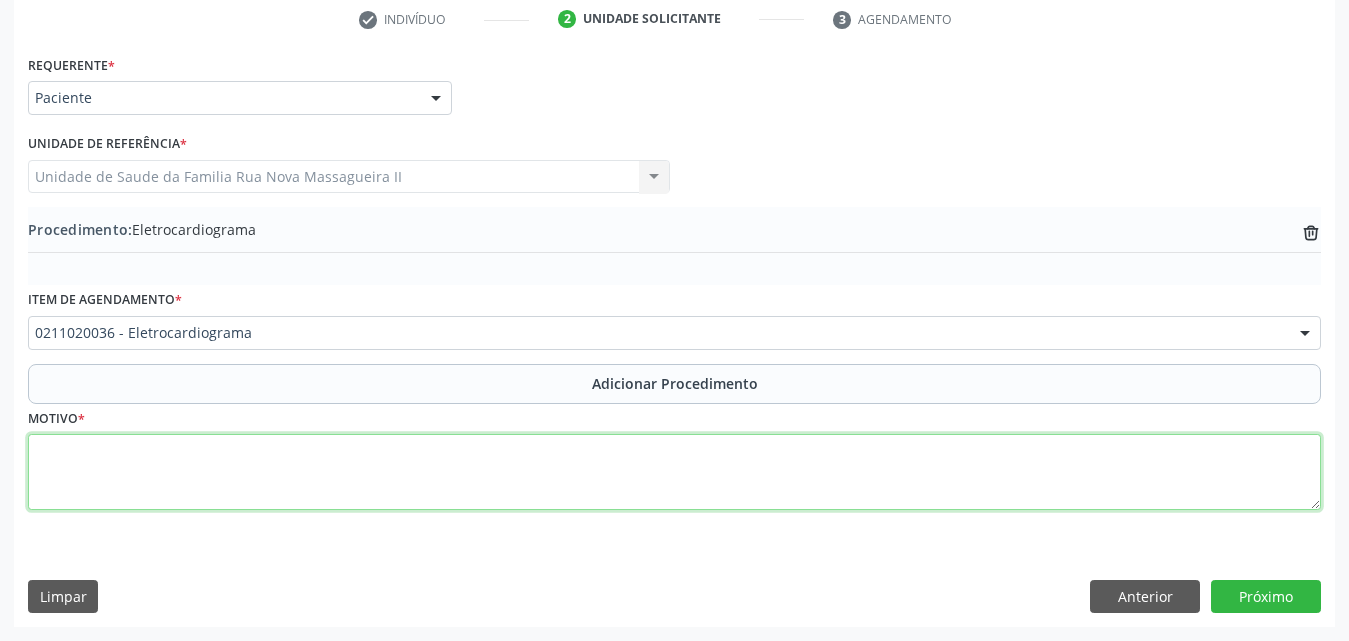 click at bounding box center [674, 472] 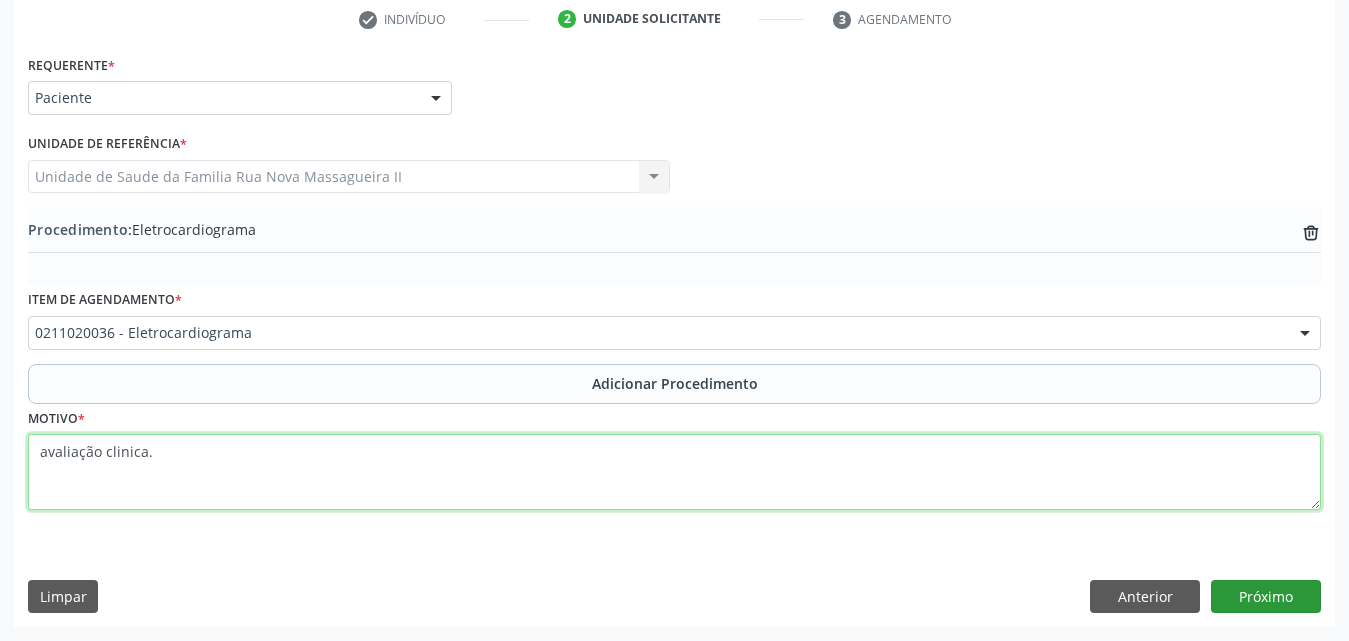 type on "avaliação clinica." 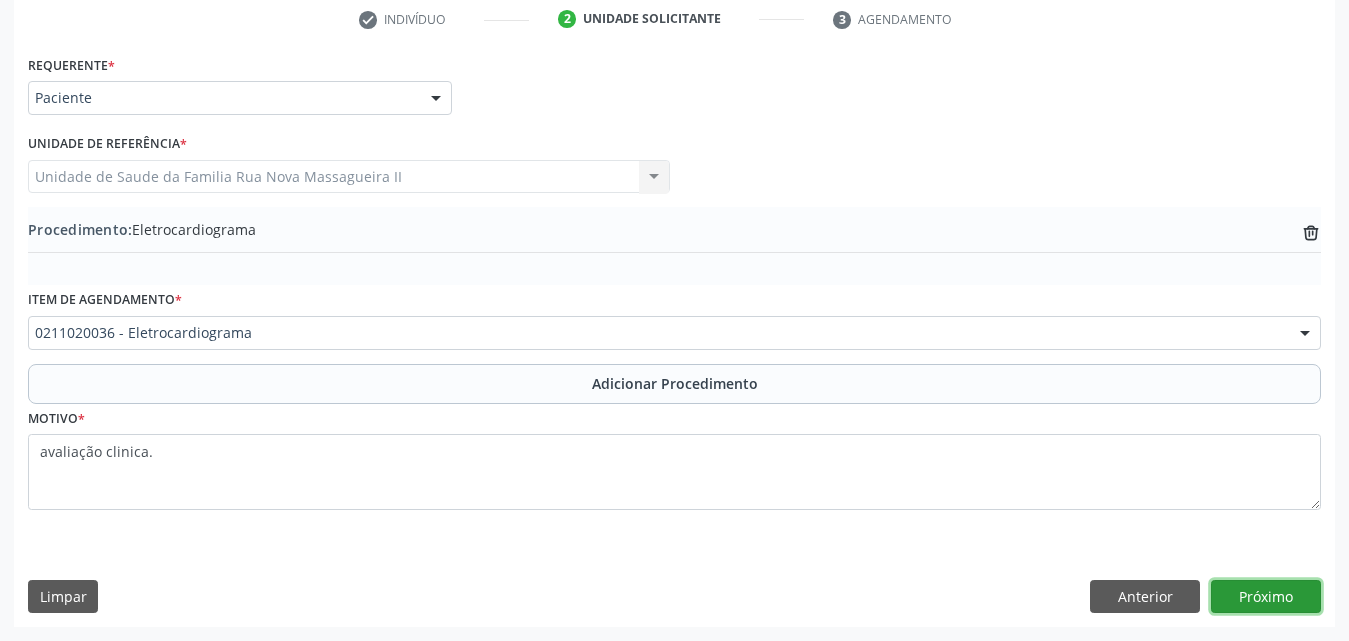 click on "Próximo" at bounding box center (1266, 597) 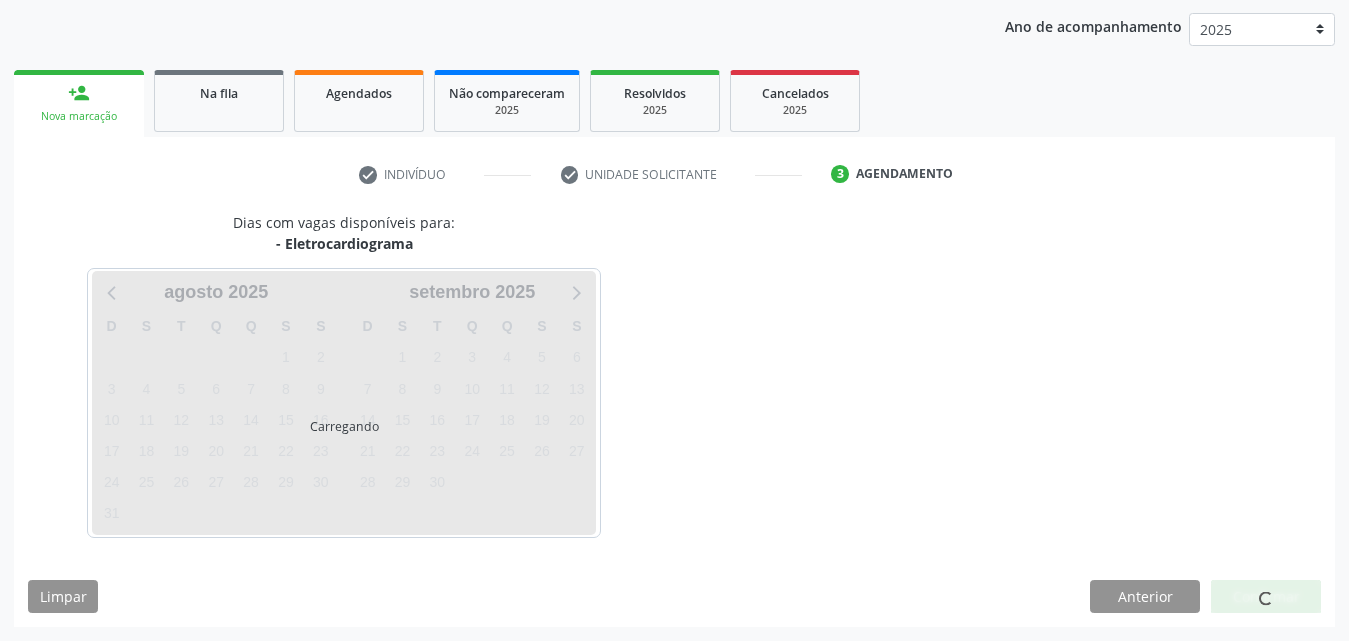 scroll, scrollTop: 316, scrollLeft: 0, axis: vertical 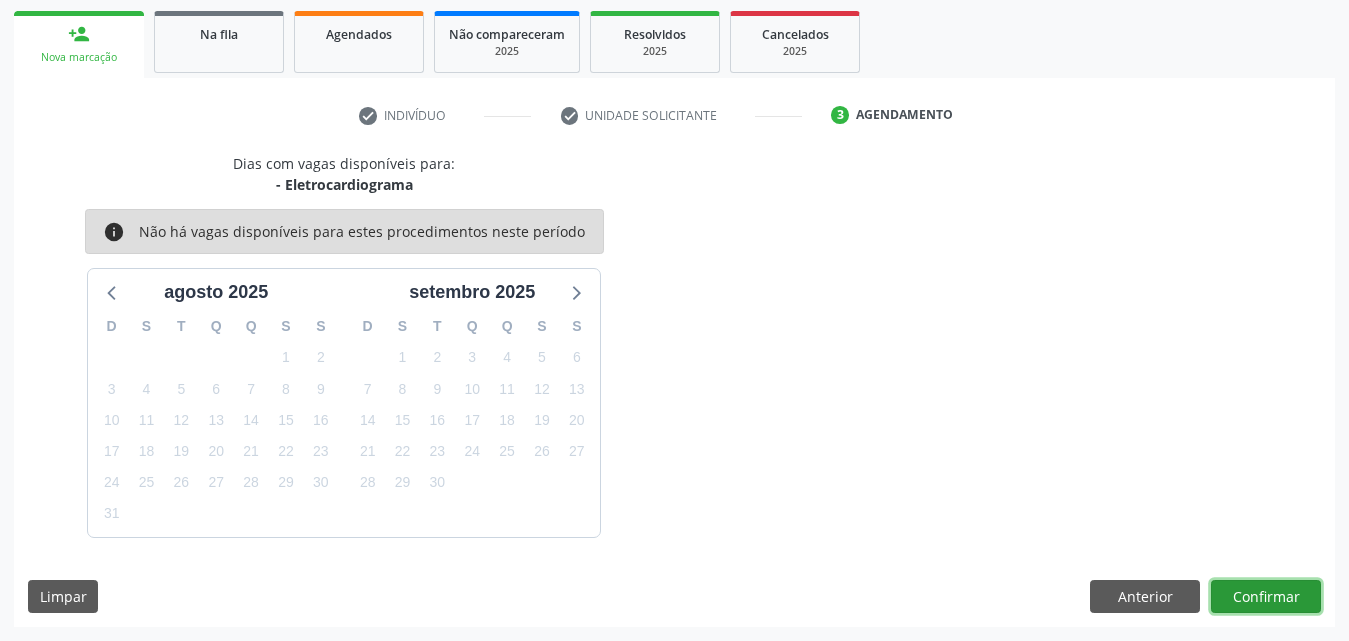 click on "Confirmar" at bounding box center (1266, 597) 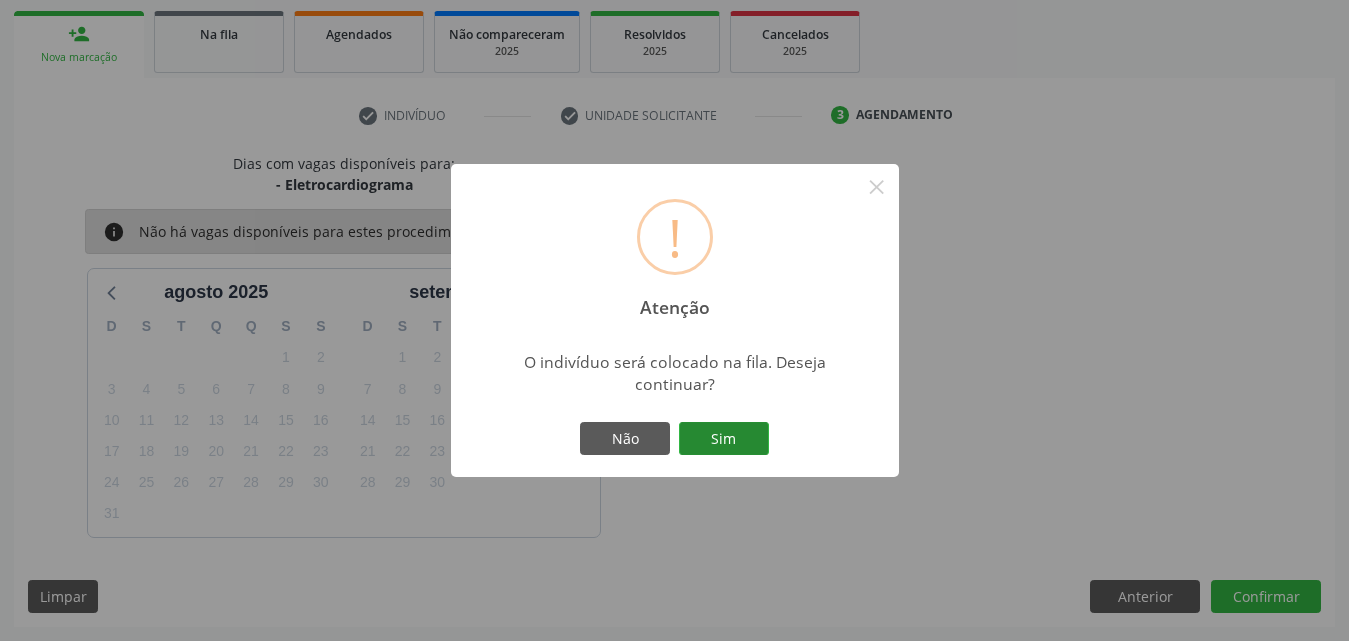 drag, startPoint x: 718, startPoint y: 440, endPoint x: 723, endPoint y: 428, distance: 13 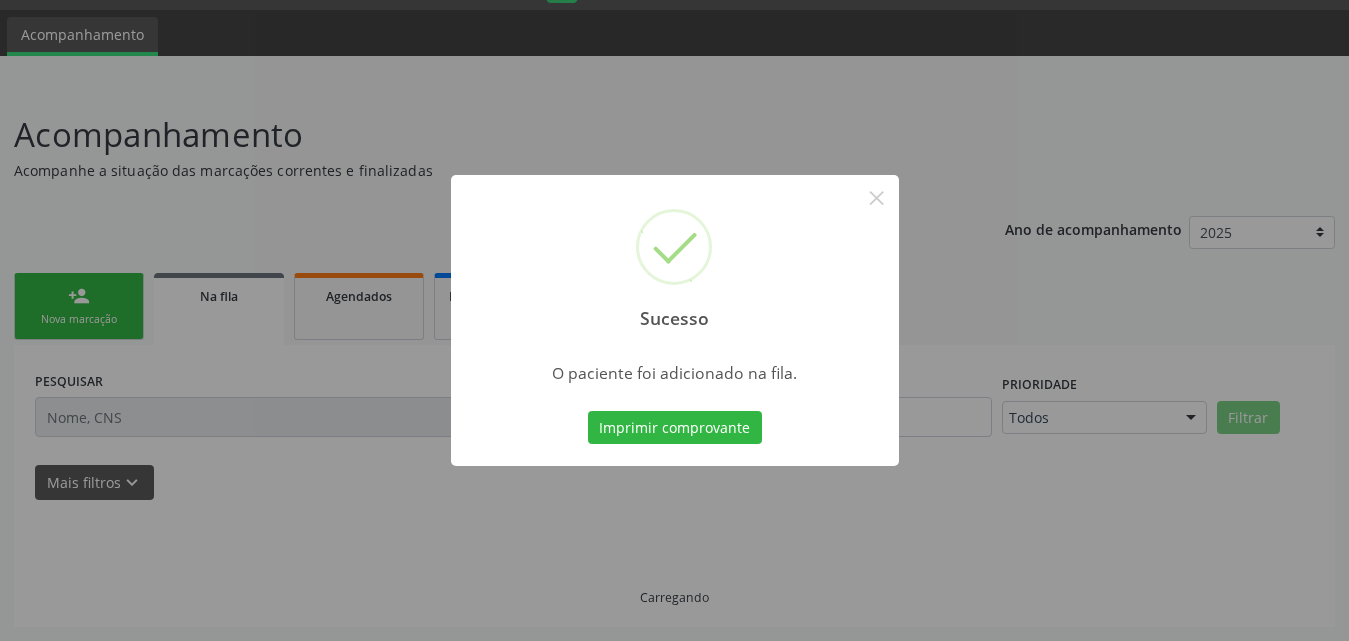 scroll, scrollTop: 54, scrollLeft: 0, axis: vertical 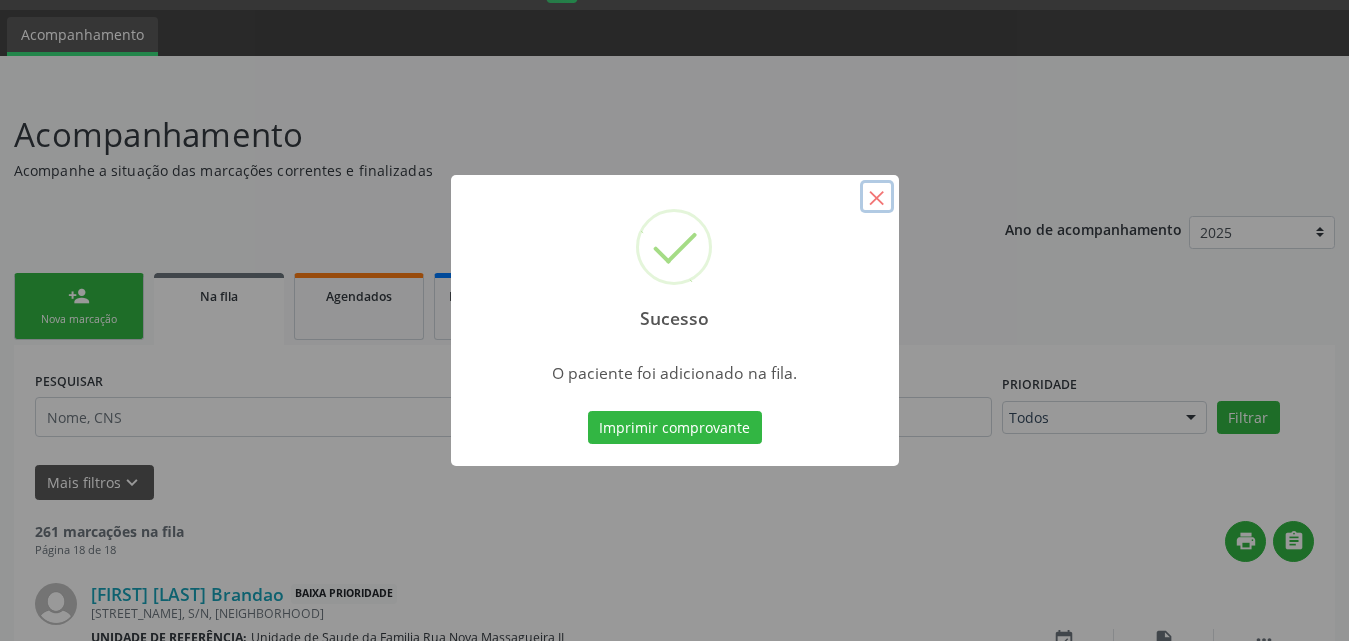 click on "×" at bounding box center (877, 197) 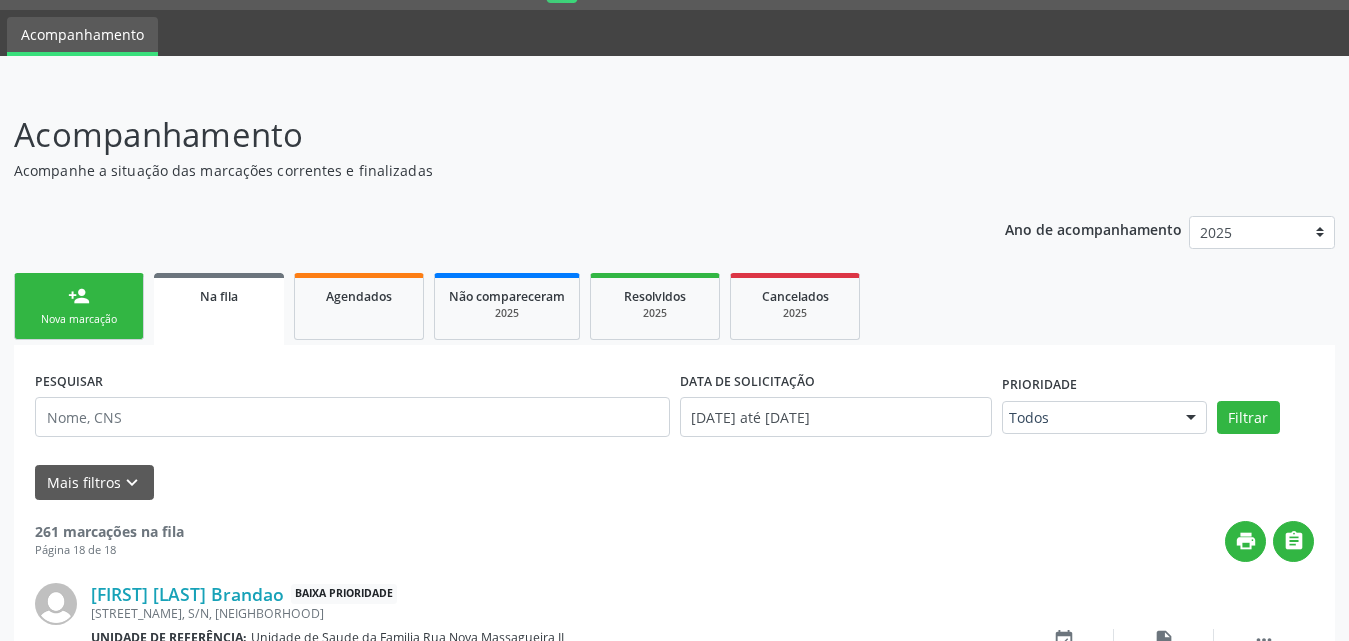 click on "person_add
Nova marcação" at bounding box center [79, 306] 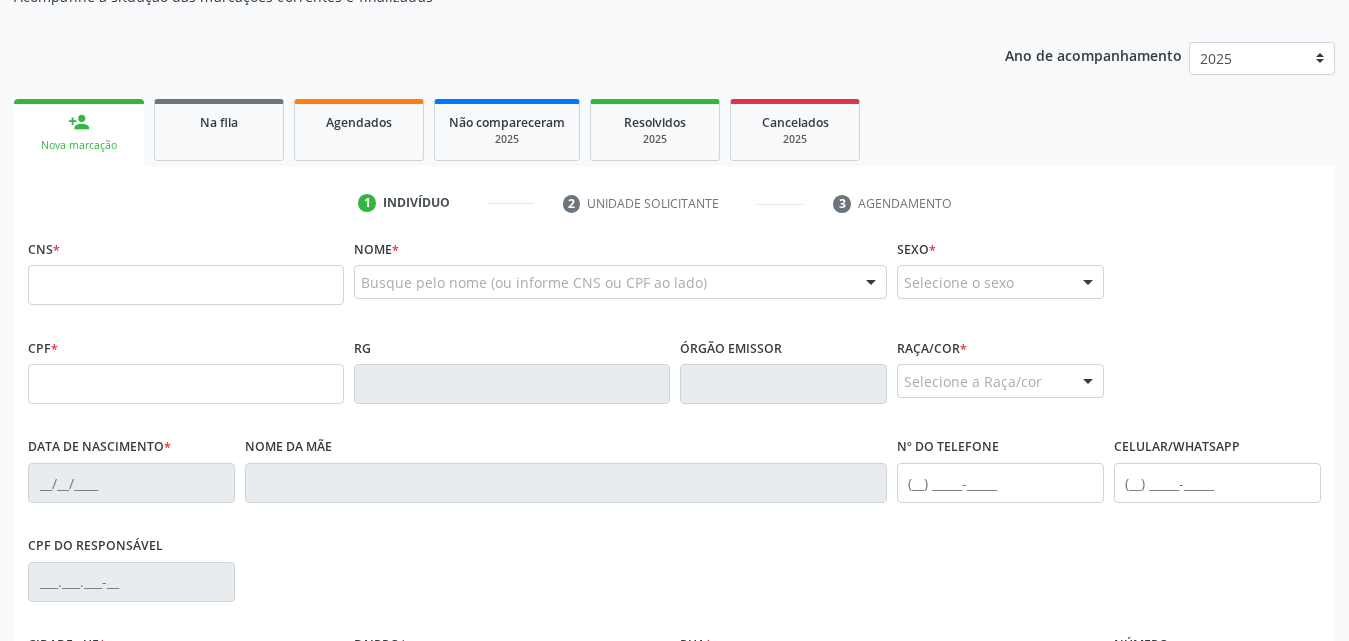 scroll, scrollTop: 254, scrollLeft: 0, axis: vertical 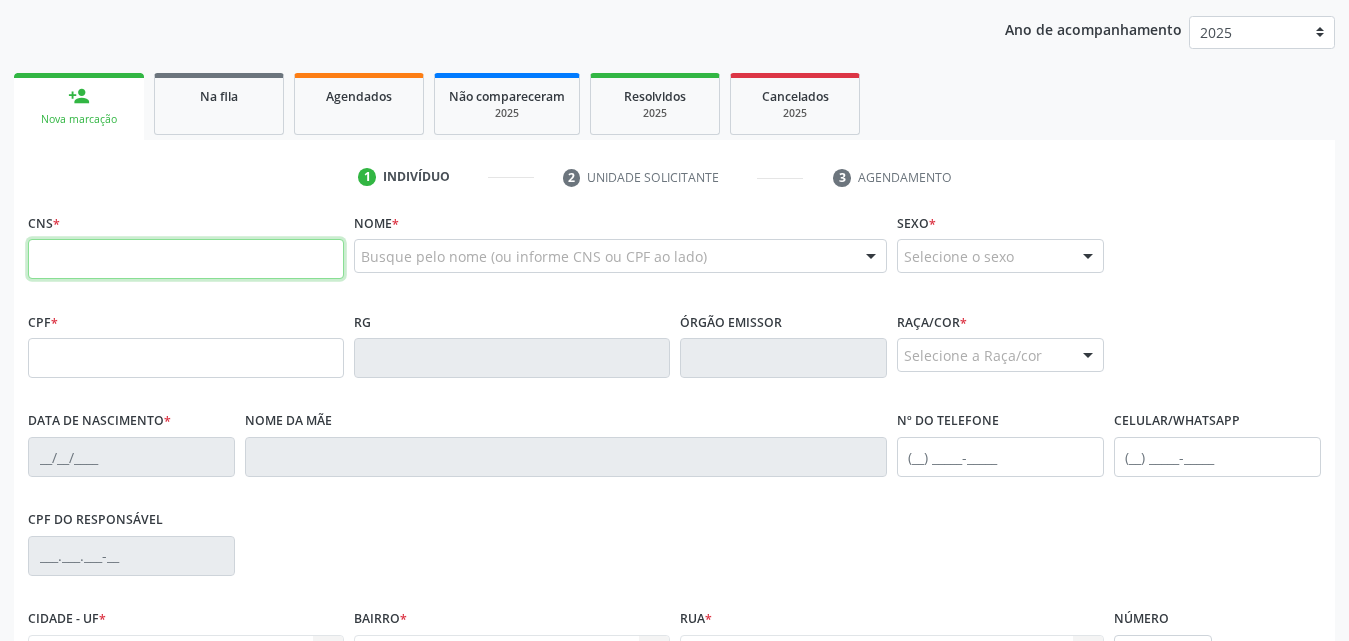 click at bounding box center (186, 259) 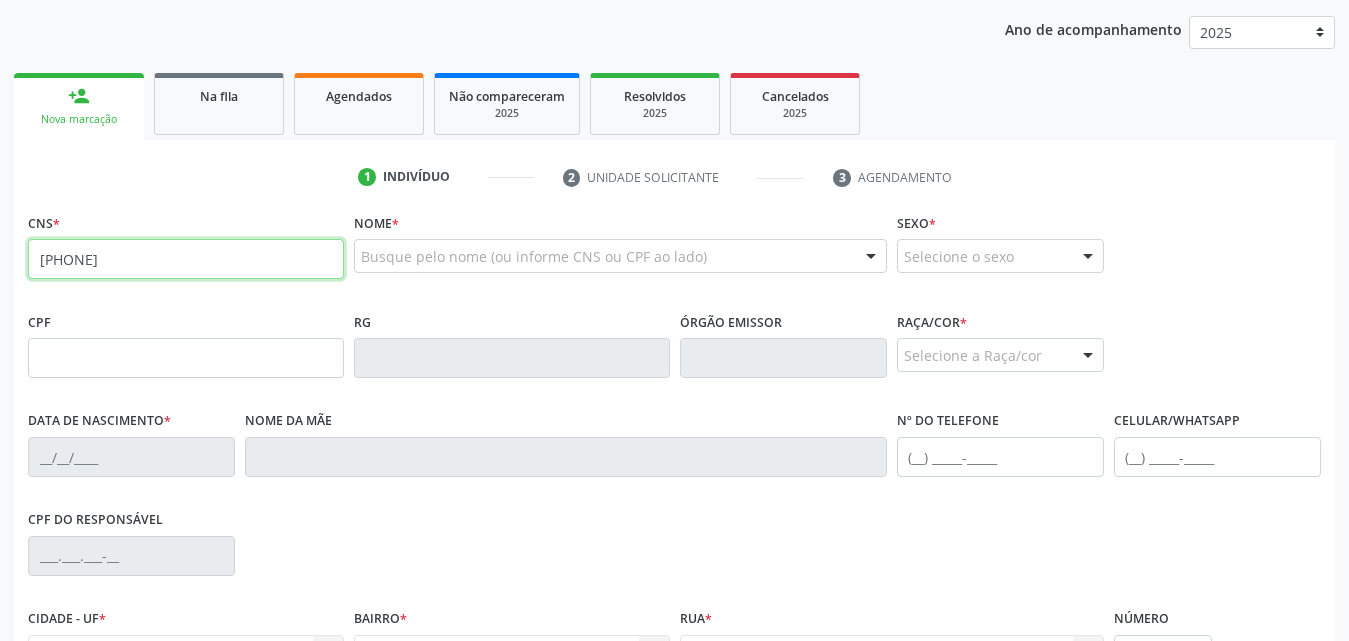 type on "[PHONE]" 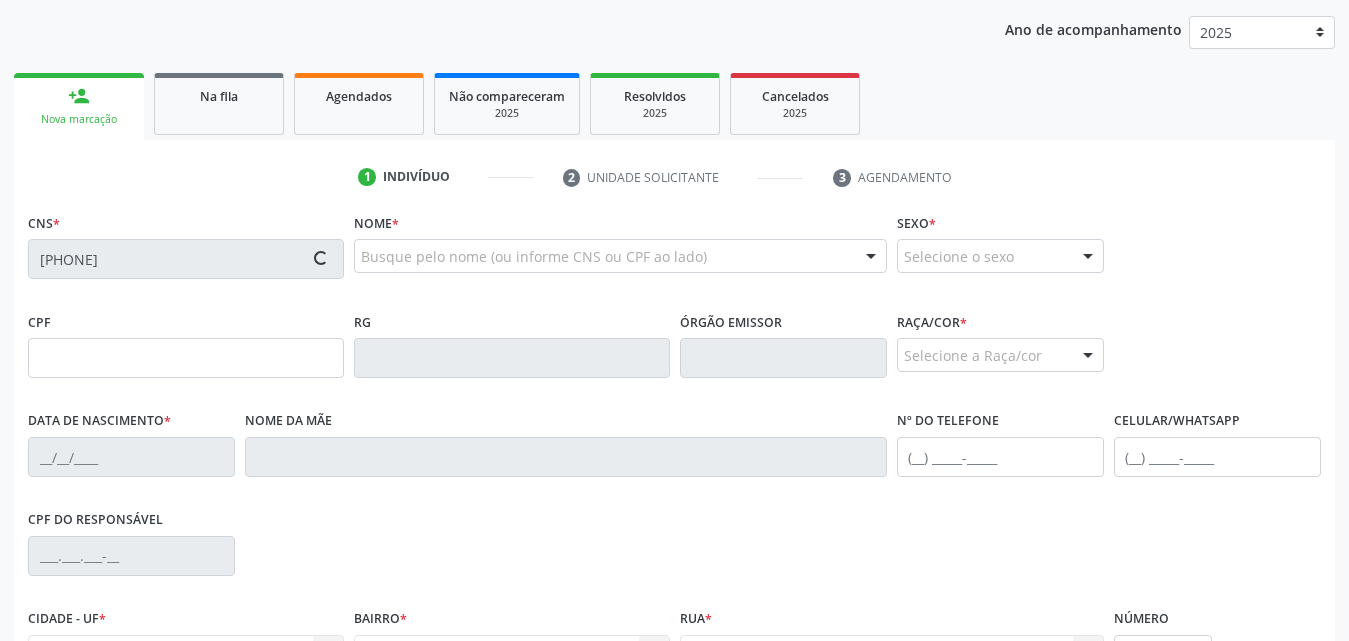 type on "[SSN]" 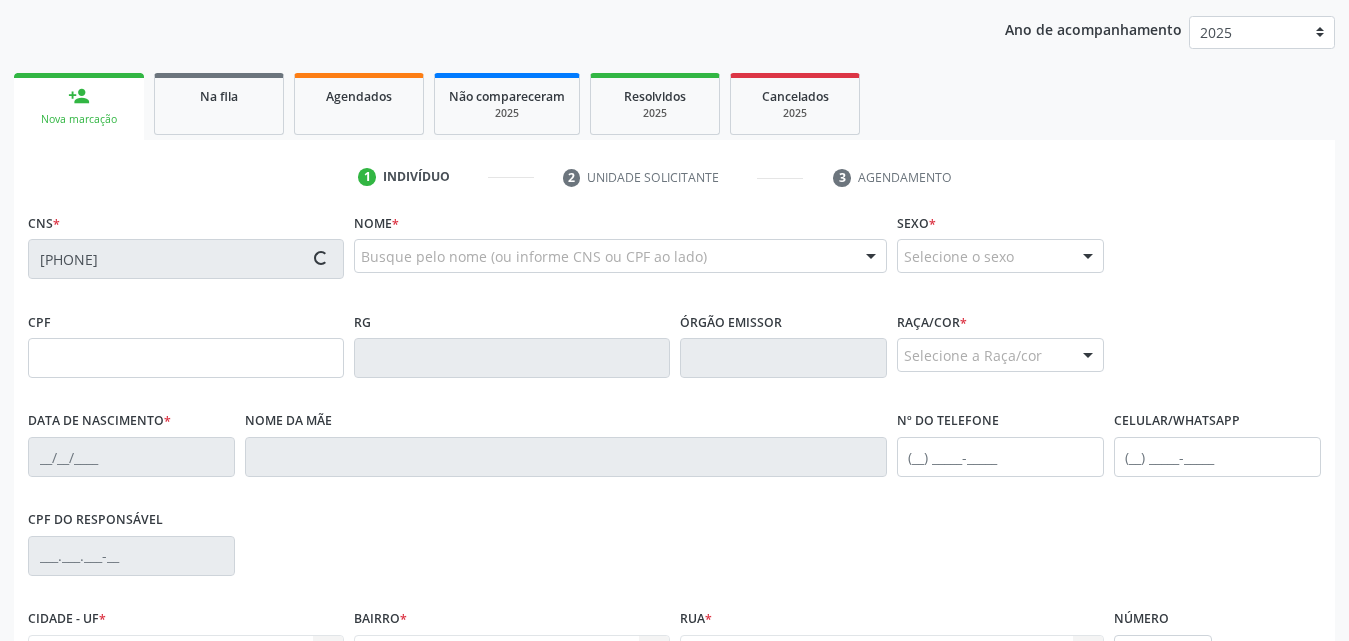 type on "[DATE]" 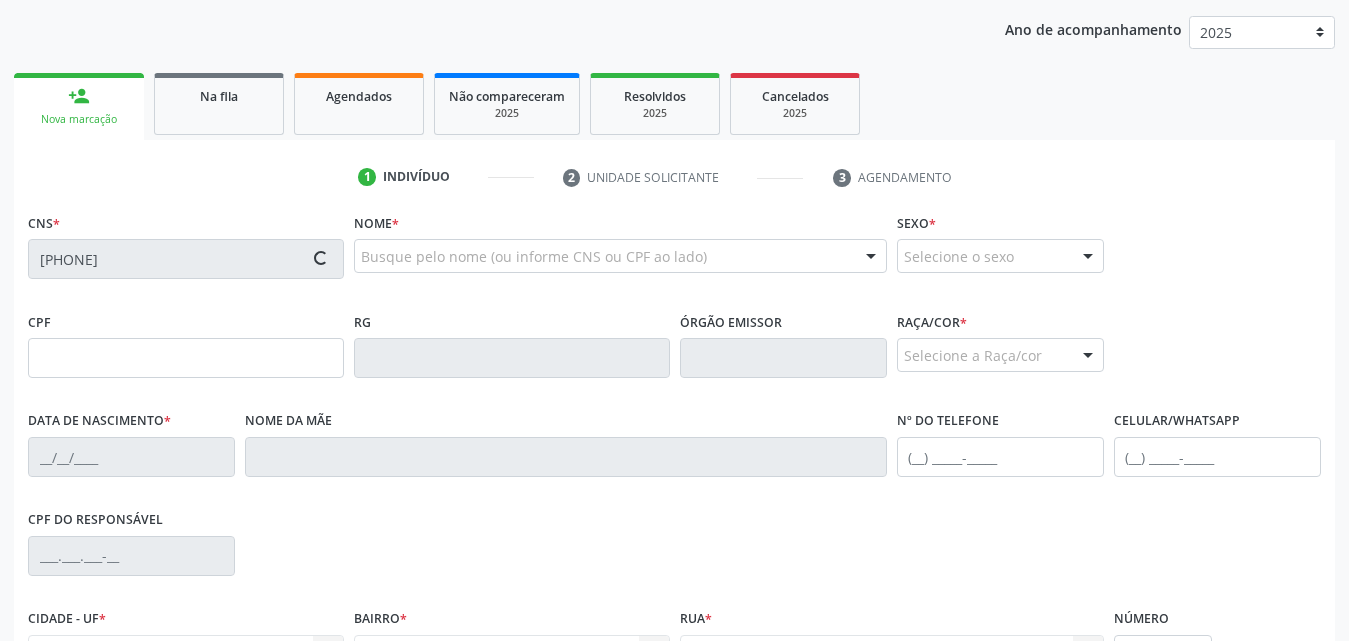 type on "[FIRST] [LAST] de Oilveira" 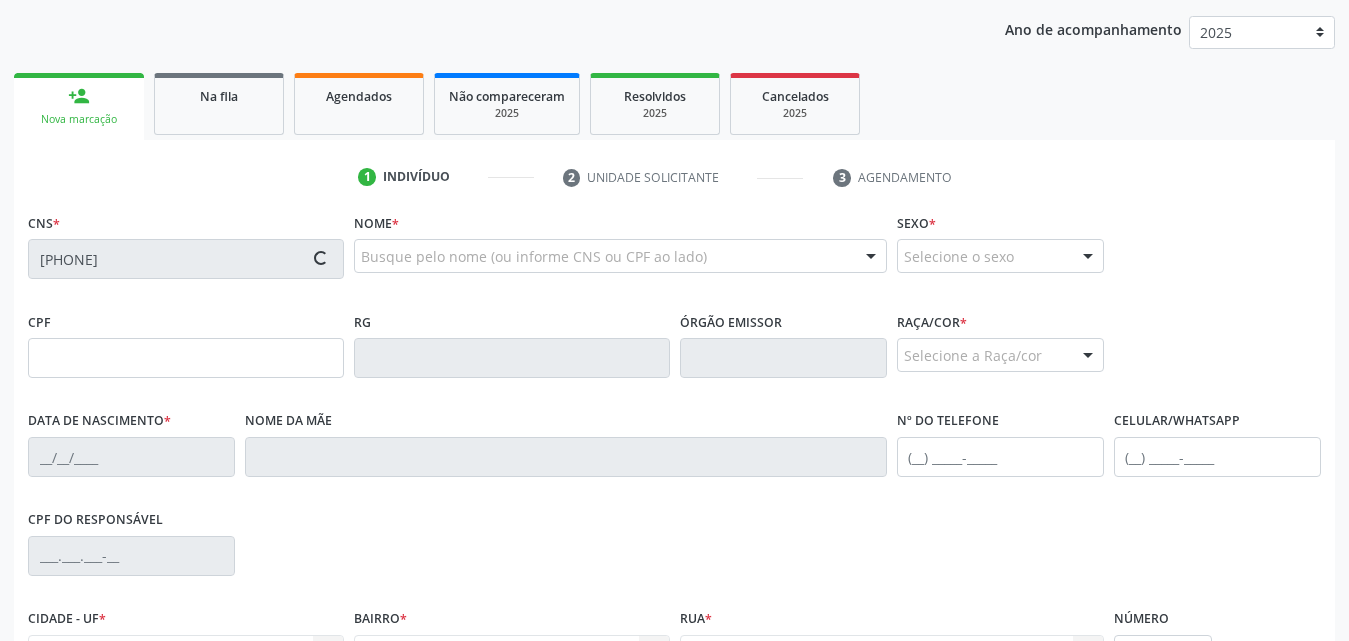 type on "([PHONE])" 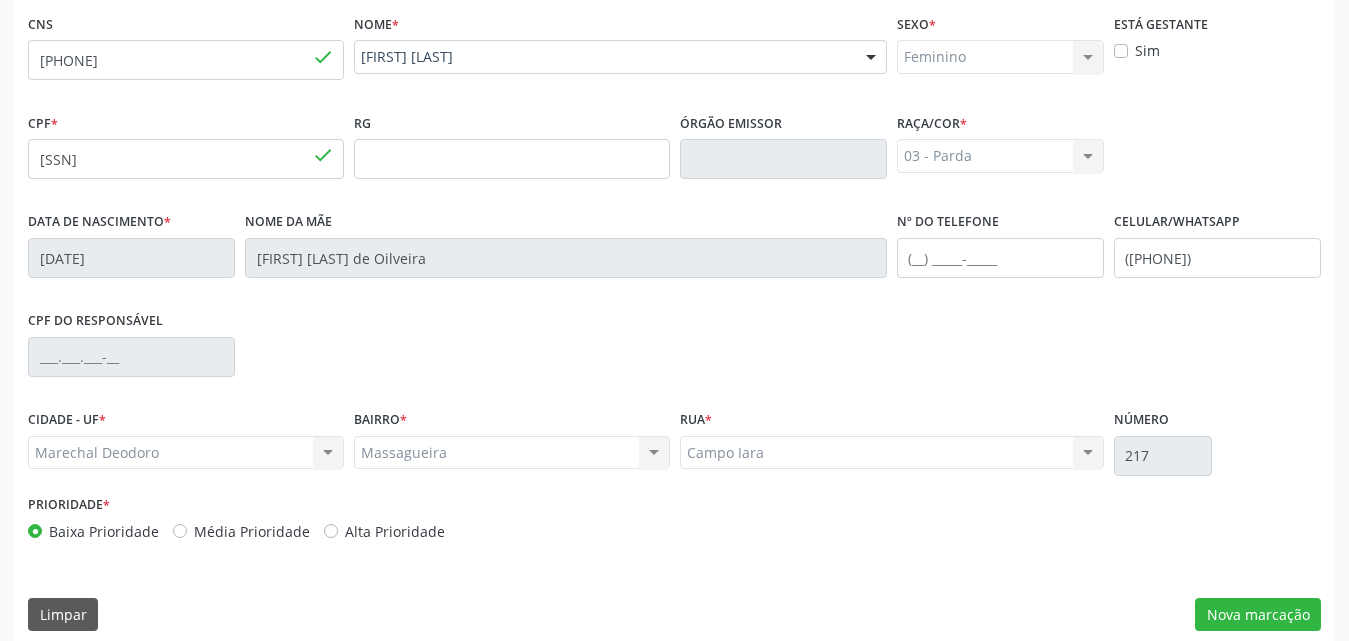 scroll, scrollTop: 471, scrollLeft: 0, axis: vertical 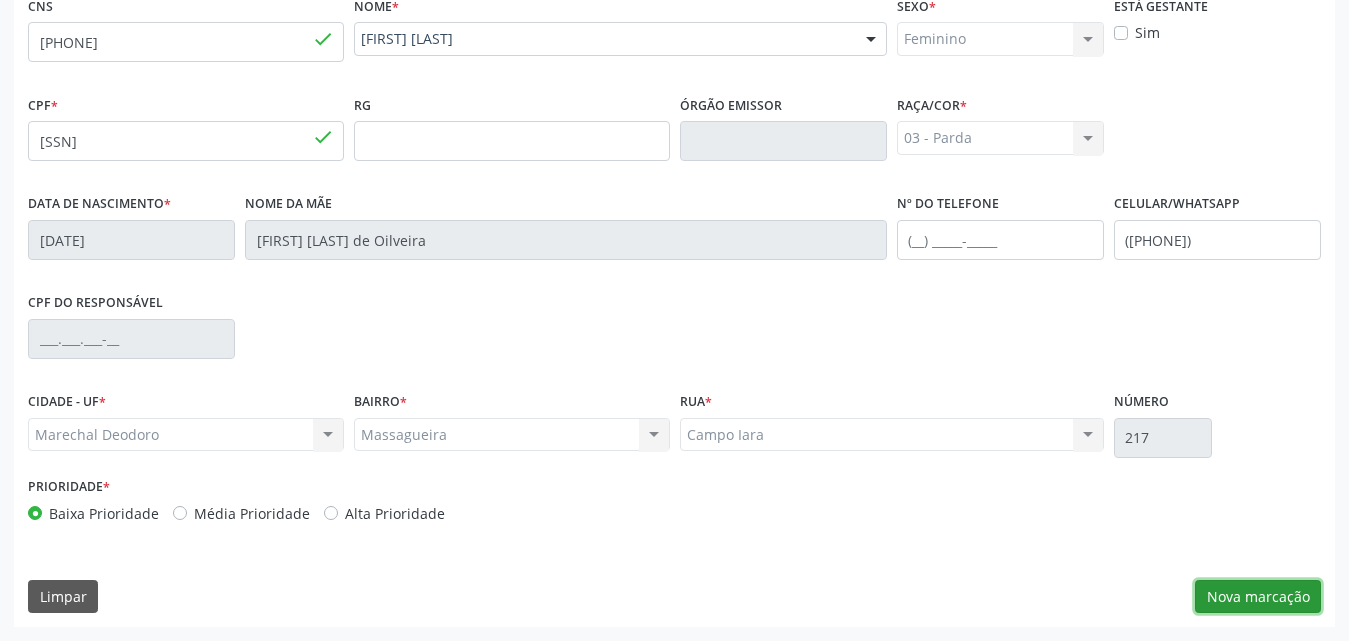 click on "Nova marcação" at bounding box center [1258, 597] 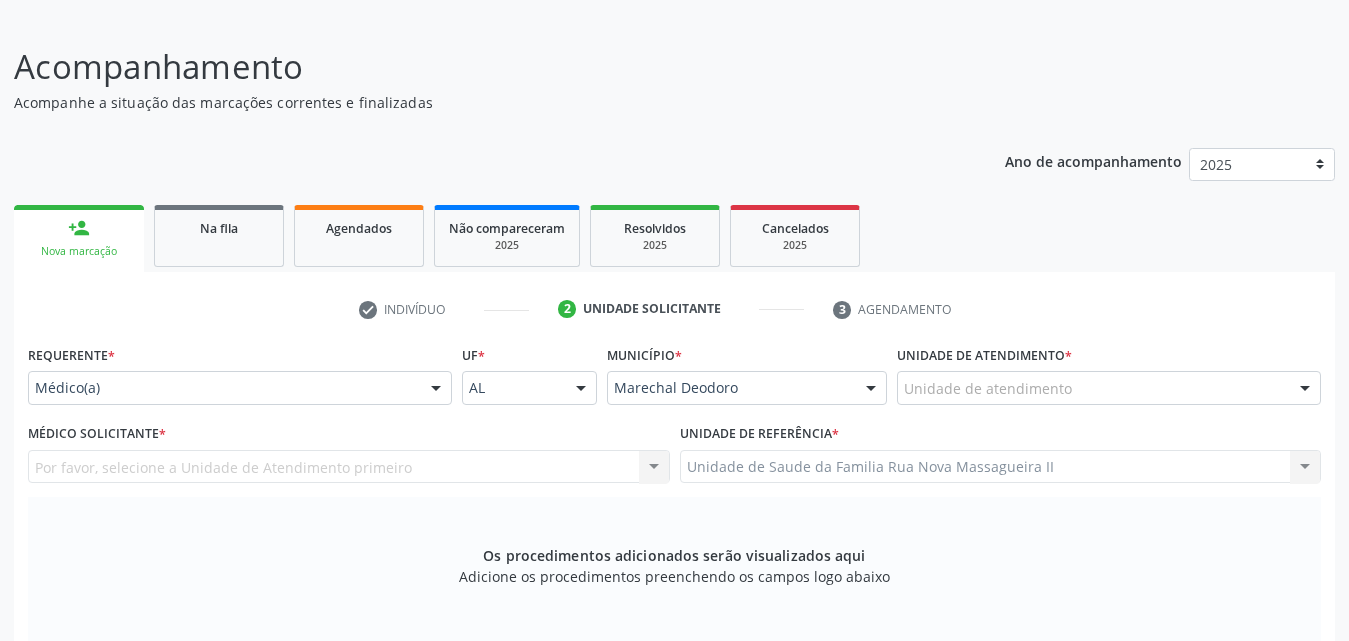 scroll, scrollTop: 171, scrollLeft: 0, axis: vertical 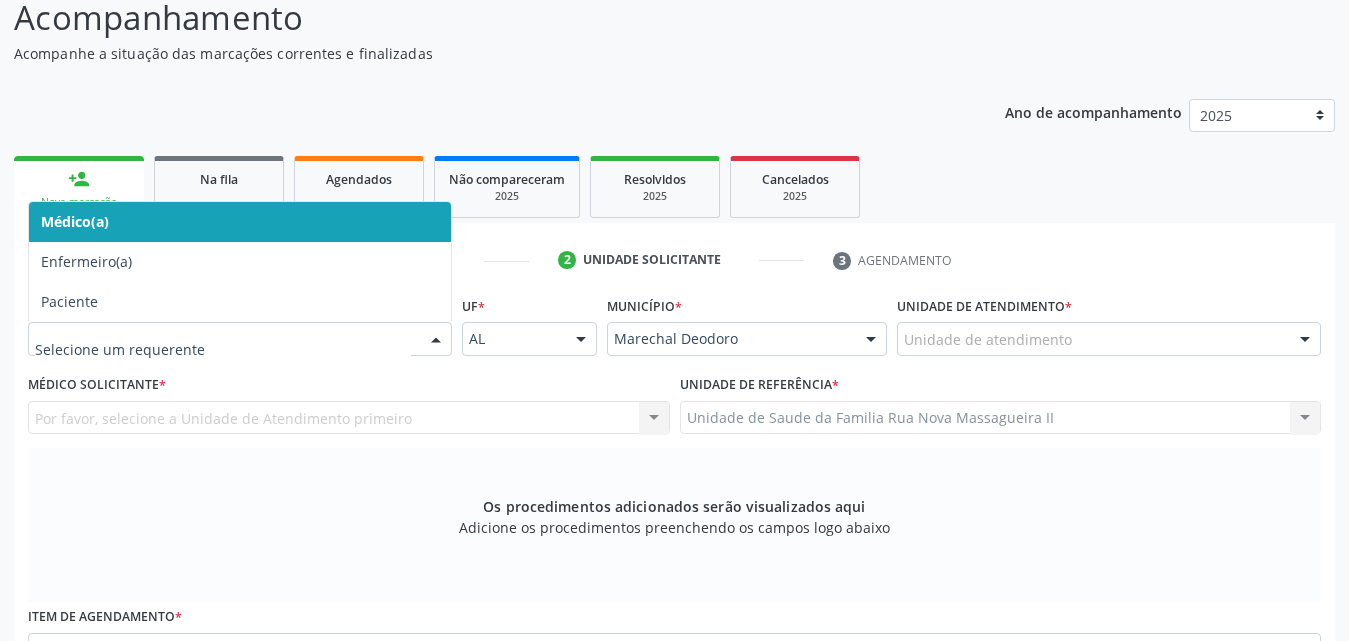 click at bounding box center (436, 340) 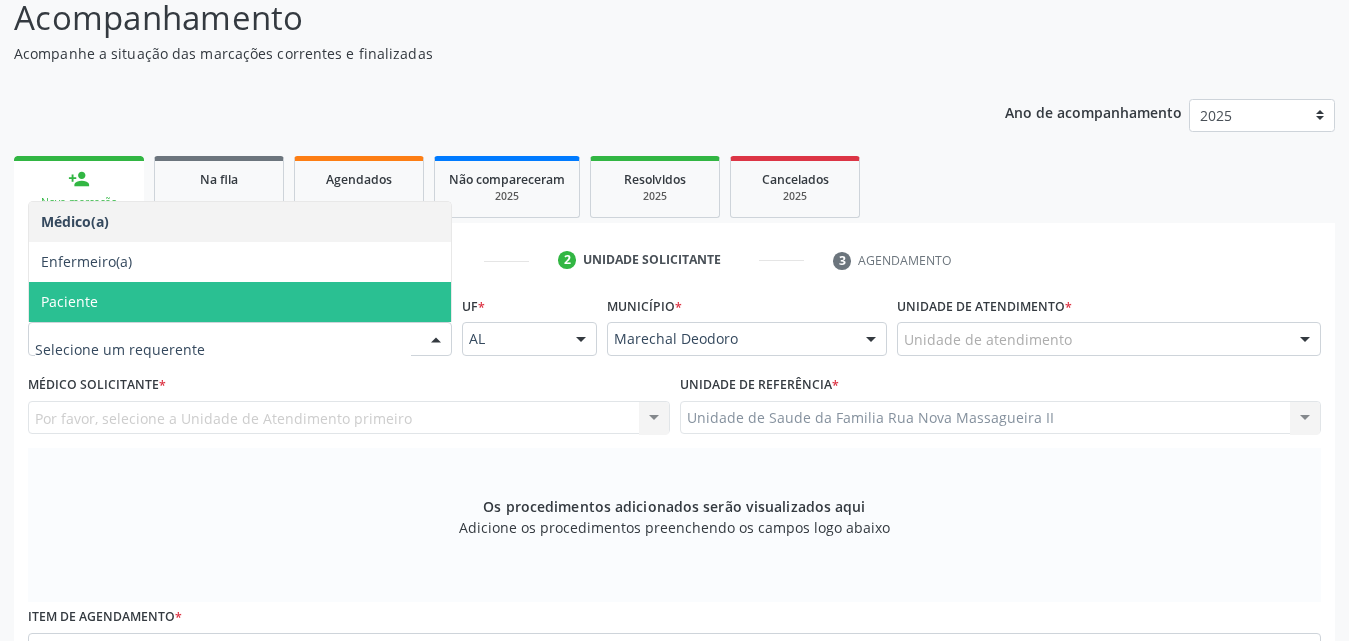 click on "Paciente" at bounding box center (240, 302) 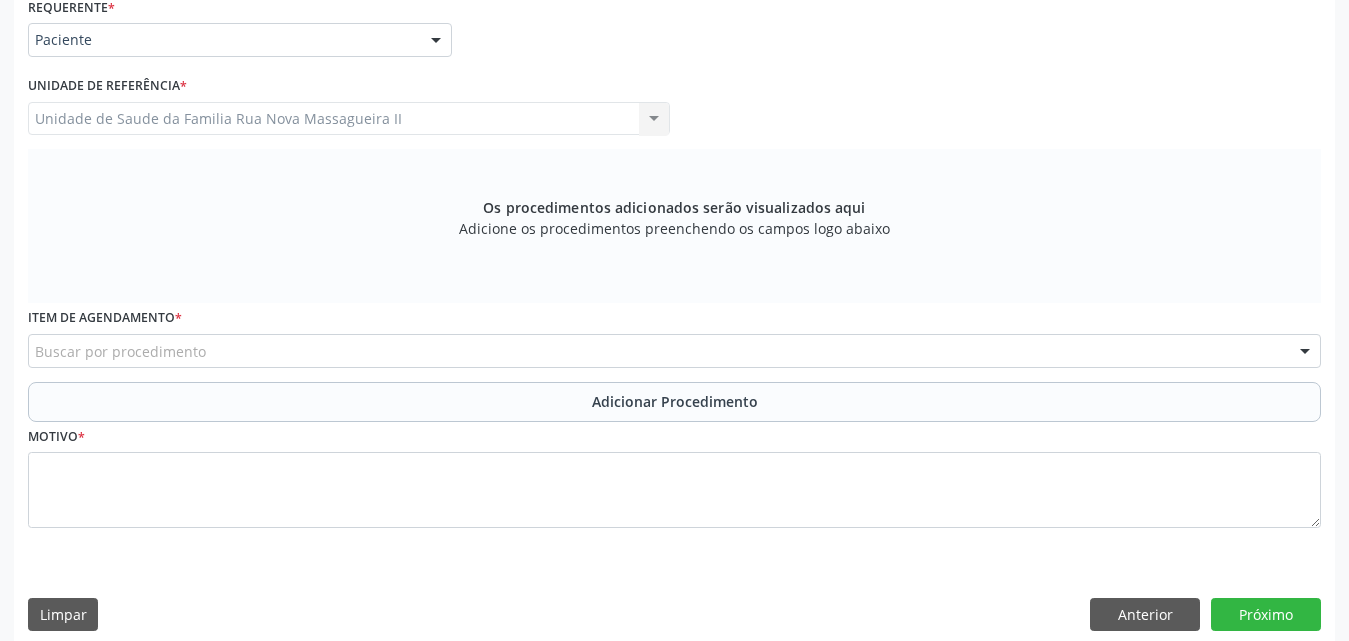 scroll, scrollTop: 471, scrollLeft: 0, axis: vertical 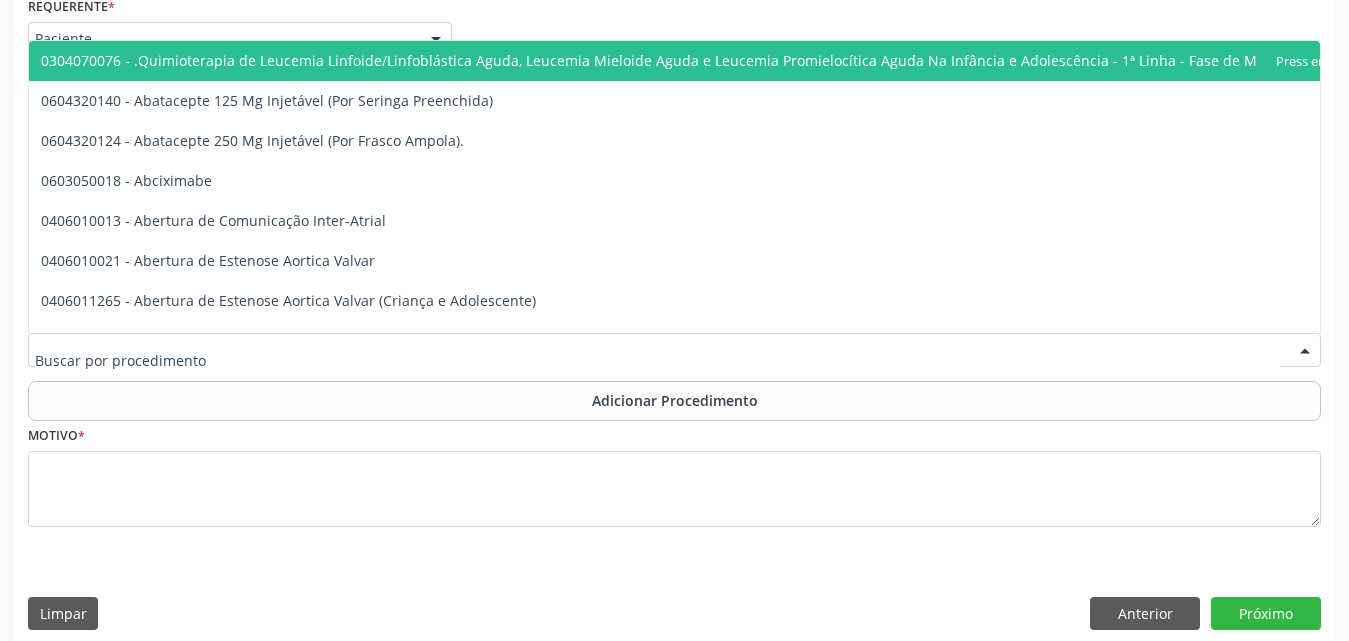 click at bounding box center (674, 350) 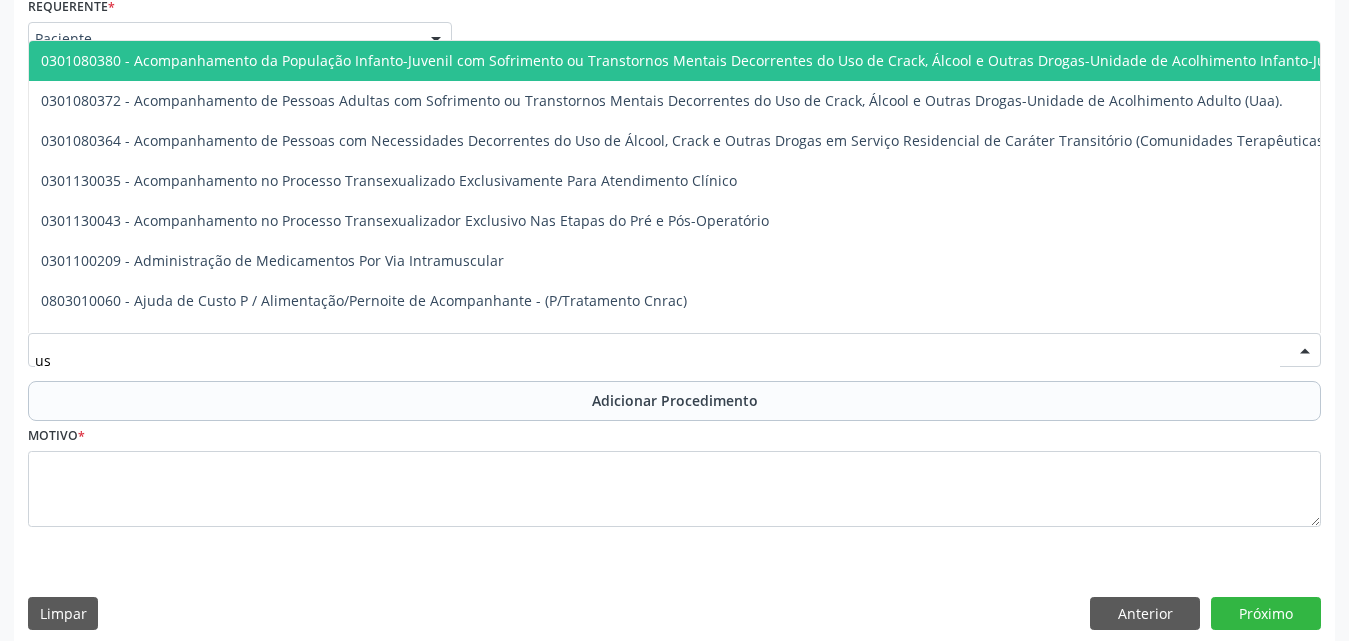 type on "u" 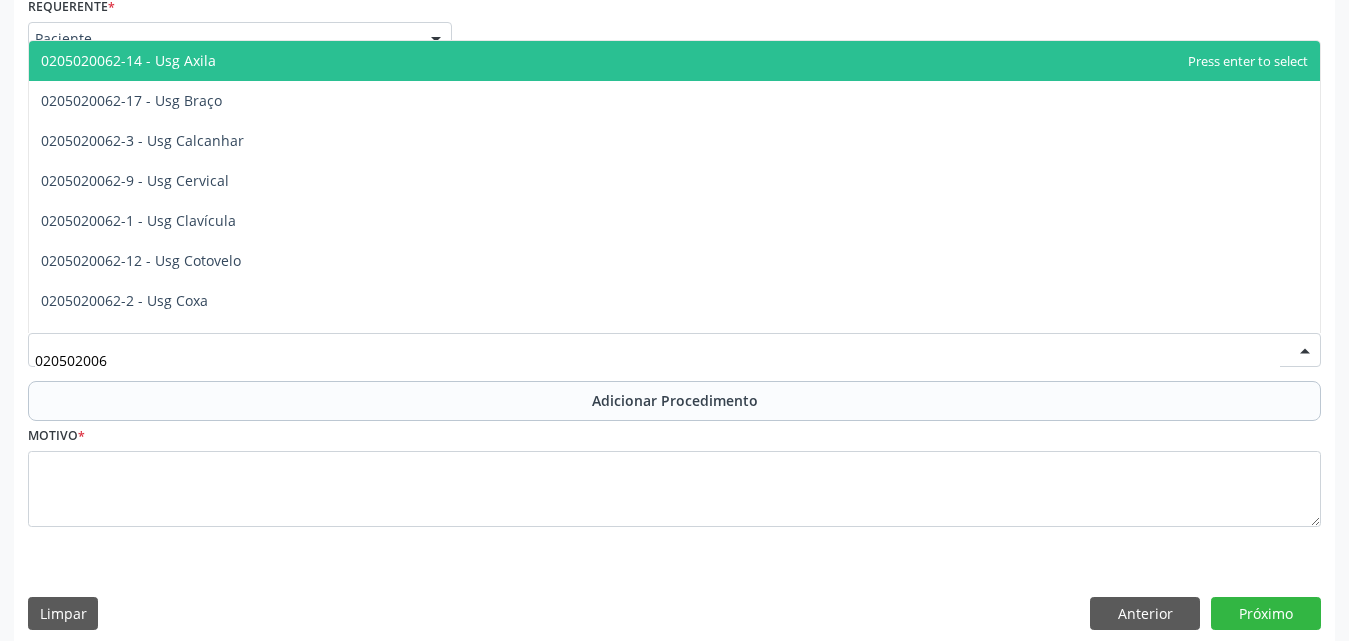 type on "0205020062" 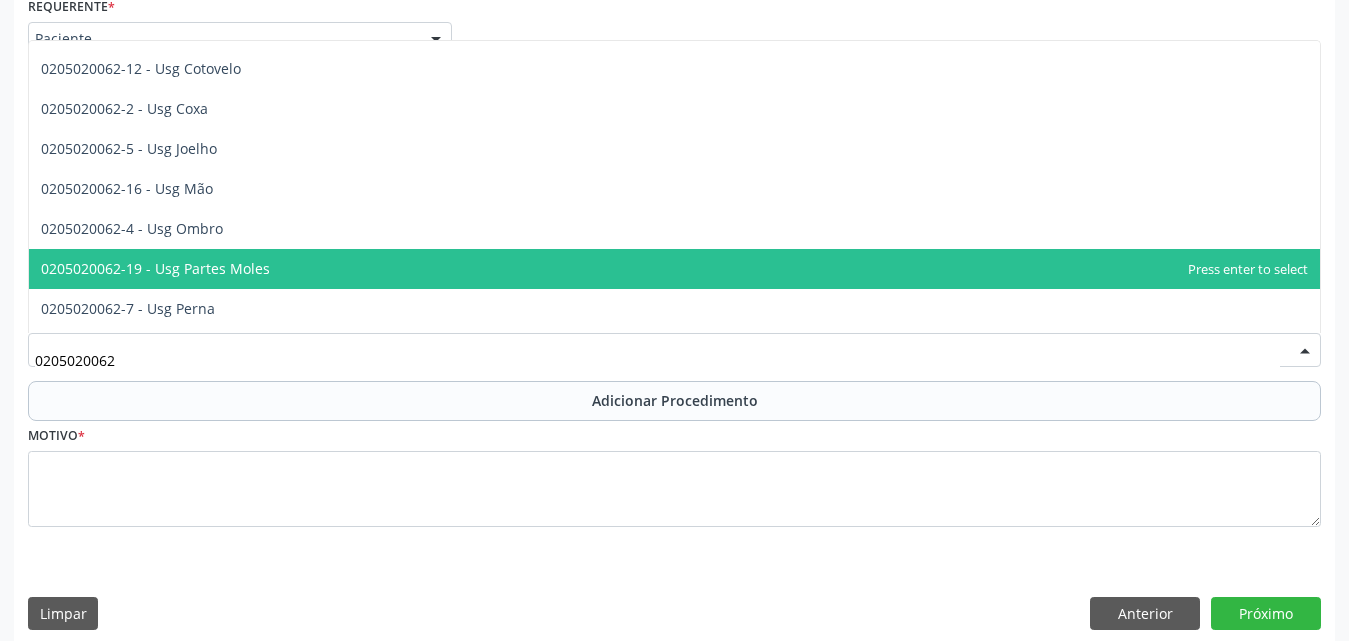scroll, scrollTop: 200, scrollLeft: 0, axis: vertical 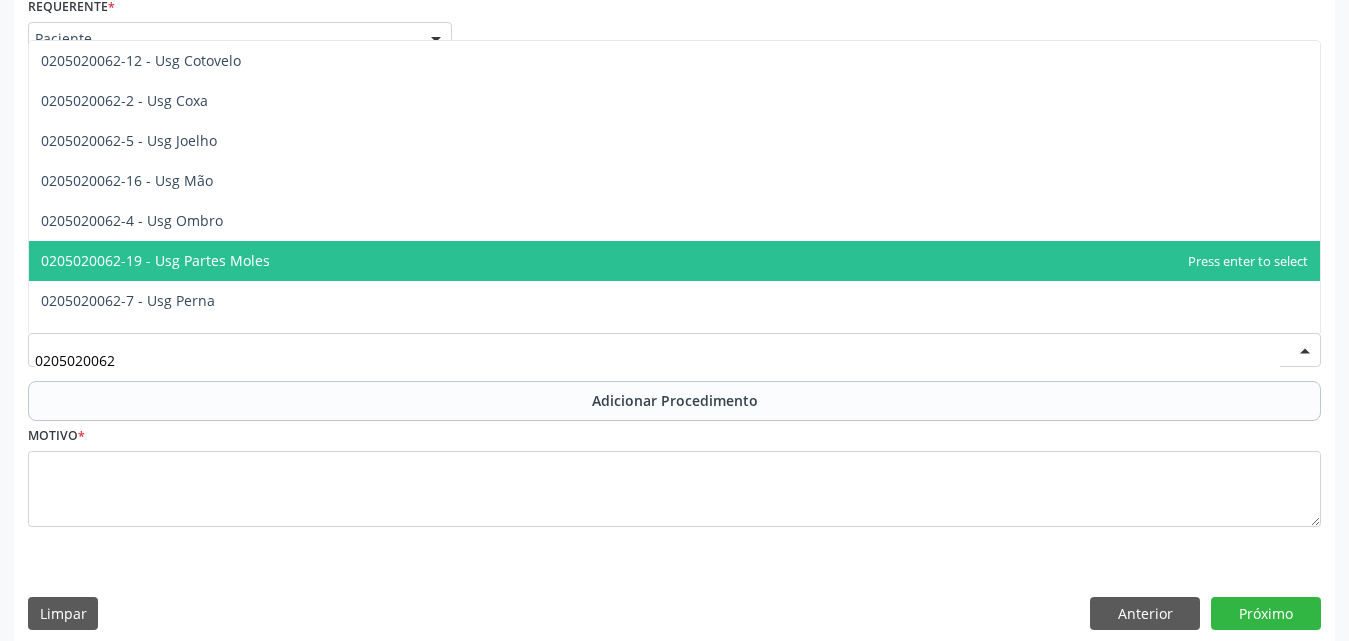 click on "0205020062-19 - Usg Partes Moles" at bounding box center (674, 261) 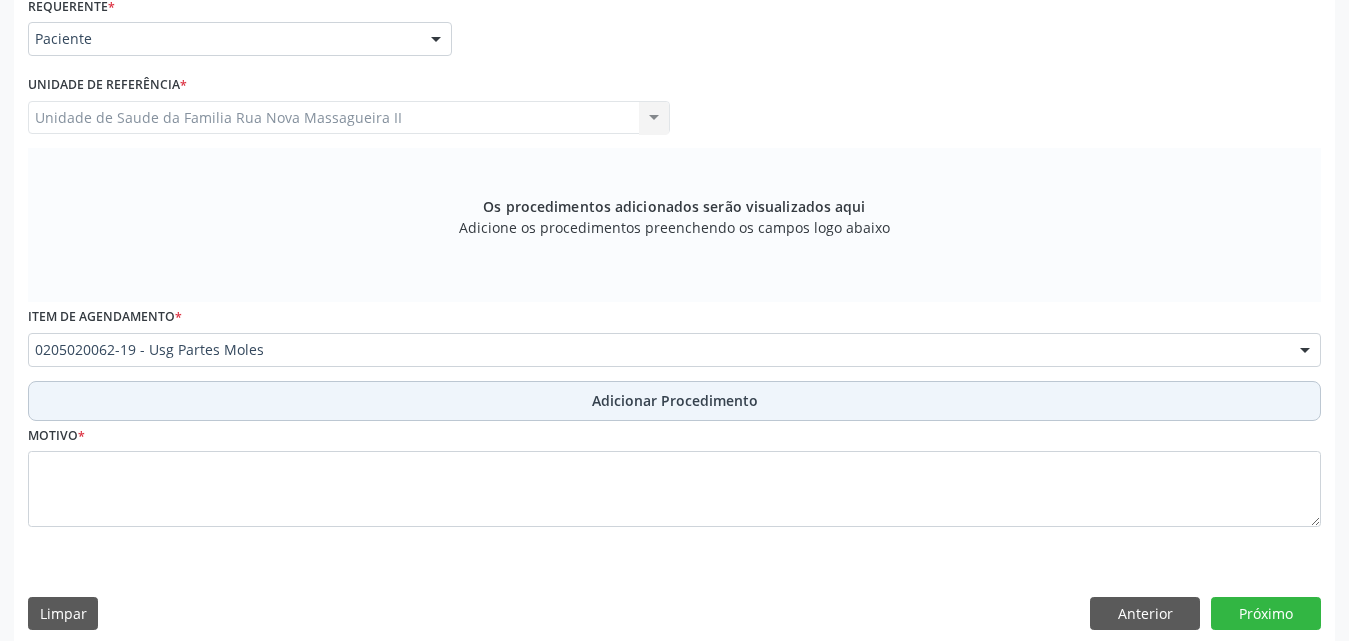 click on "Adicionar Procedimento" at bounding box center [675, 400] 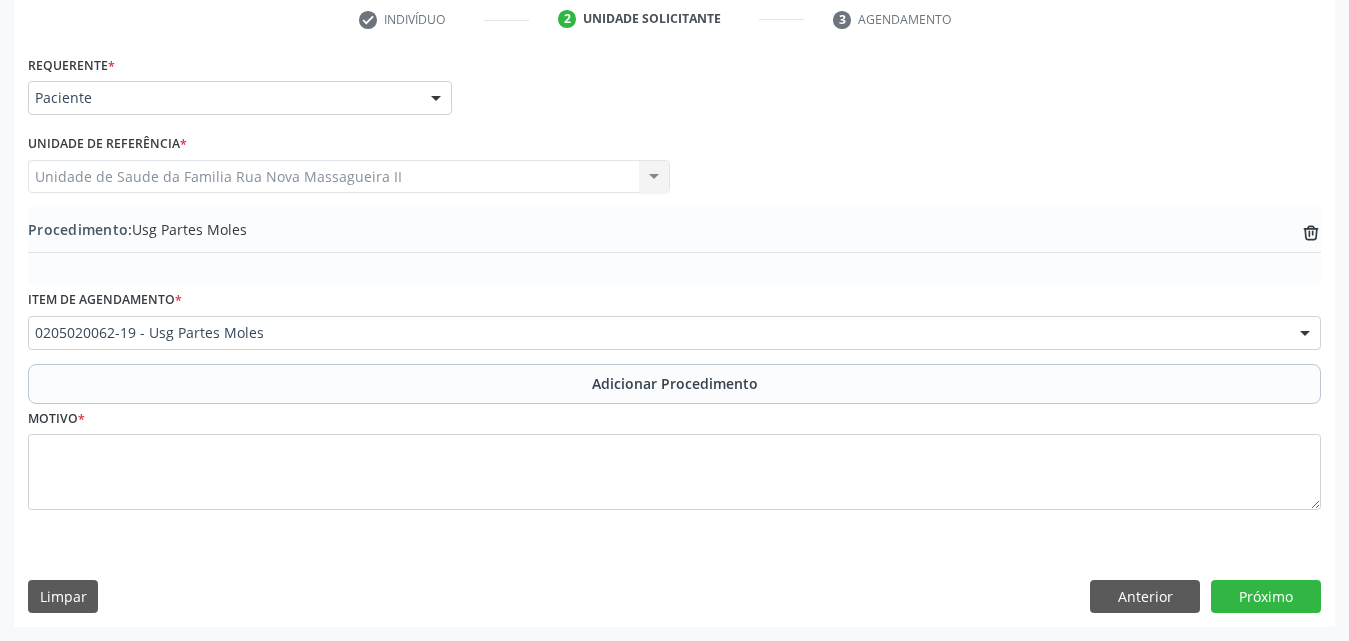 scroll, scrollTop: 412, scrollLeft: 0, axis: vertical 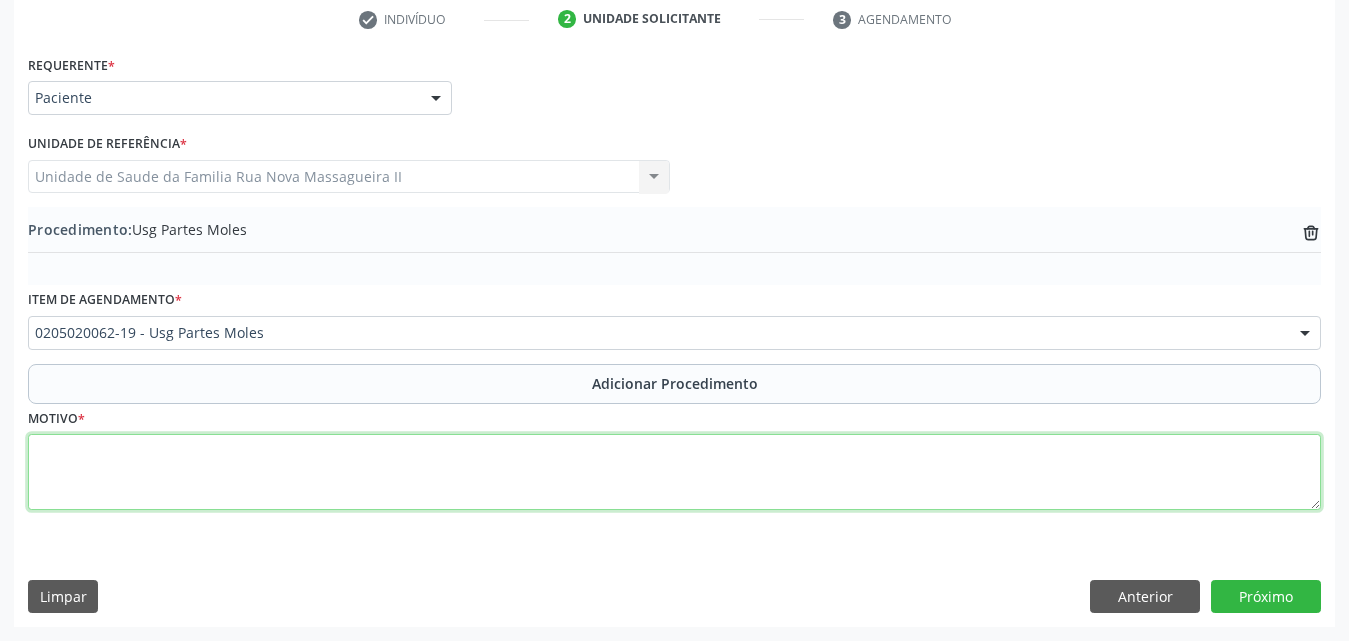 click at bounding box center [674, 472] 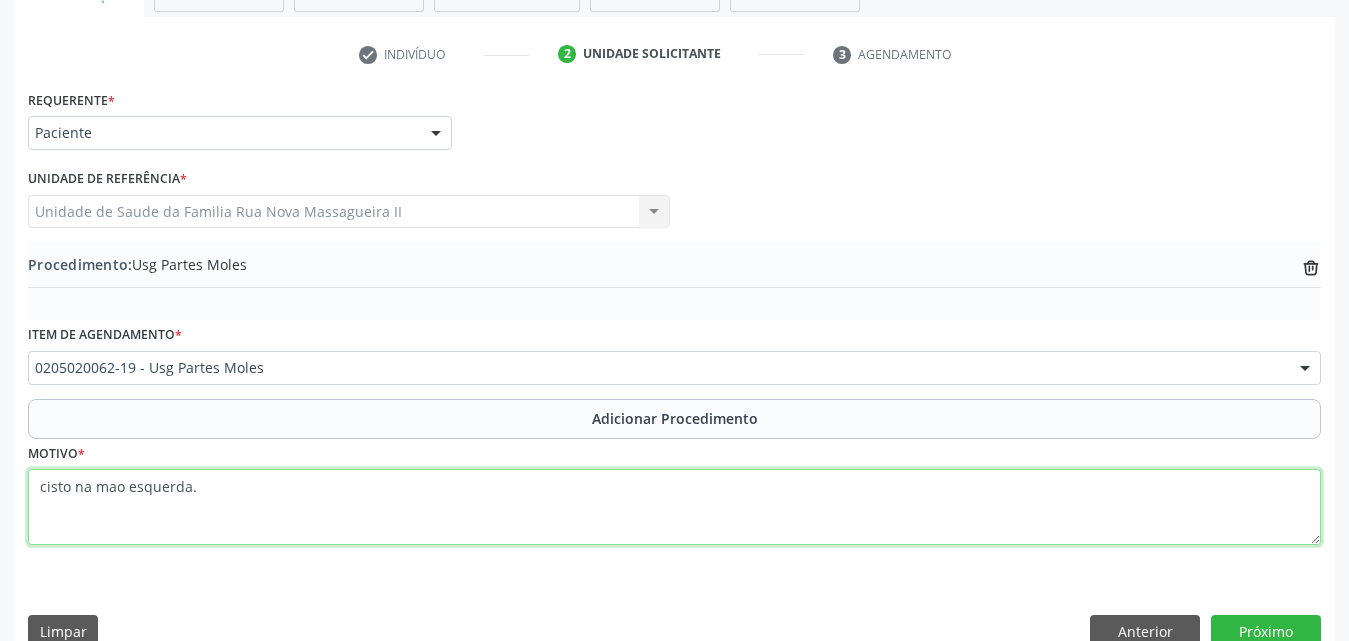scroll, scrollTop: 412, scrollLeft: 0, axis: vertical 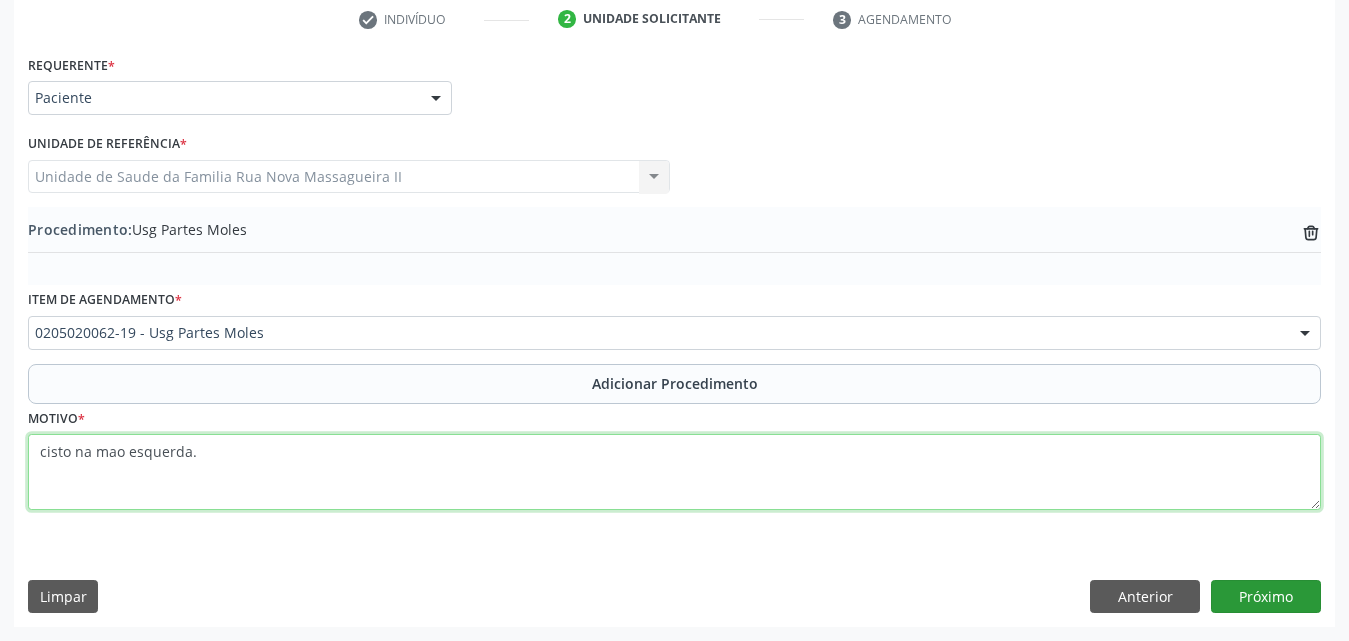 type on "cisto na mao esquerda." 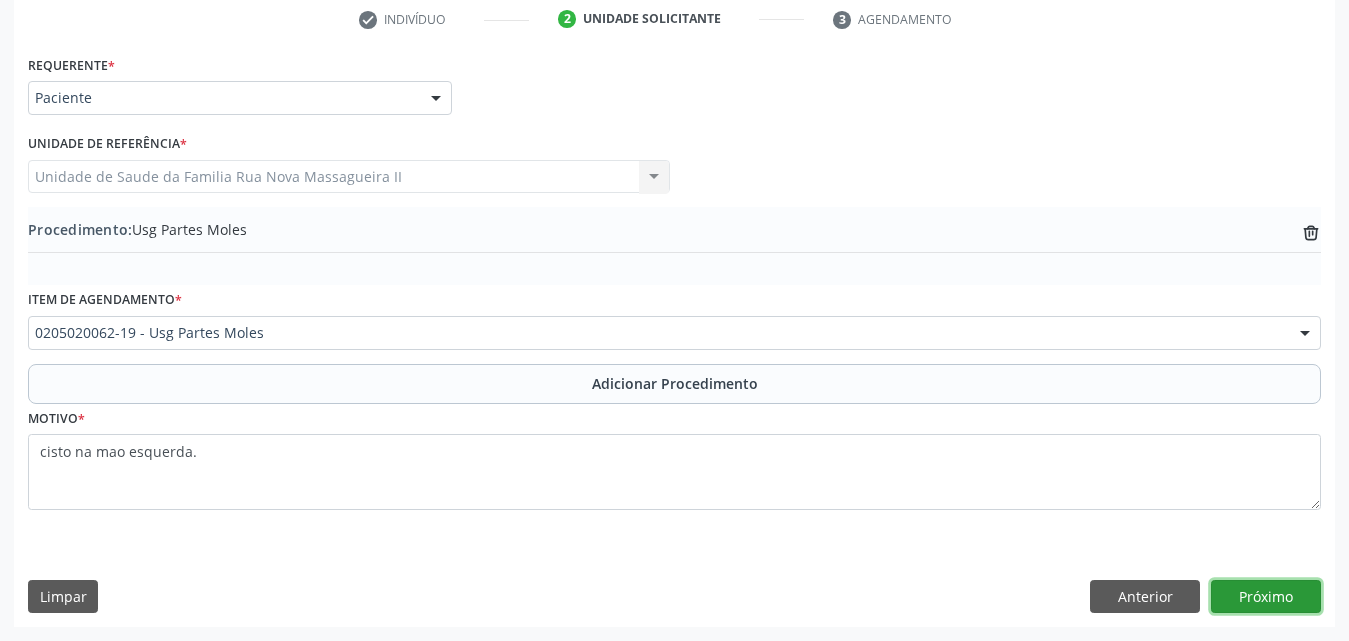 click on "Próximo" at bounding box center (1266, 597) 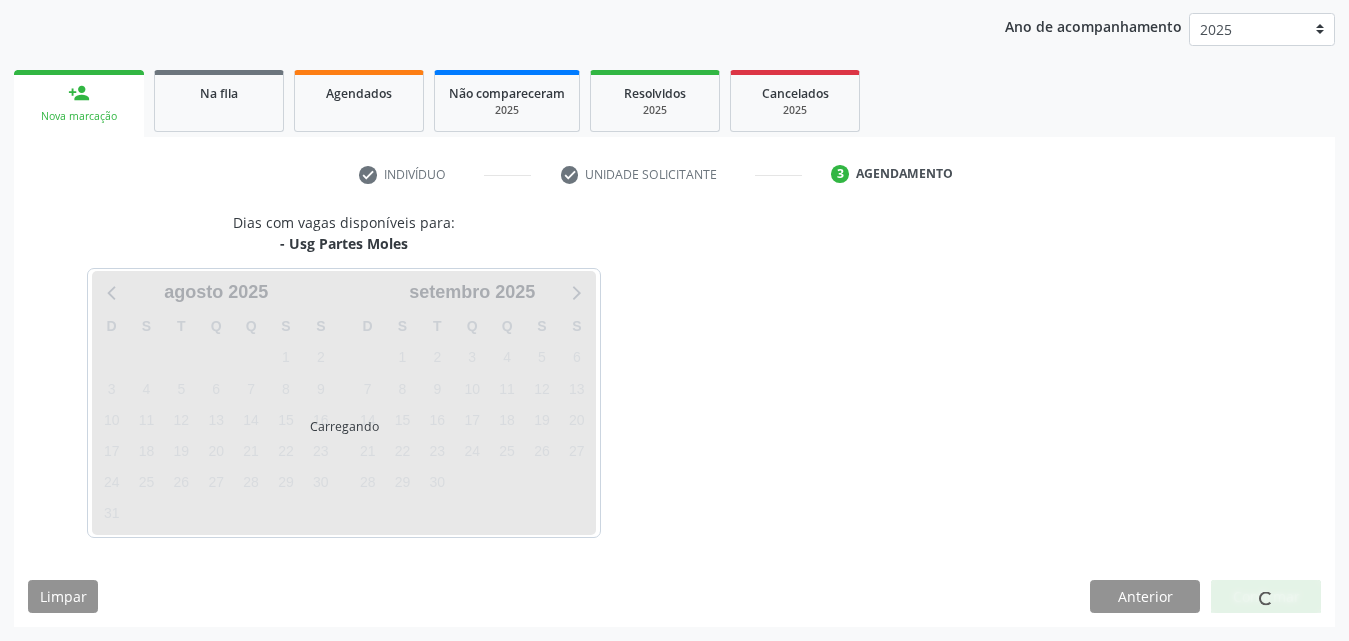 scroll, scrollTop: 316, scrollLeft: 0, axis: vertical 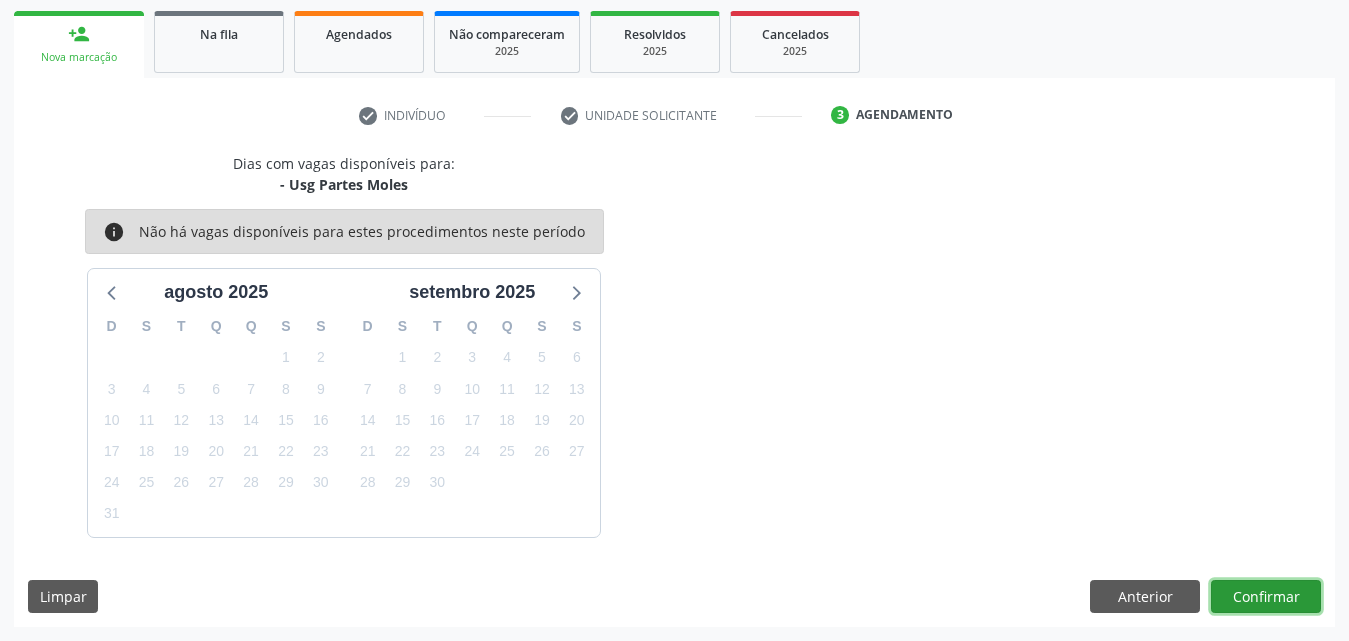 click on "Confirmar" at bounding box center [1266, 597] 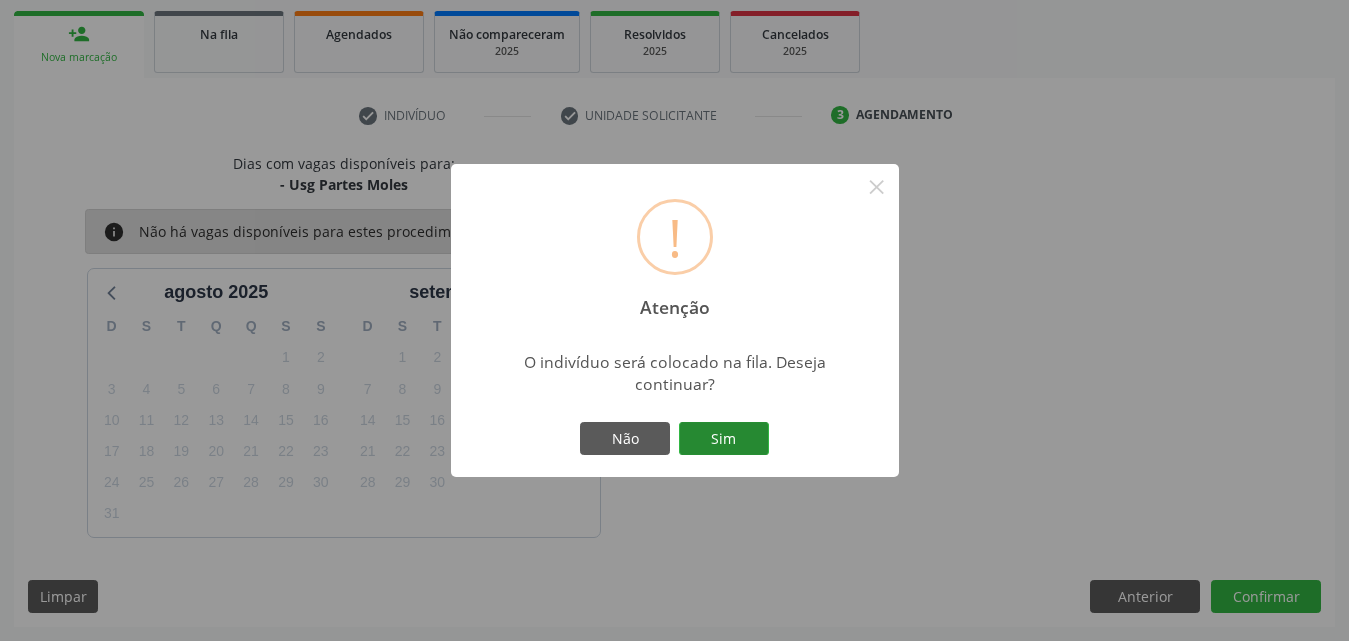 click on "Sim" at bounding box center (724, 439) 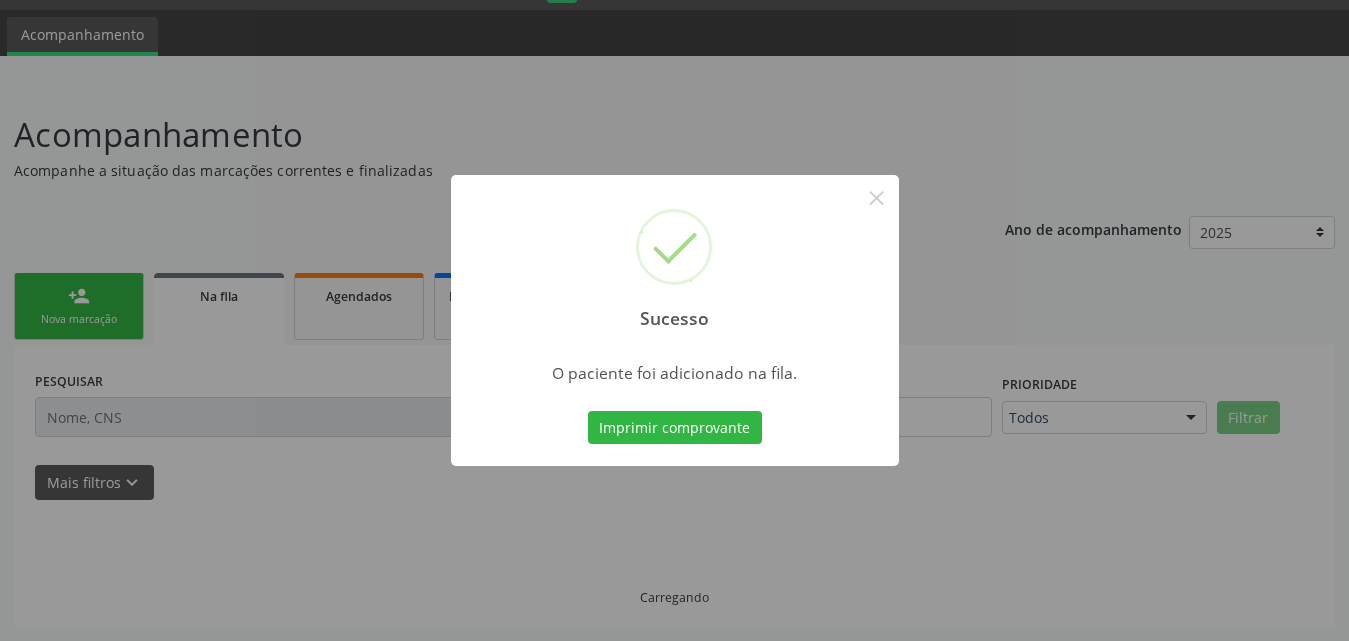 scroll, scrollTop: 54, scrollLeft: 0, axis: vertical 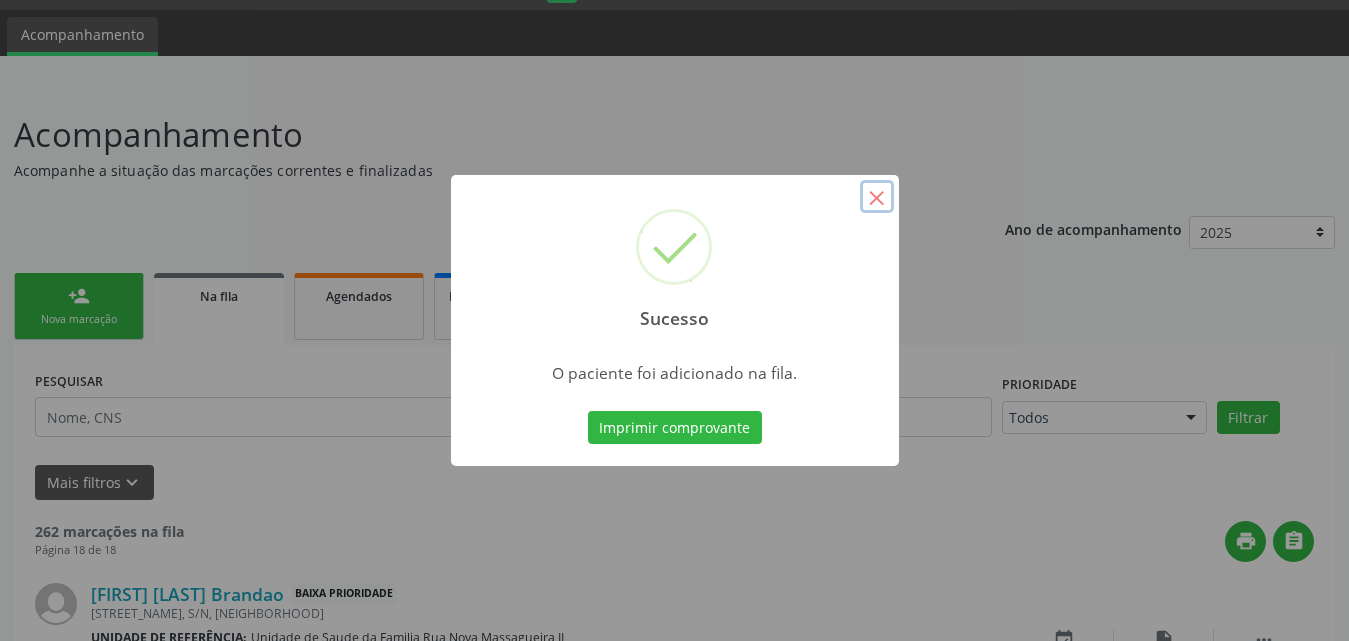 click on "×" at bounding box center [877, 197] 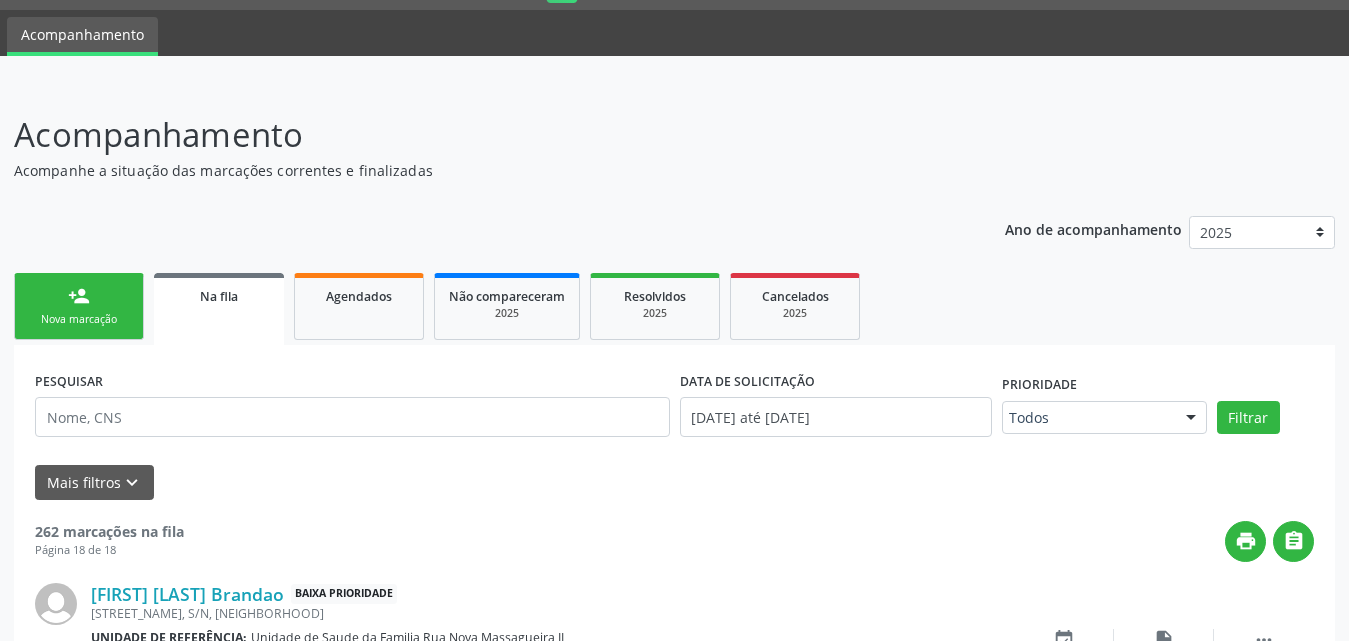 click on "Nova marcação" at bounding box center [79, 319] 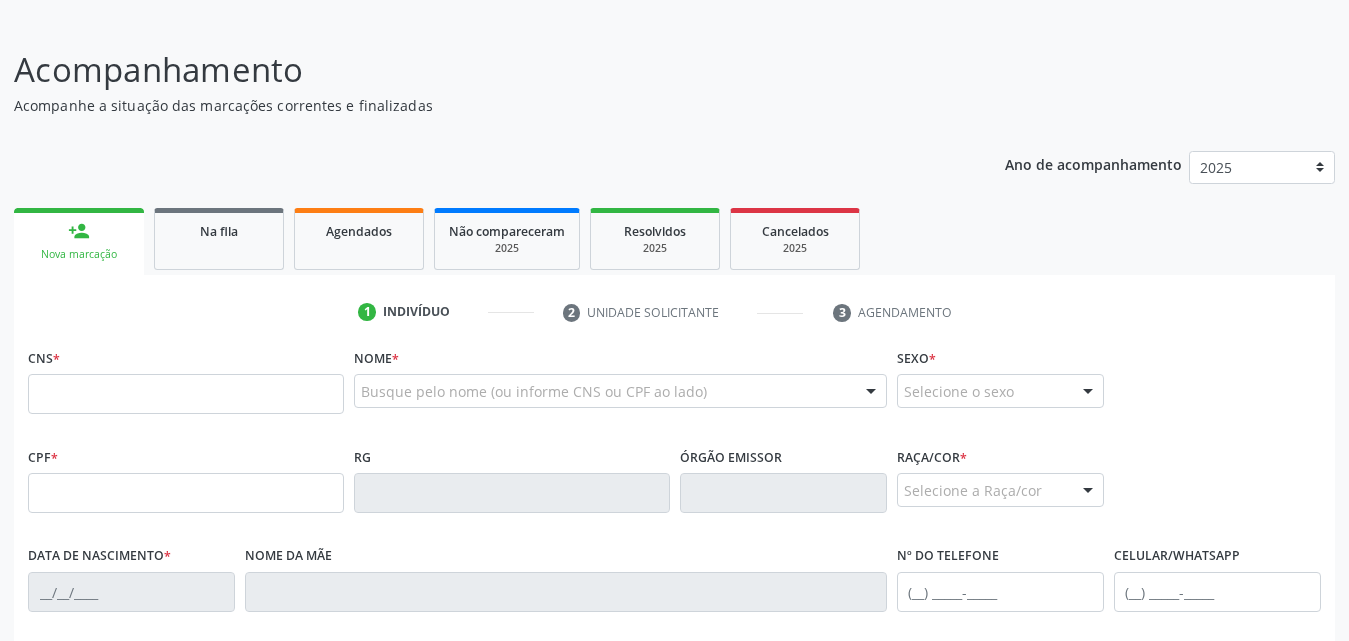 scroll, scrollTop: 154, scrollLeft: 0, axis: vertical 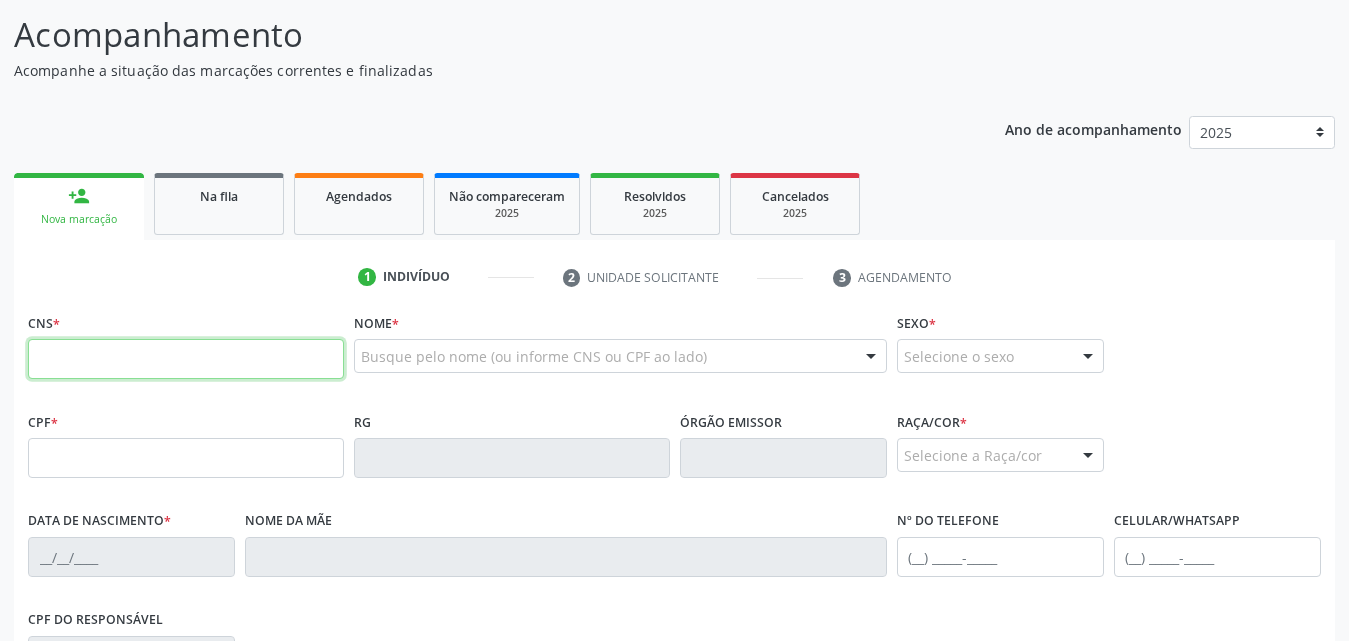 click at bounding box center [186, 359] 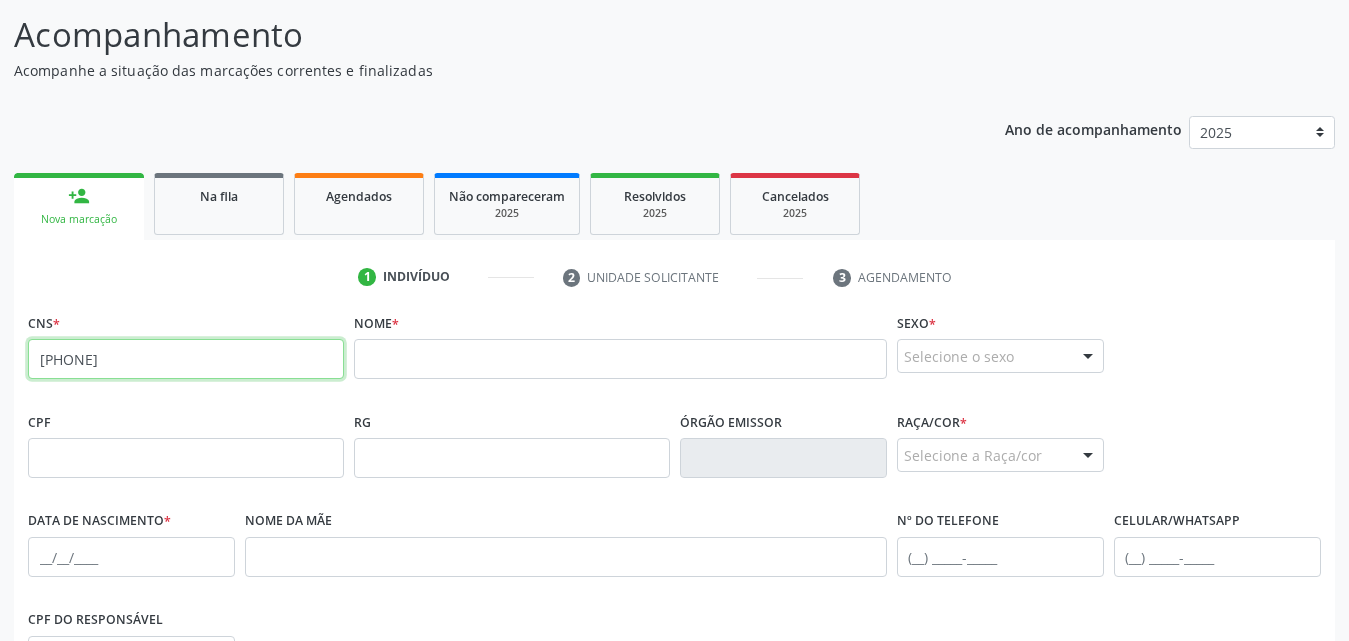 click on "[PHONE]" at bounding box center (186, 359) 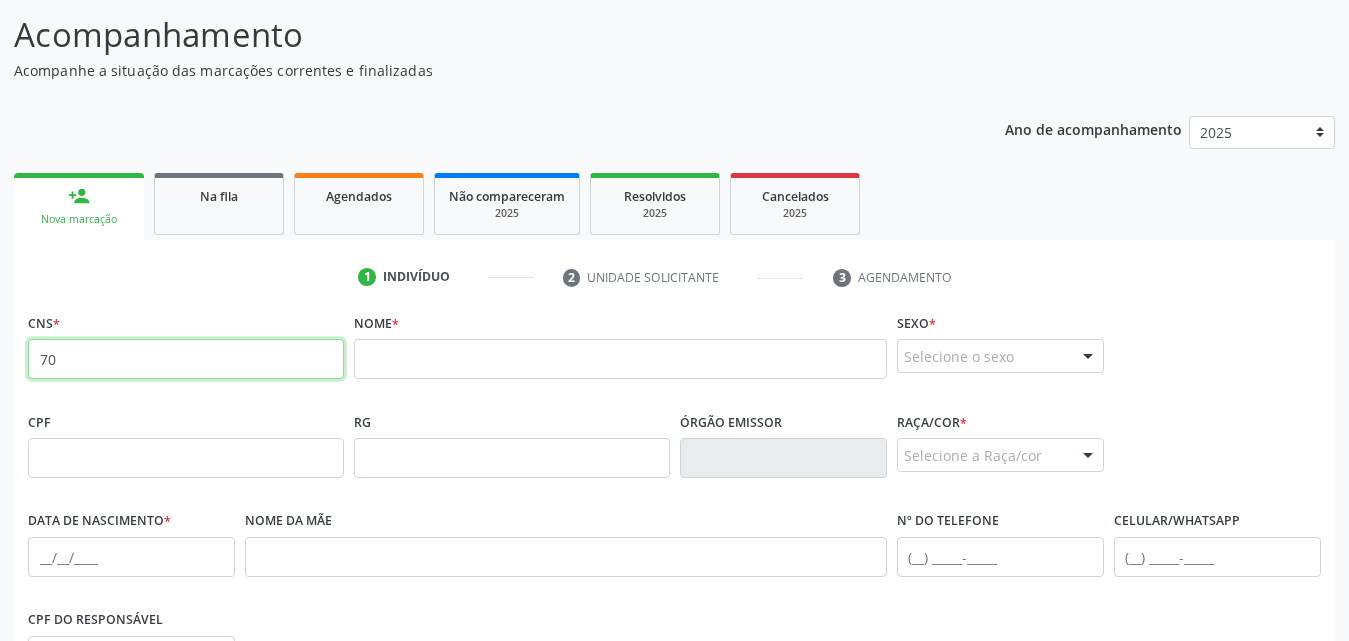 type on "7" 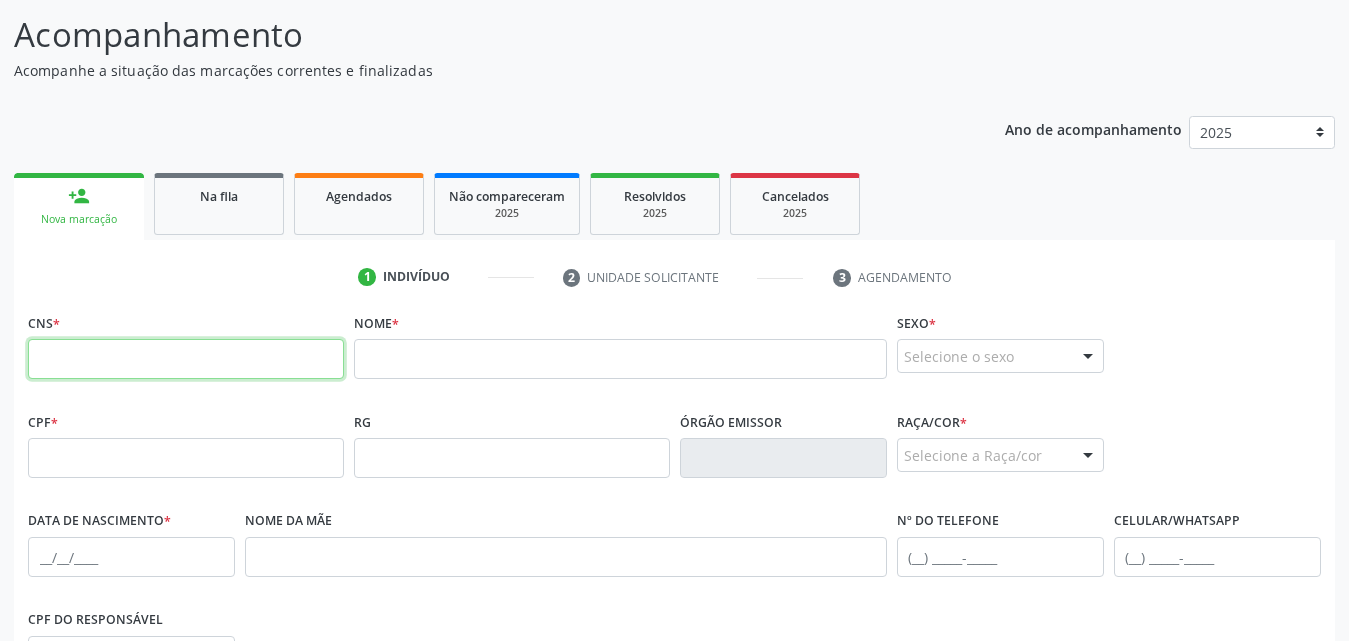 paste on "[PHONE]" 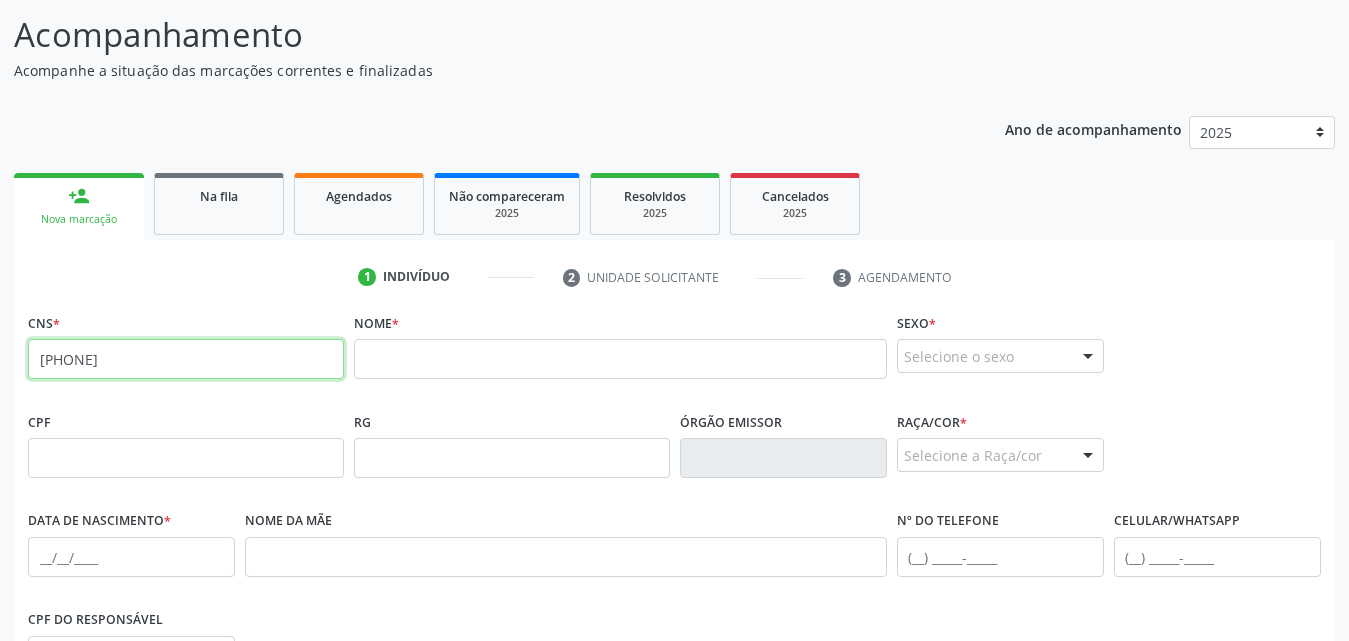 type on "[PHONE]" 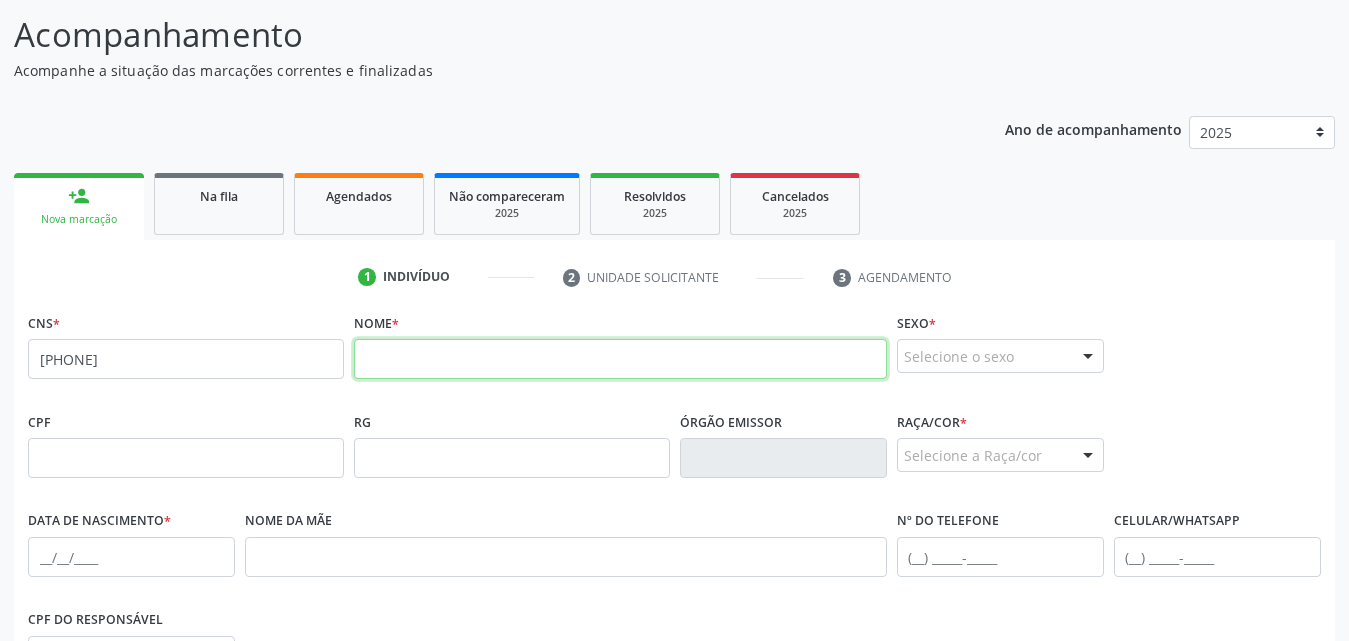 click at bounding box center [620, 359] 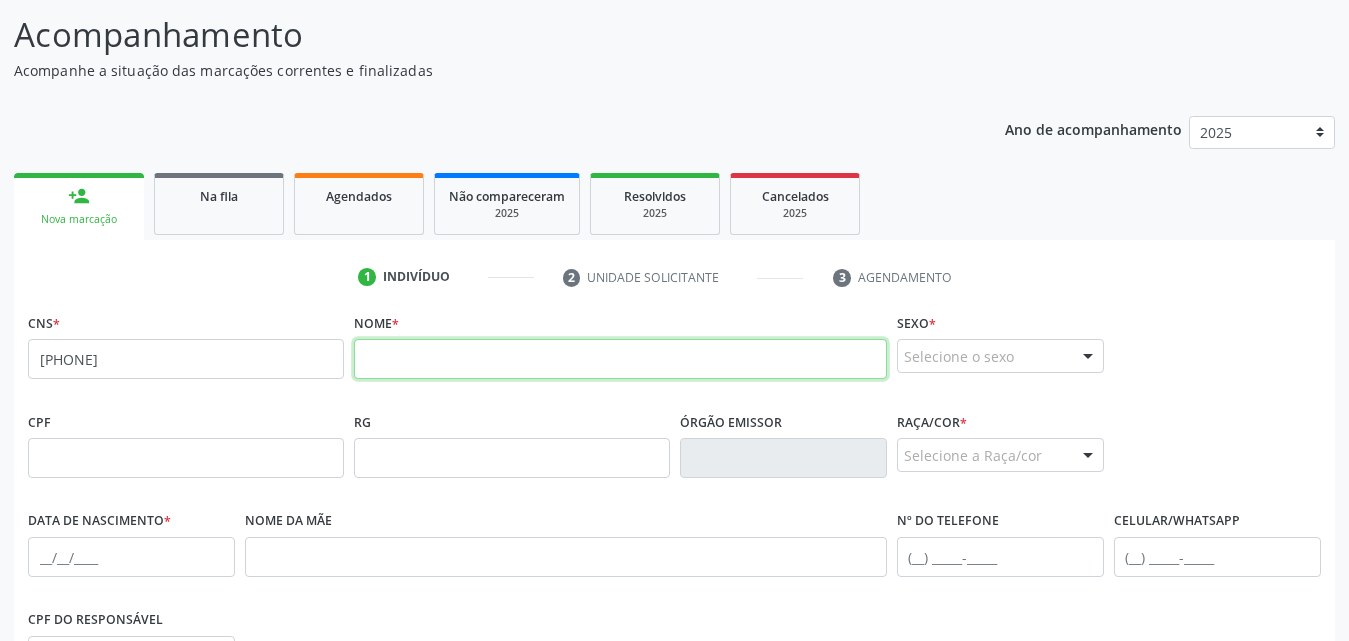 paste on "[FIRST] [LAST] Ferreira" 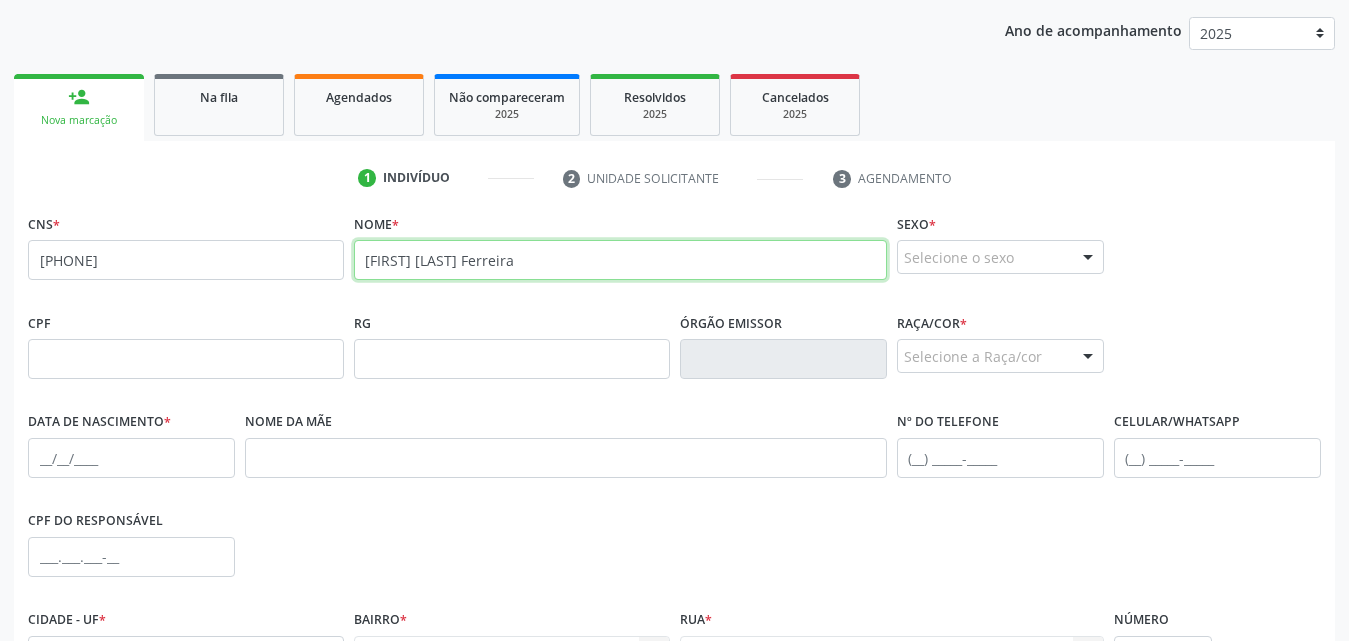 scroll, scrollTop: 254, scrollLeft: 0, axis: vertical 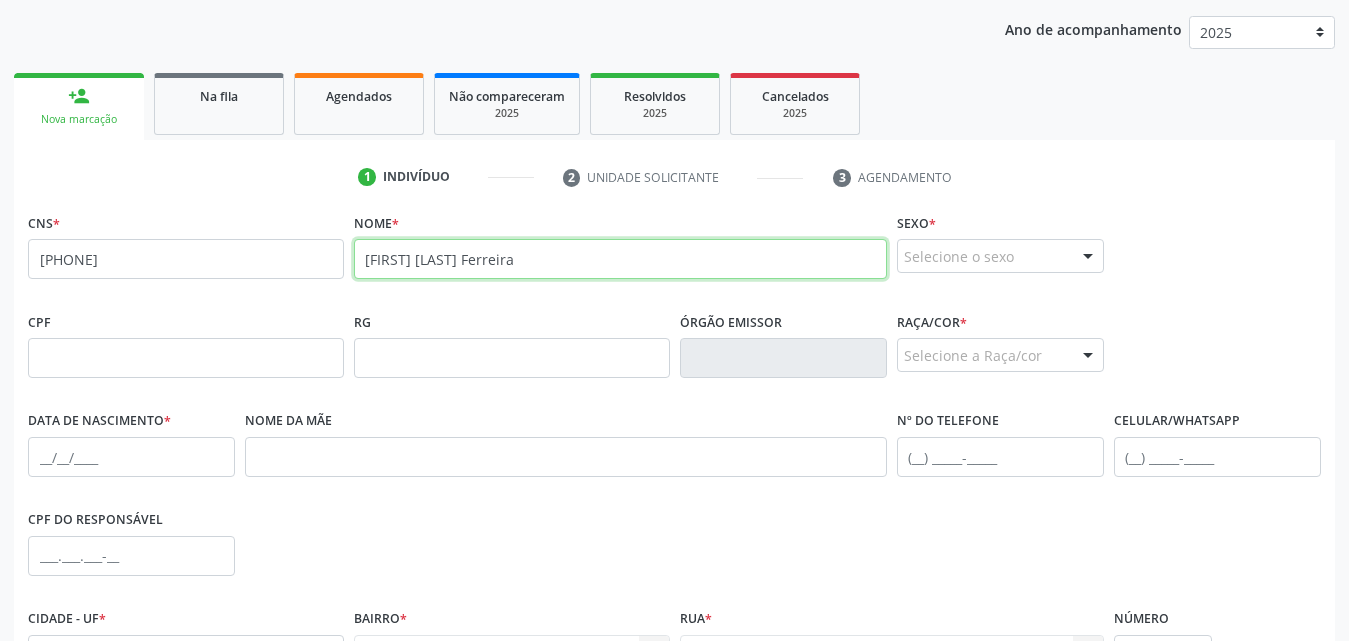 type on "[FIRST] [LAST] Ferreira" 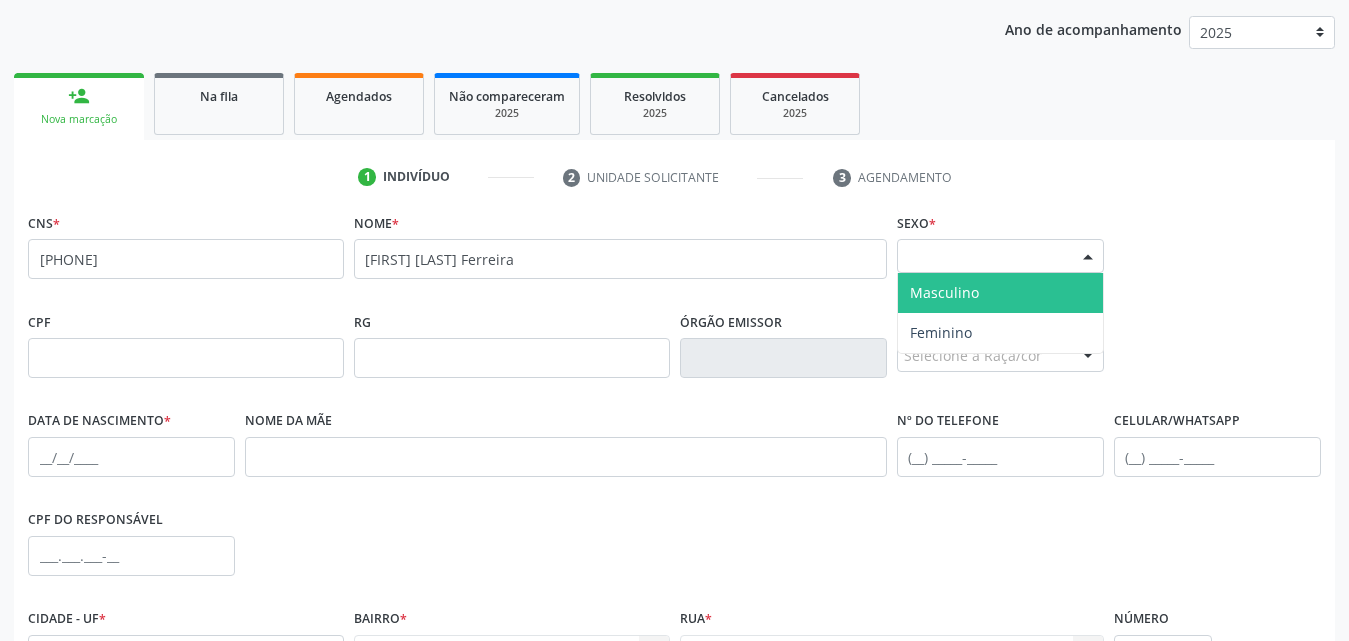 drag, startPoint x: 1094, startPoint y: 259, endPoint x: 1076, endPoint y: 283, distance: 30 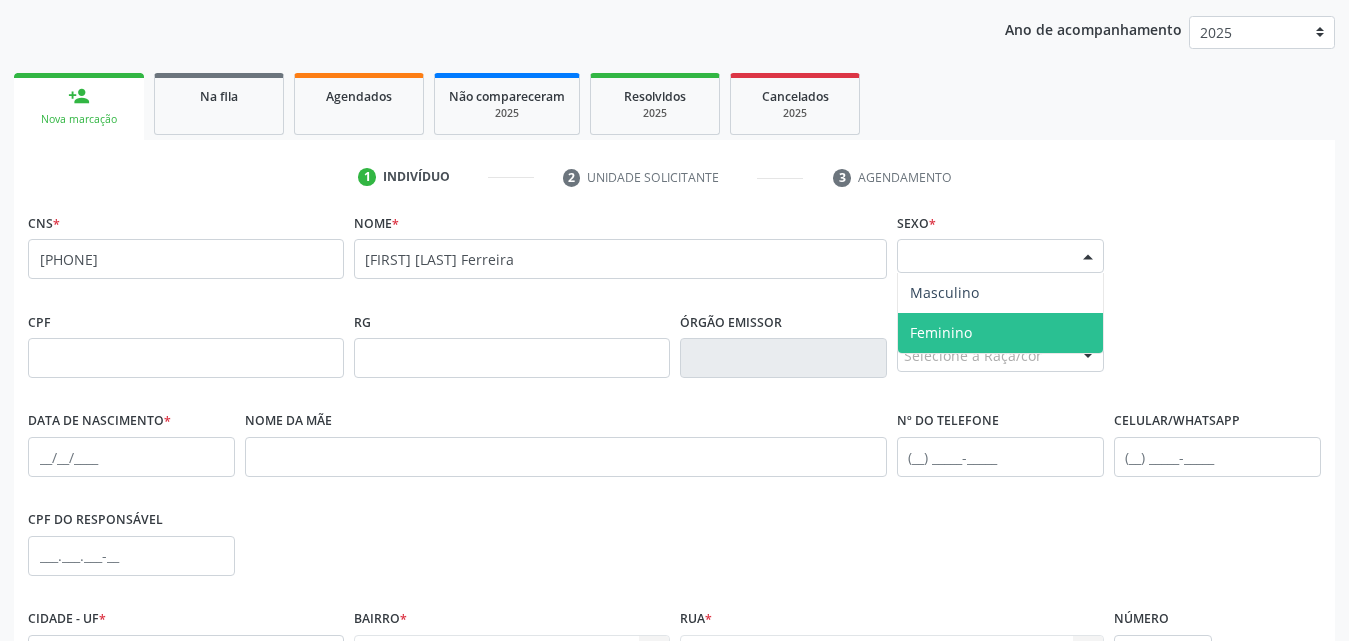 click on "Feminino" at bounding box center [941, 332] 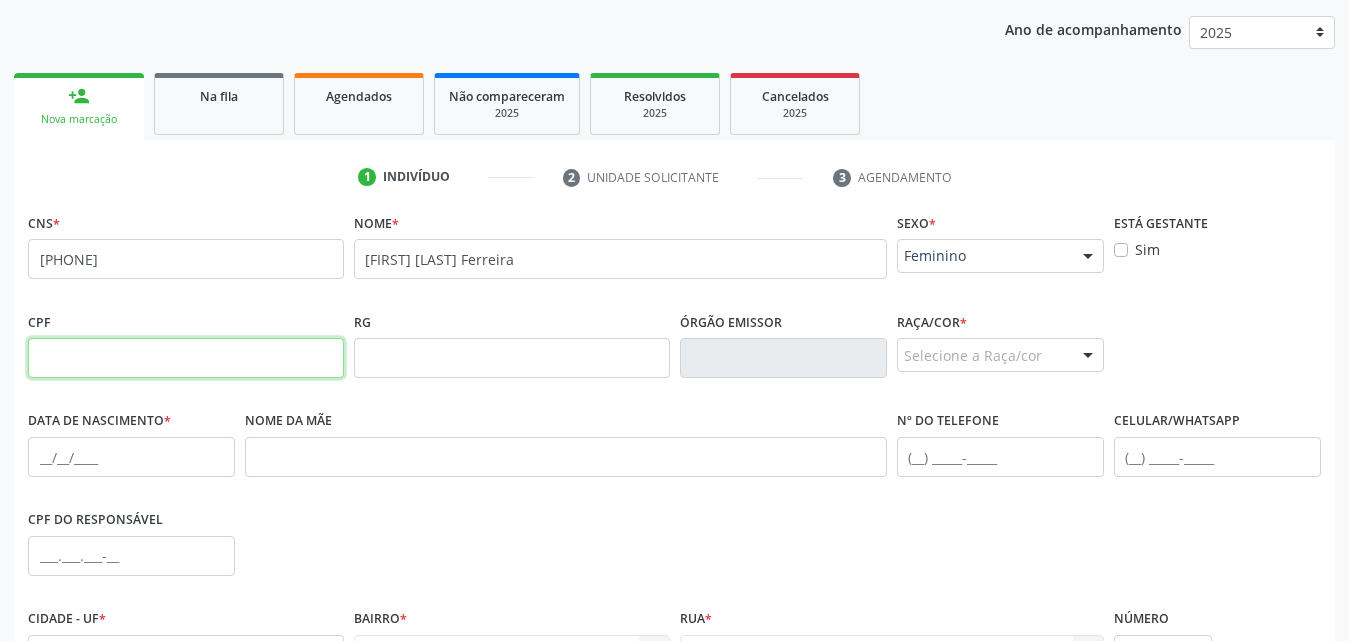 click at bounding box center (186, 358) 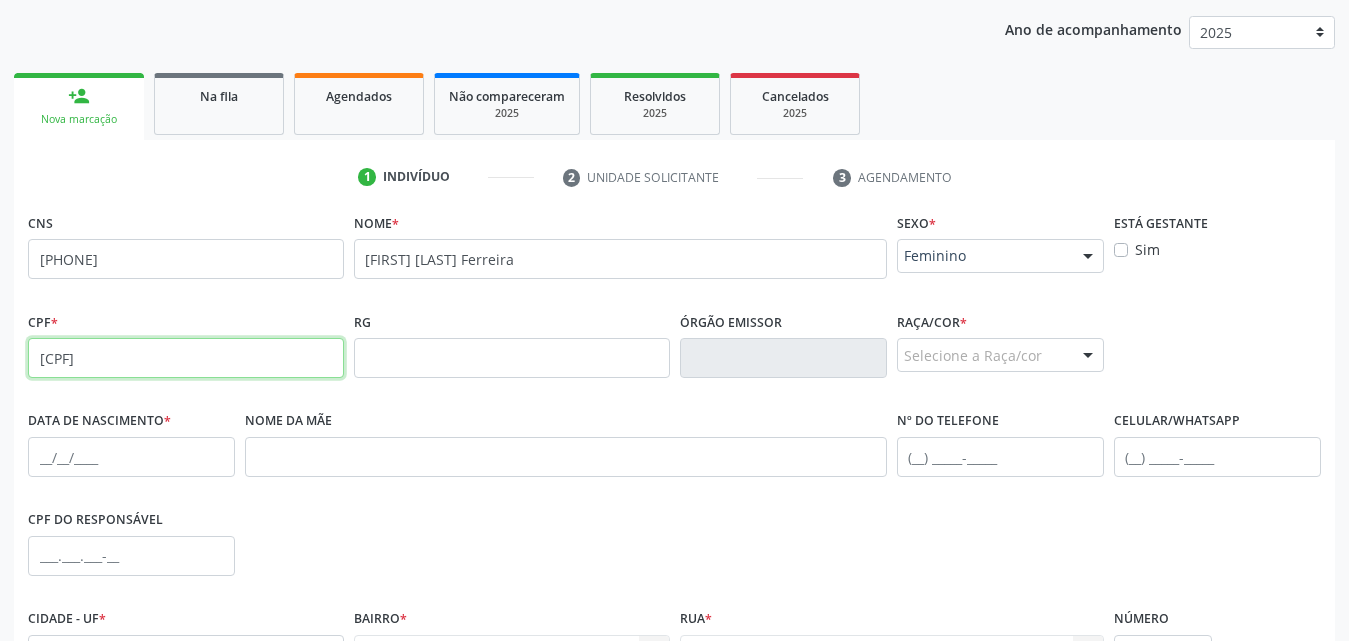 type on "[CPF]" 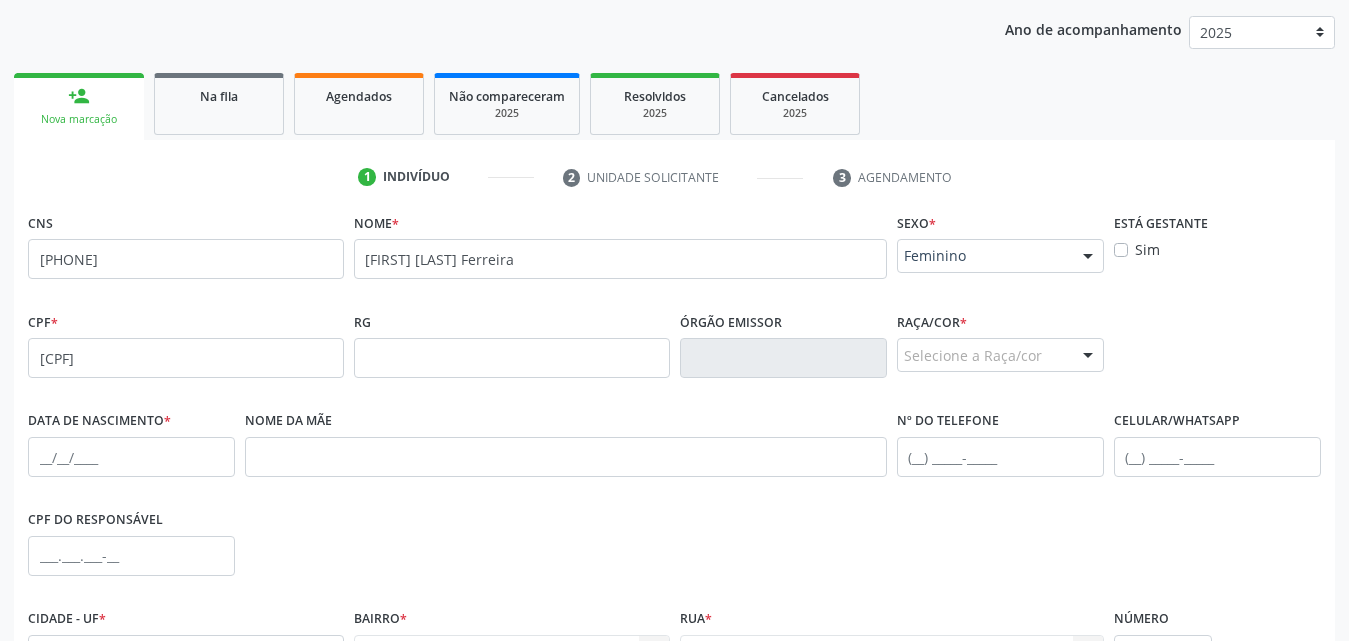 click at bounding box center (1088, 356) 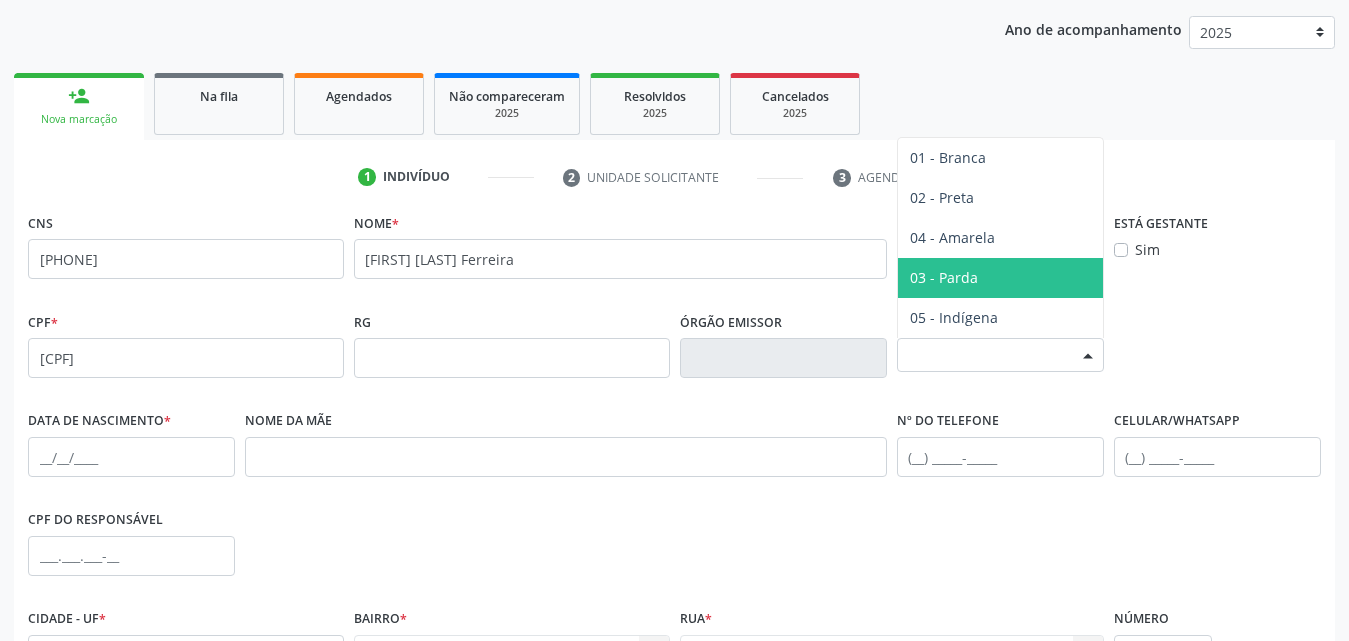 click on "03 - Parda" at bounding box center [1000, 278] 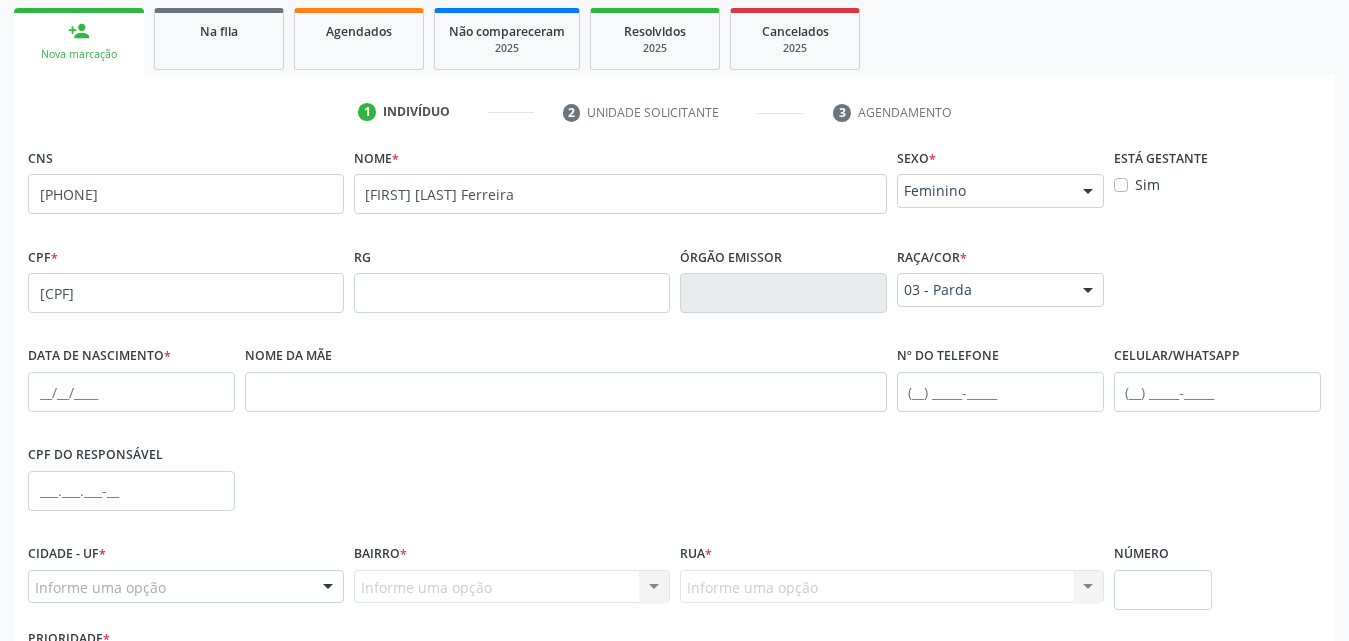 scroll, scrollTop: 354, scrollLeft: 0, axis: vertical 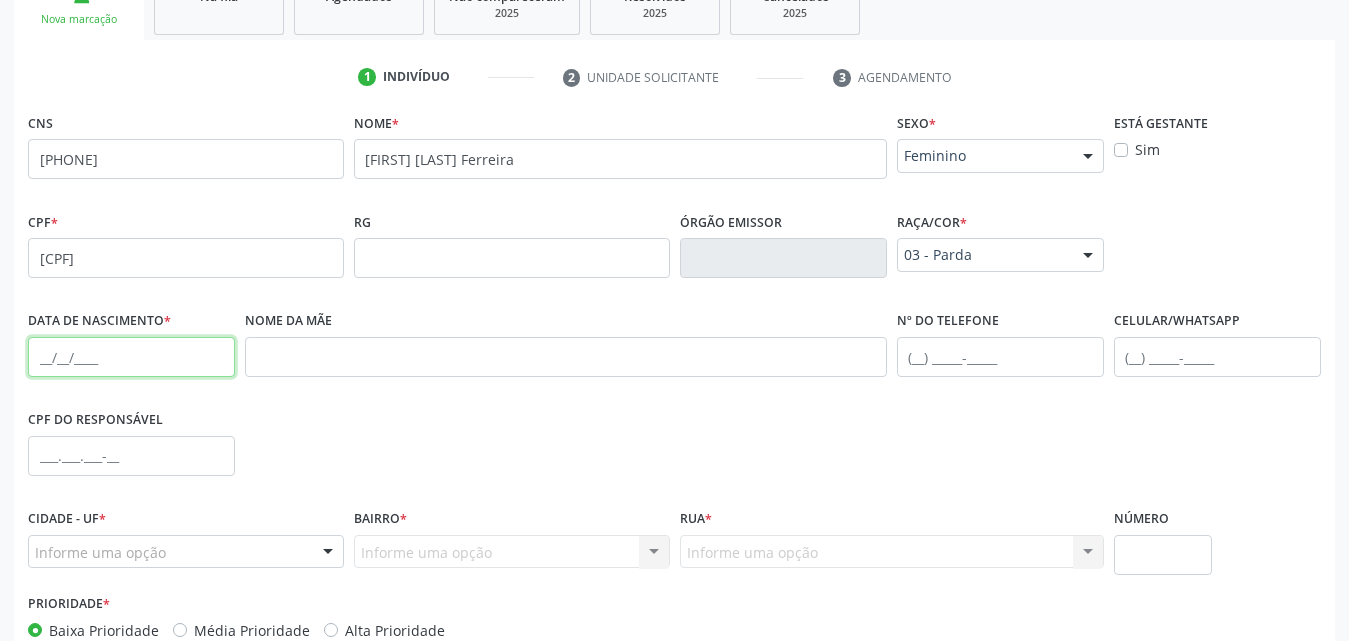 click at bounding box center [131, 357] 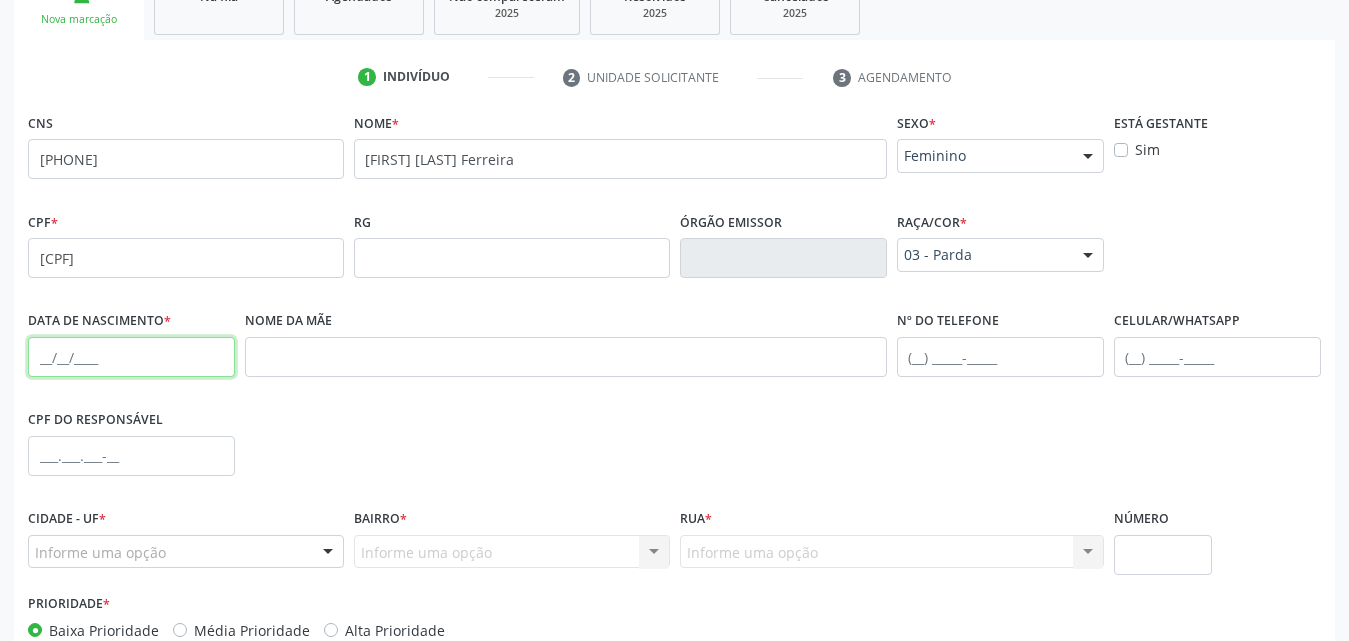 paste on "[DATE]" 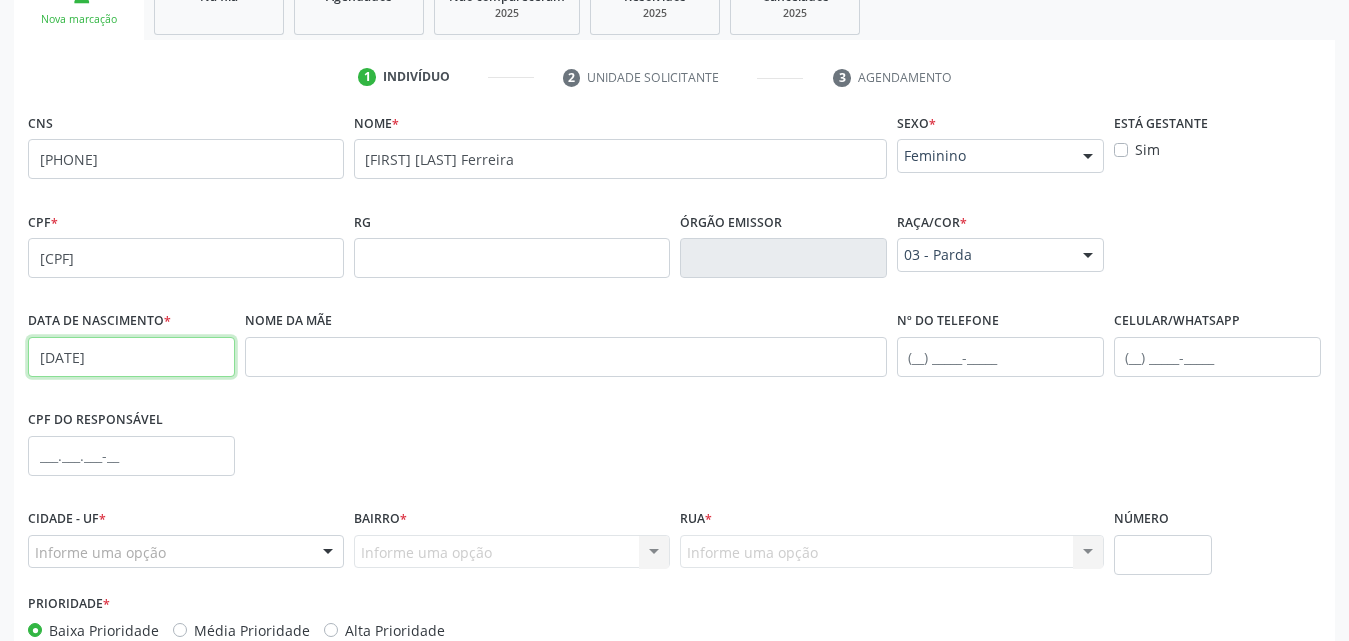 type on "[DATE]" 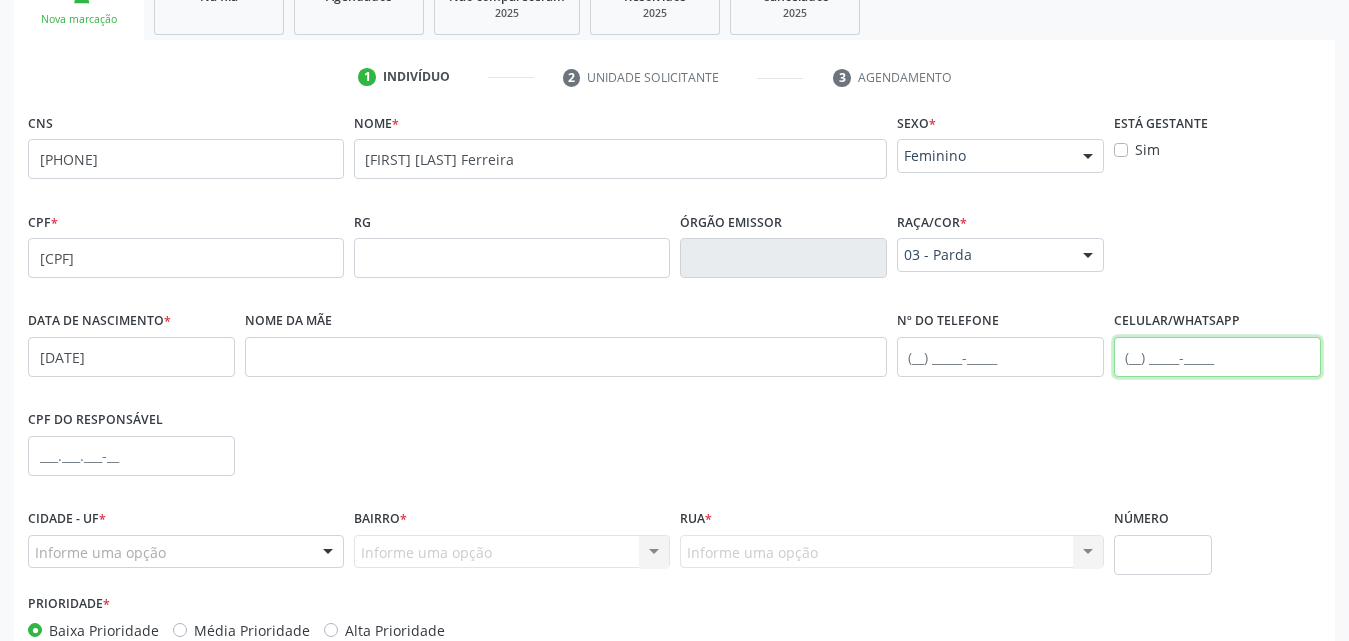click at bounding box center [1217, 357] 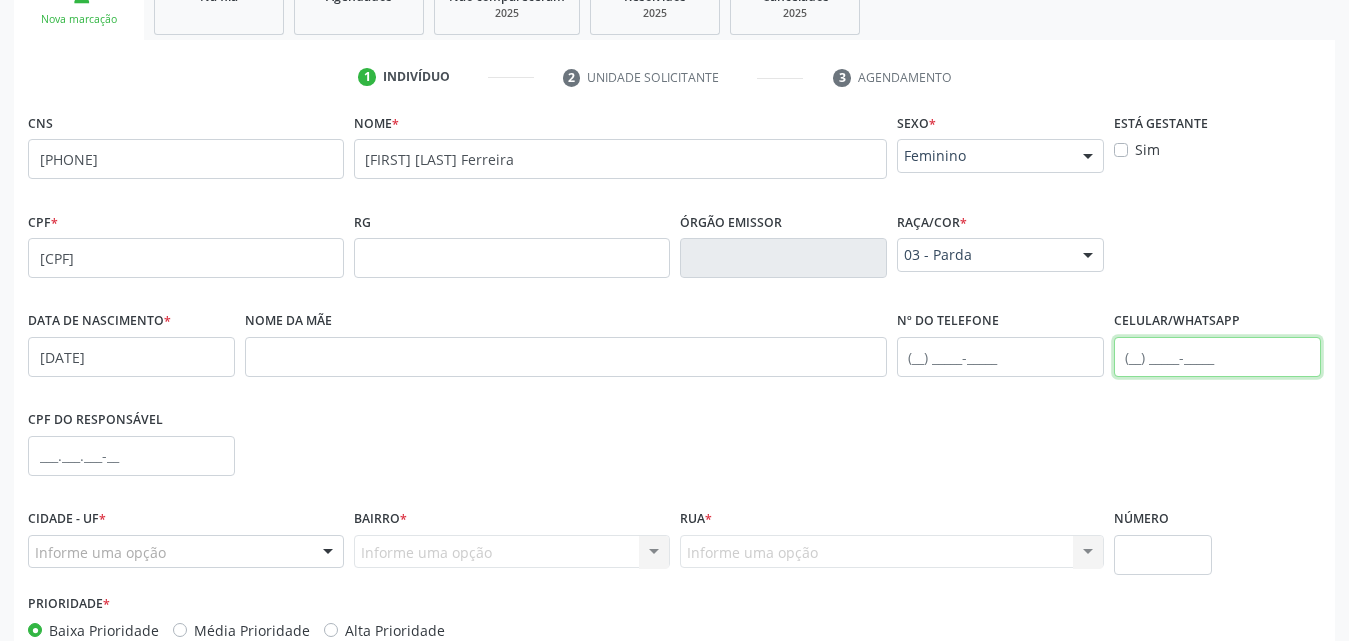 paste on "([PHONE])" 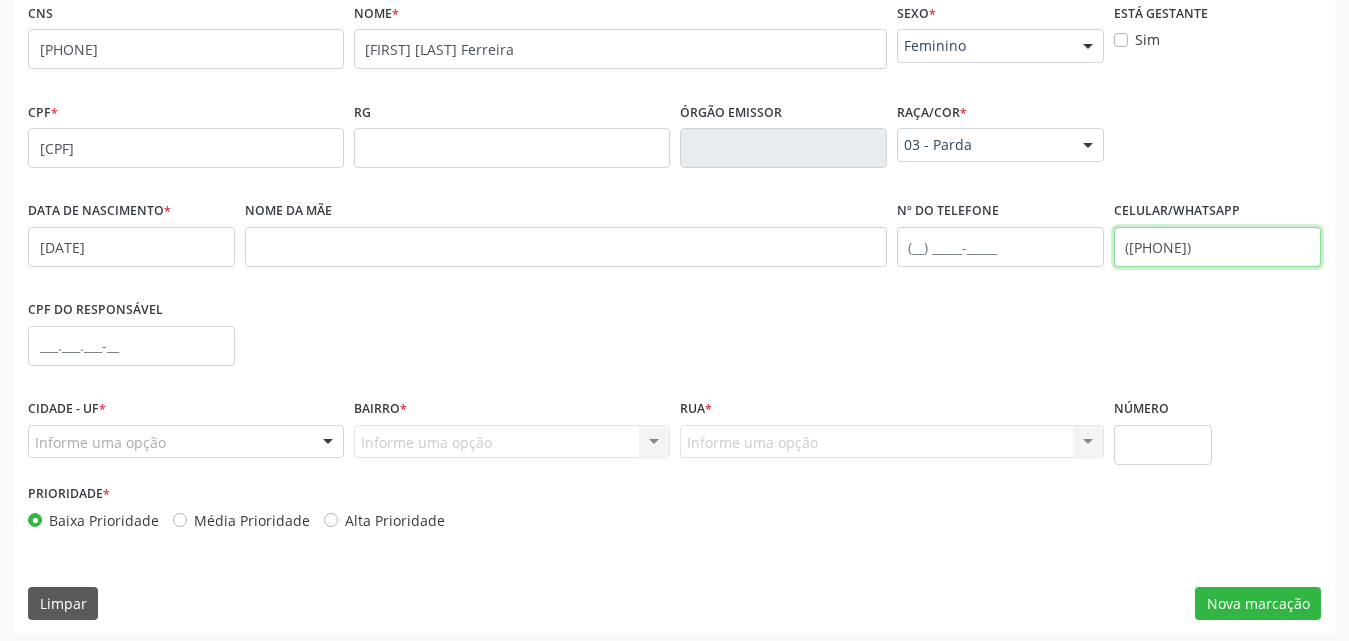 scroll, scrollTop: 471, scrollLeft: 0, axis: vertical 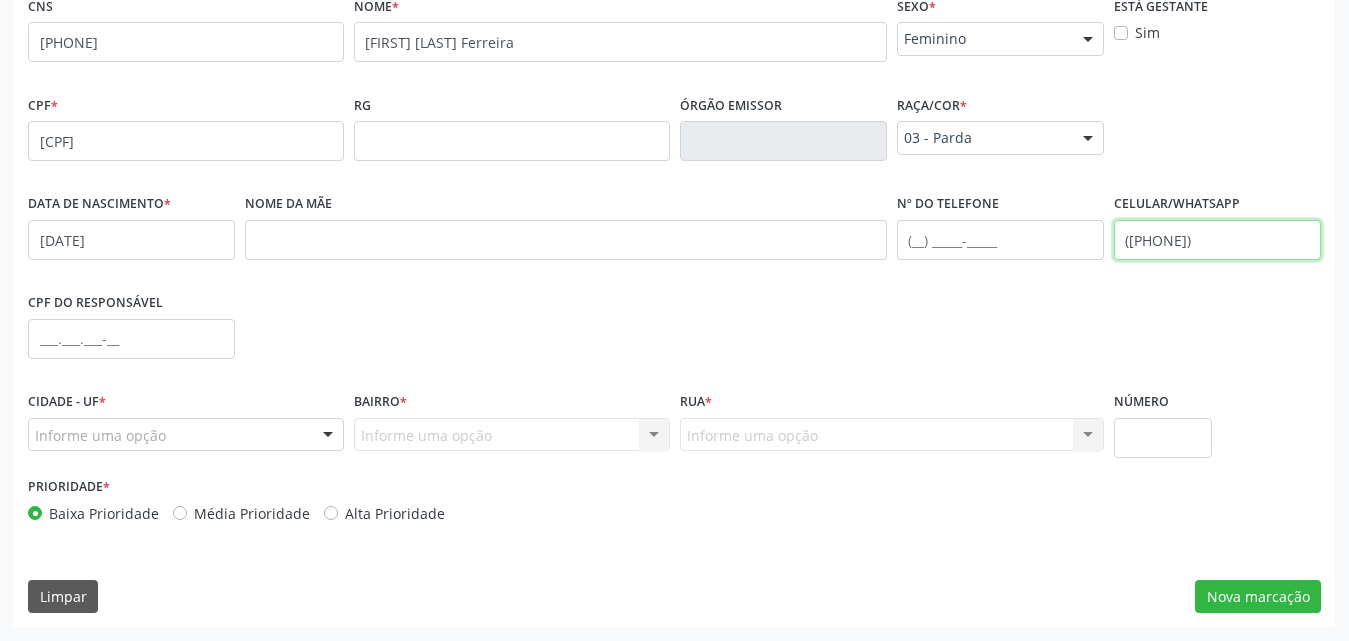 type on "([PHONE])" 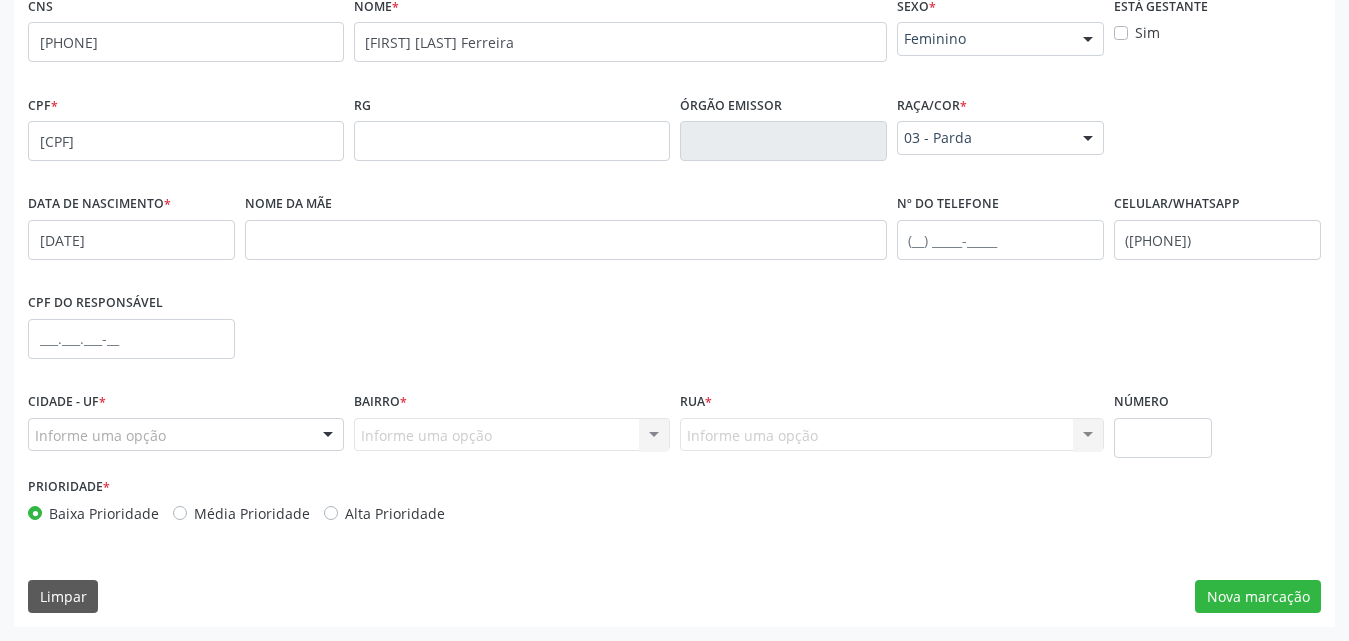 click at bounding box center [328, 436] 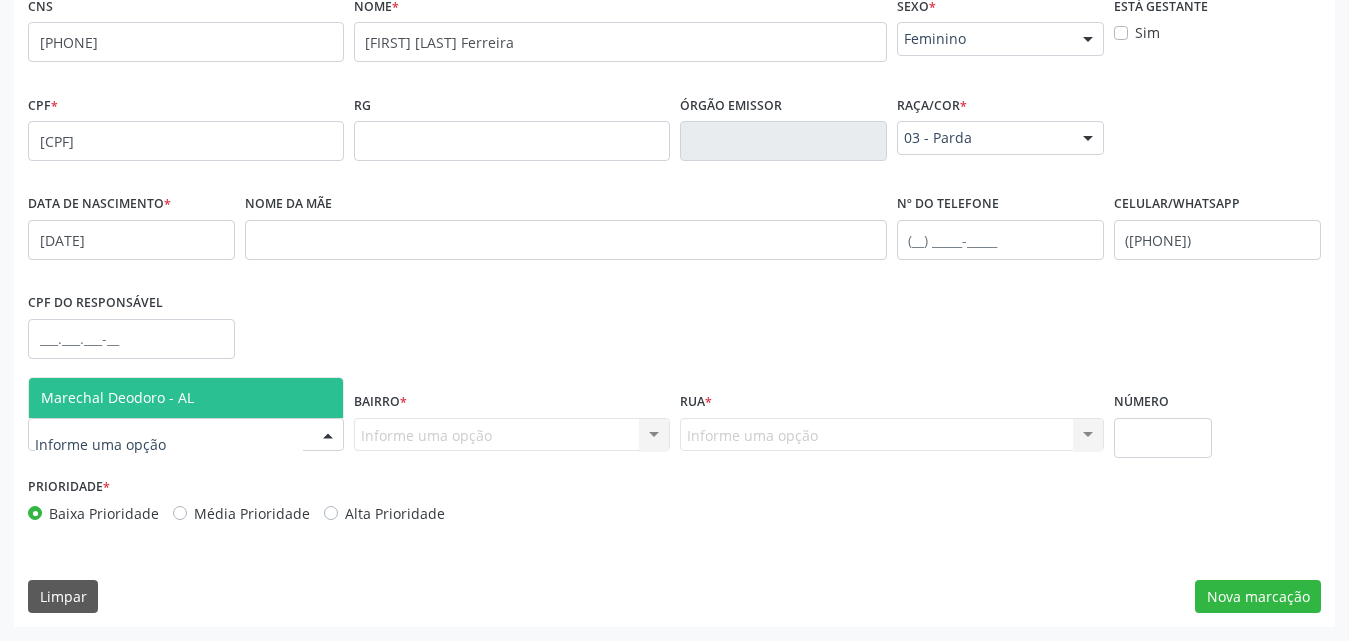 click on "Marechal Deodoro - AL" at bounding box center (186, 398) 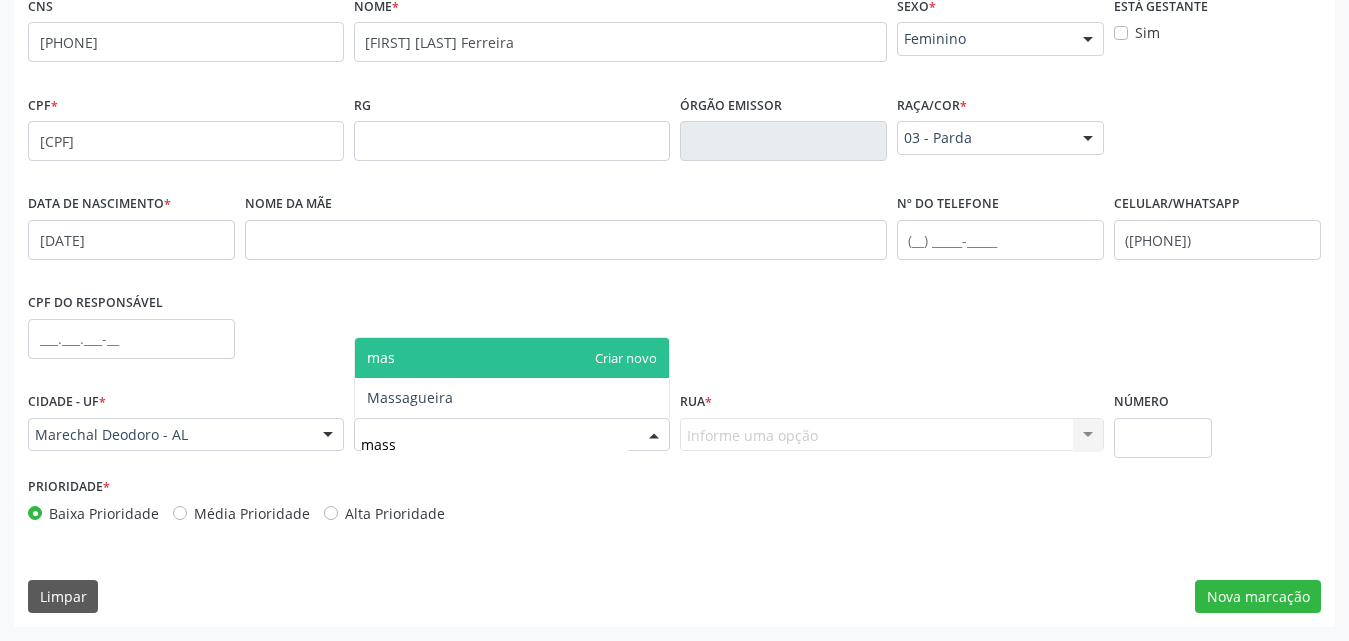 type on "massa" 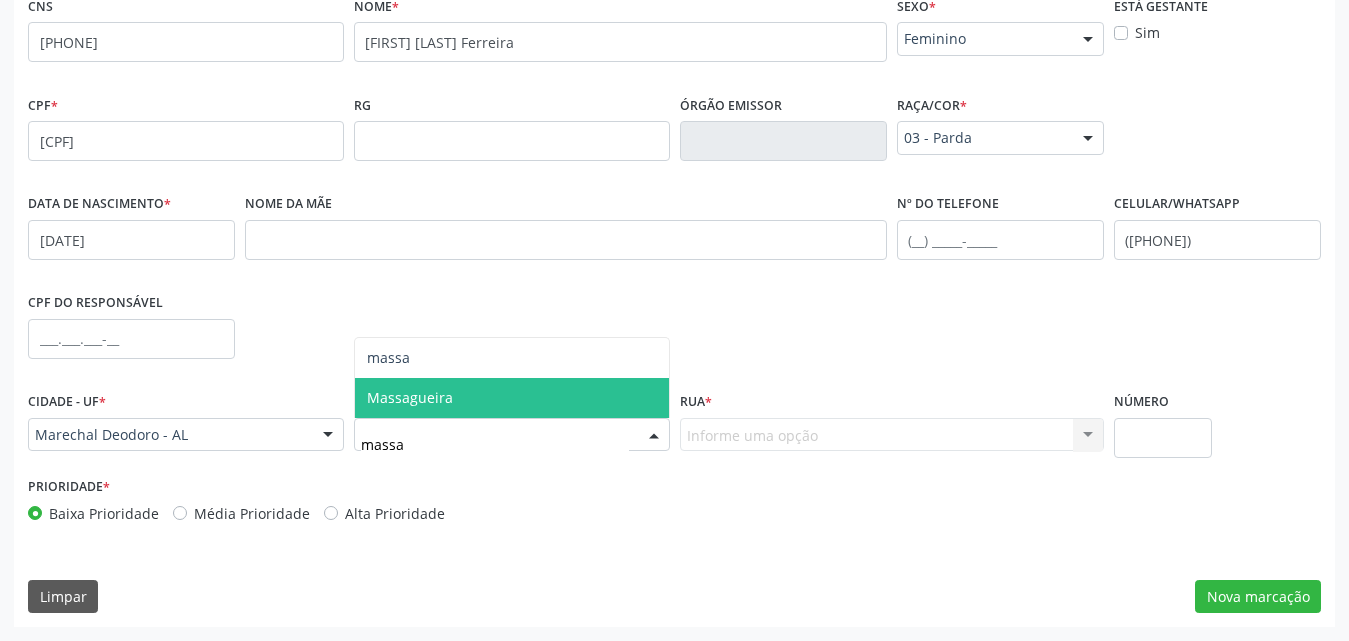 click on "Massagueira" at bounding box center [512, 398] 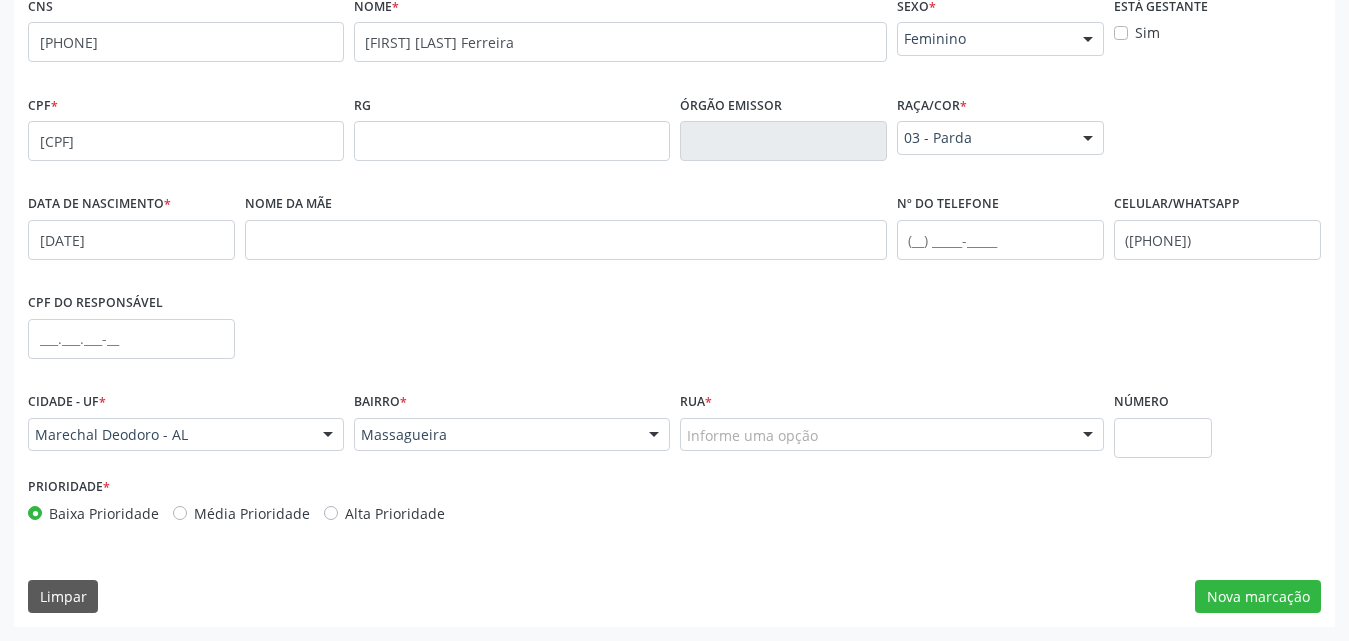click at bounding box center [1088, 436] 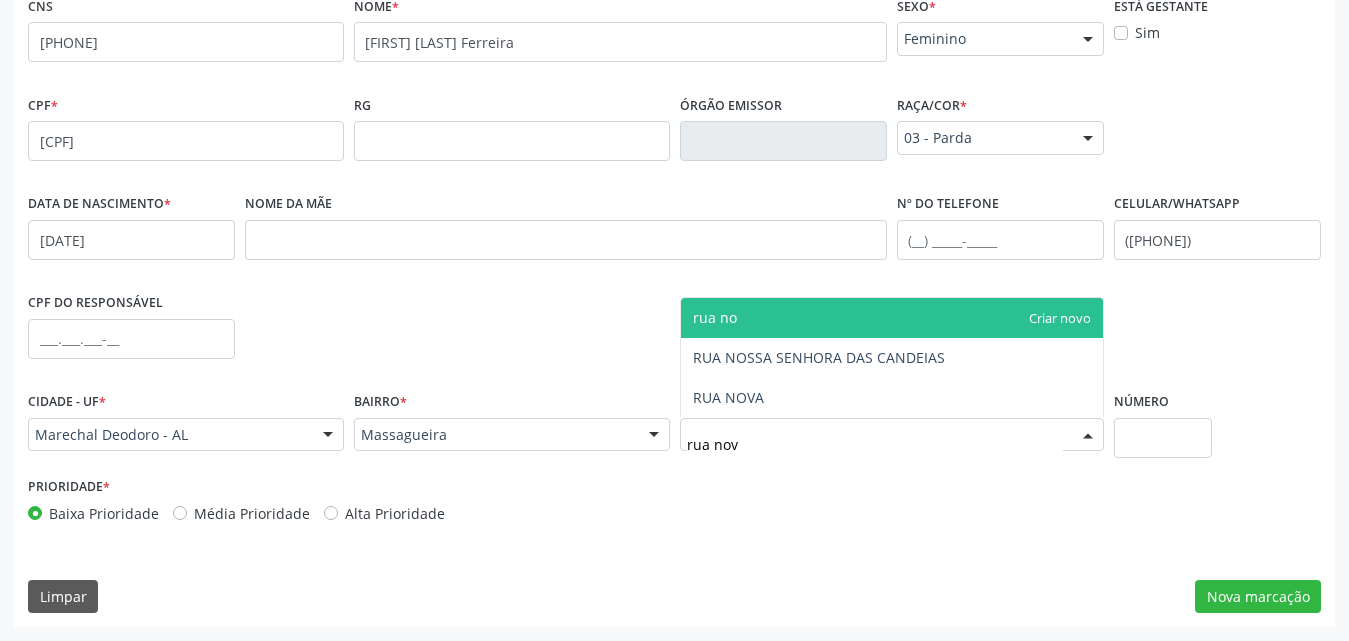 type on "rua nova" 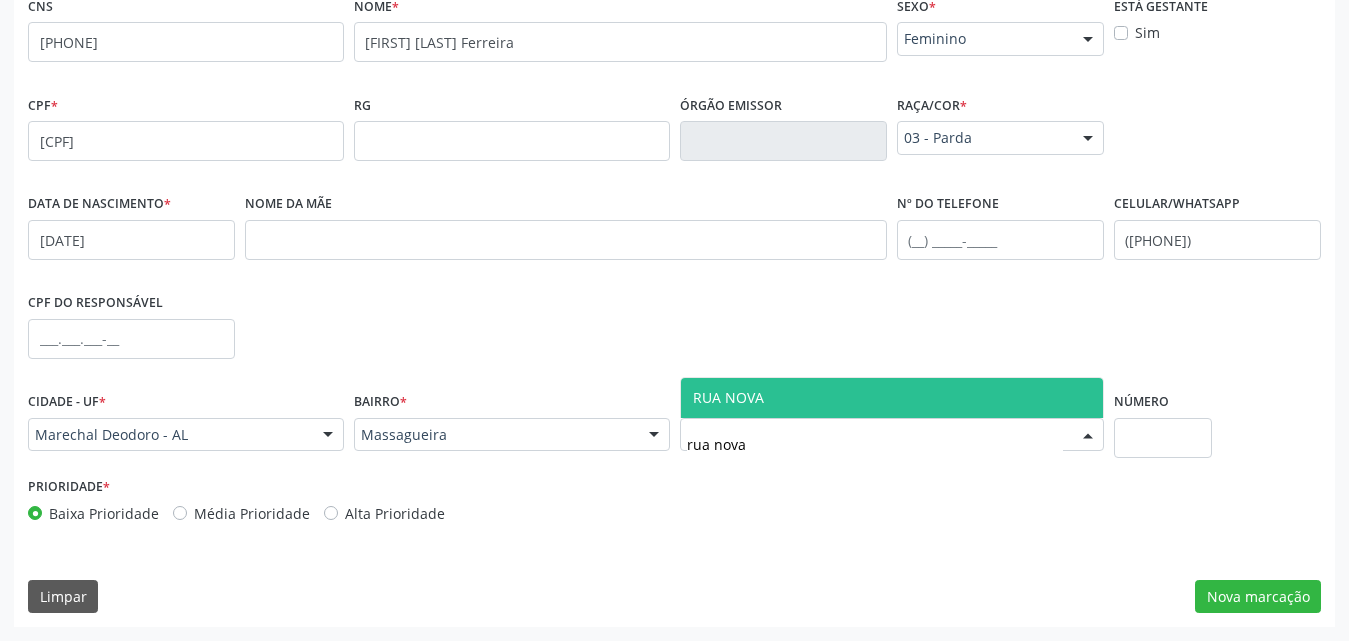 click on "RUA NOVA" at bounding box center [892, 398] 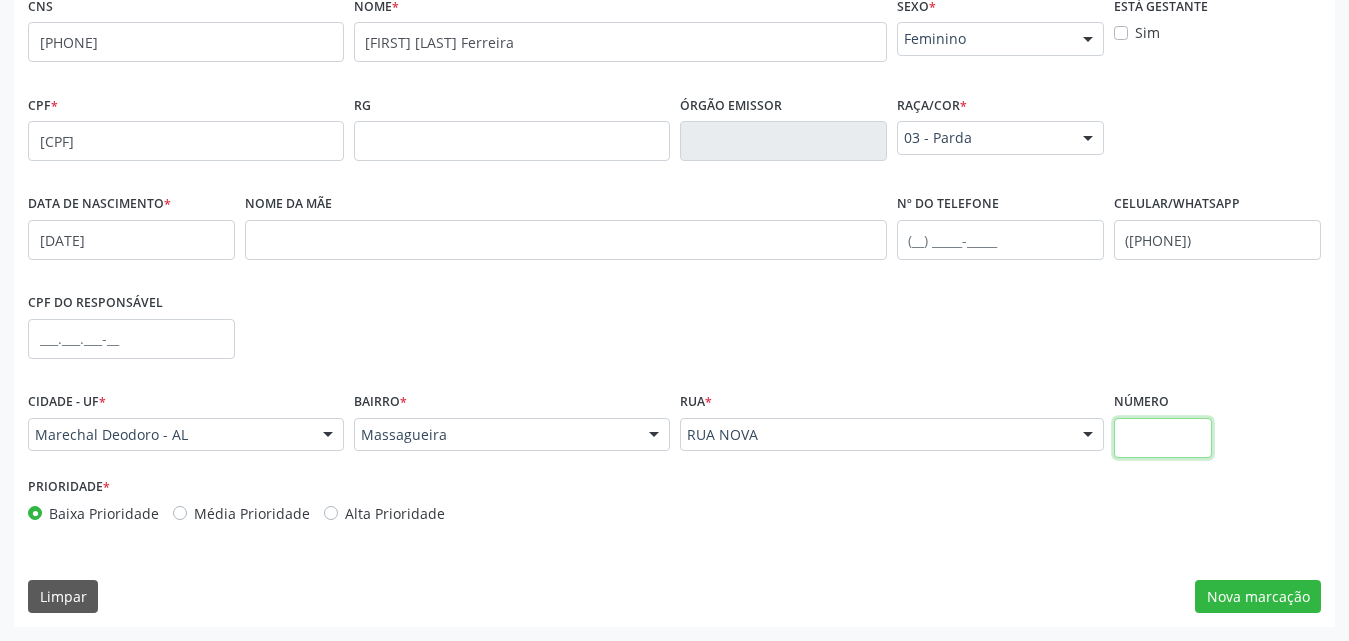 click at bounding box center (1163, 438) 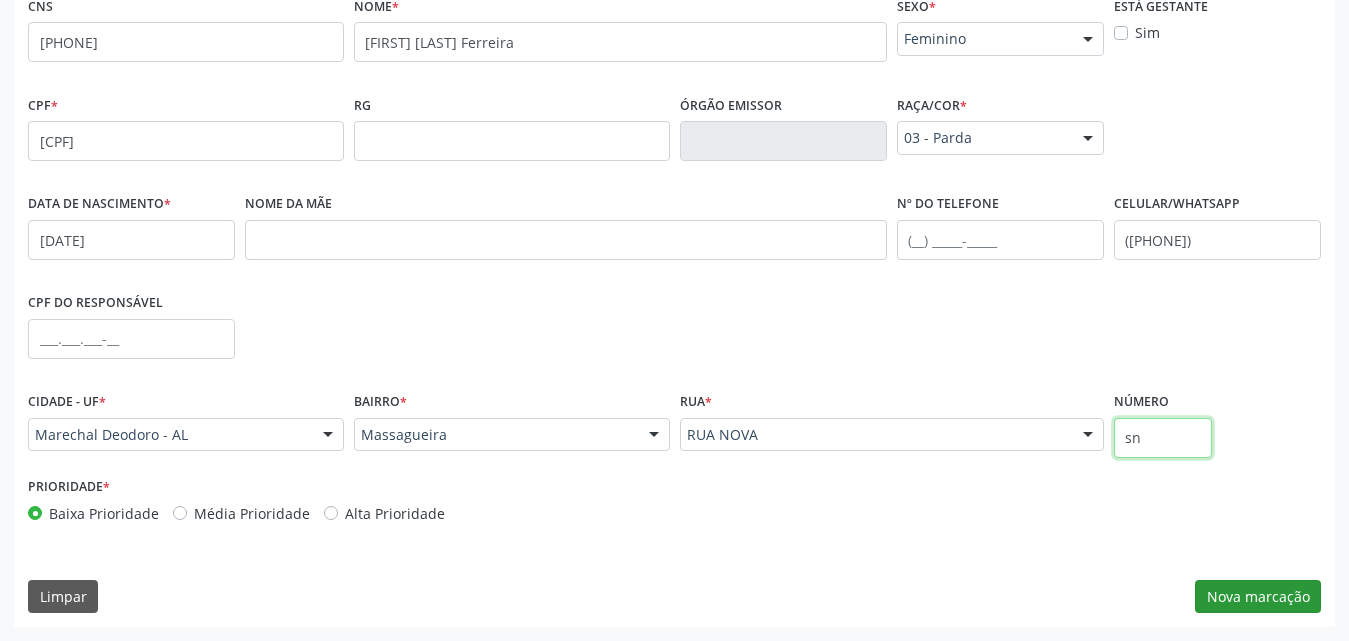 type on "sn" 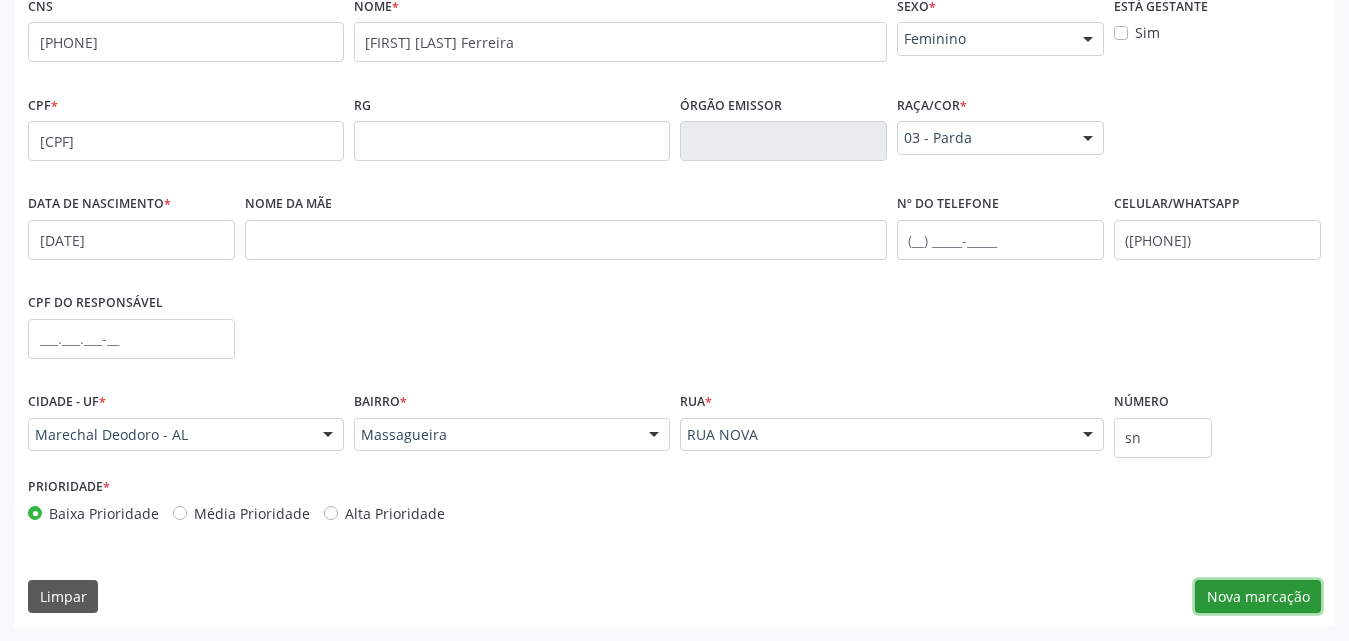 click on "Nova marcação" at bounding box center (1258, 597) 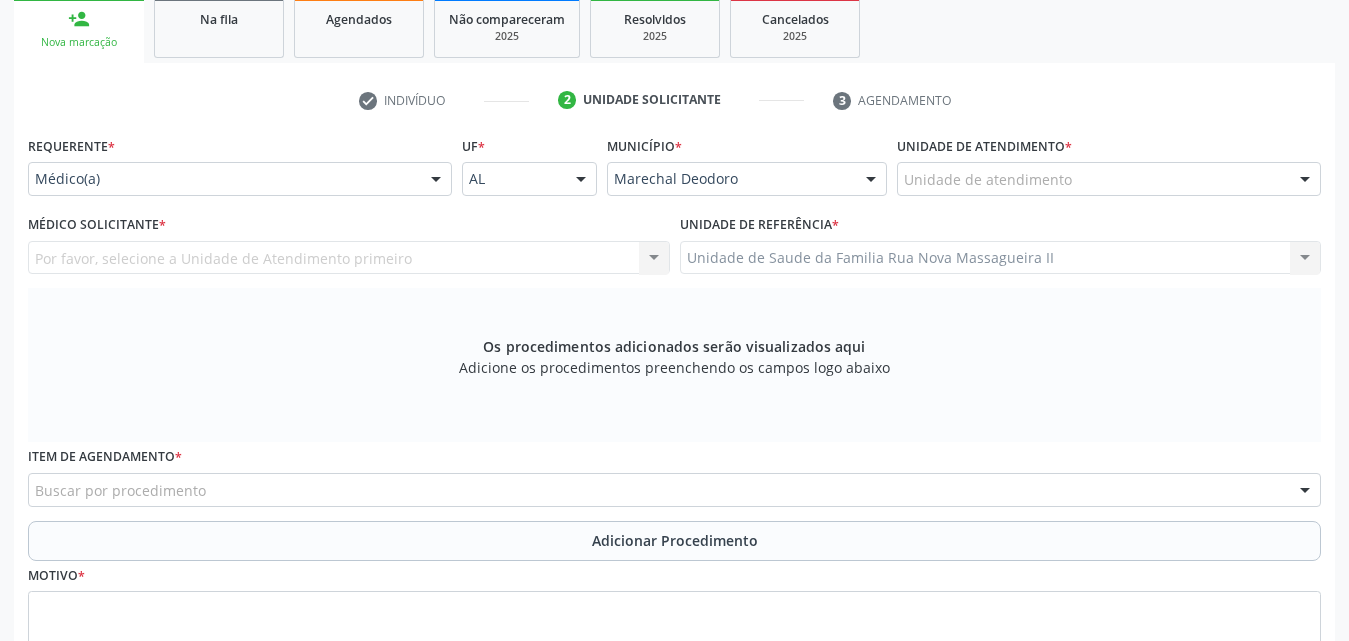scroll, scrollTop: 400, scrollLeft: 0, axis: vertical 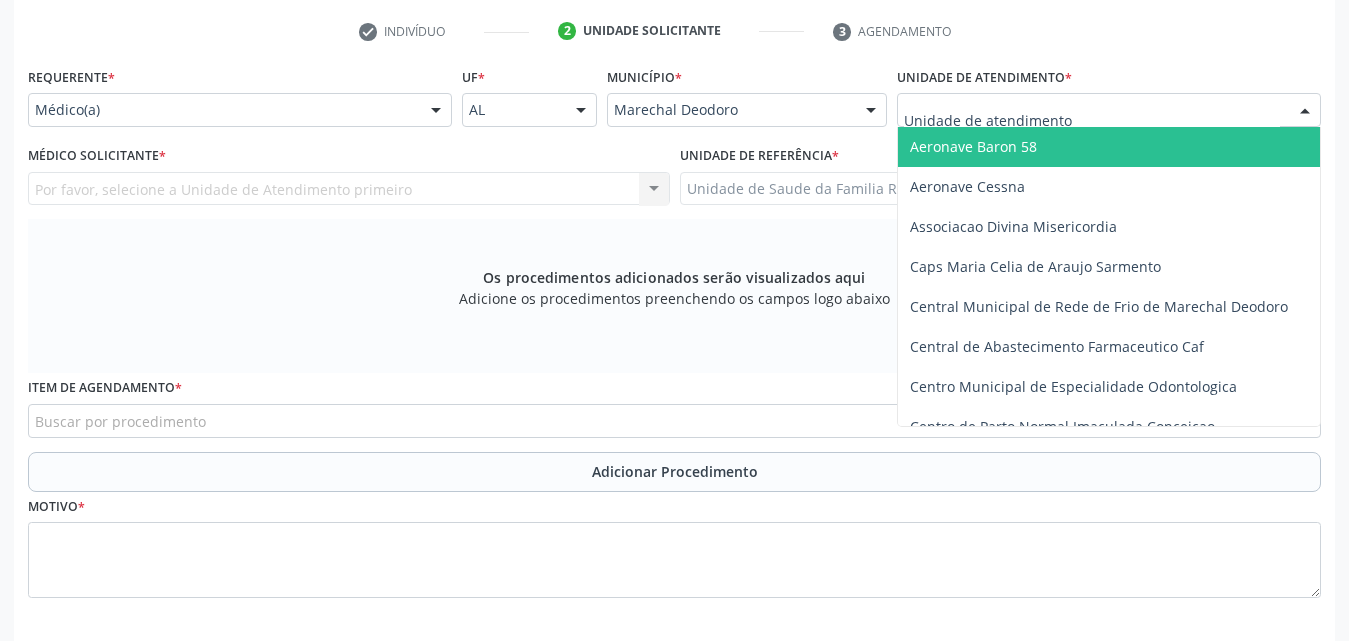 click at bounding box center (1109, 110) 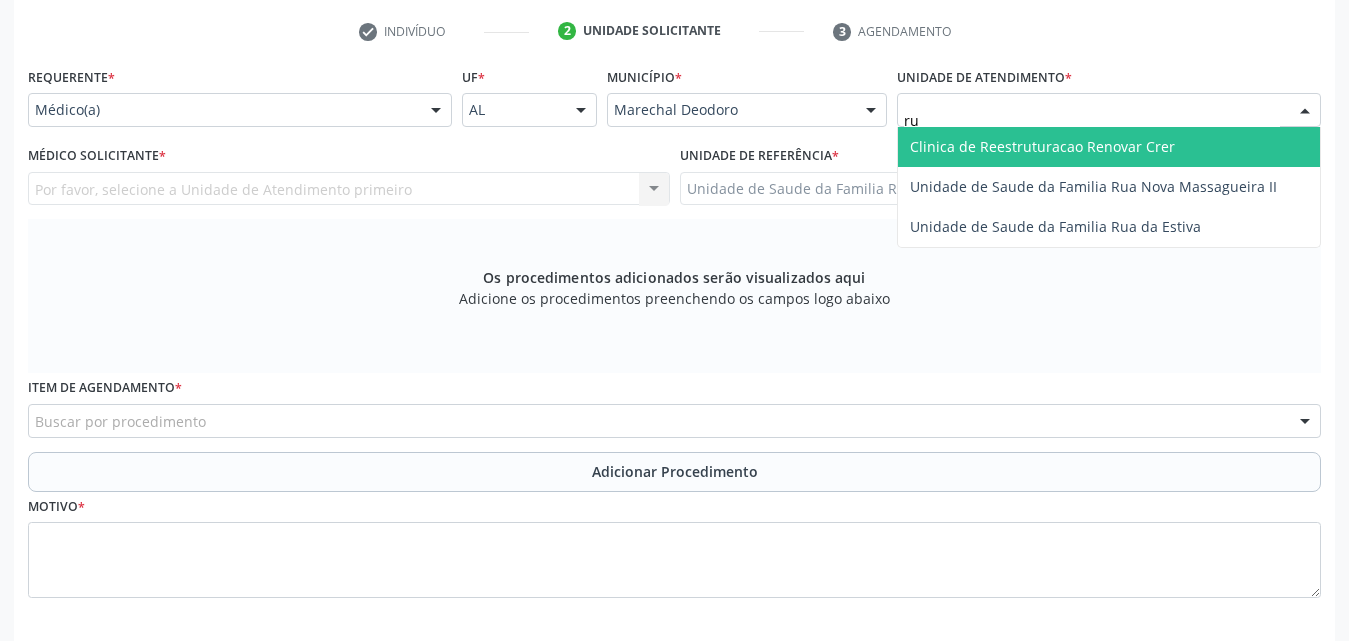 type on "rua" 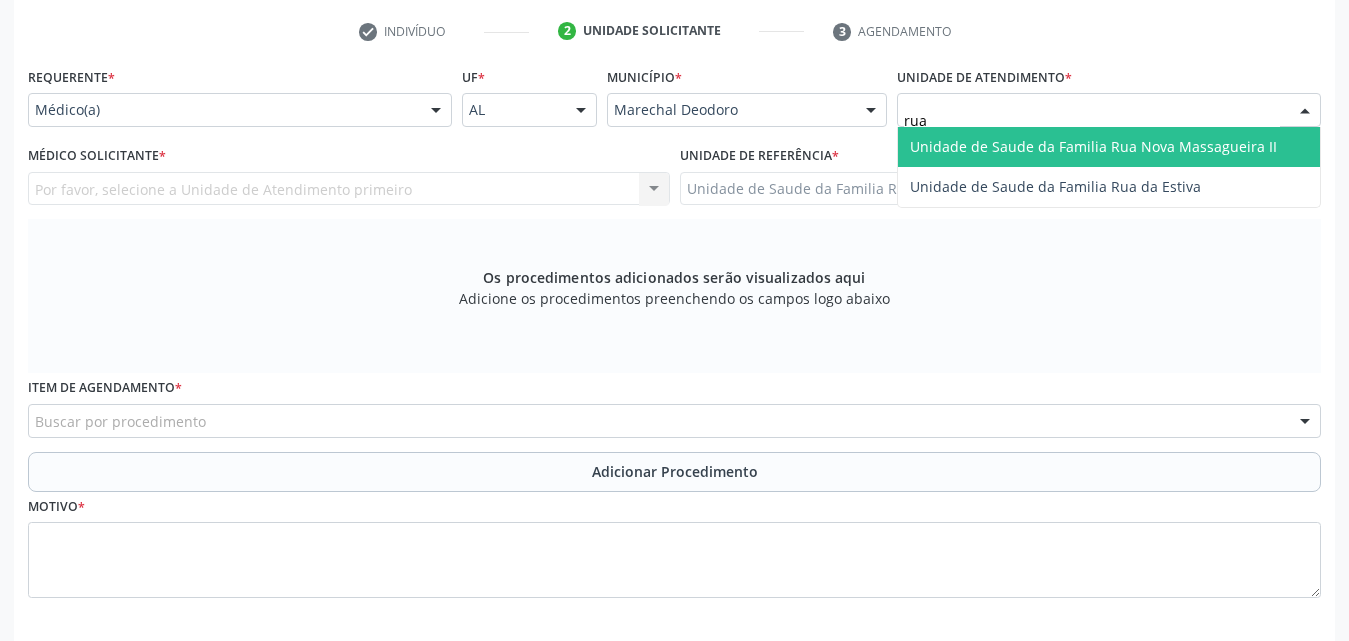 click on "Unidade de Saude da Familia Rua Nova Massagueira II" at bounding box center [1093, 146] 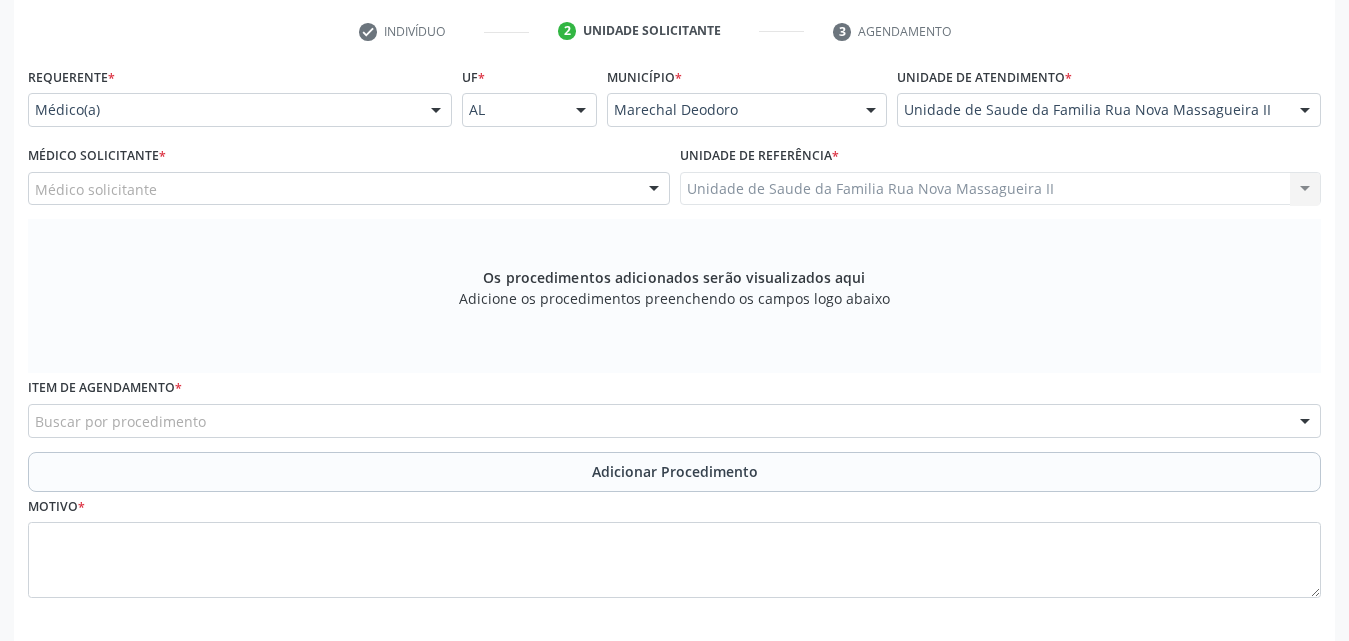 click at bounding box center (654, 190) 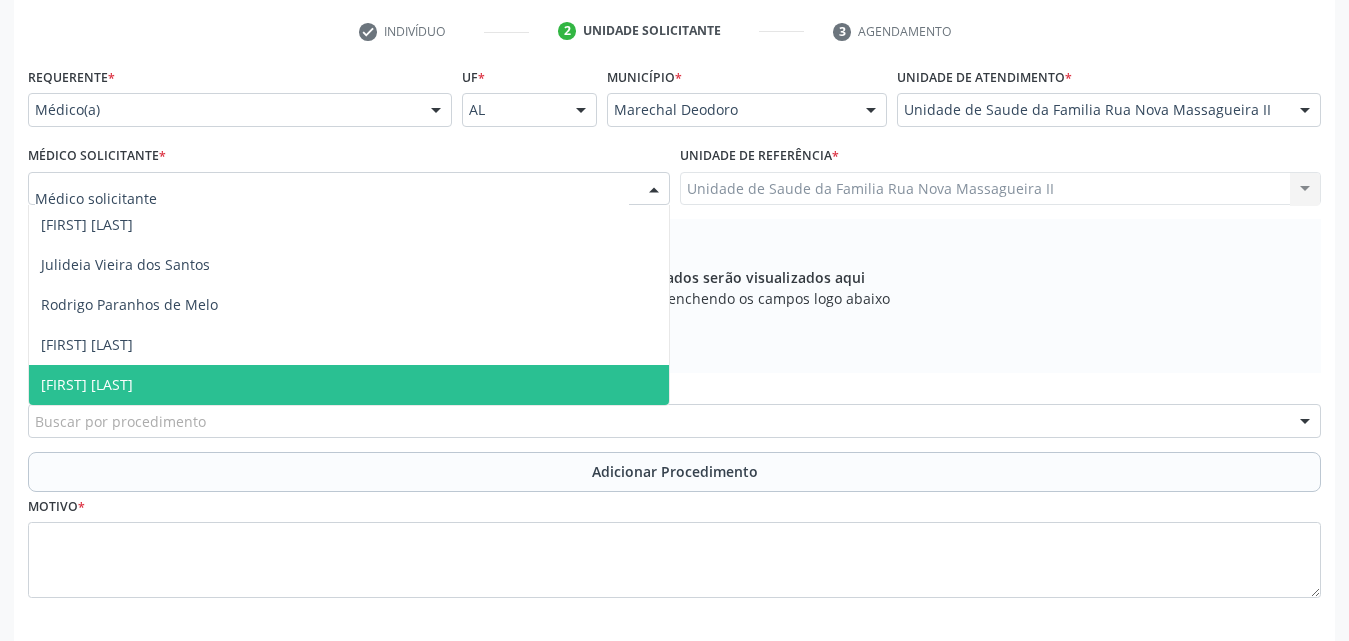 click on "[FIRST] [LAST]" at bounding box center [349, 385] 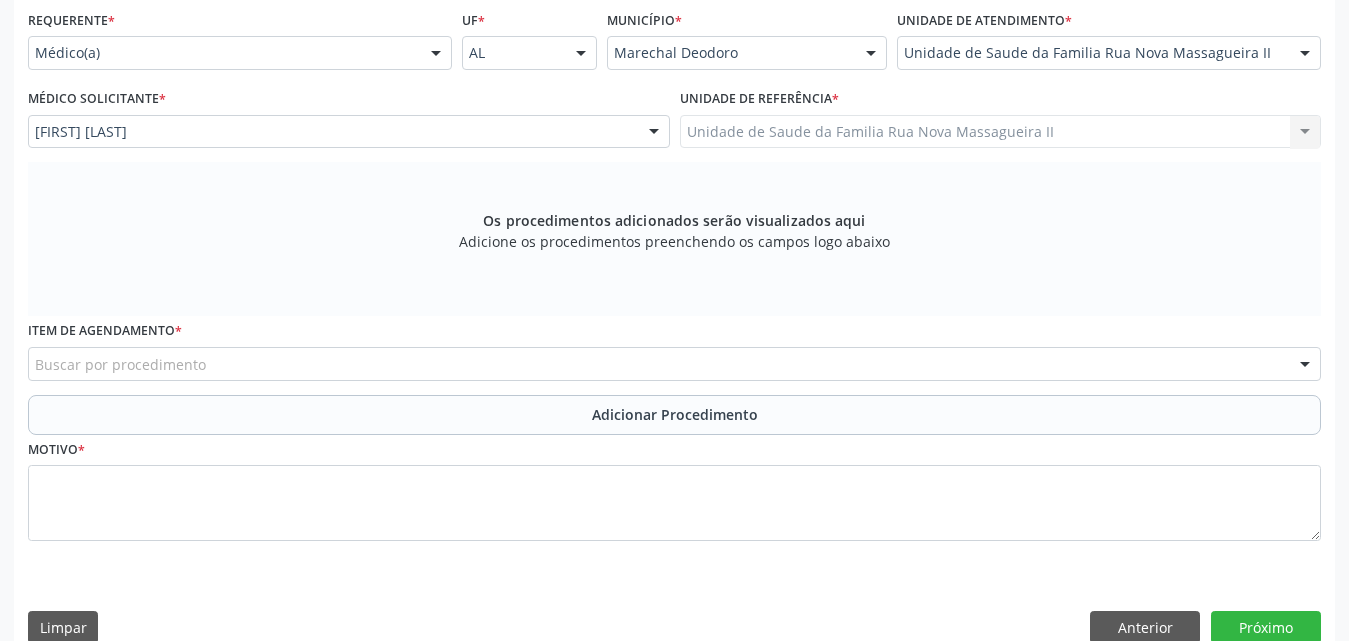 scroll, scrollTop: 488, scrollLeft: 0, axis: vertical 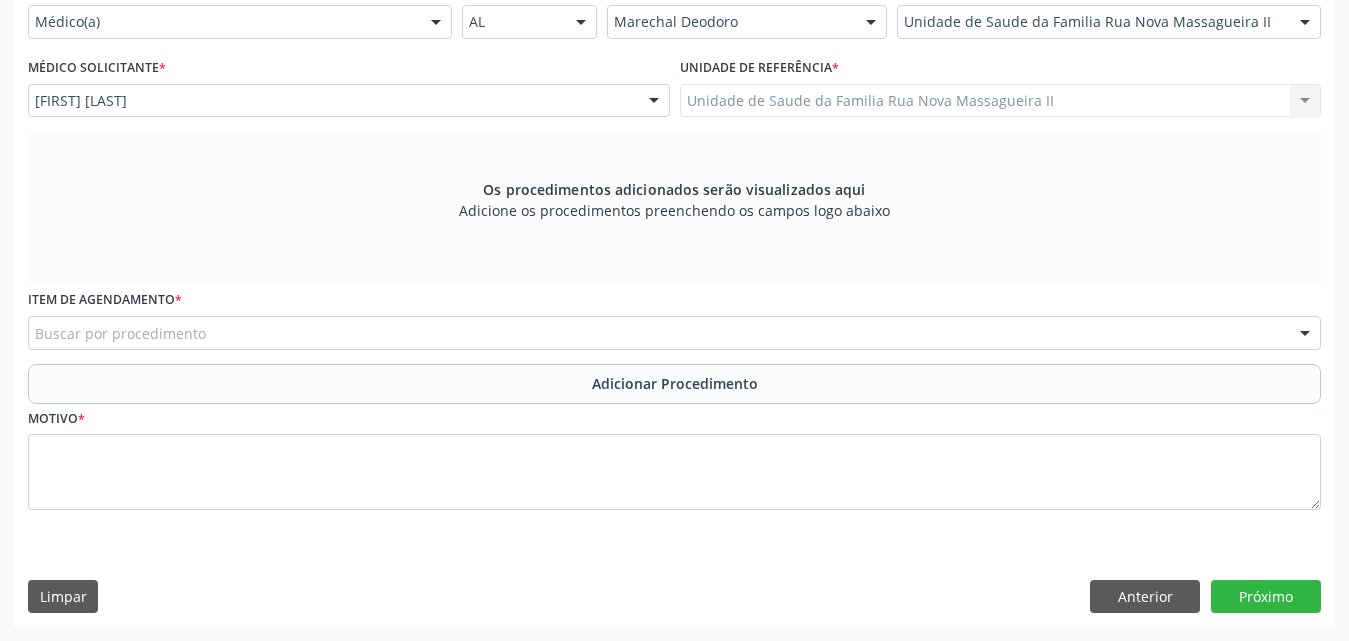 click on "Buscar por procedimento" at bounding box center (674, 333) 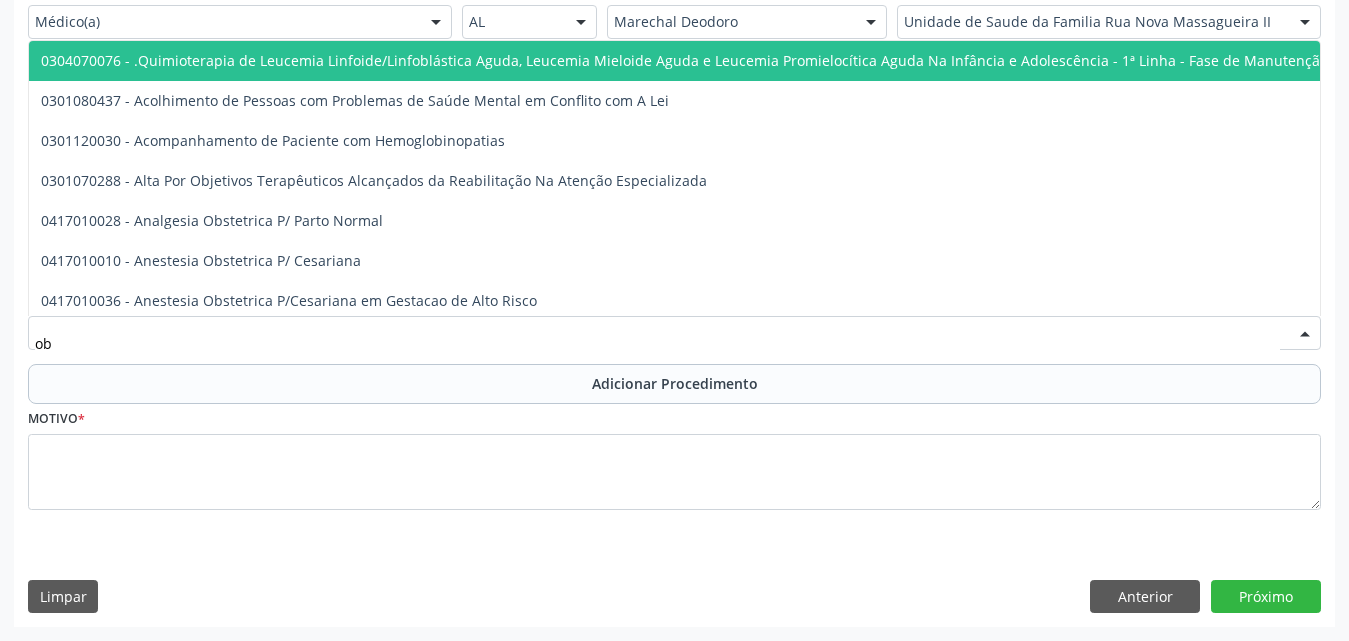 type on "o" 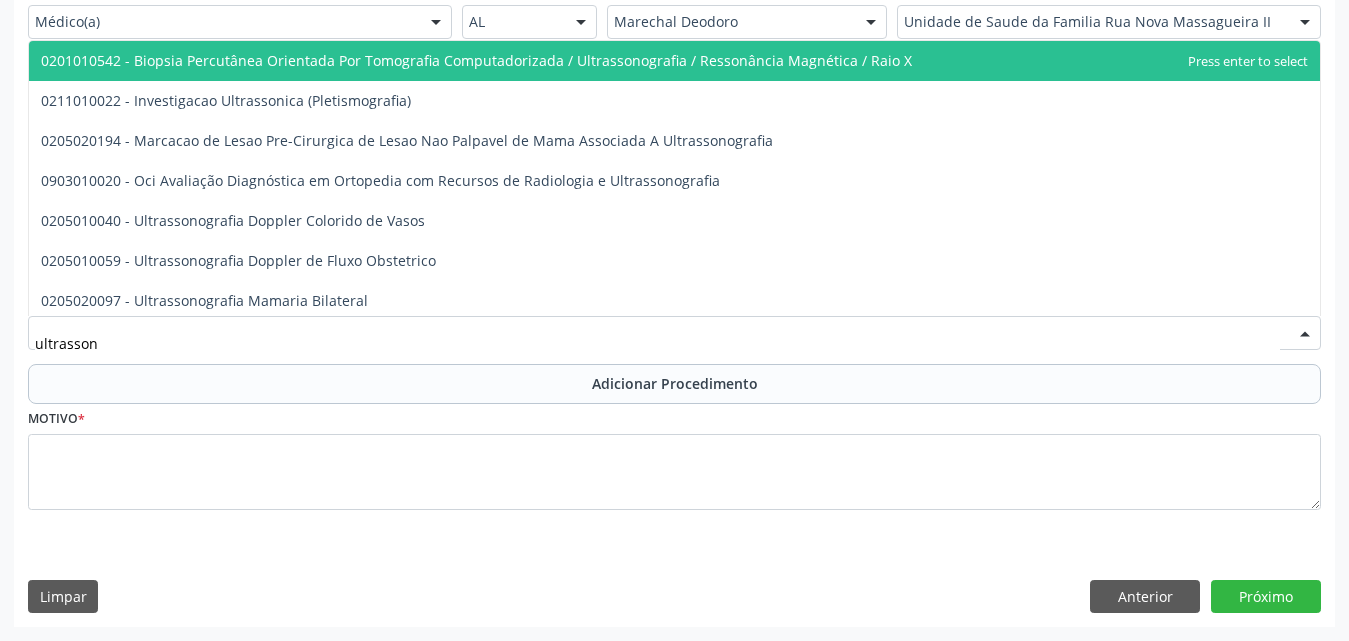 type on "ultrassono" 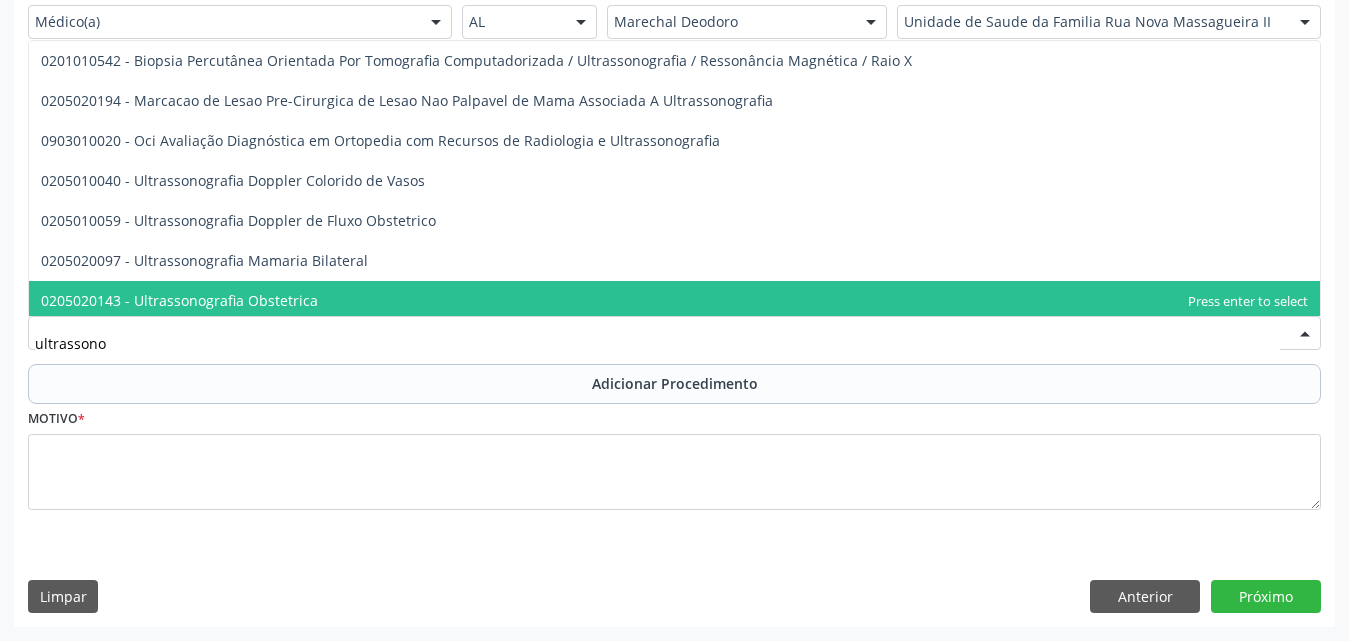click on "0205020143 - Ultrassonografia Obstetrica" at bounding box center (674, 301) 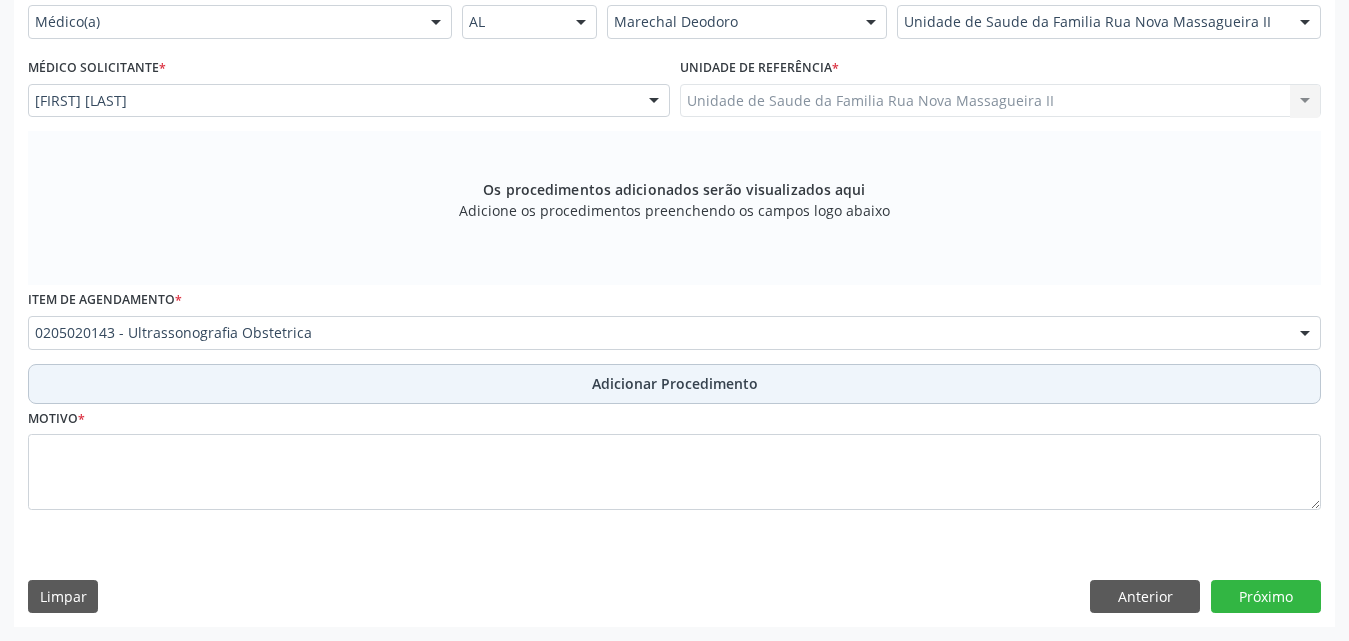 click on "Adicionar Procedimento" at bounding box center [675, 383] 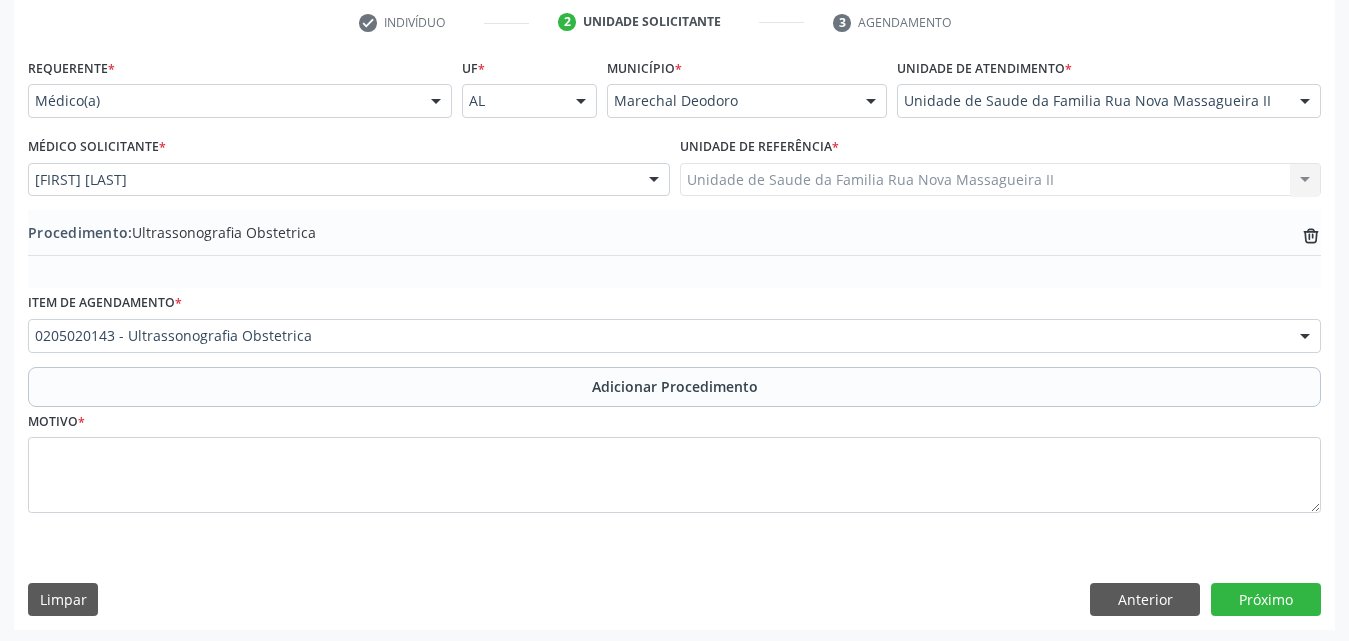 scroll, scrollTop: 412, scrollLeft: 0, axis: vertical 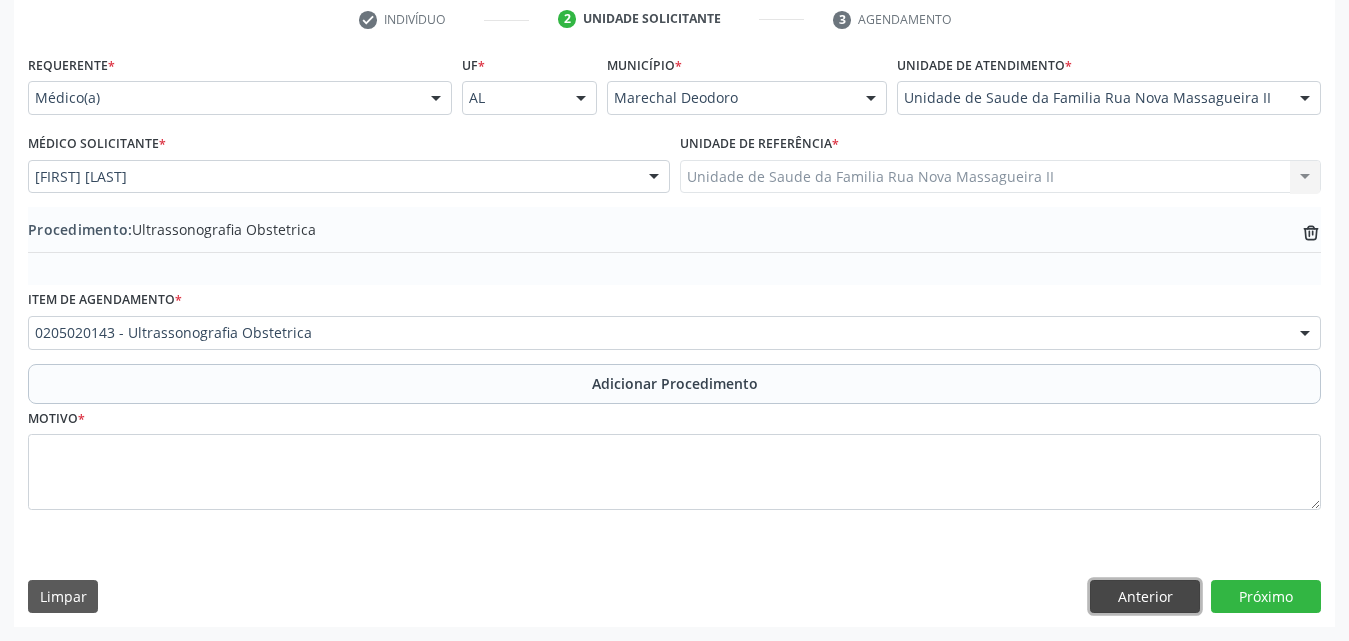 click on "Anterior" at bounding box center [1145, 597] 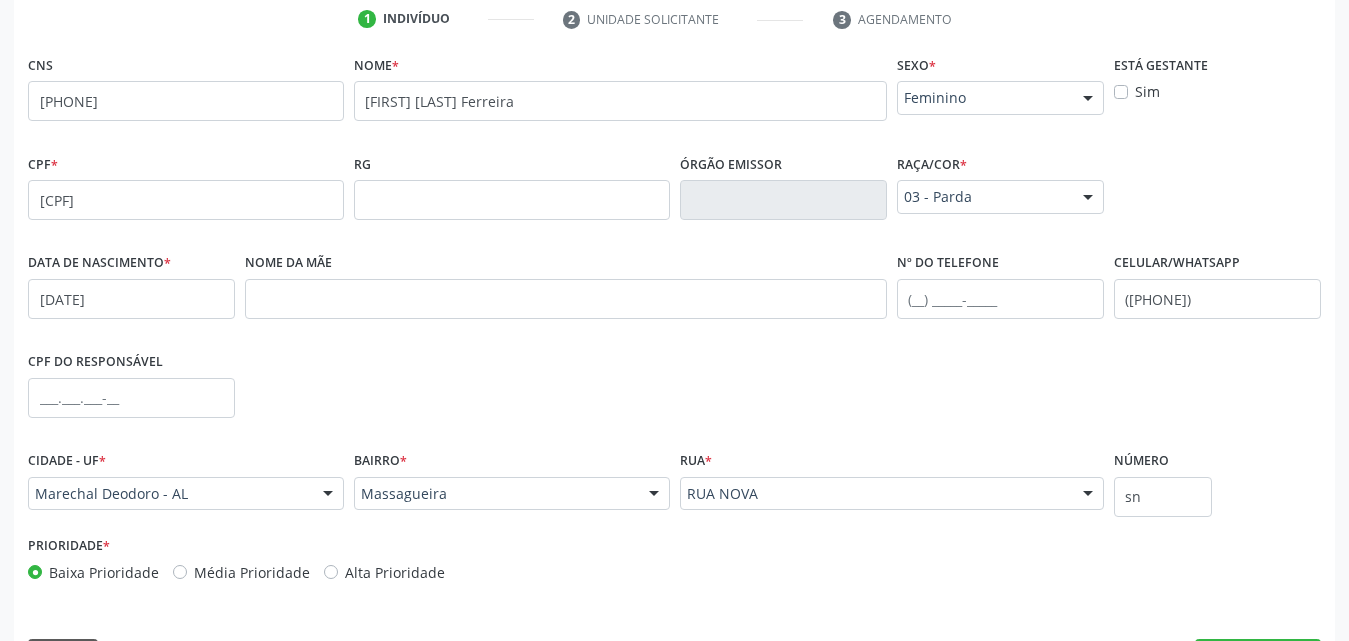 scroll, scrollTop: 12, scrollLeft: 0, axis: vertical 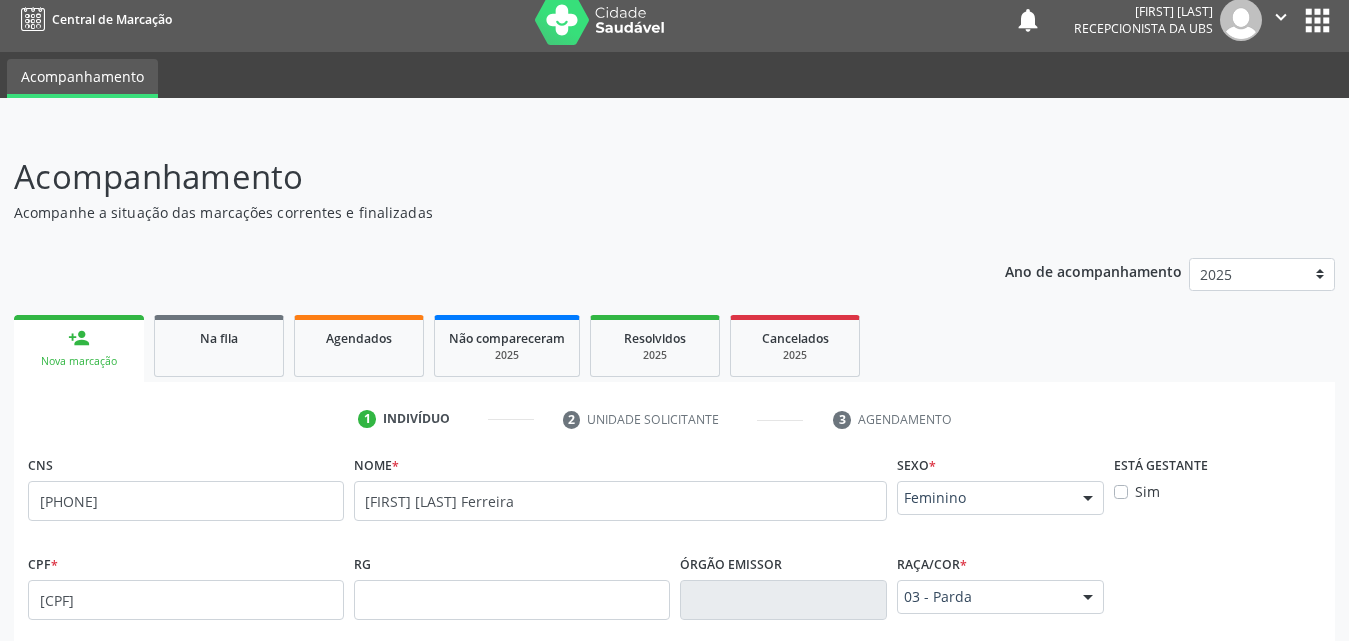 click on "Sim" at bounding box center (1147, 491) 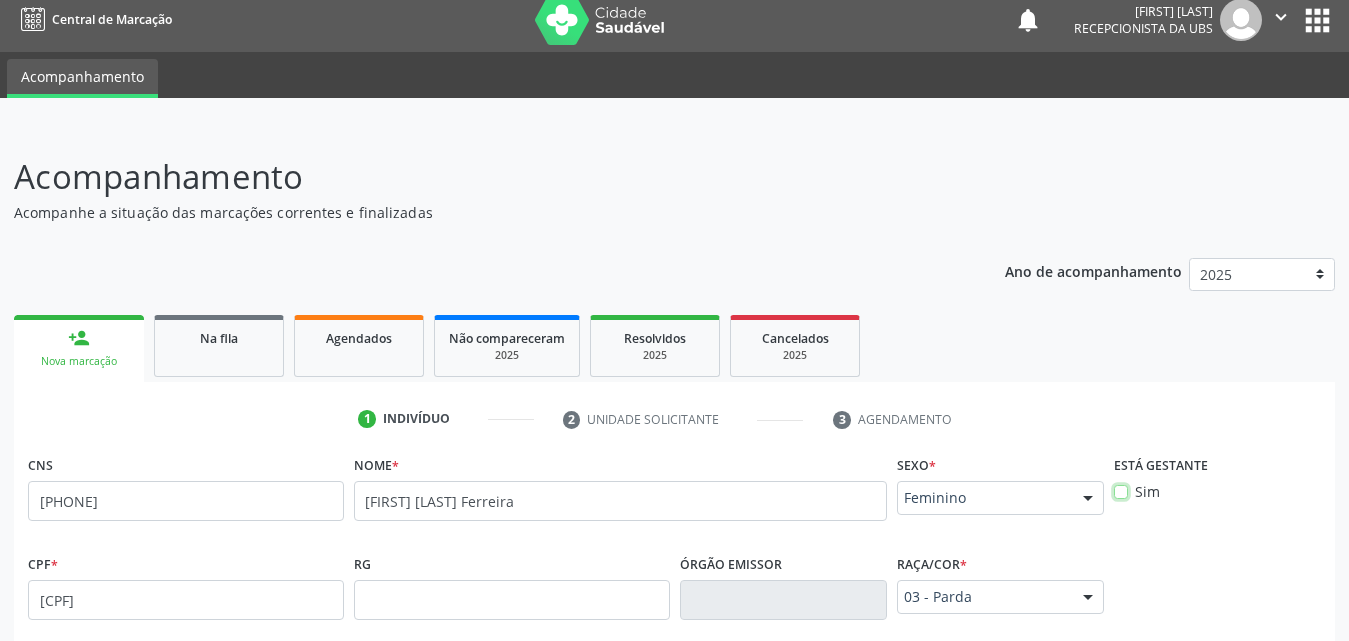 click on "Sim" at bounding box center [1121, 490] 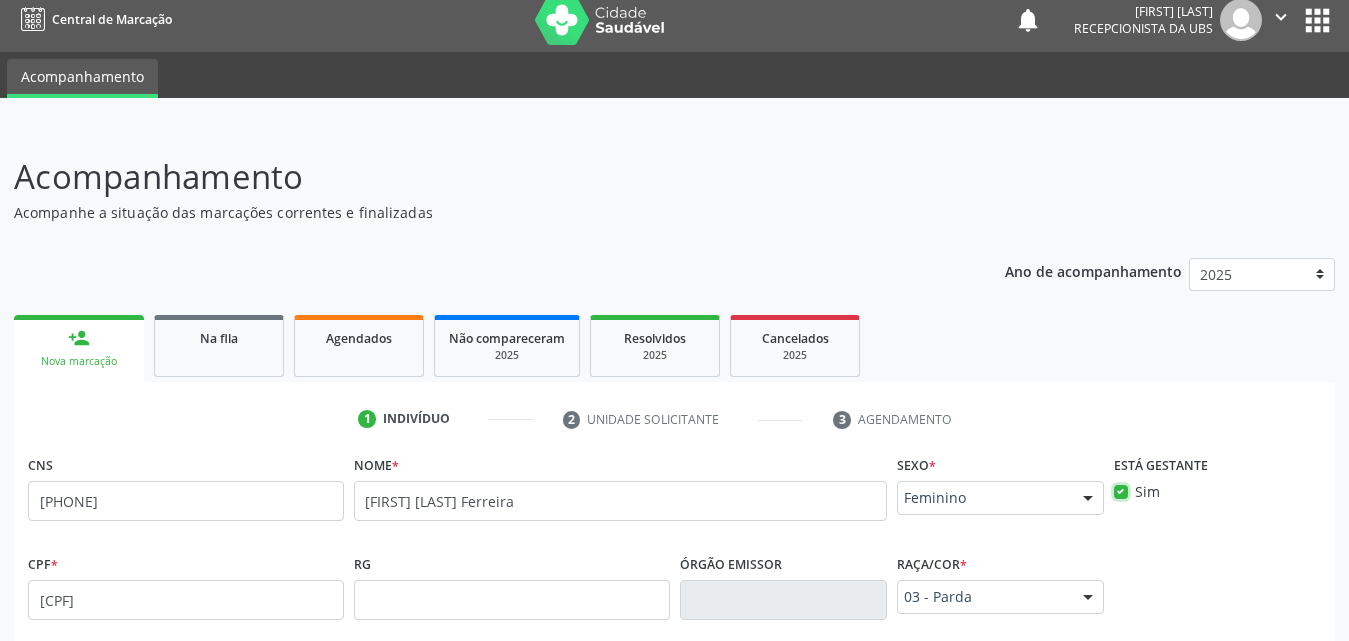 scroll, scrollTop: 471, scrollLeft: 0, axis: vertical 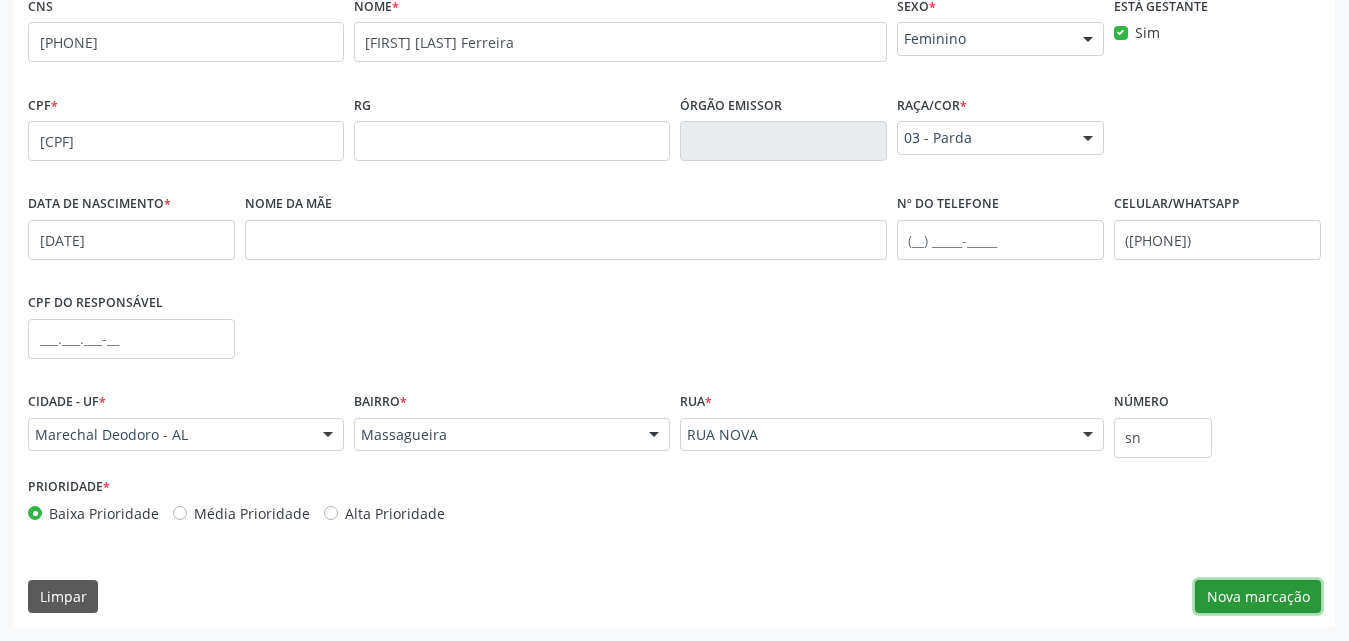 drag, startPoint x: 1251, startPoint y: 596, endPoint x: 1246, endPoint y: 586, distance: 11.18034 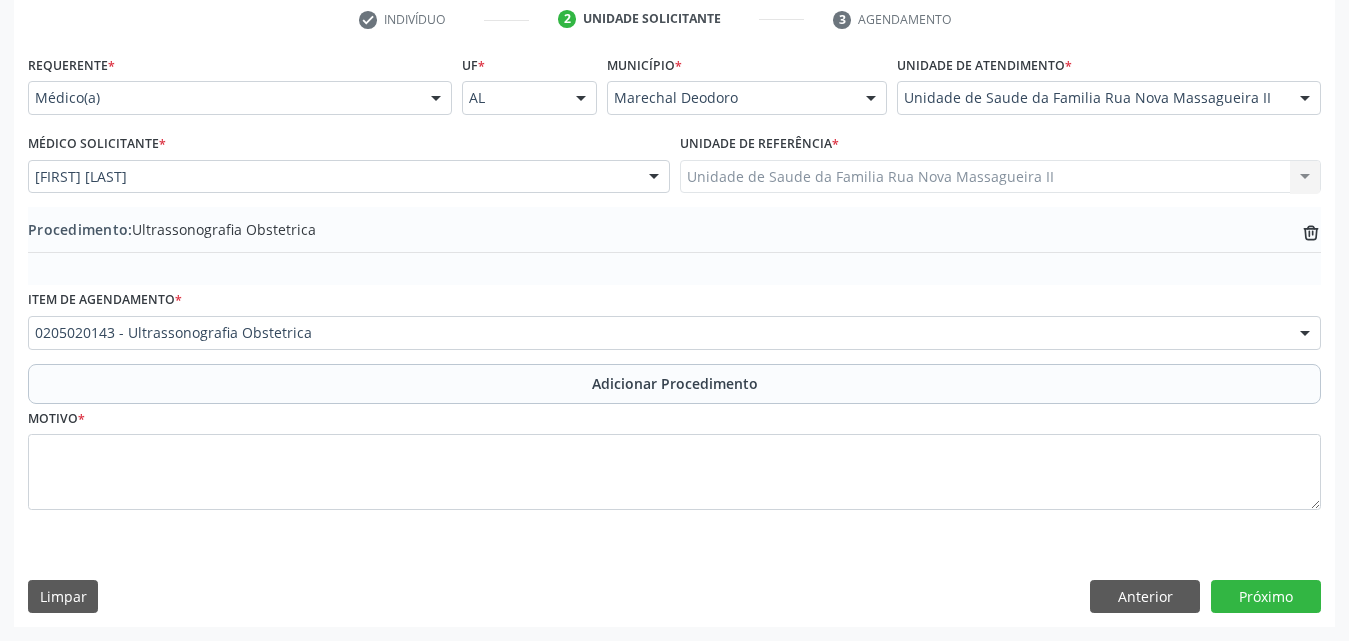 scroll, scrollTop: 412, scrollLeft: 0, axis: vertical 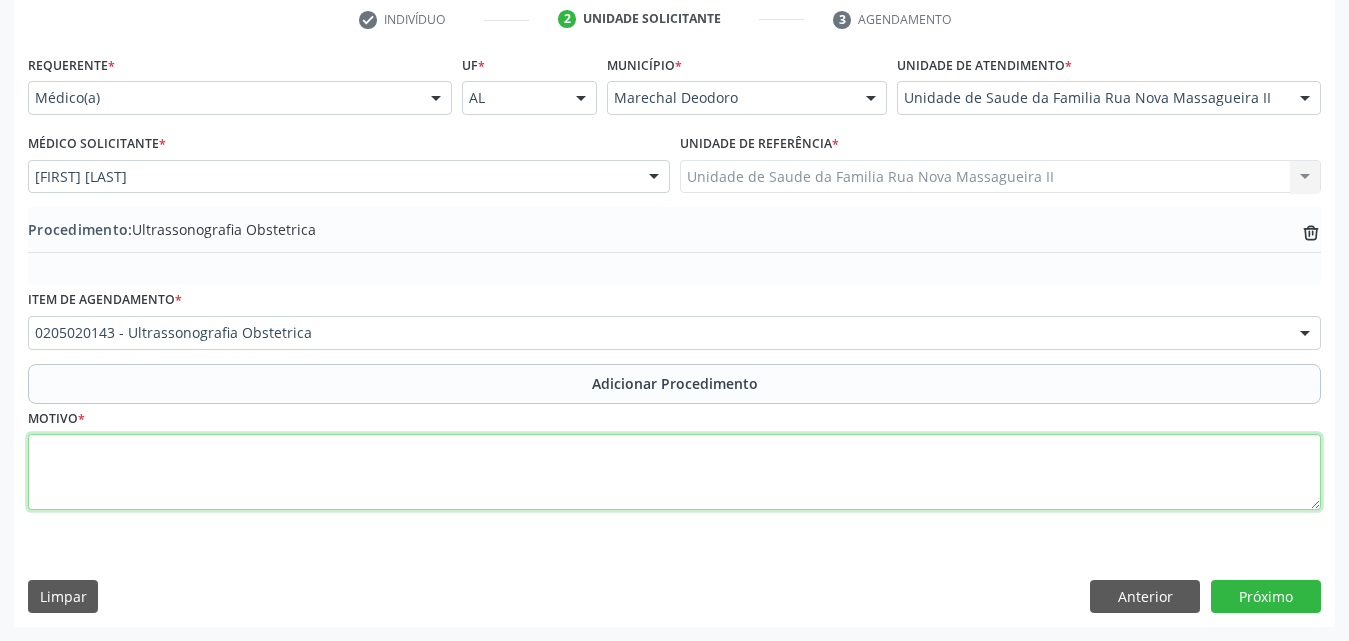 click at bounding box center (674, 472) 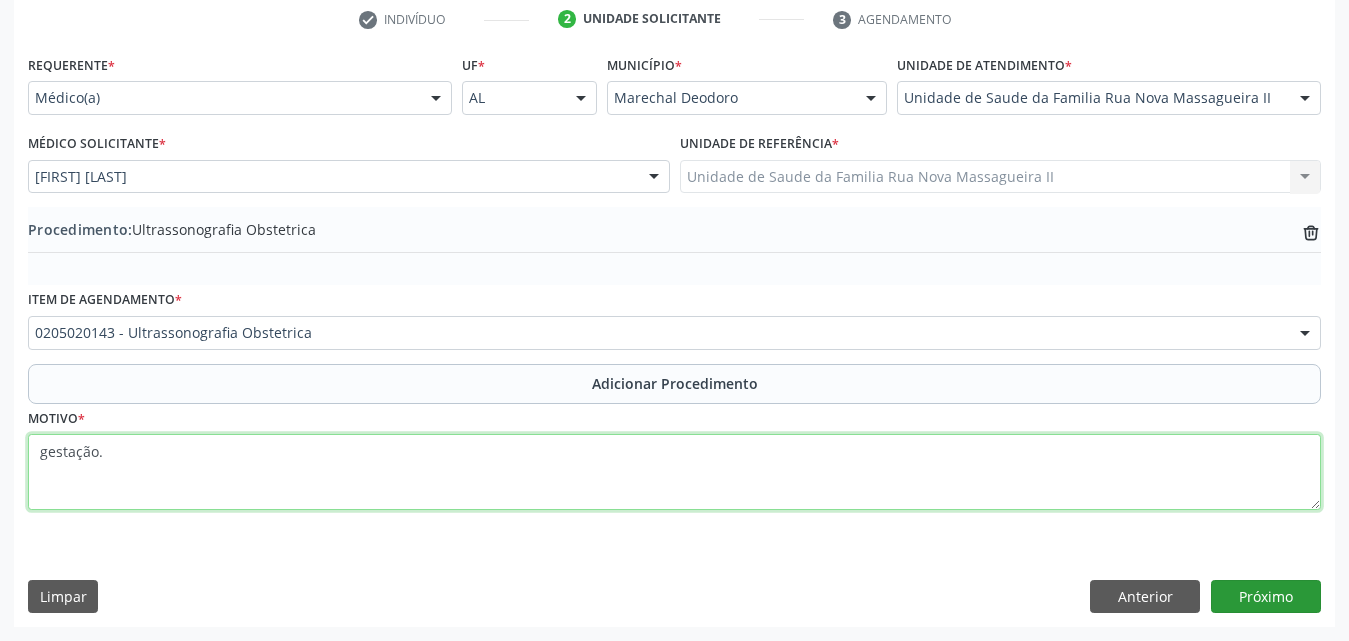 type on "gestação." 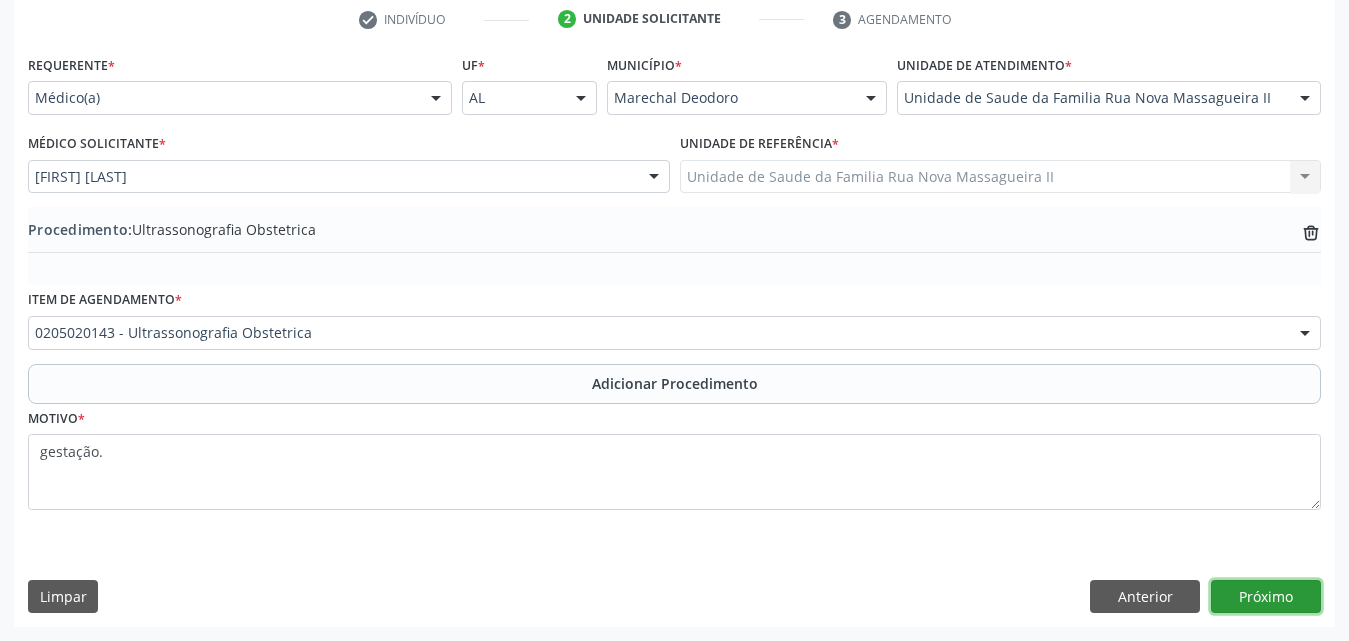 click on "Próximo" at bounding box center (1266, 597) 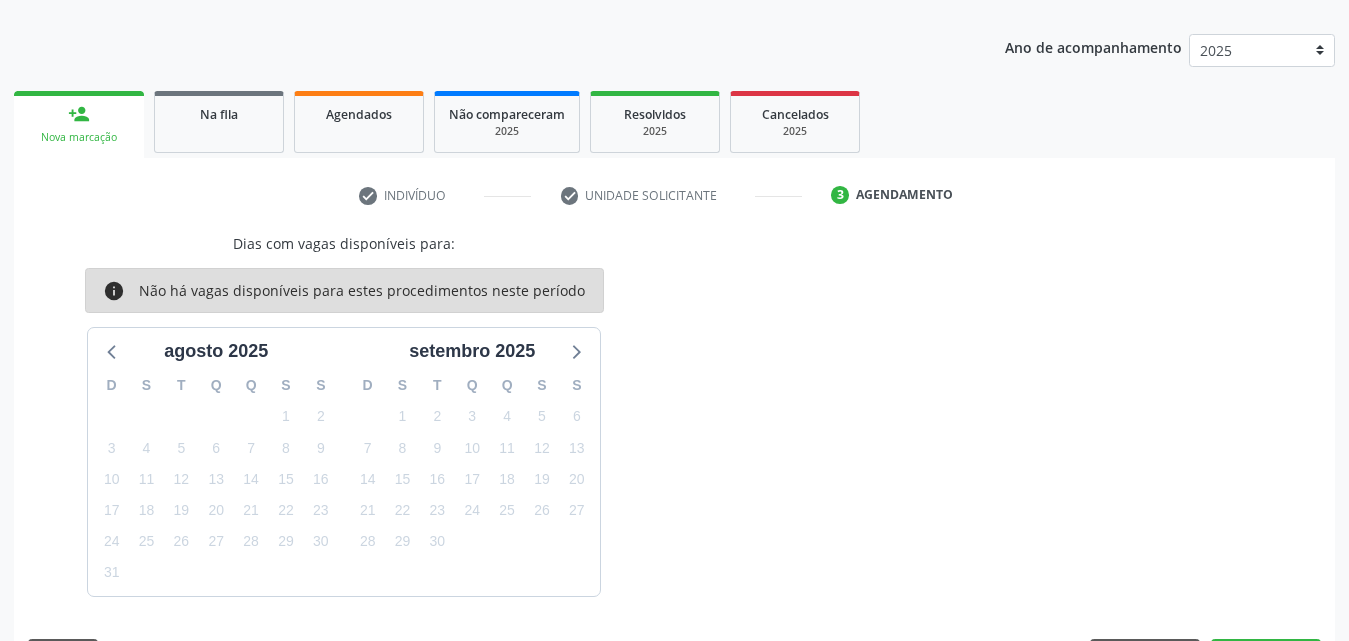 scroll, scrollTop: 295, scrollLeft: 0, axis: vertical 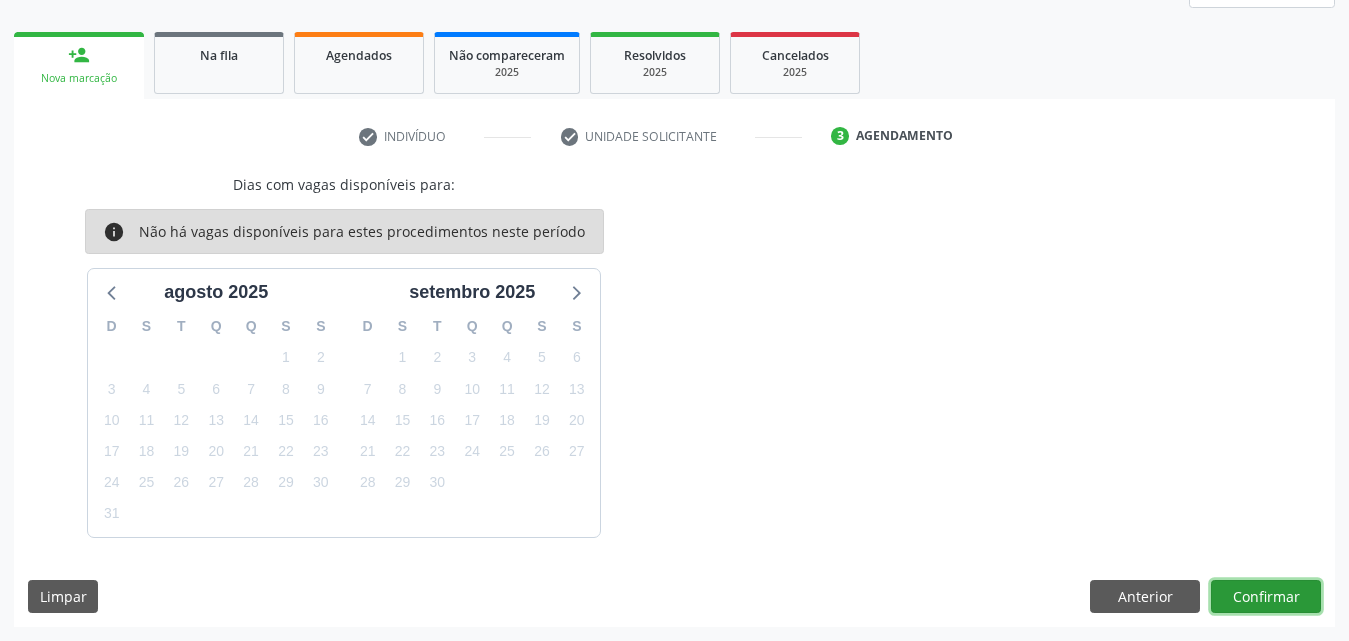 click on "Confirmar" at bounding box center (1266, 597) 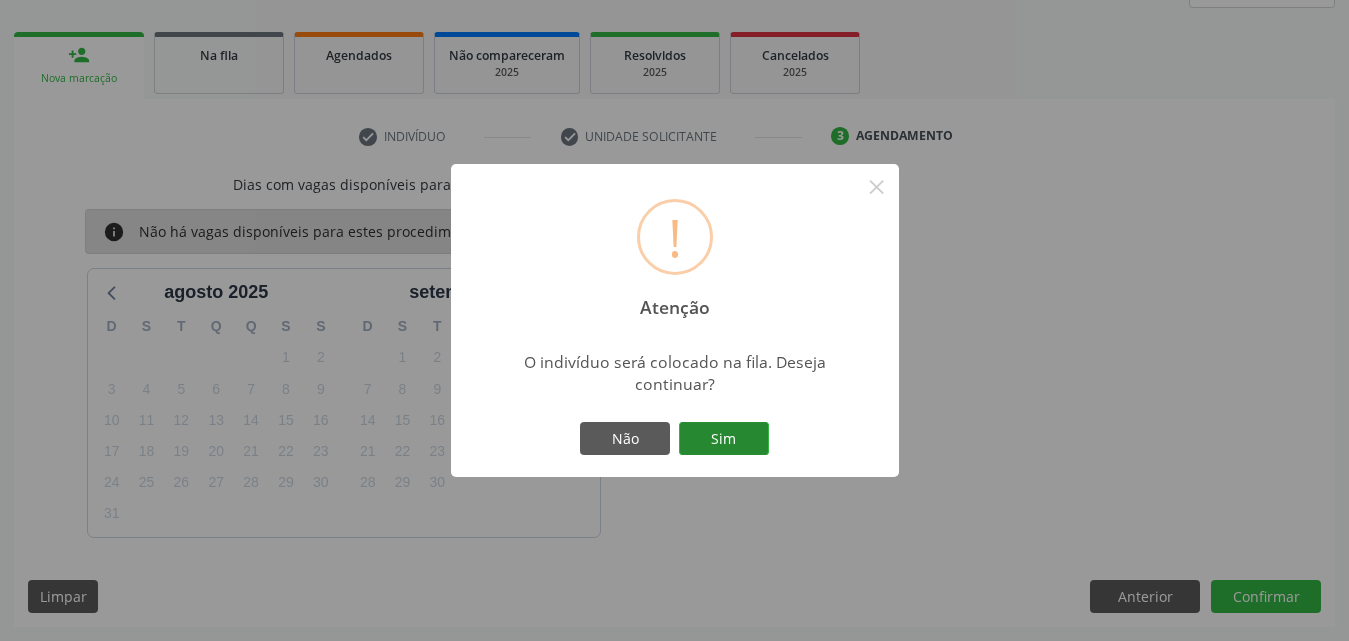 click on "Sim" at bounding box center (724, 439) 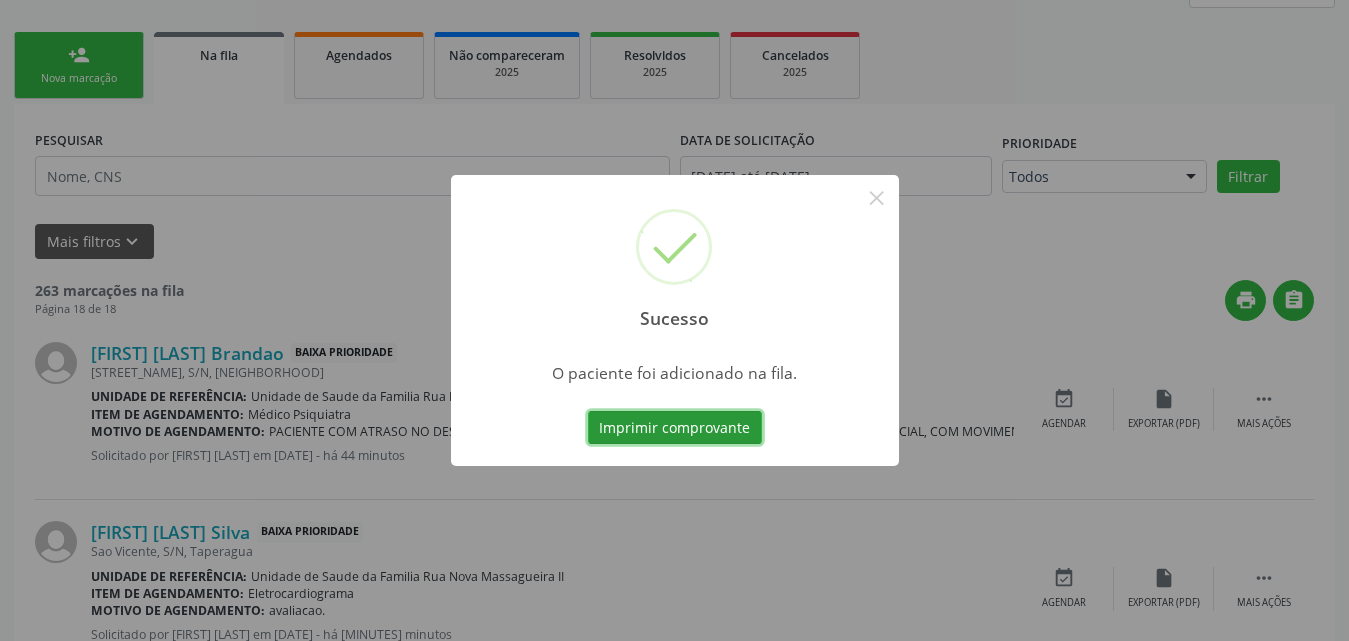 scroll, scrollTop: 54, scrollLeft: 0, axis: vertical 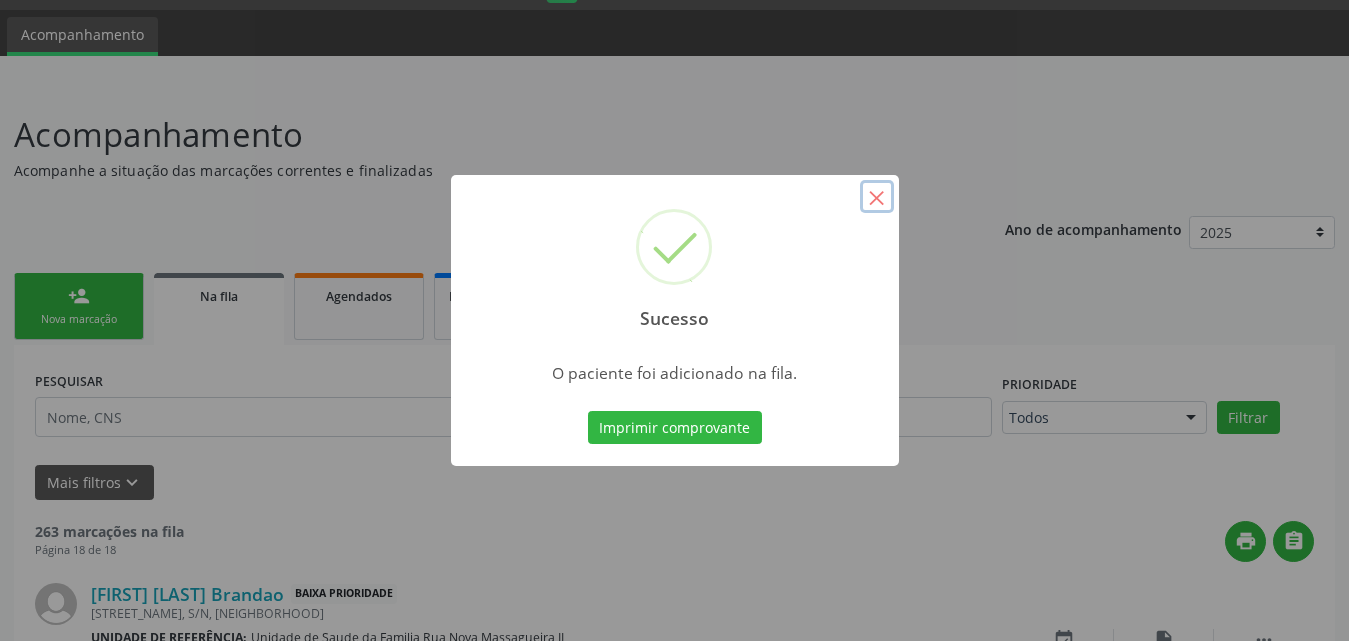 click on "×" at bounding box center [877, 197] 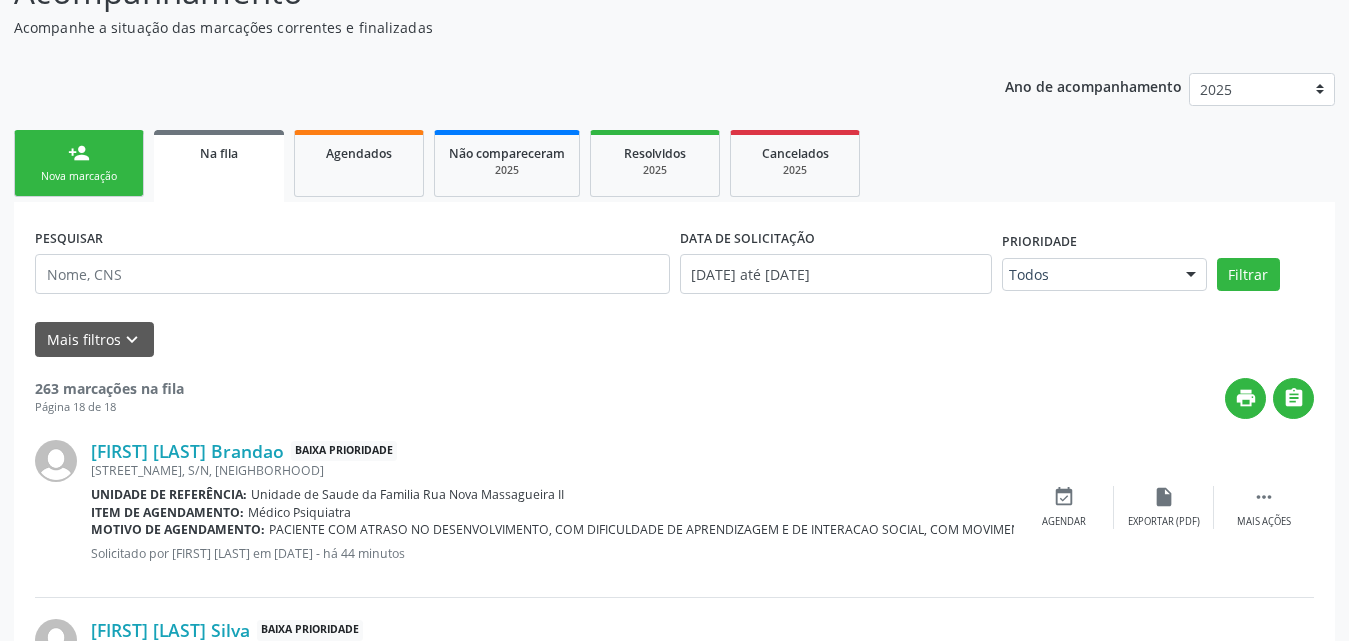 scroll, scrollTop: 254, scrollLeft: 0, axis: vertical 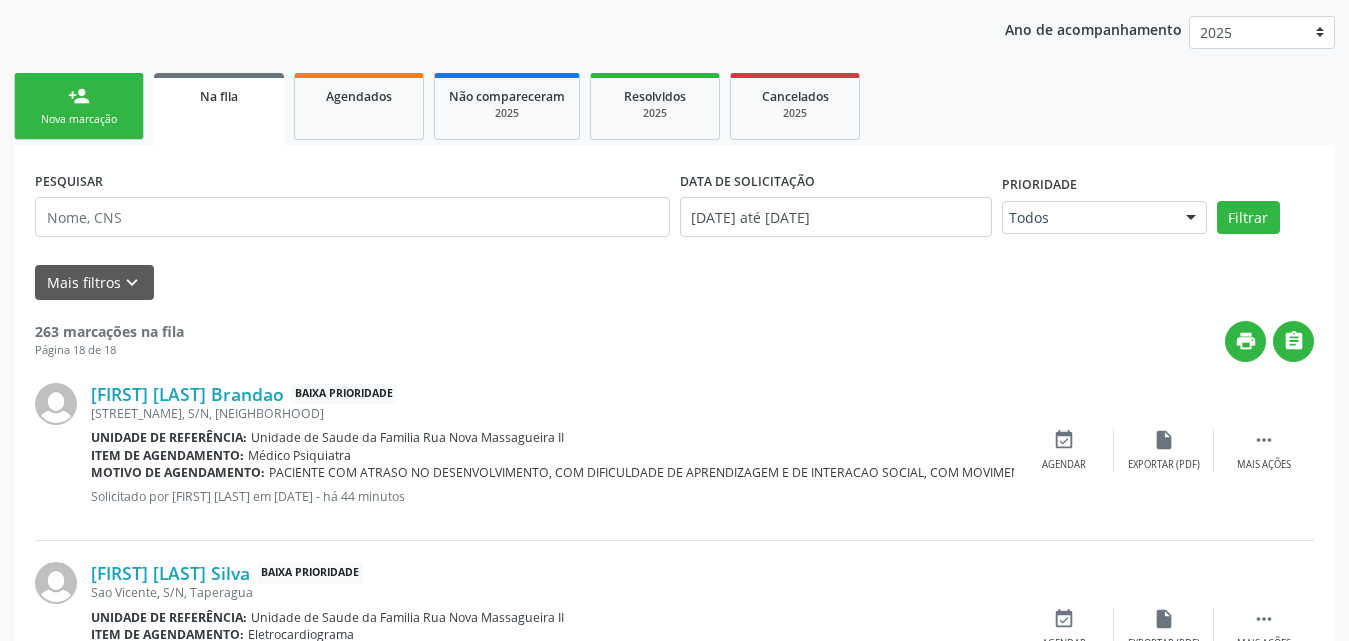 click on "person_add" at bounding box center (79, 96) 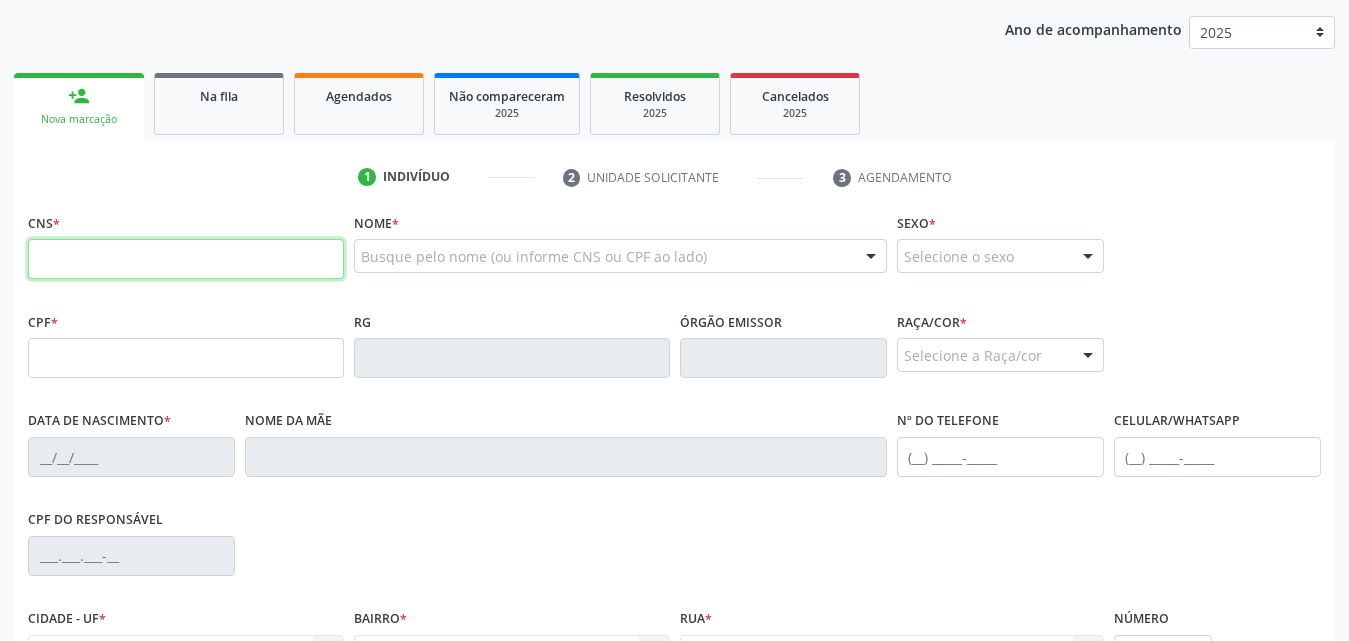 click at bounding box center (186, 259) 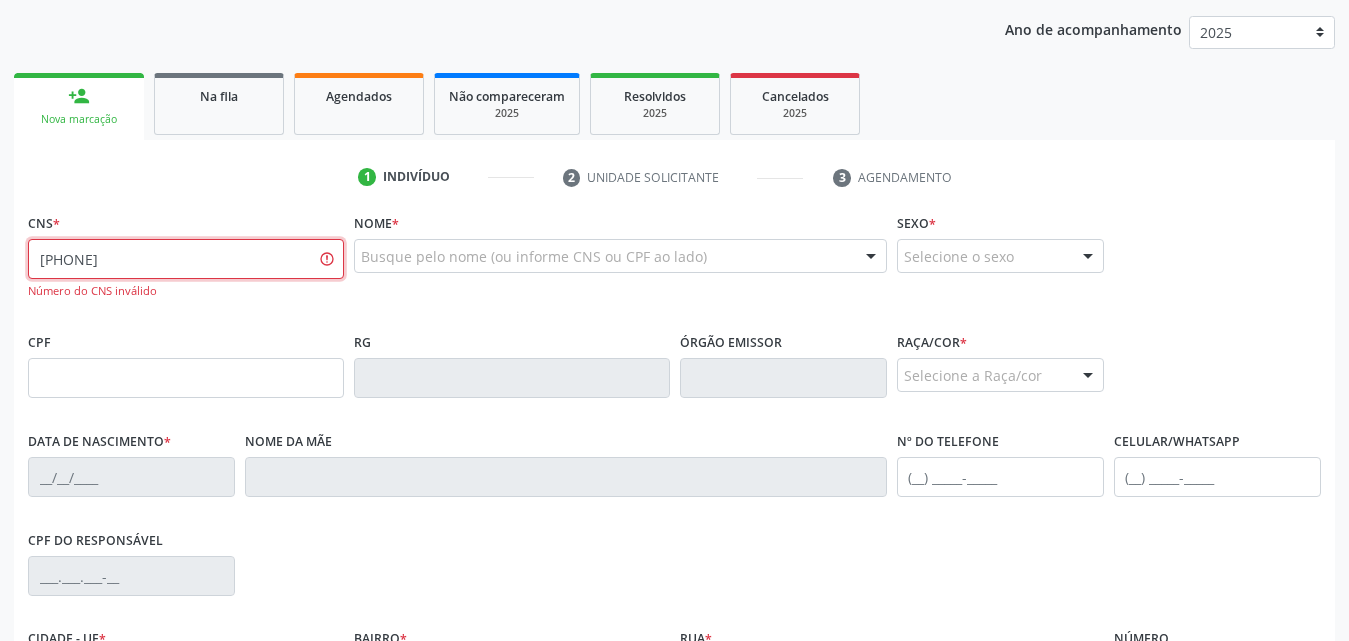 type on "[PHONE]" 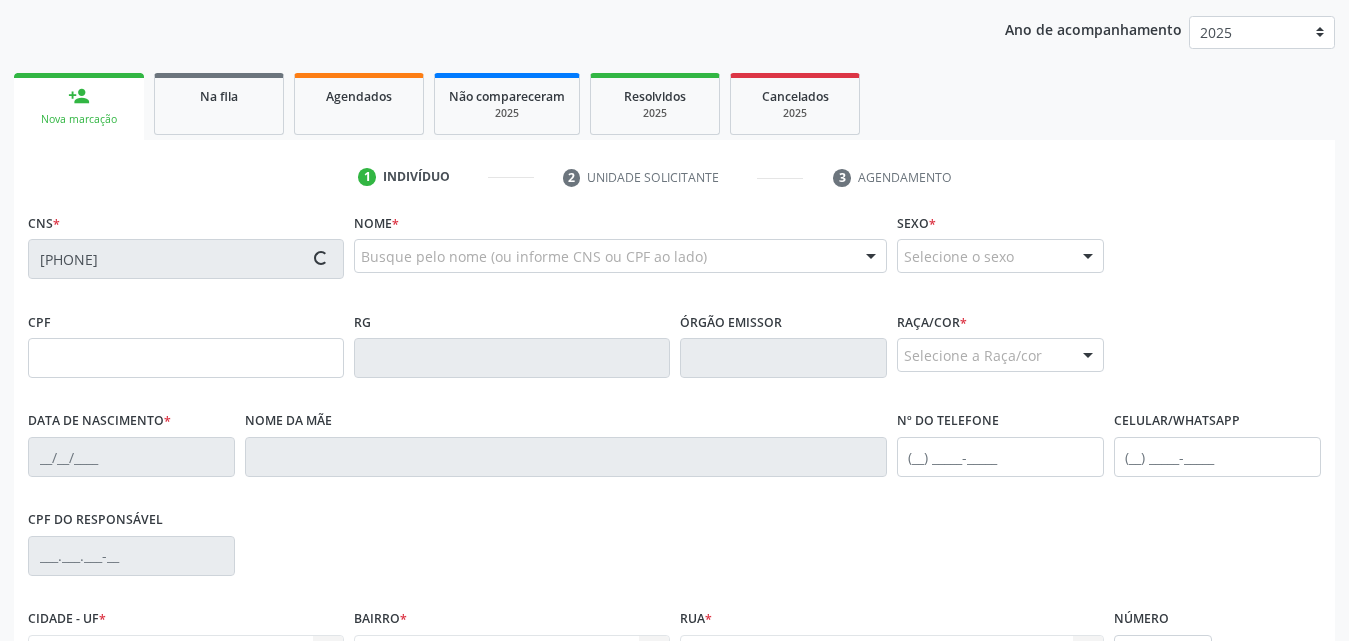 type on "[SSN]" 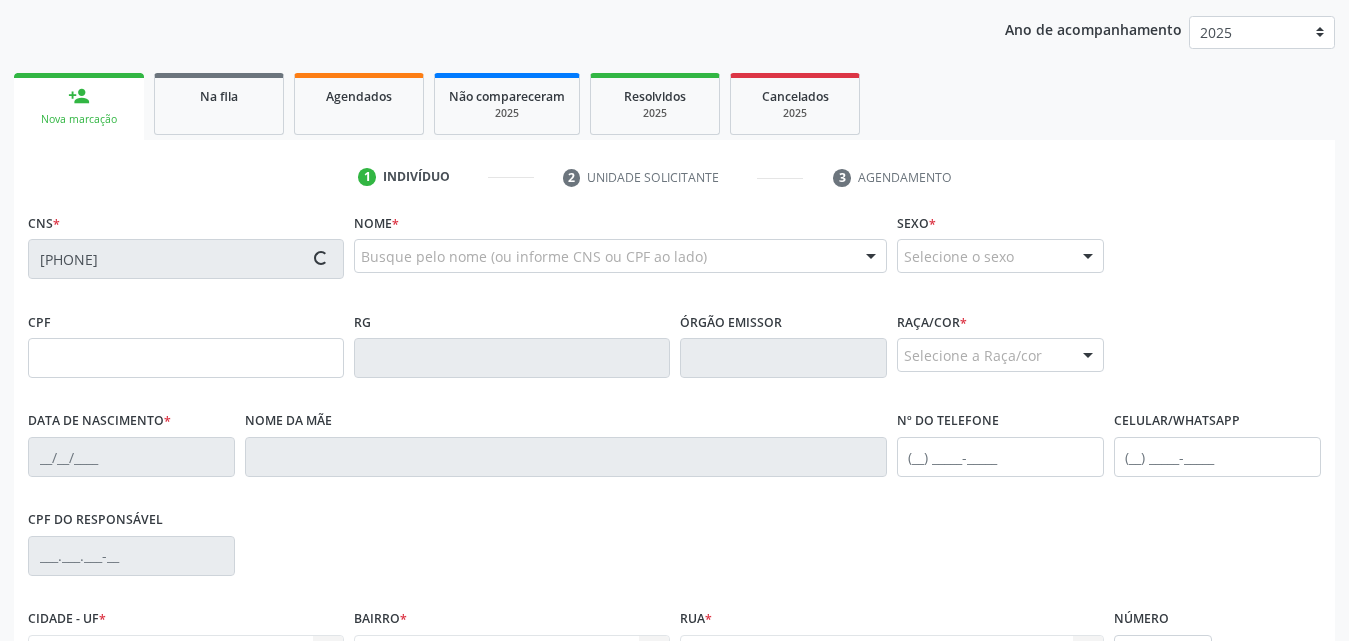 type on "[DATE]" 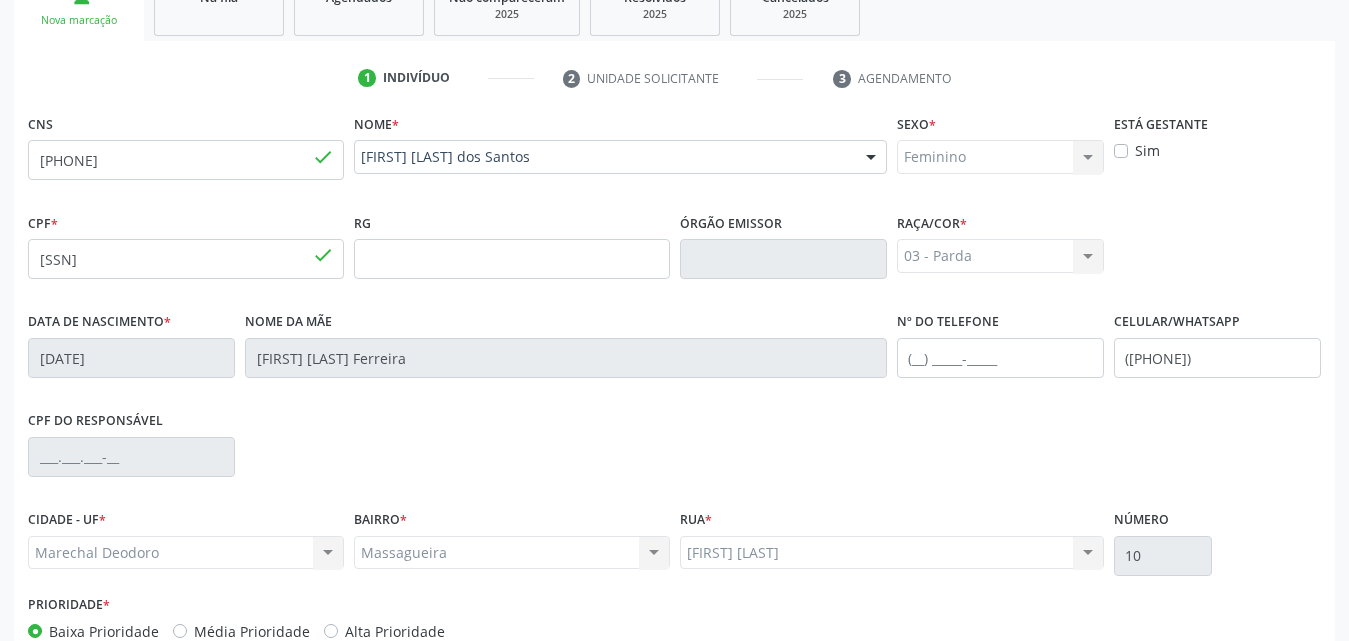 scroll, scrollTop: 471, scrollLeft: 0, axis: vertical 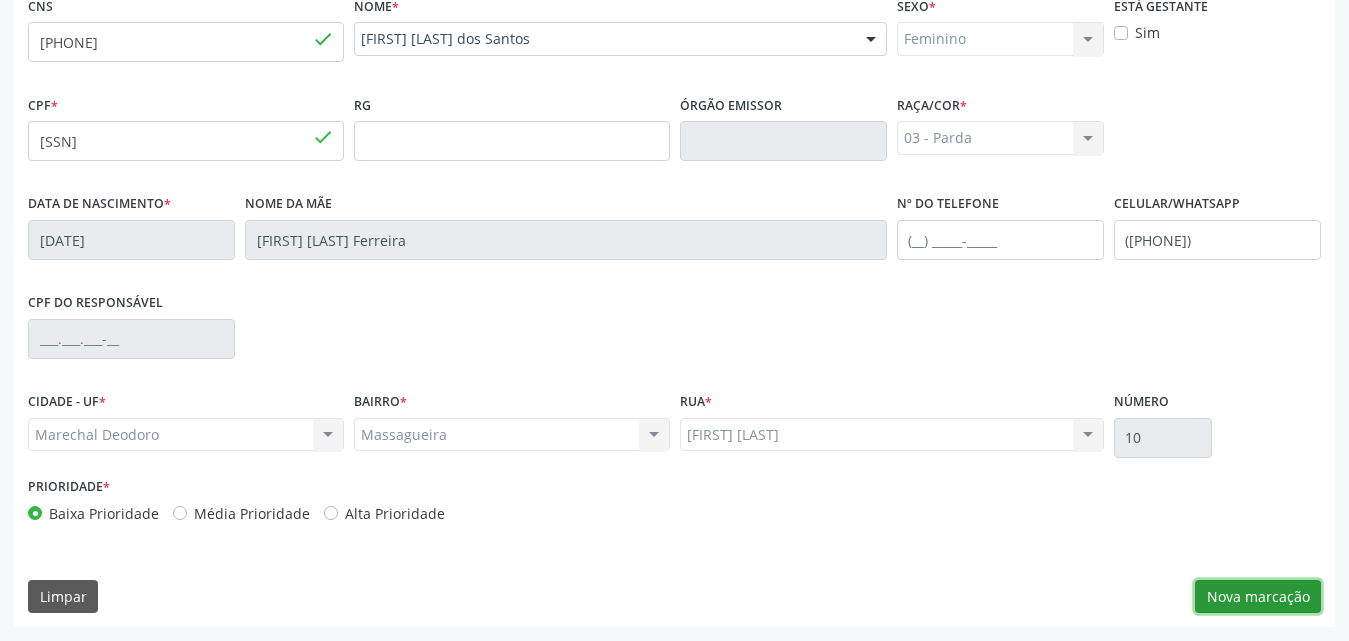 click on "Nova marcação" at bounding box center (1258, 597) 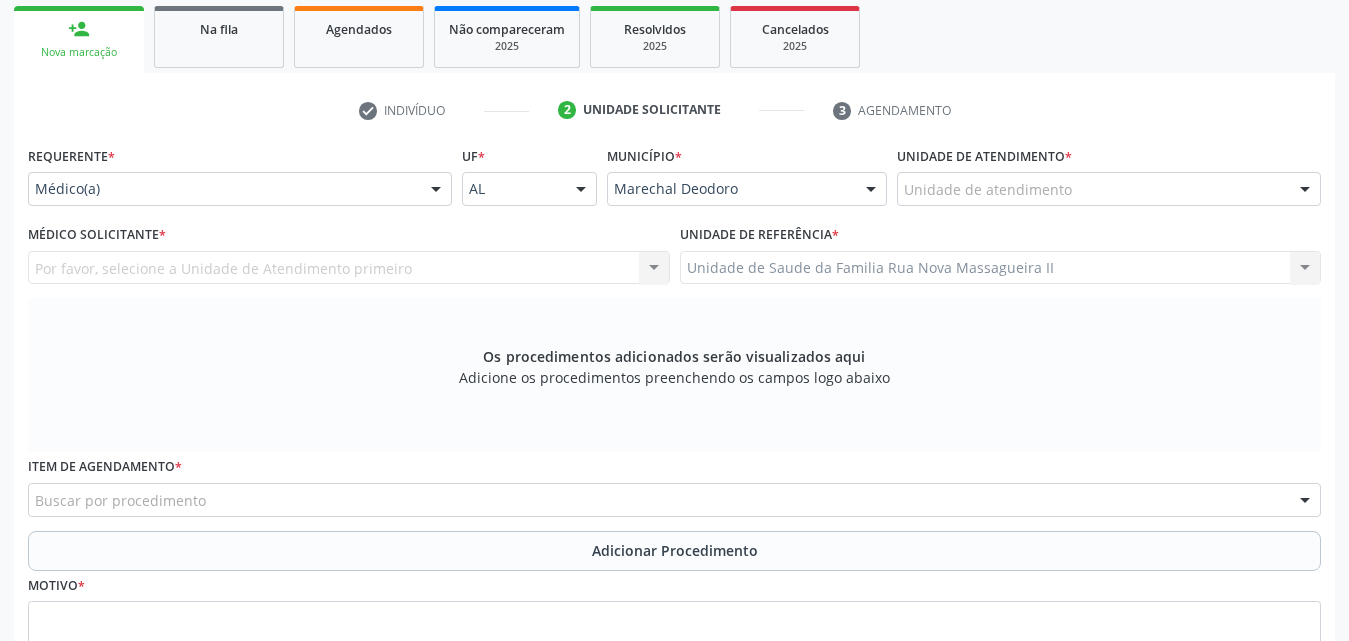 scroll, scrollTop: 171, scrollLeft: 0, axis: vertical 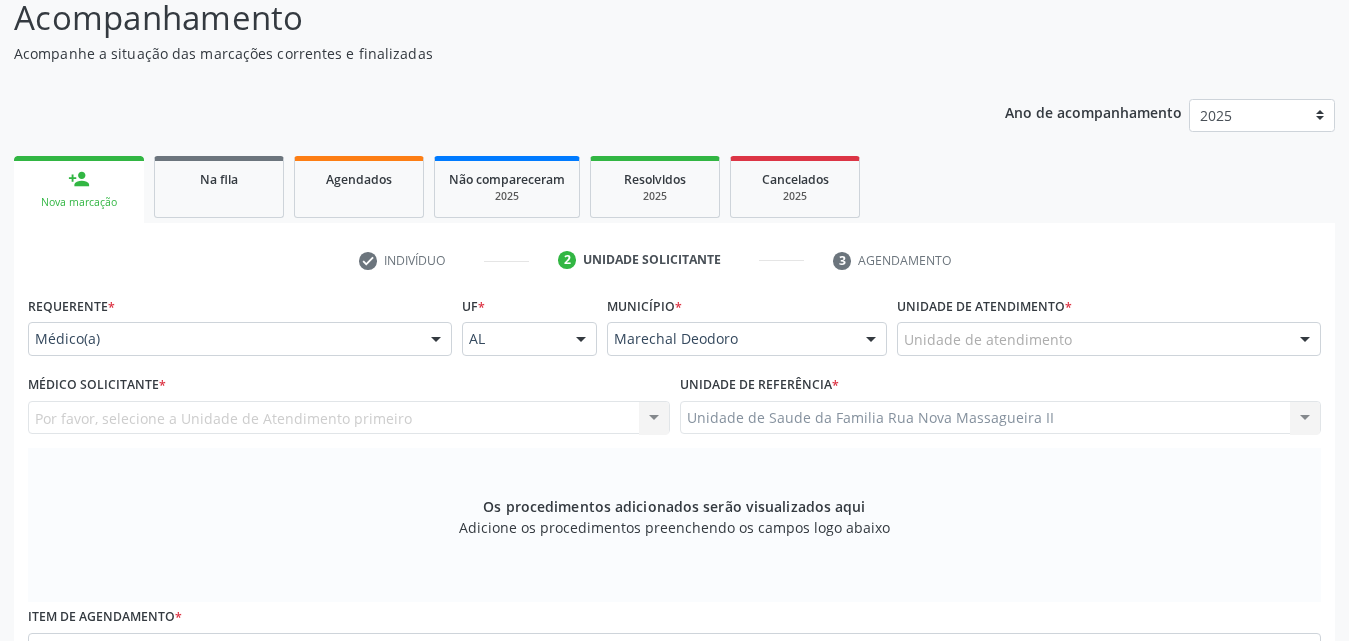 click at bounding box center [436, 340] 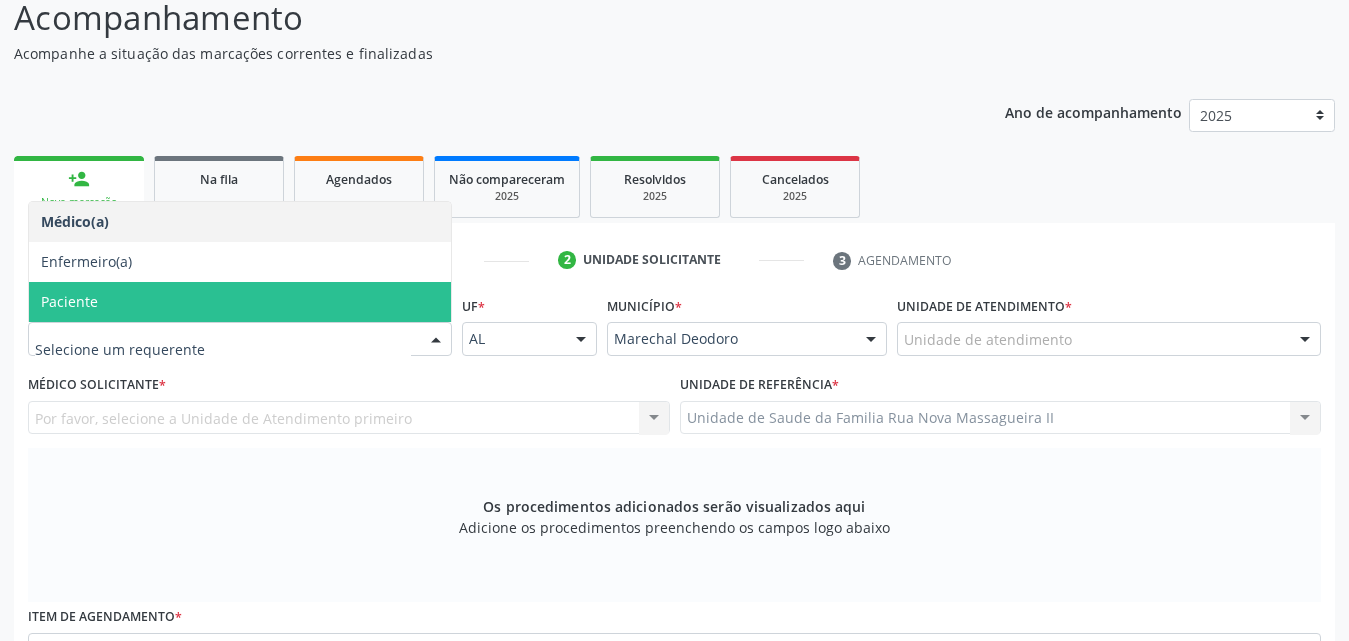 click on "Paciente" at bounding box center [240, 302] 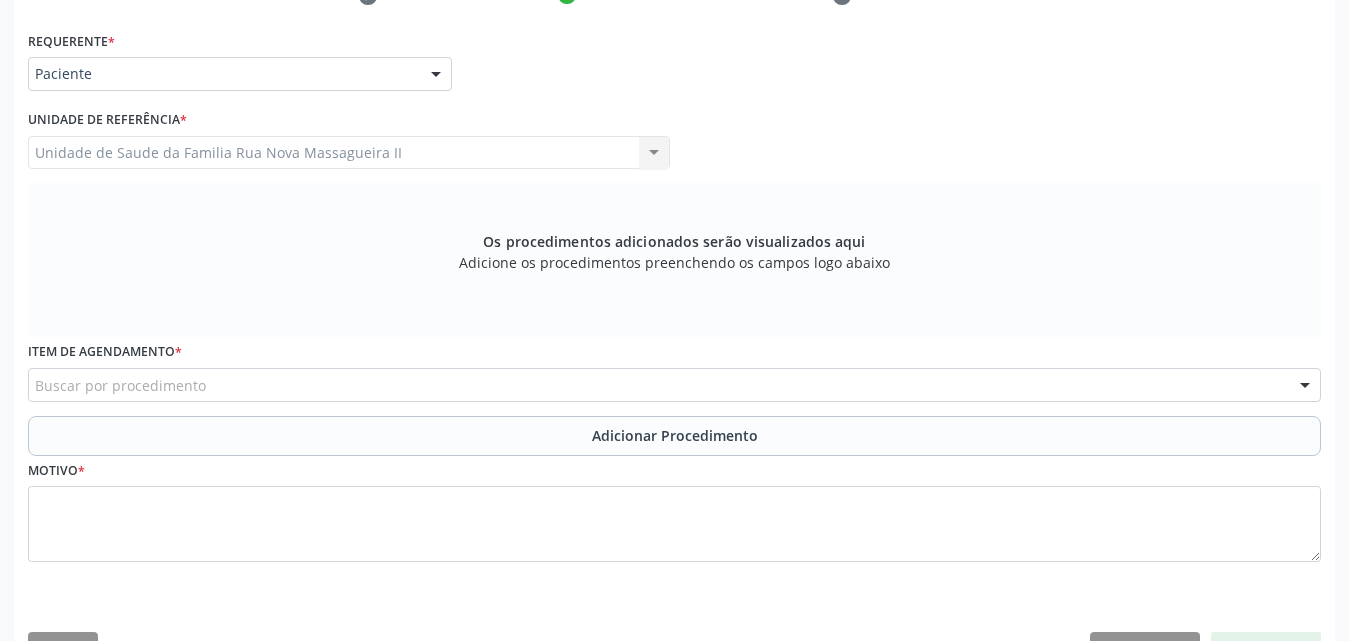scroll, scrollTop: 471, scrollLeft: 0, axis: vertical 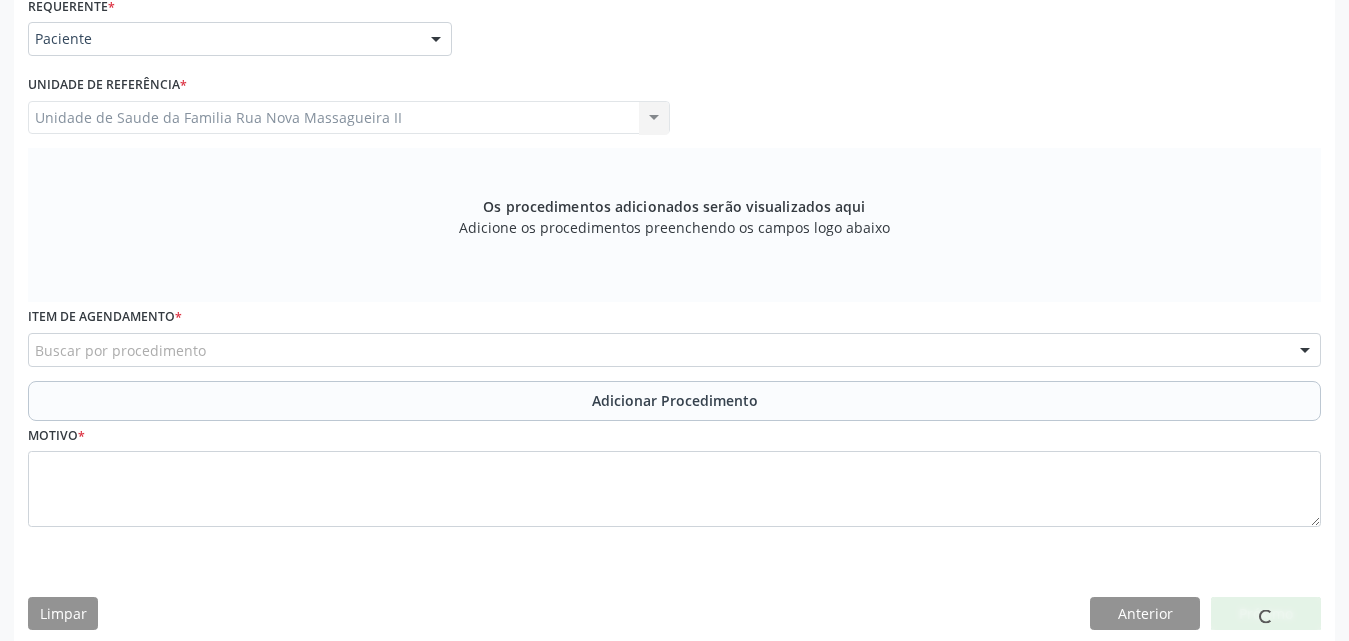 click on "Buscar por procedimento" at bounding box center [674, 350] 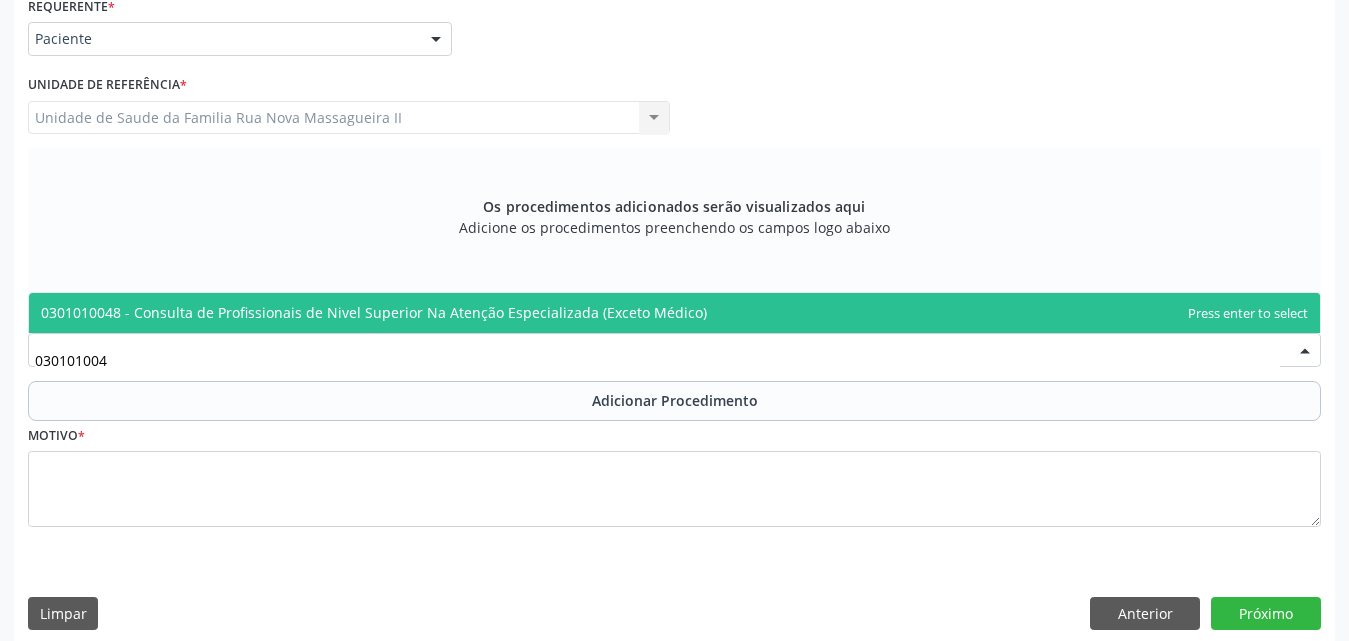 type on "0301010048" 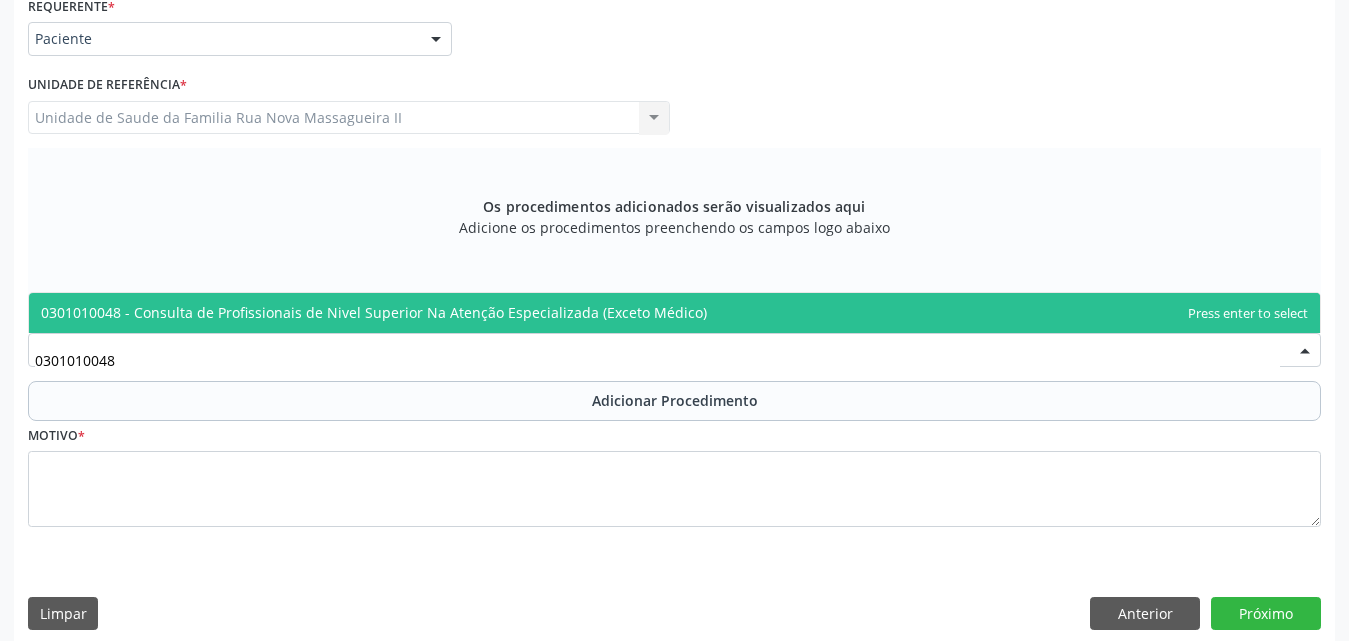 click on "0301010048 - Consulta de Profissionais de Nivel Superior Na Atenção Especializada (Exceto Médico)" at bounding box center (374, 312) 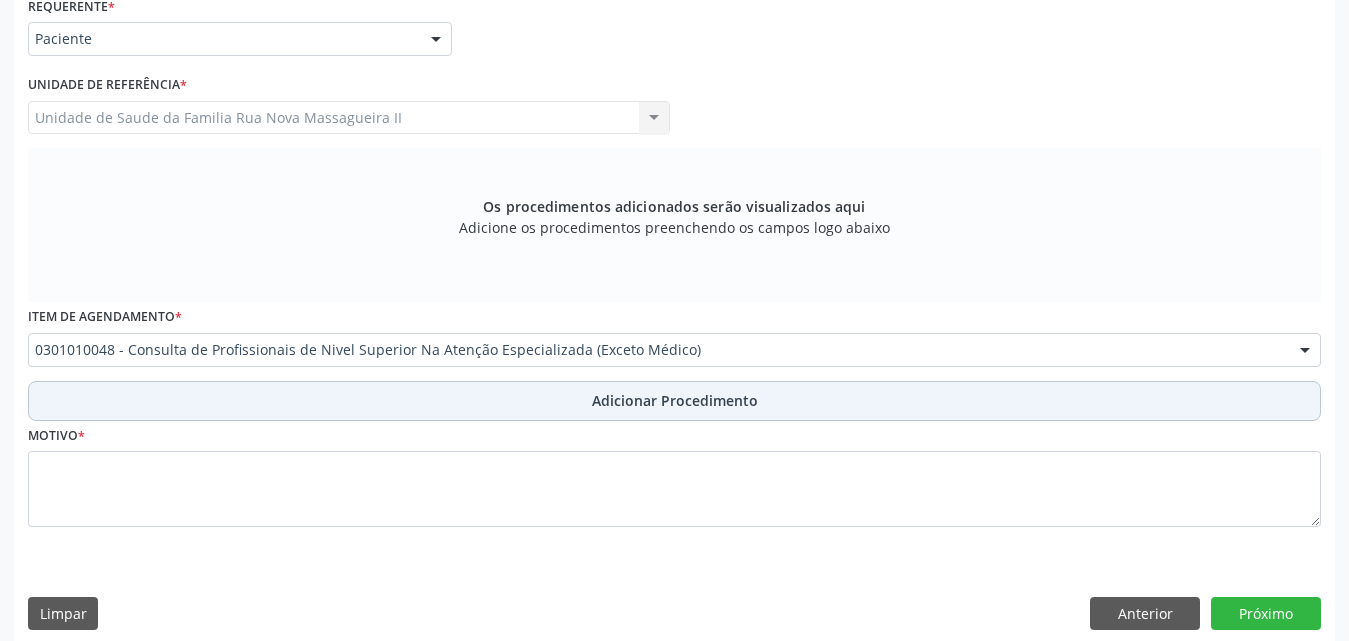 click on "Adicionar Procedimento" at bounding box center (675, 400) 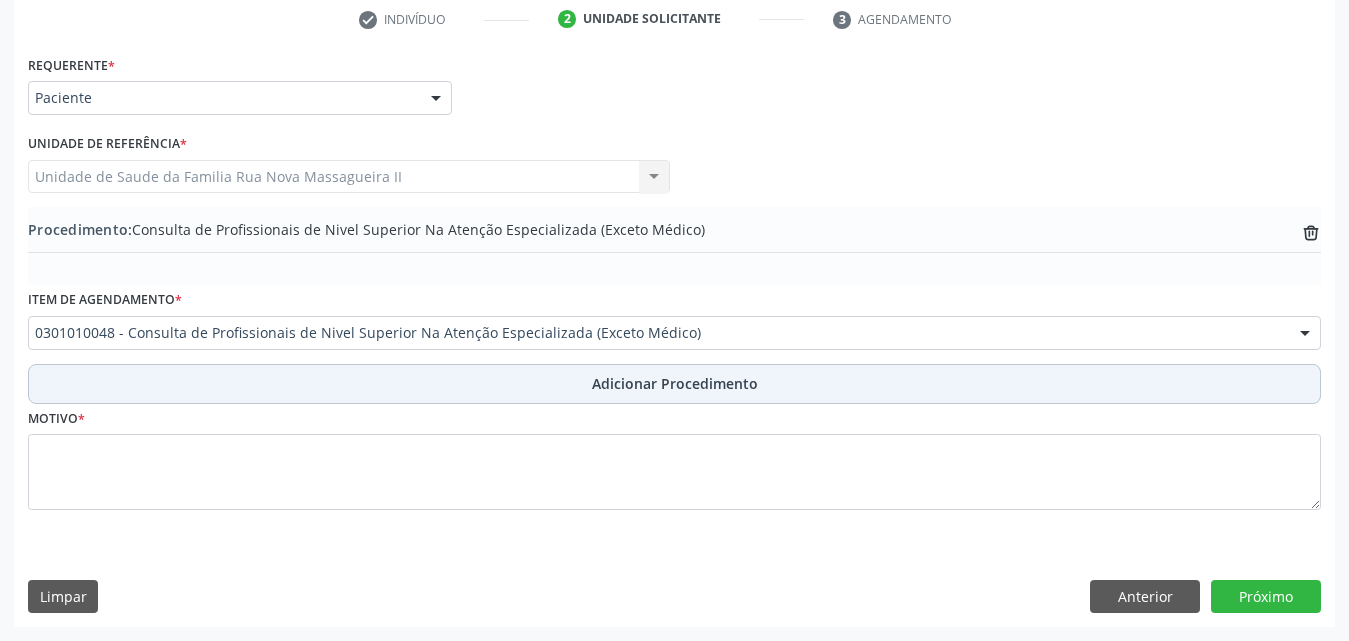 scroll, scrollTop: 412, scrollLeft: 0, axis: vertical 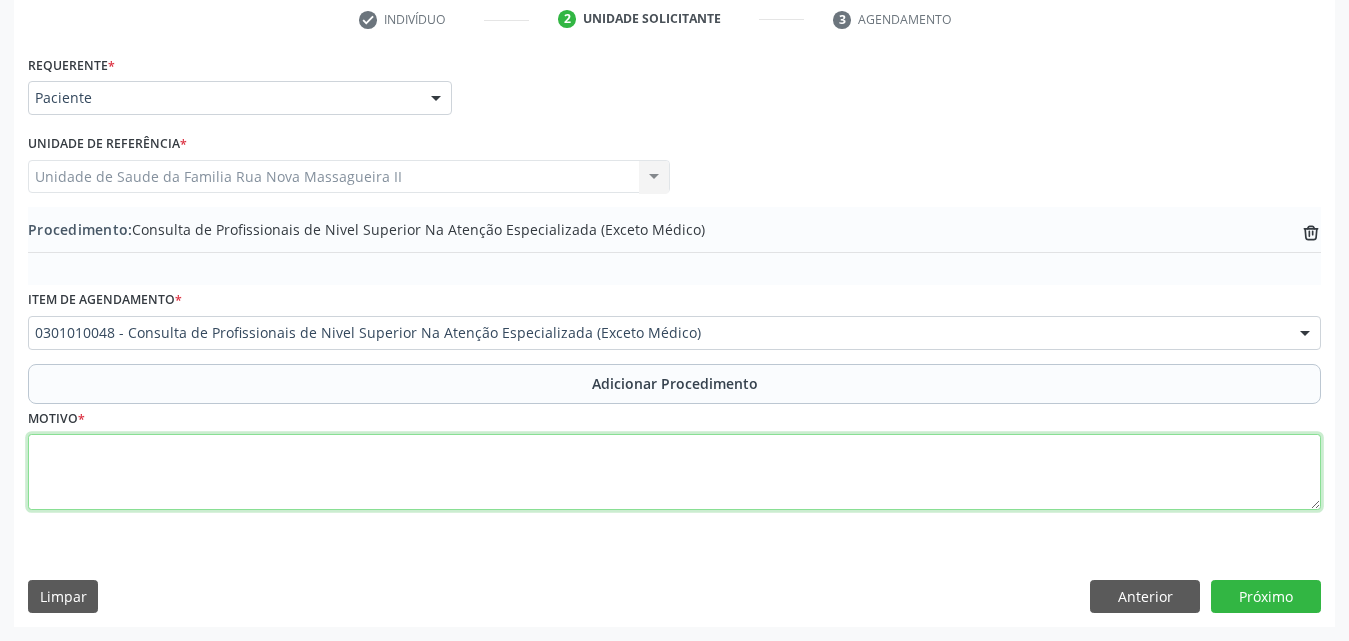 click at bounding box center [674, 472] 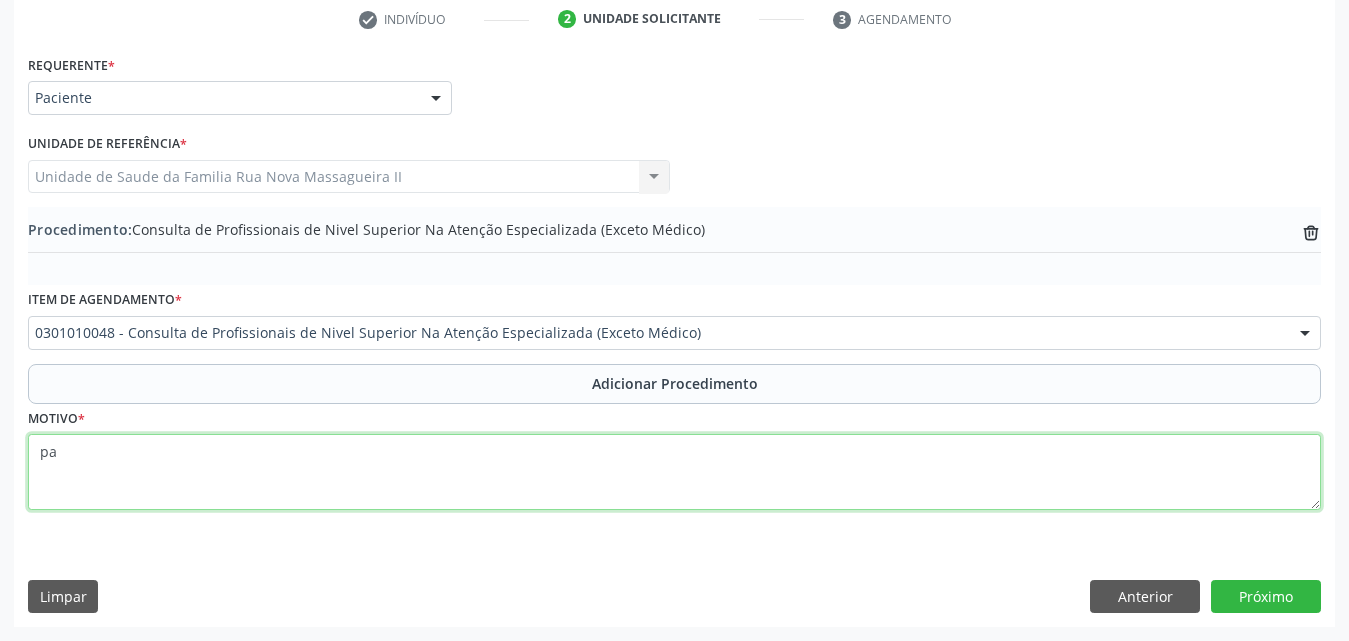 type on "p" 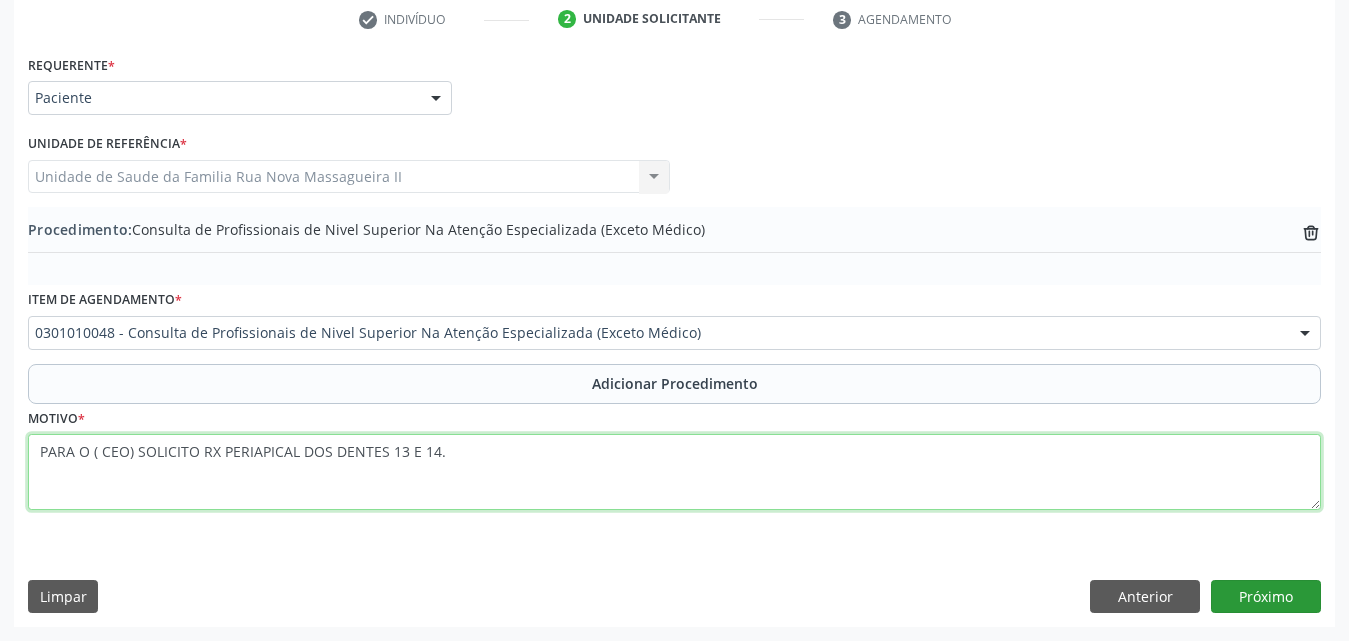 type on "PARA O ( CEO) SOLICITO RX PERIAPICAL DOS DENTES 13 E 14." 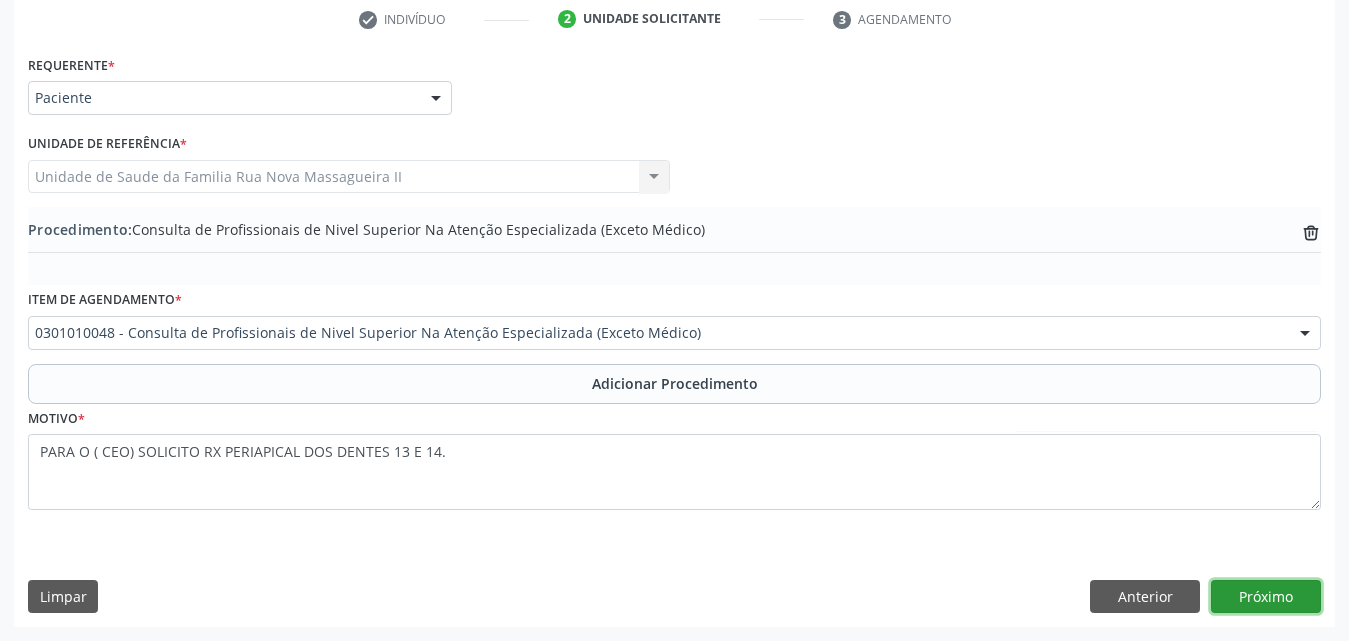 click on "Próximo" at bounding box center (1266, 597) 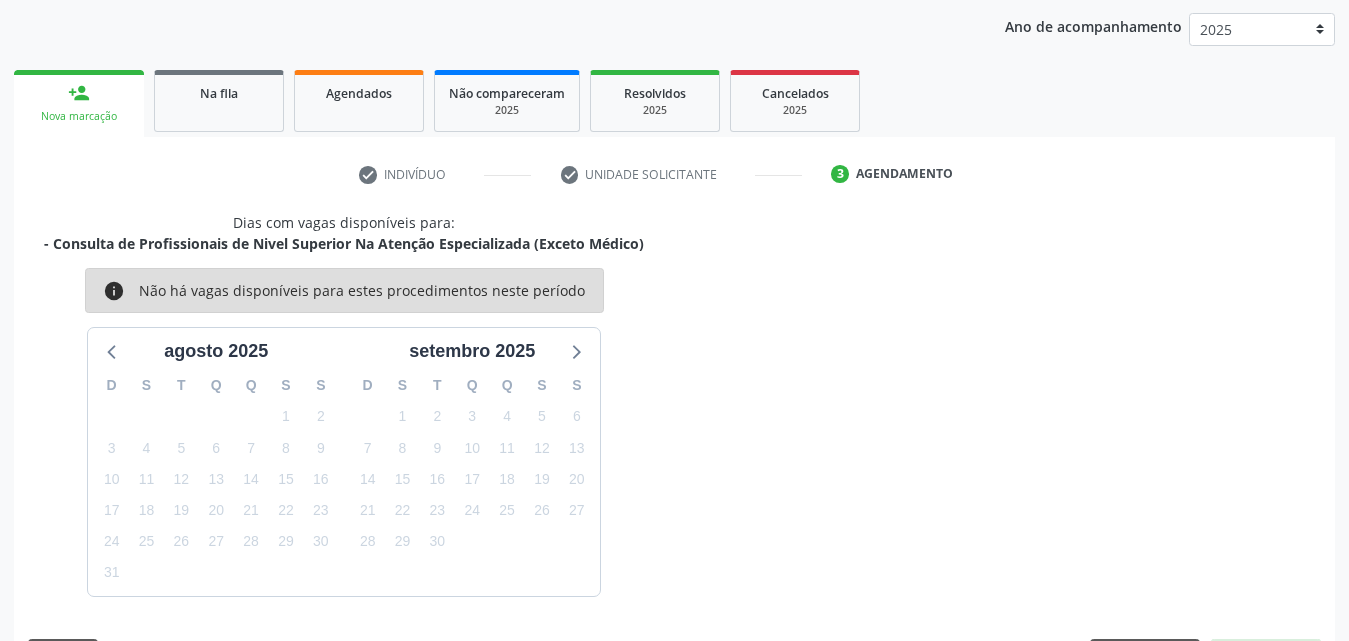 scroll, scrollTop: 316, scrollLeft: 0, axis: vertical 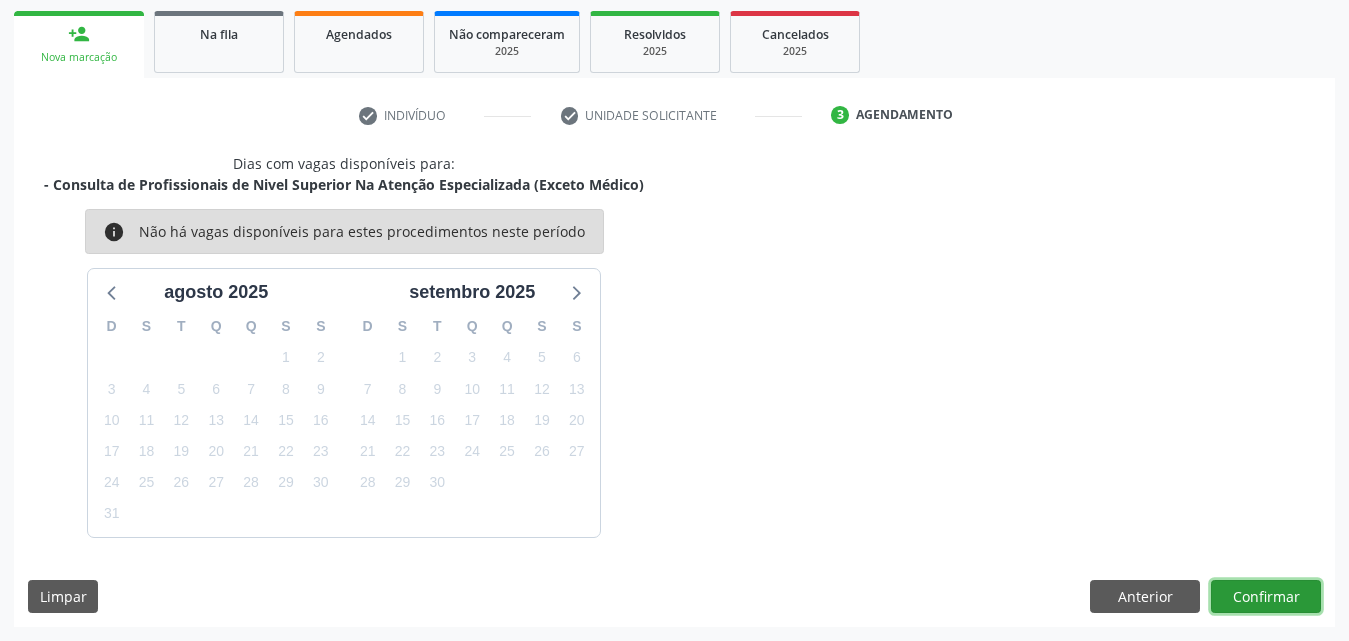 click on "Confirmar" at bounding box center [1266, 597] 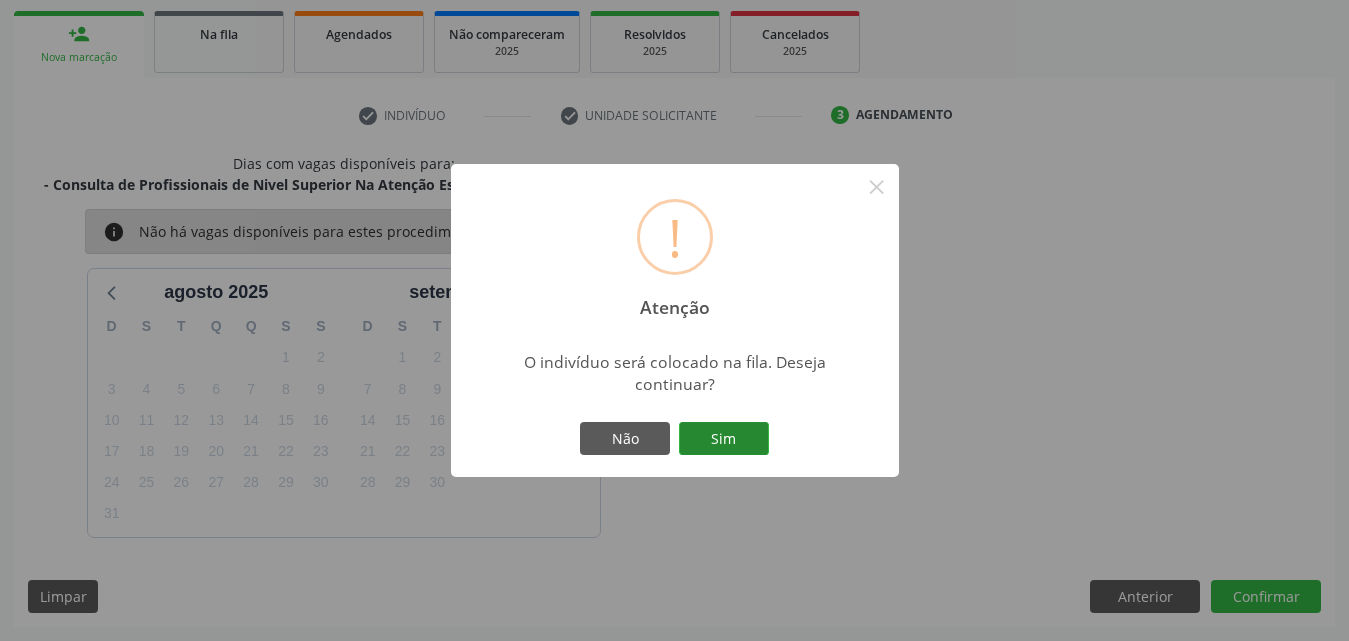 click on "Sim" at bounding box center [724, 439] 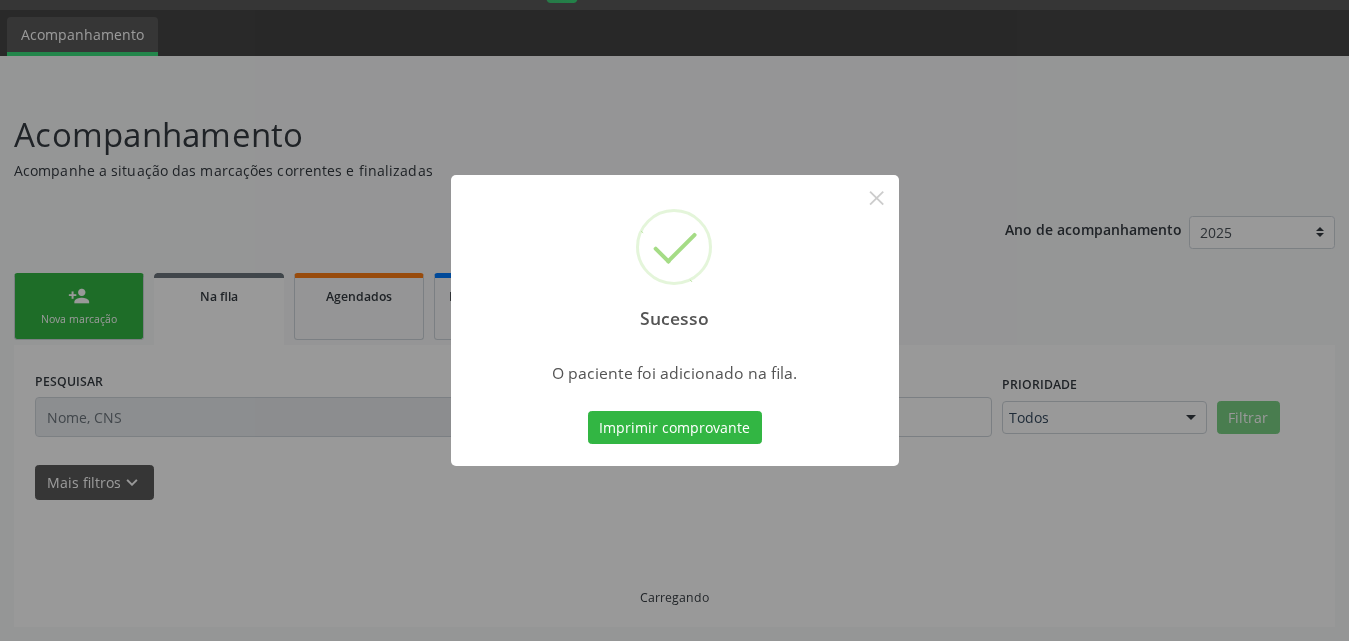 scroll, scrollTop: 54, scrollLeft: 0, axis: vertical 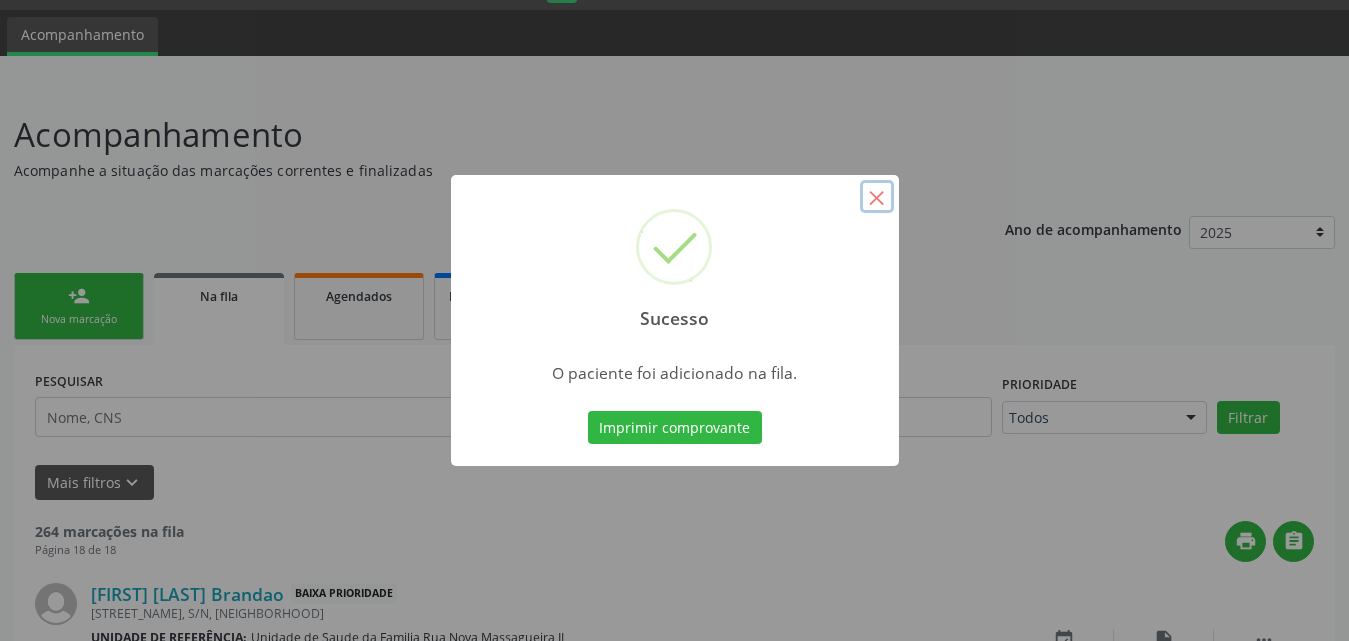 click on "×" at bounding box center (877, 197) 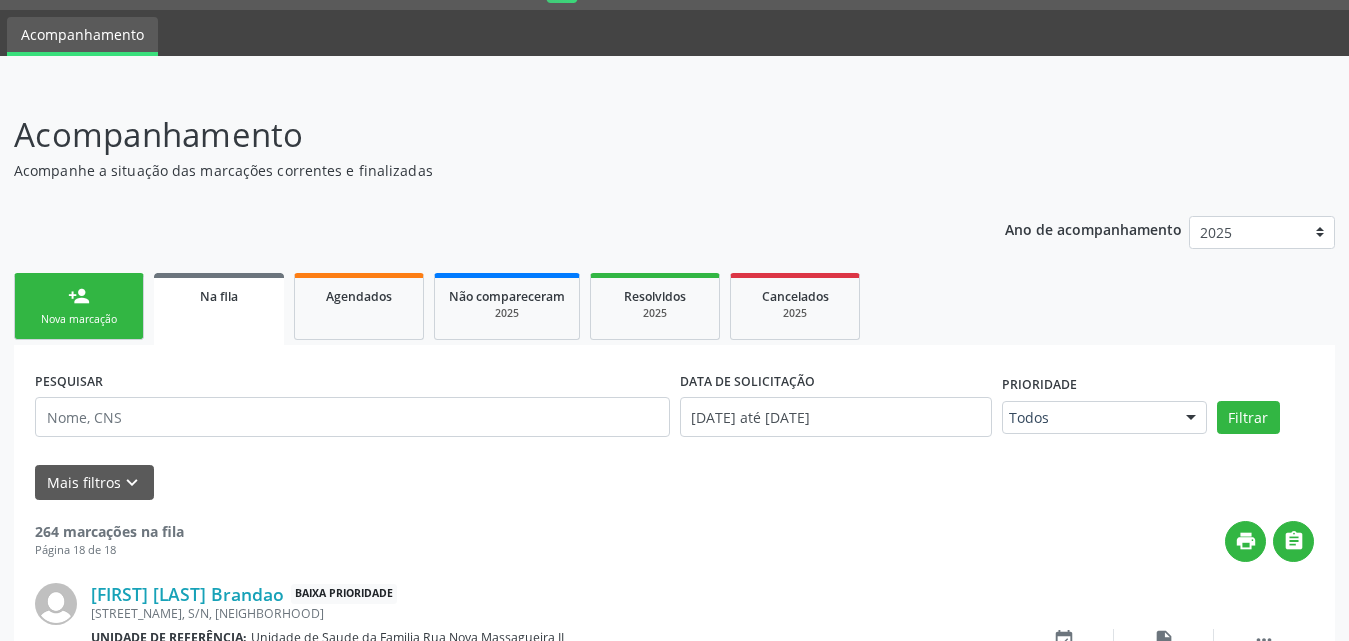 click on "person_add
Nova marcação" at bounding box center (79, 306) 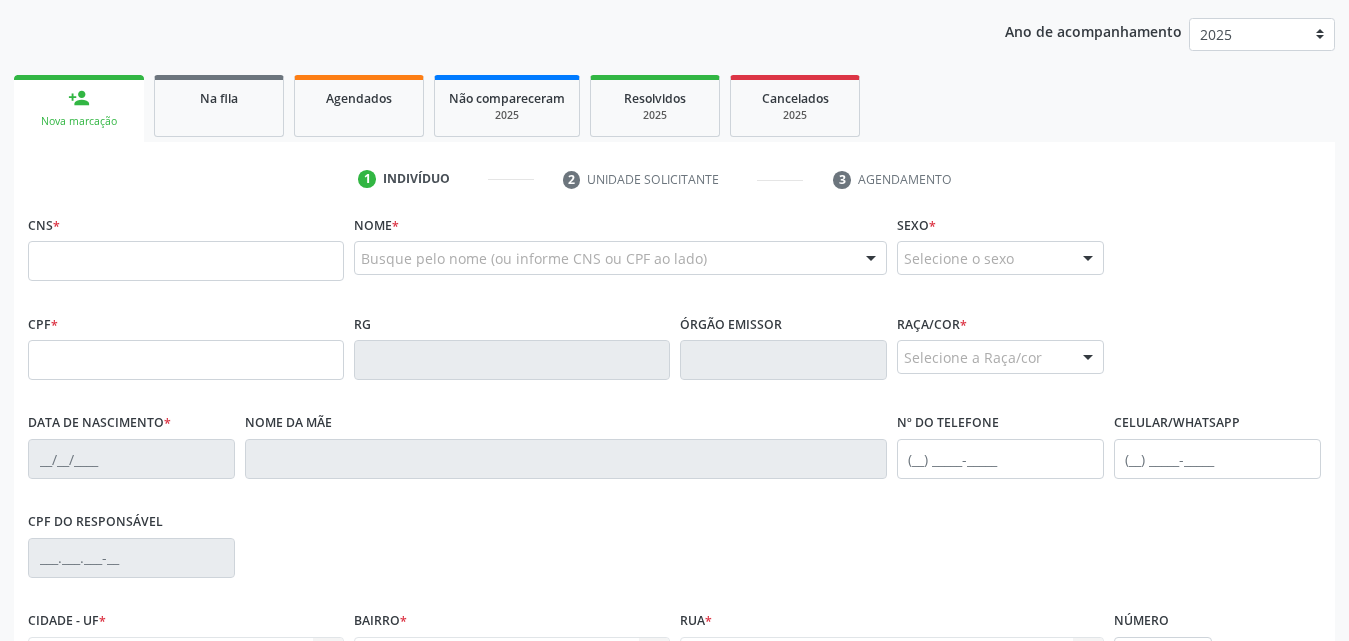 scroll, scrollTop: 254, scrollLeft: 0, axis: vertical 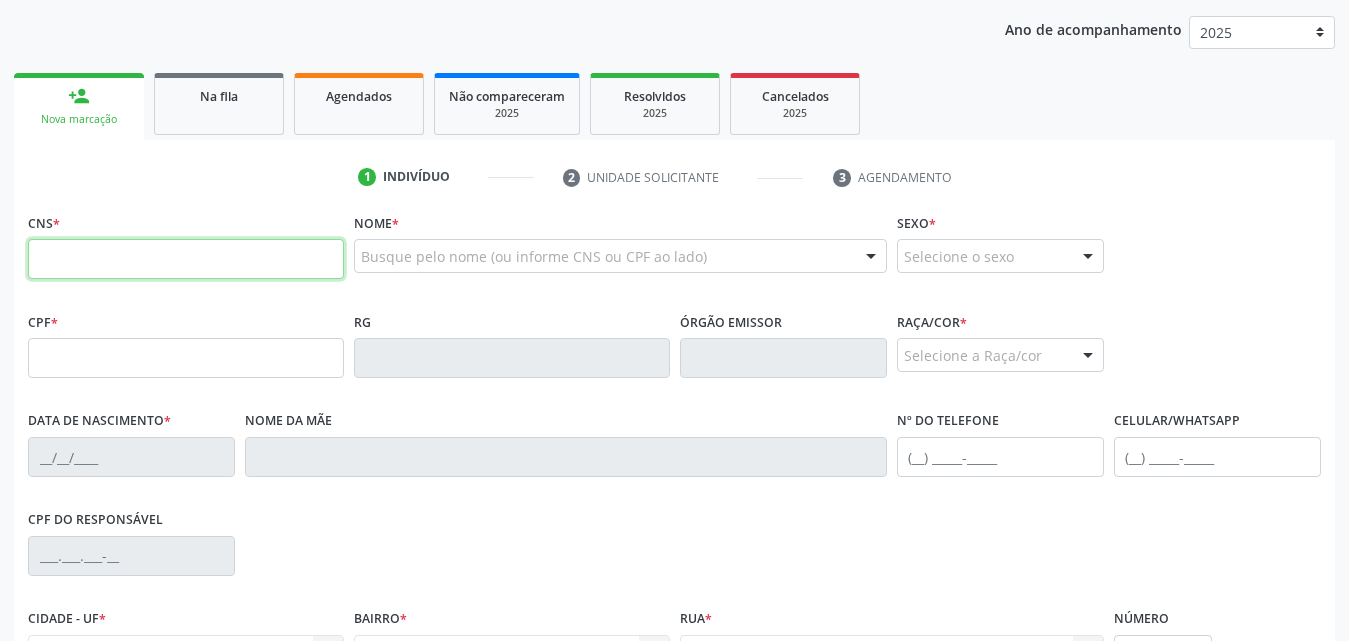 click at bounding box center [186, 259] 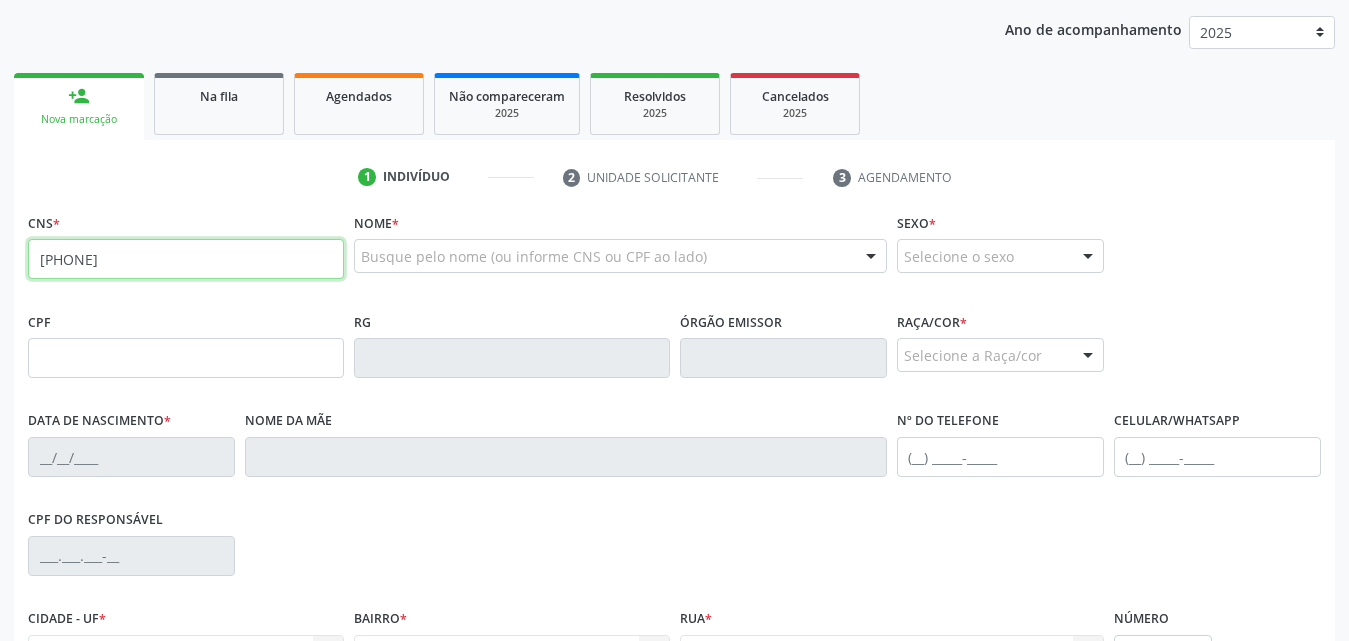 type on "[PHONE]" 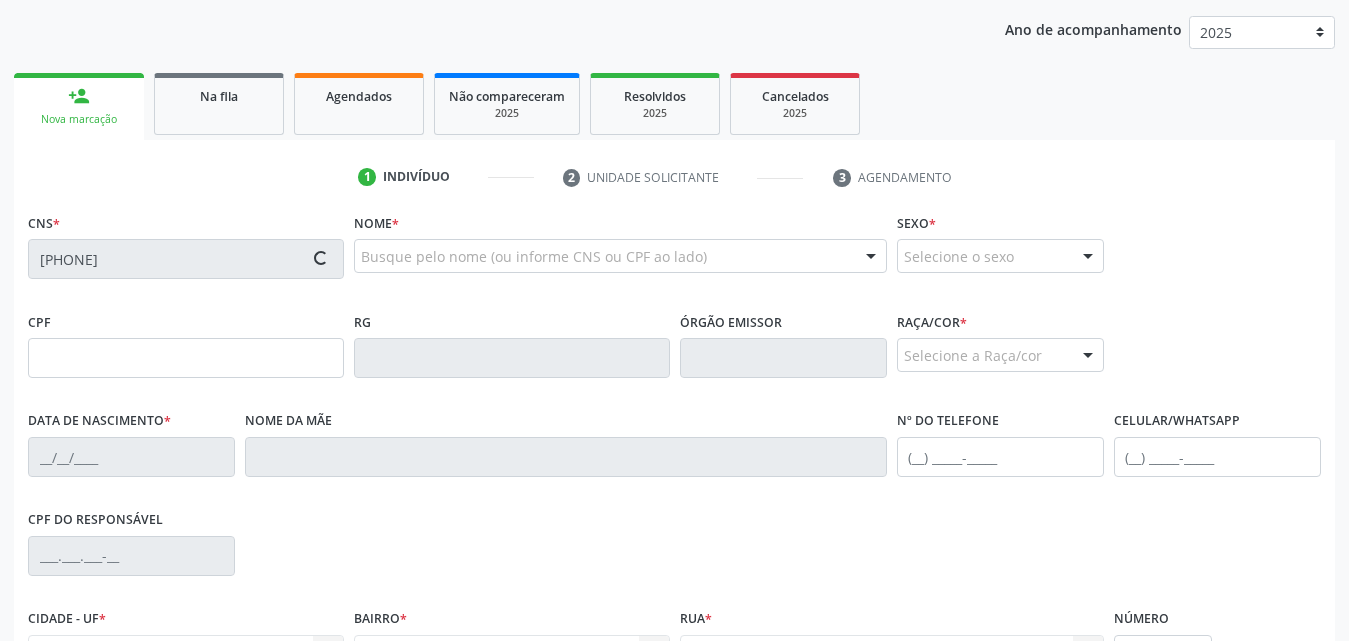 type on "[CPF]" 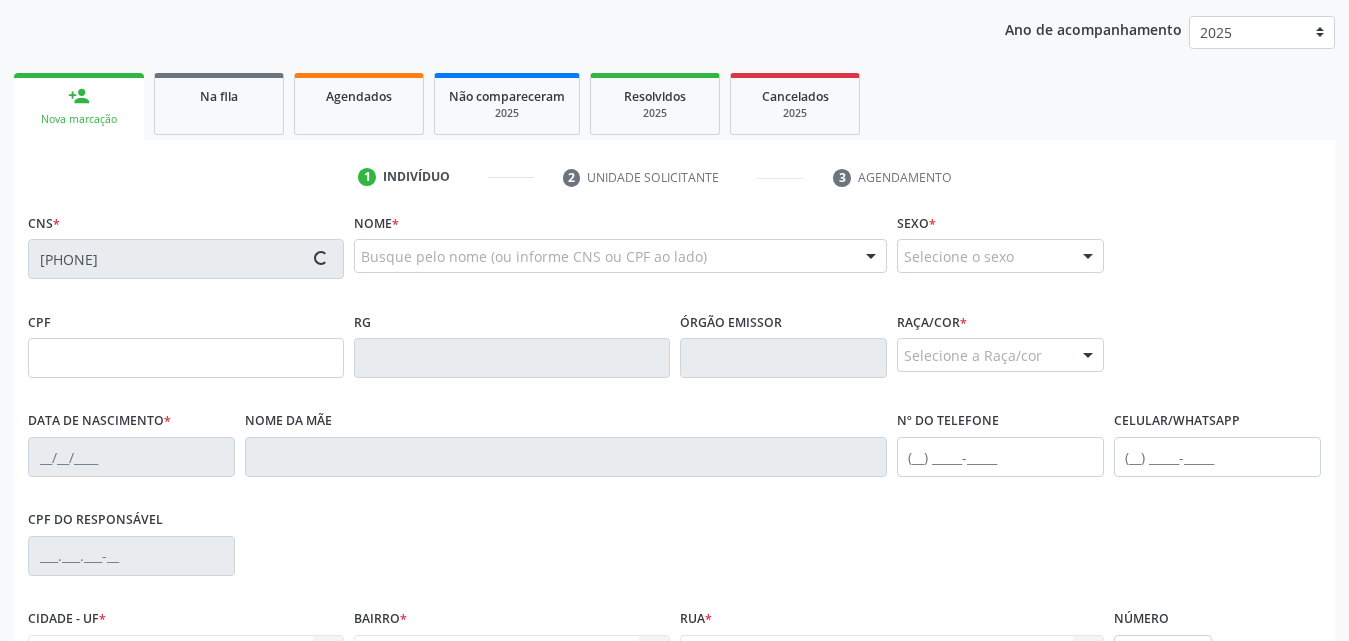 type on "[DATE]" 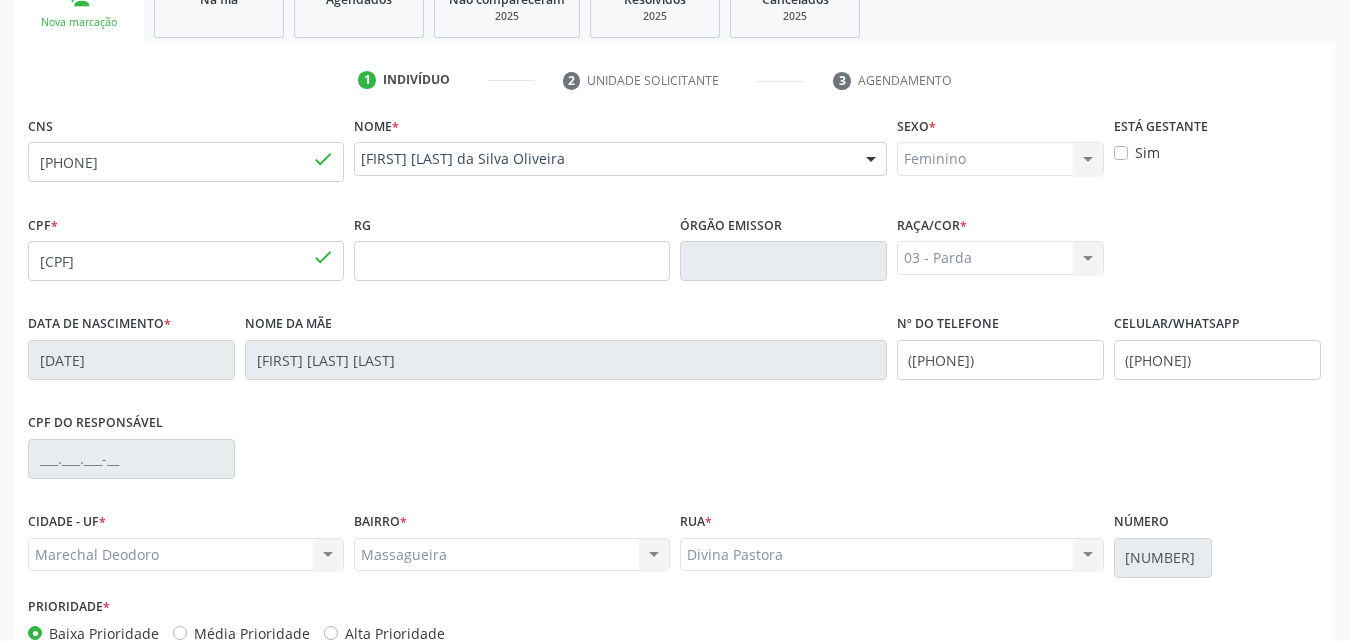 scroll, scrollTop: 471, scrollLeft: 0, axis: vertical 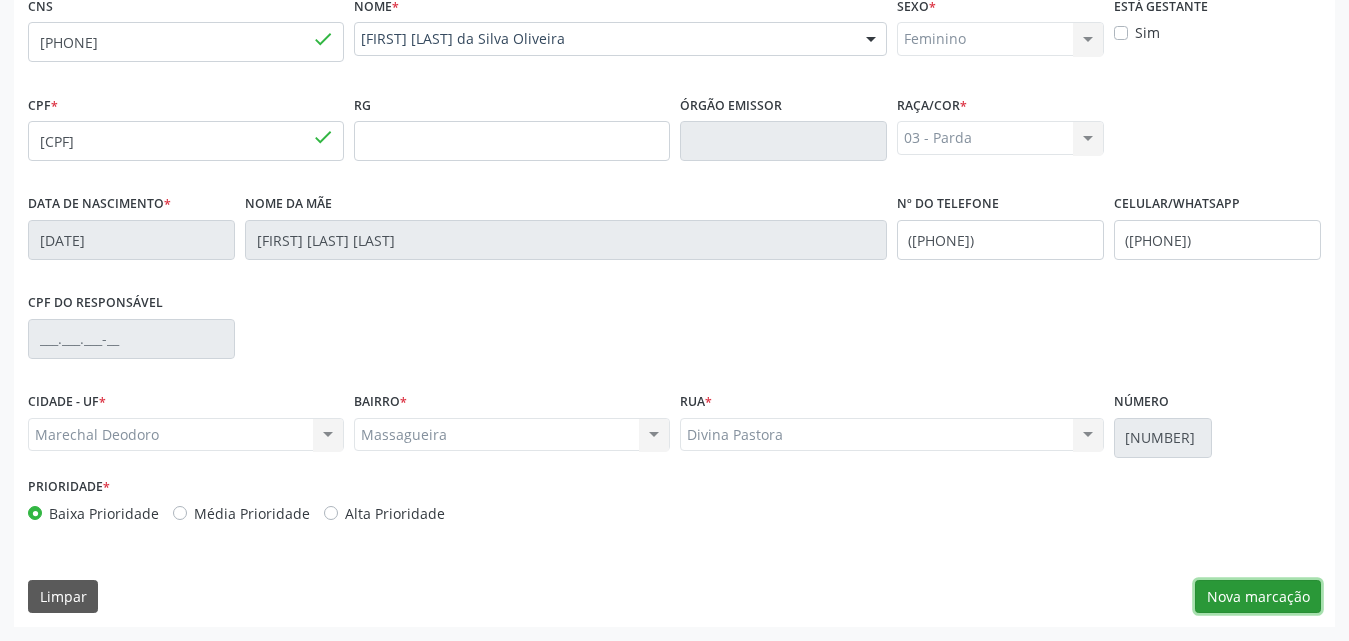 click on "Nova marcação" at bounding box center [1258, 597] 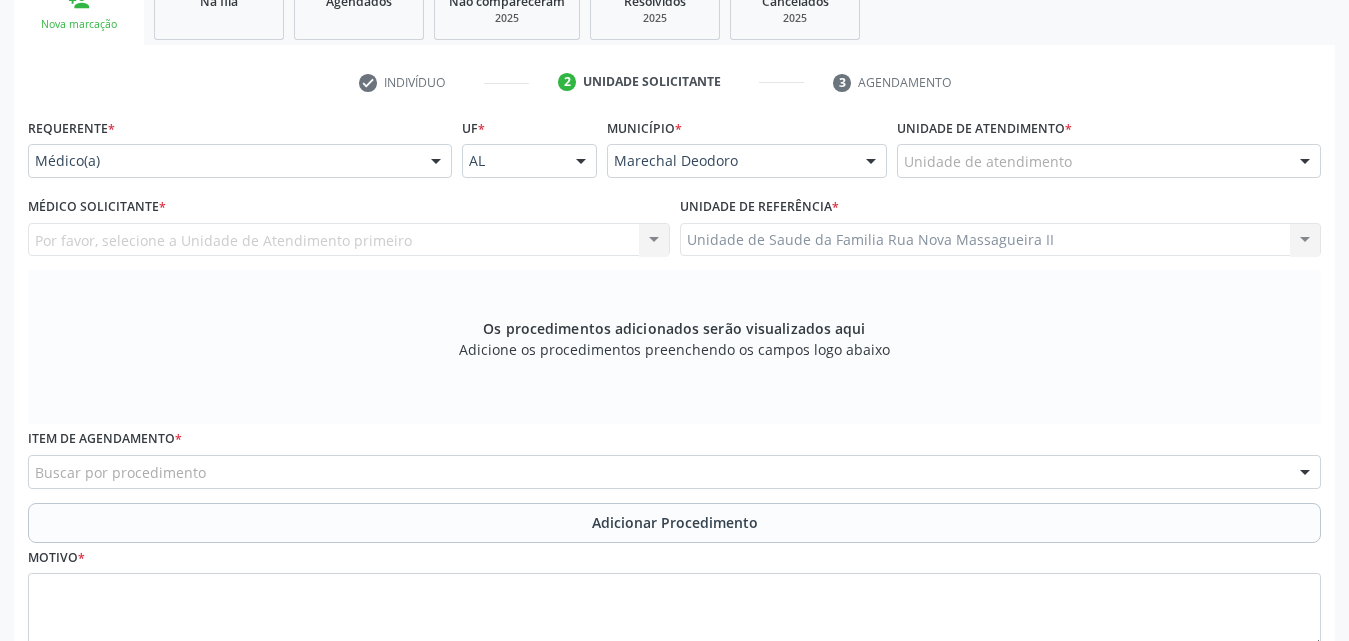 scroll, scrollTop: 171, scrollLeft: 0, axis: vertical 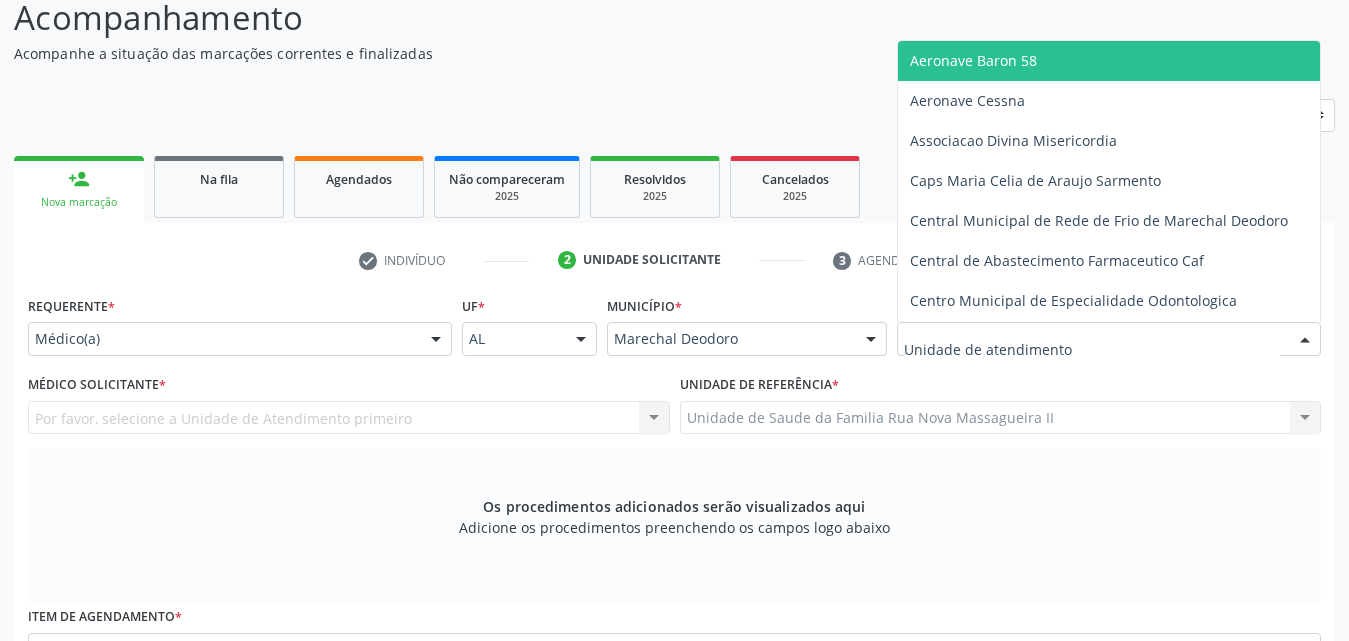 click at bounding box center (1109, 339) 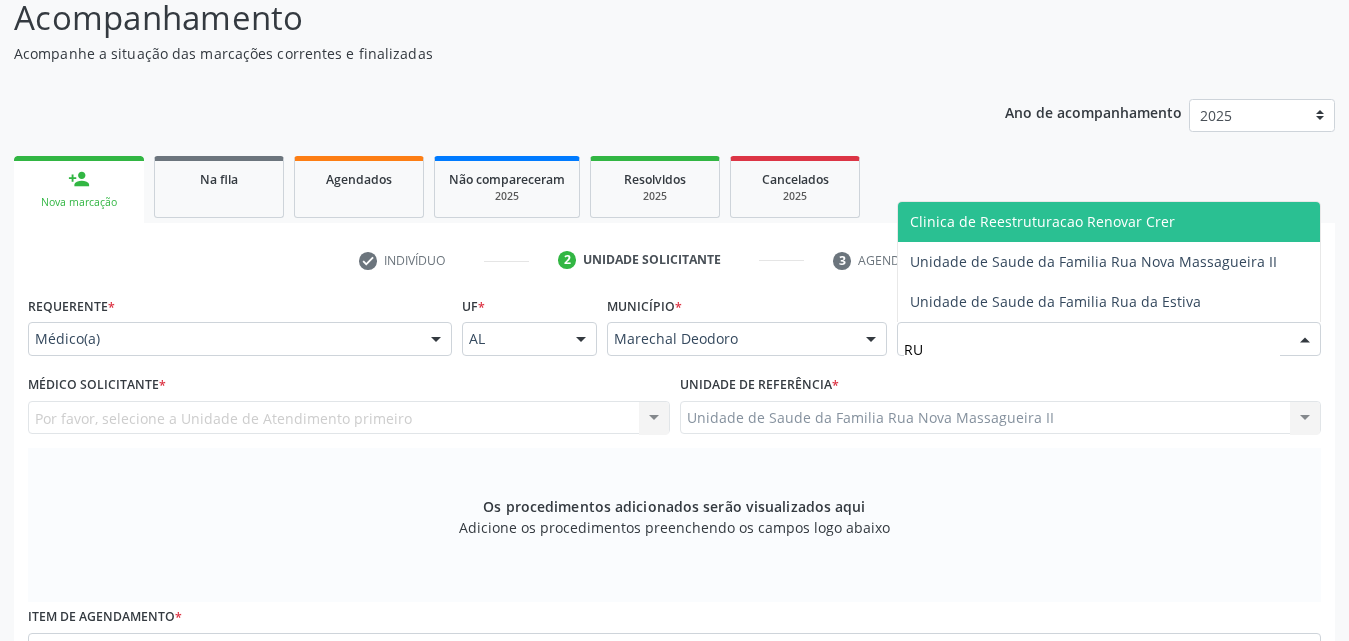 type on "RUA" 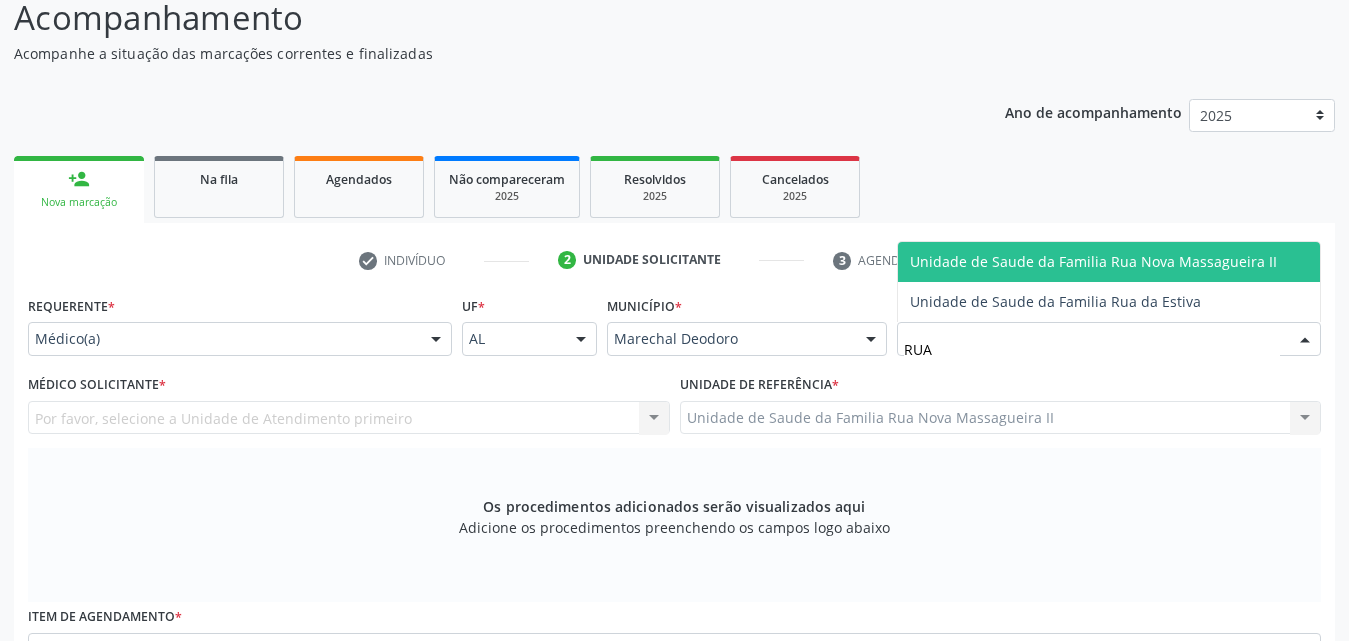 click on "Unidade de Saude da Familia Rua Nova Massagueira II" at bounding box center [1093, 261] 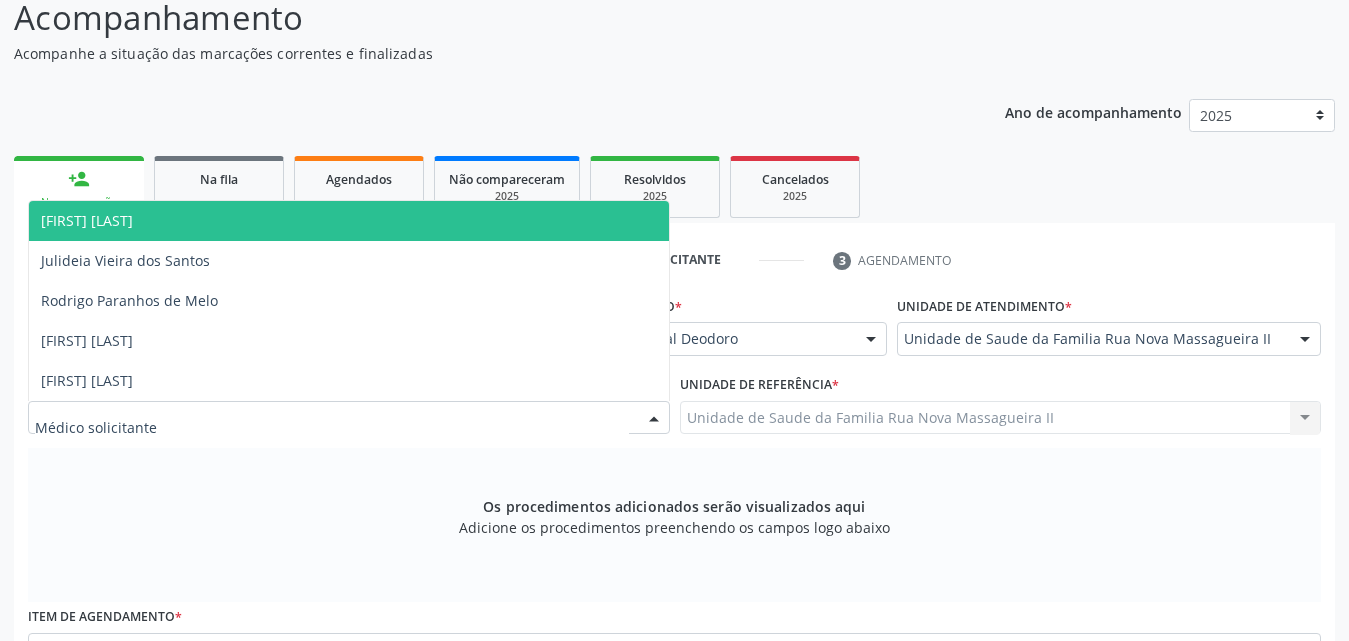 click at bounding box center [349, 418] 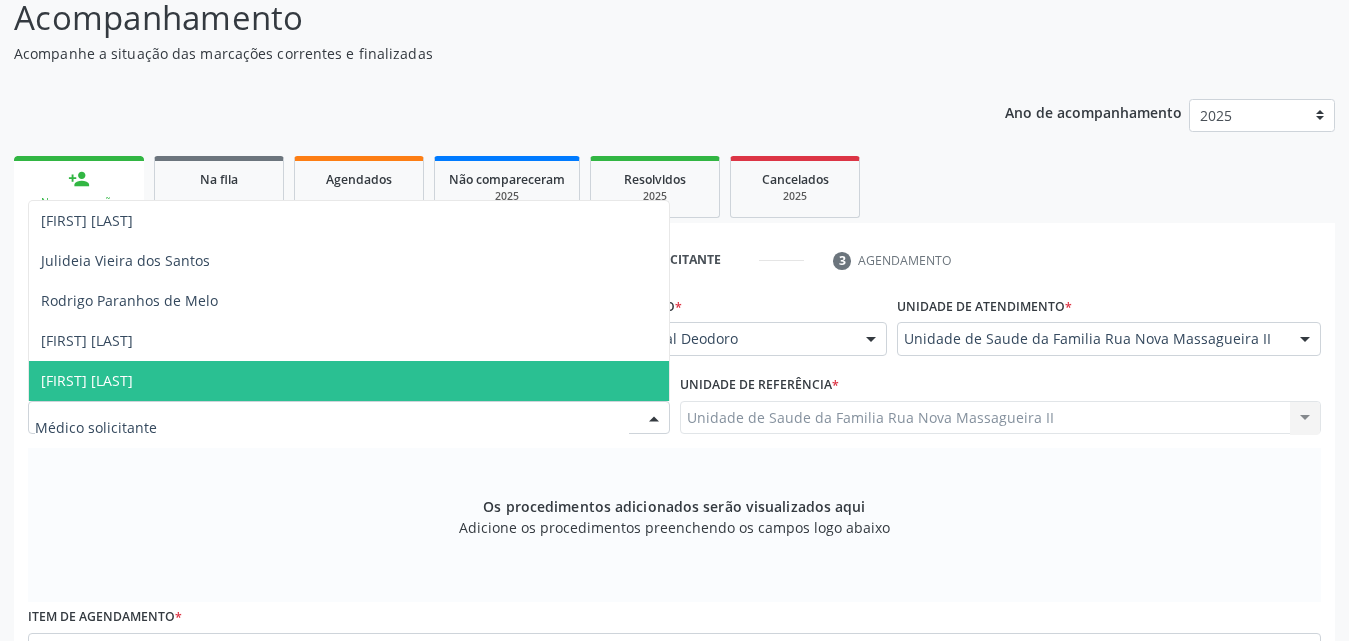 click on "[FIRST] [LAST]" at bounding box center (87, 380) 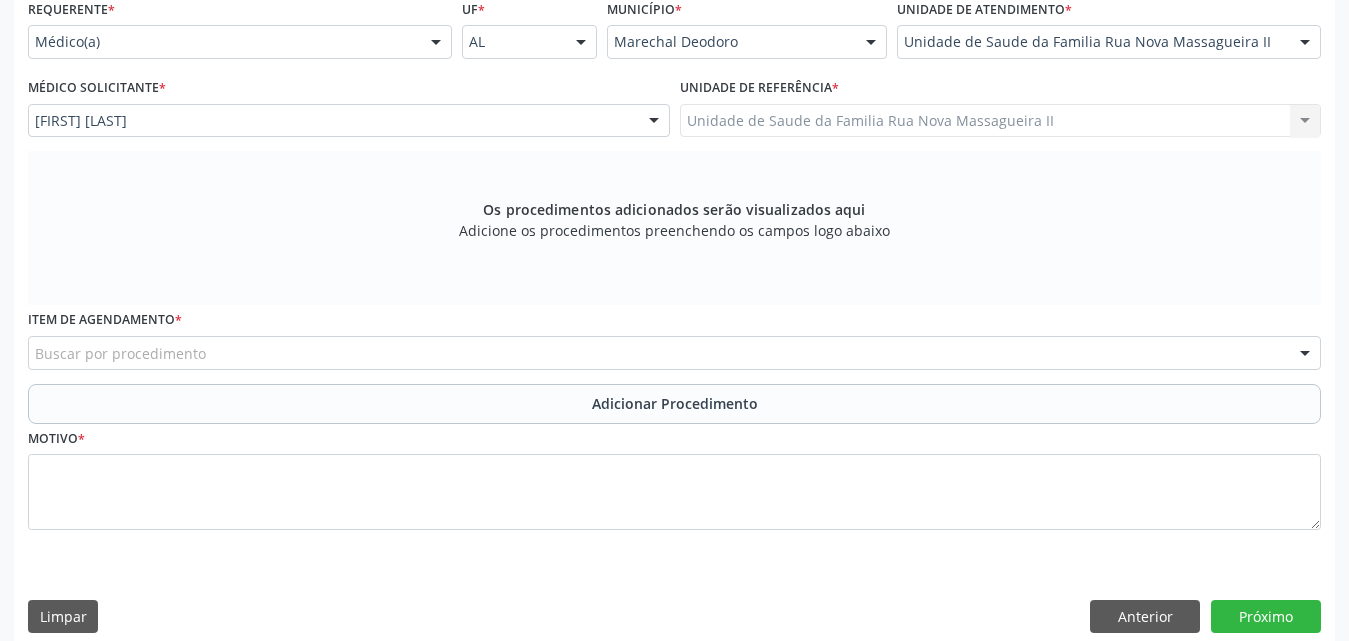 scroll, scrollTop: 488, scrollLeft: 0, axis: vertical 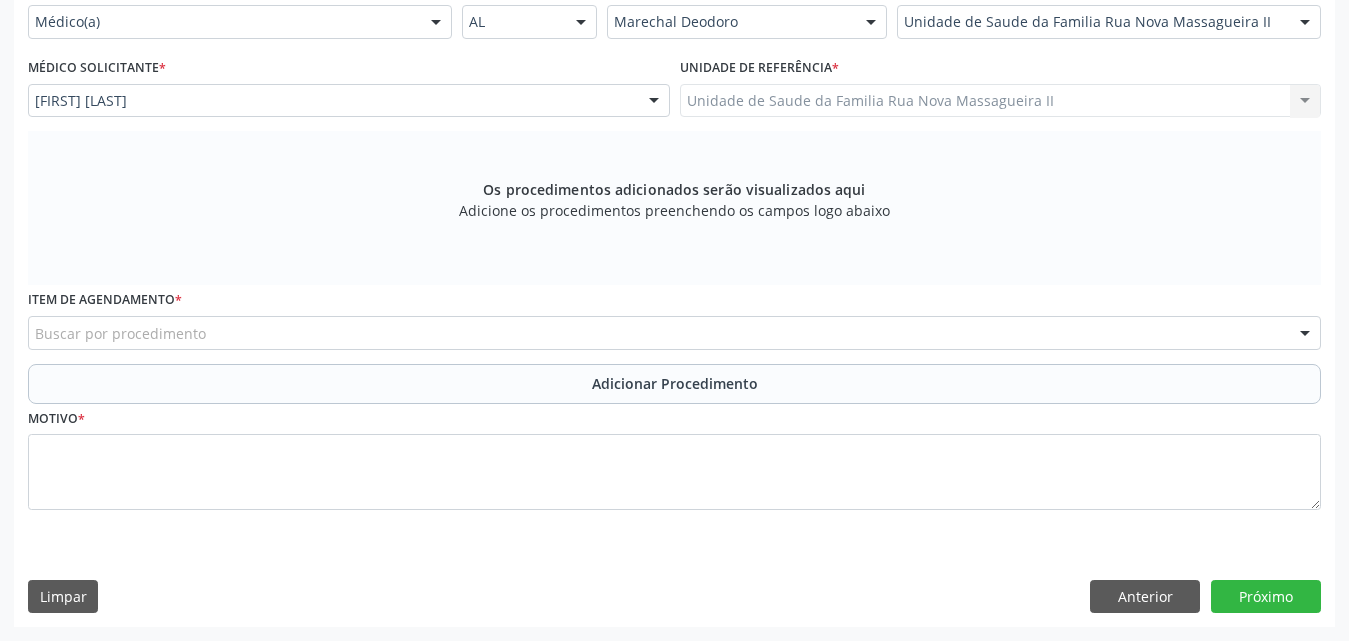 click on "Buscar por procedimento" at bounding box center (674, 333) 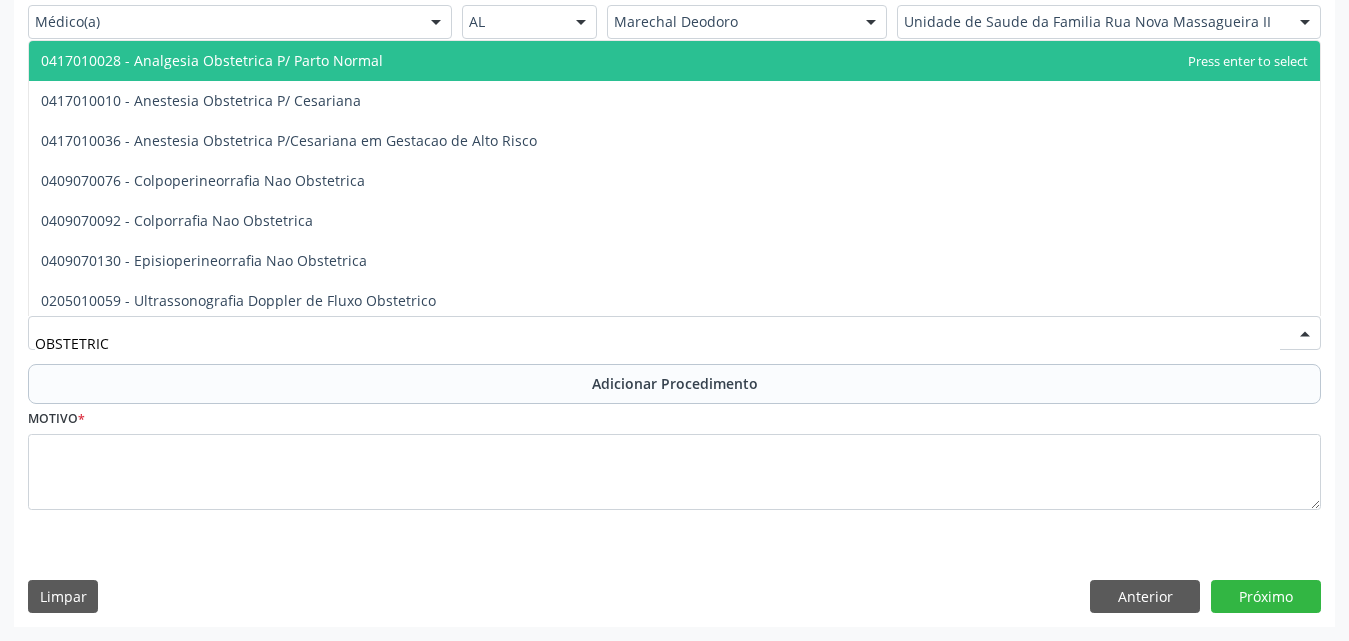 type on "OBSTETRICA" 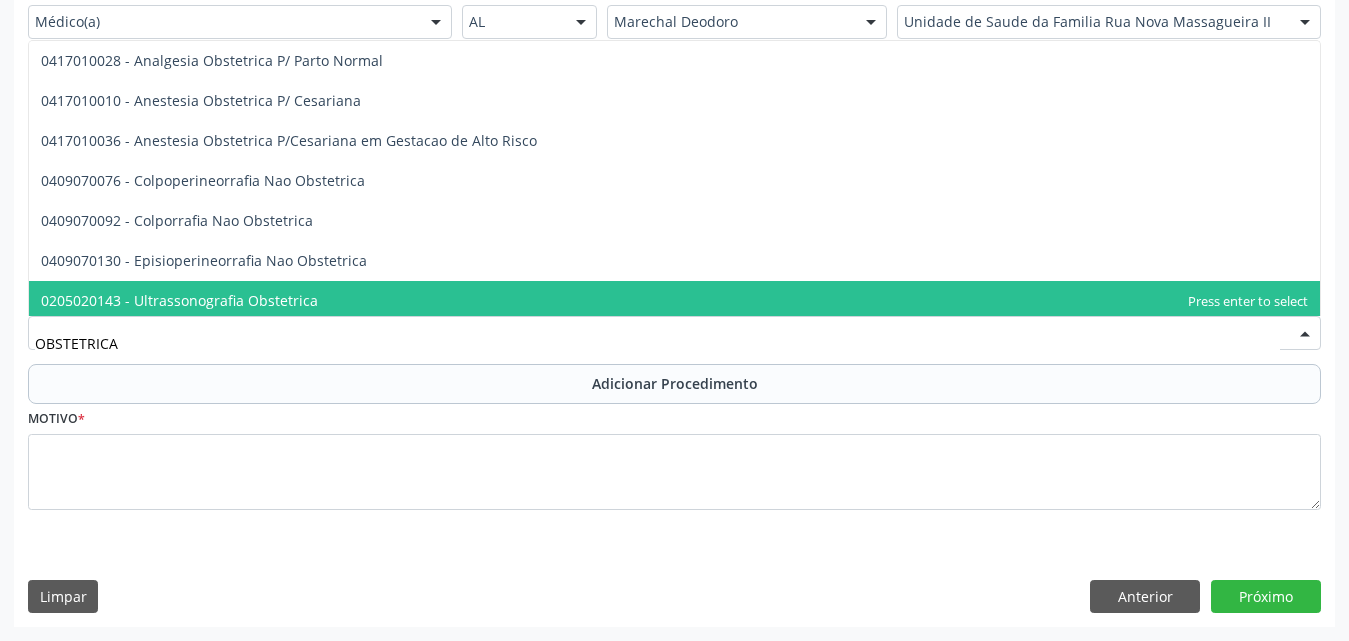 click on "0205020143 - Ultrassonografia Obstetrica" at bounding box center [179, 300] 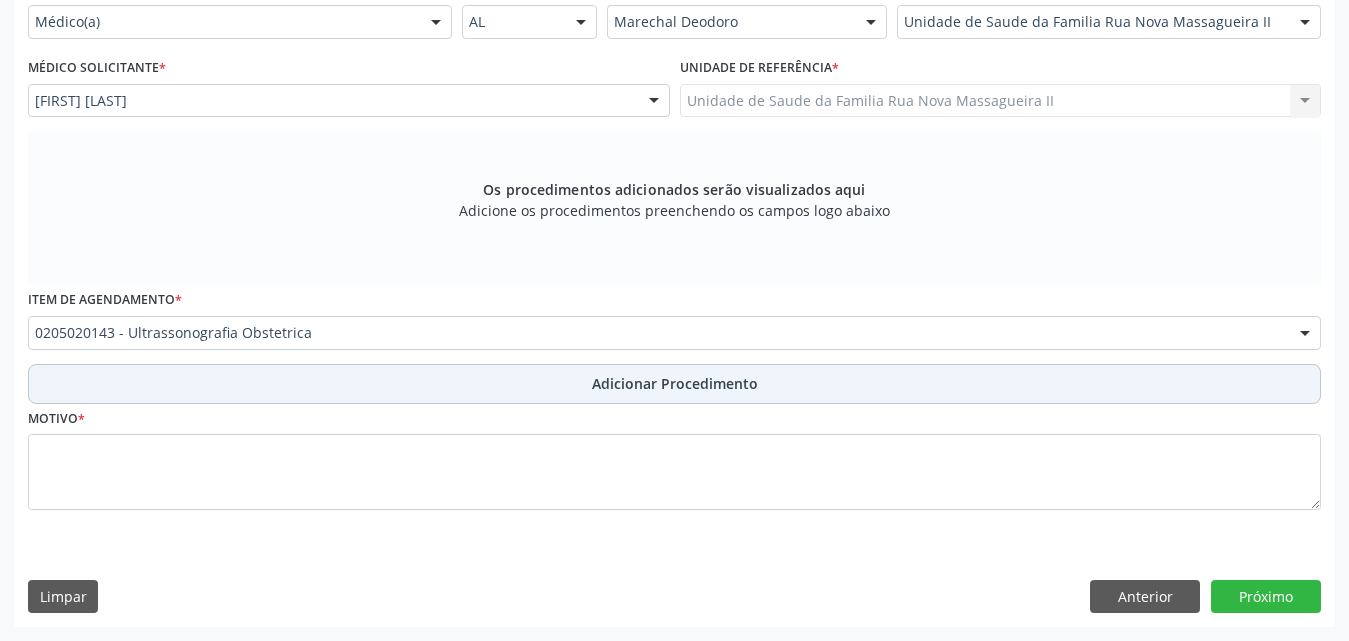 click on "Adicionar Procedimento" at bounding box center (674, 384) 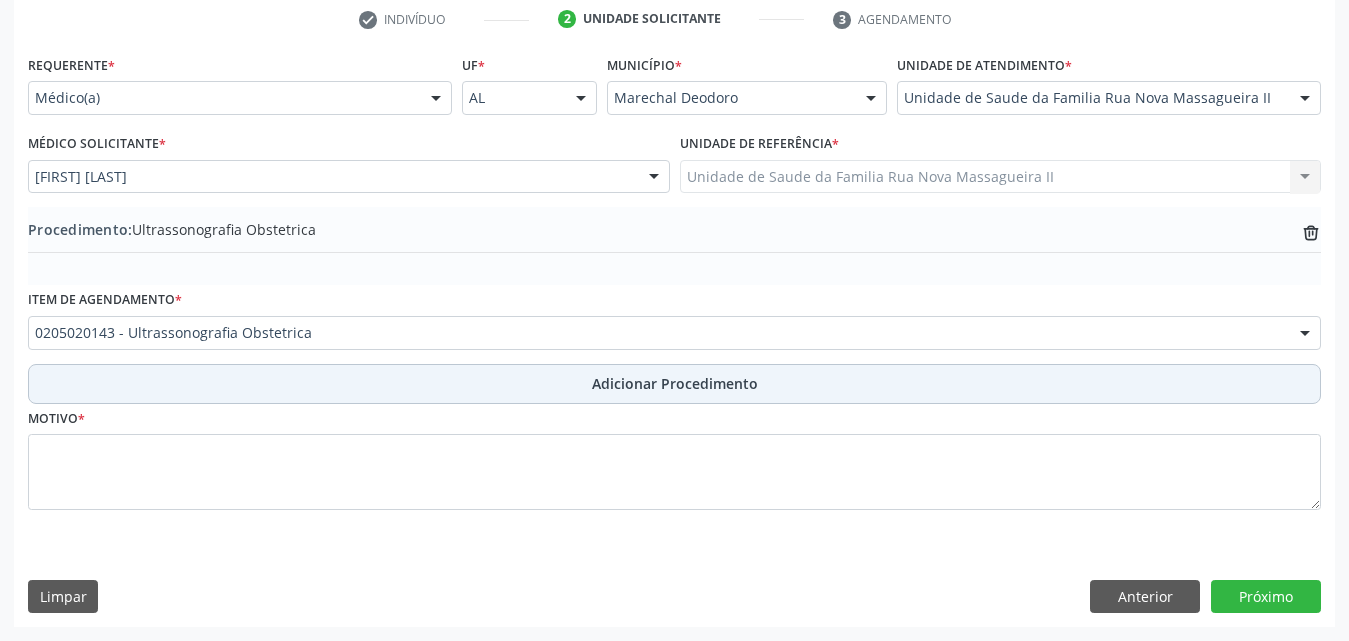 scroll, scrollTop: 412, scrollLeft: 0, axis: vertical 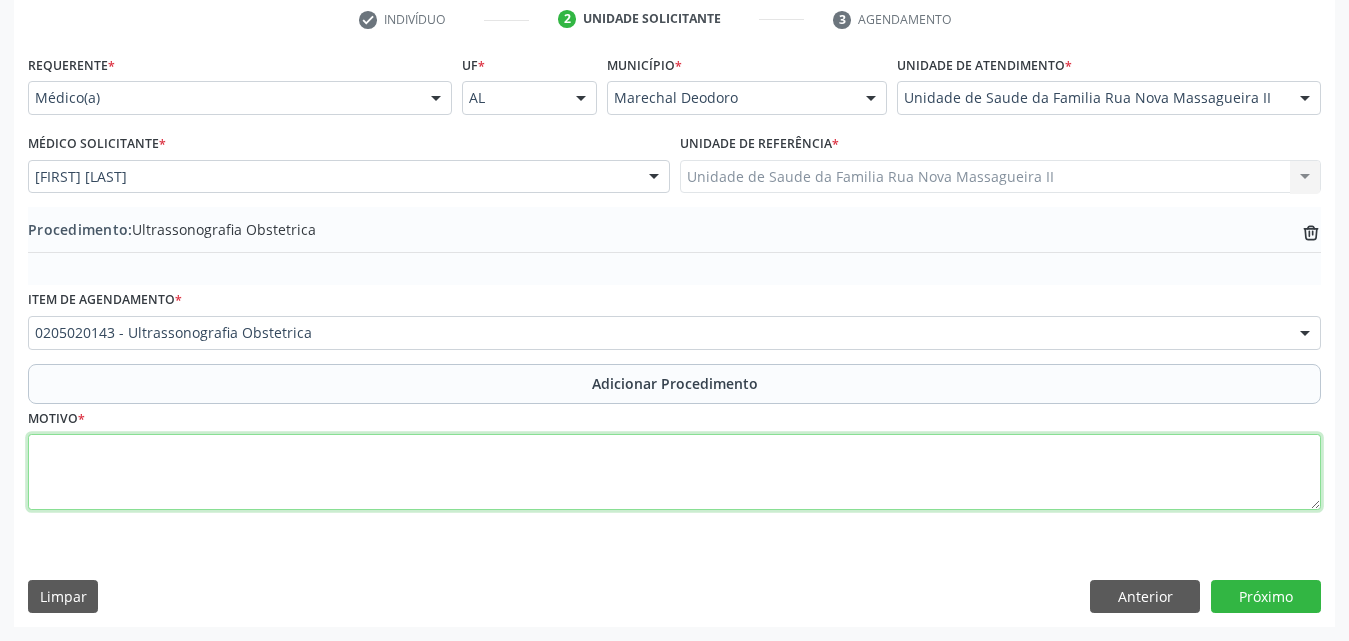 click at bounding box center [674, 472] 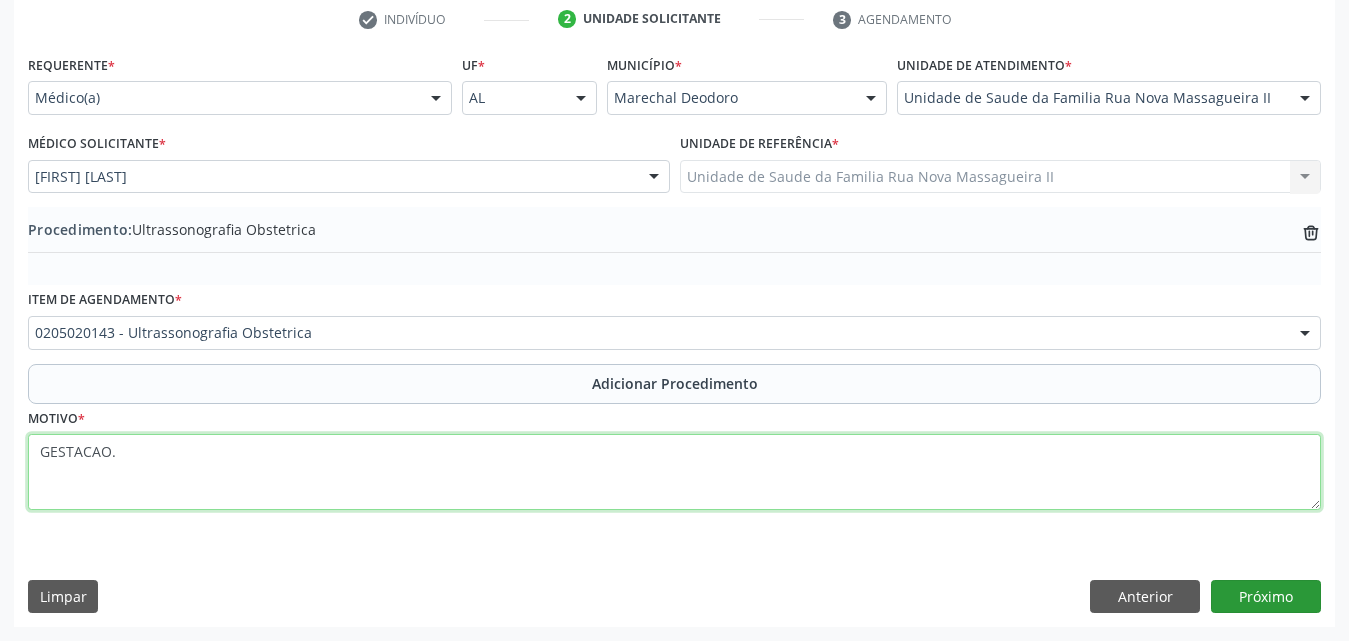 type on "GESTACAO." 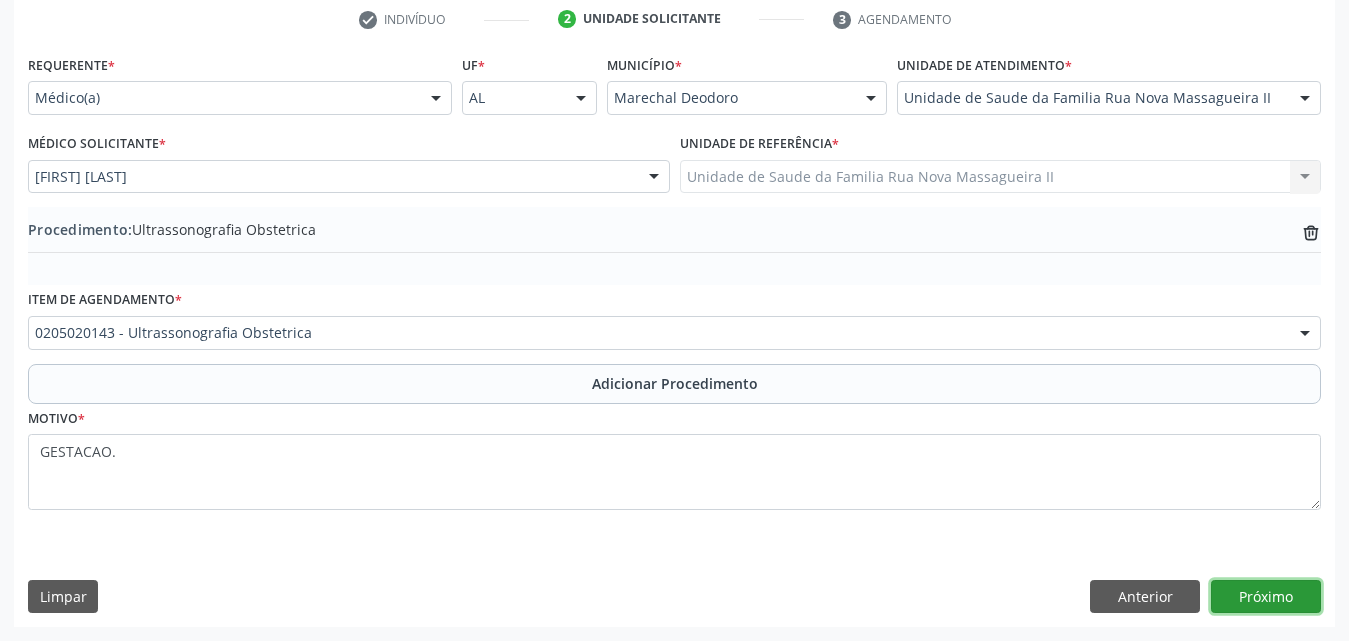 click on "Próximo" at bounding box center [1266, 597] 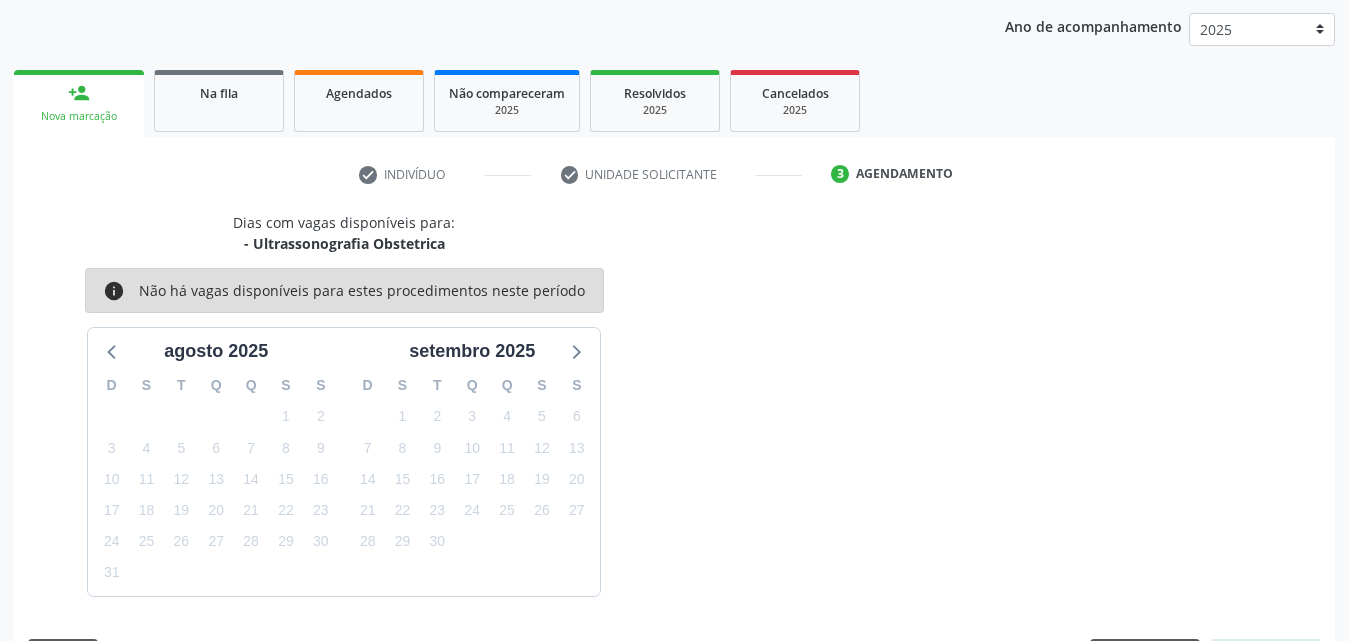 scroll, scrollTop: 316, scrollLeft: 0, axis: vertical 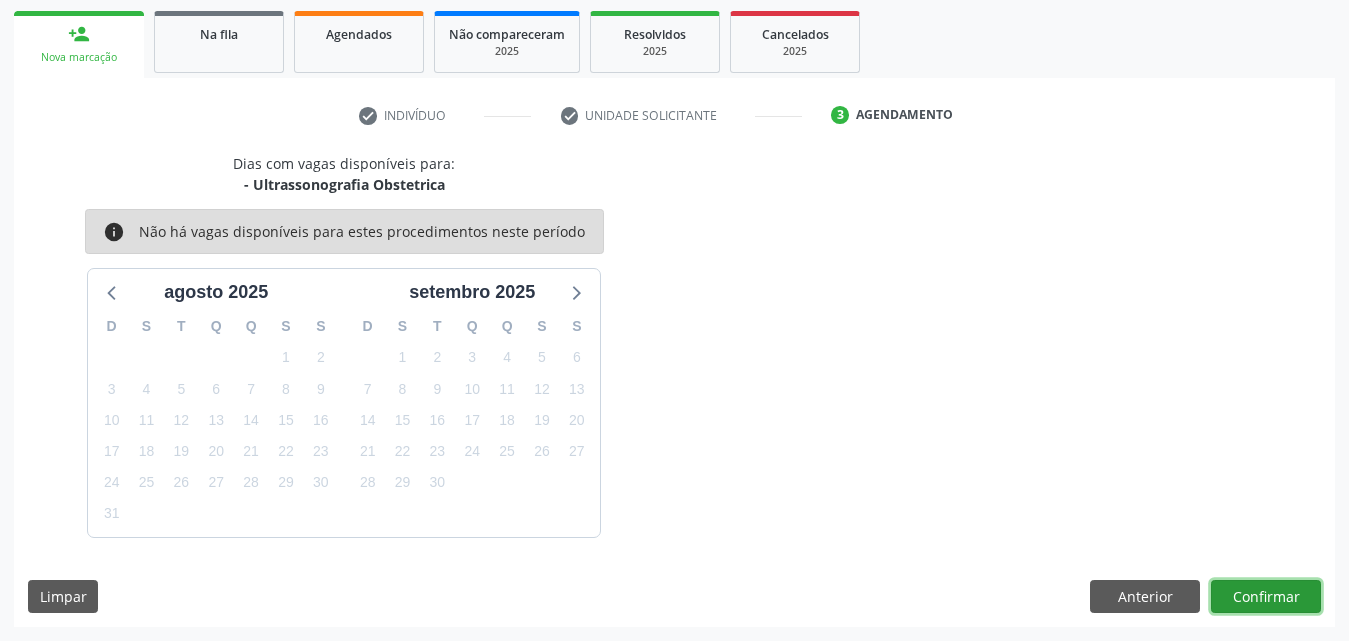 click on "Confirmar" at bounding box center [1266, 597] 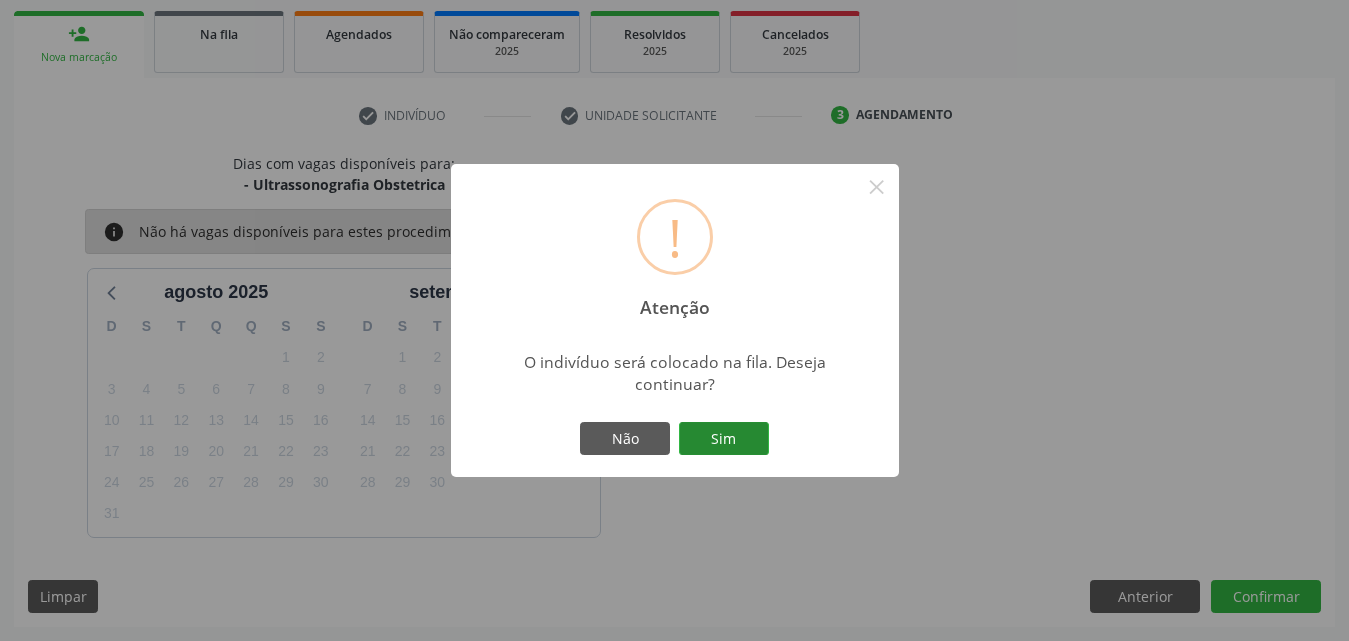 click on "Sim" at bounding box center (724, 439) 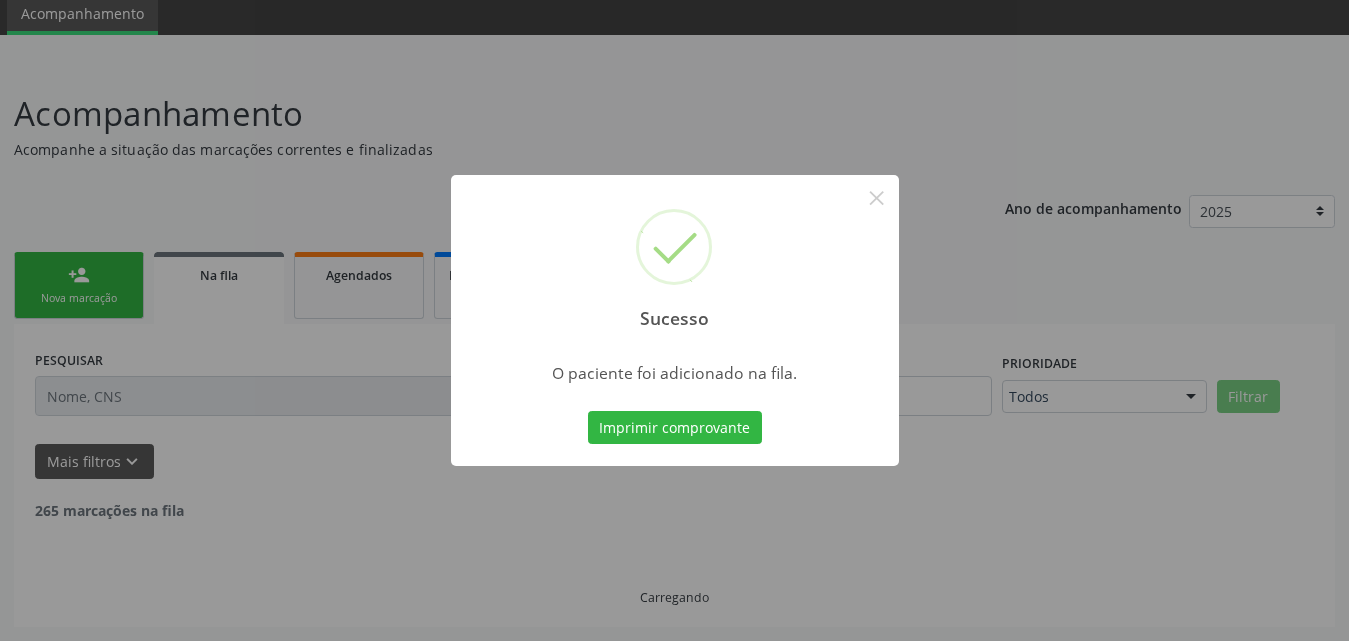 scroll, scrollTop: 54, scrollLeft: 0, axis: vertical 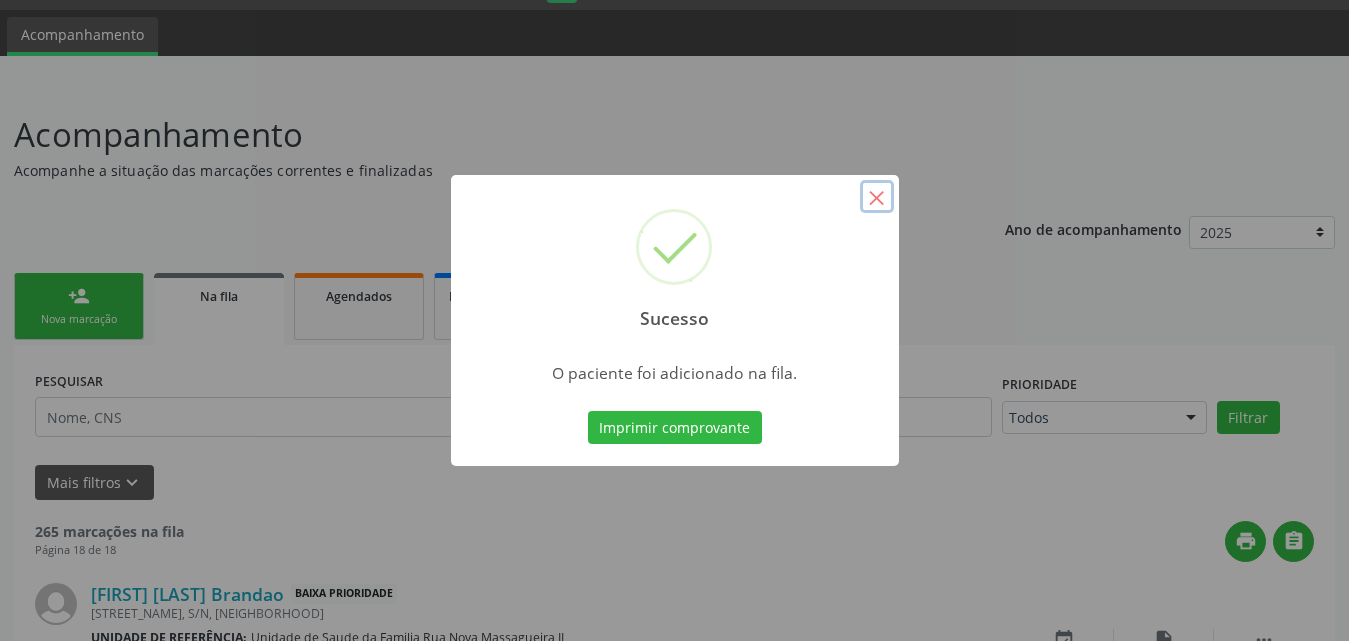 click on "×" at bounding box center [877, 197] 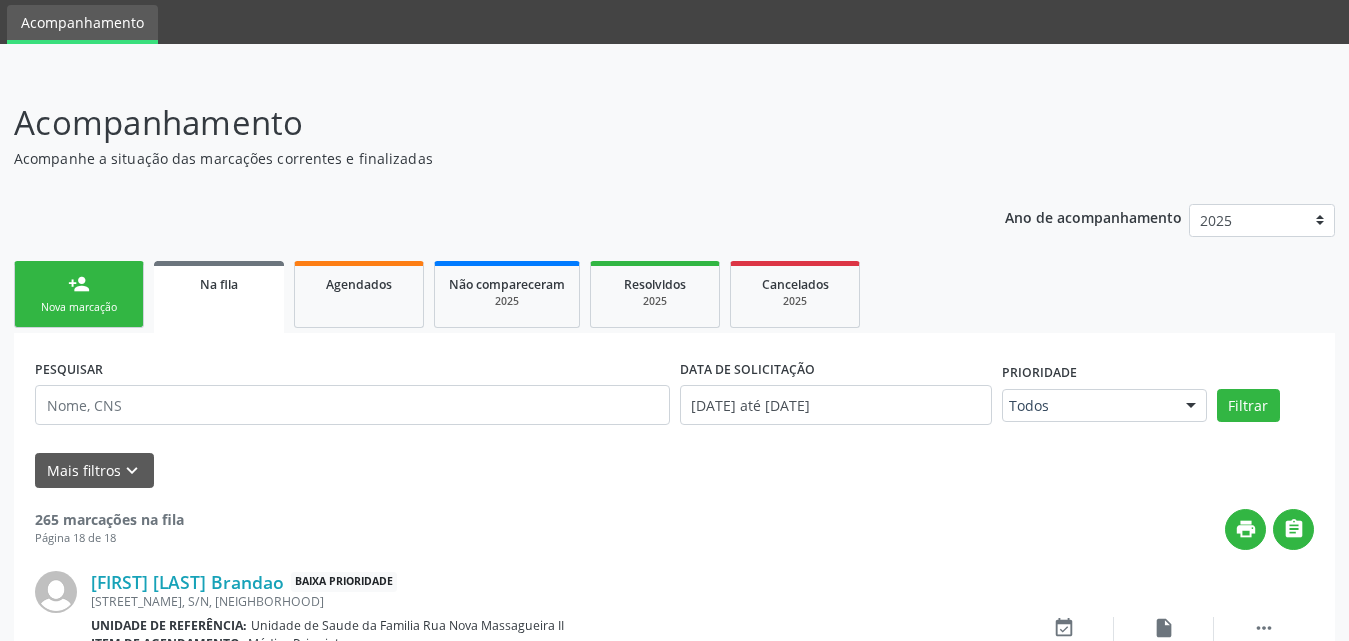 scroll, scrollTop: 0, scrollLeft: 0, axis: both 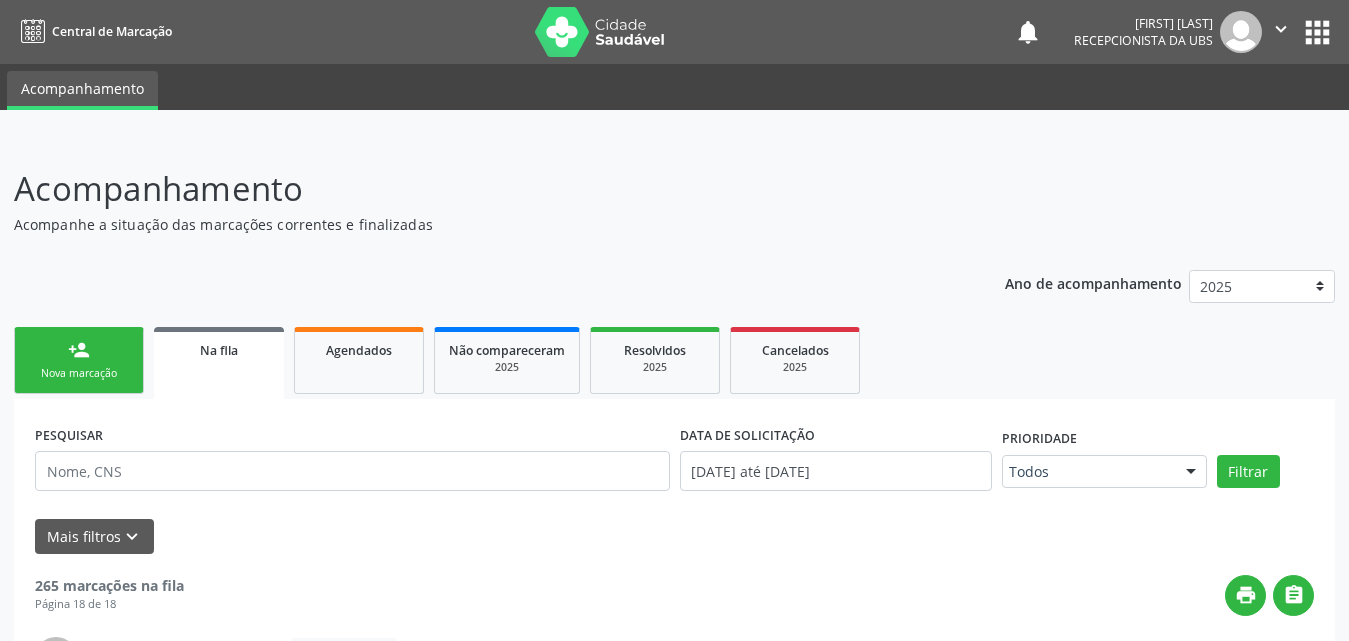 click on "person_add
Nova marcação" at bounding box center (79, 360) 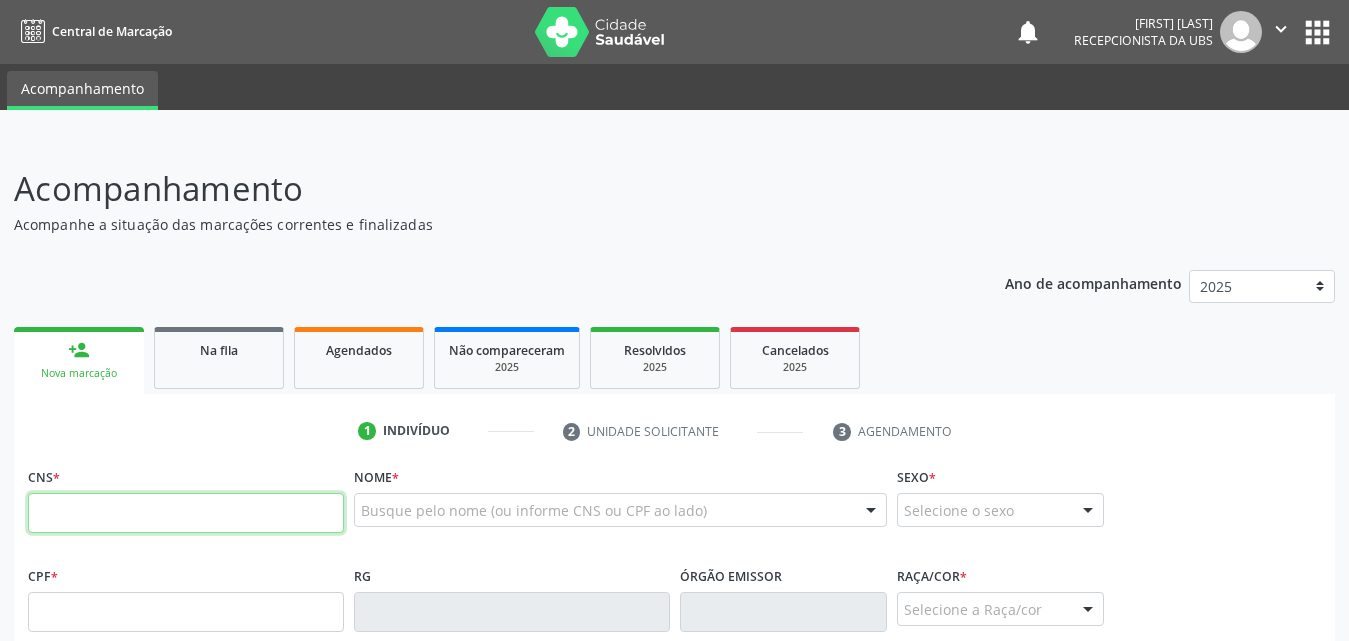 click at bounding box center [186, 513] 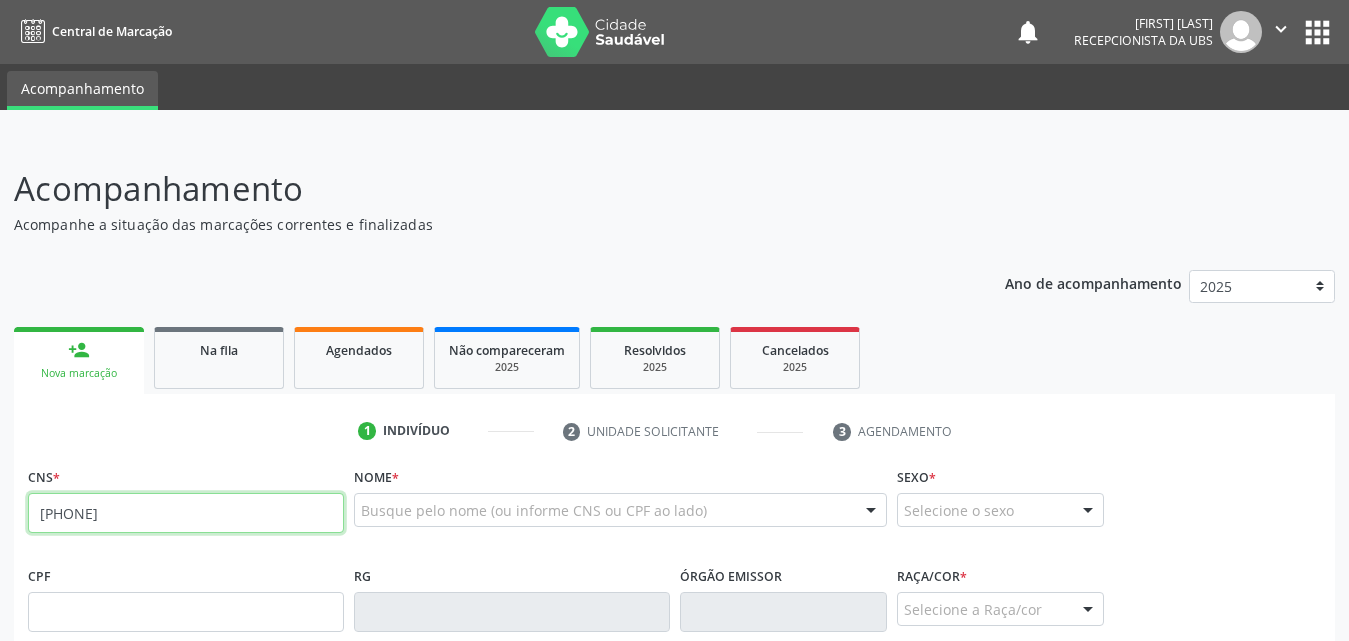 type on "[PHONE]" 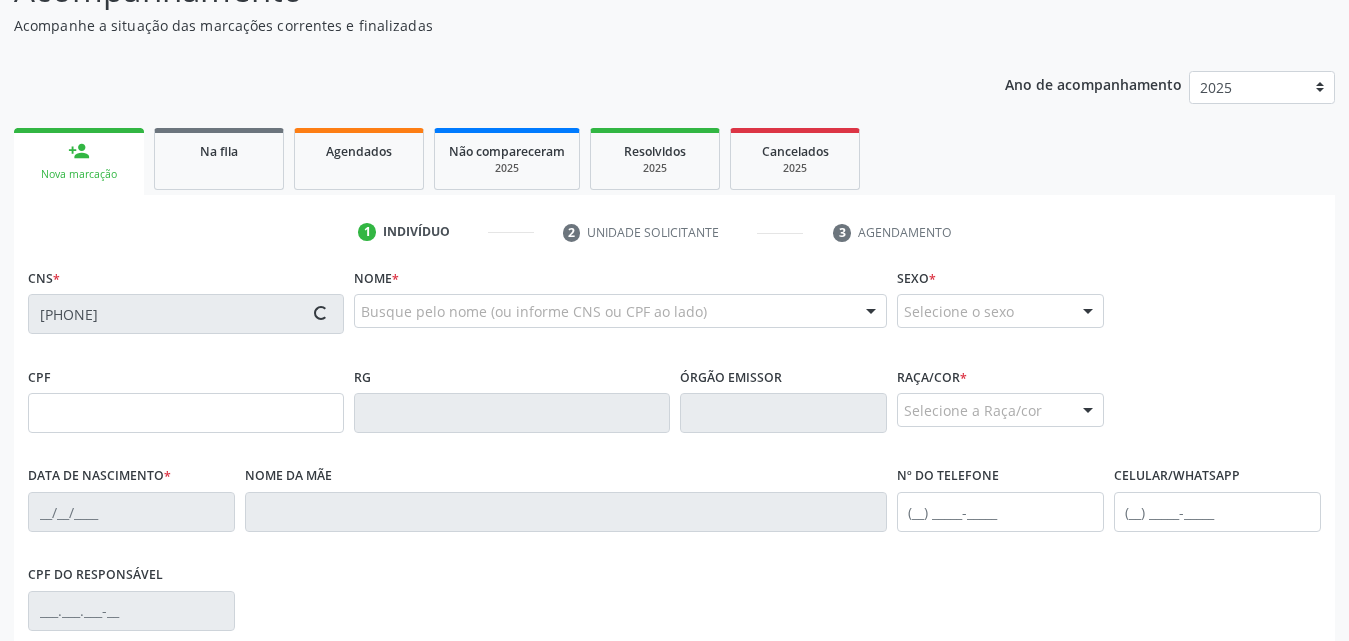 scroll, scrollTop: 200, scrollLeft: 0, axis: vertical 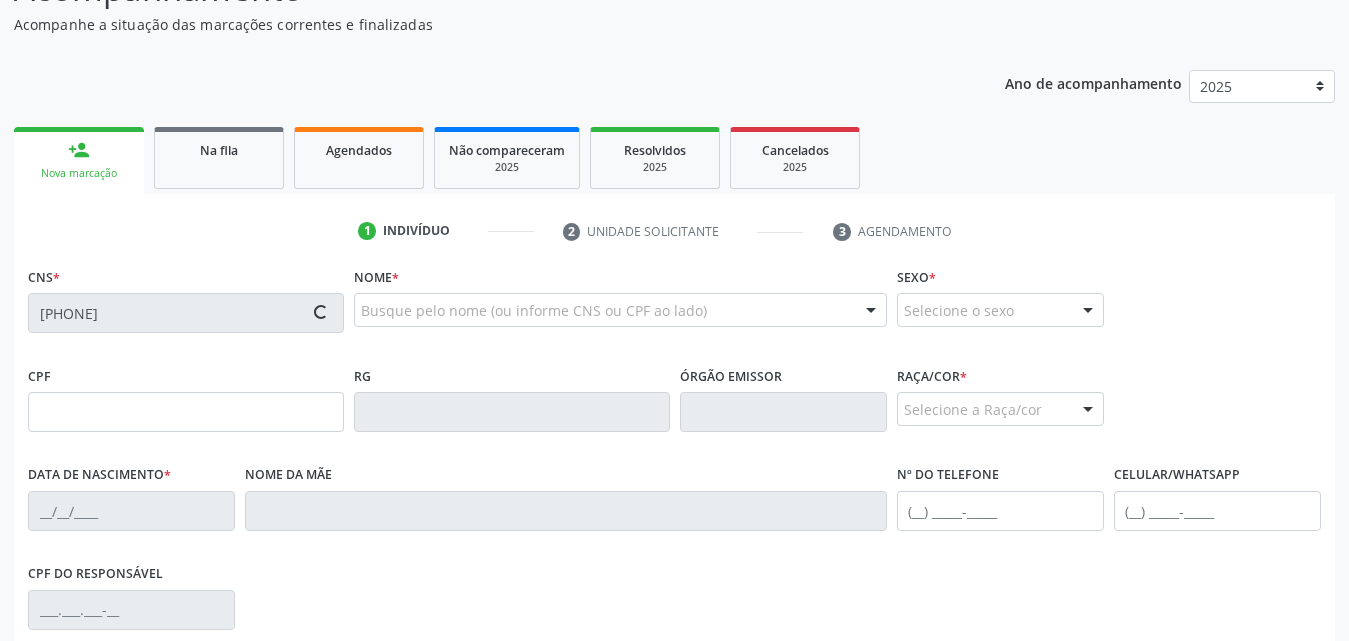 type on "[SSN]" 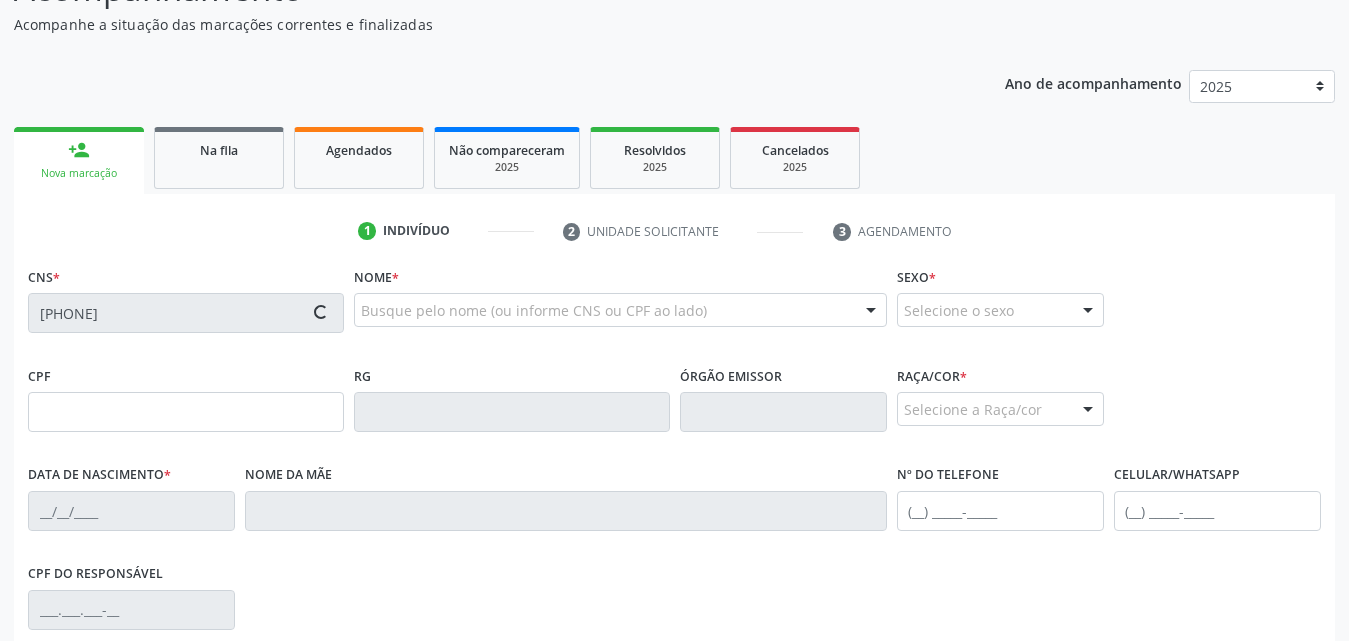 type on "[DATE]" 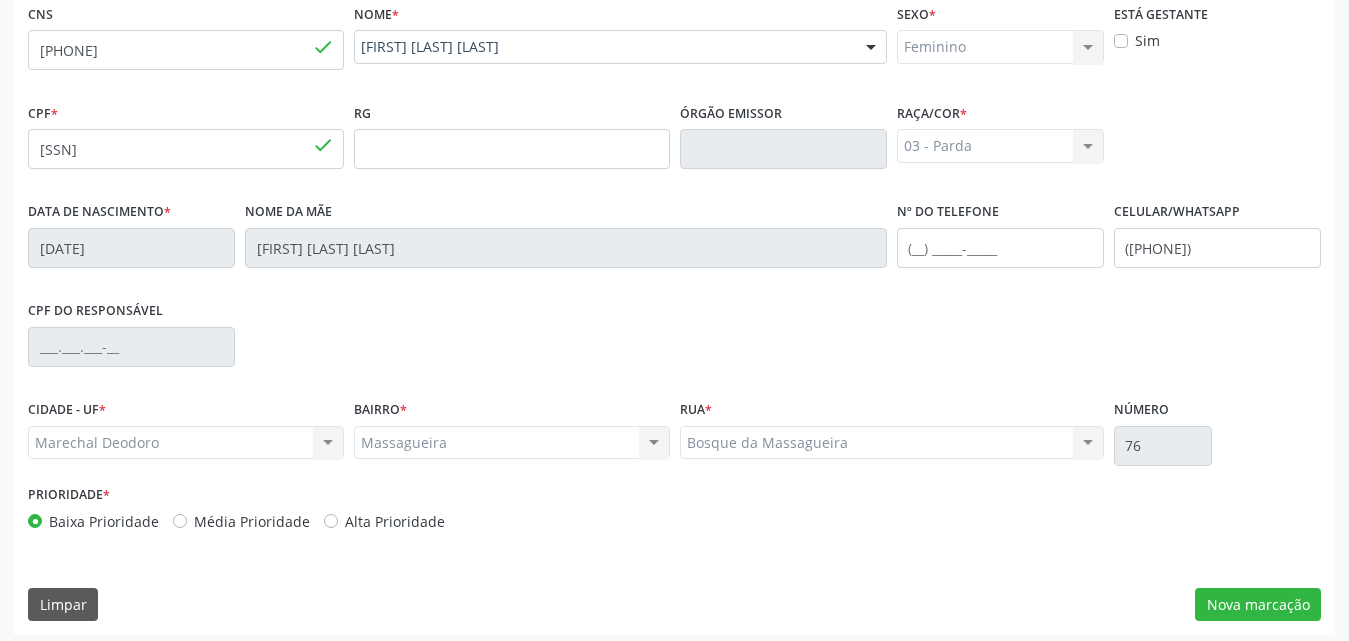 scroll, scrollTop: 471, scrollLeft: 0, axis: vertical 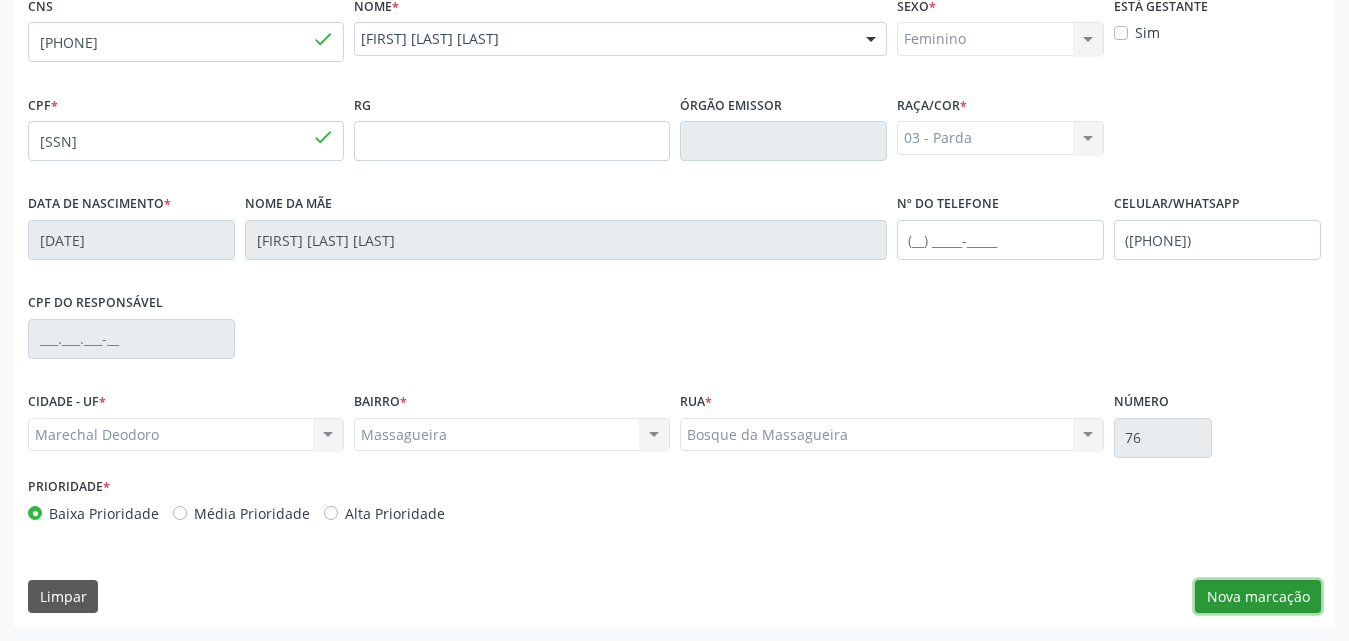 click on "Nova marcação" at bounding box center (1258, 597) 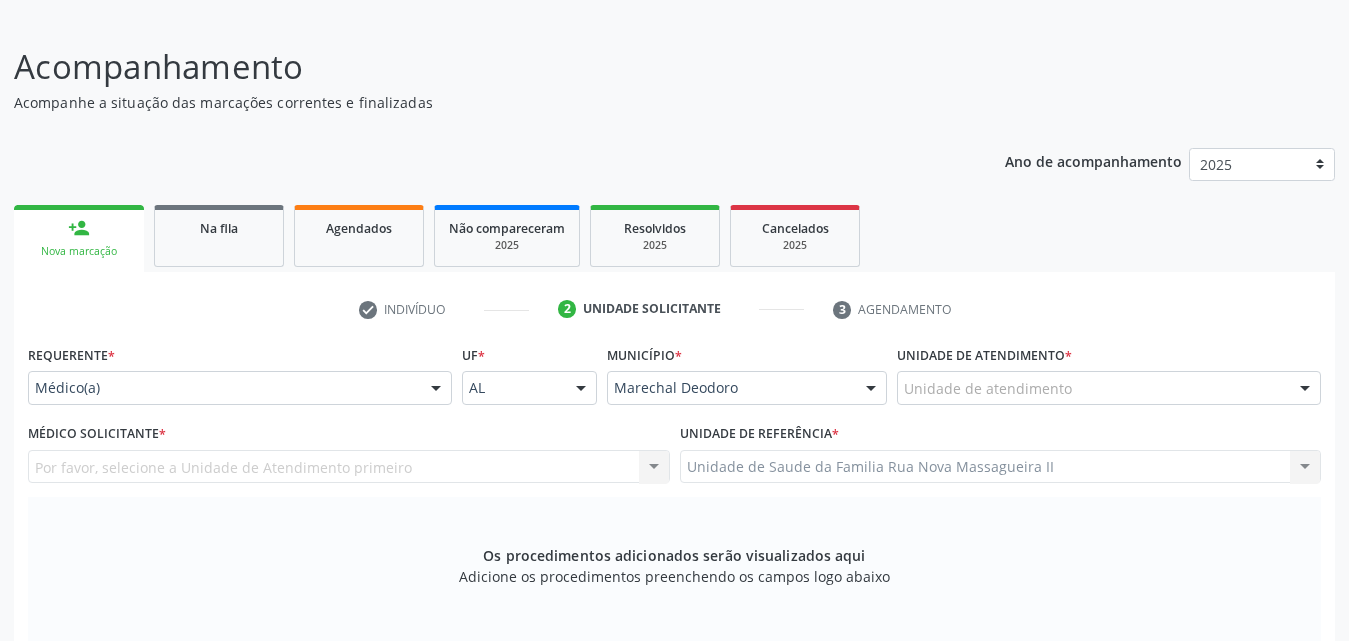 scroll, scrollTop: 171, scrollLeft: 0, axis: vertical 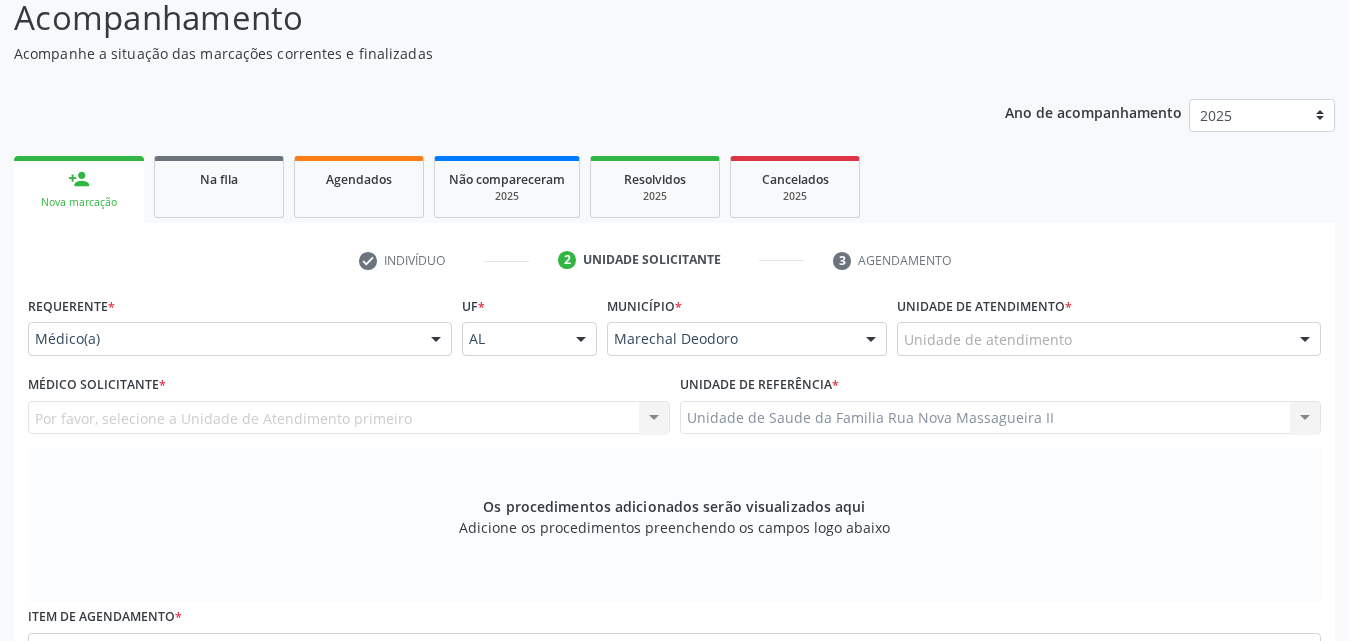 click at bounding box center [436, 340] 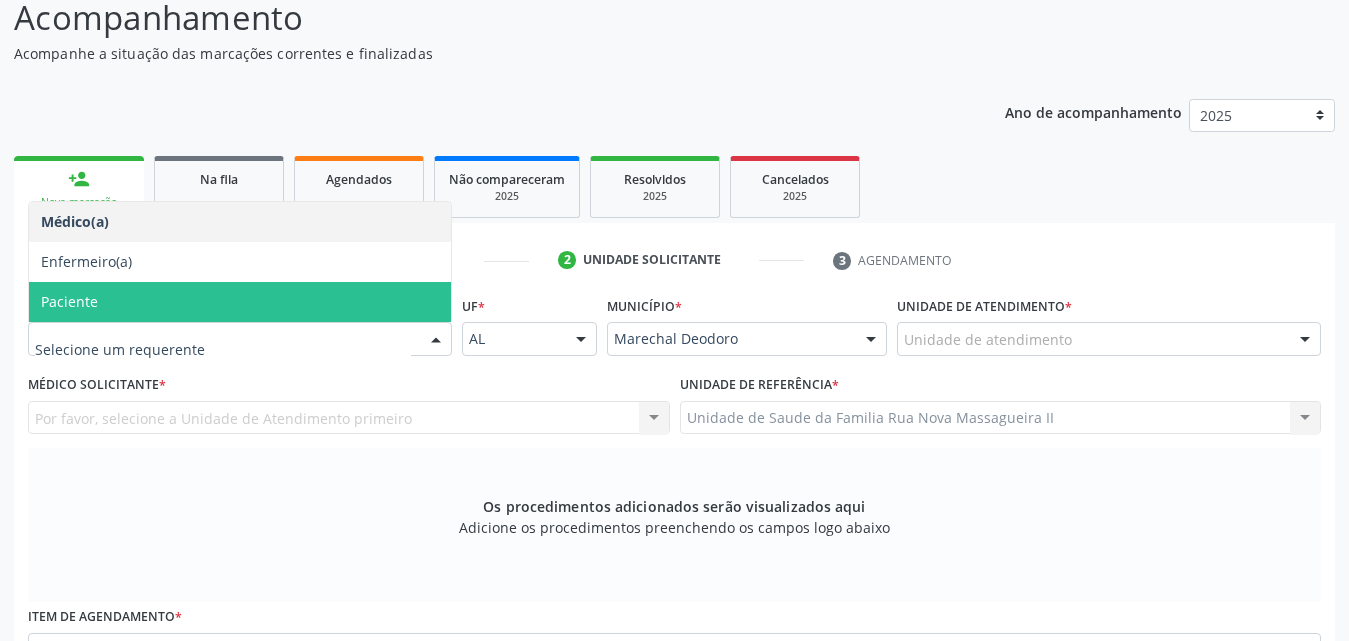 click on "Paciente" at bounding box center (240, 302) 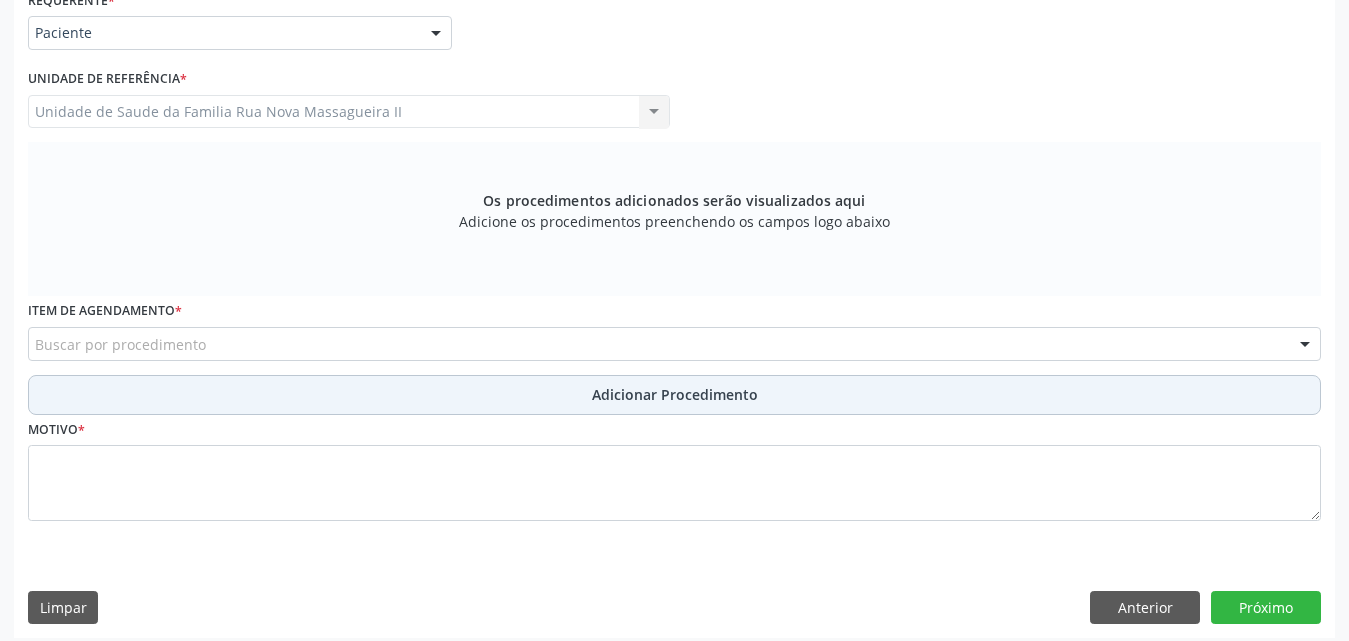 scroll, scrollTop: 488, scrollLeft: 0, axis: vertical 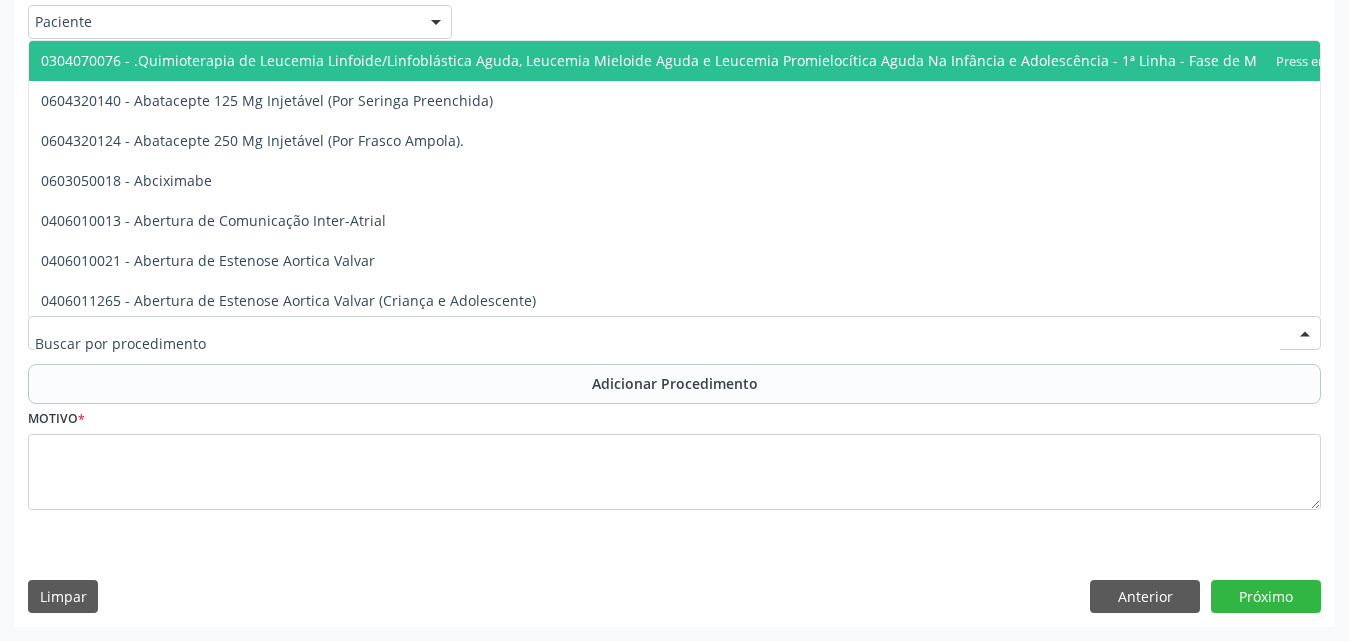 click at bounding box center (674, 333) 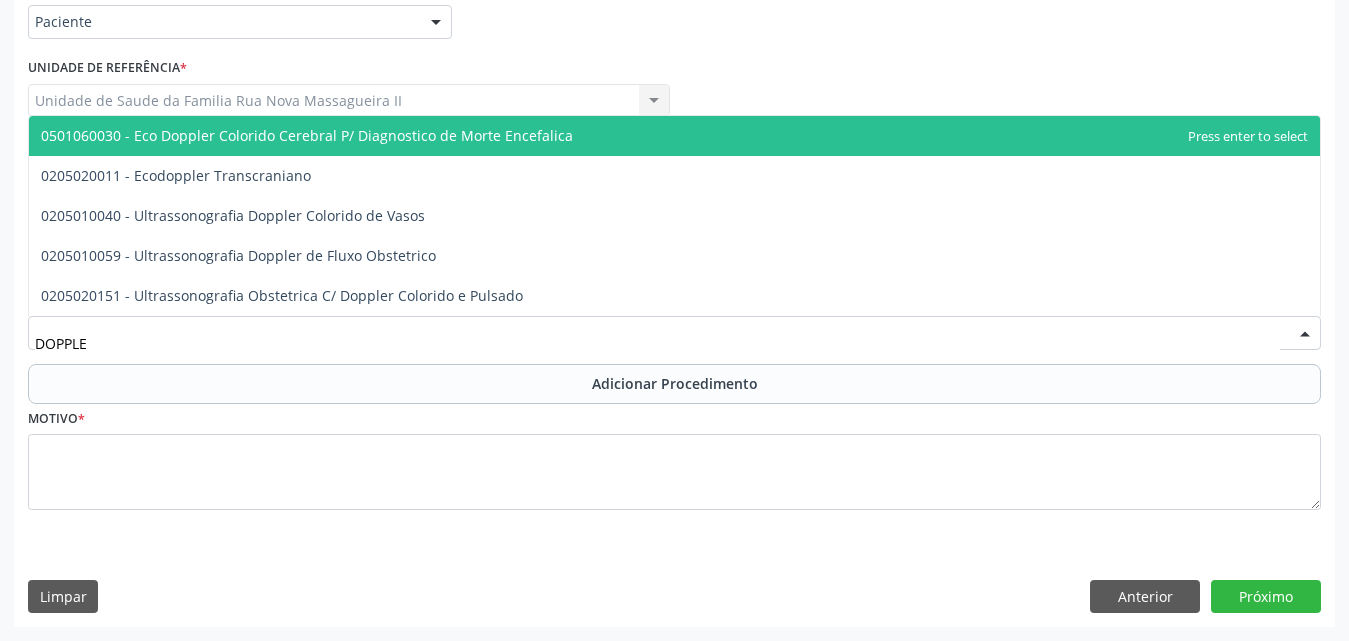 type on "DOPPLER" 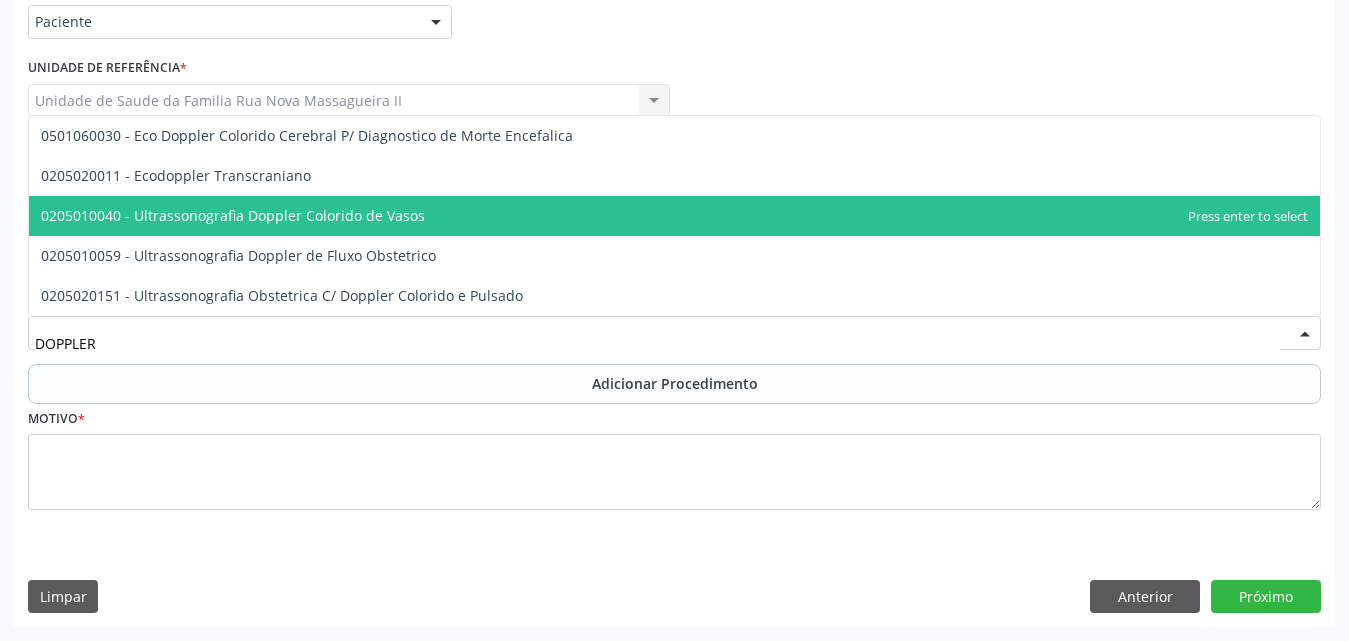 click on "0205010040 - Ultrassonografia Doppler Colorido de Vasos" at bounding box center (233, 215) 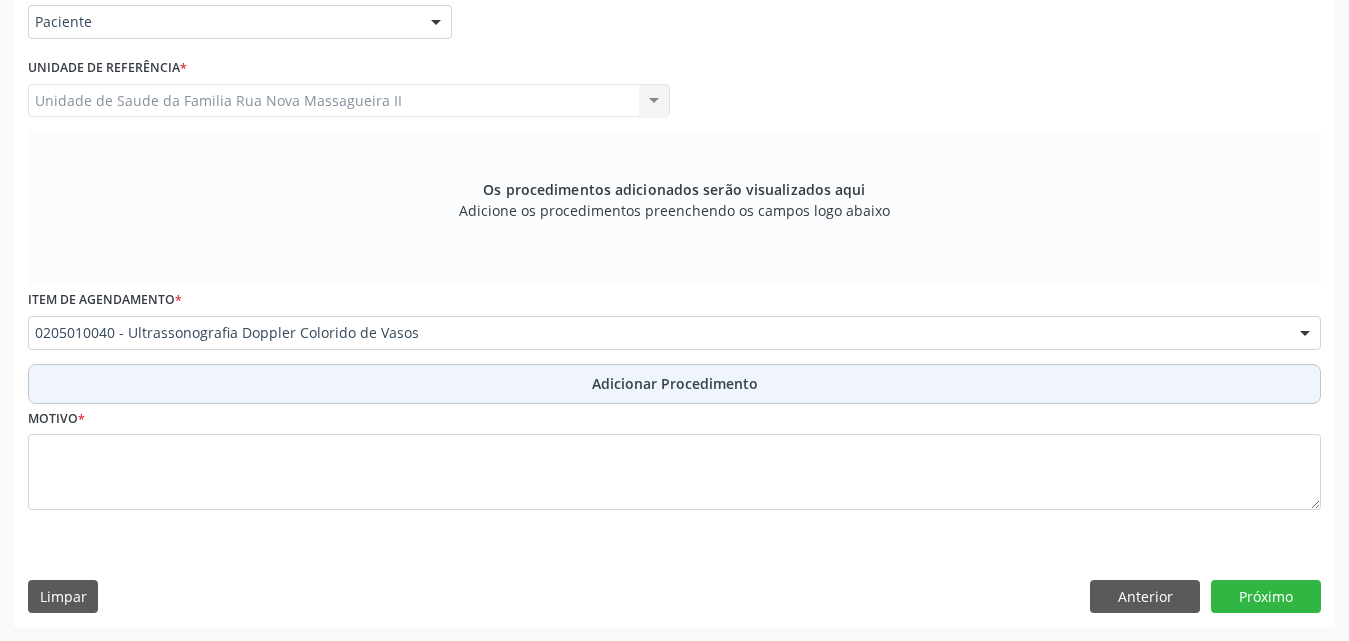 click on "Adicionar Procedimento" at bounding box center [675, 383] 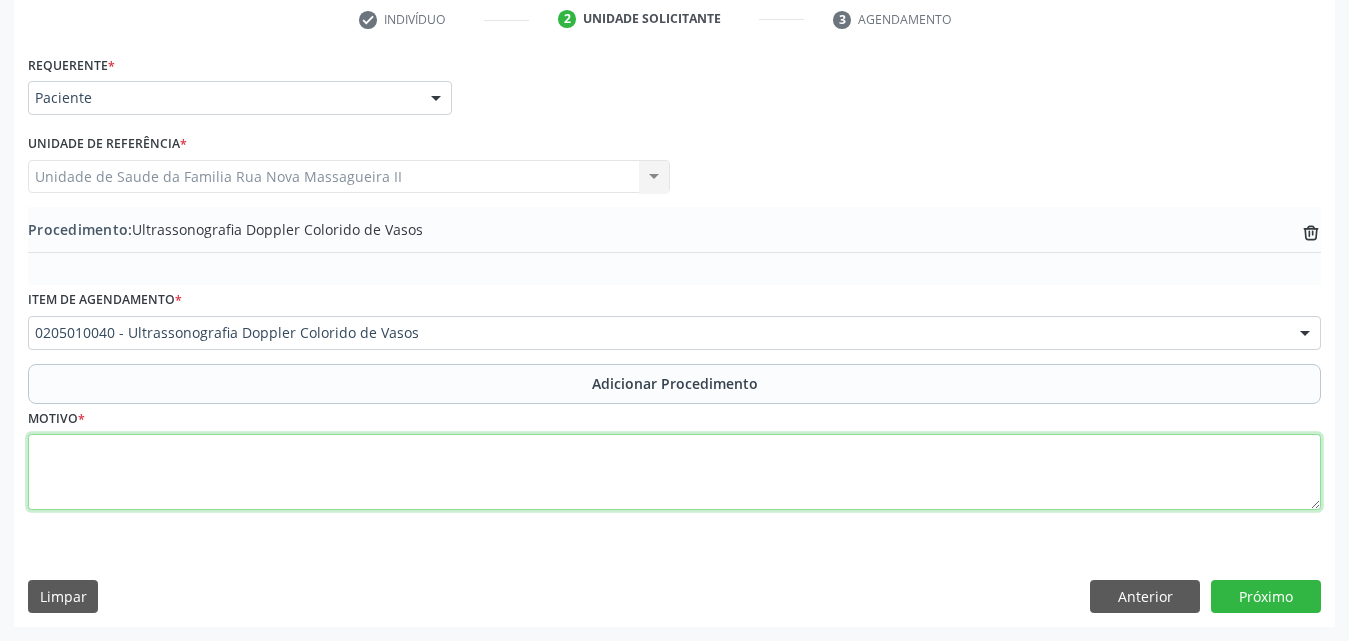 click at bounding box center [674, 472] 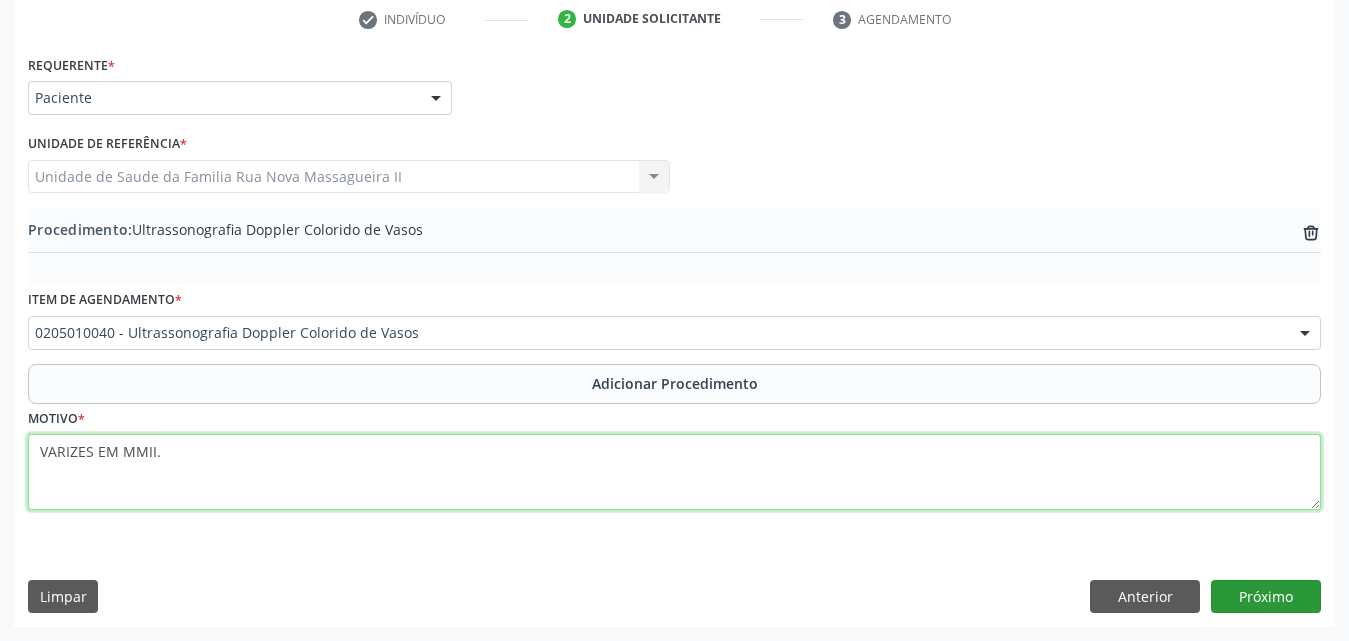 type on "VARIZES EM MMII." 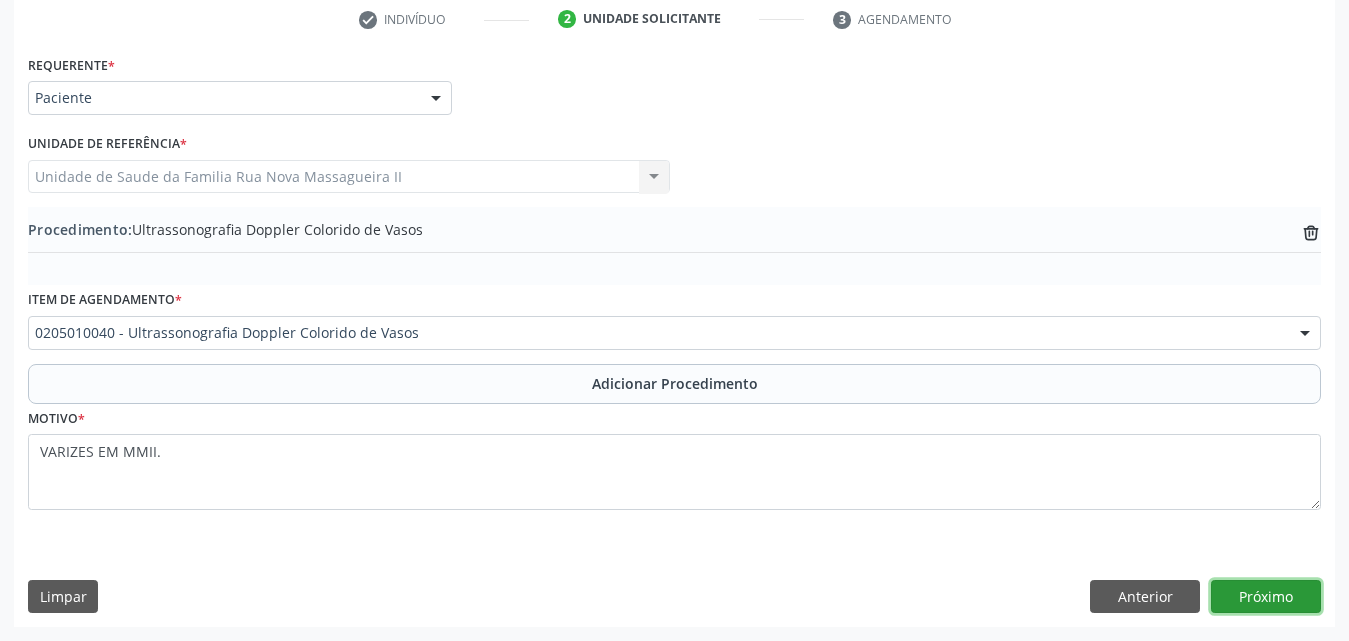 click on "Próximo" at bounding box center [1266, 597] 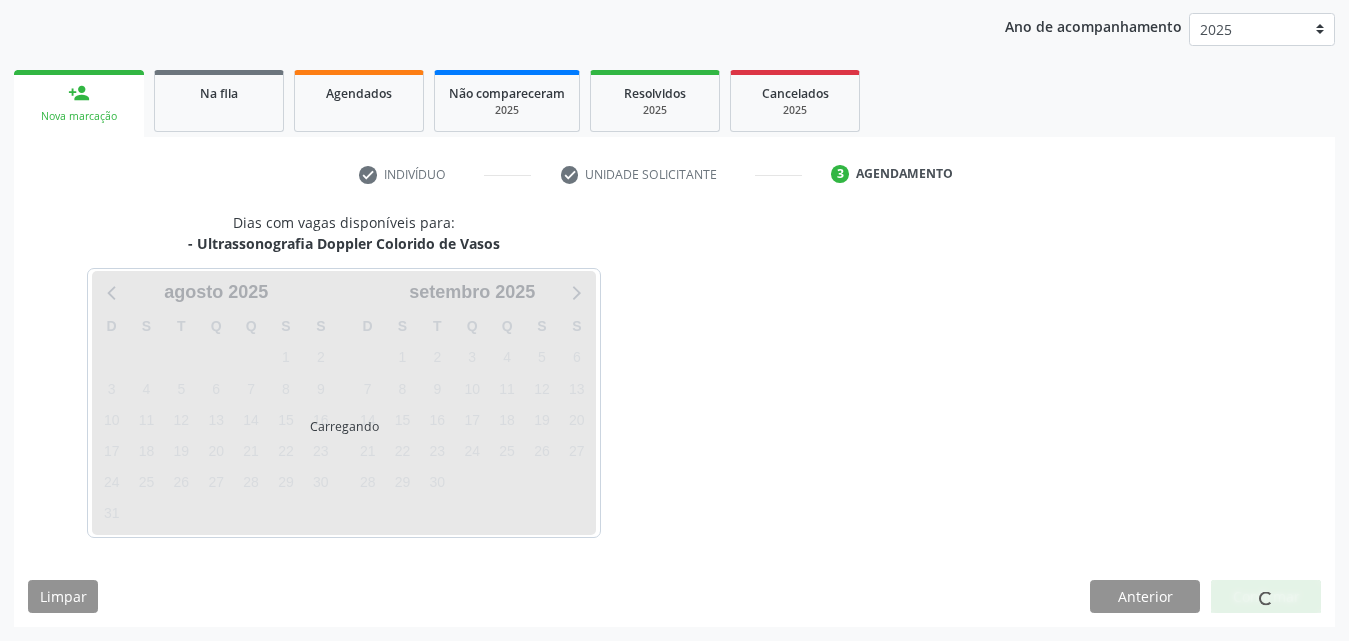 scroll, scrollTop: 316, scrollLeft: 0, axis: vertical 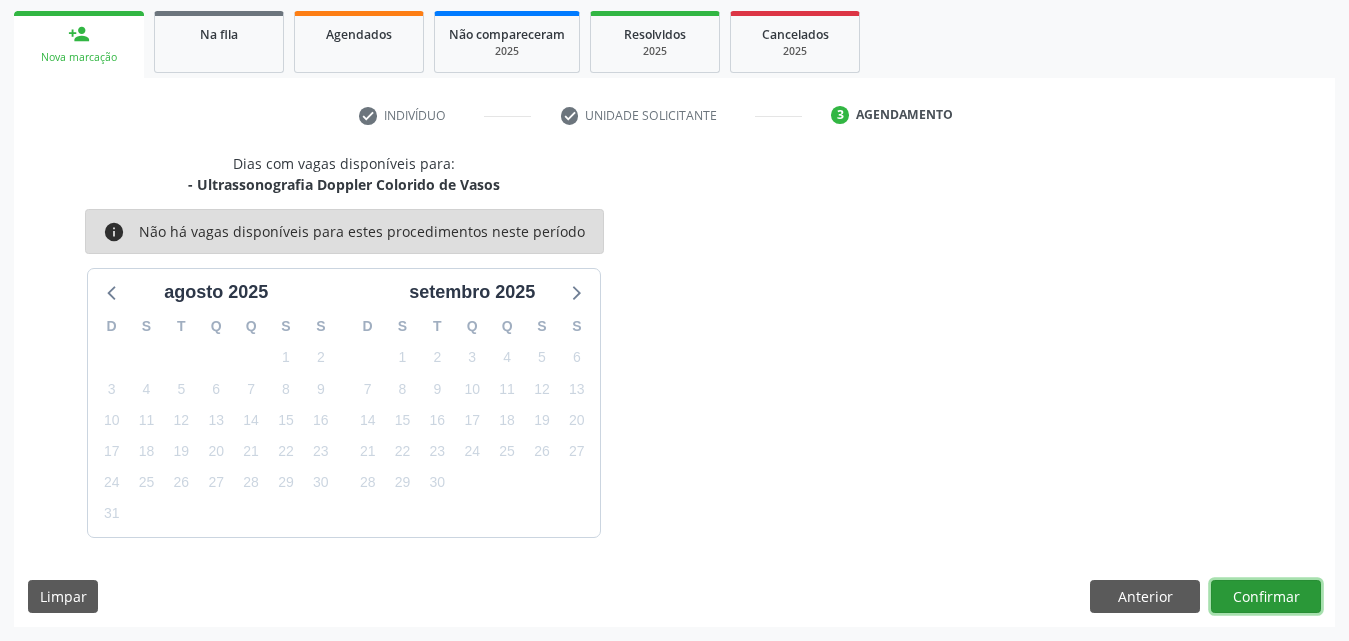 click on "Confirmar" at bounding box center (1266, 597) 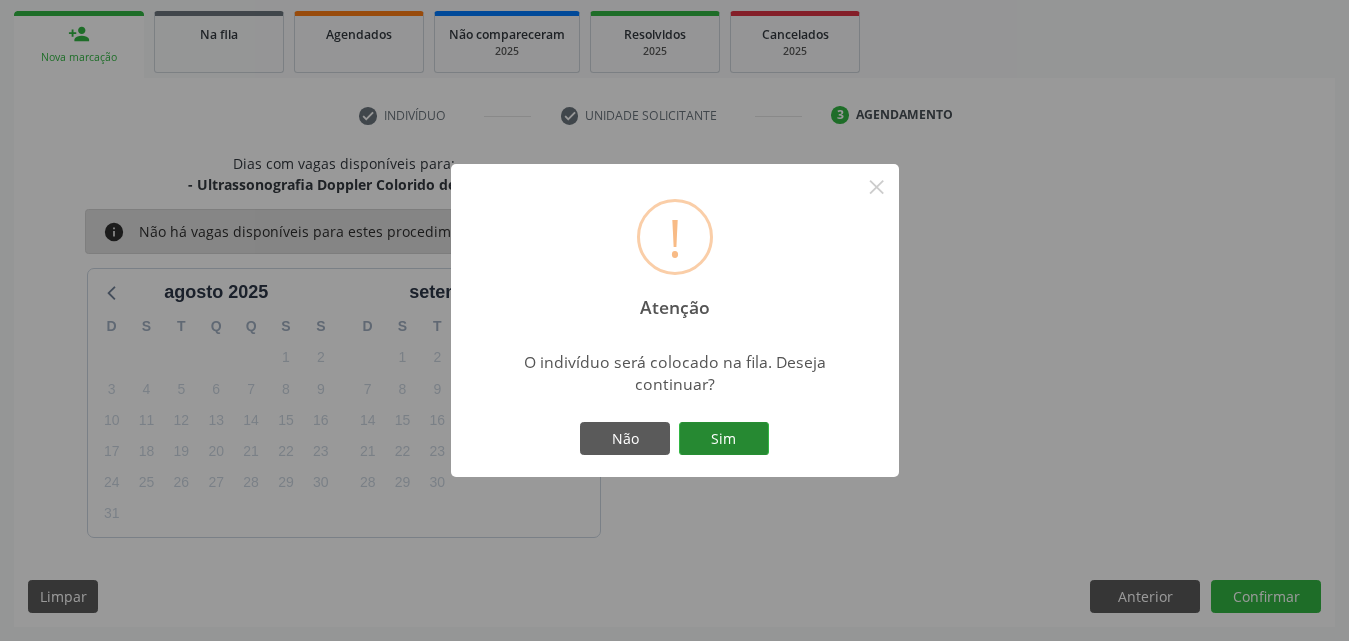click on "Sim" at bounding box center (724, 439) 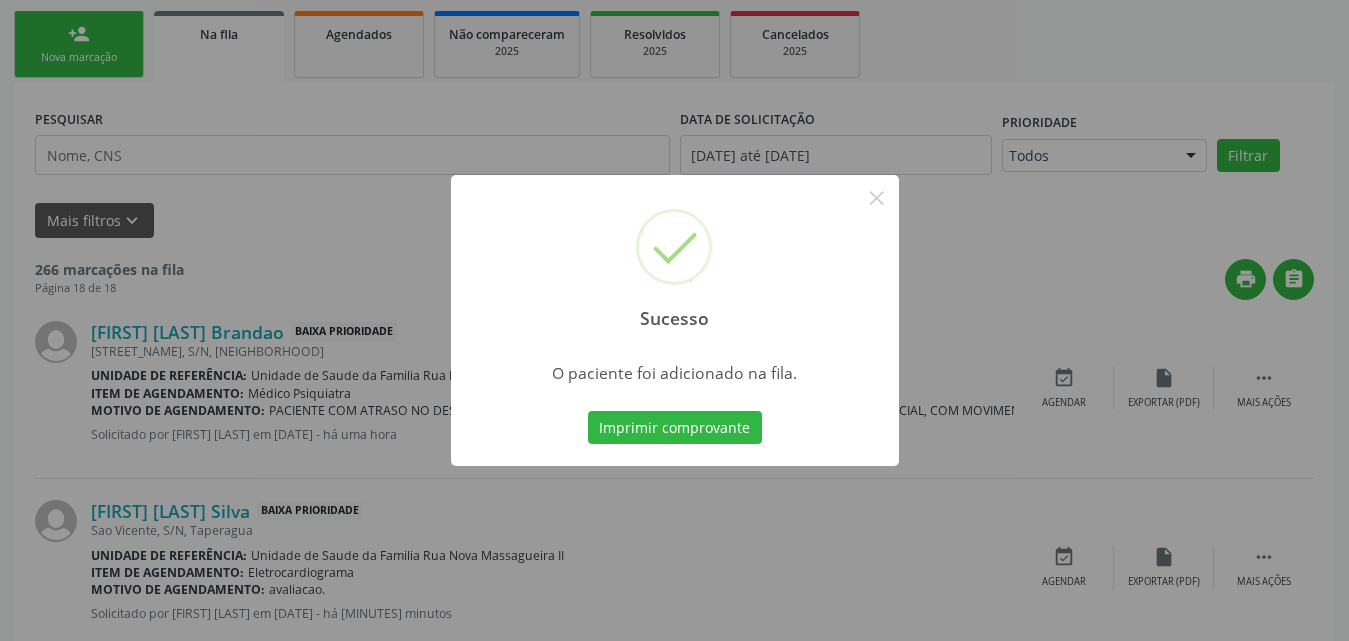 scroll, scrollTop: 54, scrollLeft: 0, axis: vertical 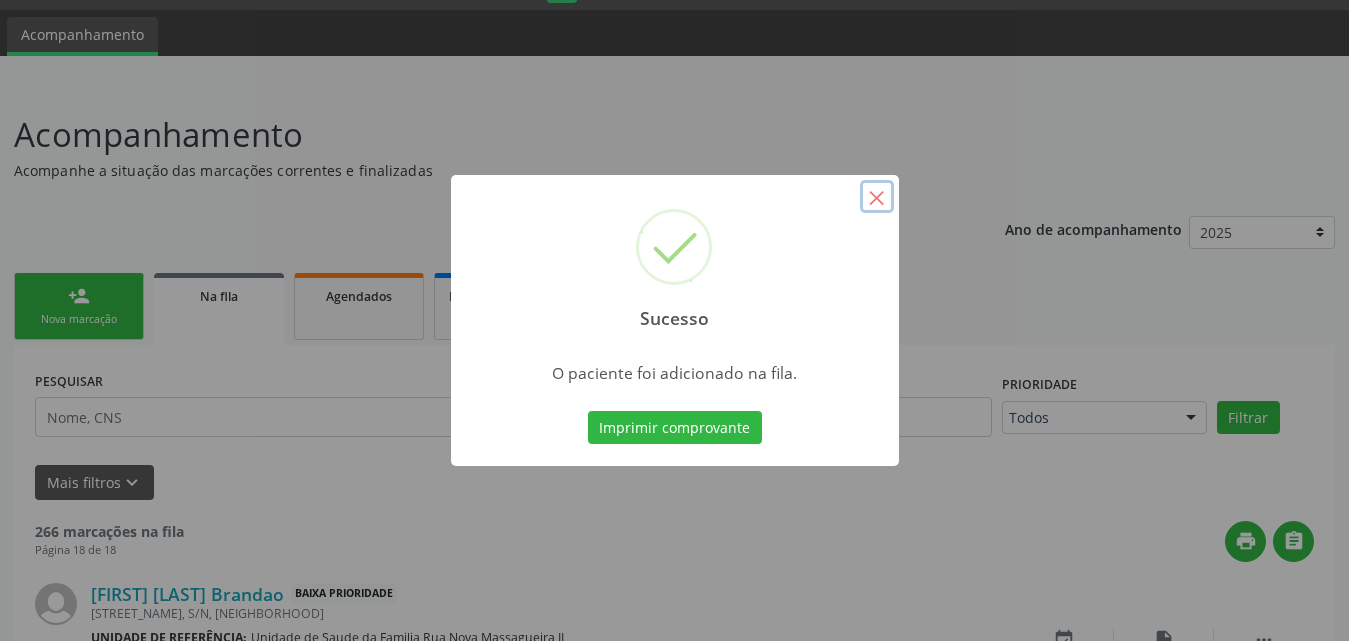 click on "×" at bounding box center (877, 197) 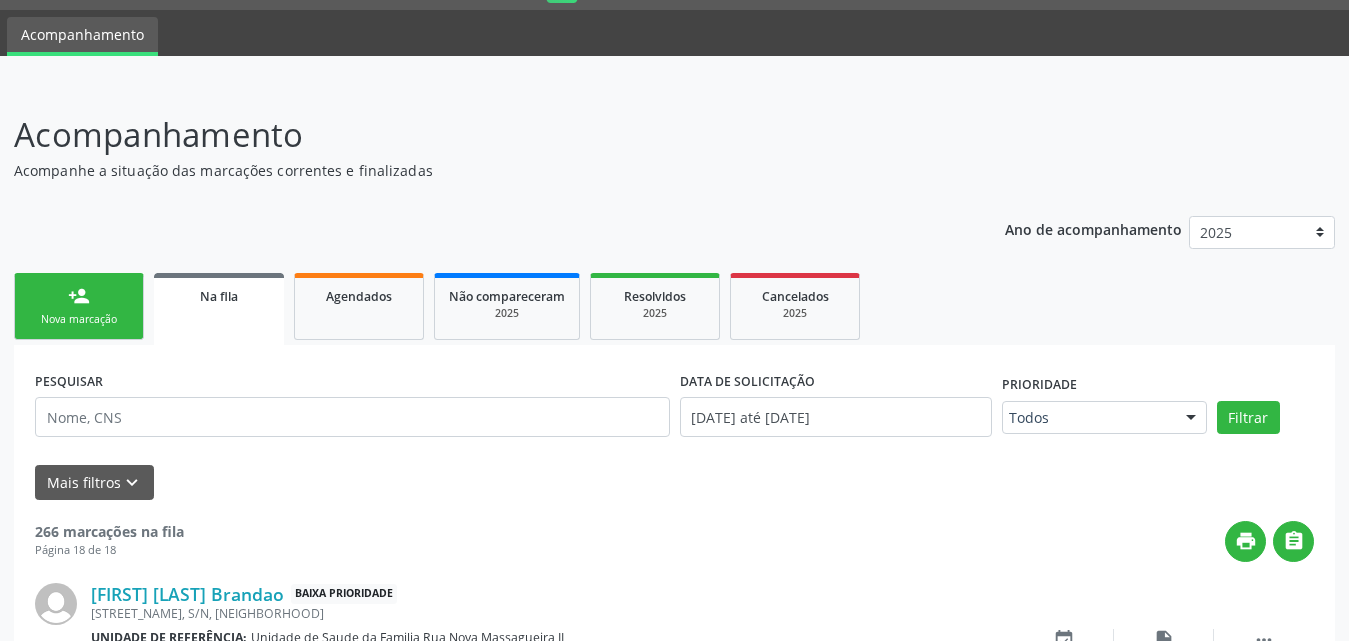click on "person_add
Nova marcação" at bounding box center (79, 306) 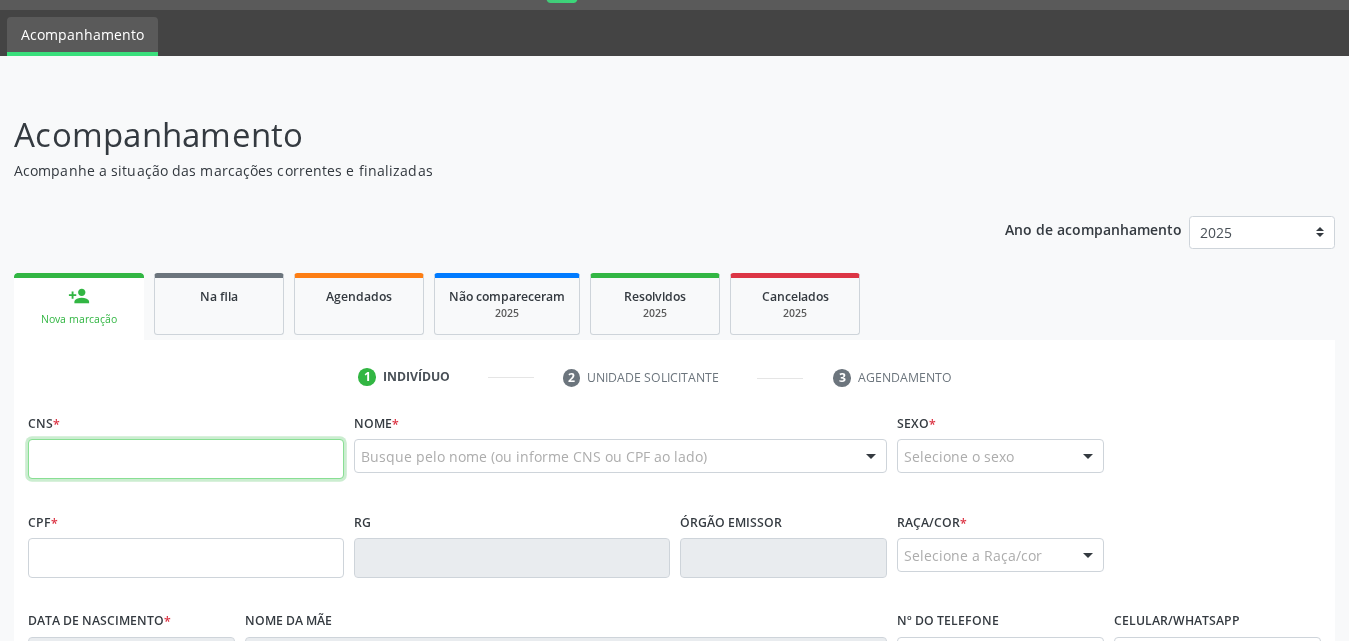 drag, startPoint x: 197, startPoint y: 469, endPoint x: 699, endPoint y: 442, distance: 502.7256 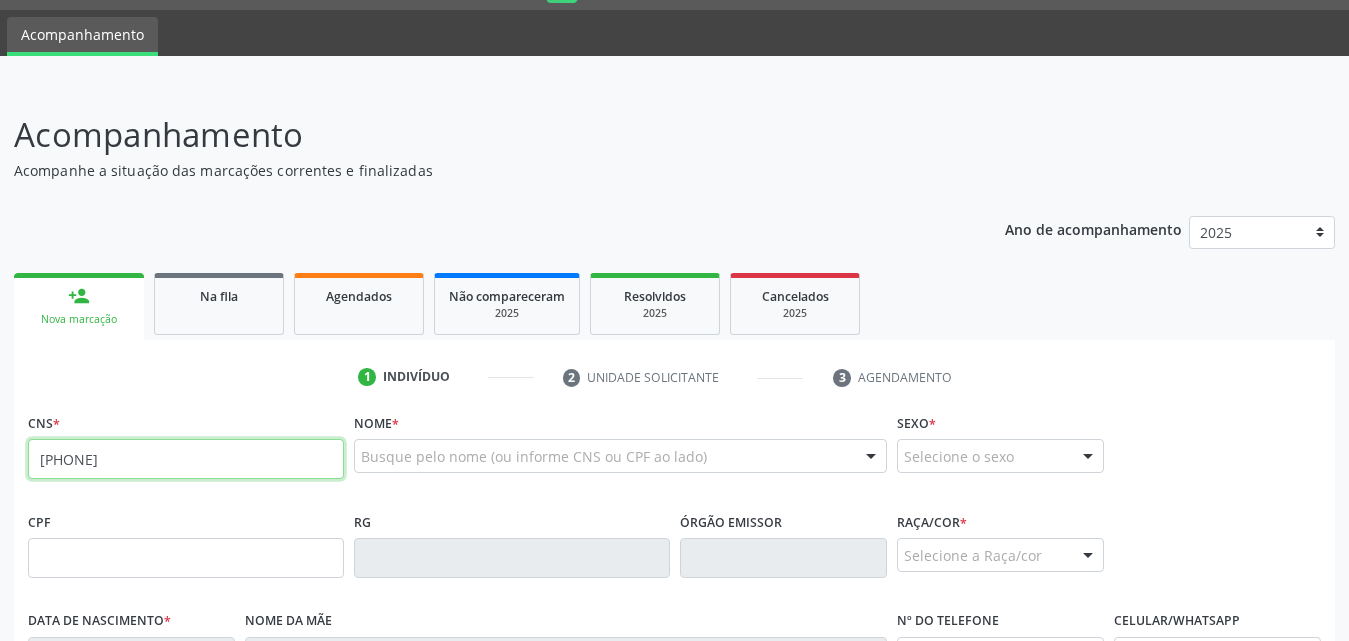 type on "[PHONE]" 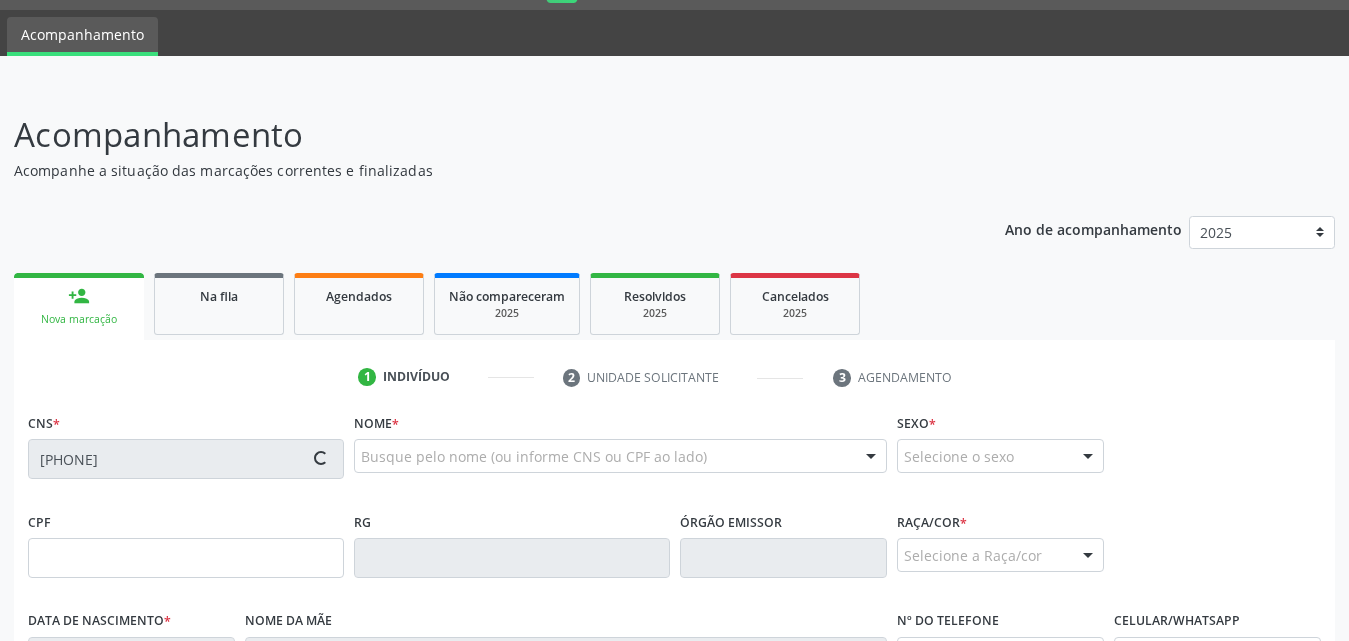 type on "[SSN]" 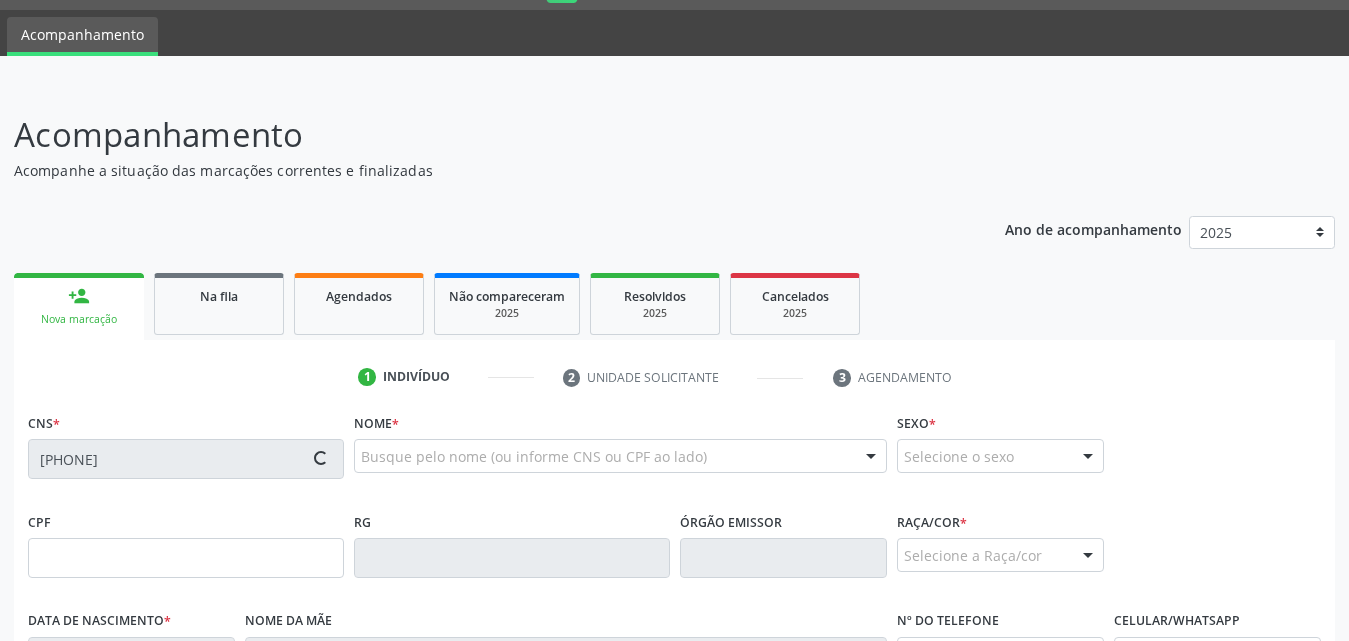 type on "[DATE]" 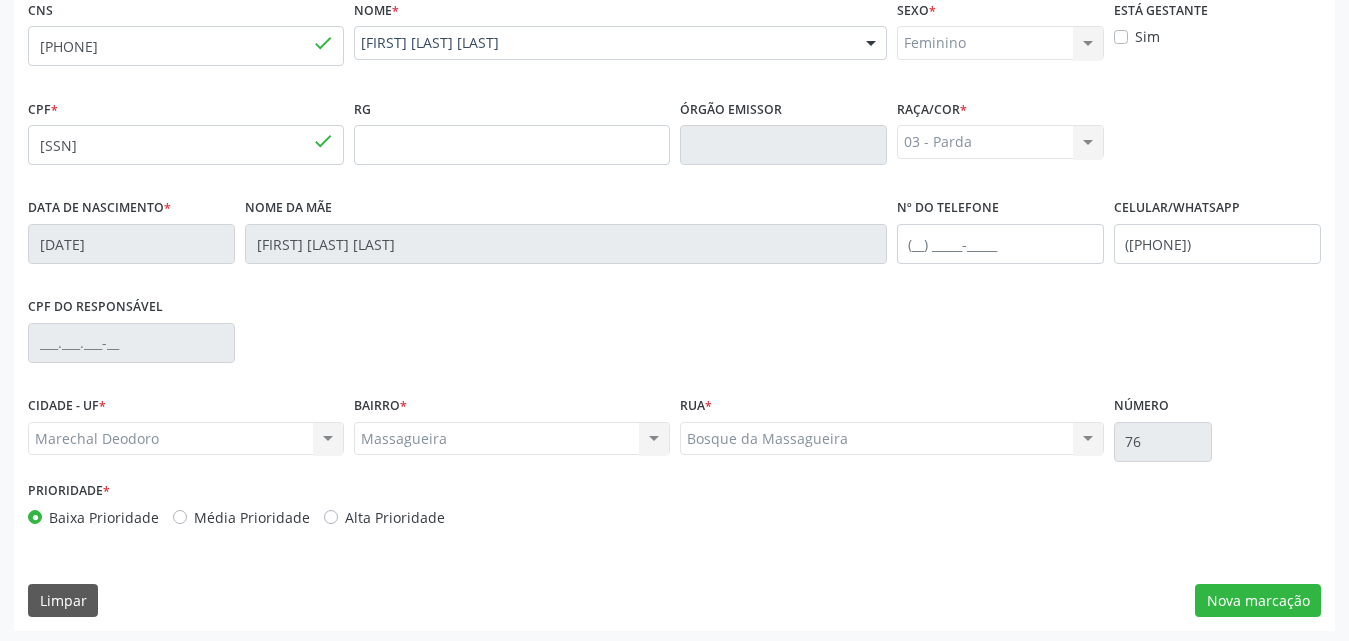 scroll, scrollTop: 471, scrollLeft: 0, axis: vertical 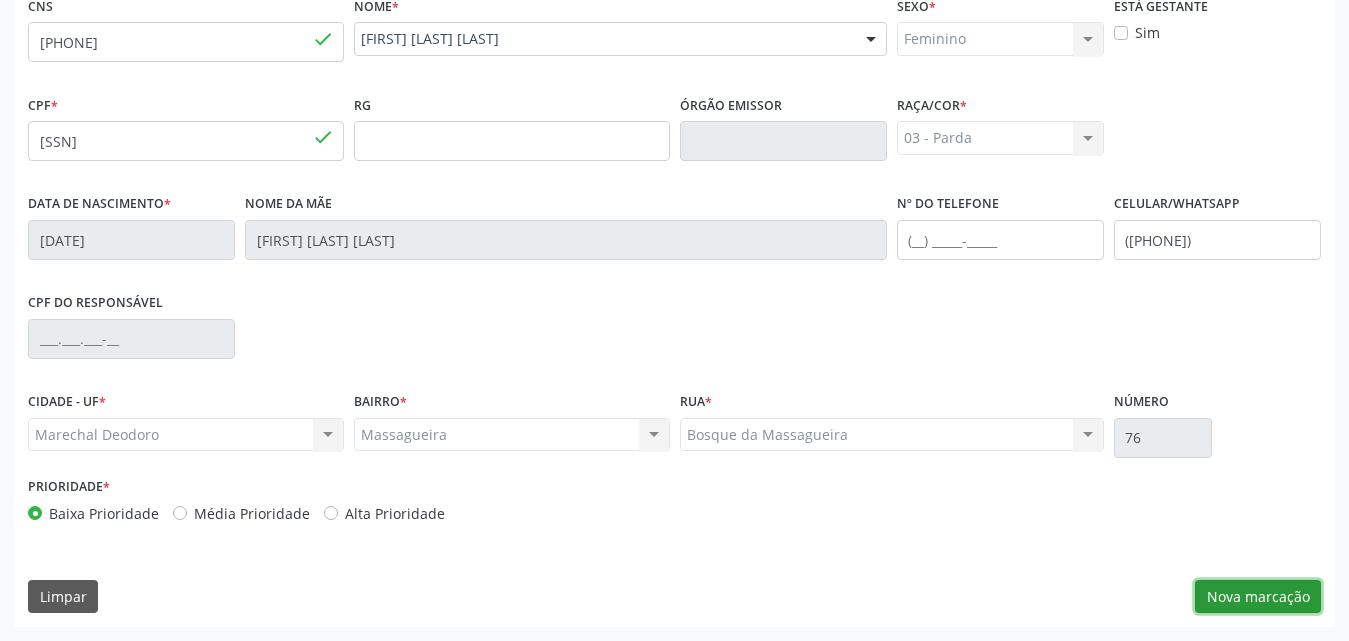 click on "Nova marcação" at bounding box center (1258, 597) 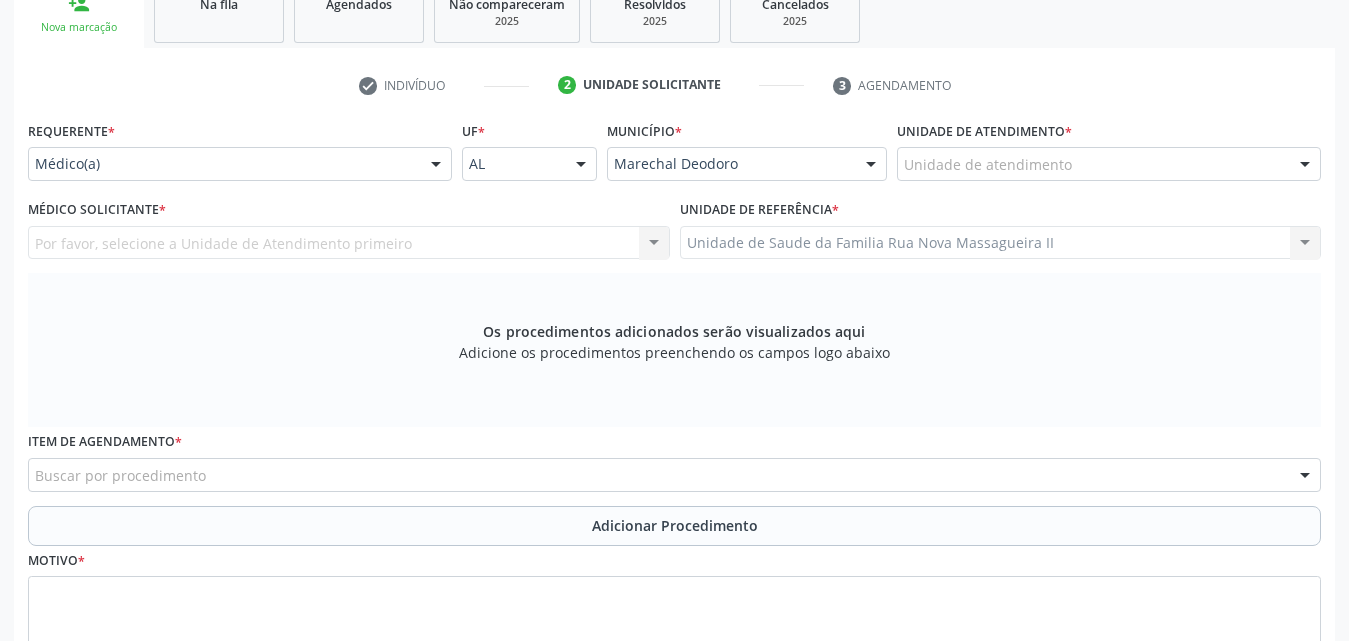 scroll, scrollTop: 171, scrollLeft: 0, axis: vertical 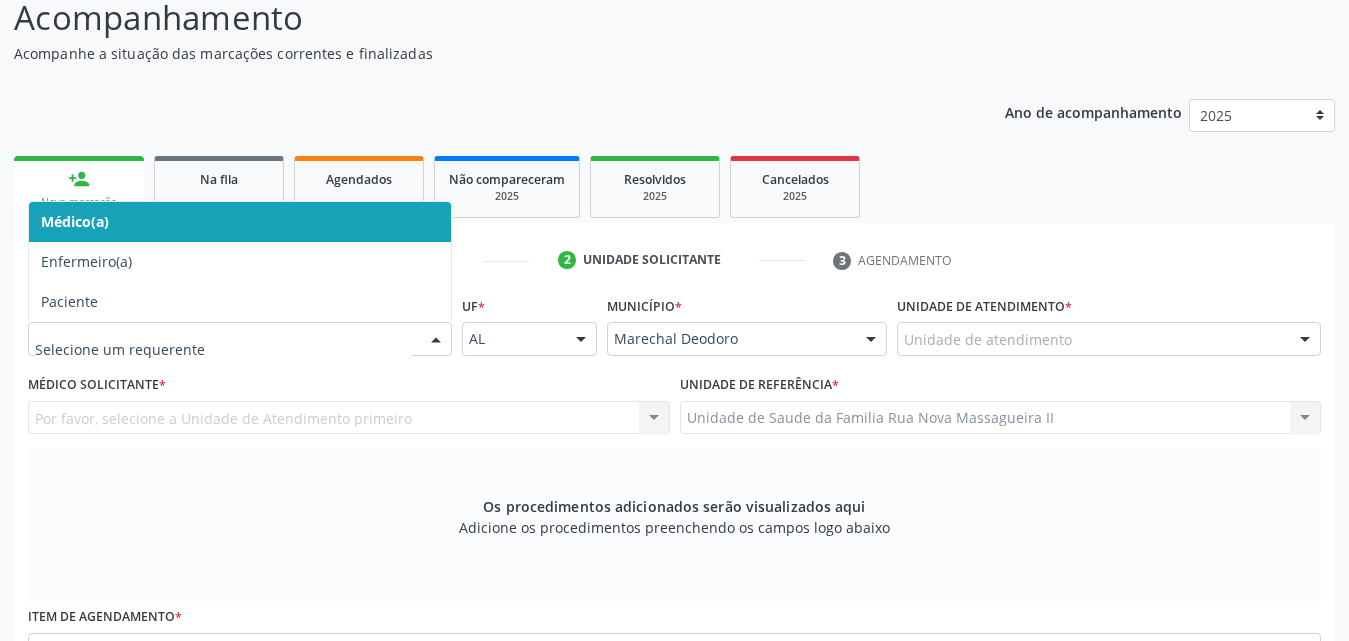 click at bounding box center (436, 340) 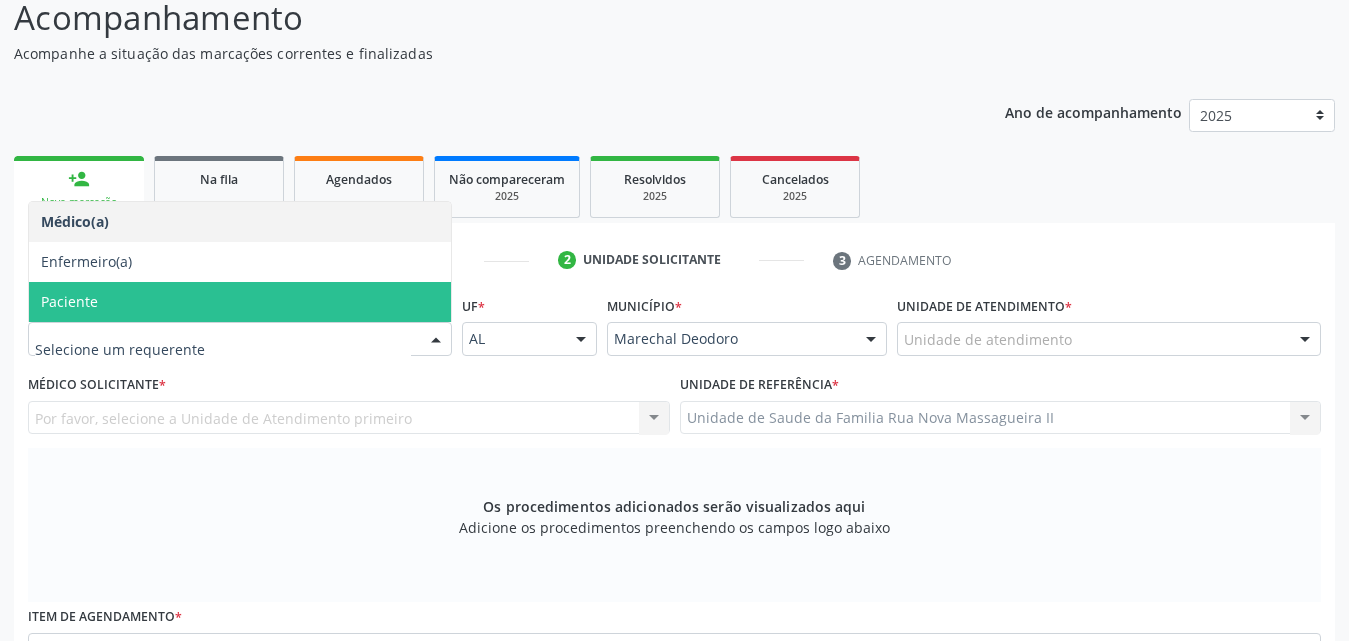 click on "Paciente" at bounding box center (240, 302) 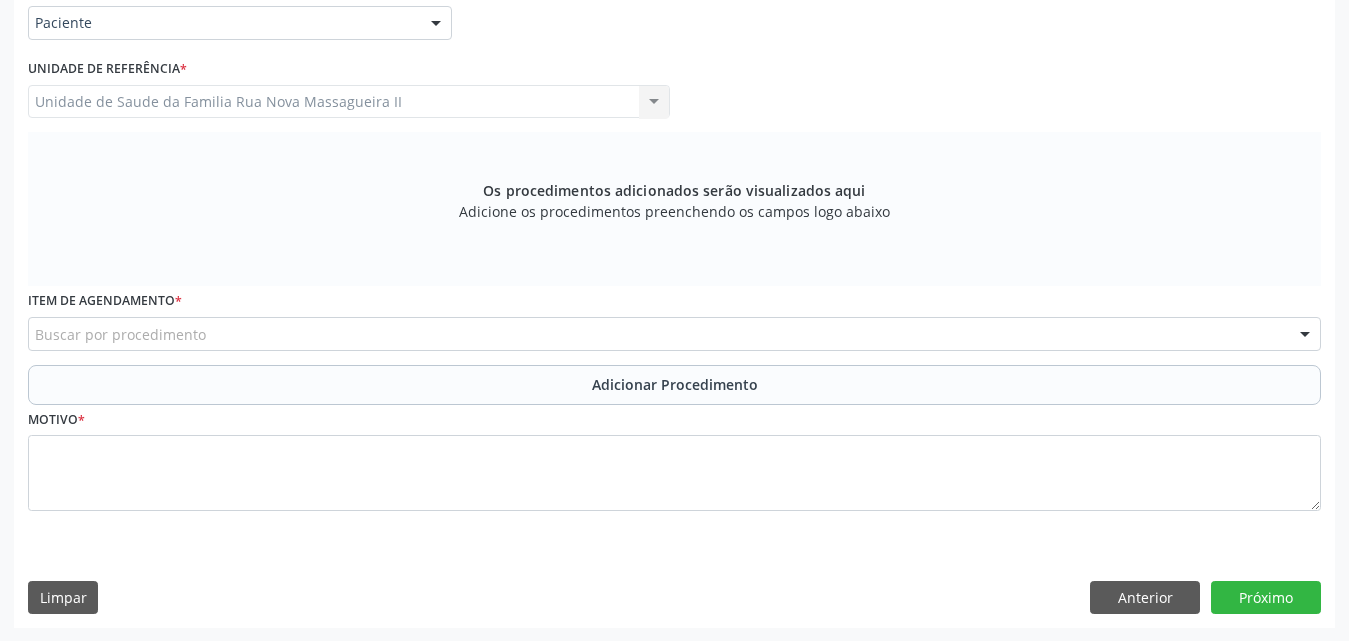 scroll, scrollTop: 488, scrollLeft: 0, axis: vertical 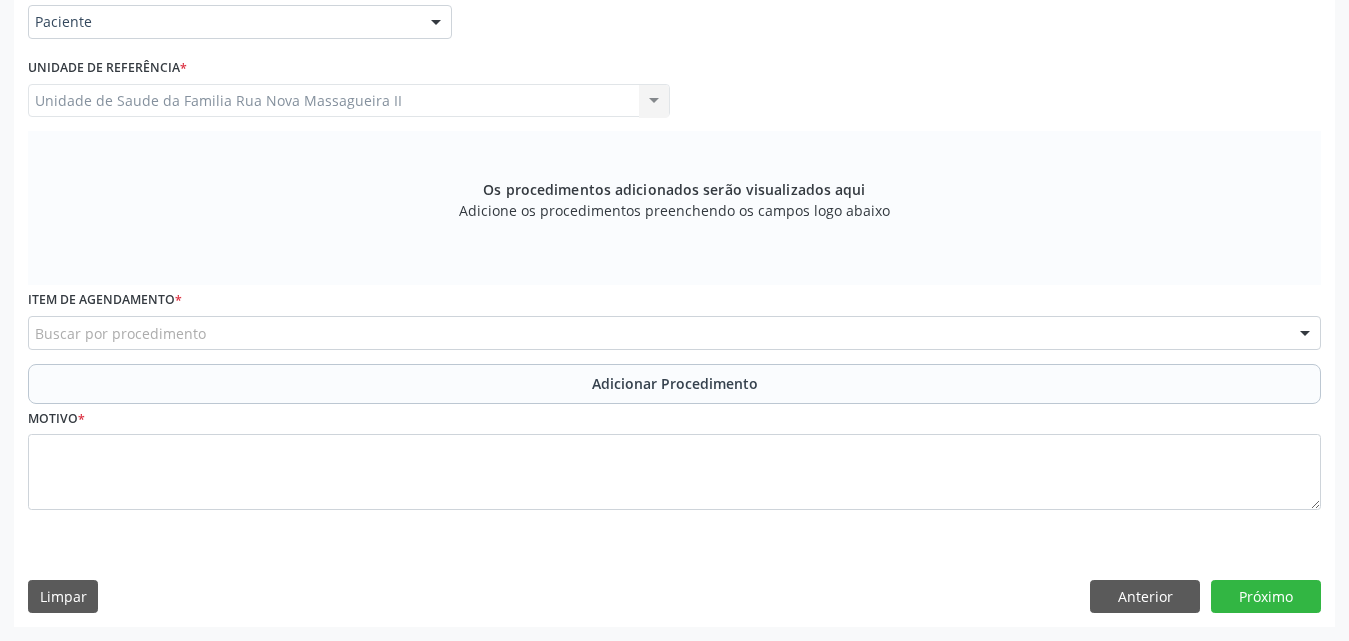 click on "Buscar por procedimento" at bounding box center (674, 333) 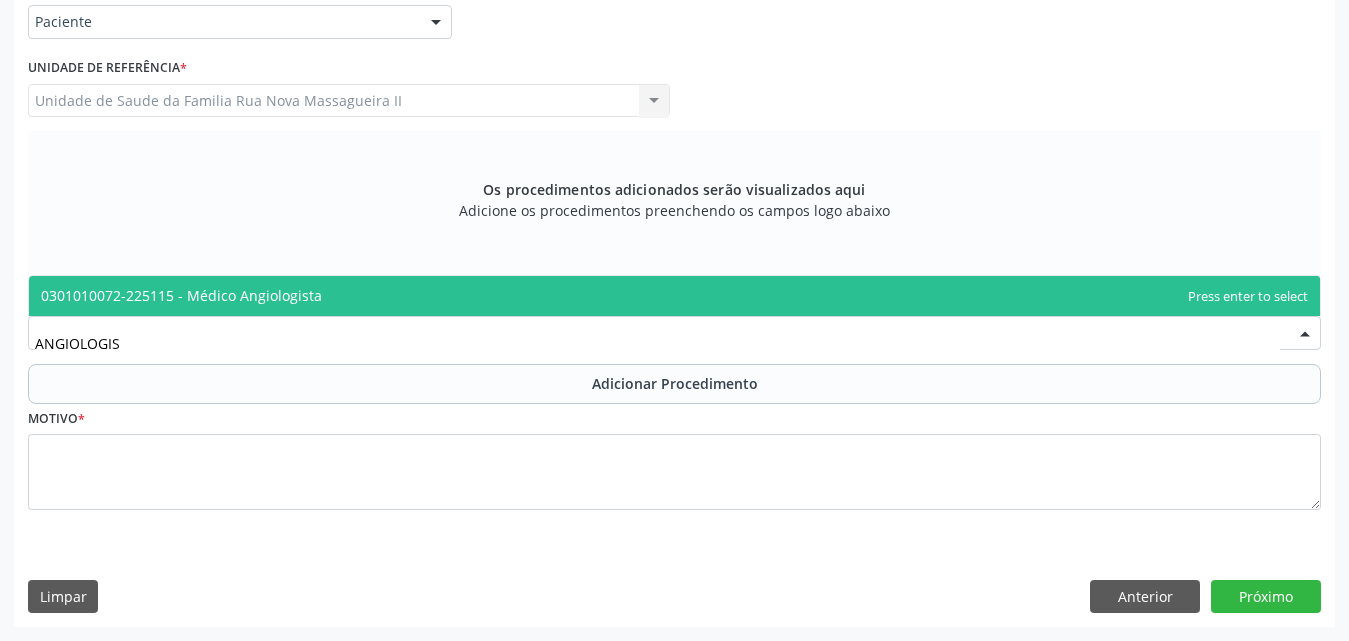 type on "ANGIOLOGIST" 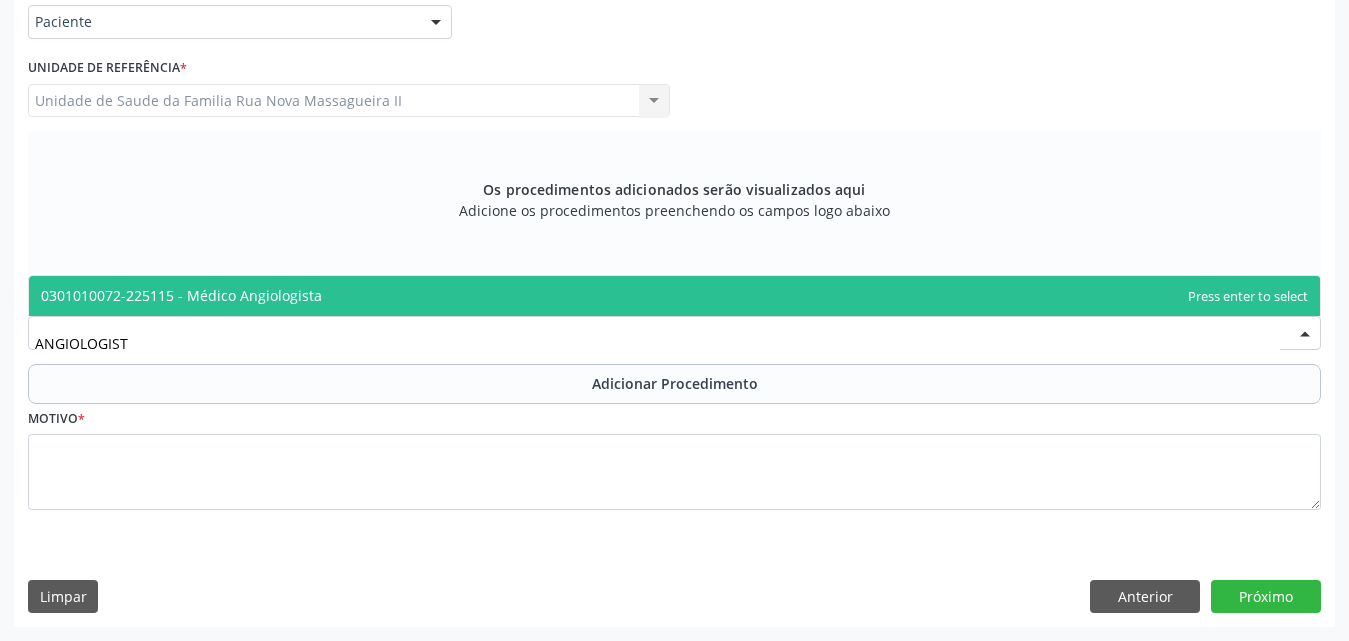 click on "0301010072-225115 - Médico Angiologista" at bounding box center (674, 296) 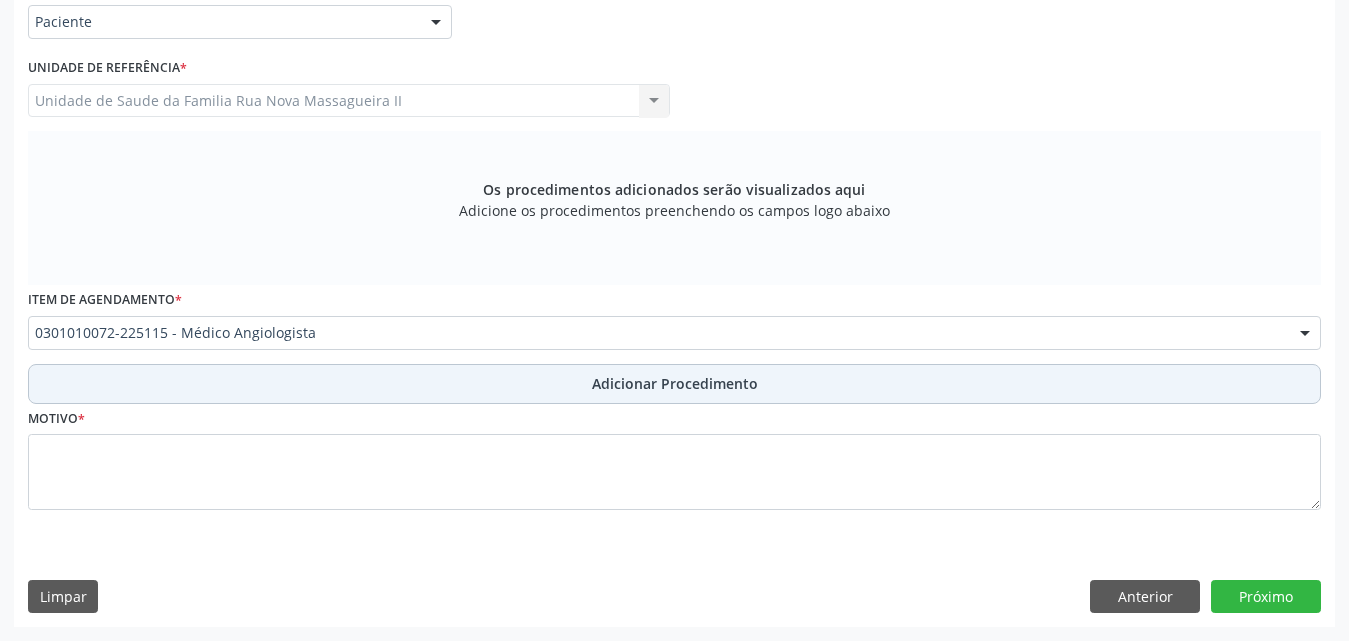 click on "Adicionar Procedimento" at bounding box center [675, 383] 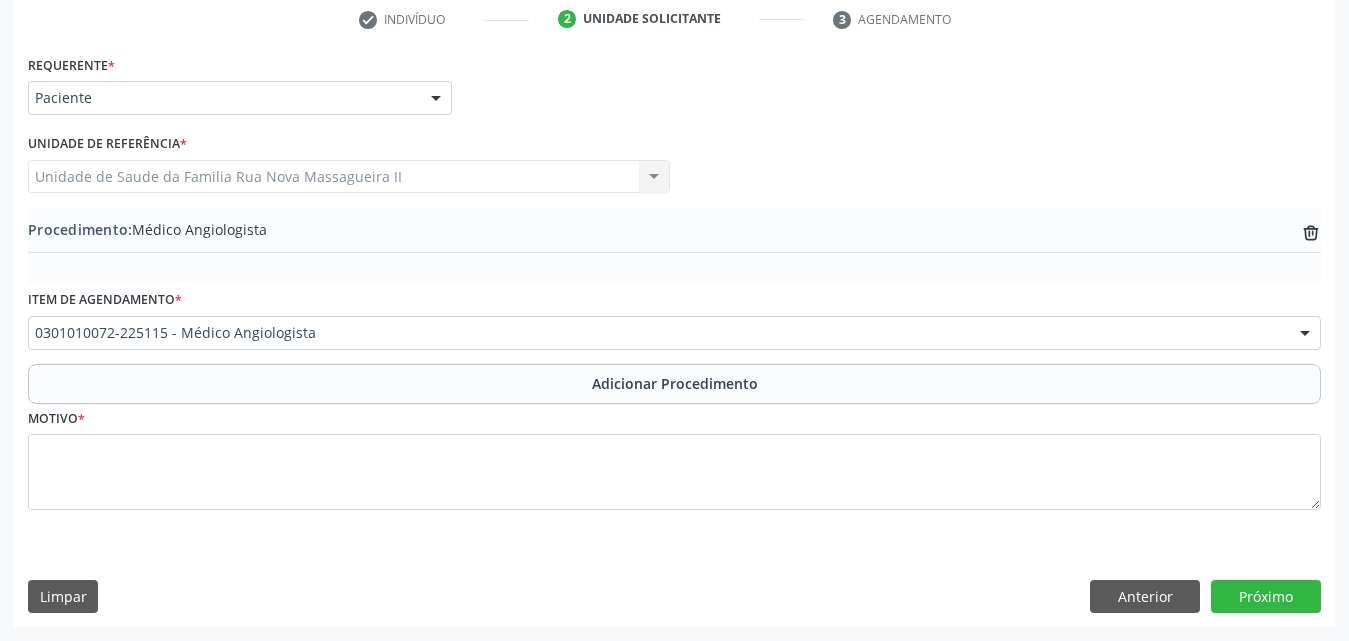 scroll, scrollTop: 412, scrollLeft: 0, axis: vertical 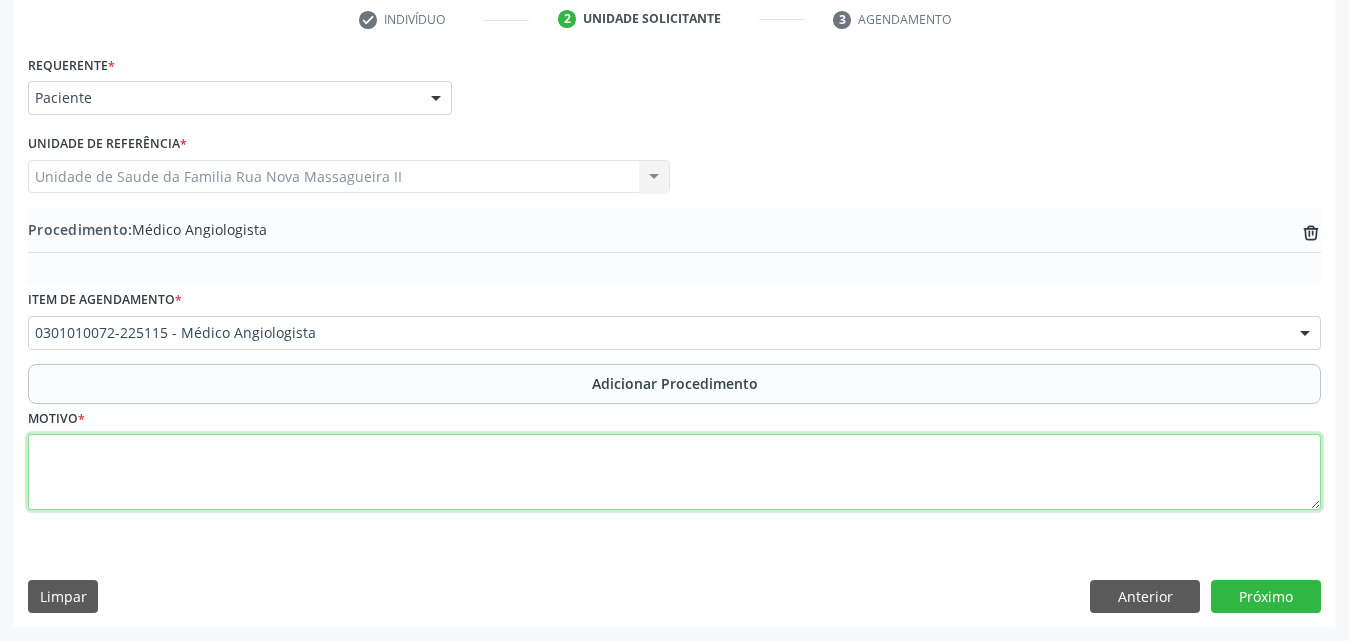 click at bounding box center (674, 472) 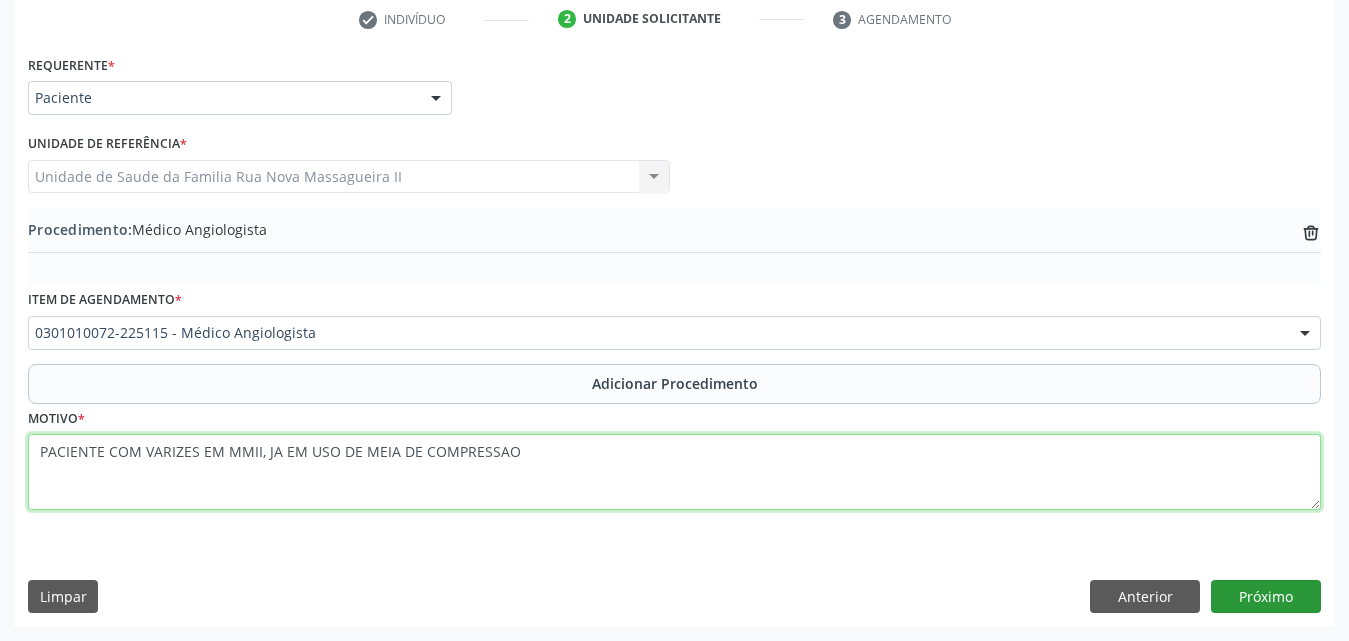 type on "PACIENTE COM VARIZES EM MMII, JA EM USO DE MEIA DE COMPRESSAO" 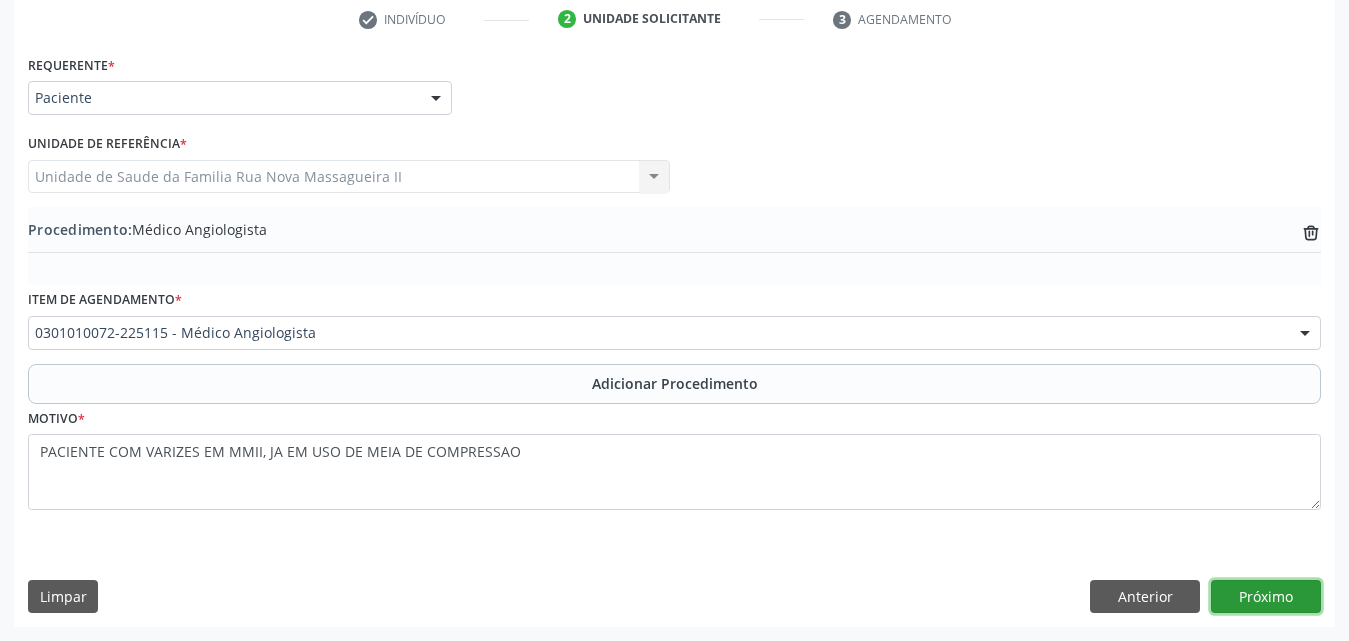 click on "Próximo" at bounding box center [1266, 597] 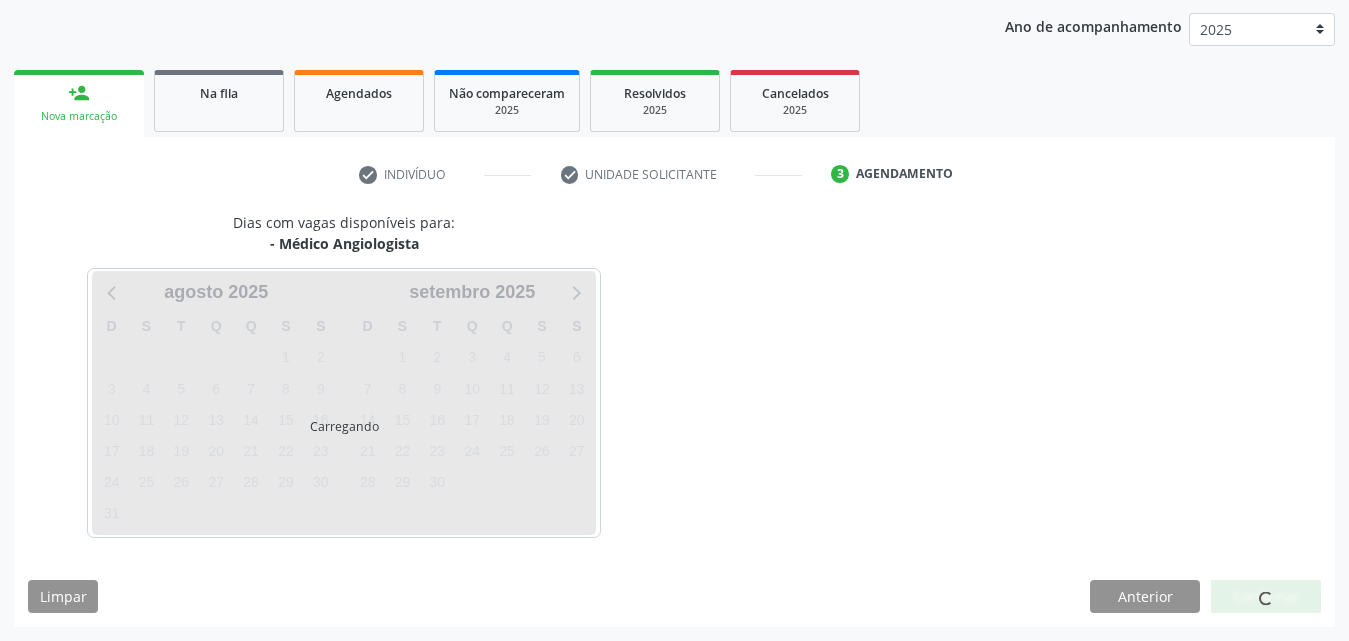 scroll, scrollTop: 316, scrollLeft: 0, axis: vertical 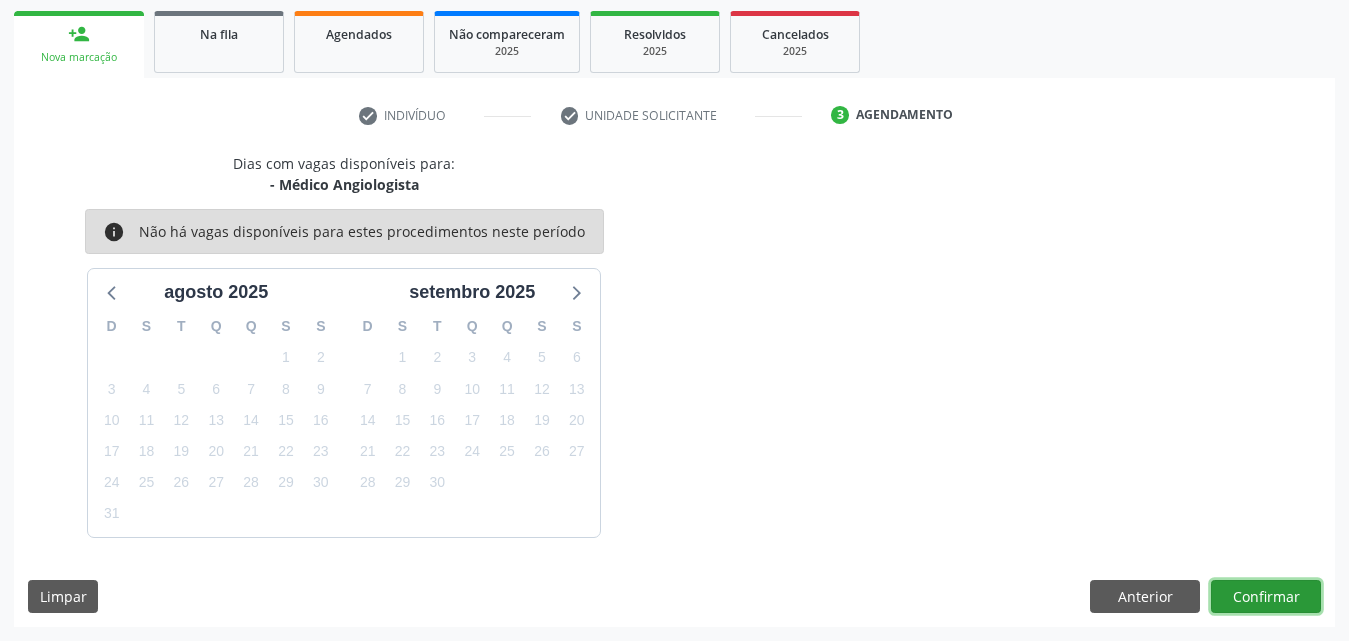 click on "Confirmar" at bounding box center [1266, 597] 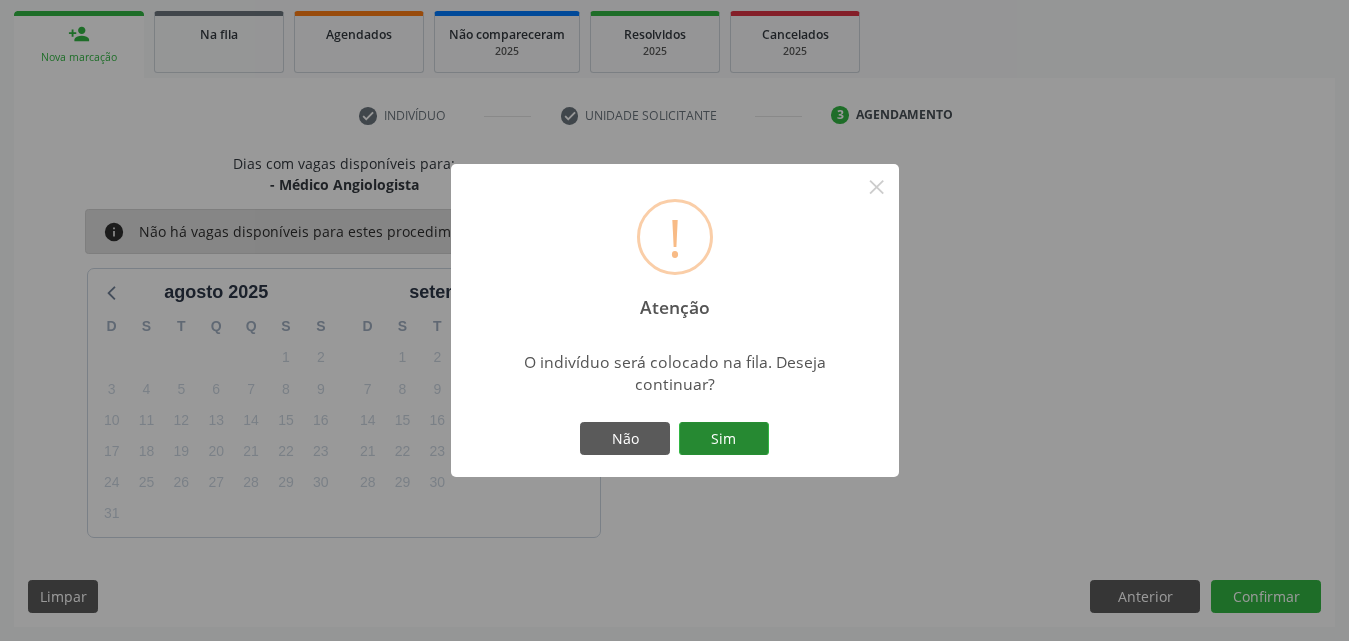 click on "Sim" at bounding box center (724, 439) 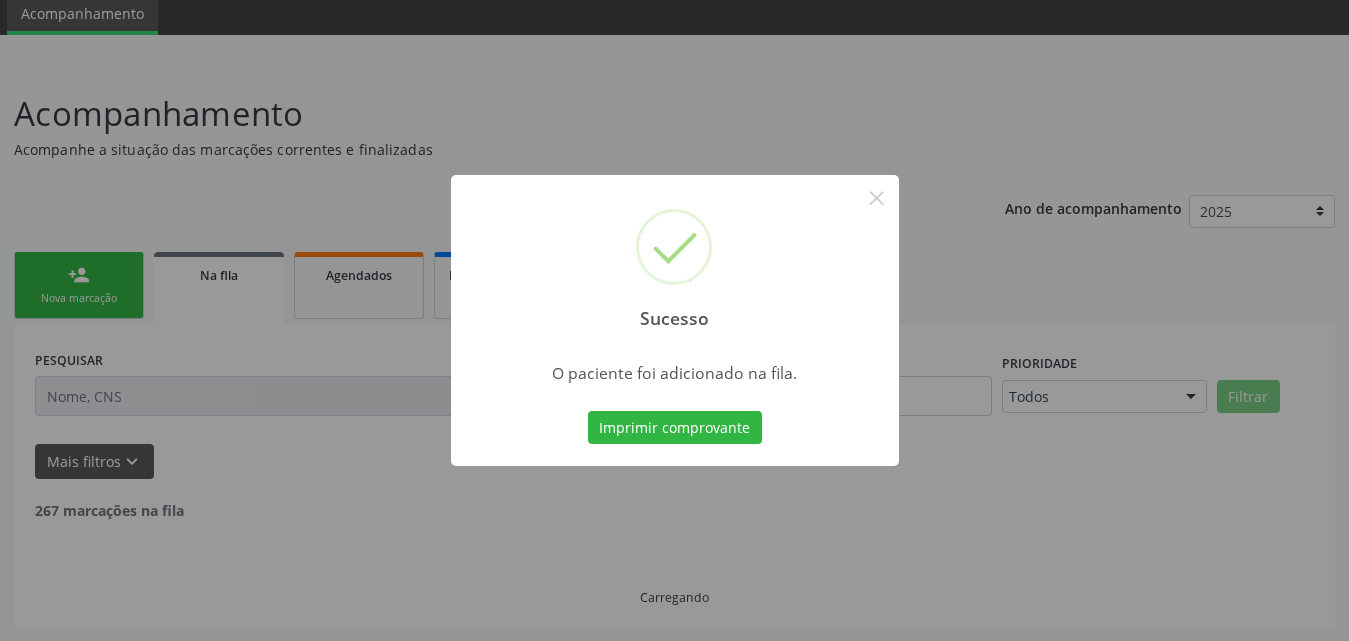 scroll, scrollTop: 54, scrollLeft: 0, axis: vertical 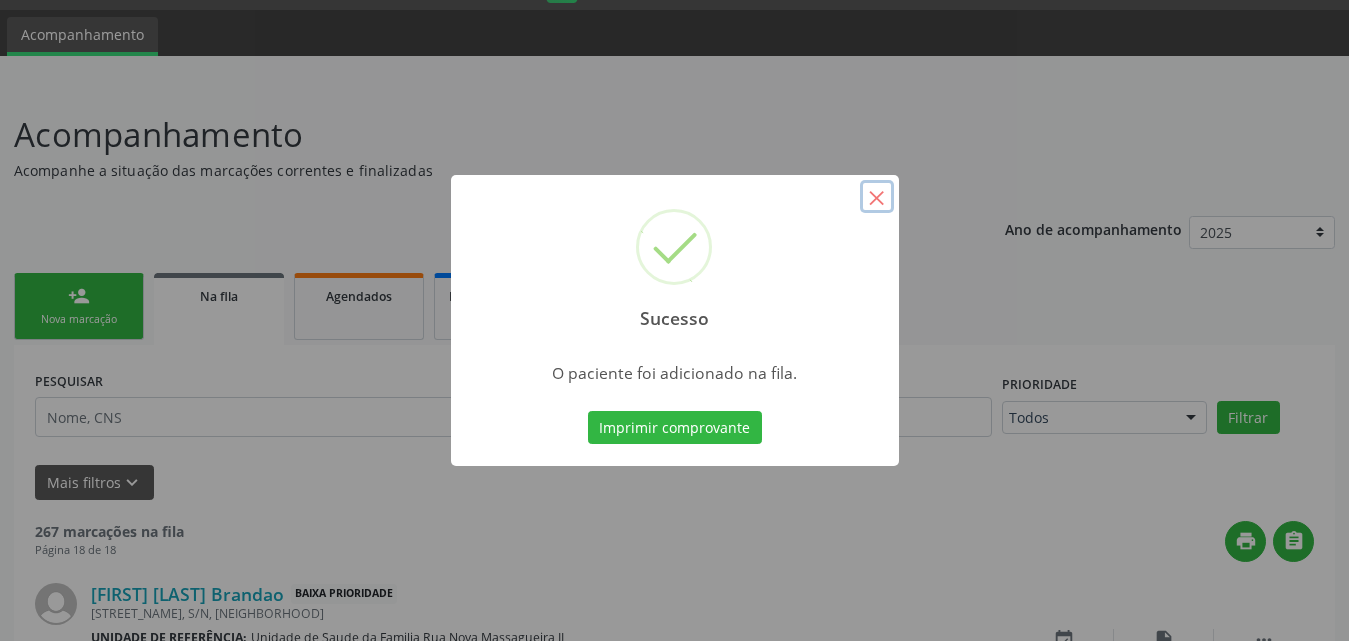 click on "×" at bounding box center (877, 197) 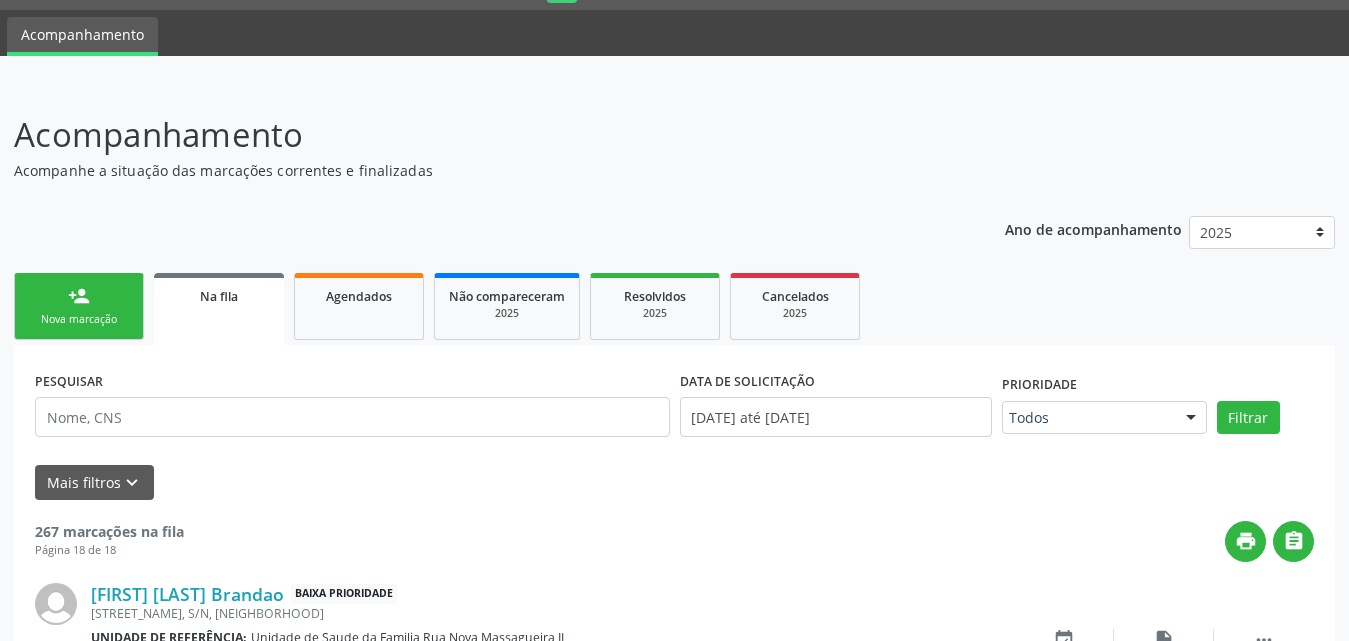 click on "Nova marcação" at bounding box center (79, 319) 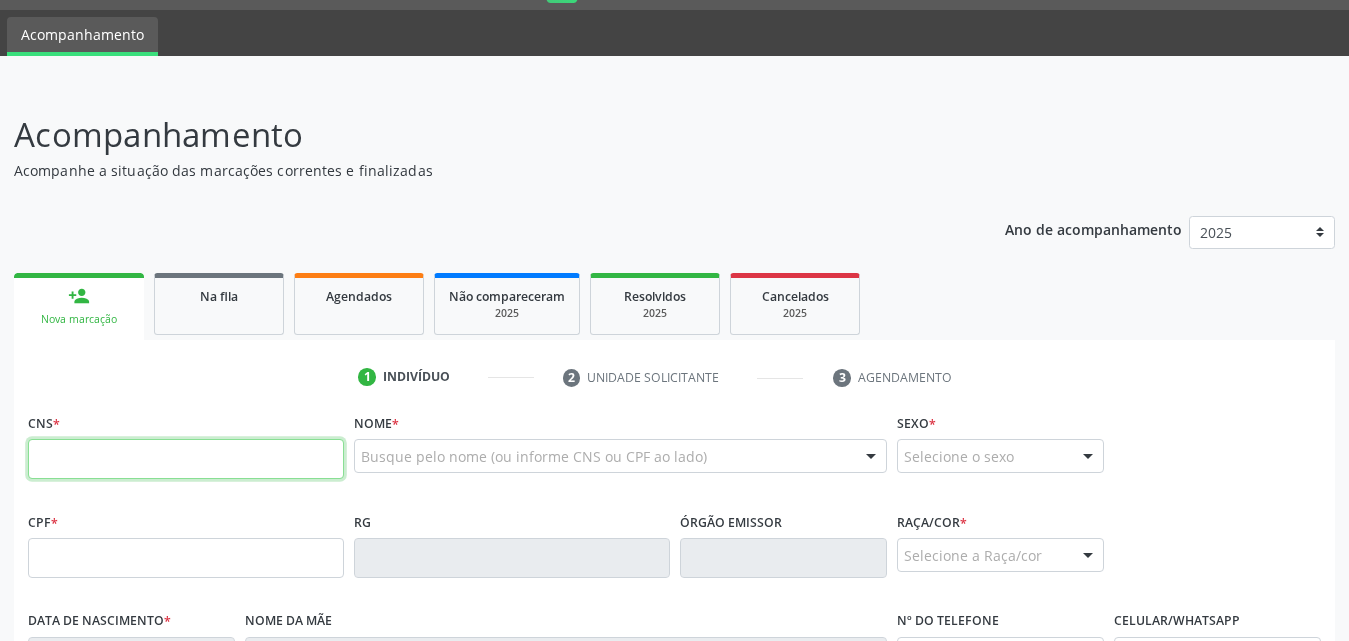 drag, startPoint x: 259, startPoint y: 471, endPoint x: 278, endPoint y: 460, distance: 21.954498 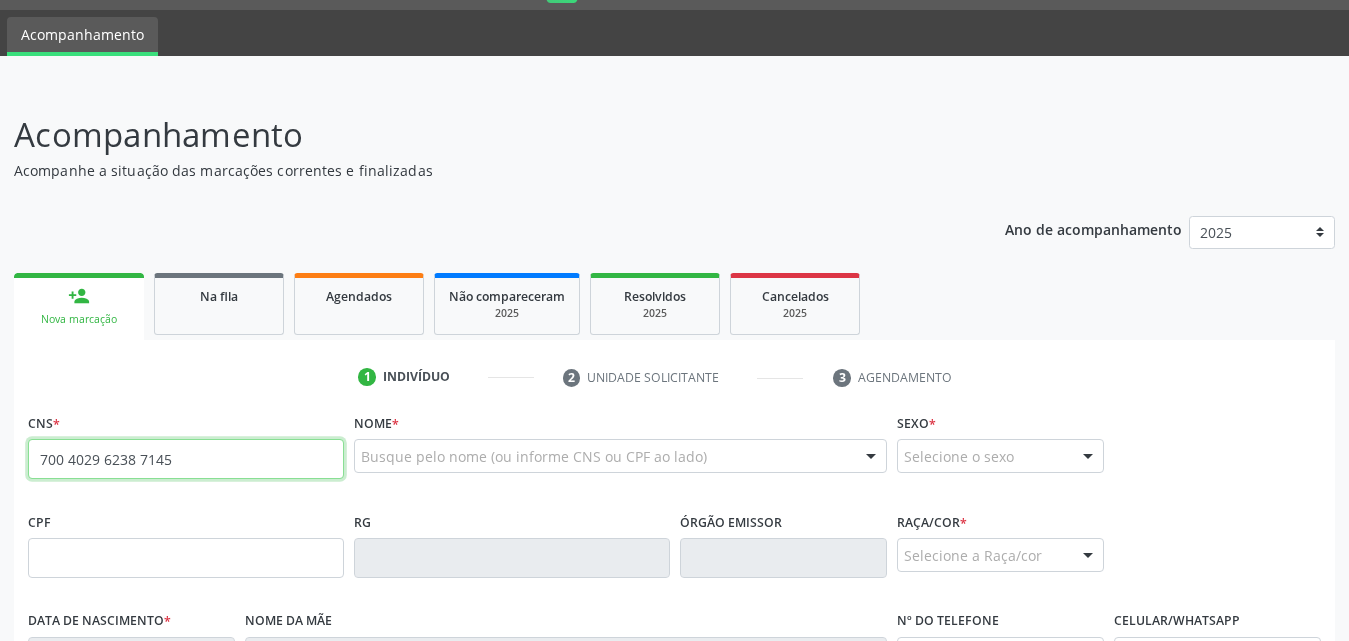 type on "700 4029 6238 7145" 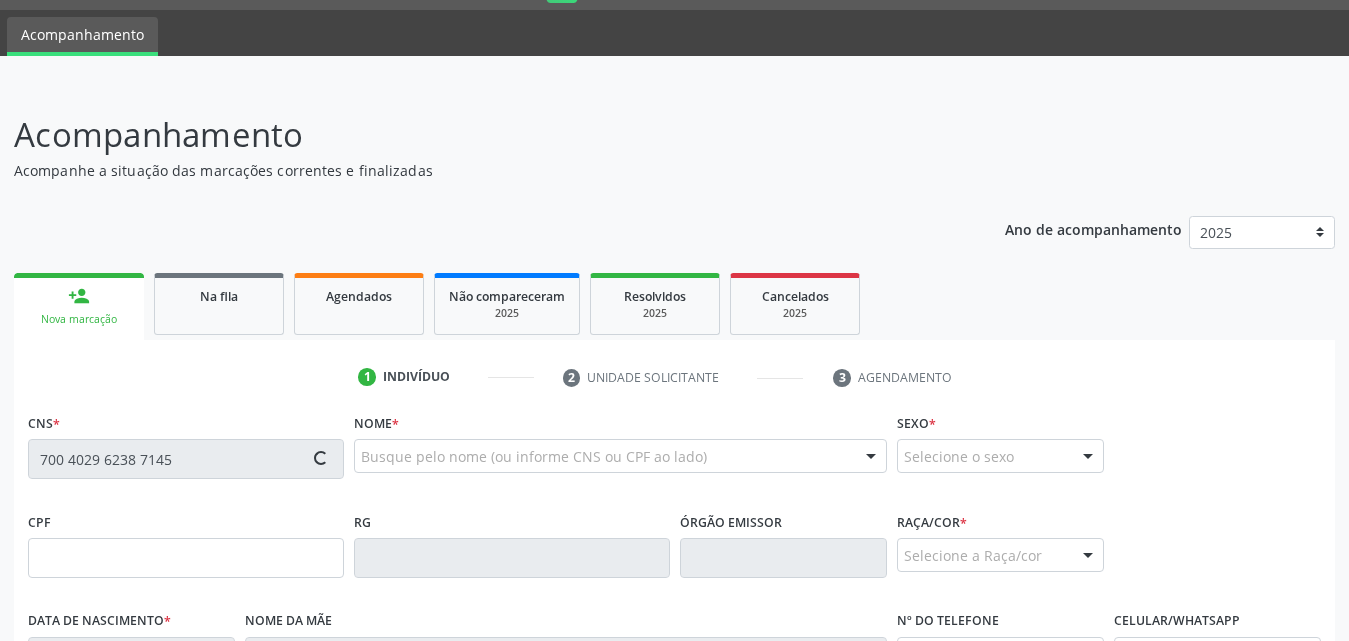 type on "[SSN]" 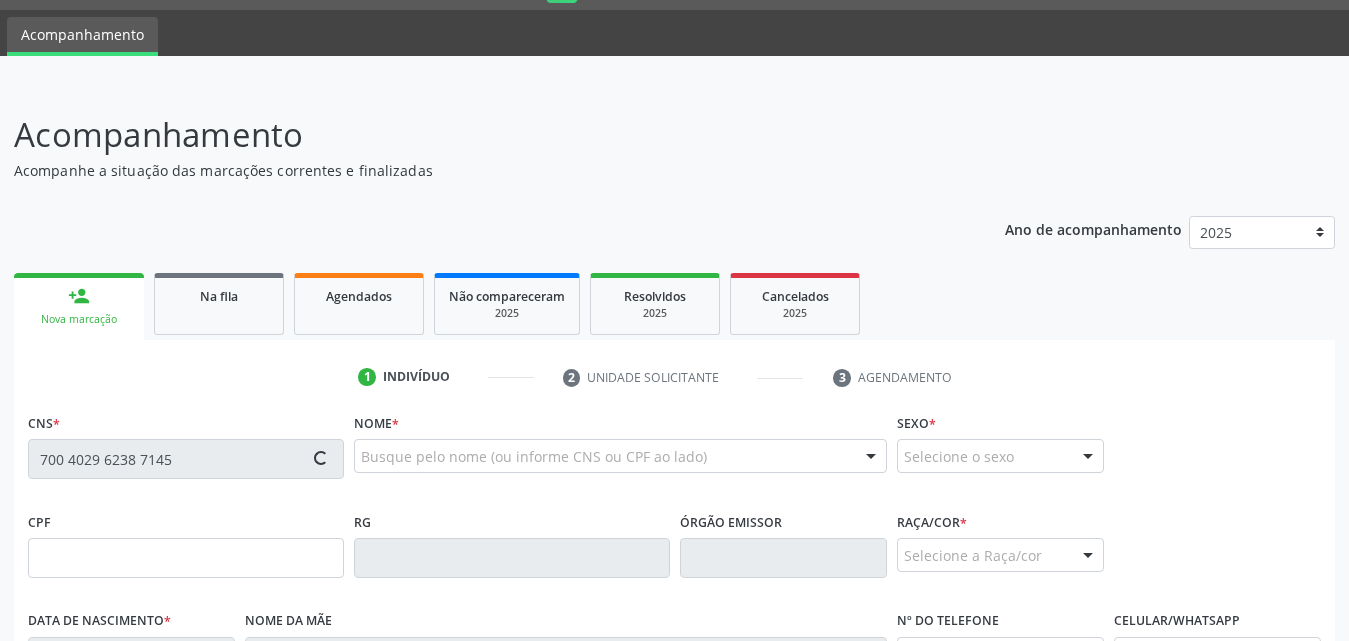 type on "[DATE]" 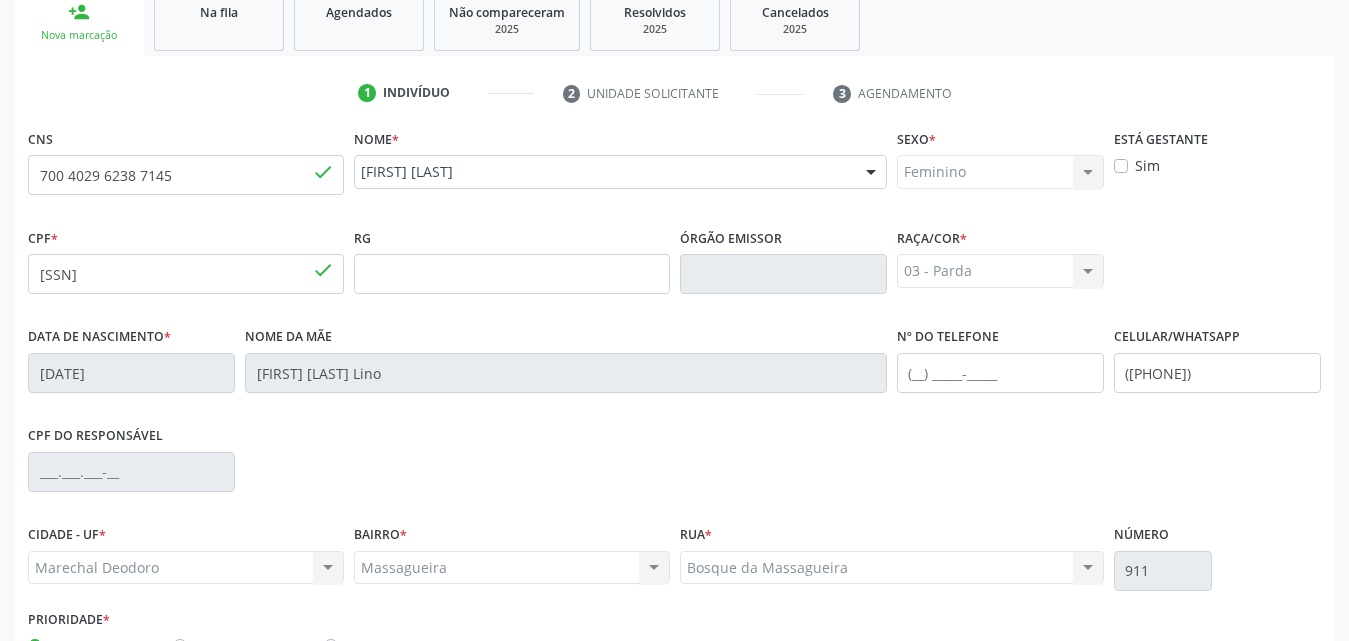 scroll, scrollTop: 471, scrollLeft: 0, axis: vertical 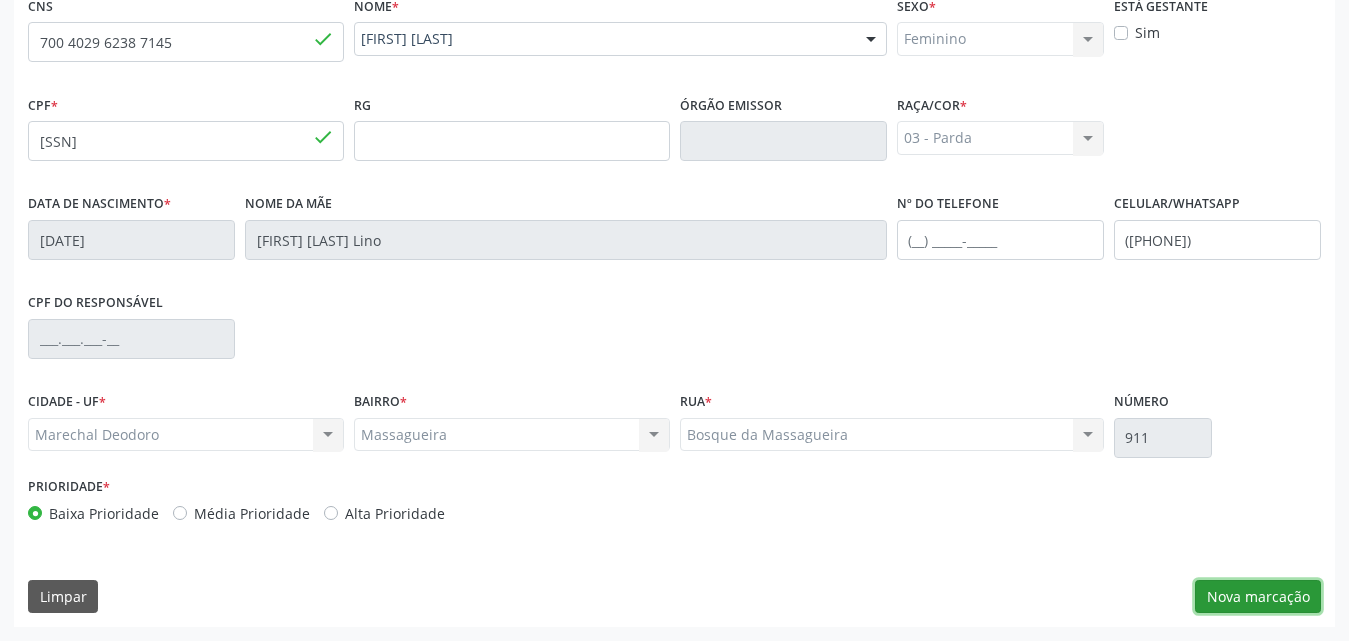 click on "Nova marcação" at bounding box center (1258, 597) 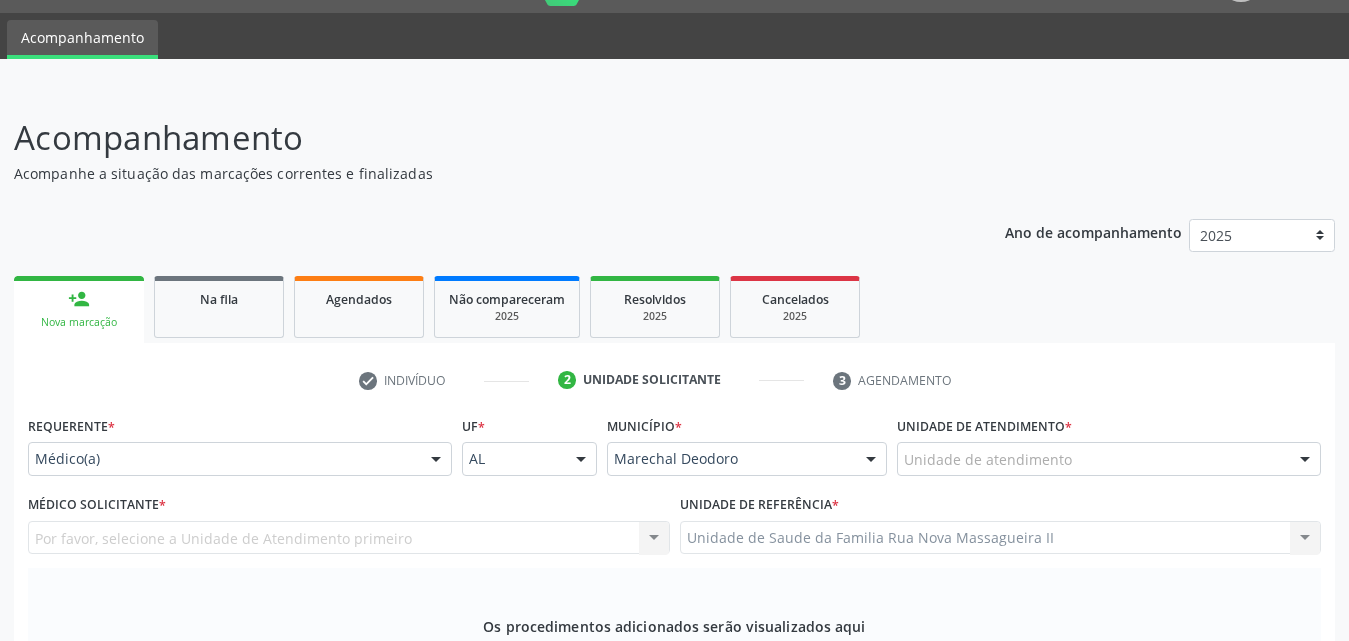 scroll, scrollTop: 100, scrollLeft: 0, axis: vertical 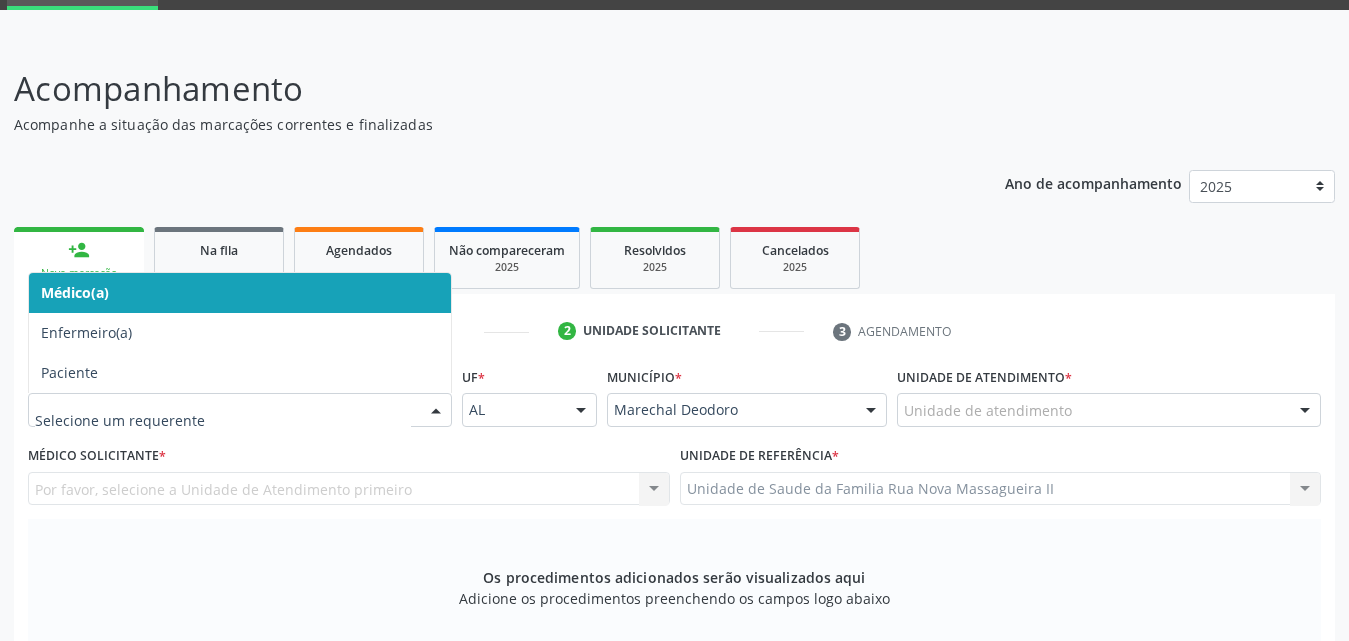 click at bounding box center (436, 411) 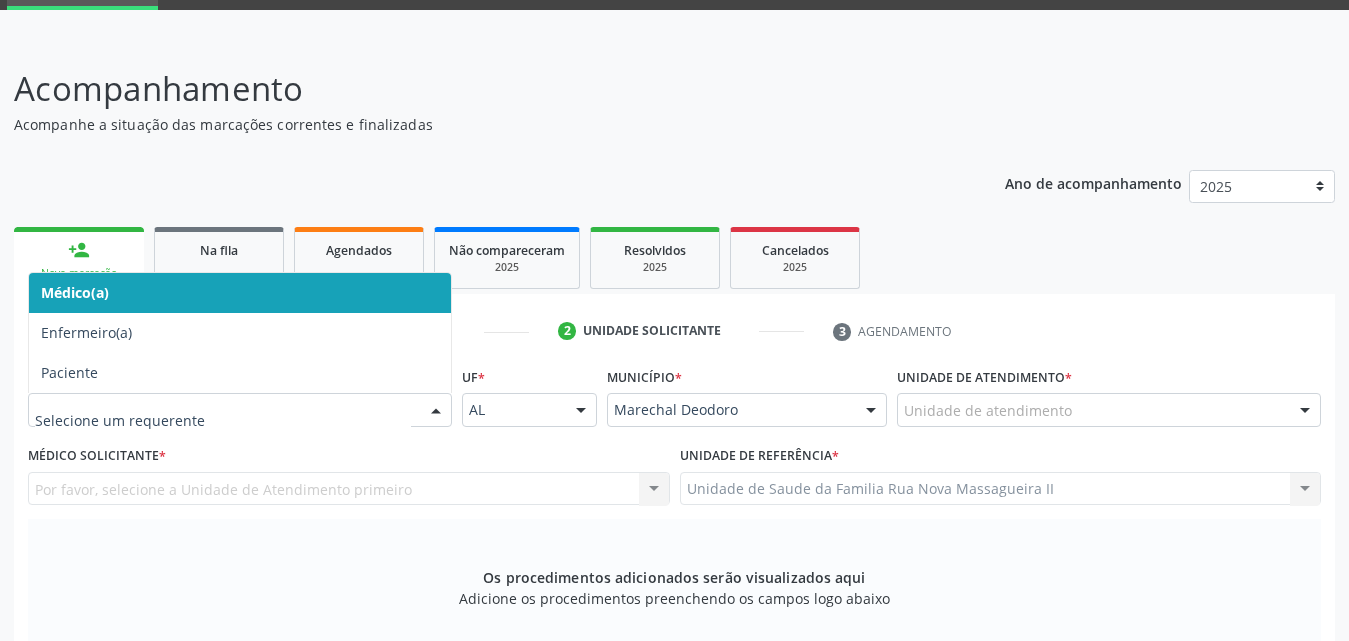 click on "Médico(a)" at bounding box center (240, 293) 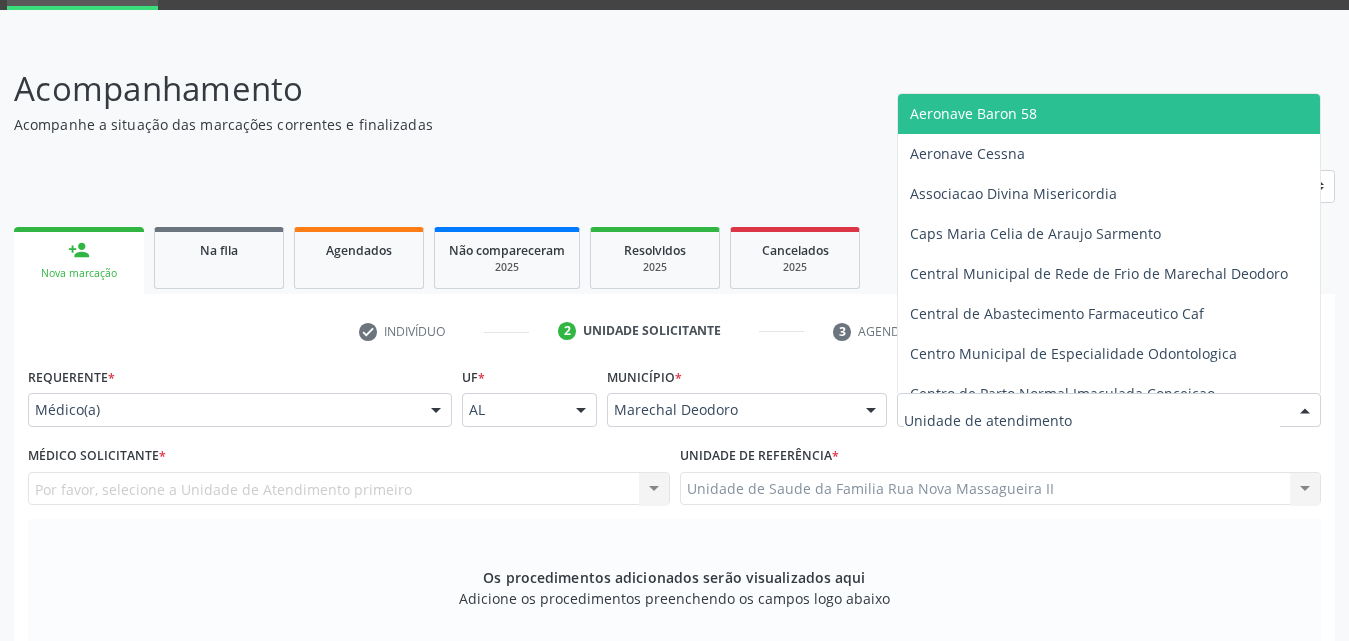 click at bounding box center [1109, 410] 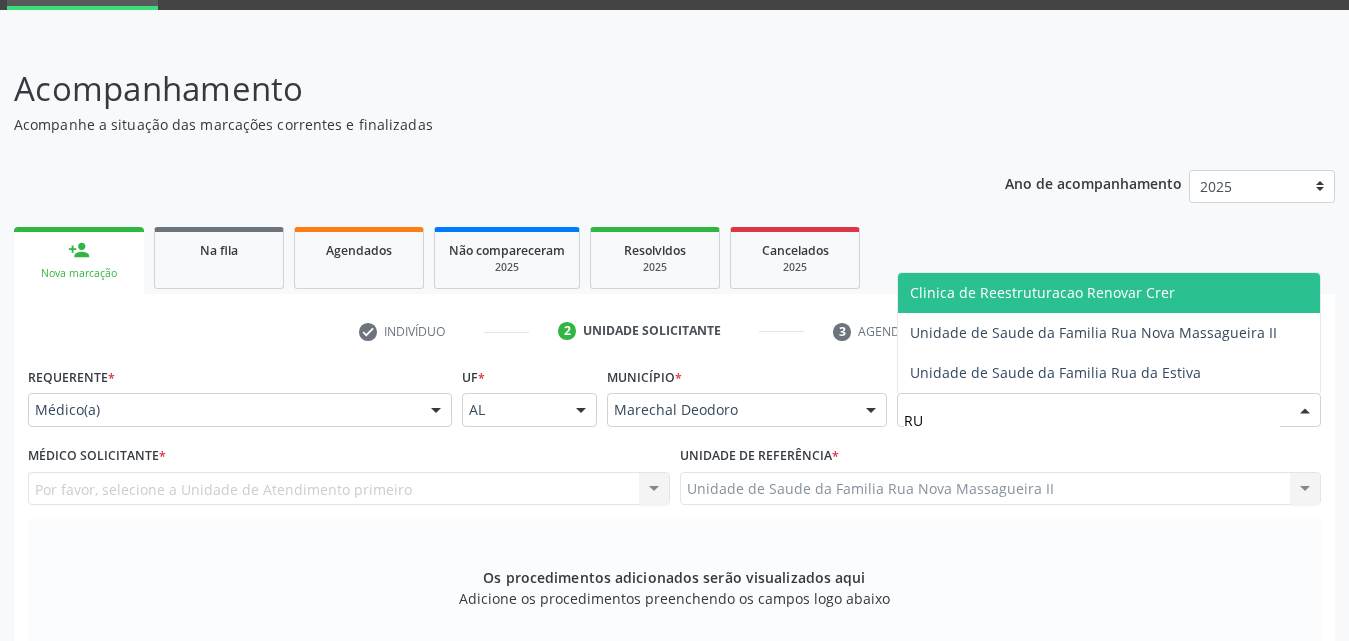 type on "RUA" 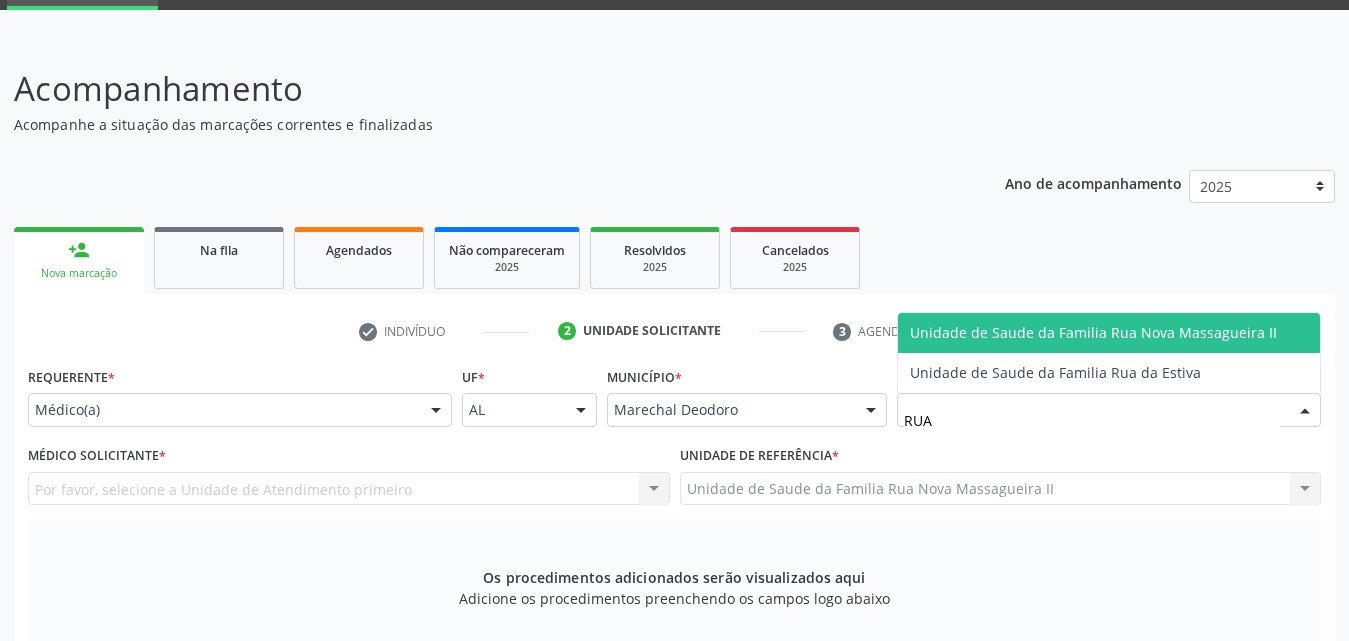 click on "Unidade de Saude da Familia Rua Nova Massagueira II" at bounding box center (1093, 332) 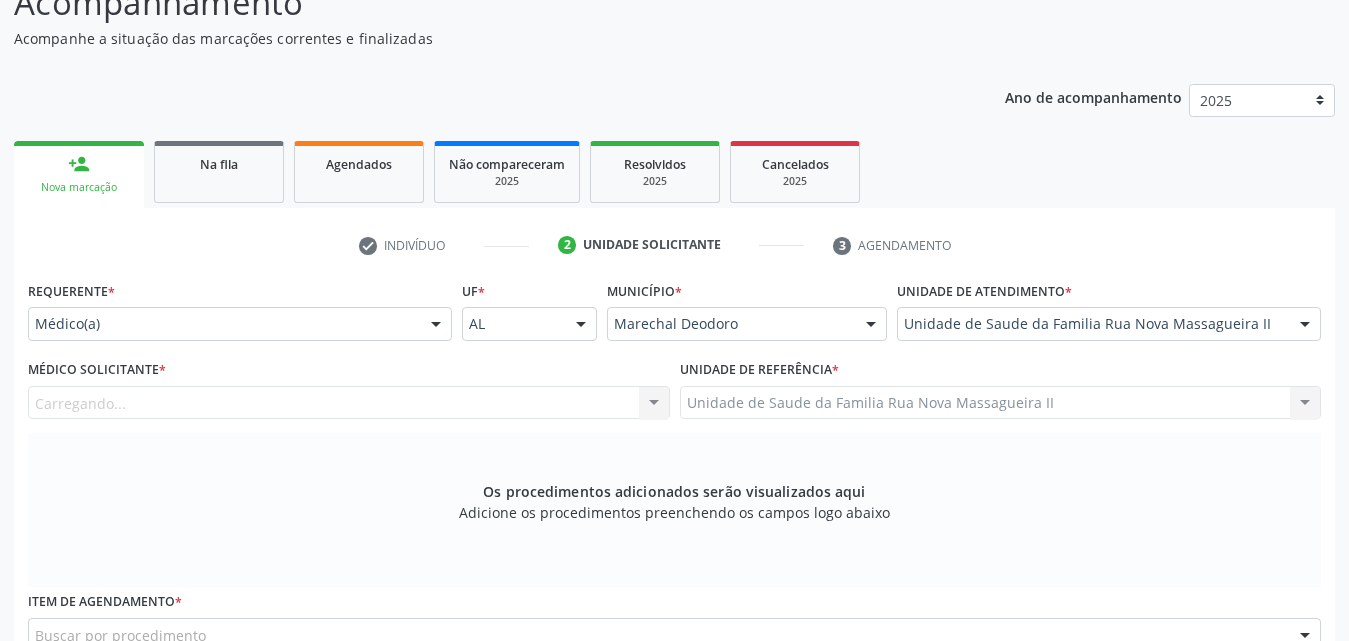 scroll, scrollTop: 300, scrollLeft: 0, axis: vertical 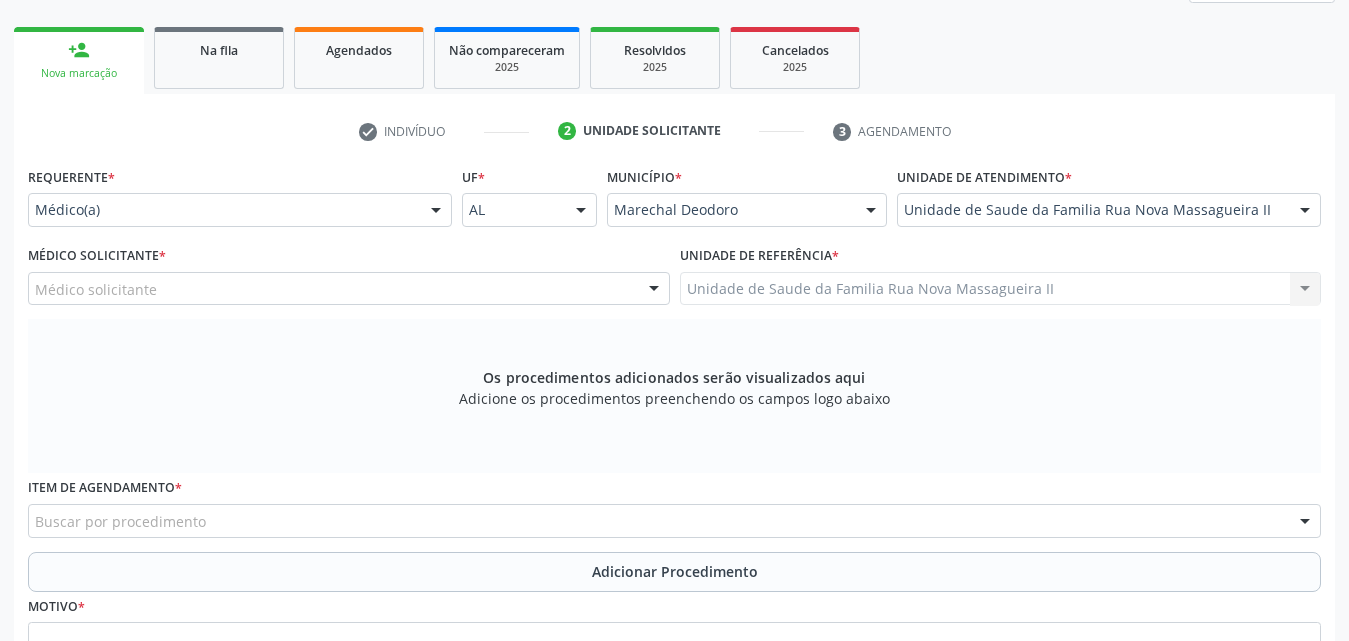 click on "Médico solicitante" at bounding box center (349, 289) 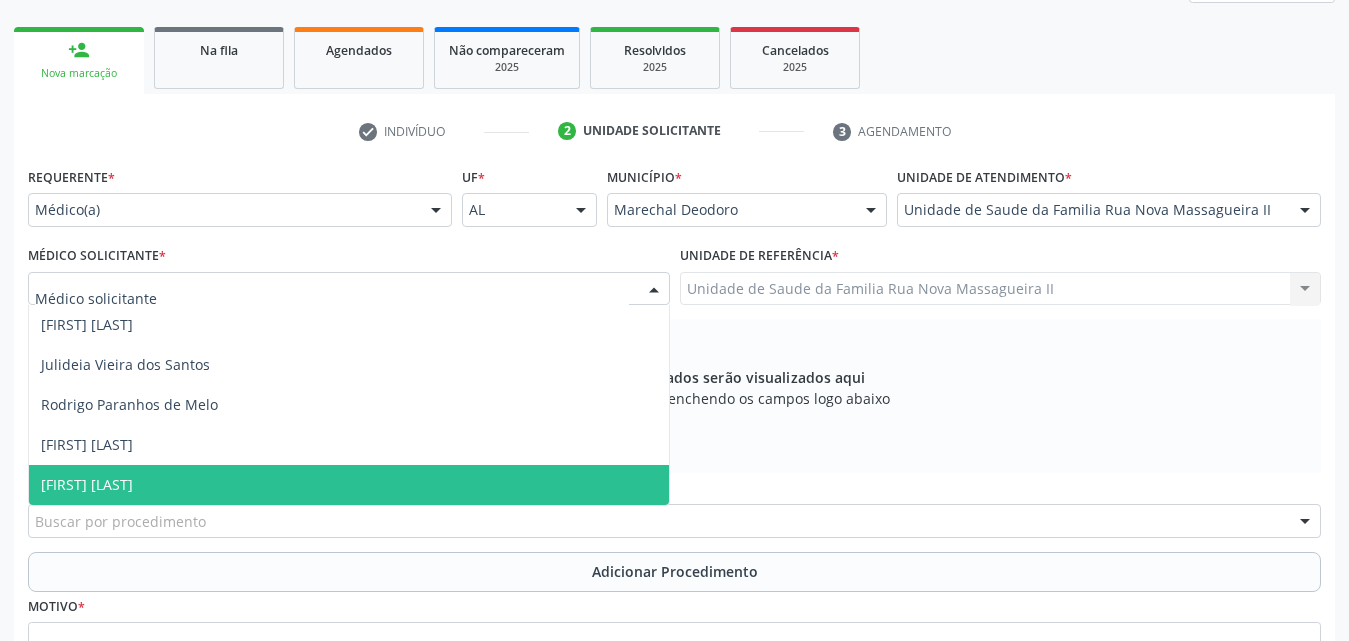 click on "[FIRST] [LAST]" at bounding box center (349, 485) 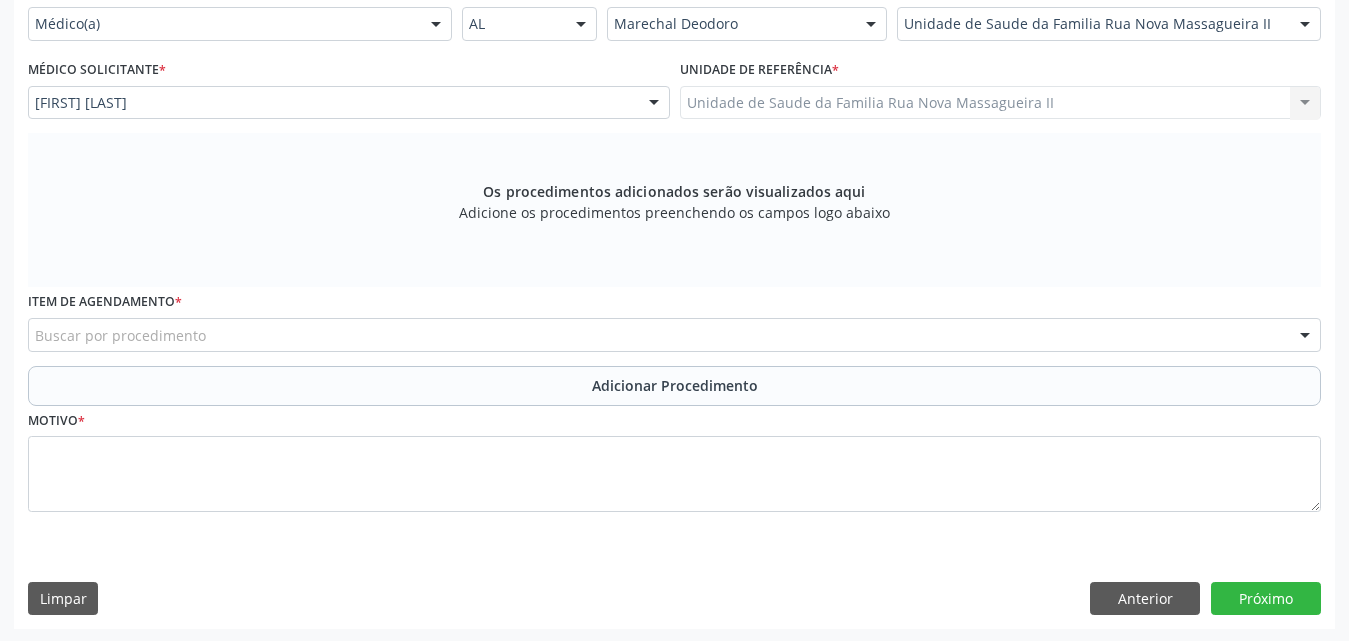 scroll, scrollTop: 488, scrollLeft: 0, axis: vertical 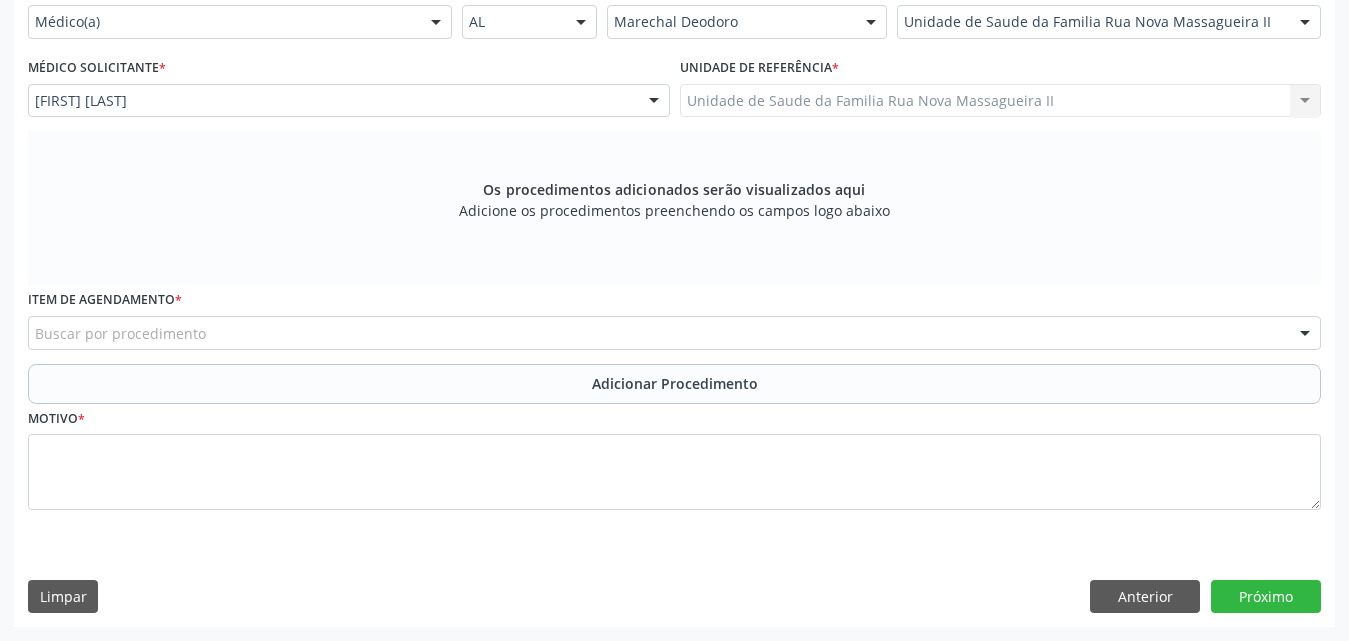 click on "Buscar por procedimento" at bounding box center (674, 333) 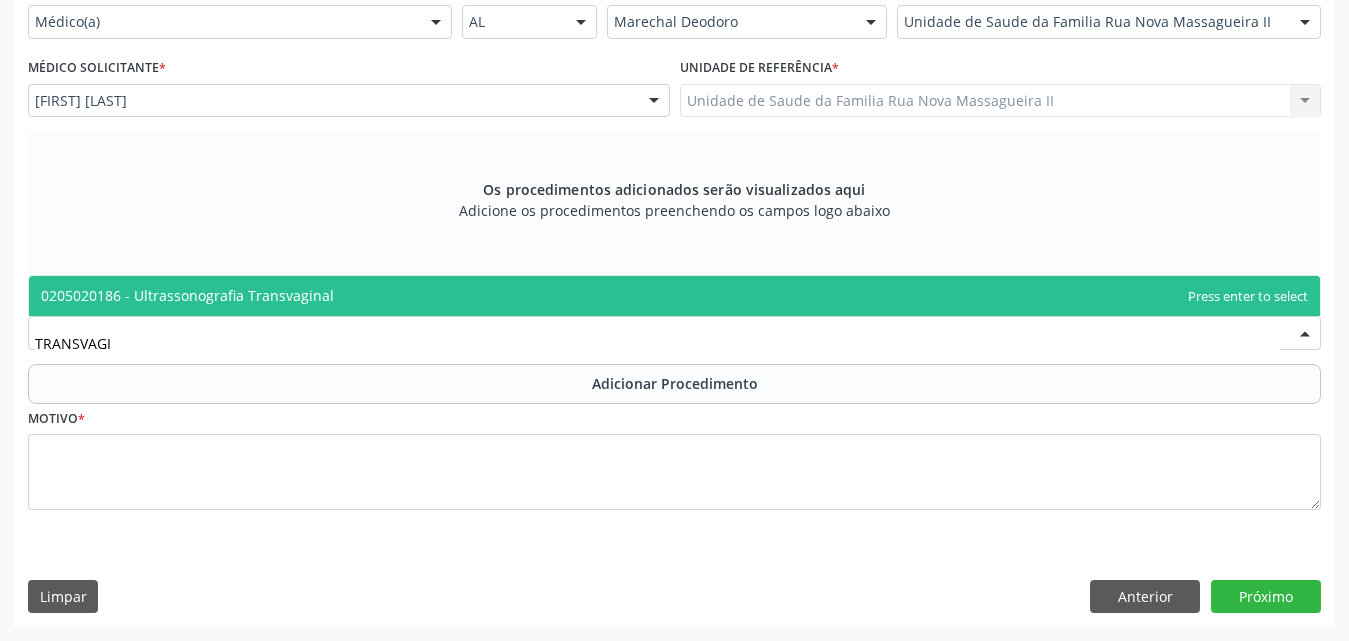 click on "0205020186 - Ultrassonografia Transvaginal" at bounding box center [674, 296] 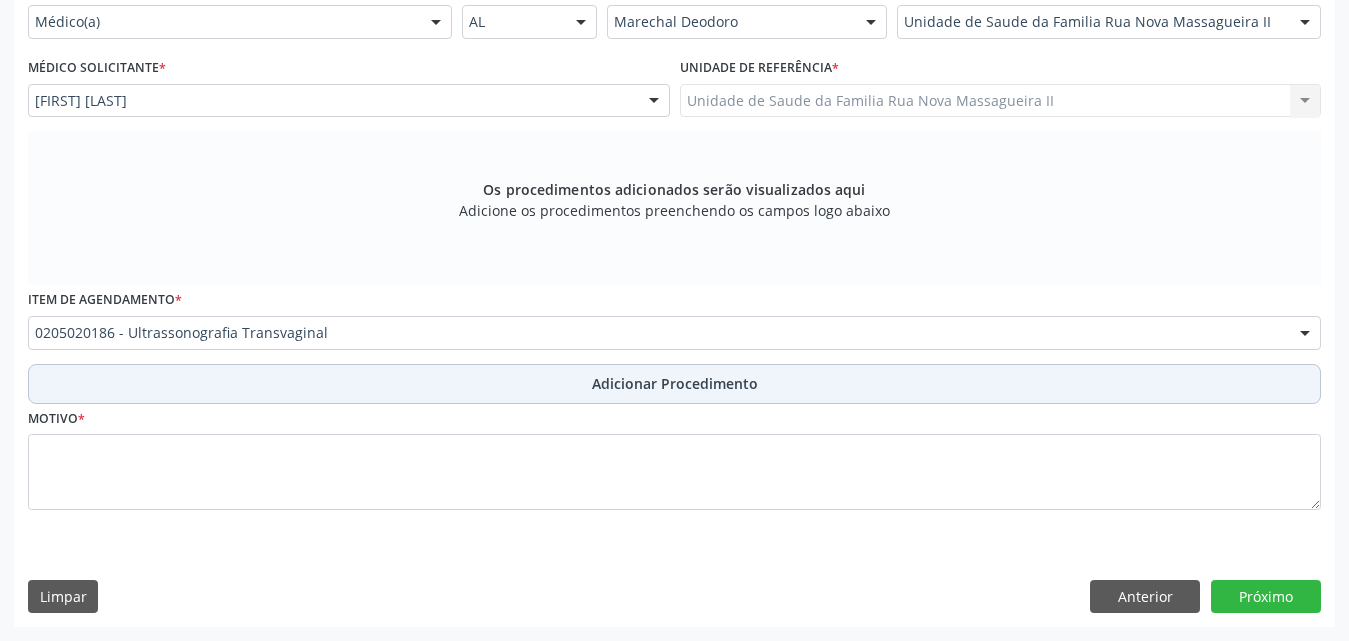 click on "Adicionar Procedimento" at bounding box center (675, 383) 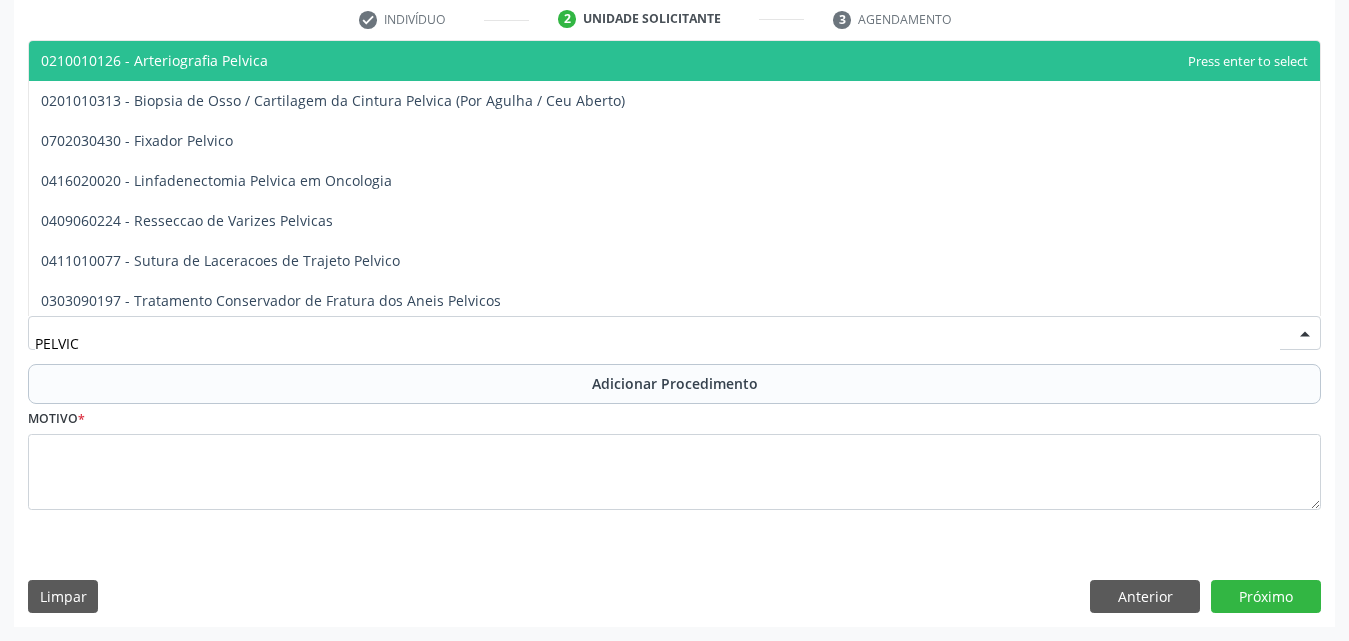 type on "PELVICA" 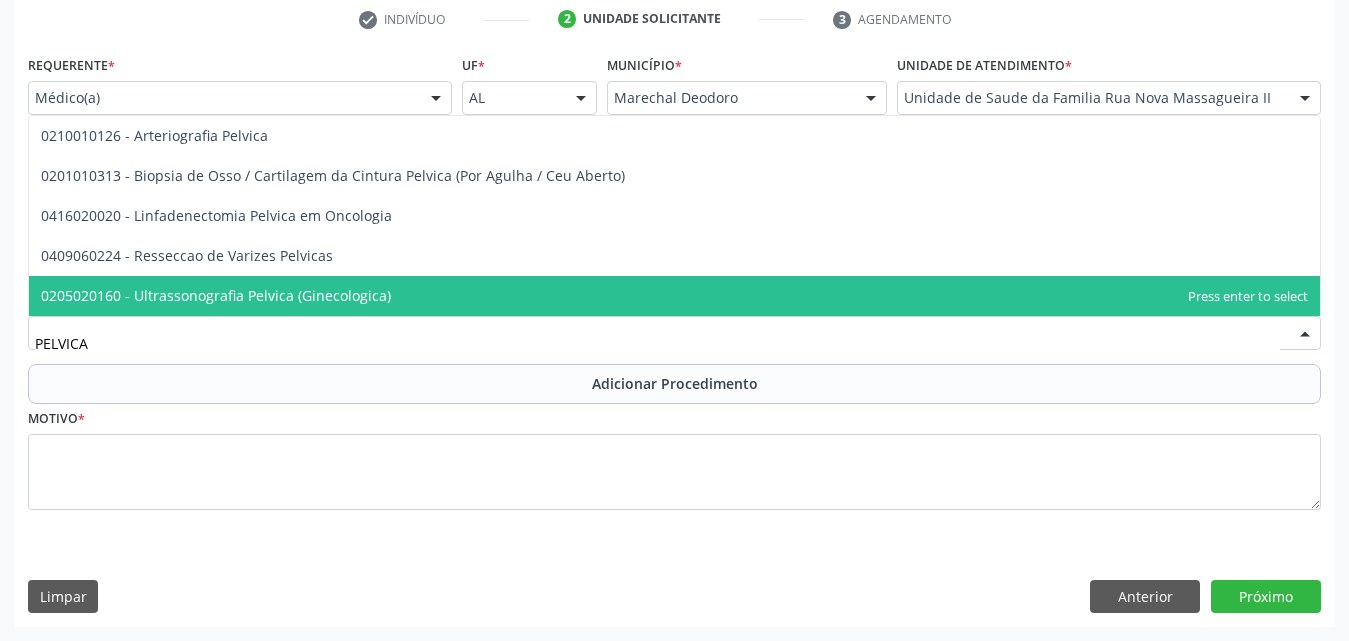 click on "0205020160 - Ultrassonografia Pelvica (Ginecologica)" at bounding box center [674, 296] 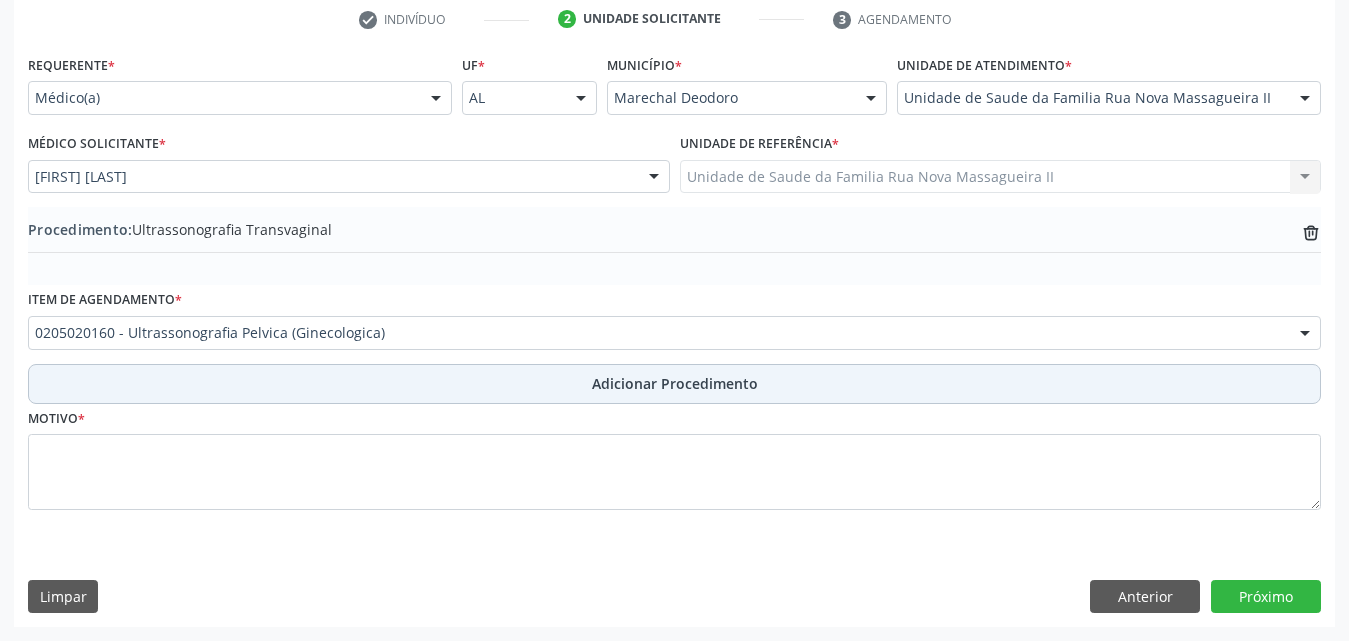 click on "Adicionar Procedimento" at bounding box center (675, 383) 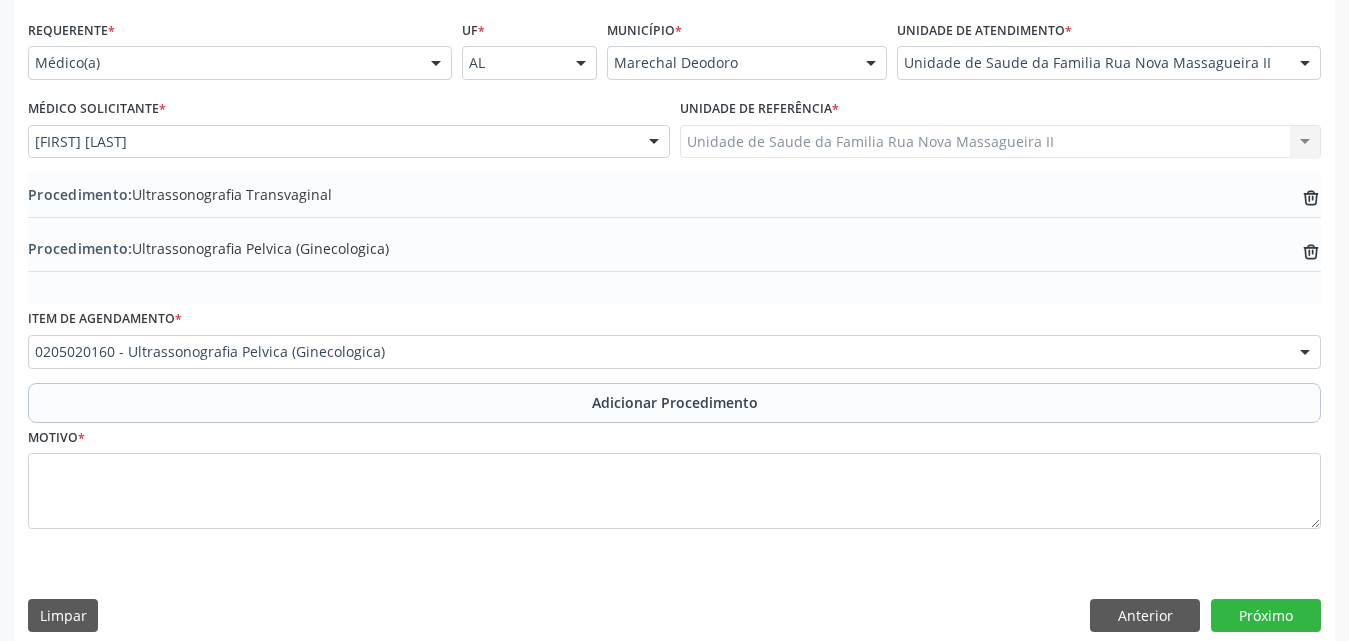 scroll, scrollTop: 466, scrollLeft: 0, axis: vertical 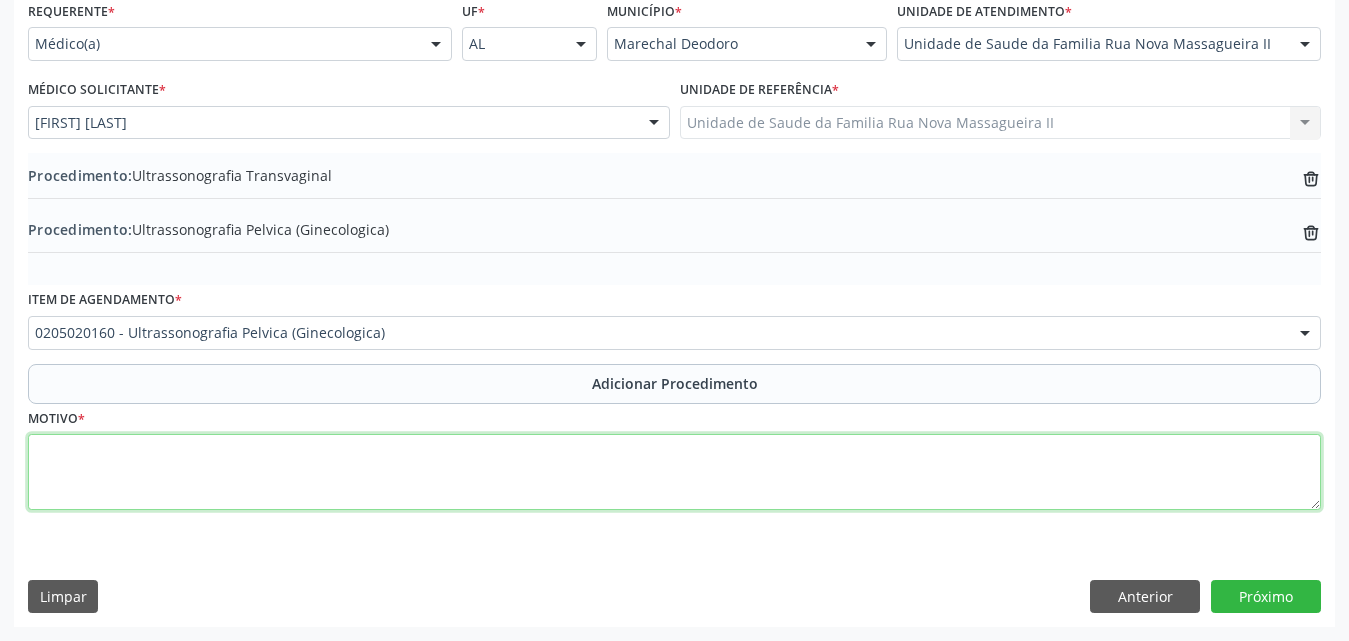 click at bounding box center (674, 472) 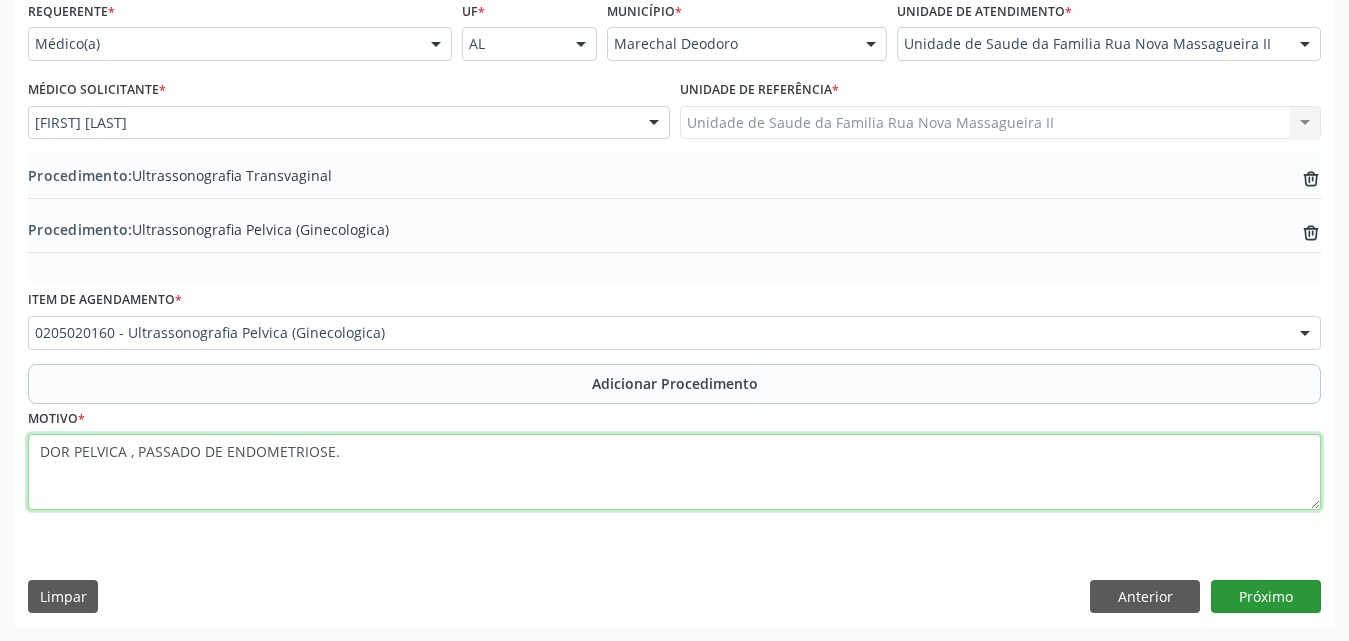 type on "DOR PELVICA , PASSADO DE ENDOMETRIOSE." 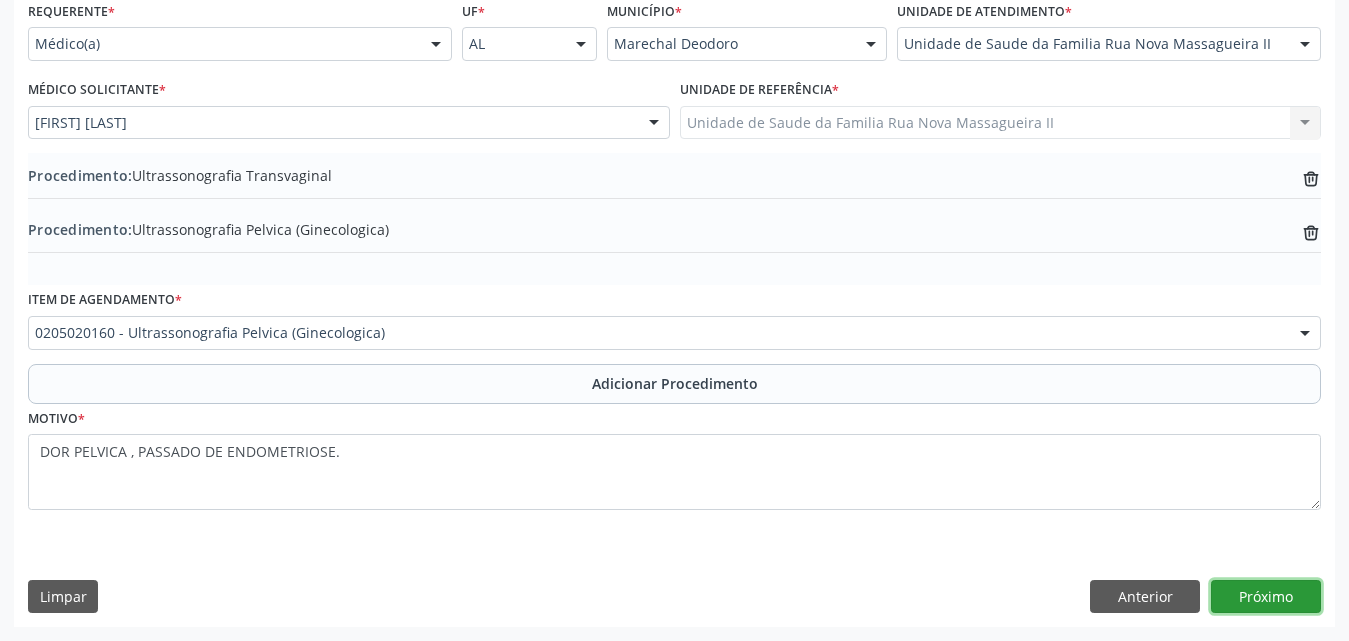 click on "Próximo" at bounding box center (1266, 597) 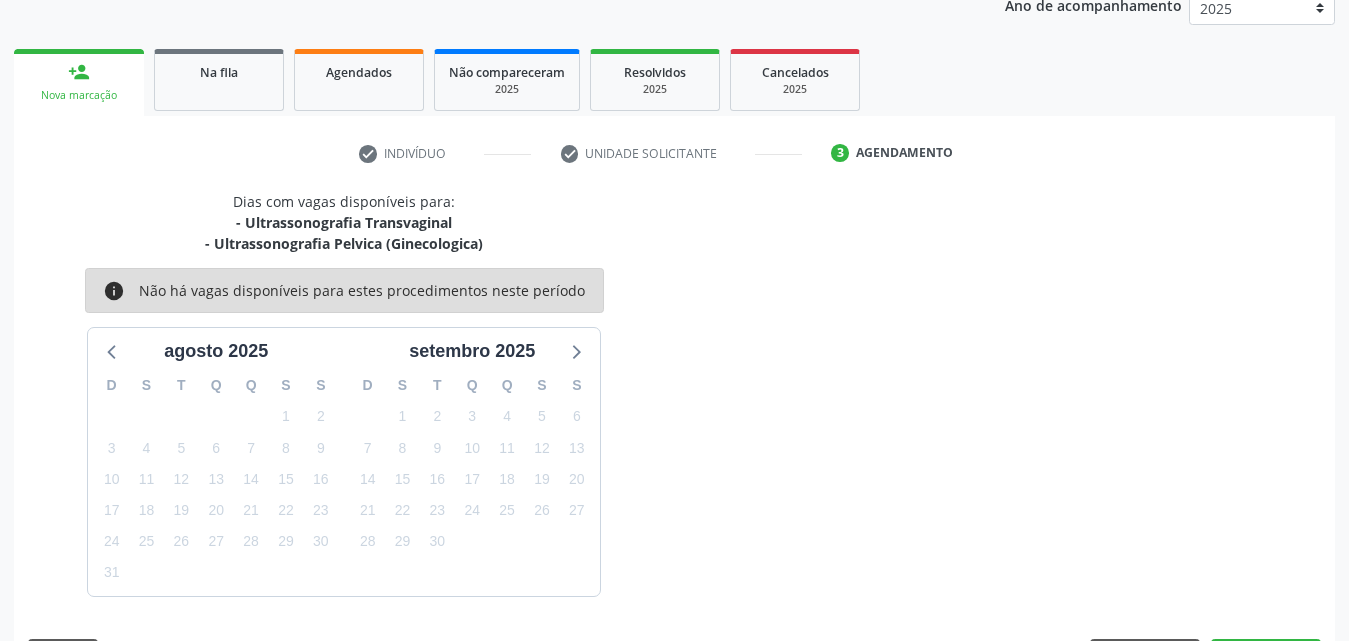 scroll, scrollTop: 337, scrollLeft: 0, axis: vertical 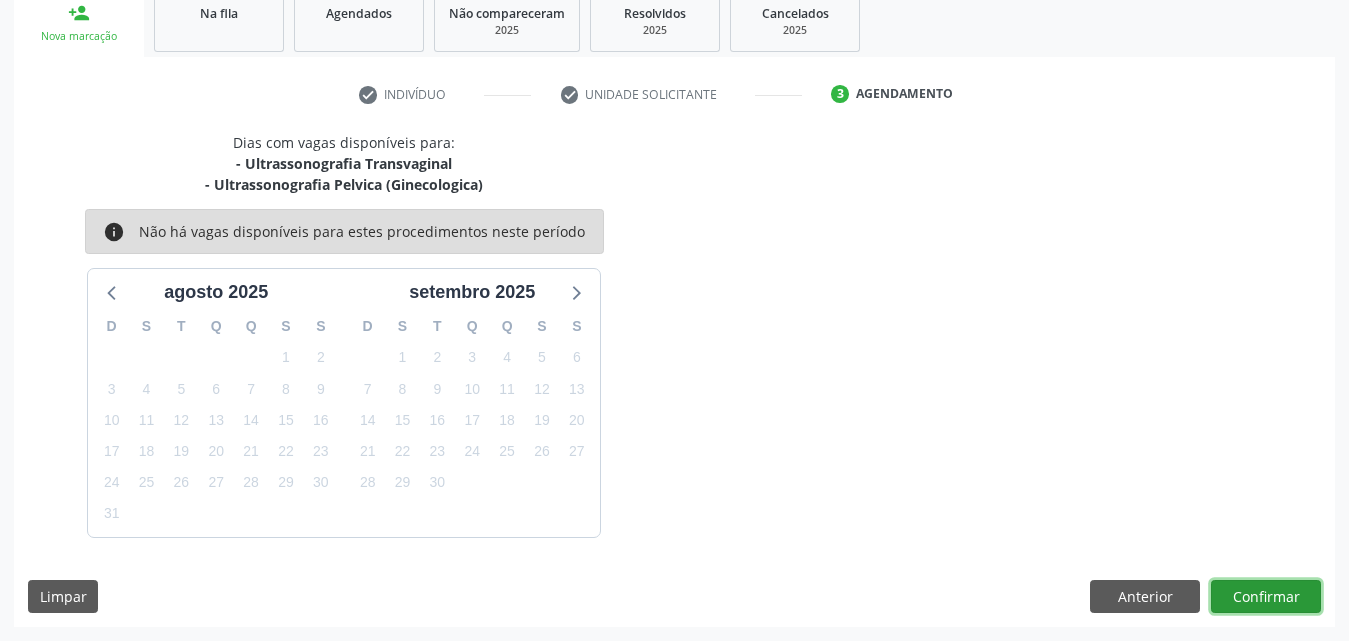 click on "Confirmar" at bounding box center (1266, 597) 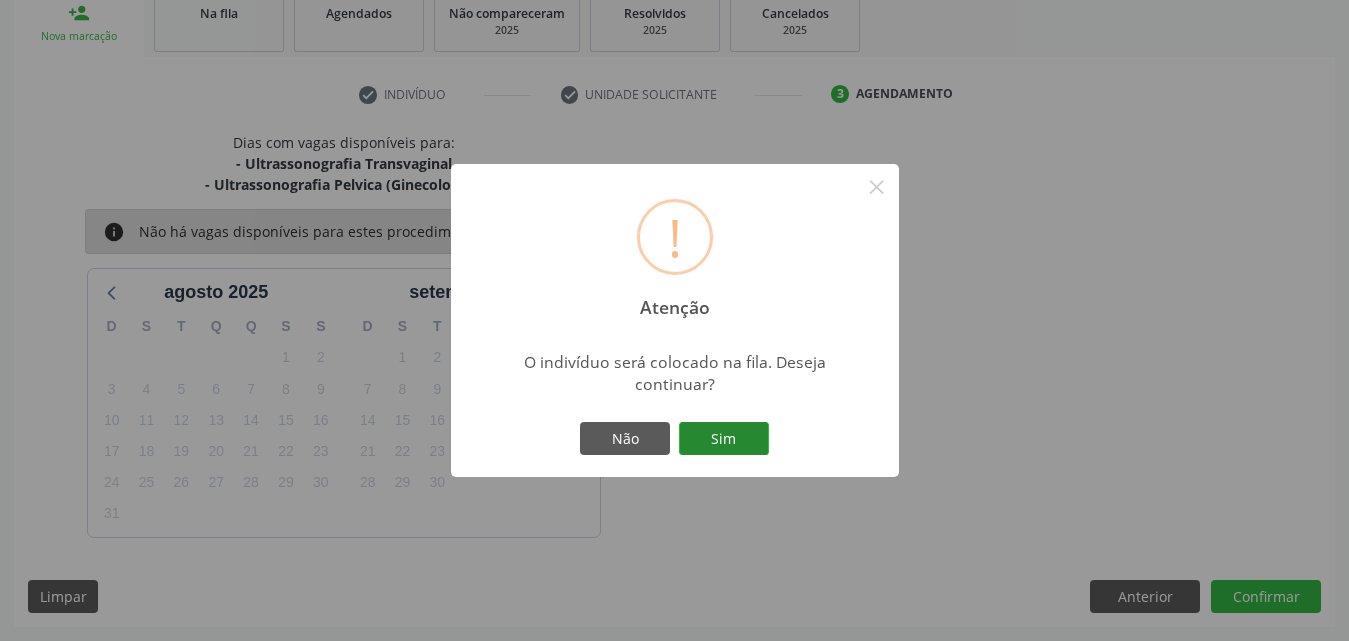 click on "Sim" at bounding box center (724, 439) 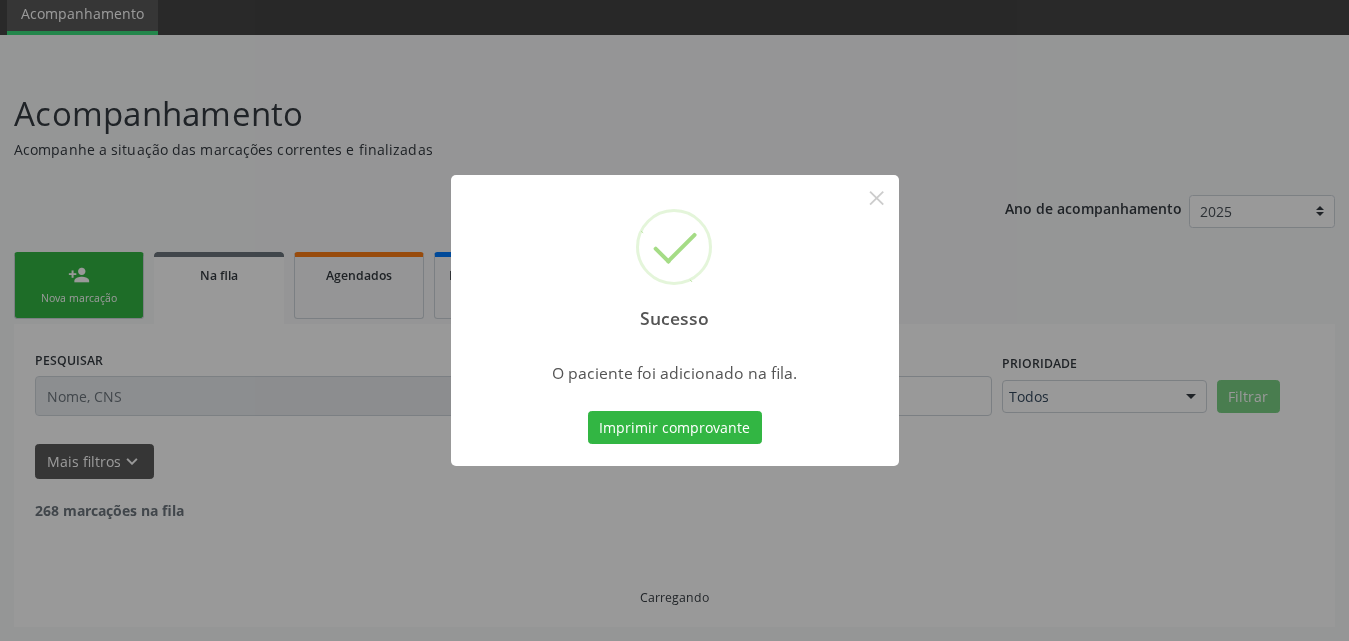 scroll, scrollTop: 54, scrollLeft: 0, axis: vertical 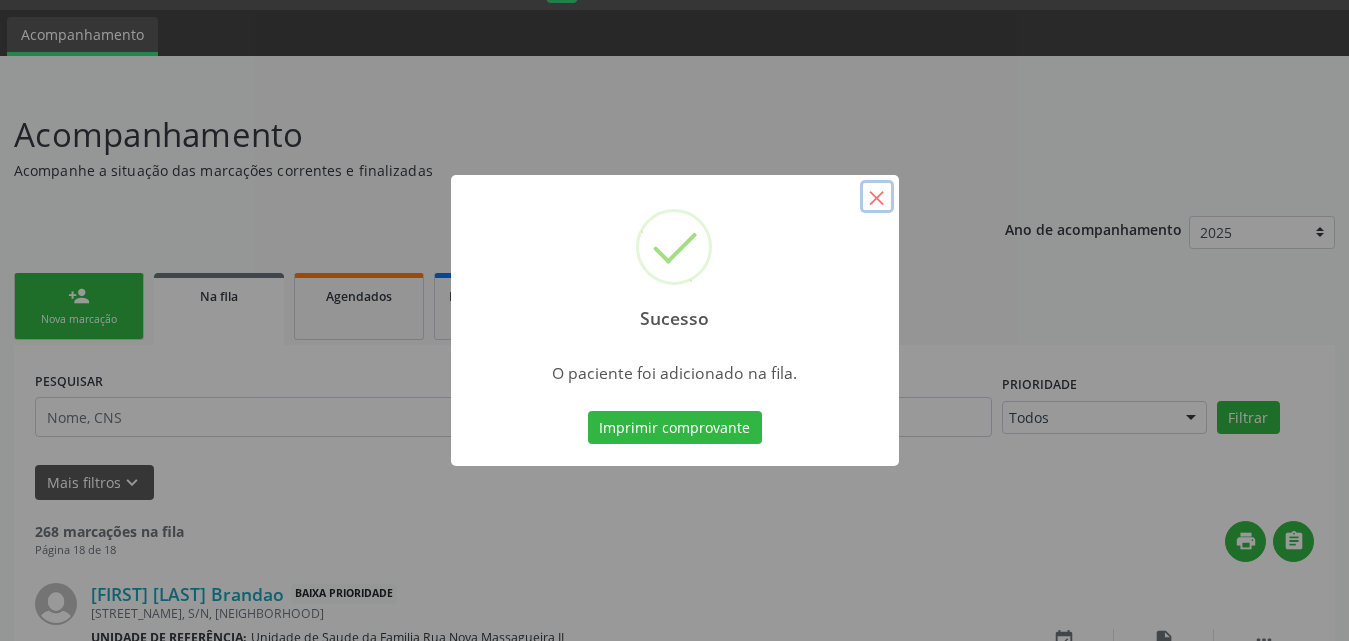 click on "×" at bounding box center (877, 197) 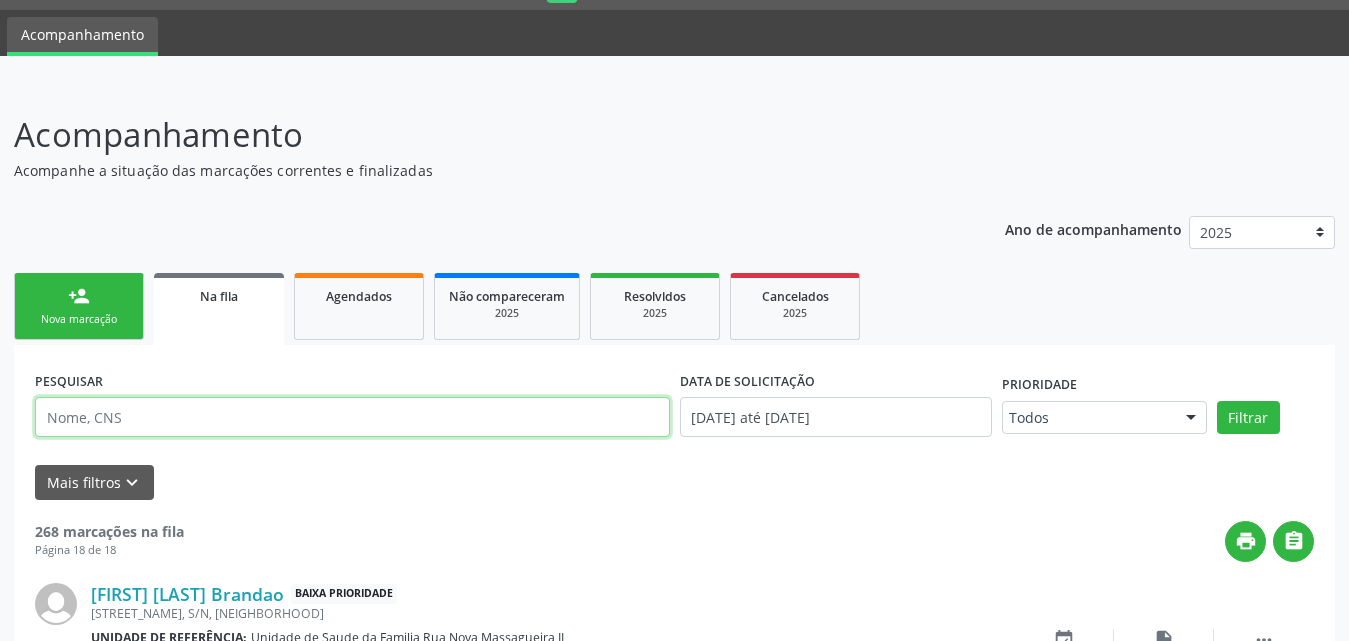 click at bounding box center (352, 417) 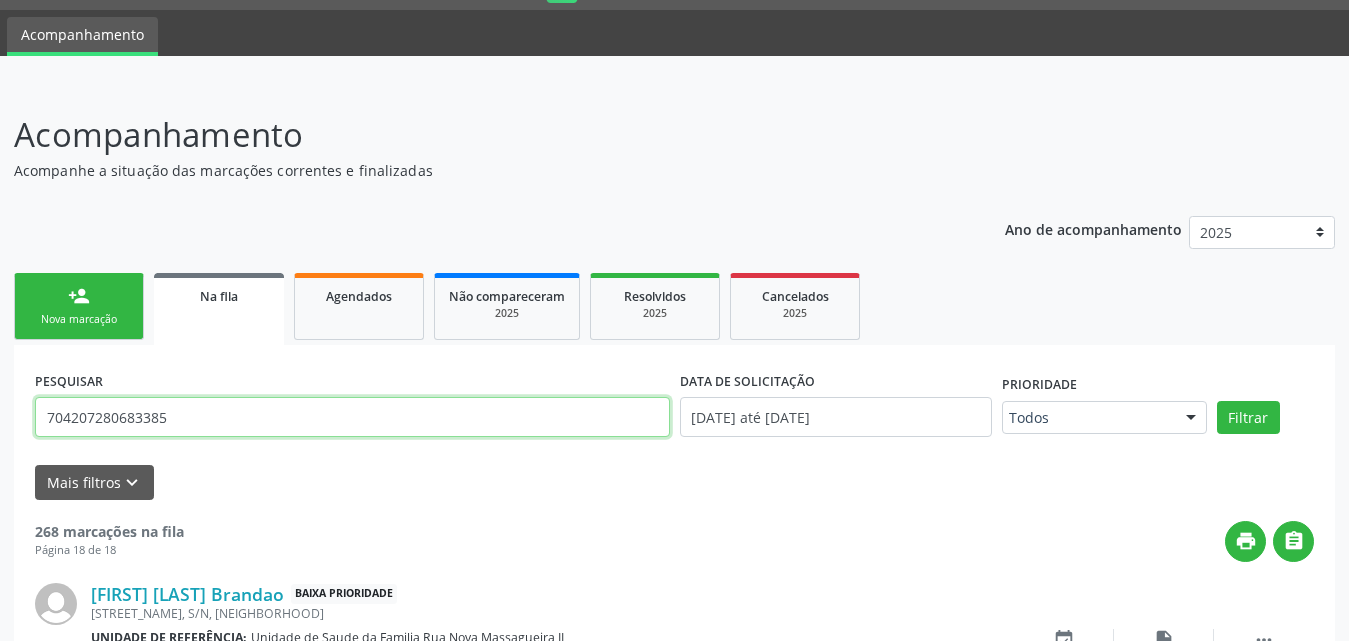 type on "704207280683385" 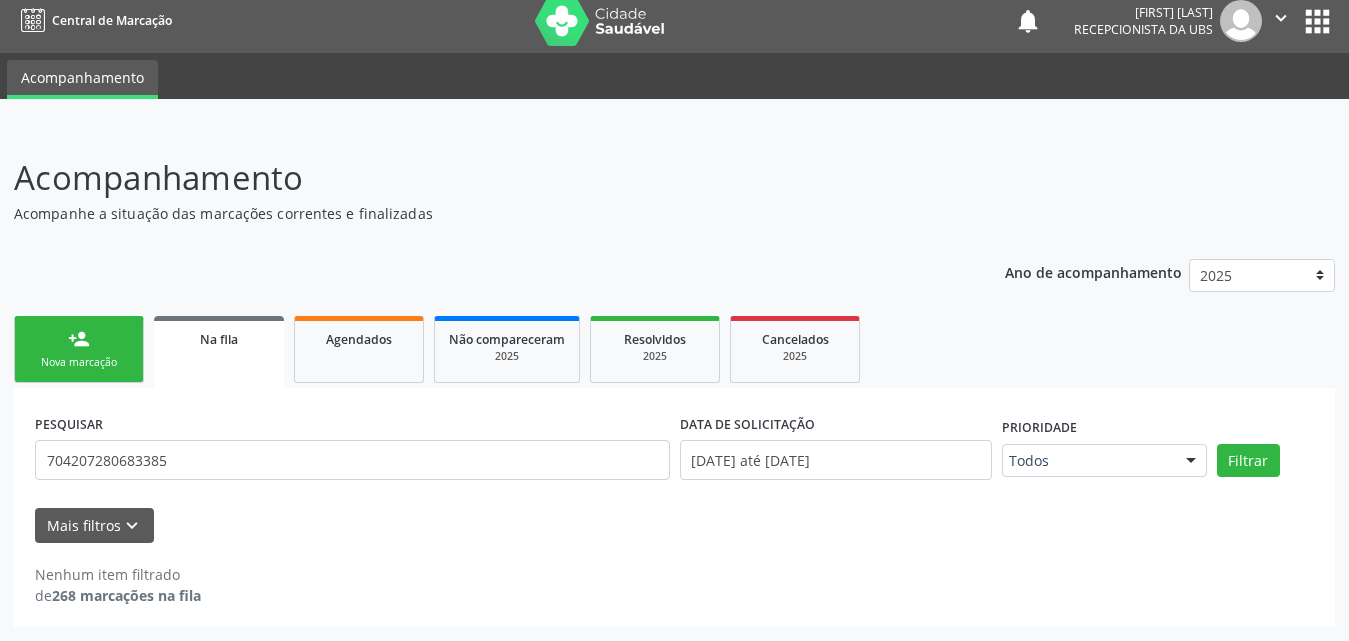 scroll, scrollTop: 11, scrollLeft: 0, axis: vertical 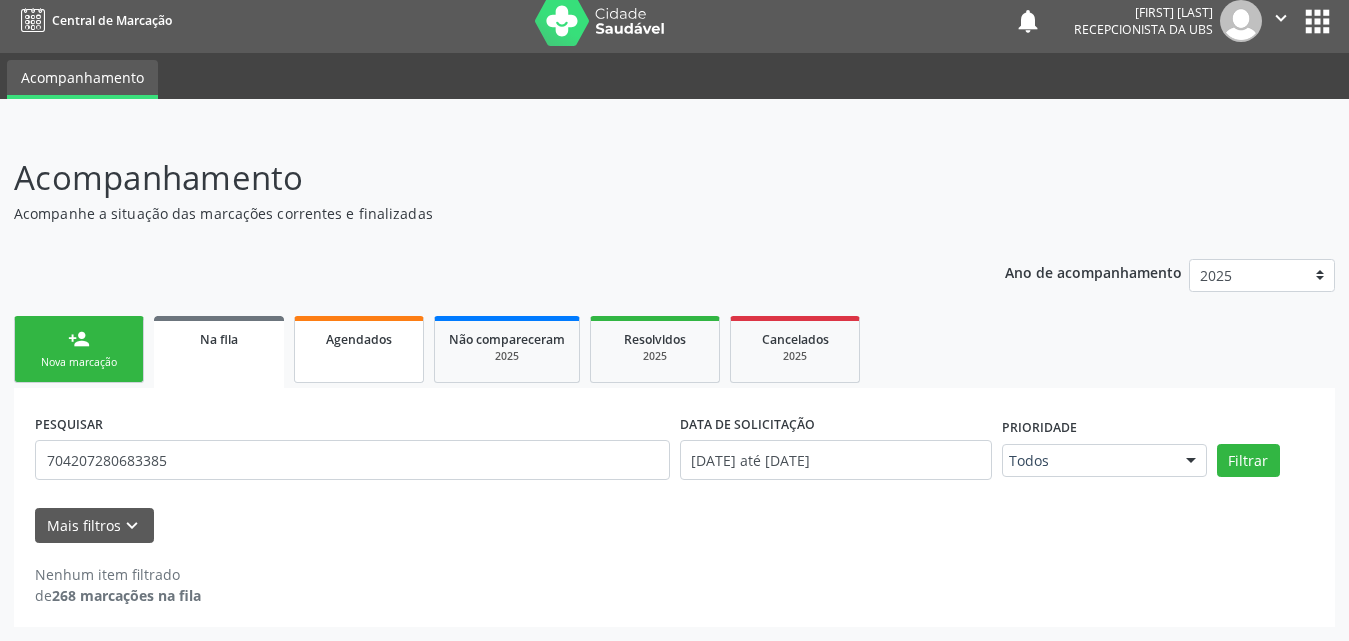 click on "Agendados" at bounding box center (359, 339) 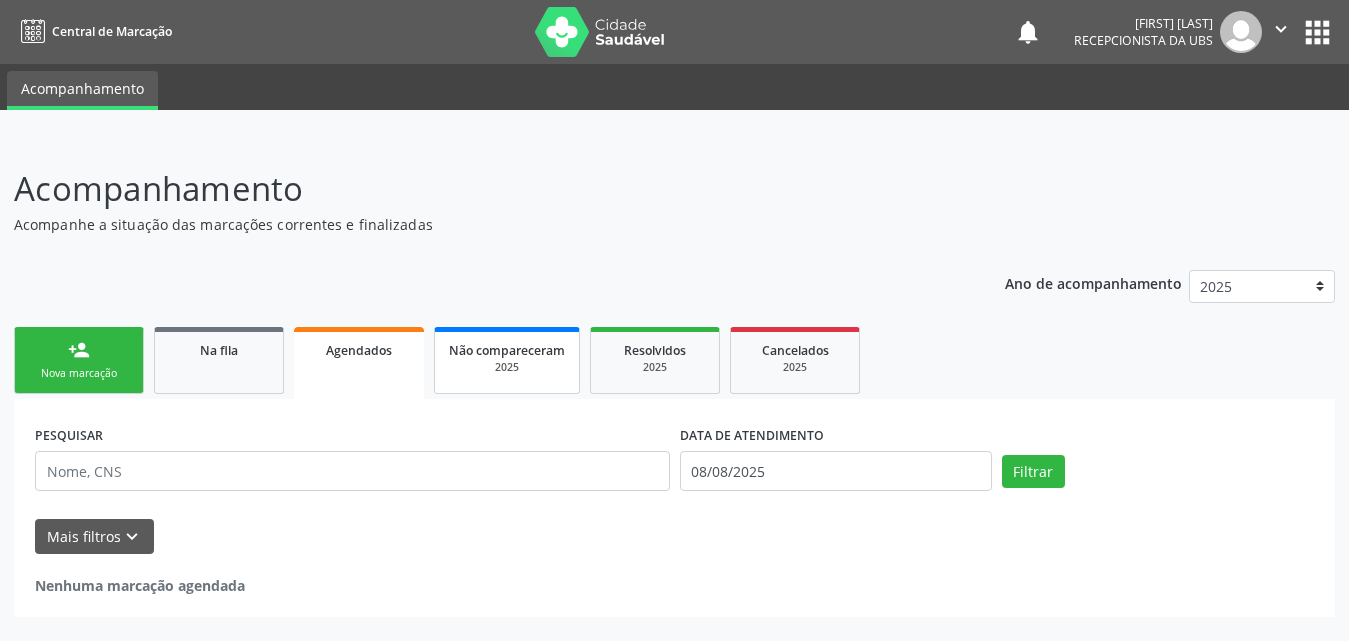 scroll, scrollTop: 0, scrollLeft: 0, axis: both 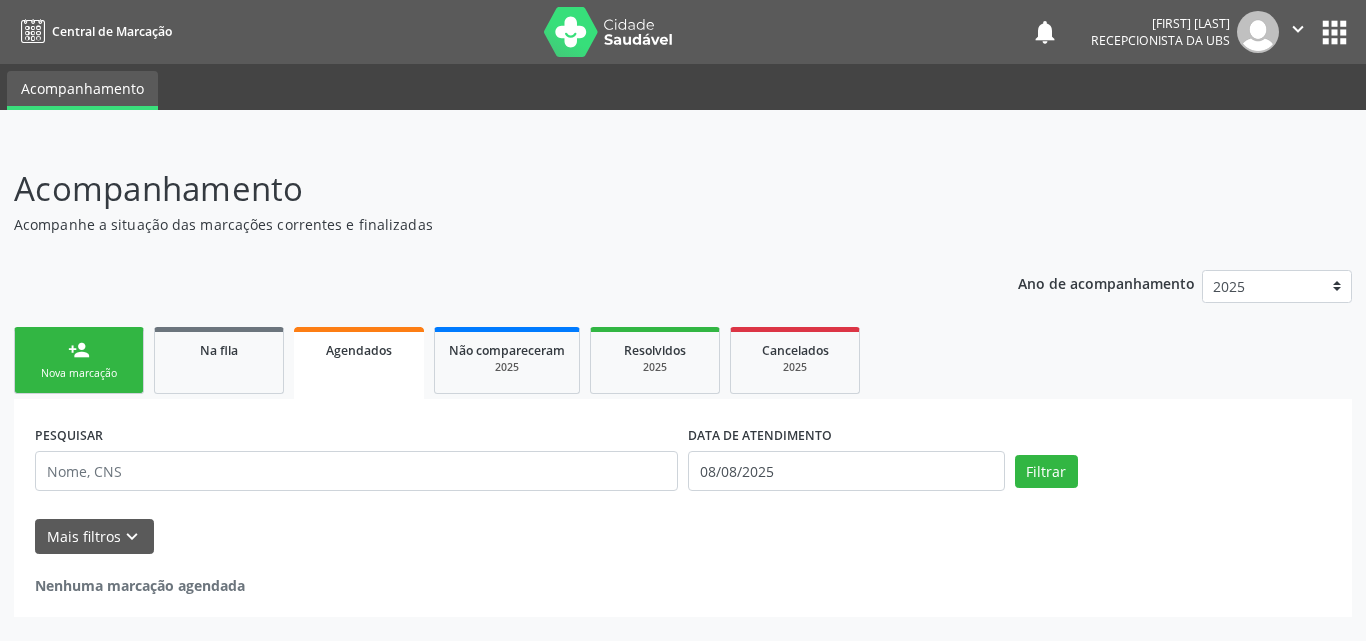 click on "Agendados" at bounding box center [359, 363] 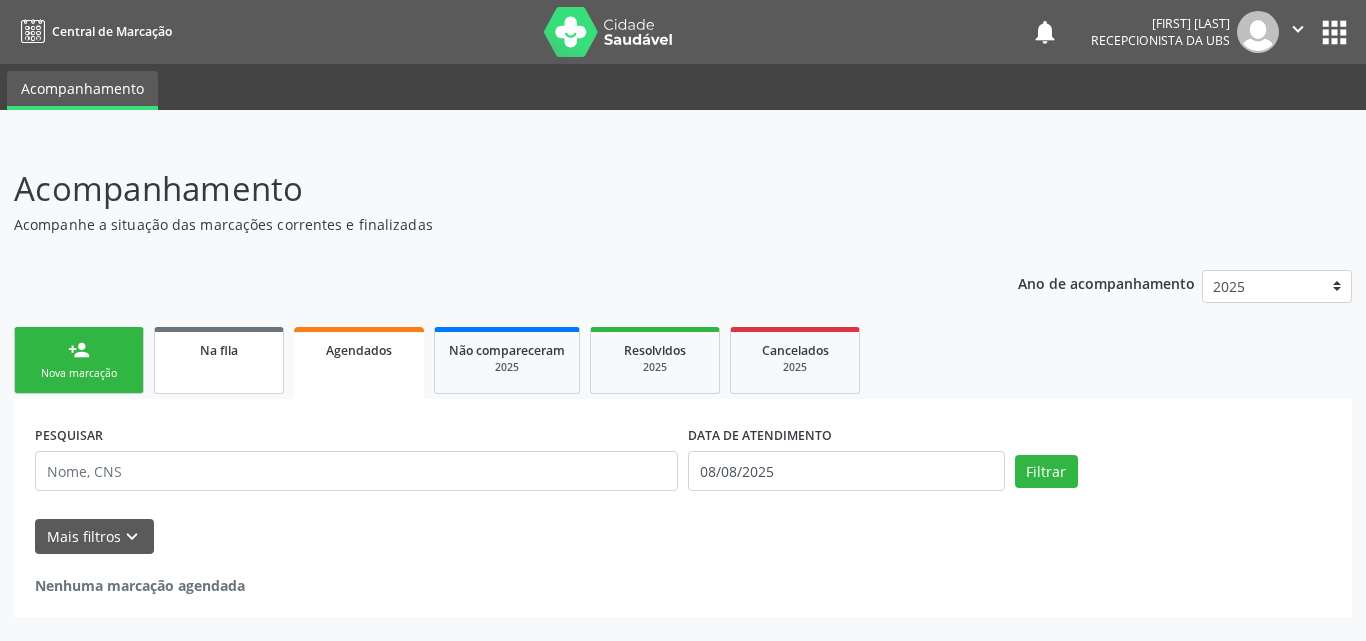 click on "Na fila" at bounding box center [219, 360] 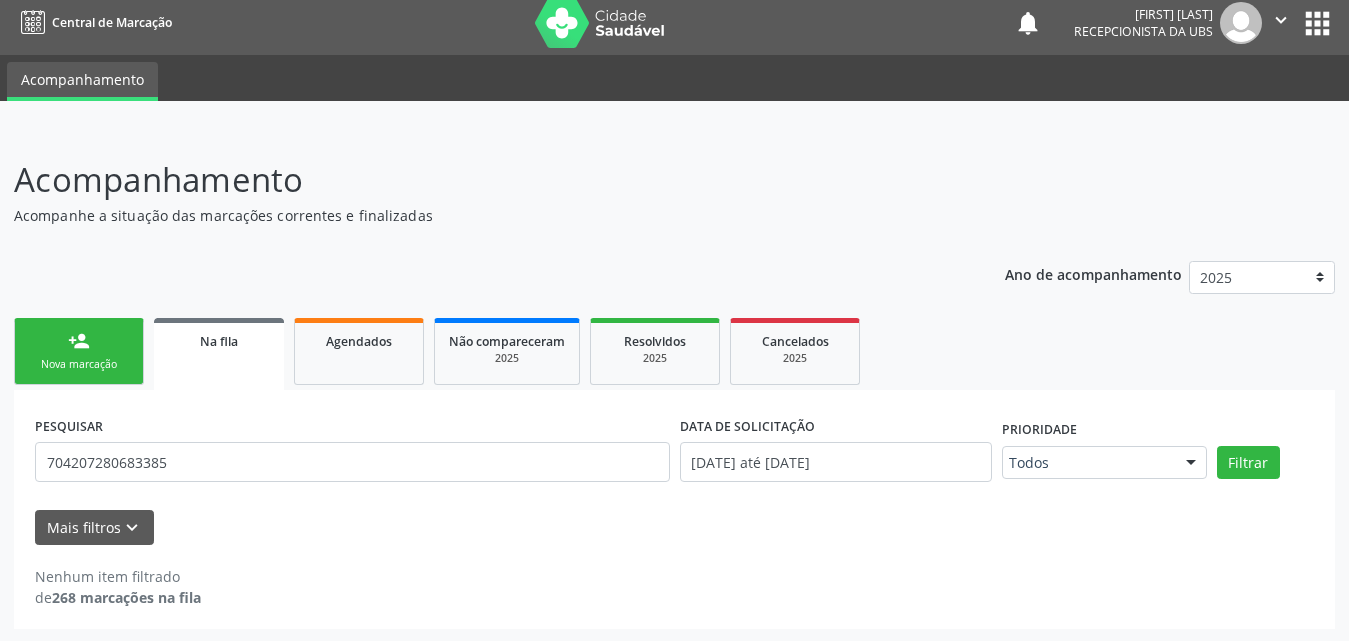 scroll, scrollTop: 11, scrollLeft: 0, axis: vertical 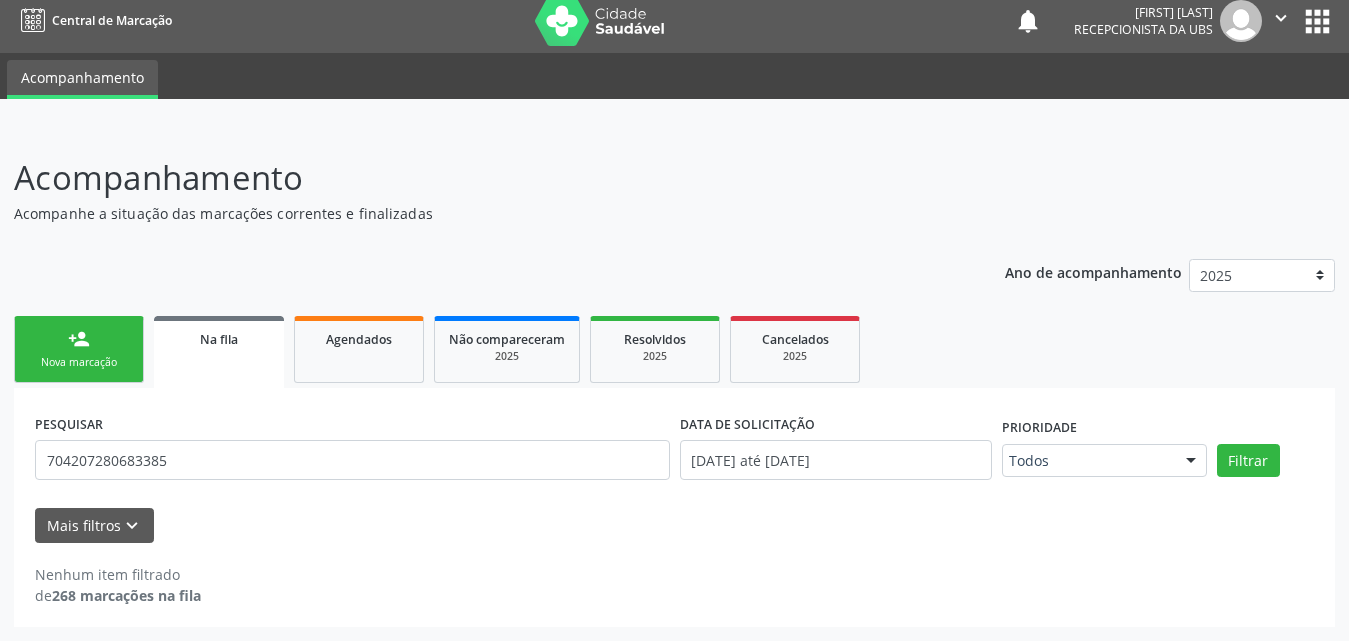 click on "Acompanhamento
Acompanhe a situação das marcações correntes e finalizadas
Relatórios
Ano de acompanhamento
2025
person_add
Nova marcação
Na fila   Agendados   Não compareceram
2025
Resolvidos
2025
Cancelados
2025
PESQUISAR
[NUMBER]
DATA DE SOLICITAÇÃO
[DATE] até [DATE]
Prioridade
Todos         Todos   Baixa Prioridade   Média Prioridade   Alta Prioridade
Nenhum resultado encontrado para: "   "
Não há nenhuma opção para ser exibida.
Filtrar
Grupo/Subgrupo
Selecione um grupo ou subgrupo
Todos os grupos e subgrupos
01 - Ações de promoção e prevenção em saúde
01.01 - Ações coletivas/individuais em saúde
01.02 - Vigilância em saúde" at bounding box center [674, 384] 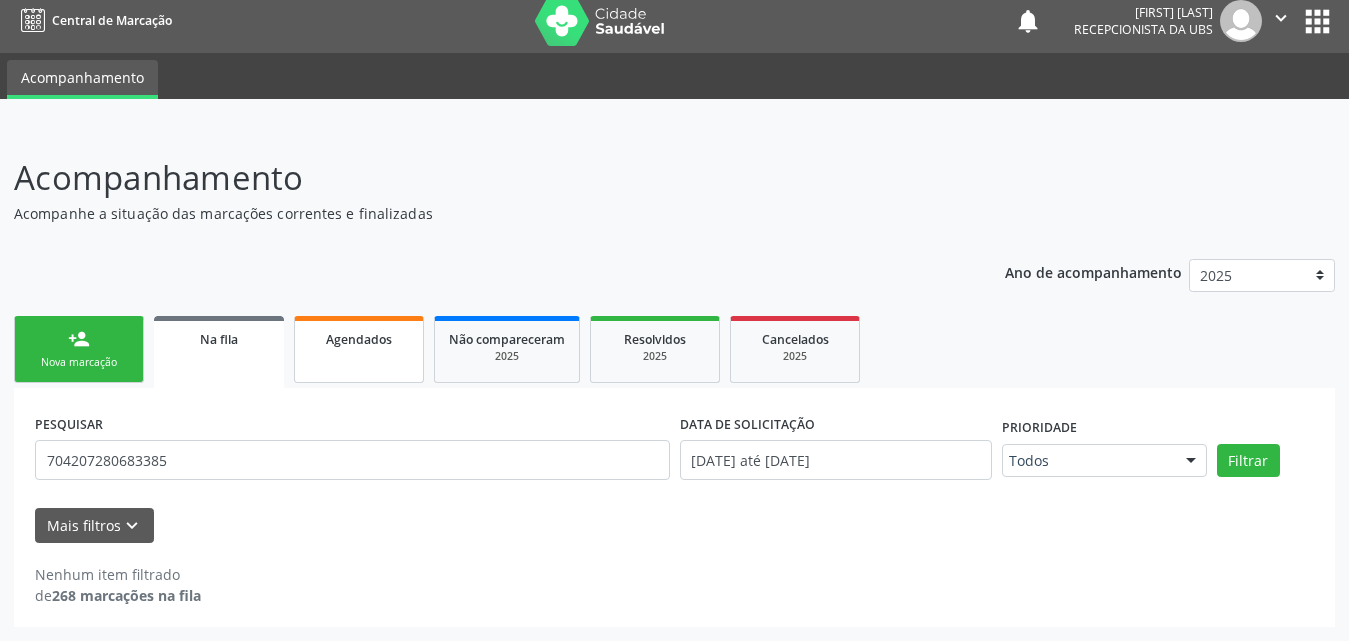 click on "Agendados" at bounding box center [359, 349] 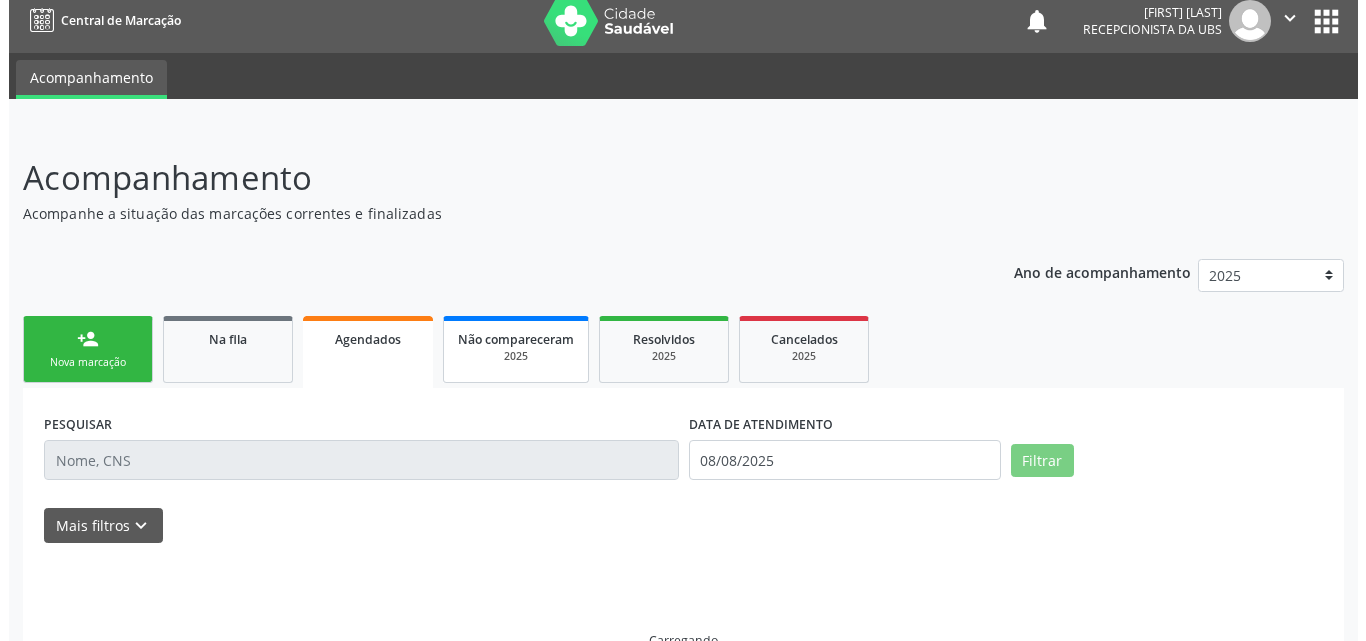 scroll, scrollTop: 0, scrollLeft: 0, axis: both 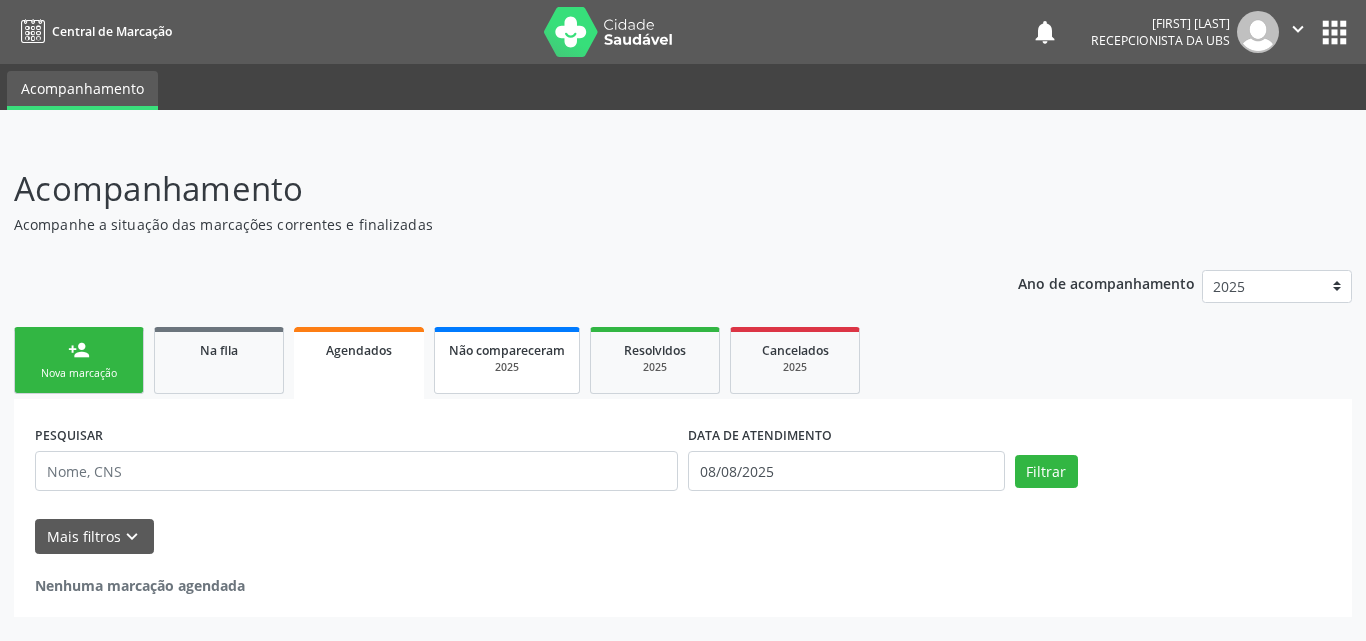 click on "2025" at bounding box center [507, 367] 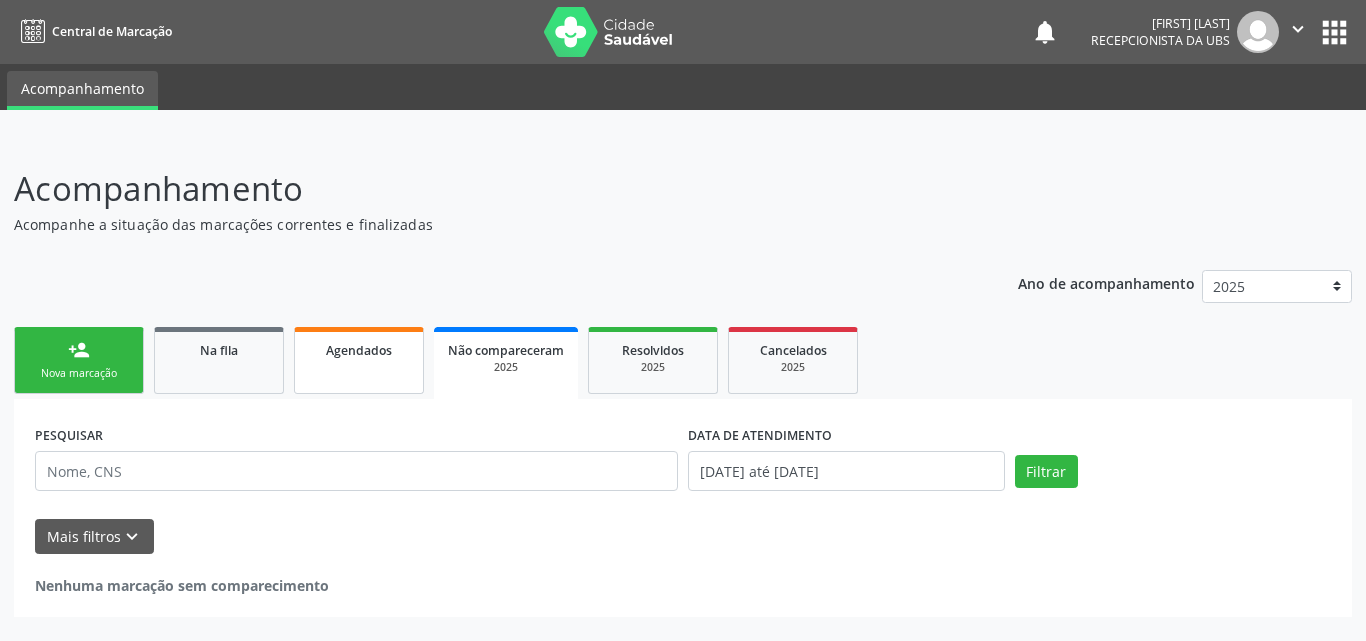 click on "Agendados" at bounding box center [359, 360] 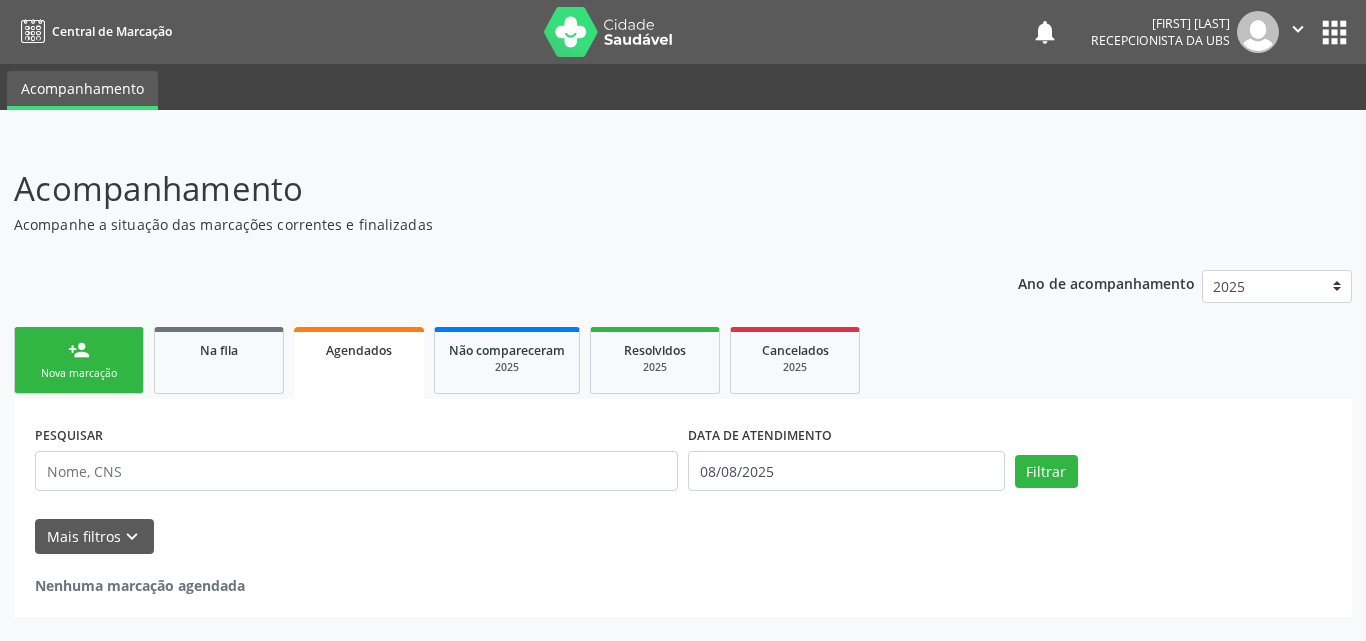 click on "Acompanhamento
Acompanhe a situação das marcações correntes e finalizadas
Relatórios
Ano de acompanhamento
2025
person_add
Nova marcação
Na fila   Agendados   Não compareceram
2025
Resolvidos
2025
Cancelados
2025
PESQUISAR
DATA DE ATENDIMENTO
[DATE]
Filtrar
UNIDADE EXECUTANTE
Selecione uma unidade
Todos as unidades   Aeronave Baron 58   Aeronave Cessna   Associacao Divina Misericordia   Caps Maria Celia de Araujo Sarmento   Central Municipal de Rede de Frio de Marechal Deodoro   Central de Abastecimento Farmaceutico Caf   Centro Municipal de Especialidade Odontologica   Centro de Parto Normal Imaculada Conceicao   Centro de Saude Professor Estacio de Lima   Certea Centro Esp de Ref em Transtorno do Espectro Autista   Clinica Escola de Medicina Veterinaria do Cesmac" at bounding box center [683, 389] 